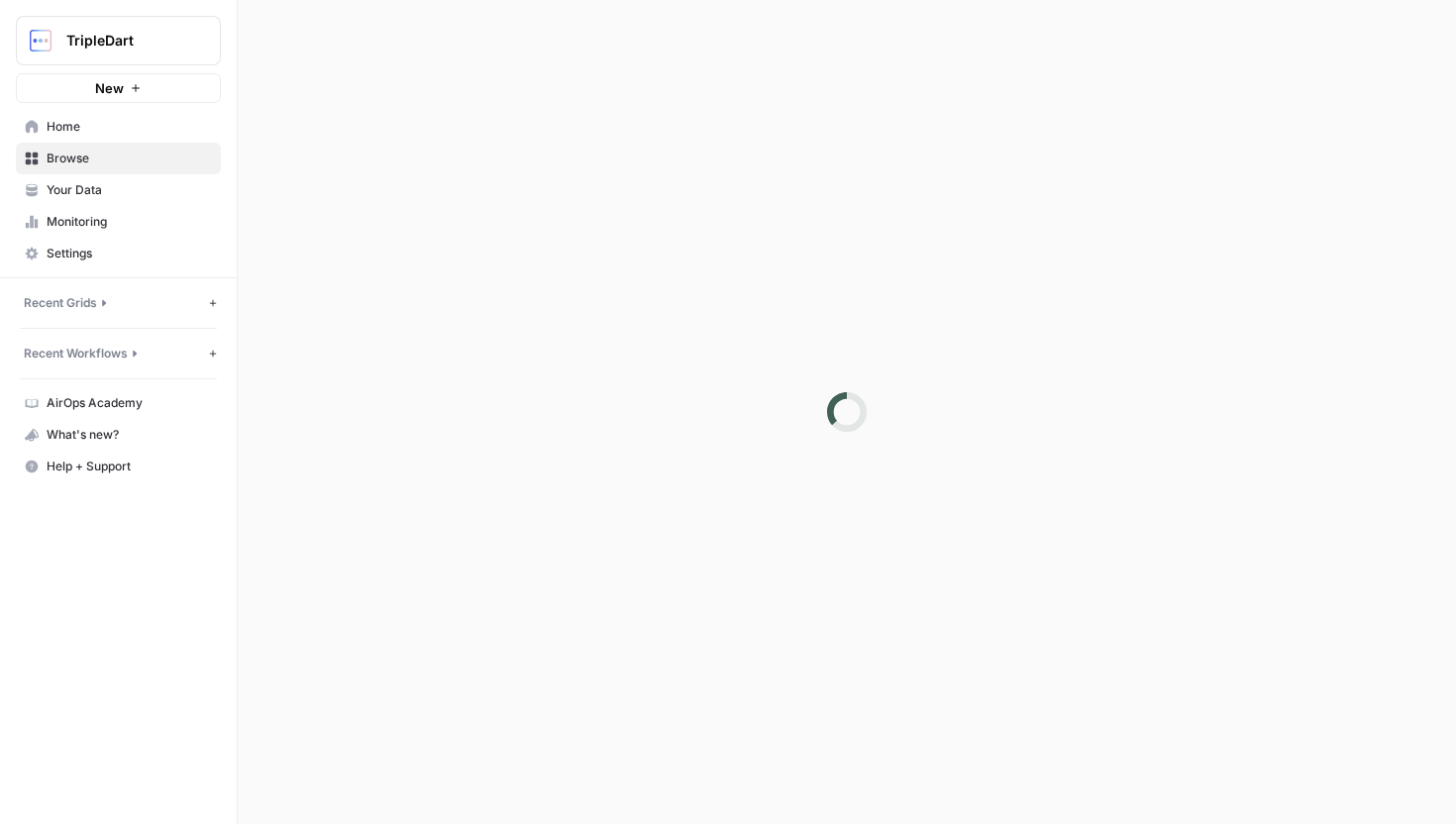 scroll, scrollTop: 0, scrollLeft: 0, axis: both 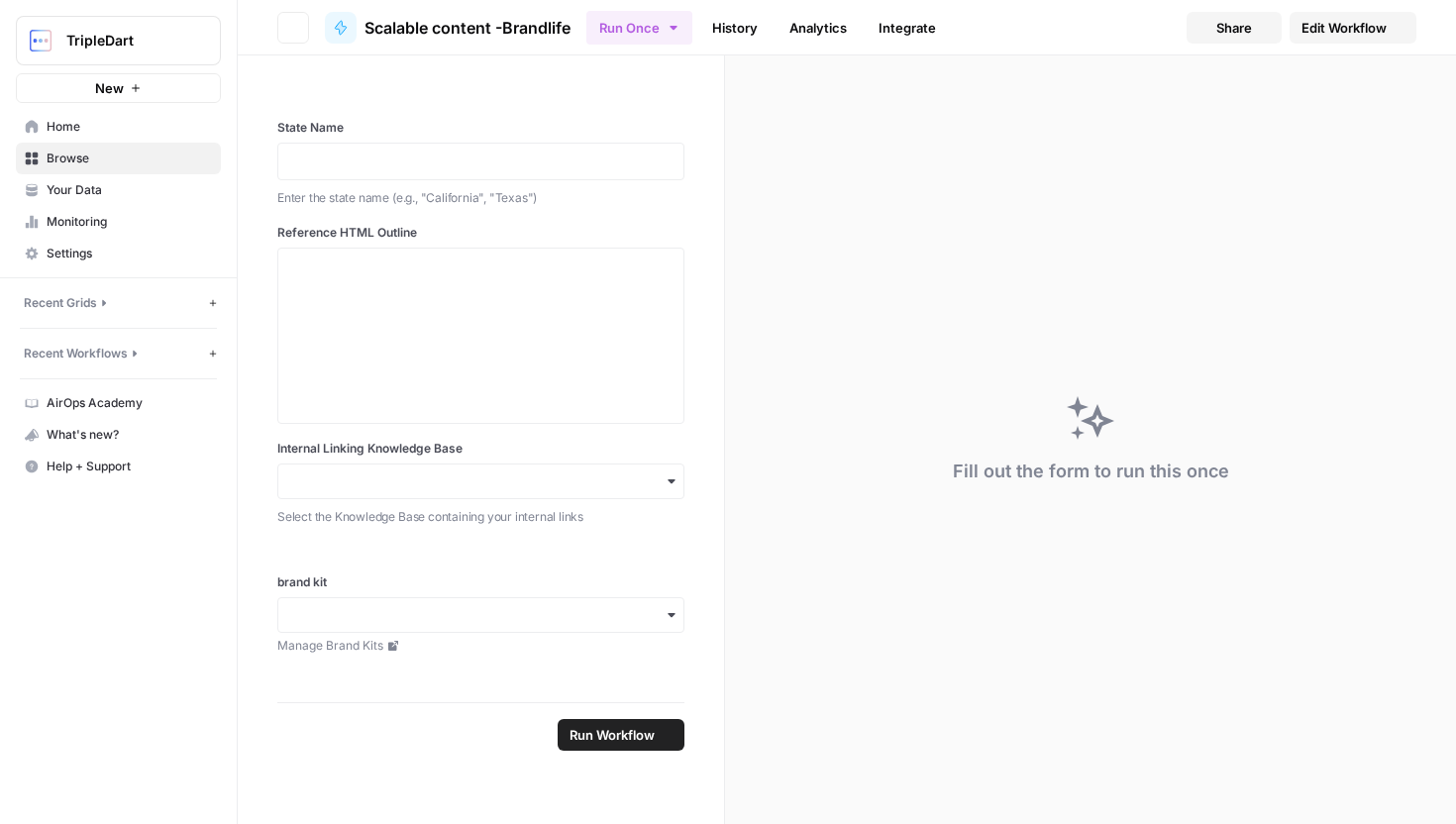 click on "Monitoring" at bounding box center (129, 222) 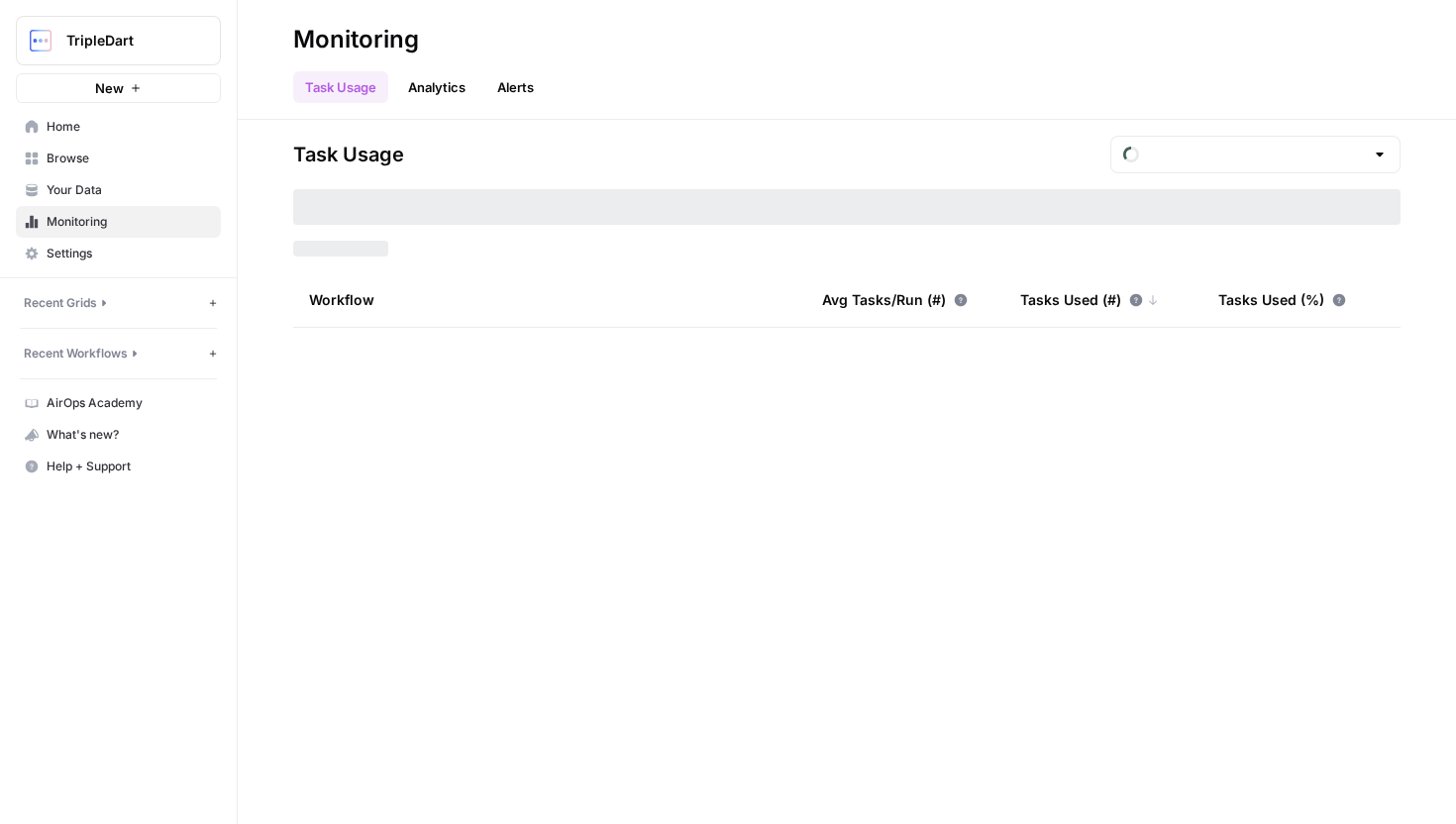 scroll, scrollTop: 0, scrollLeft: 0, axis: both 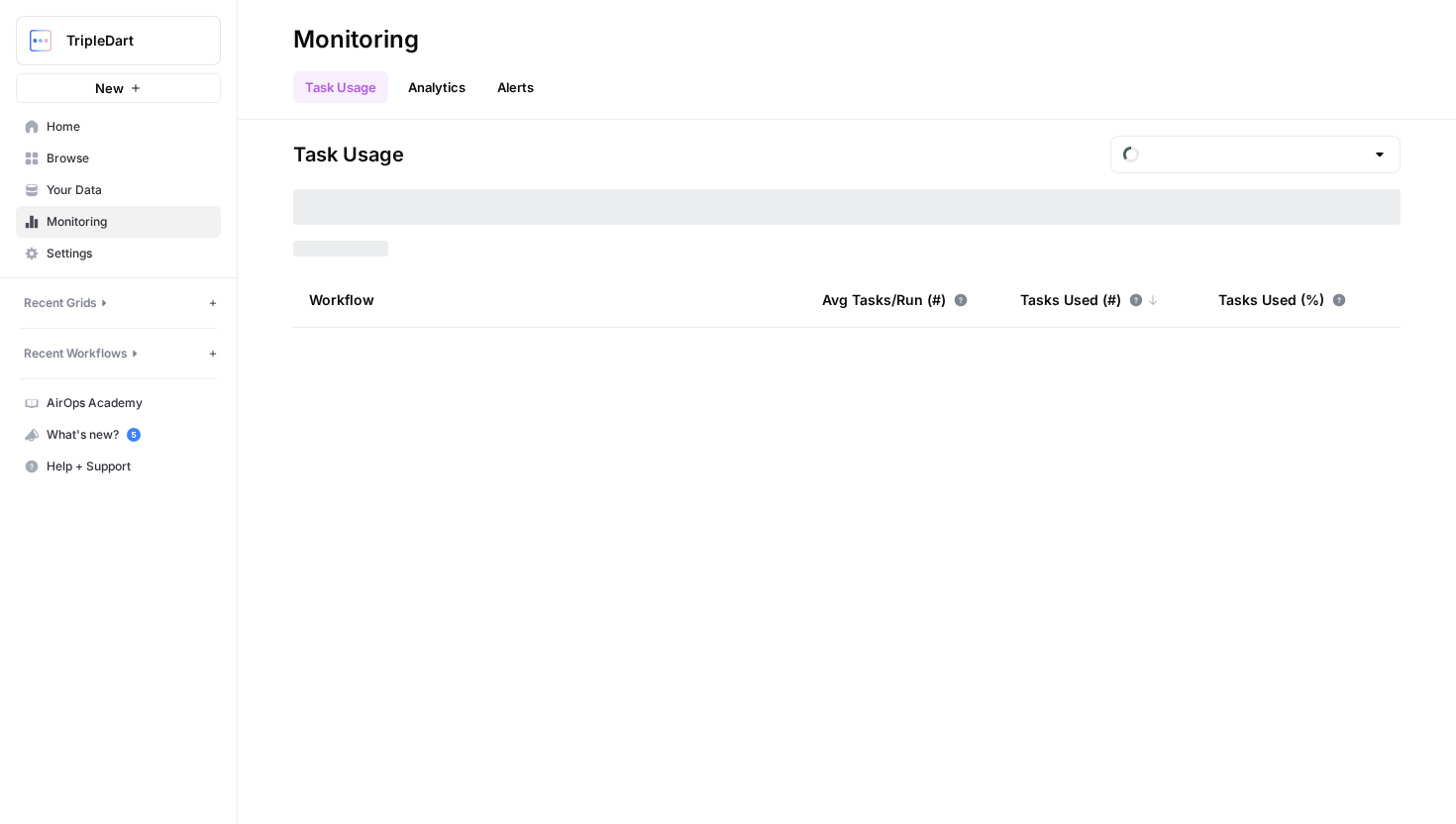 type on "August Tasks" 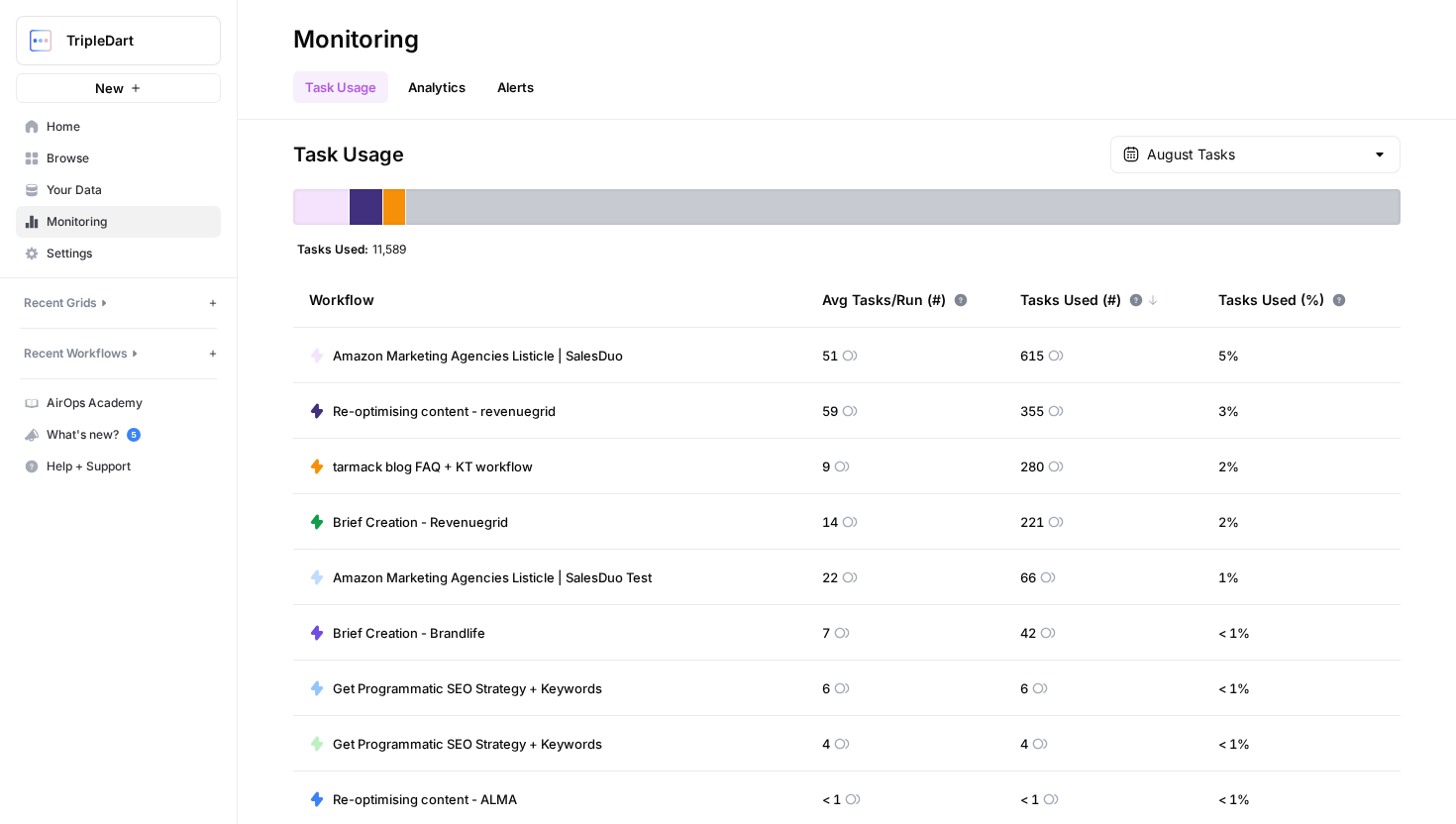 click on "Your Data" at bounding box center (118, 190) 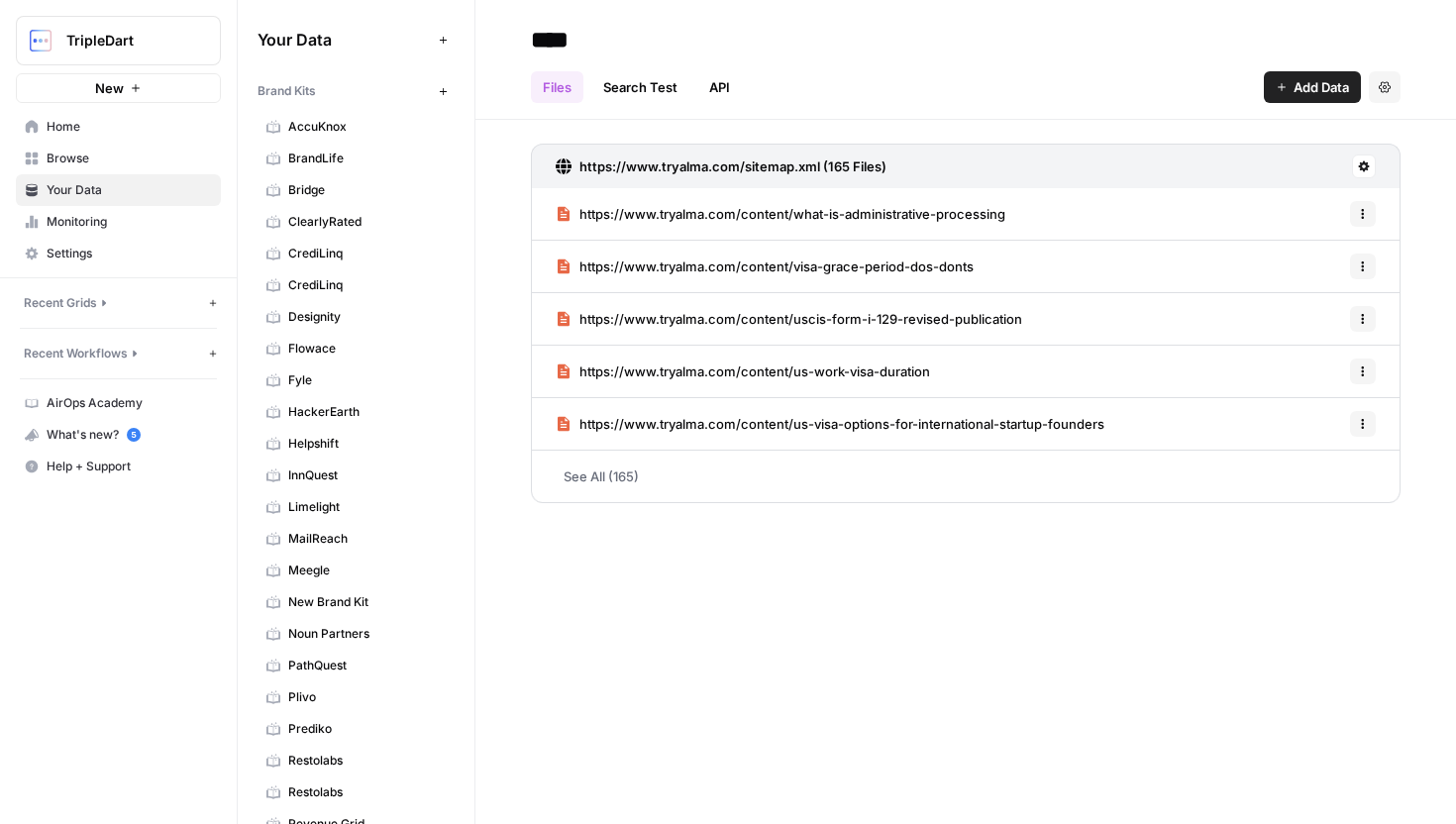 scroll, scrollTop: 666, scrollLeft: 0, axis: vertical 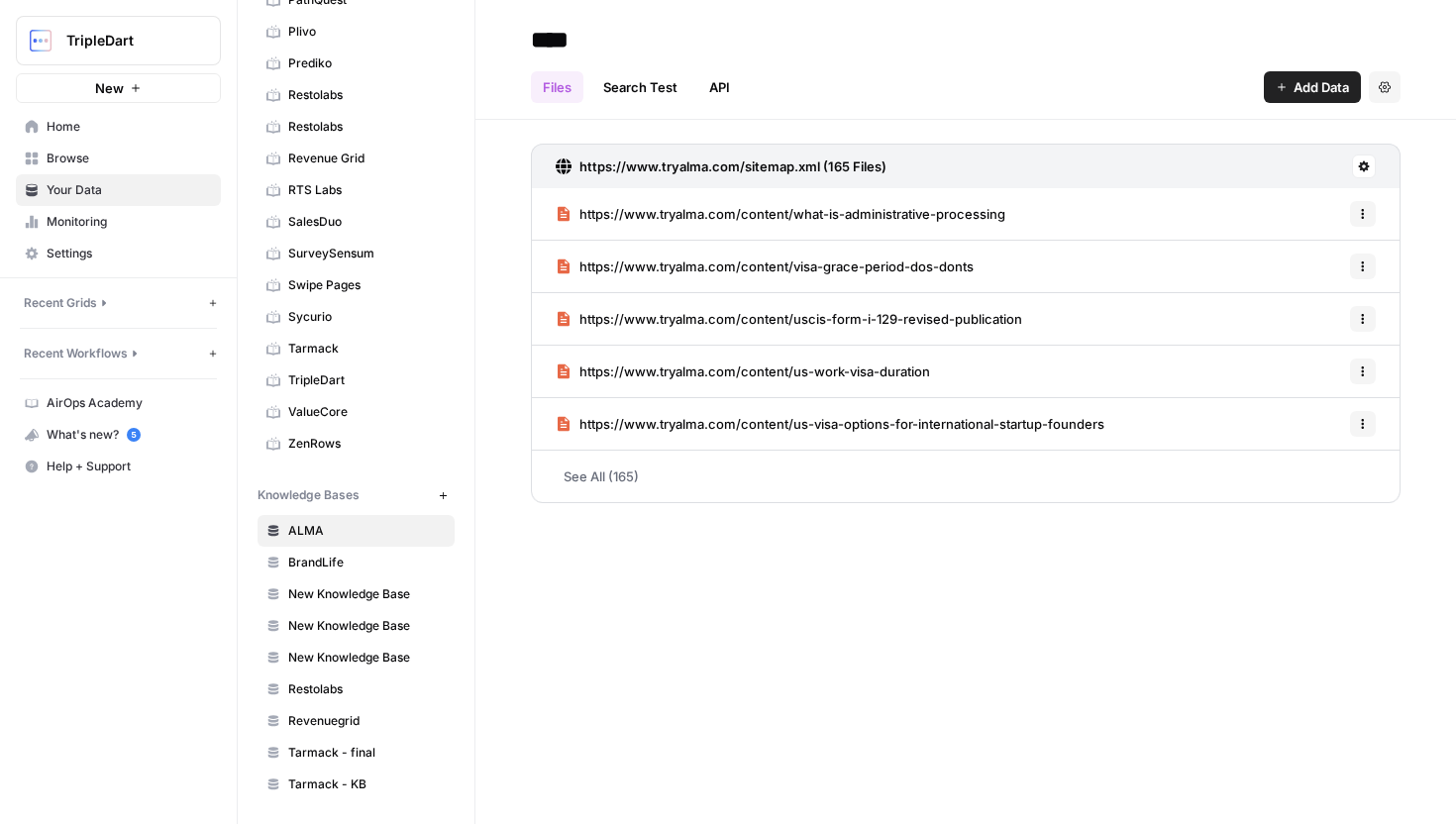 click on "See All (165)" at bounding box center (966, 476) 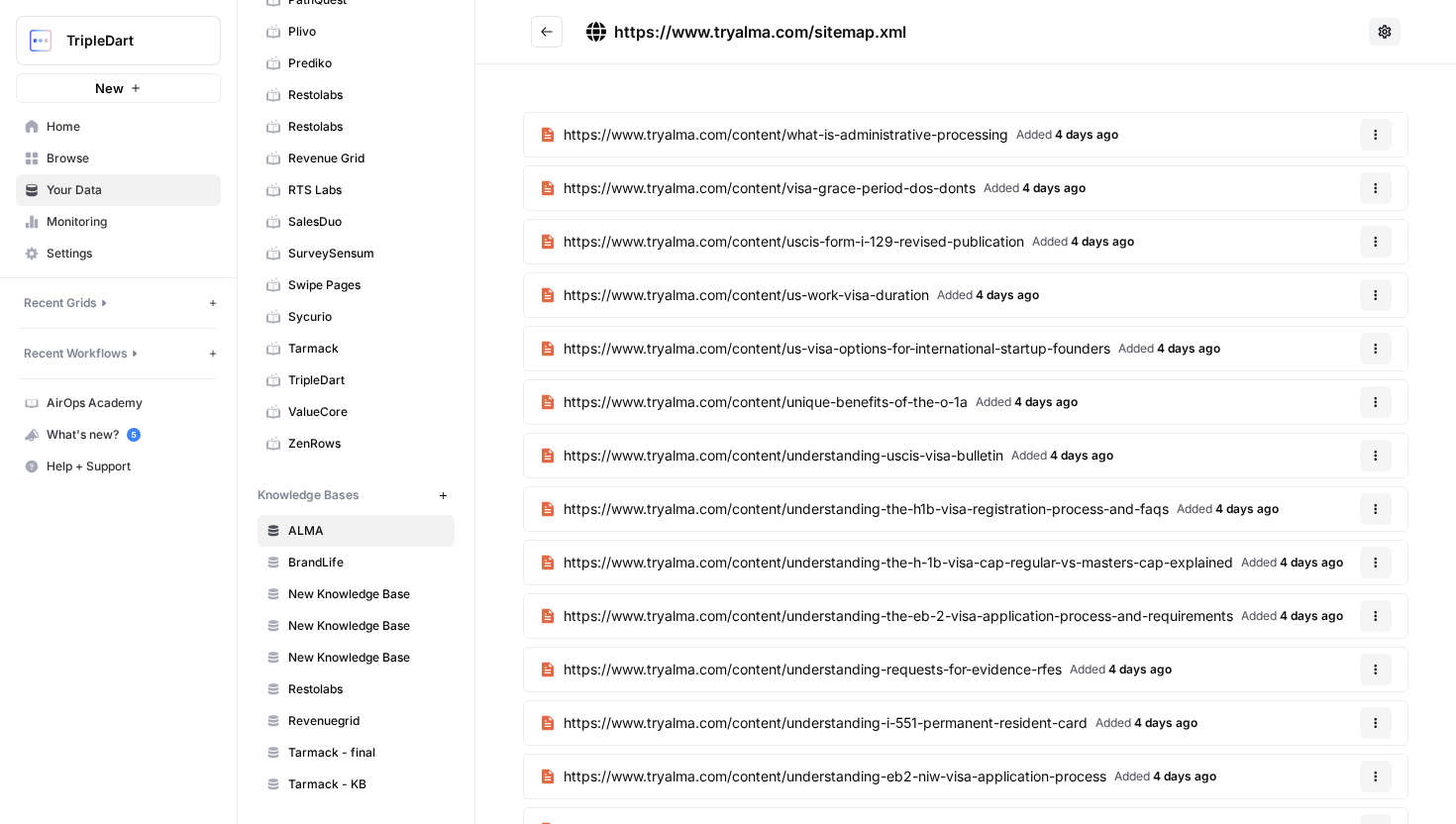 scroll, scrollTop: 447, scrollLeft: 0, axis: vertical 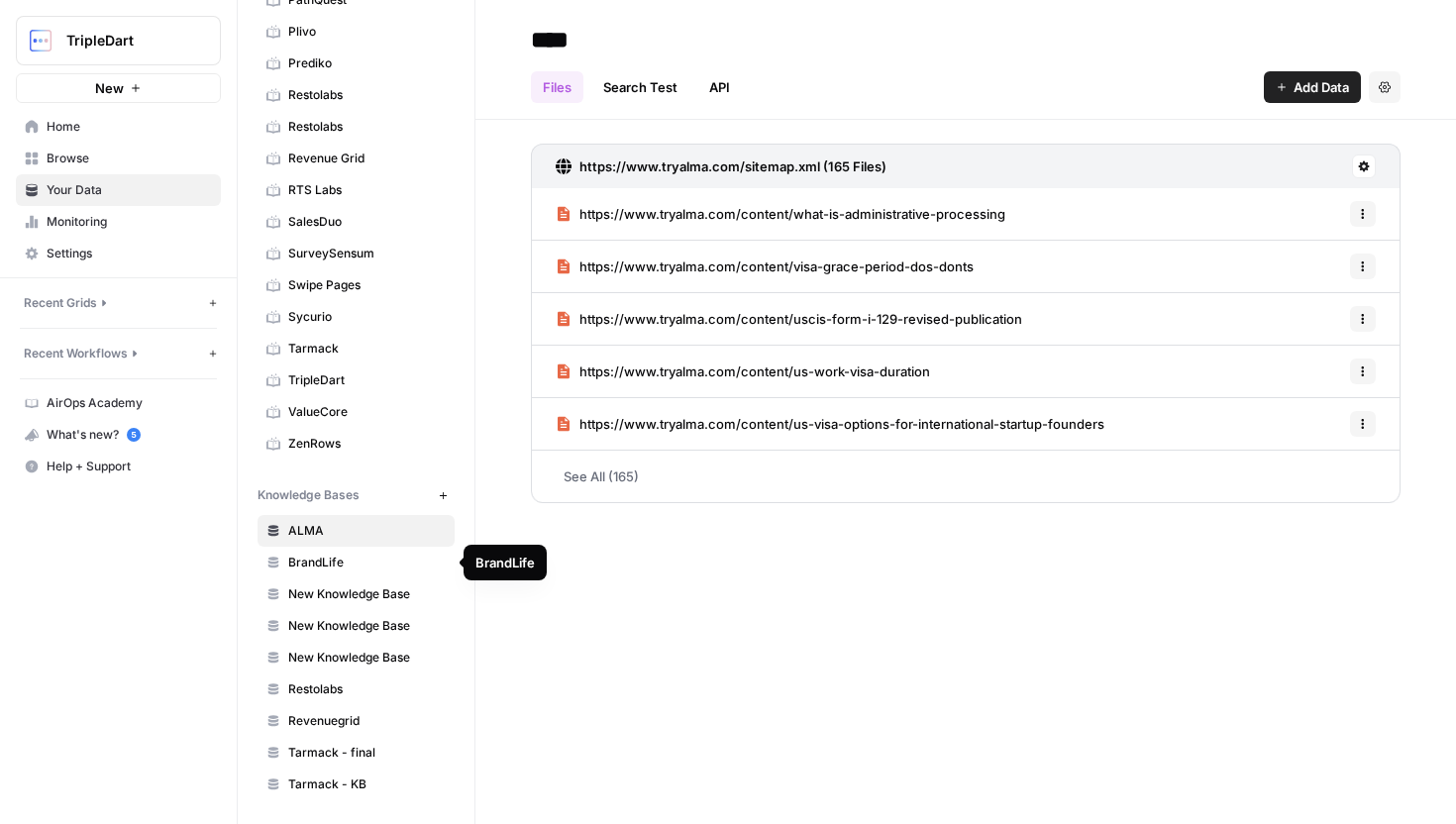 click on "BrandLife" at bounding box center (366, 563) 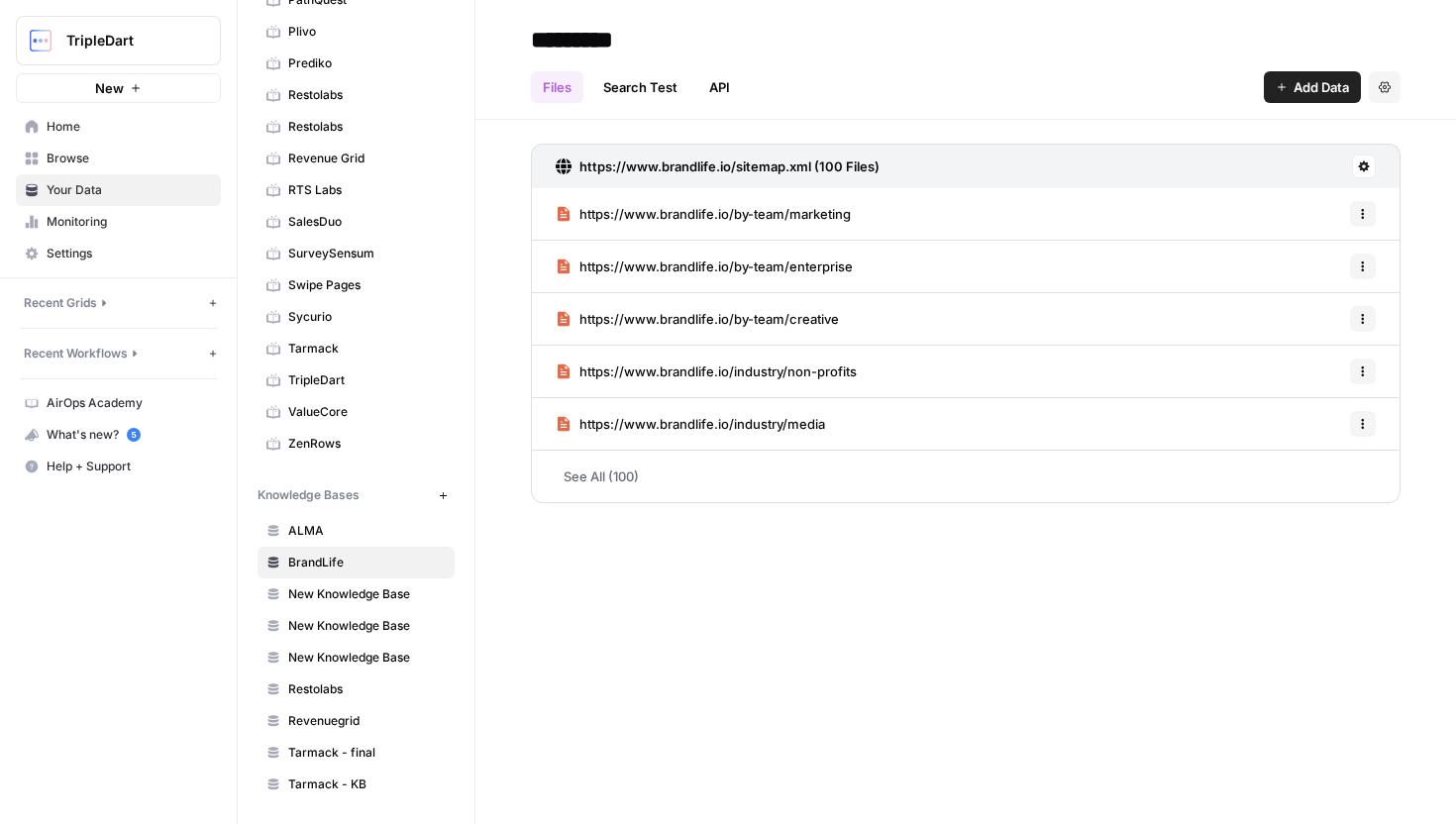 click on "New Knowledge Base" at bounding box center [366, 594] 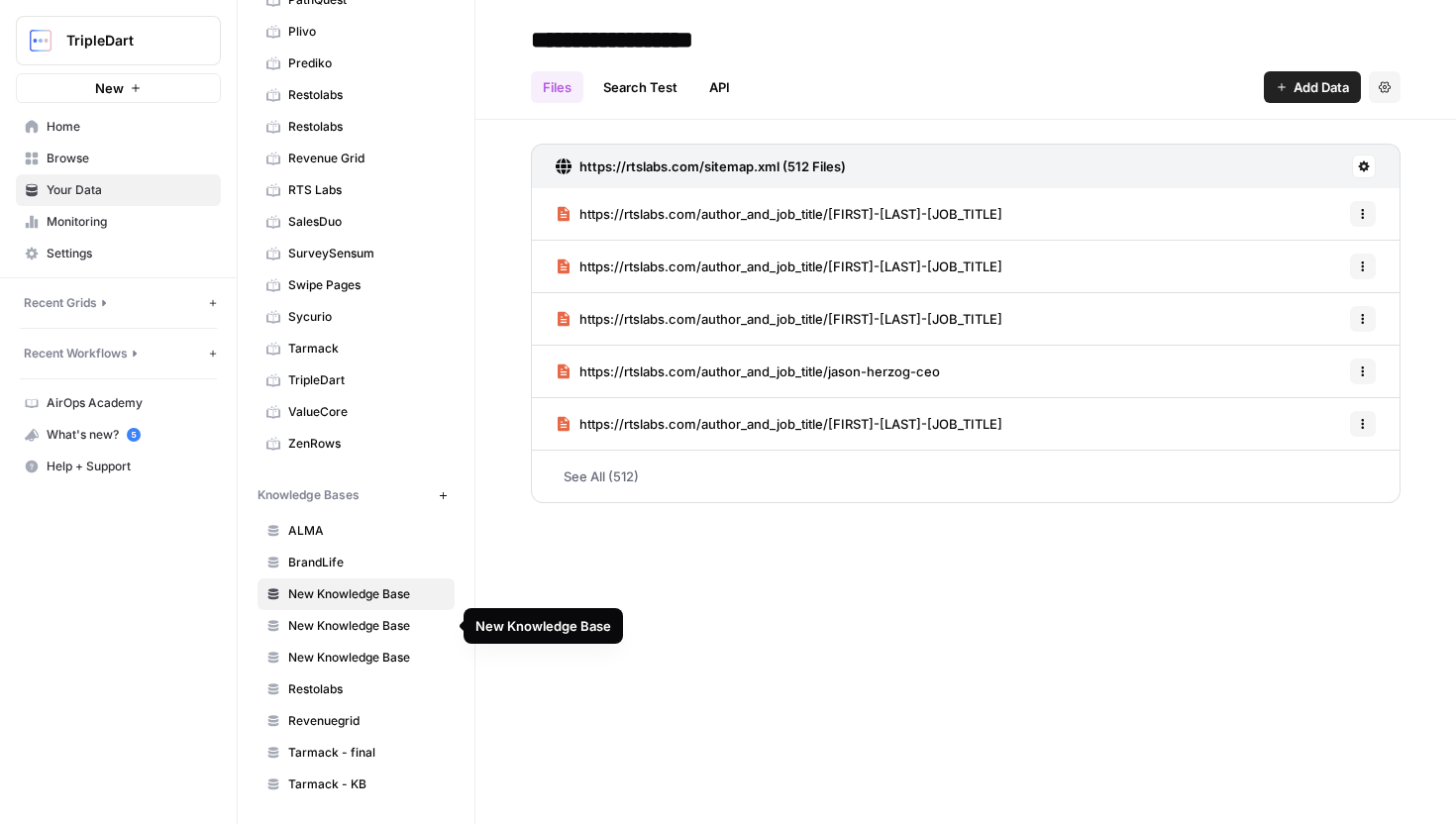 click on "New Knowledge Base" at bounding box center (366, 626) 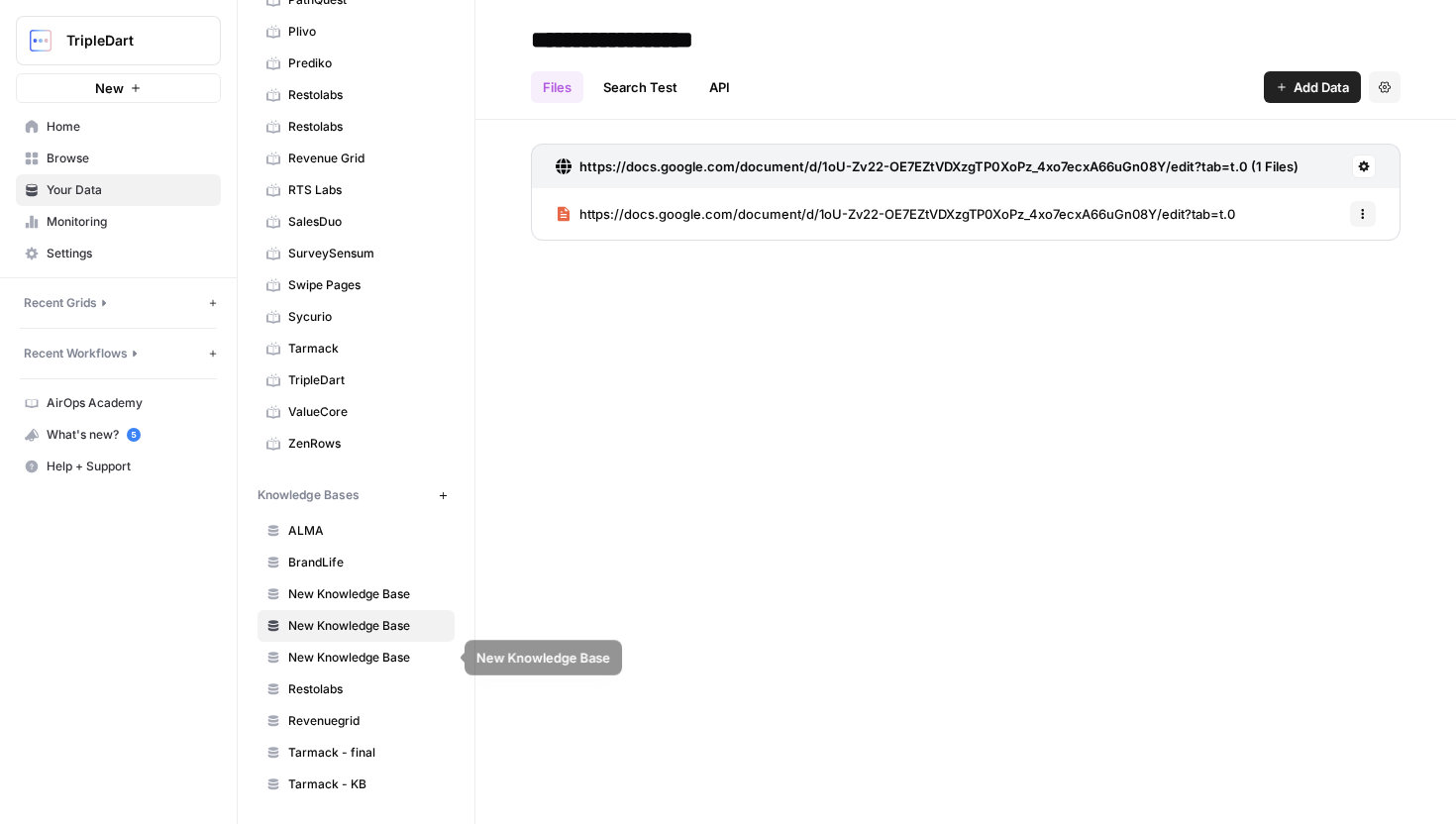 click on "New Knowledge Base" at bounding box center [366, 658] 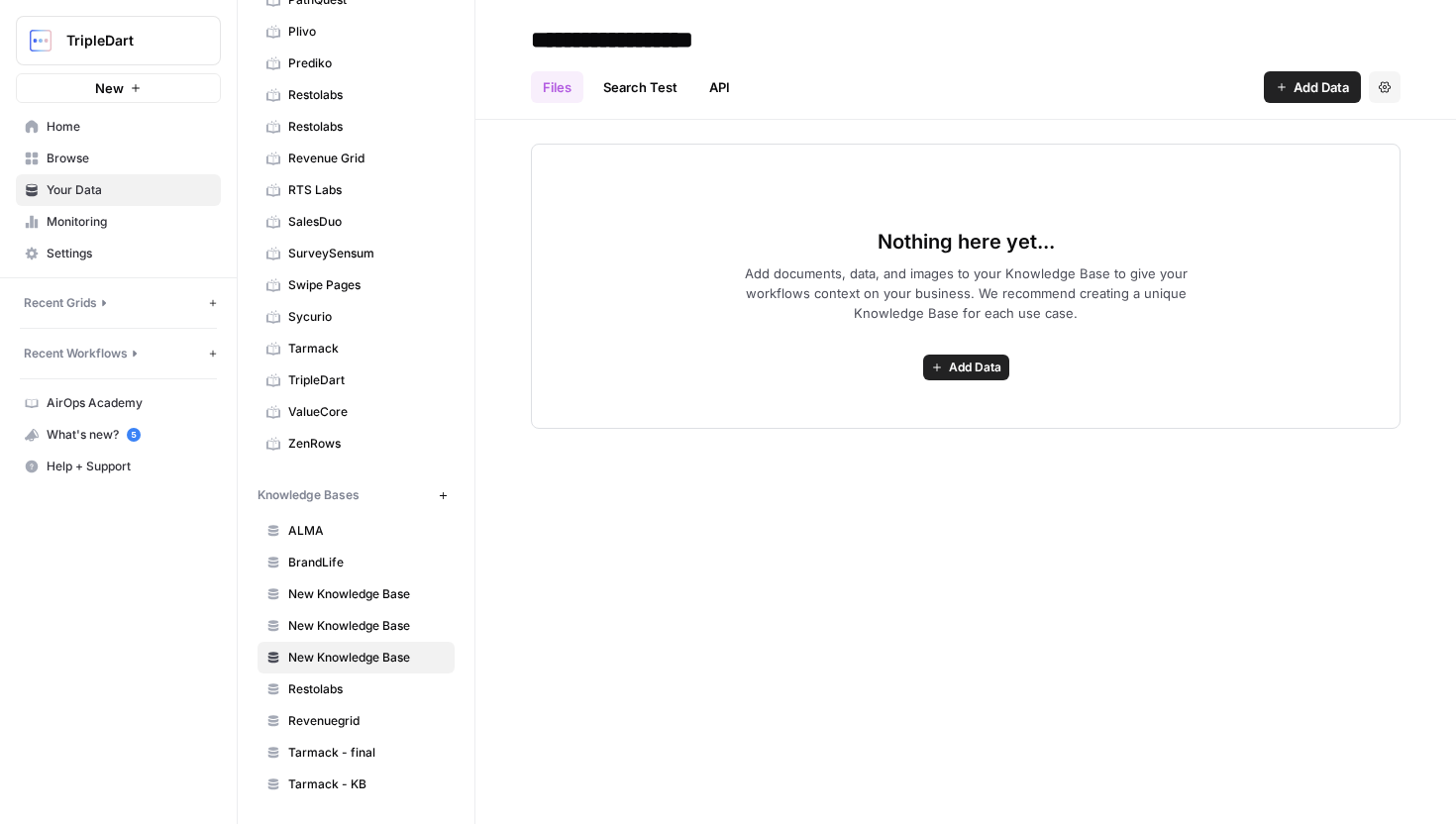 click on "Restolabs" at bounding box center [366, 689] 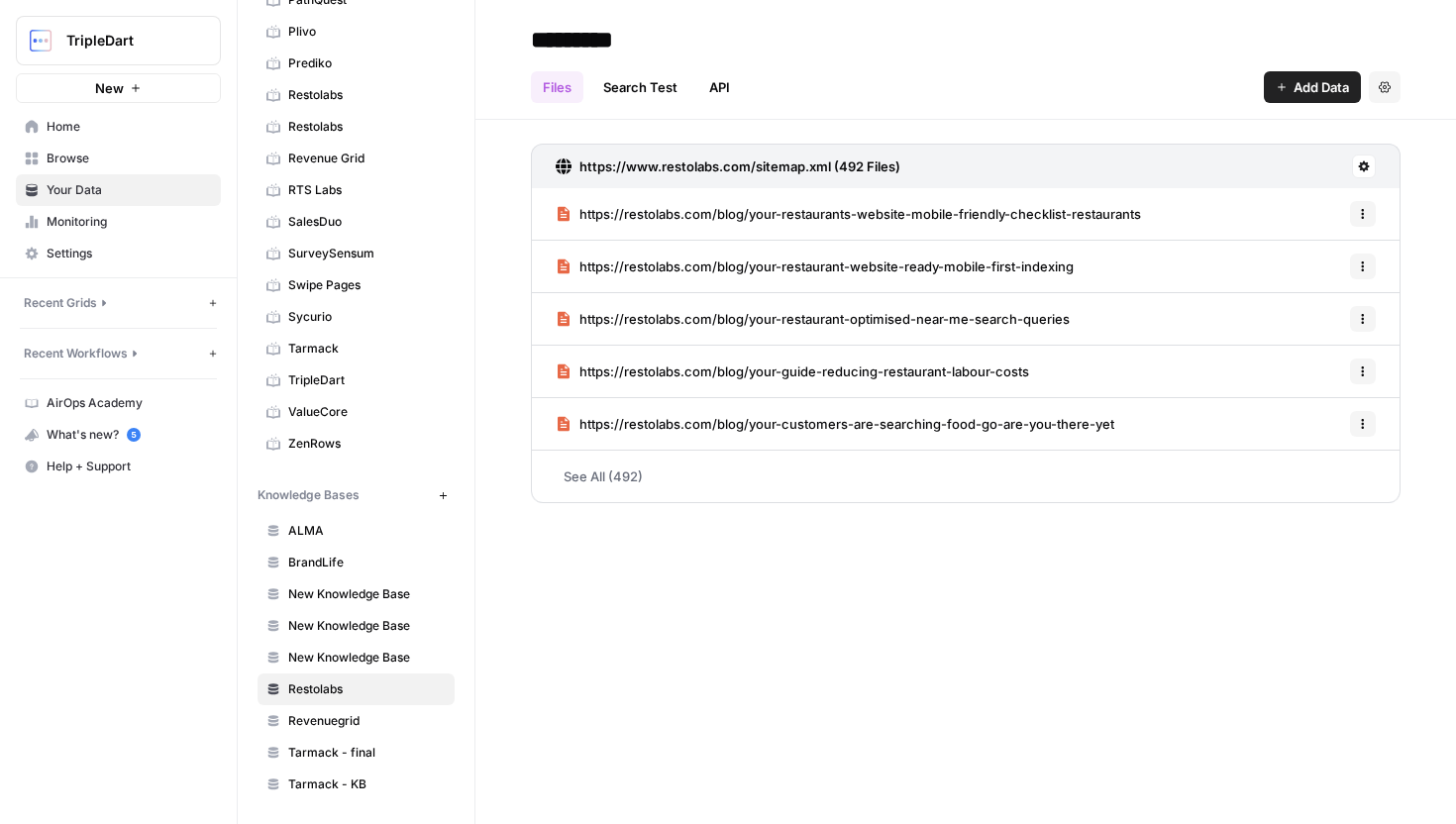 click on "Add Data" at bounding box center (1312, 87) 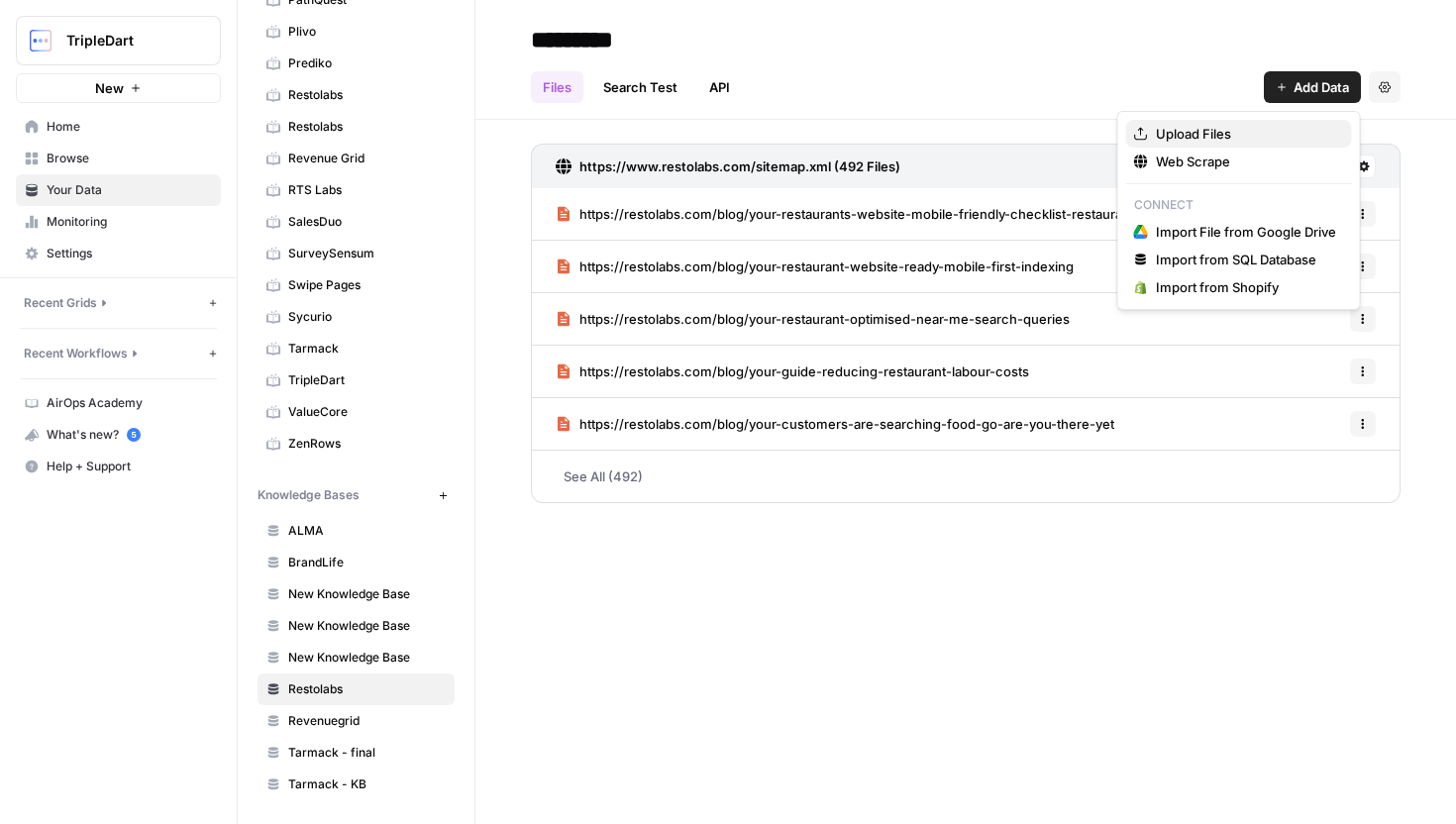 click on "Upload Files" at bounding box center [1246, 134] 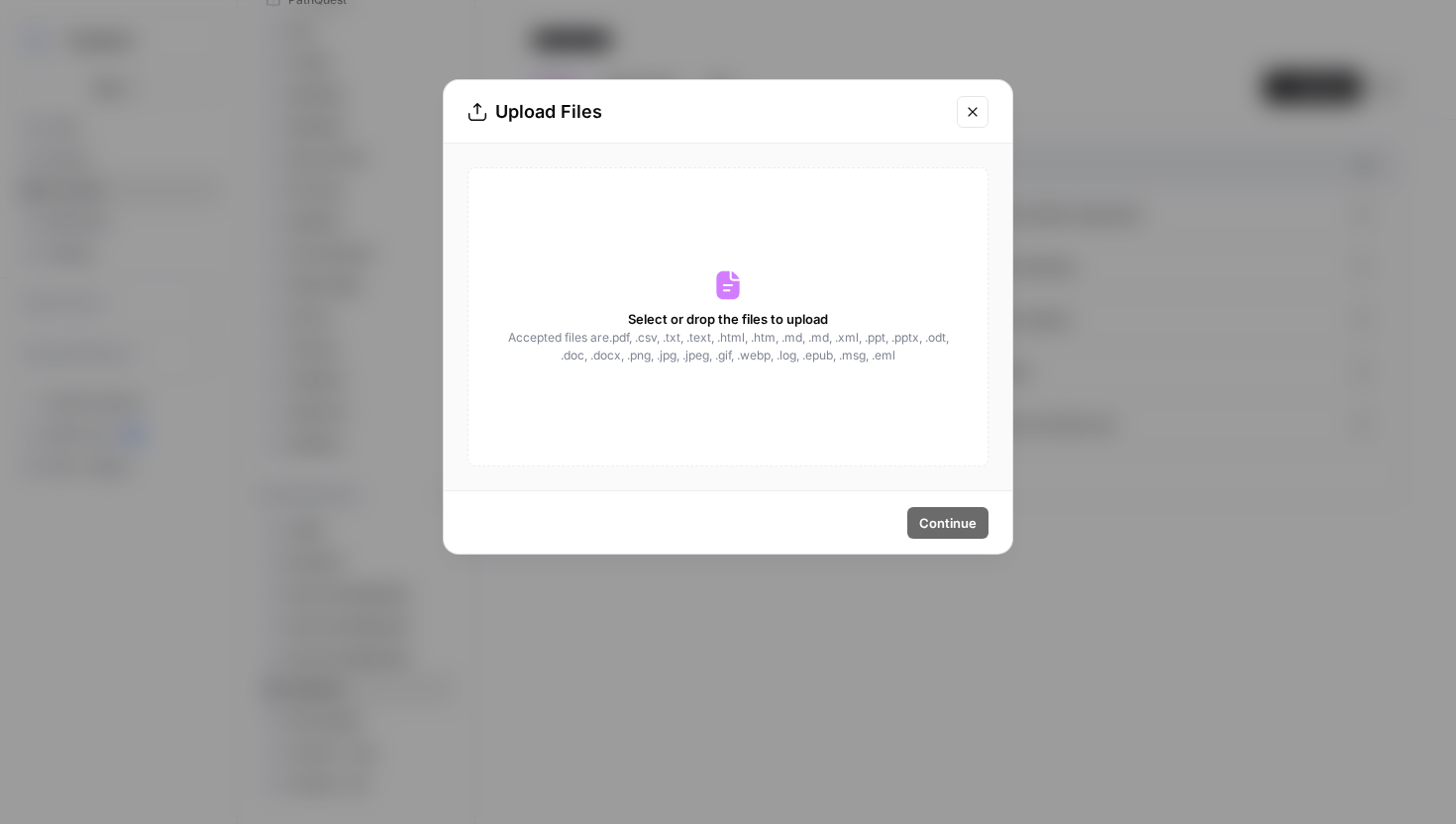 click on "Select or drop the files to upload Accepted files are  .pdf, .csv, .txt, .text, .html, .htm, .md, .md, .xml, .ppt, .pptx, .odt, .doc, .docx, .png, .jpg, .jpeg, .gif, .webp, .log, .epub, .msg, .eml" at bounding box center [728, 317] 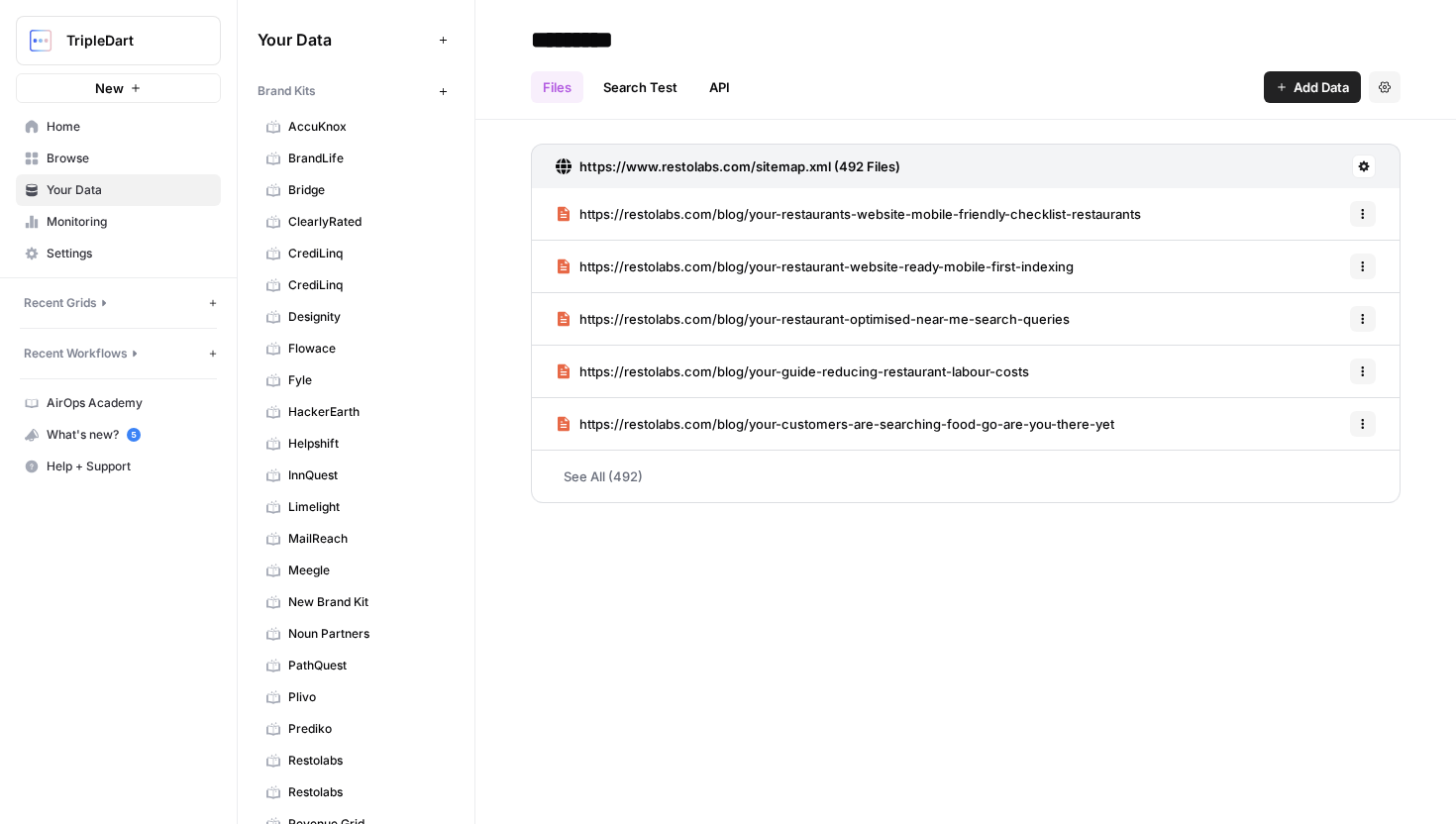 scroll, scrollTop: 666, scrollLeft: 0, axis: vertical 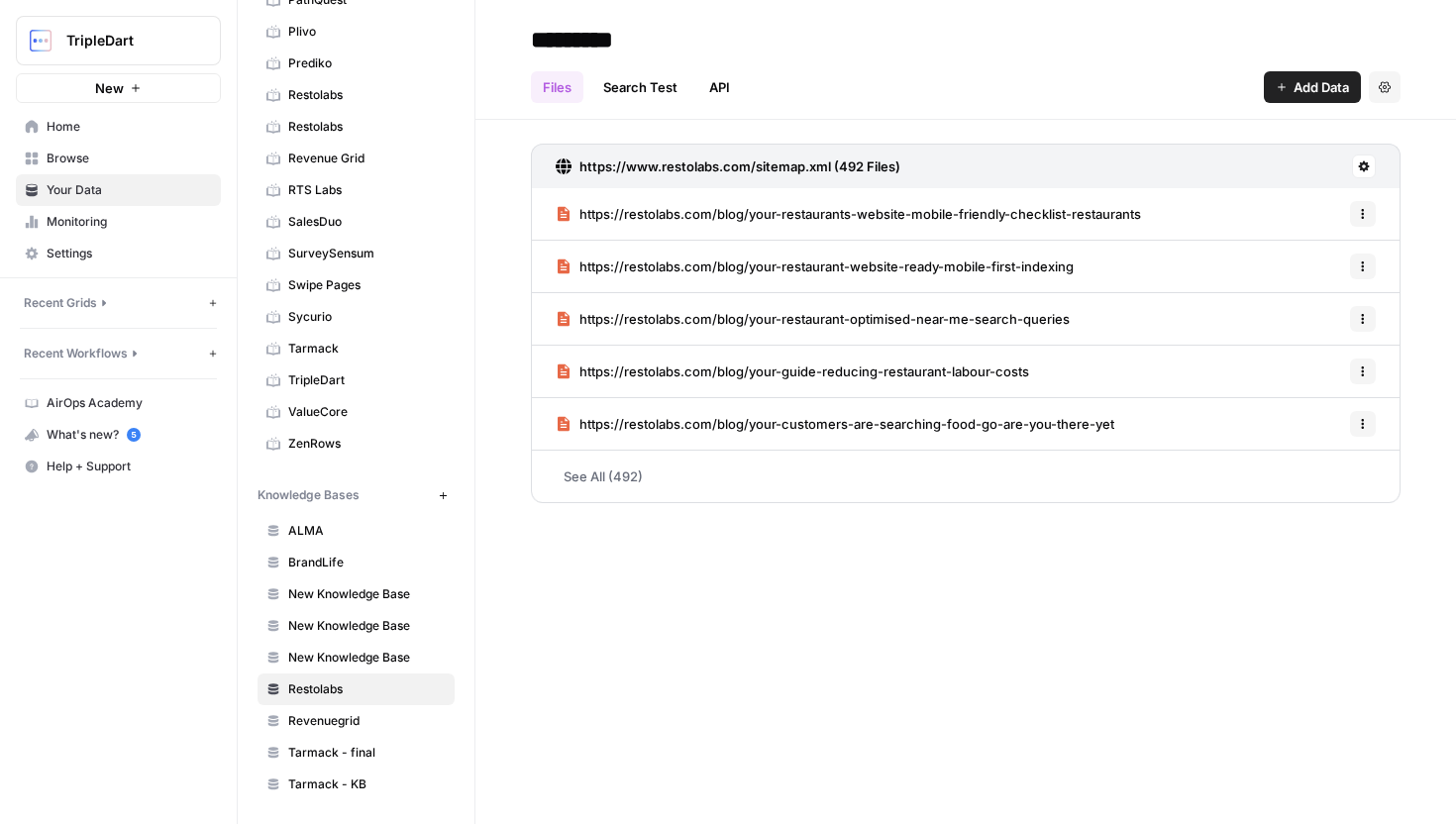click on "BrandLife" at bounding box center [366, 563] 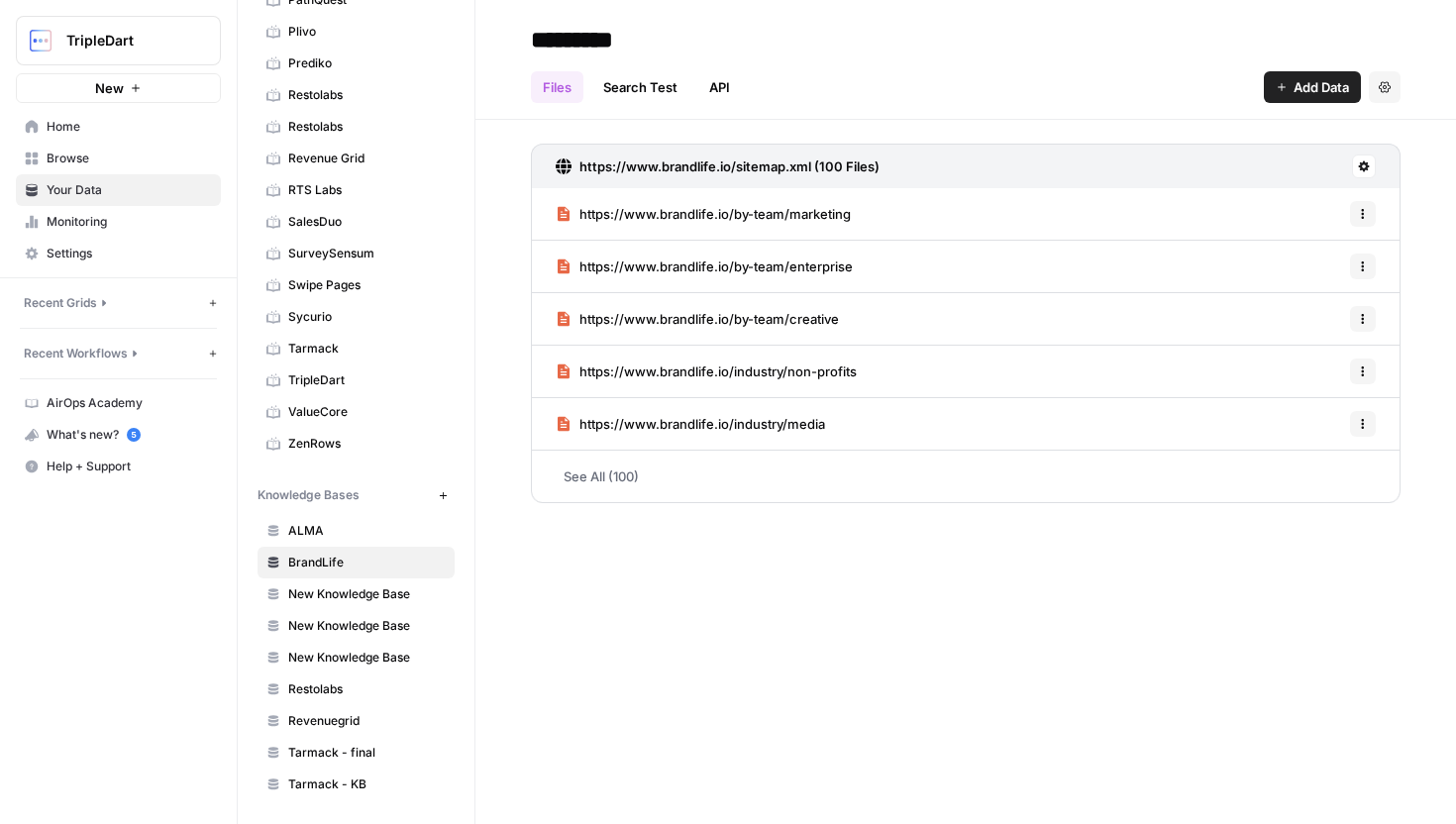 click on "Files Search Test API Add Data Settings" at bounding box center (966, 79) 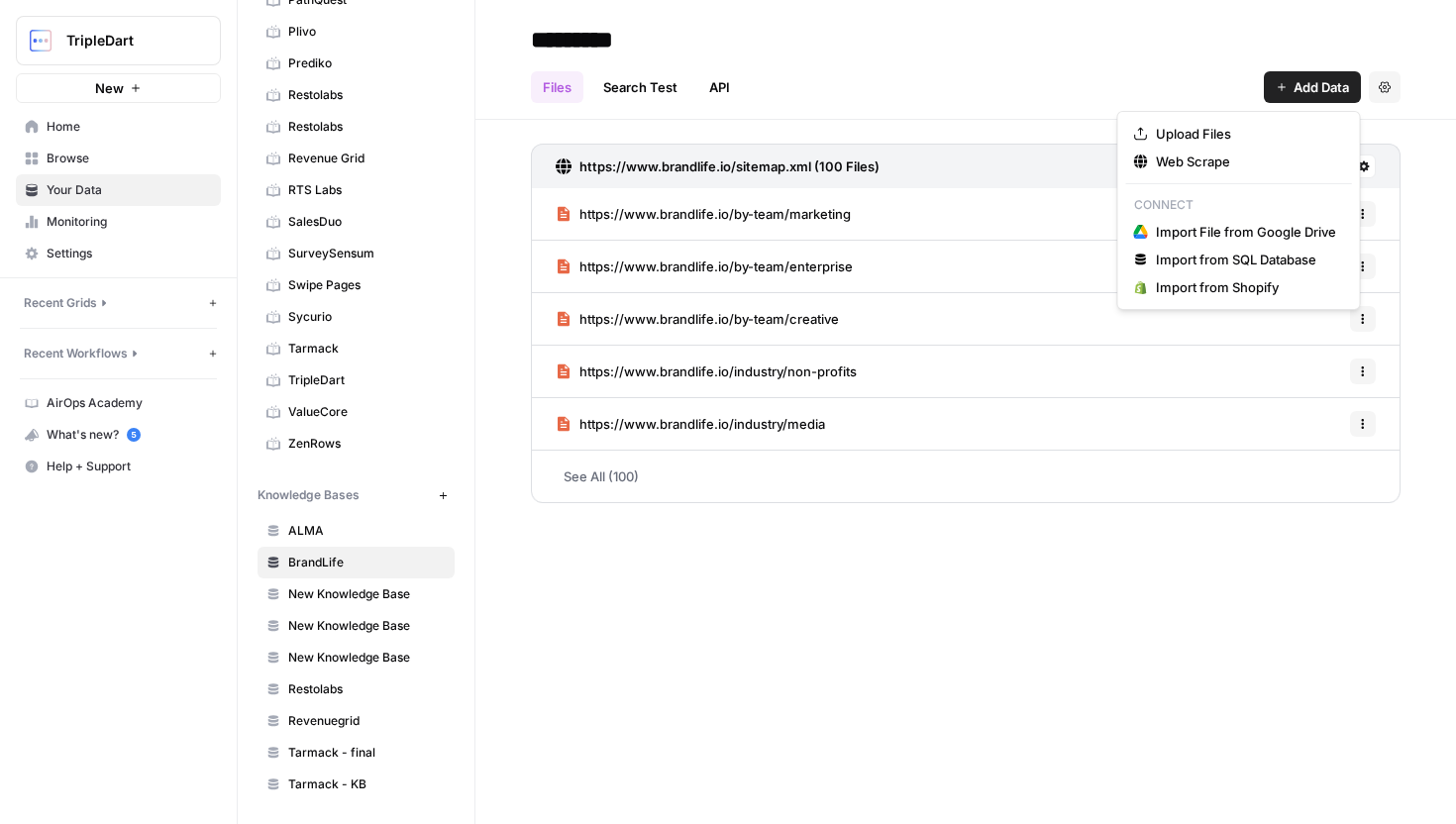click on "Add Data" at bounding box center [1312, 87] 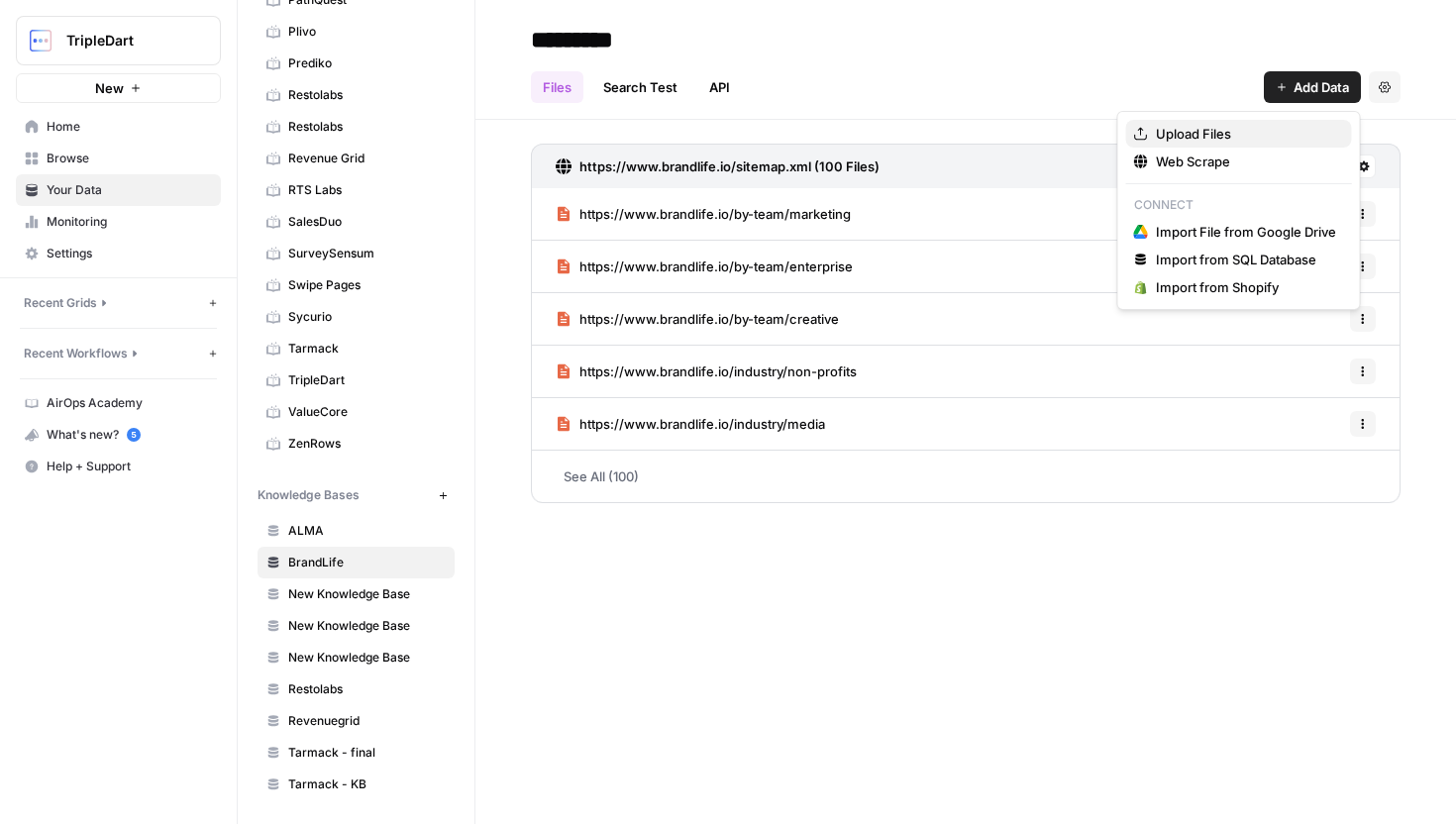 click on "Upload Files" at bounding box center [1246, 134] 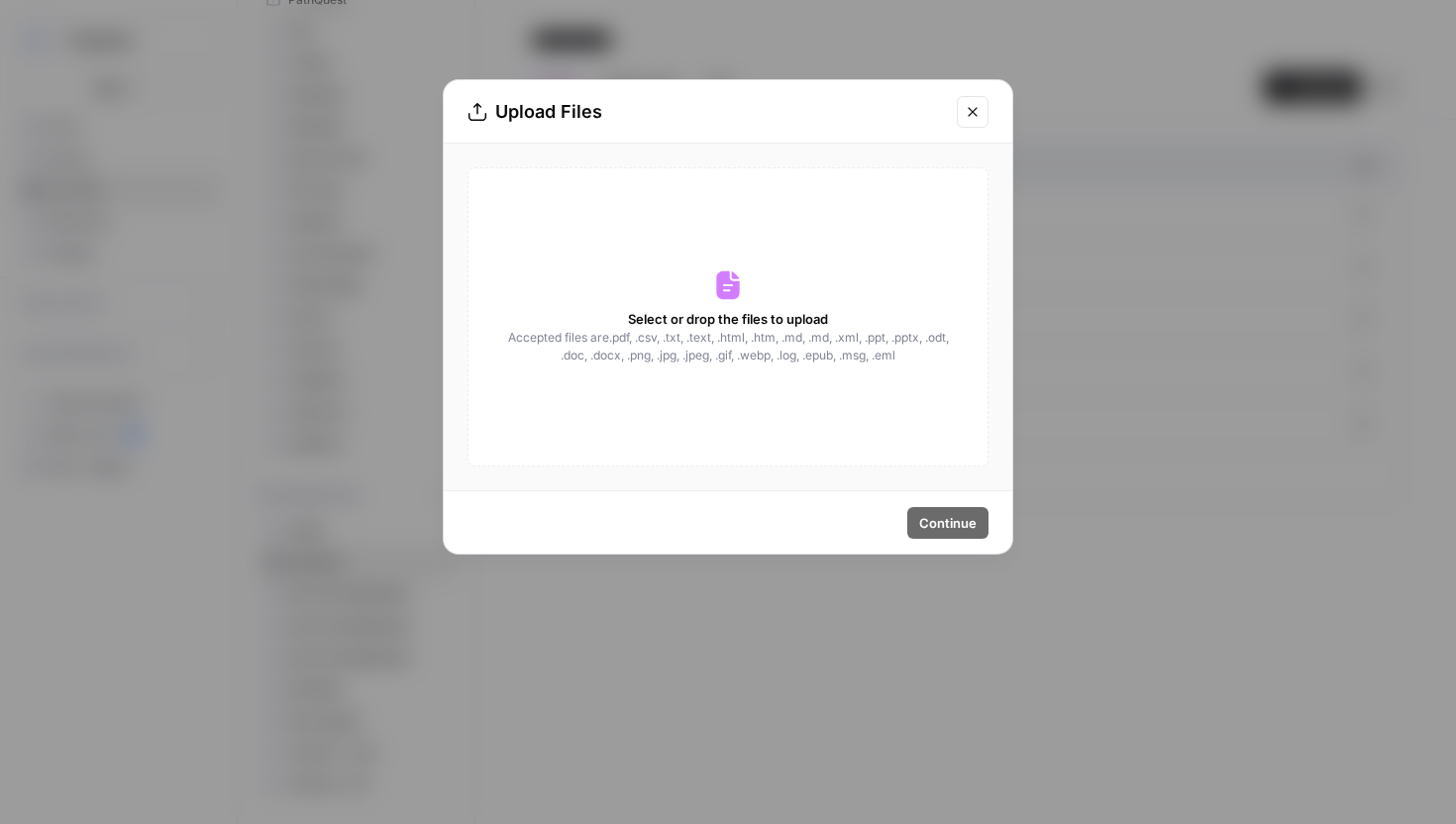 click 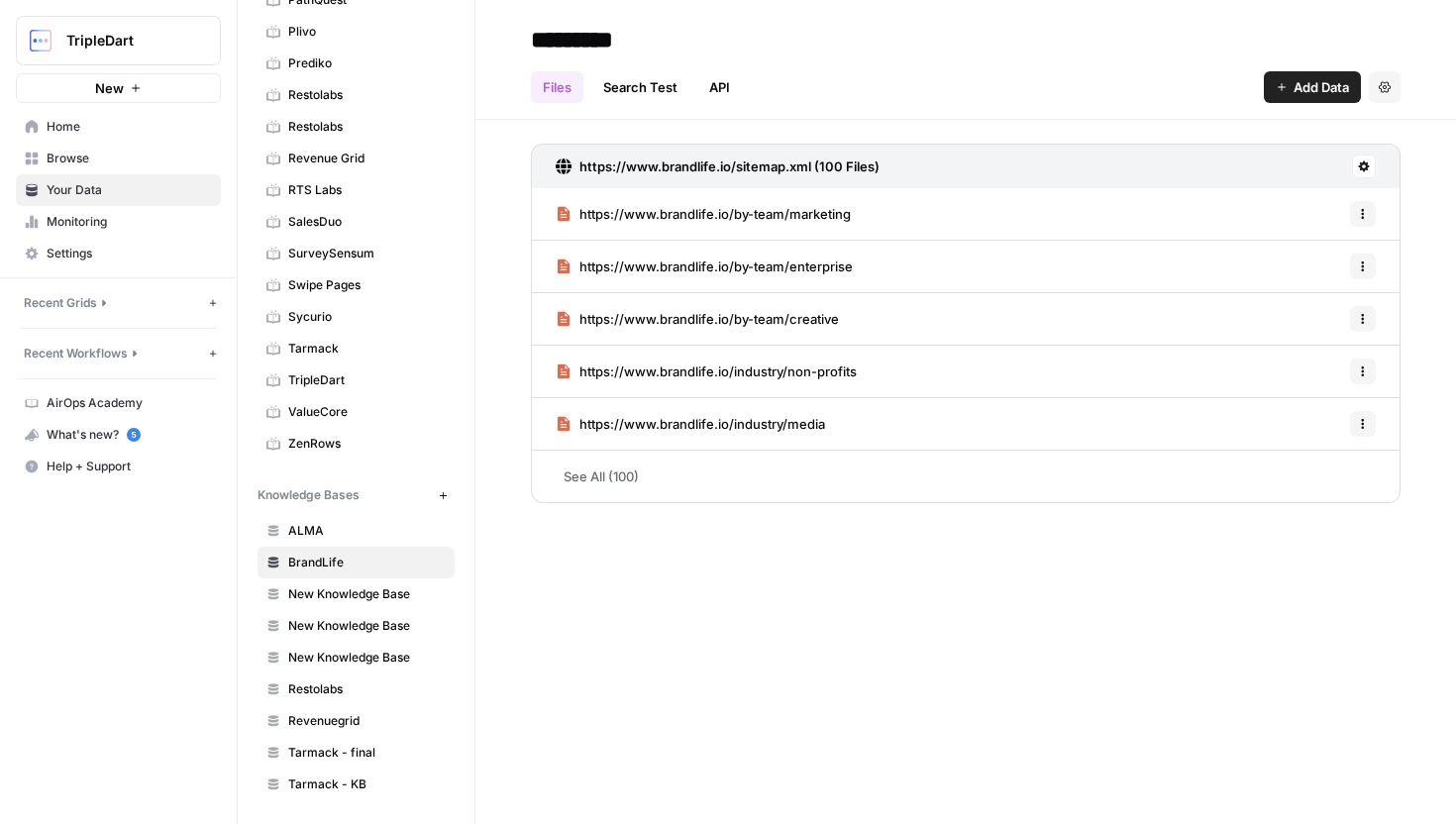 click on "Browse" at bounding box center [129, 158] 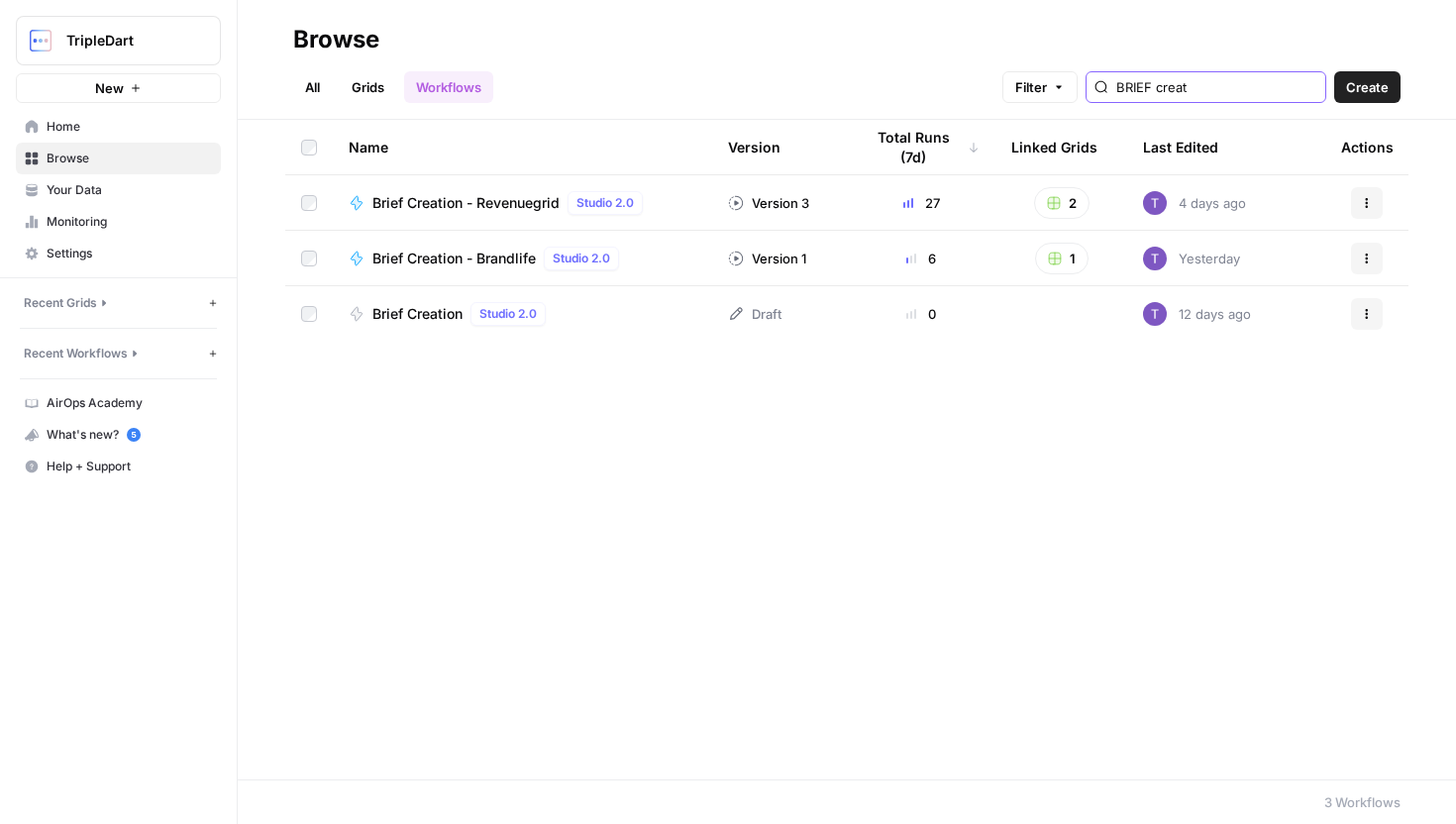 drag, startPoint x: 1259, startPoint y: 79, endPoint x: 1105, endPoint y: 85, distance: 154.11684 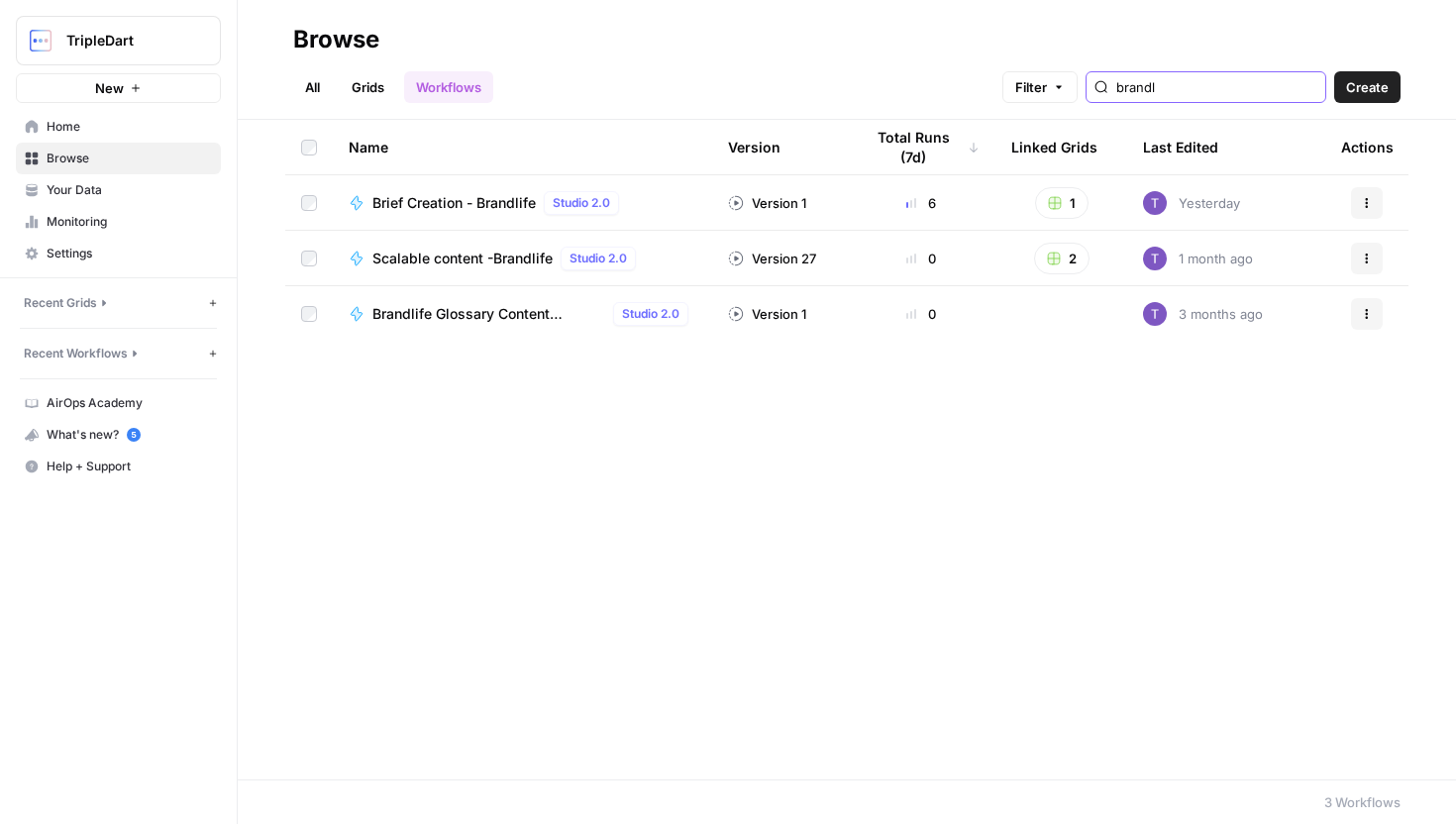 drag, startPoint x: 1237, startPoint y: 91, endPoint x: 1201, endPoint y: 88, distance: 36.124784 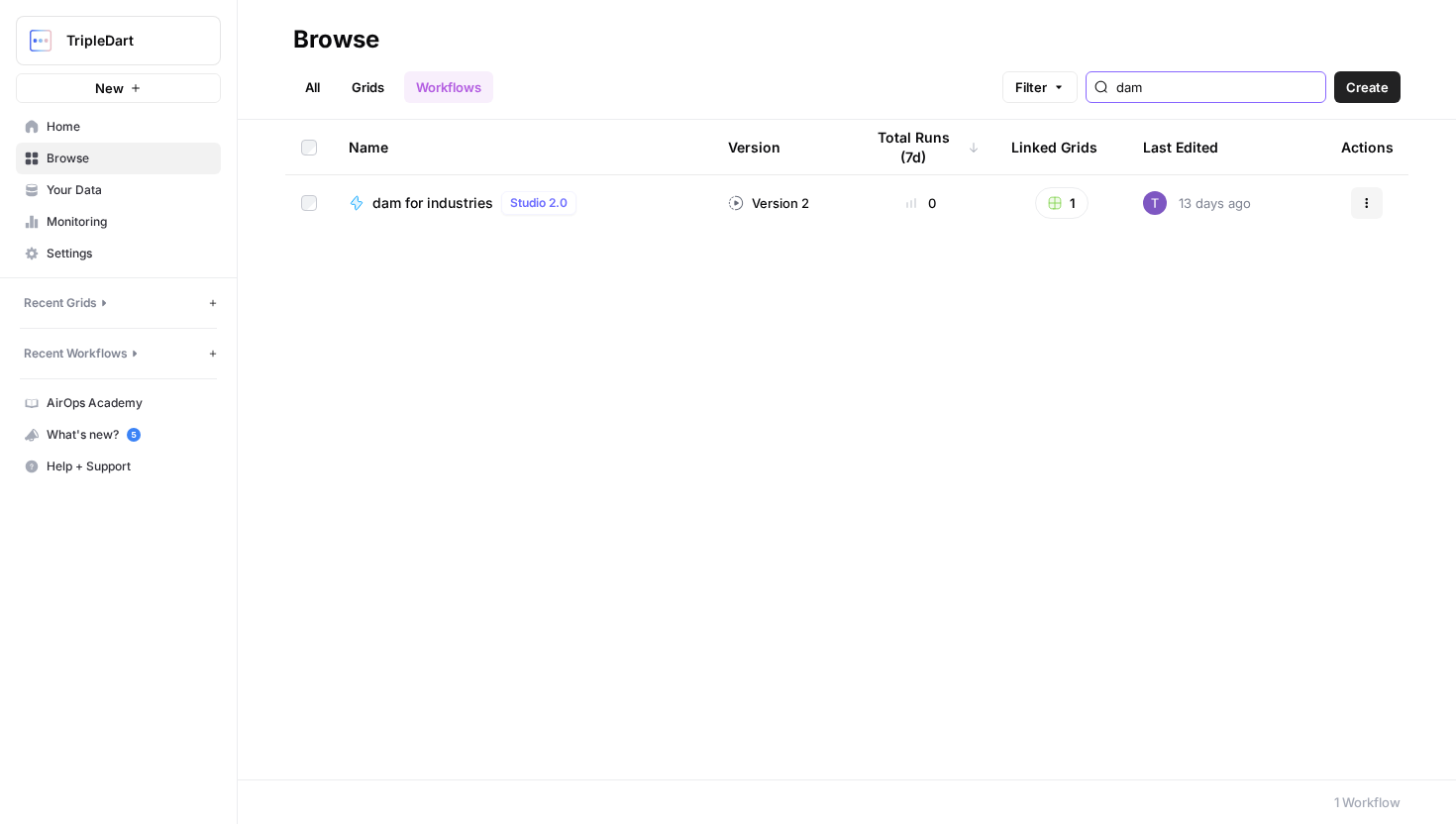 type on "dam" 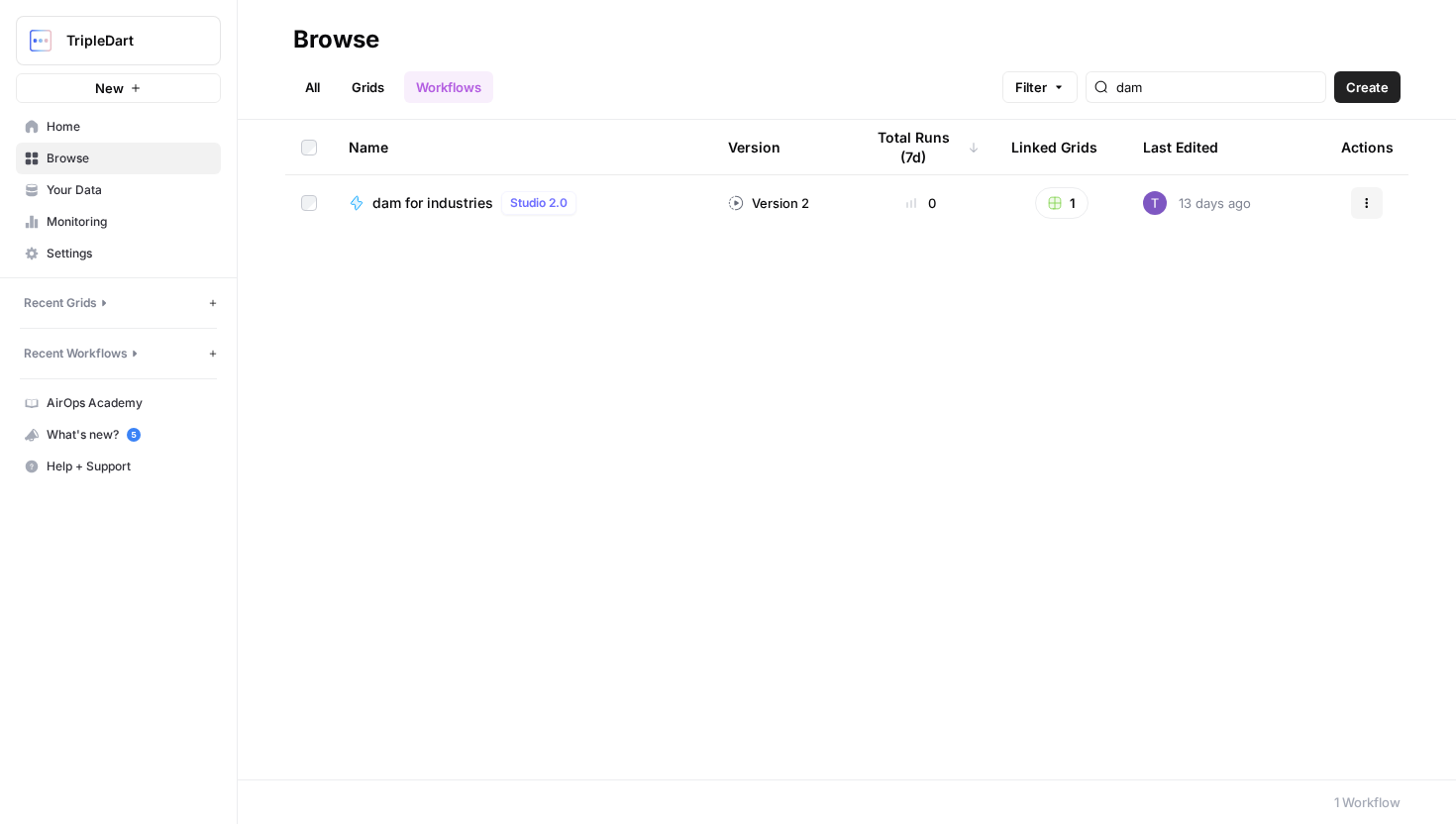 click on "Name" at bounding box center (522, 147) 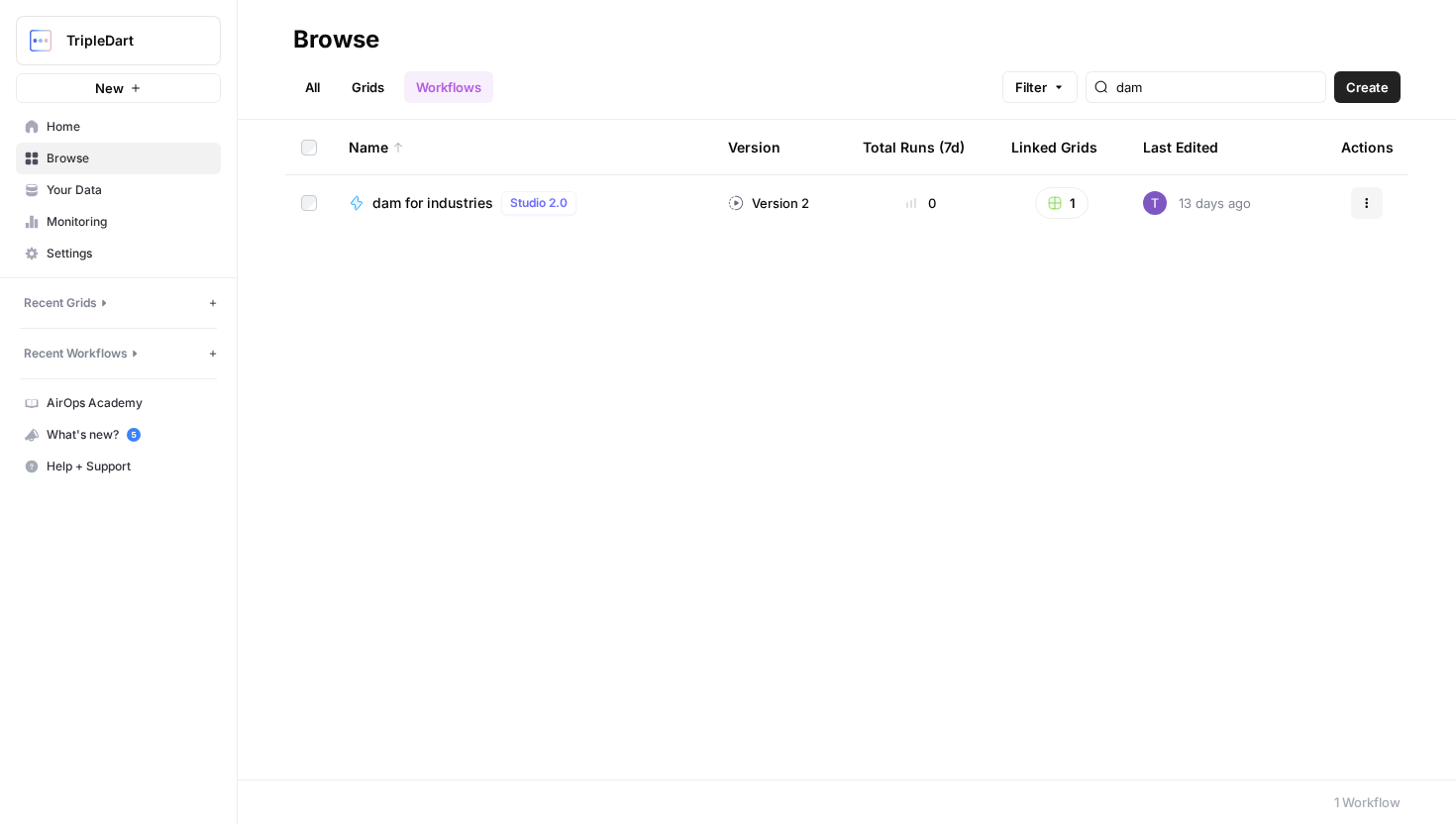 click on "dam for industries" at bounding box center (433, 203) 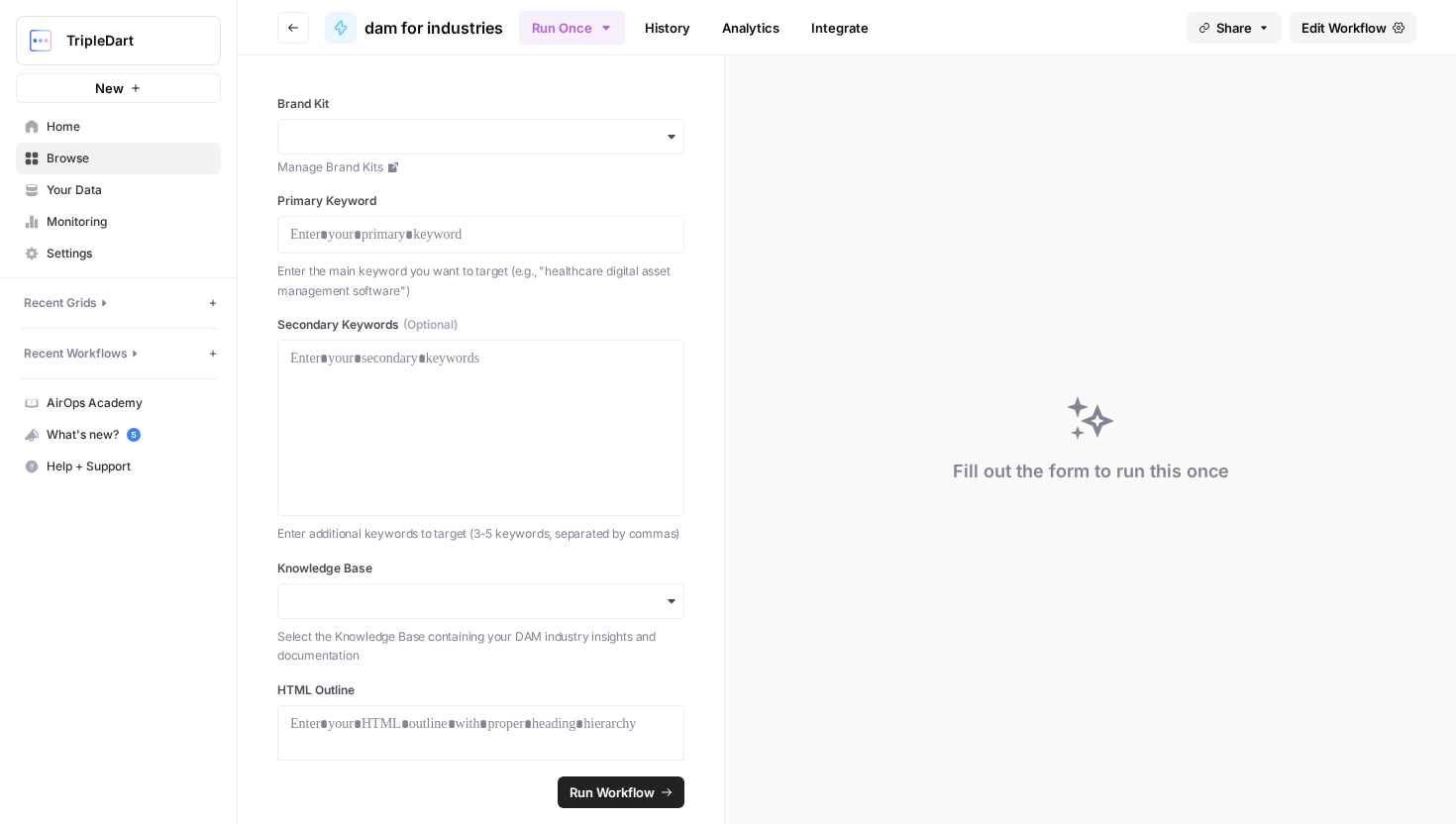 click on "Fill out the form to run this once" at bounding box center (1091, 440) 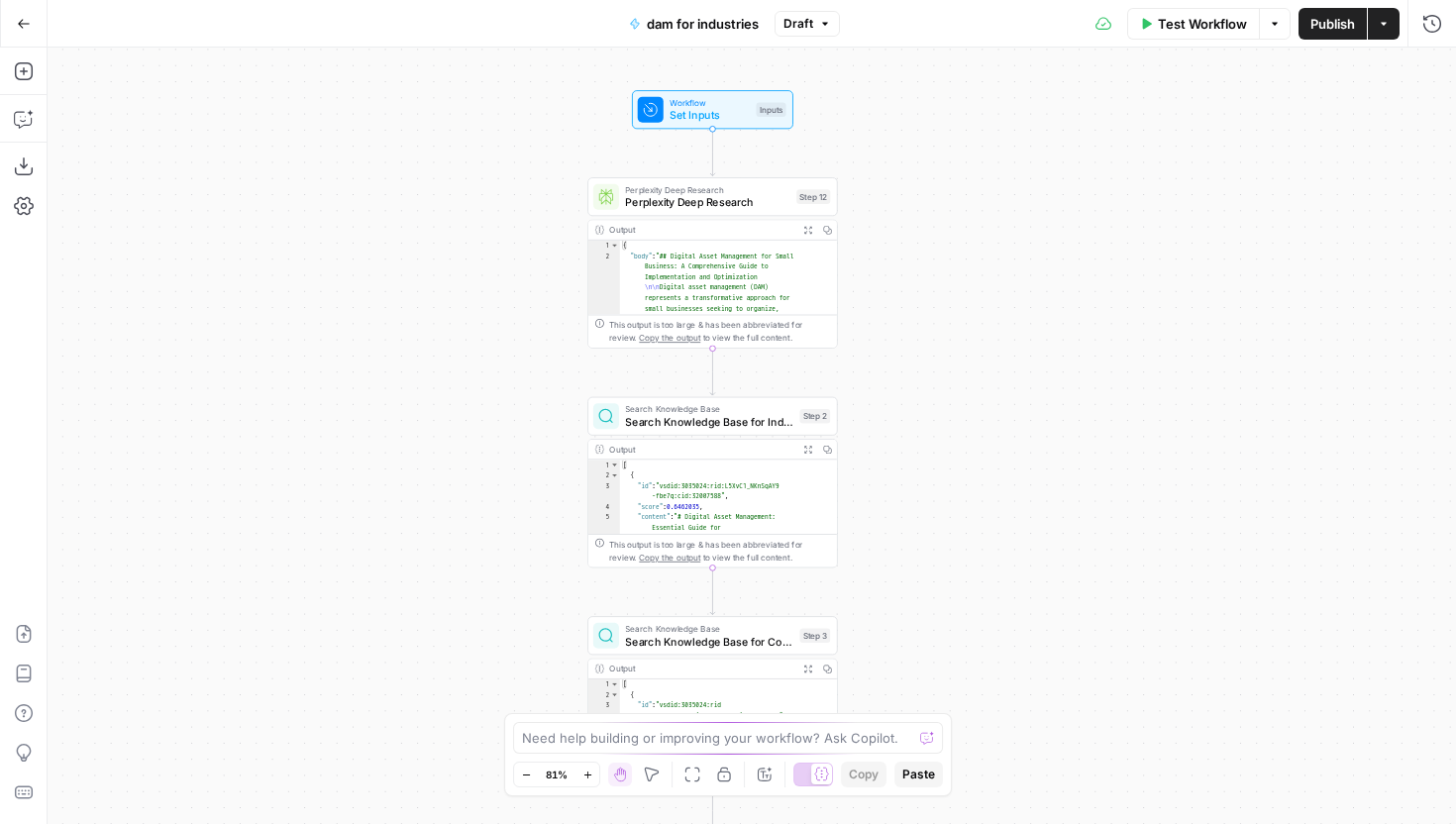 click on "Draft" at bounding box center (807, 24) 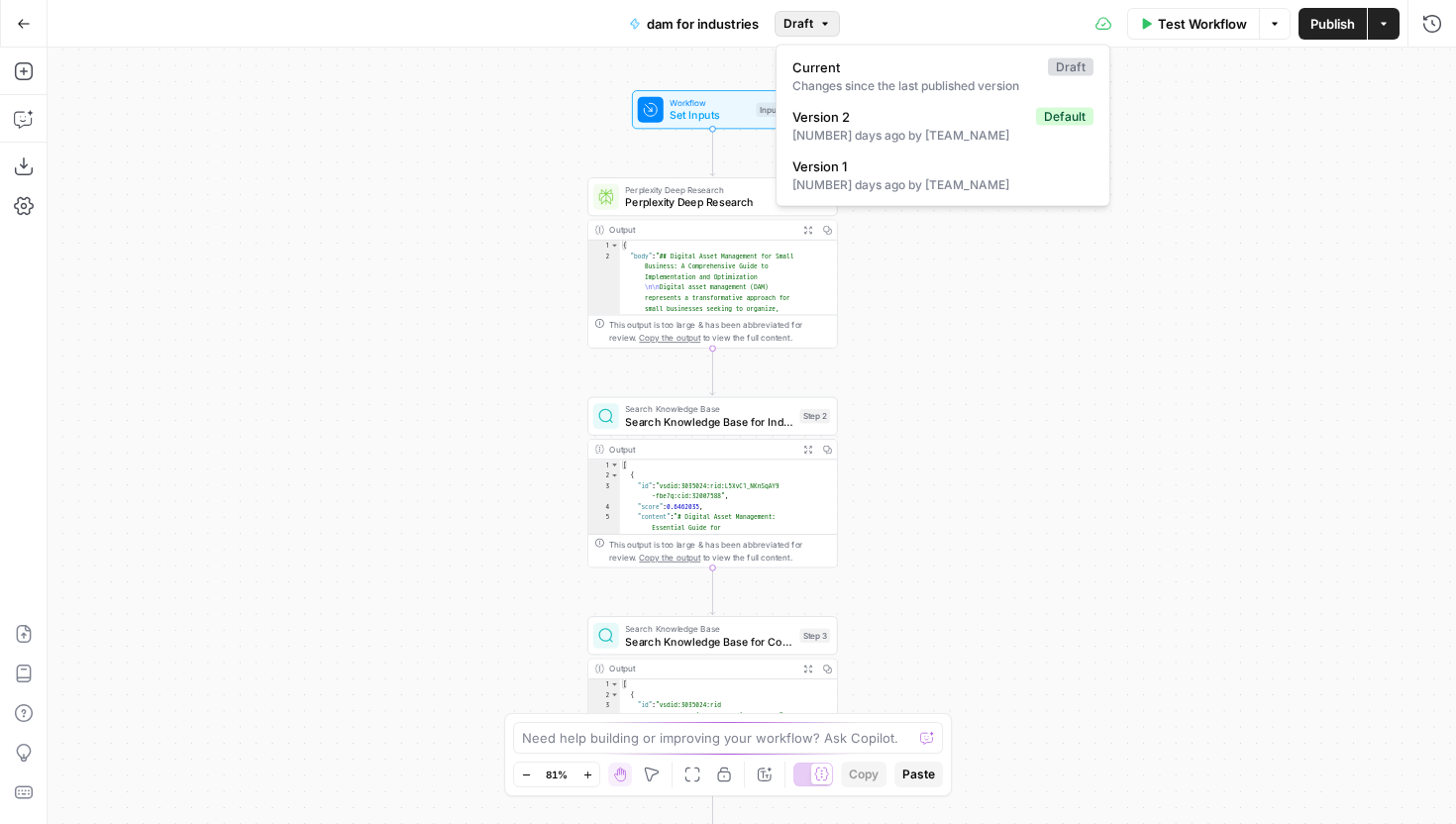 click on "Draft" at bounding box center [807, 24] 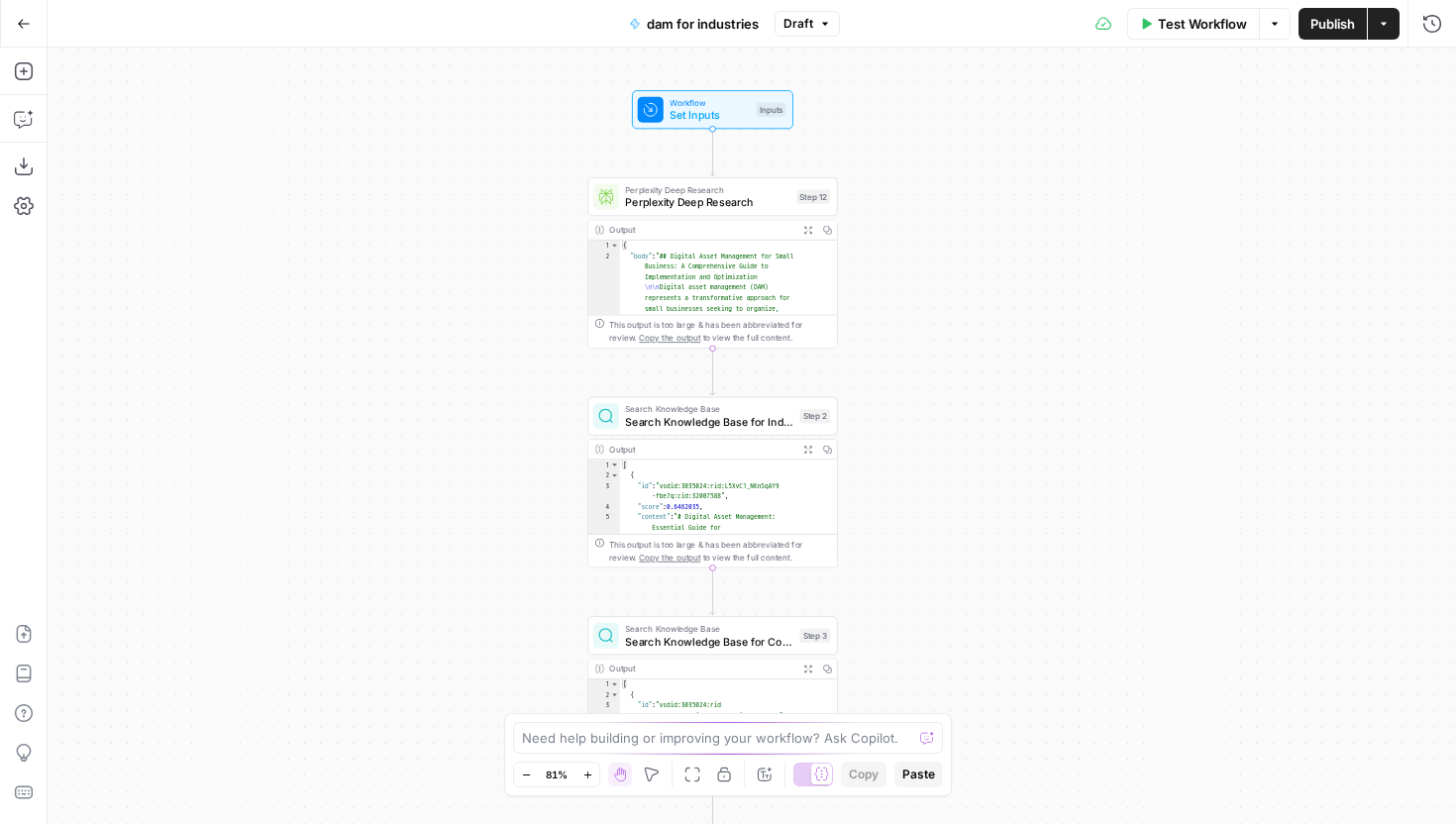 click on "Draft" at bounding box center (807, 24) 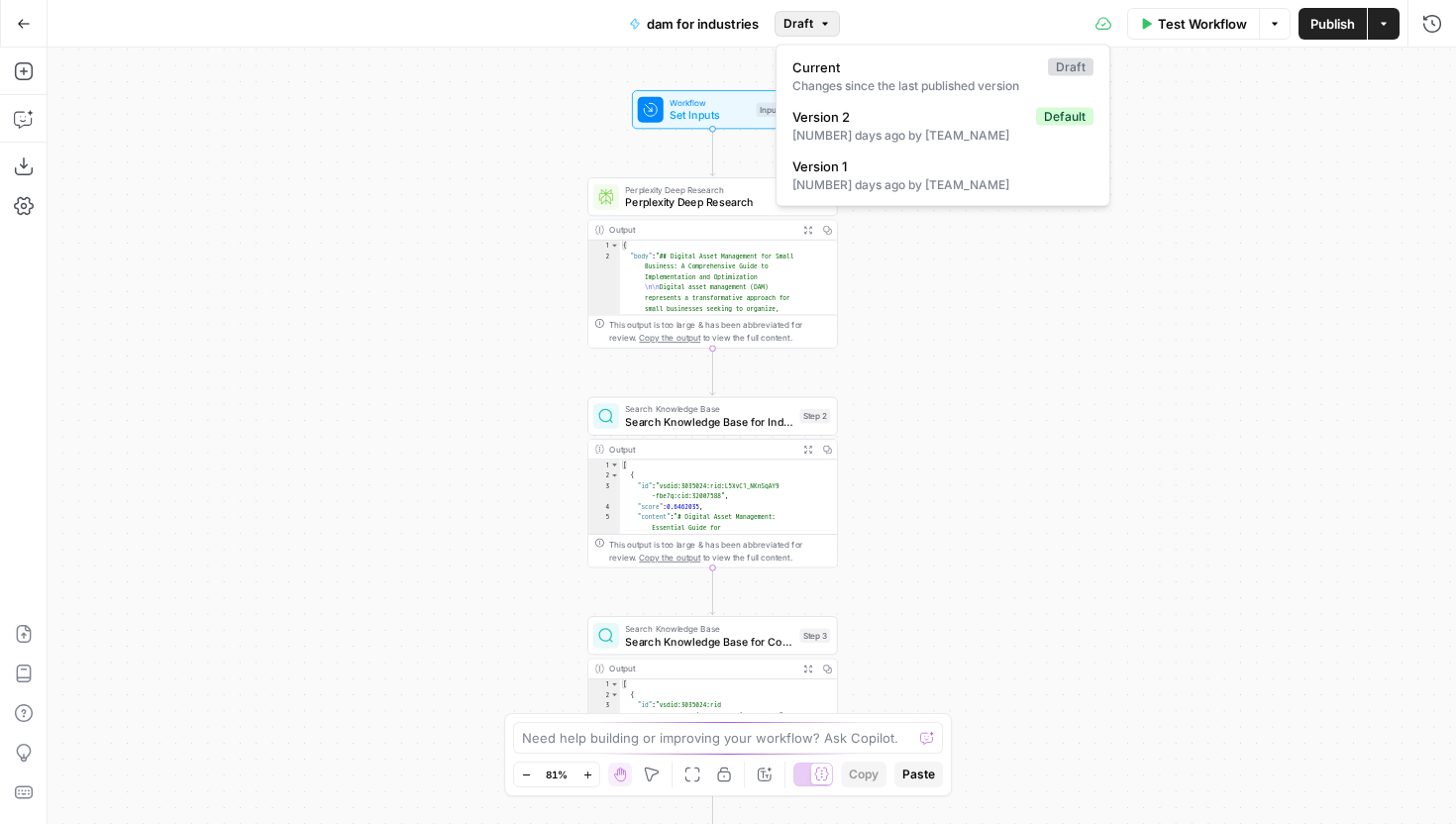 click on "Draft" at bounding box center [807, 24] 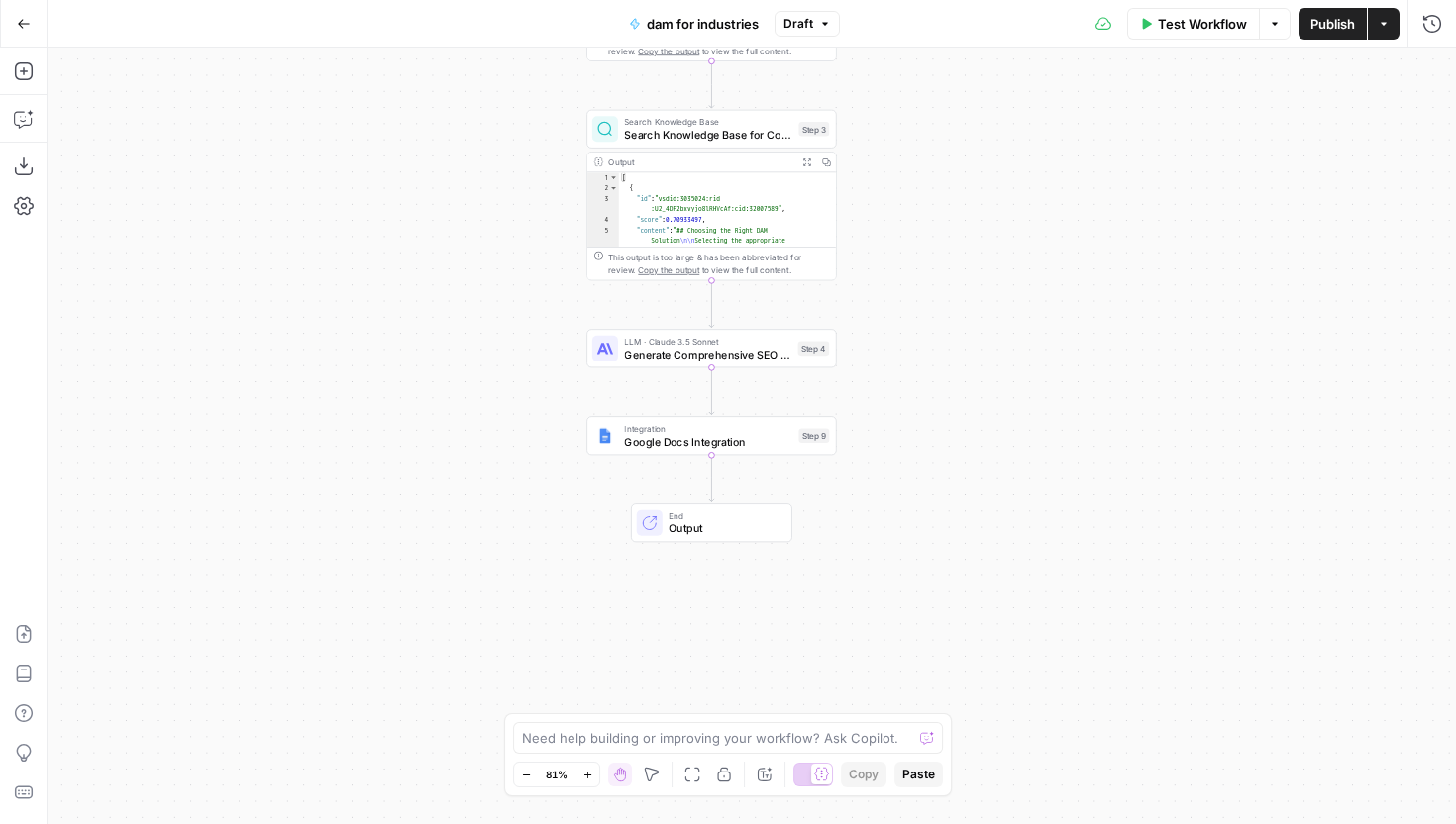 click on "Generate Comprehensive SEO Content" at bounding box center [707, 354] 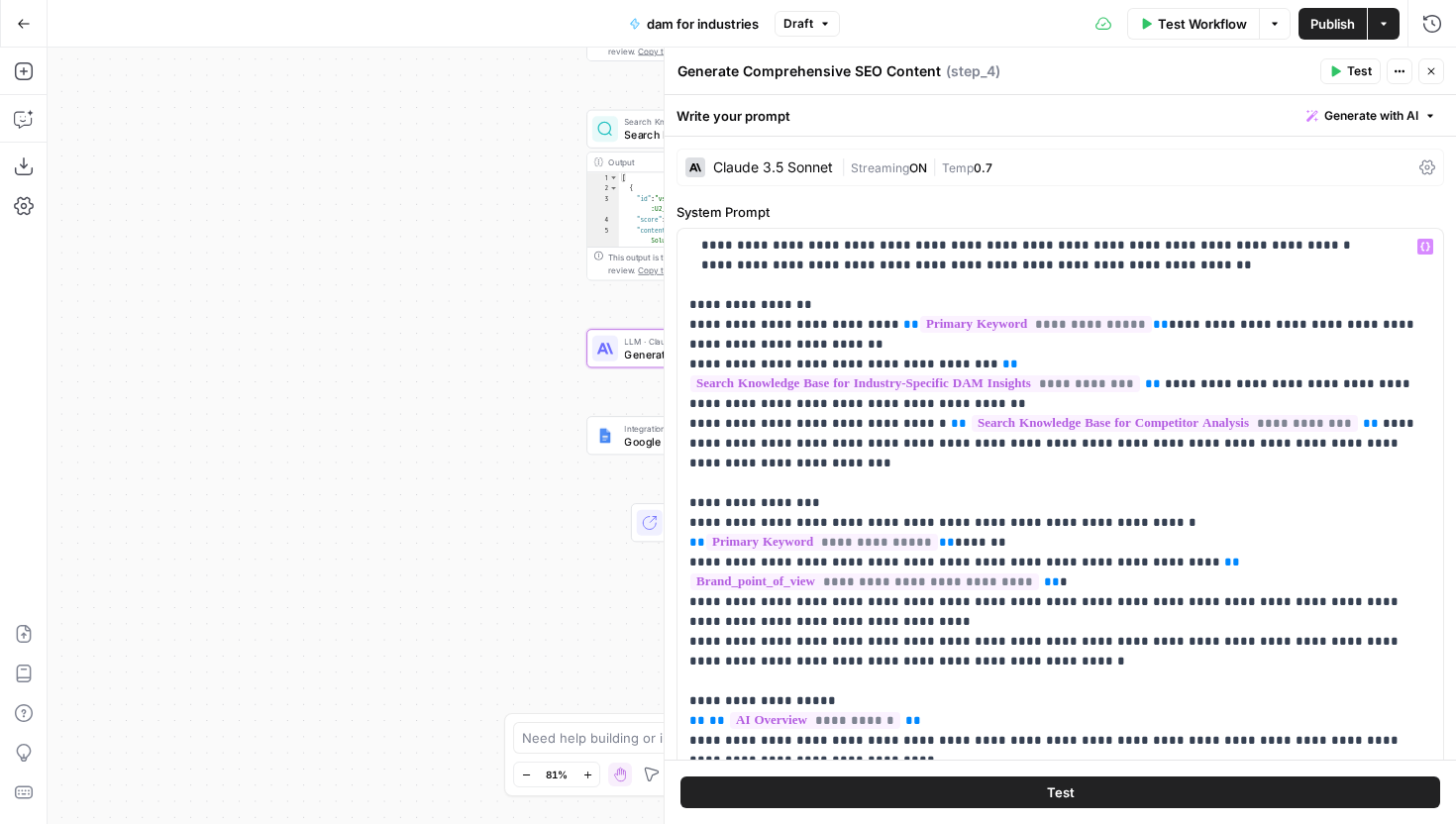 scroll, scrollTop: 1130, scrollLeft: 0, axis: vertical 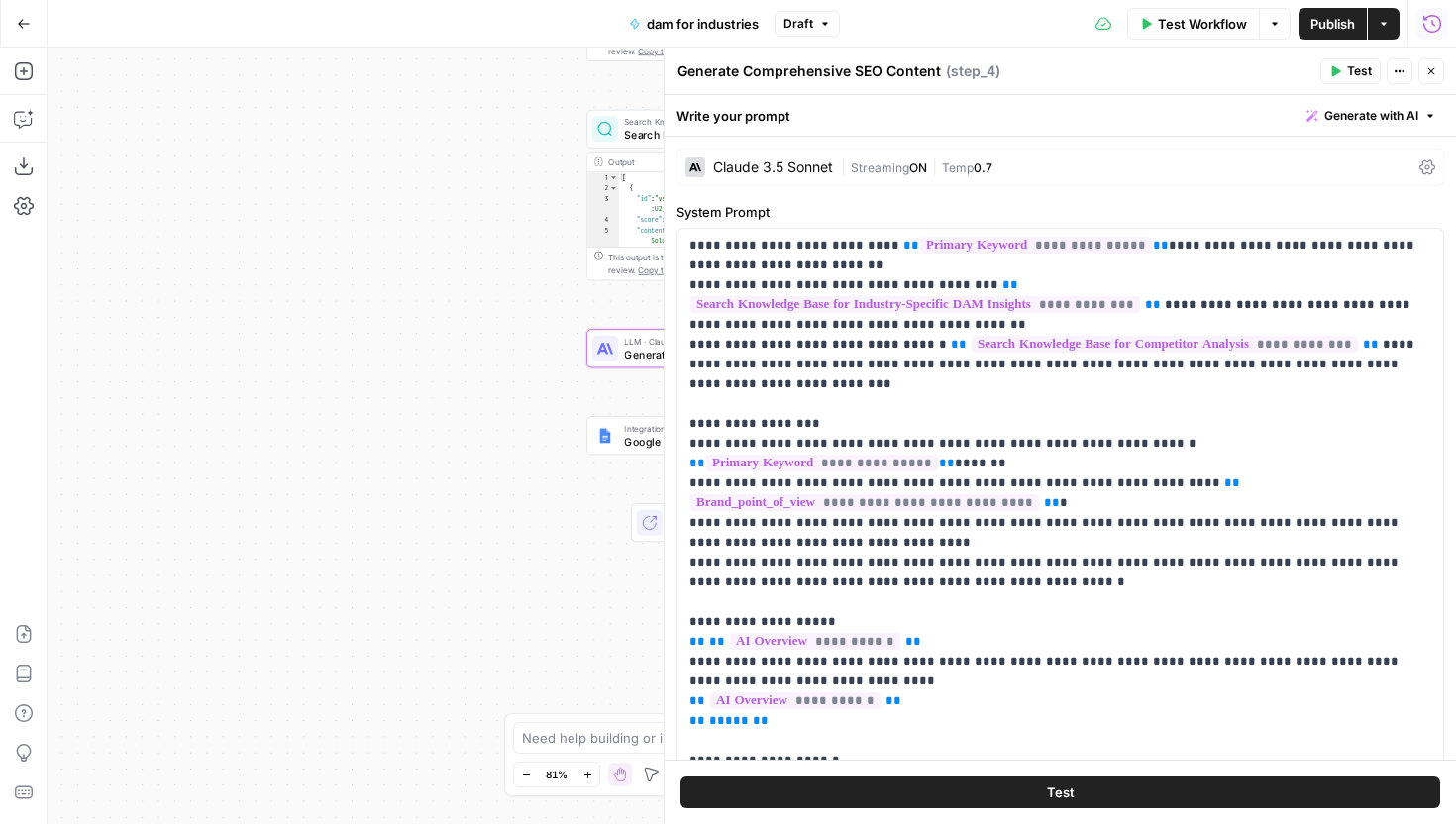 click 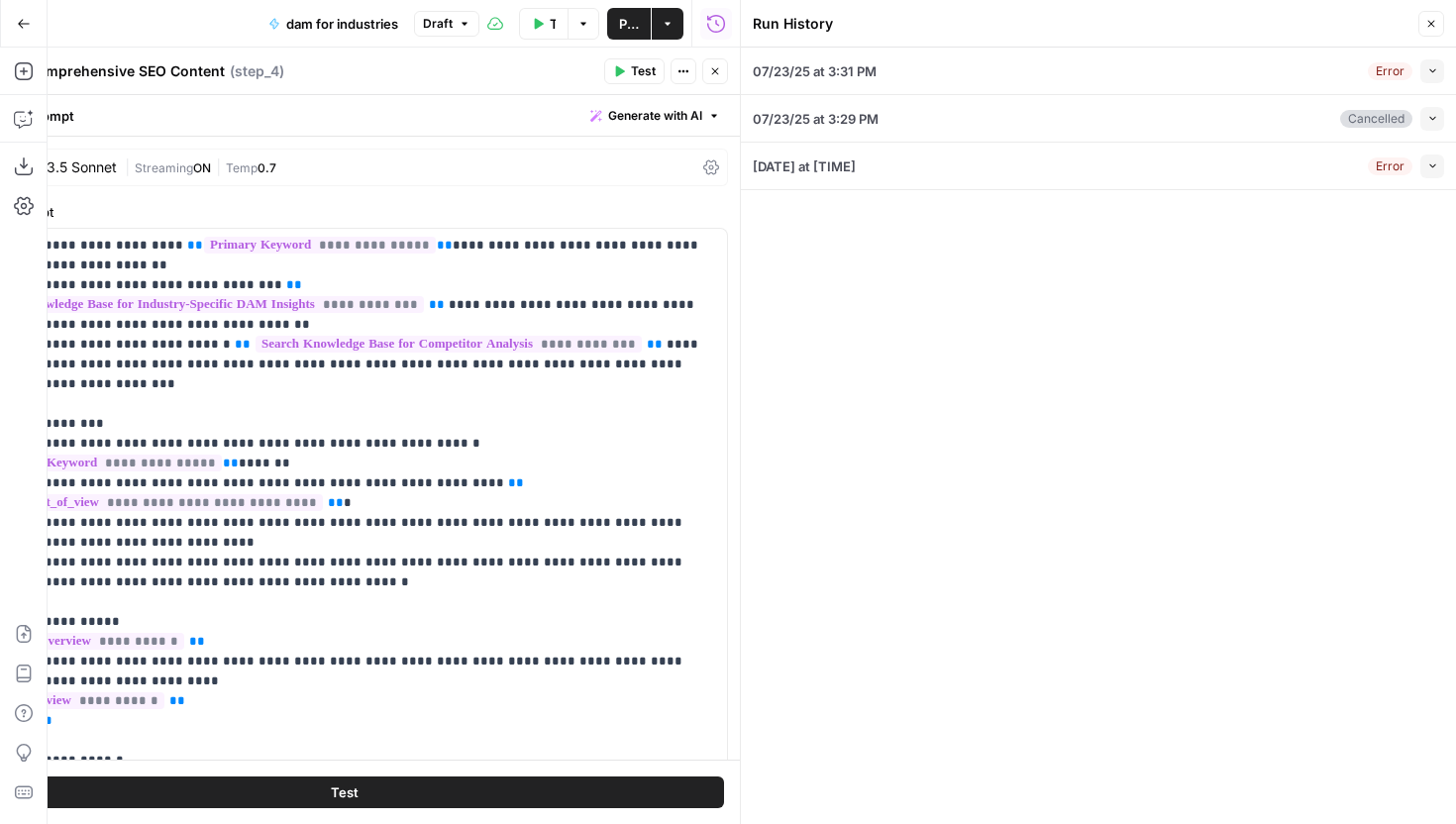 click 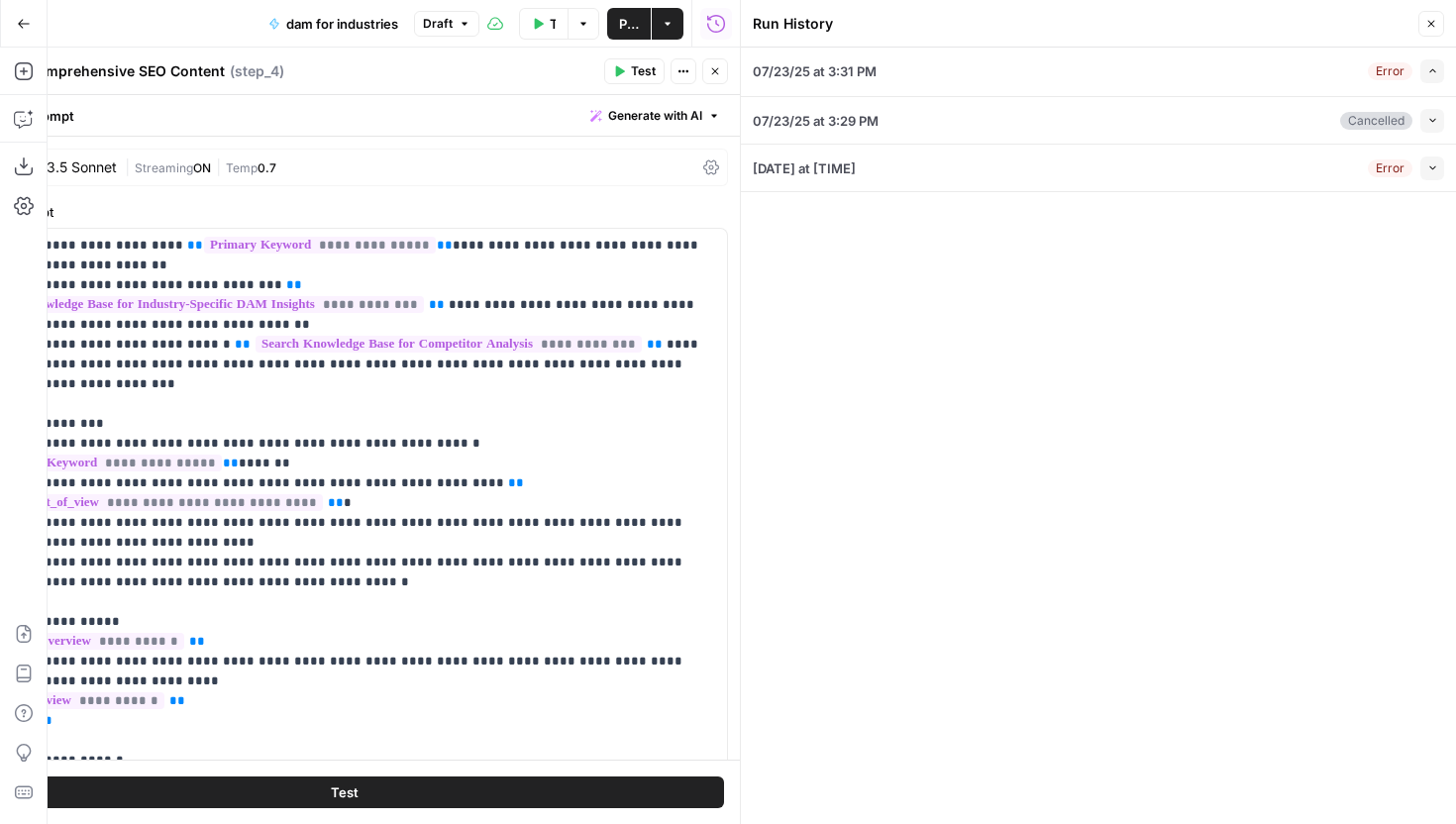 type on "BrandLife" 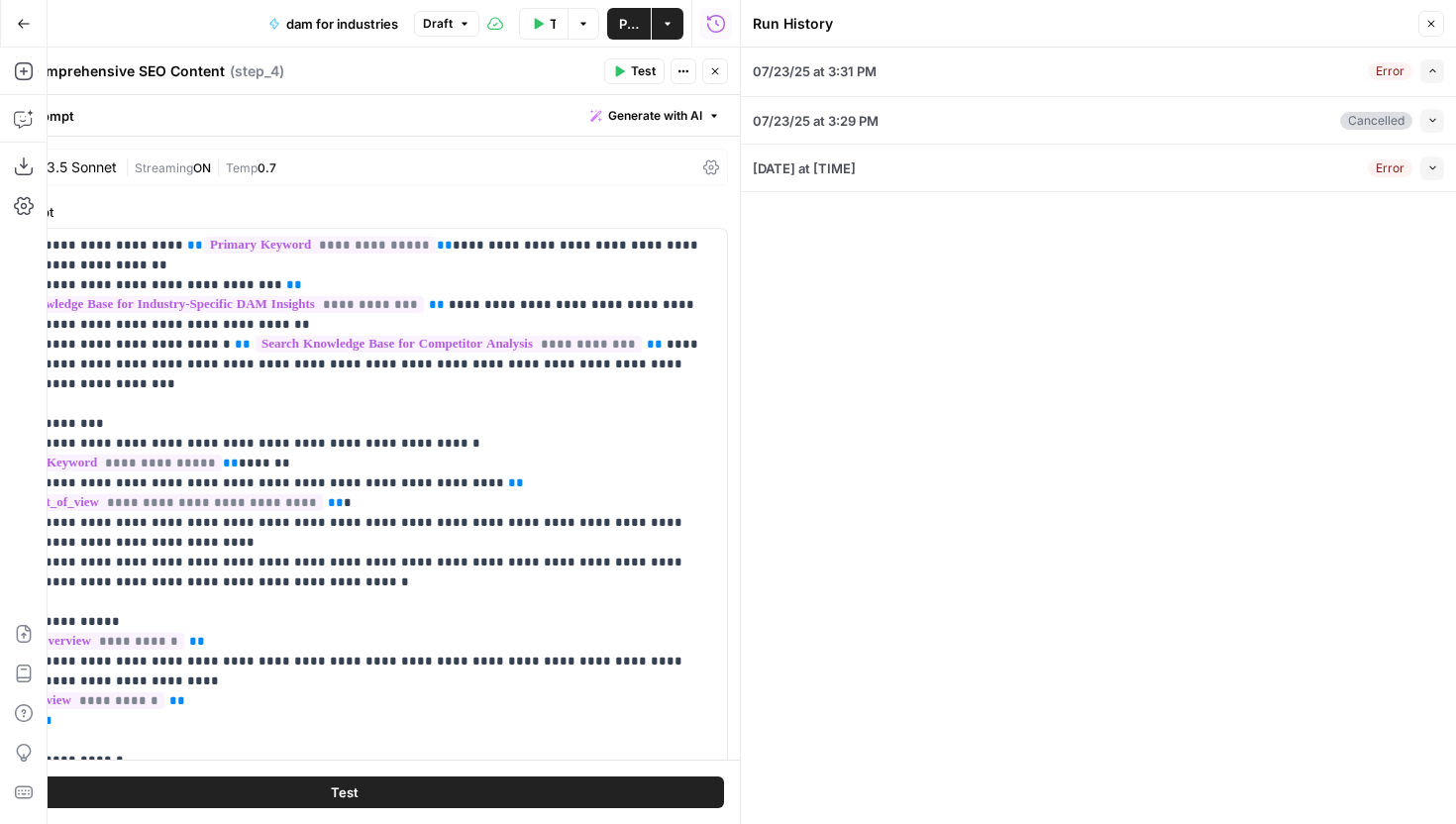 type on "BrandLife" 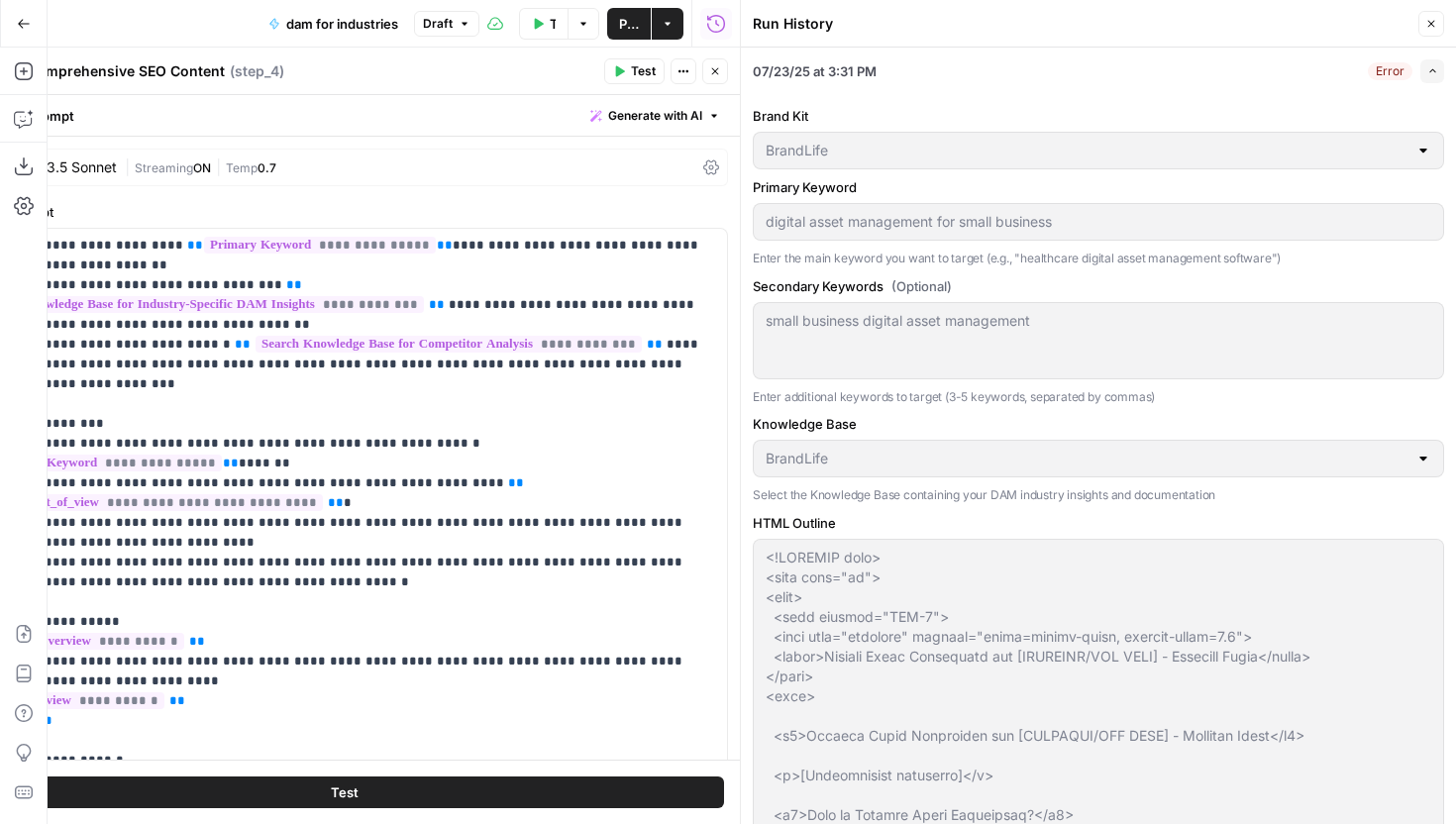 scroll, scrollTop: 445, scrollLeft: 0, axis: vertical 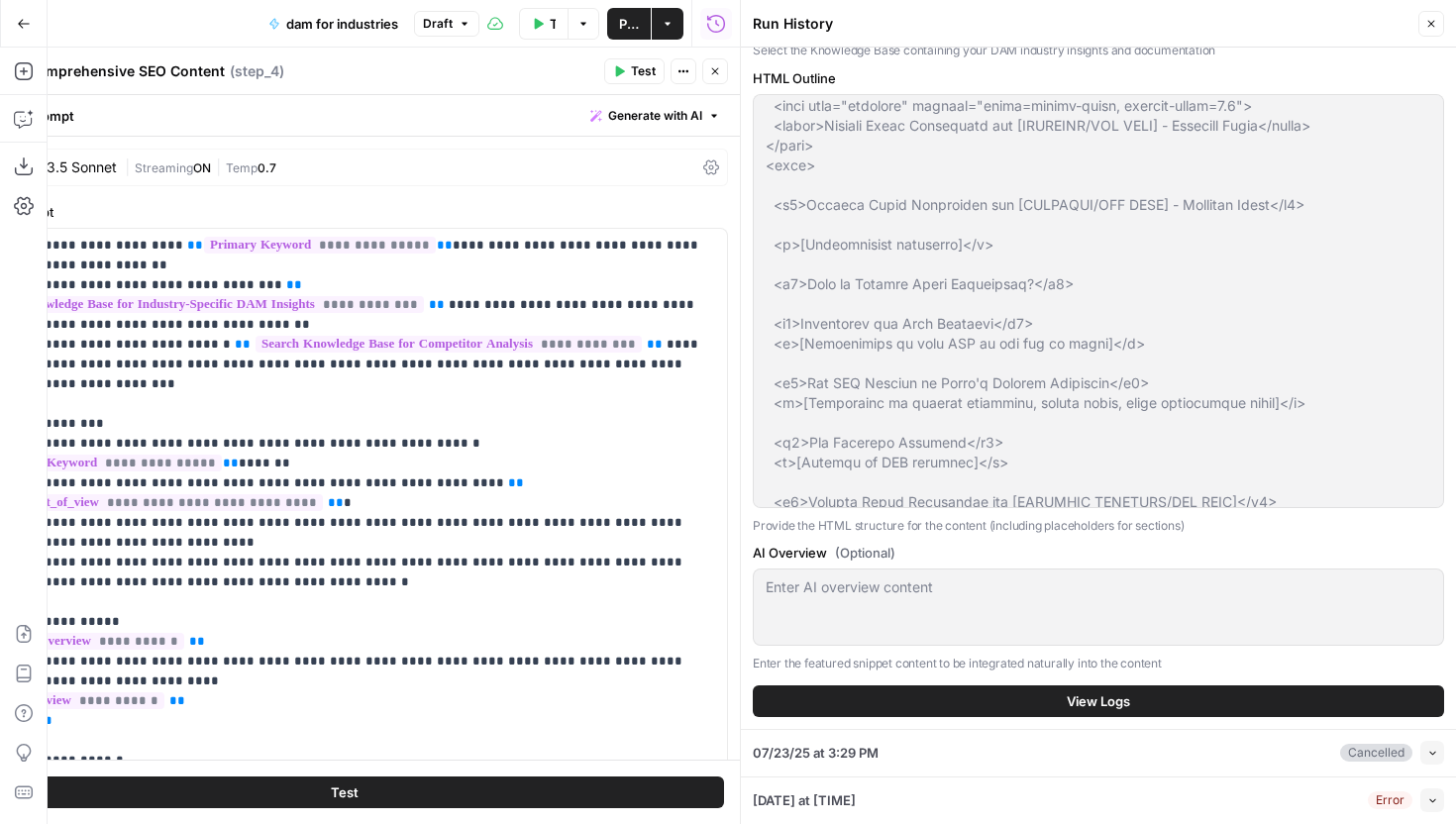 click on "View Logs" at bounding box center [1098, 701] 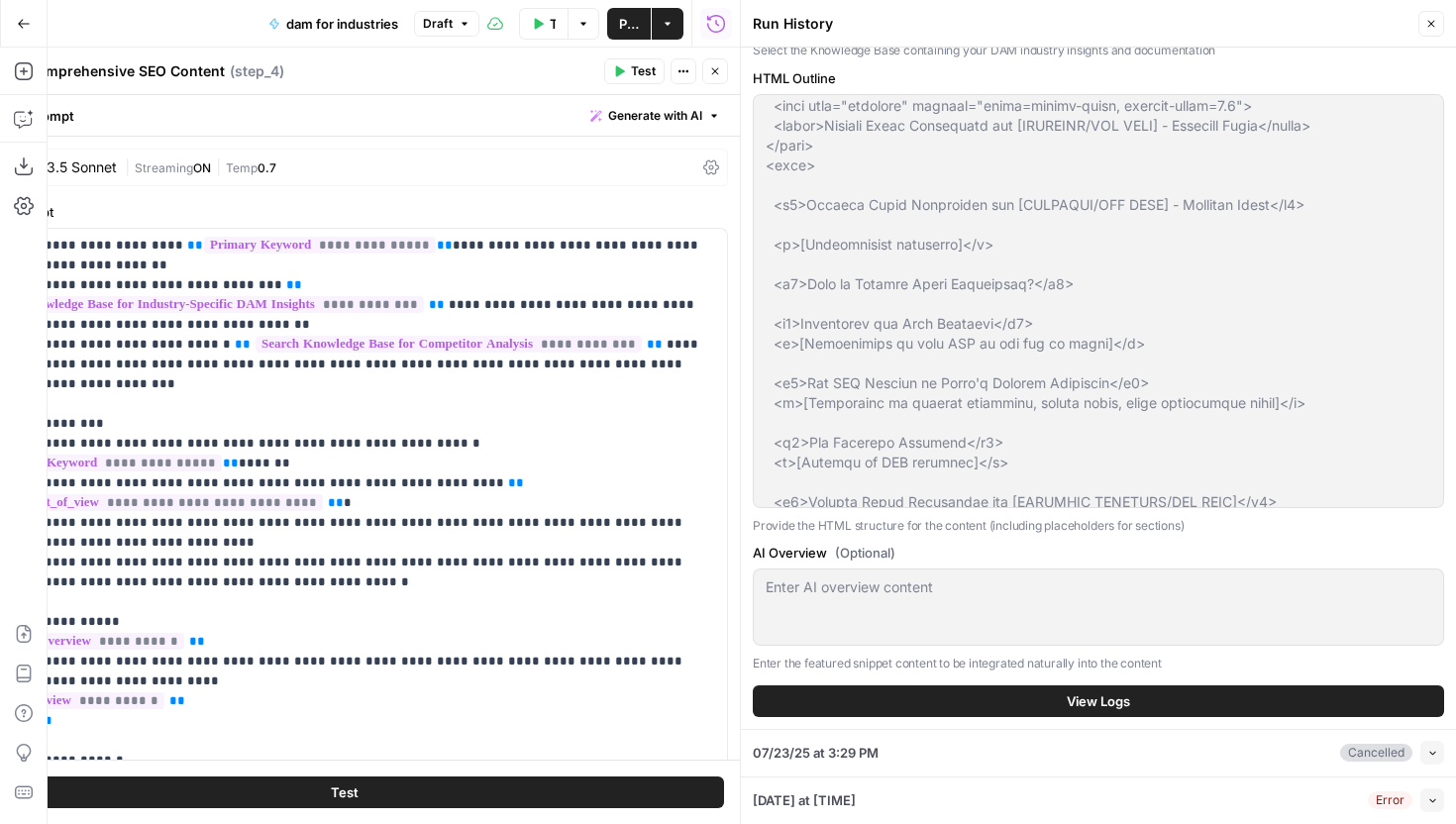 scroll, scrollTop: 0, scrollLeft: 0, axis: both 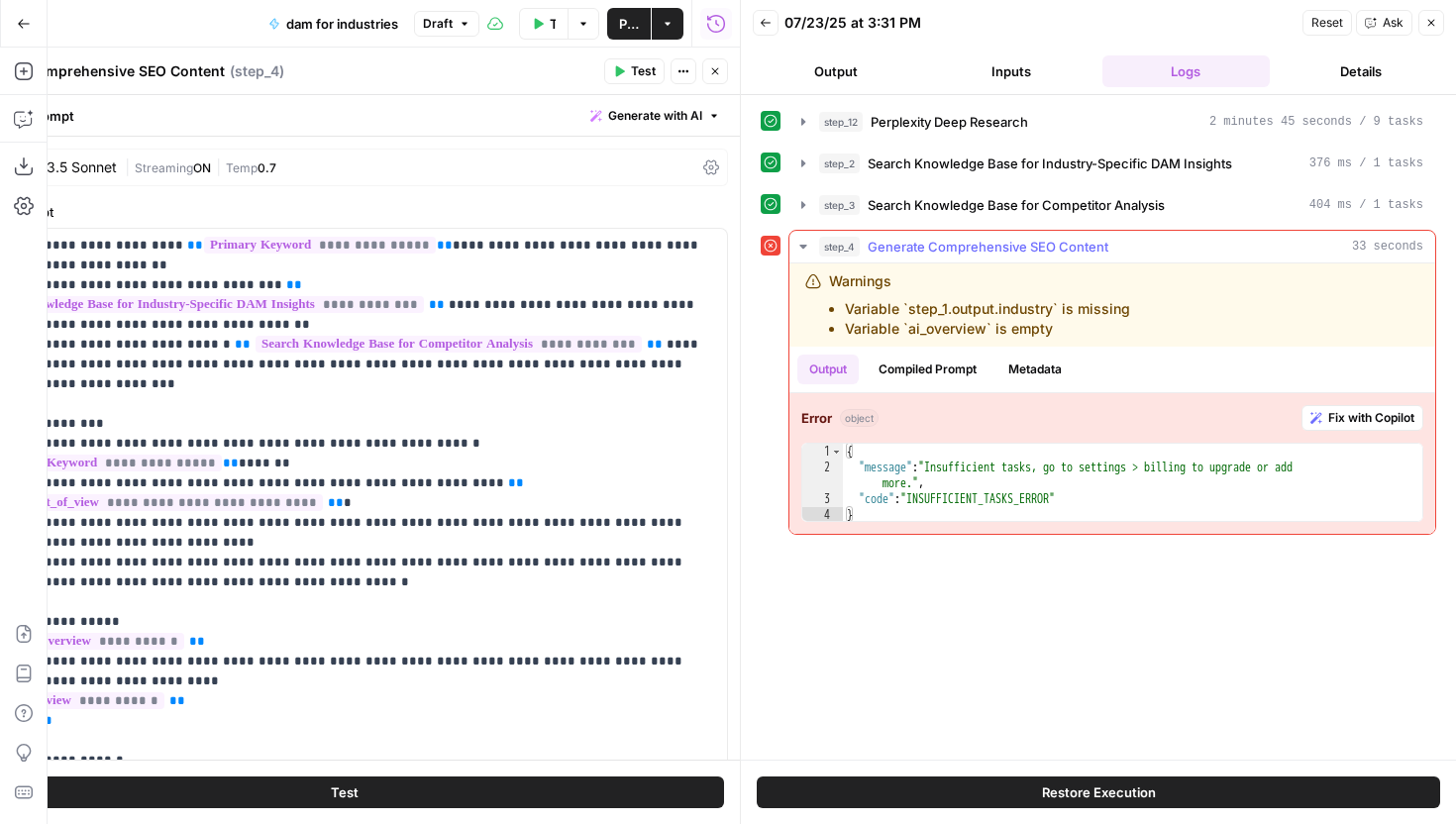 click on "Generate Comprehensive SEO Content" at bounding box center (988, 247) 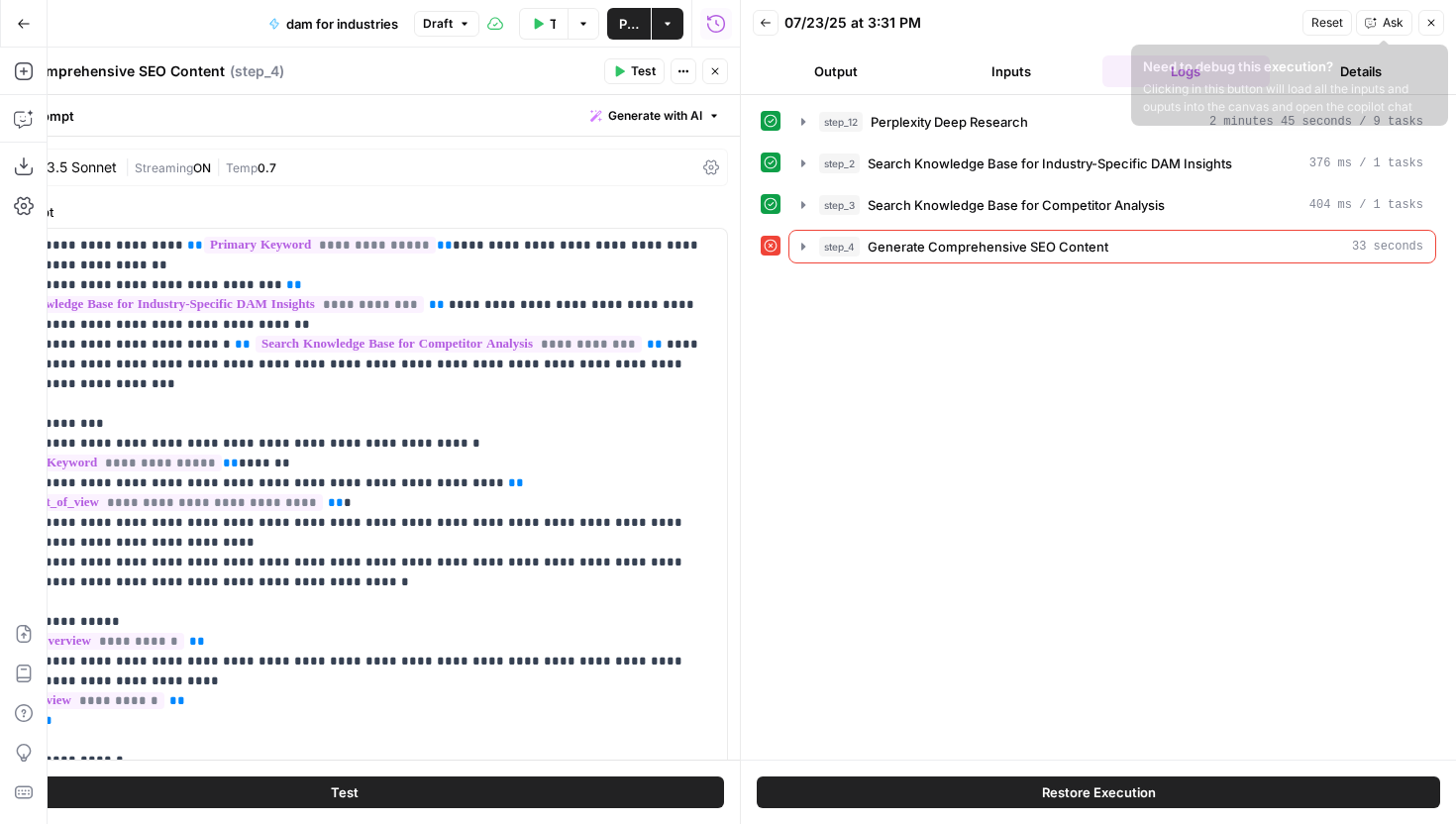 click on "Close" at bounding box center [1431, 23] 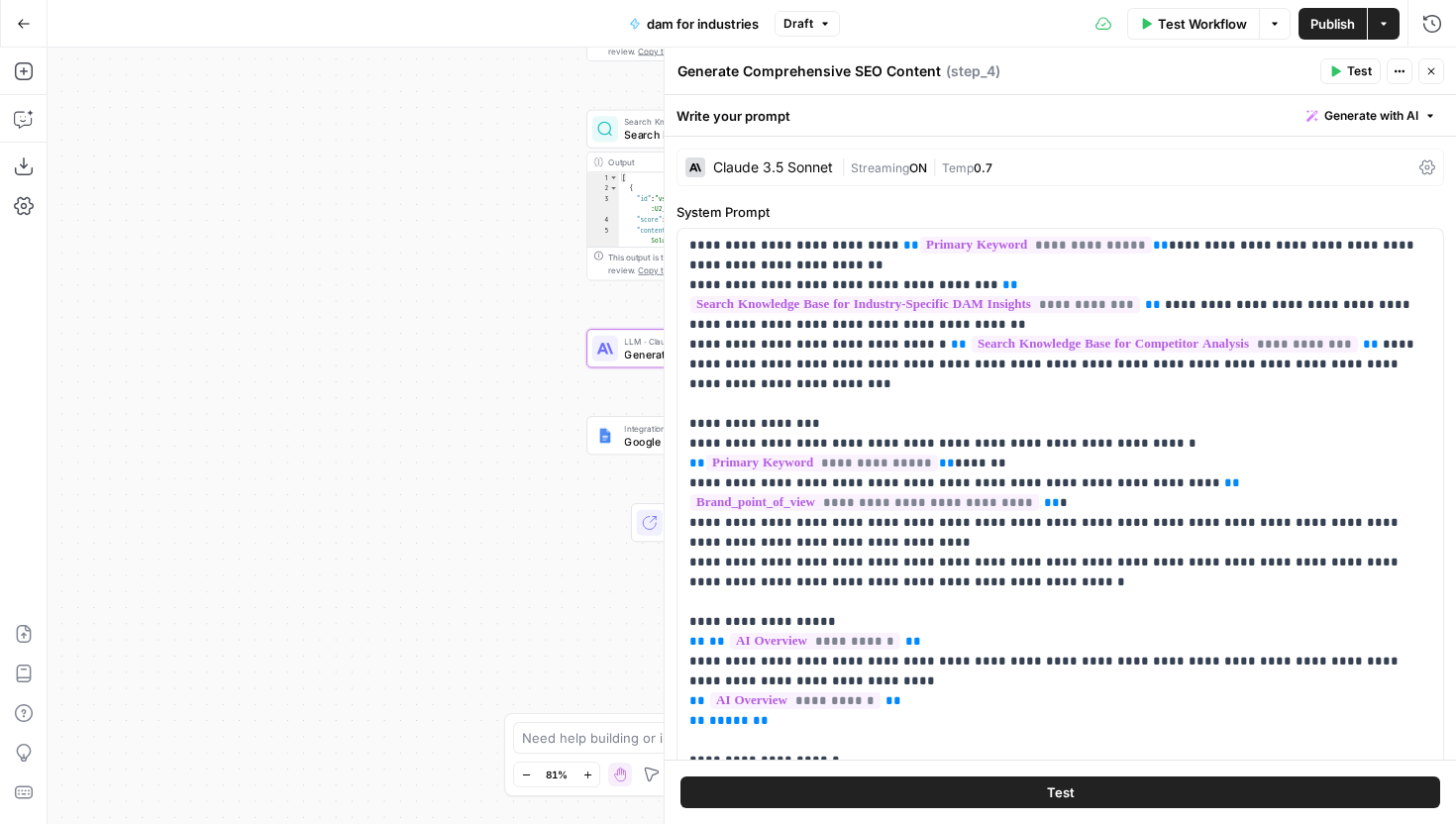 click on "Close" at bounding box center [1431, 71] 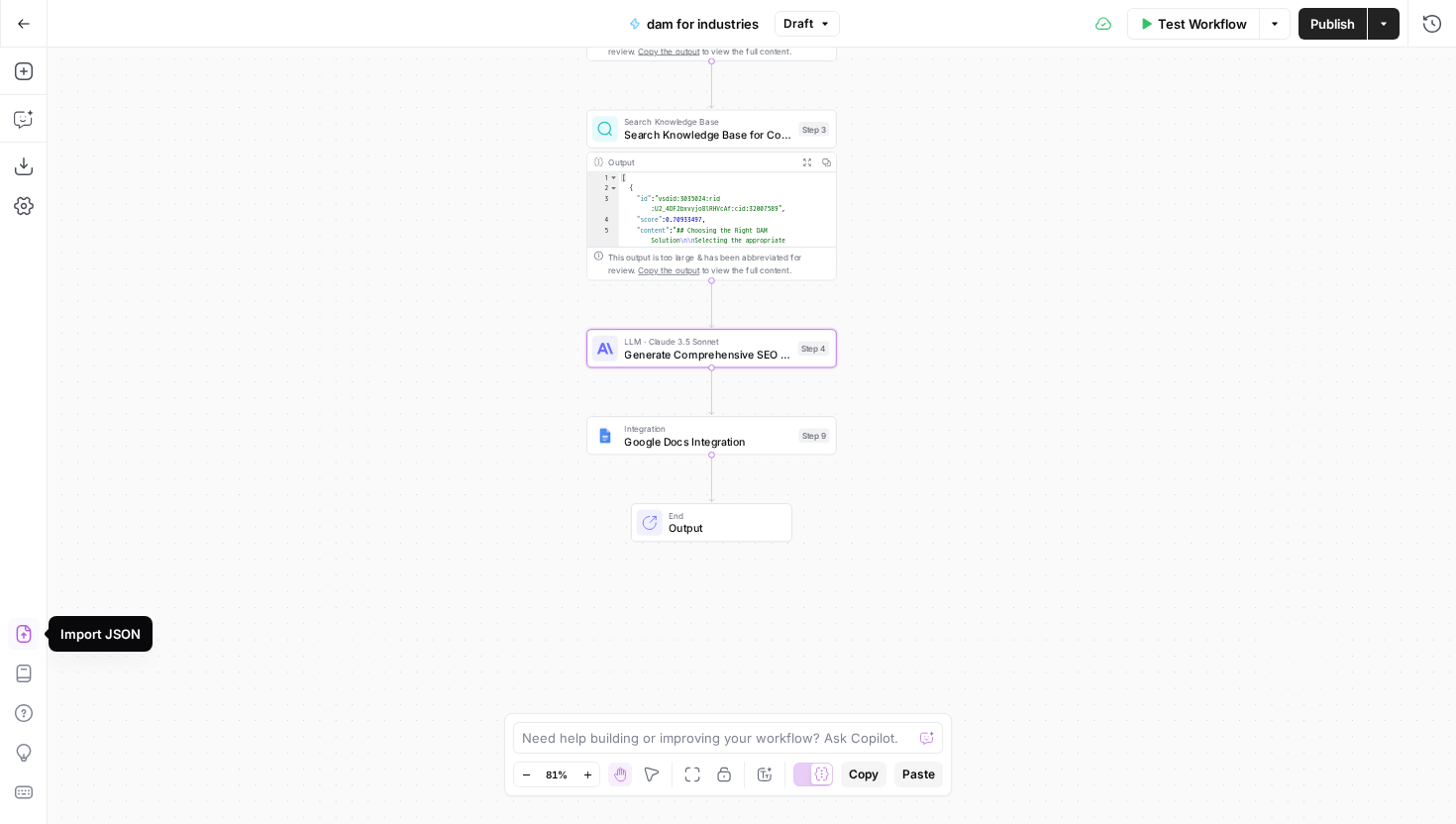 click 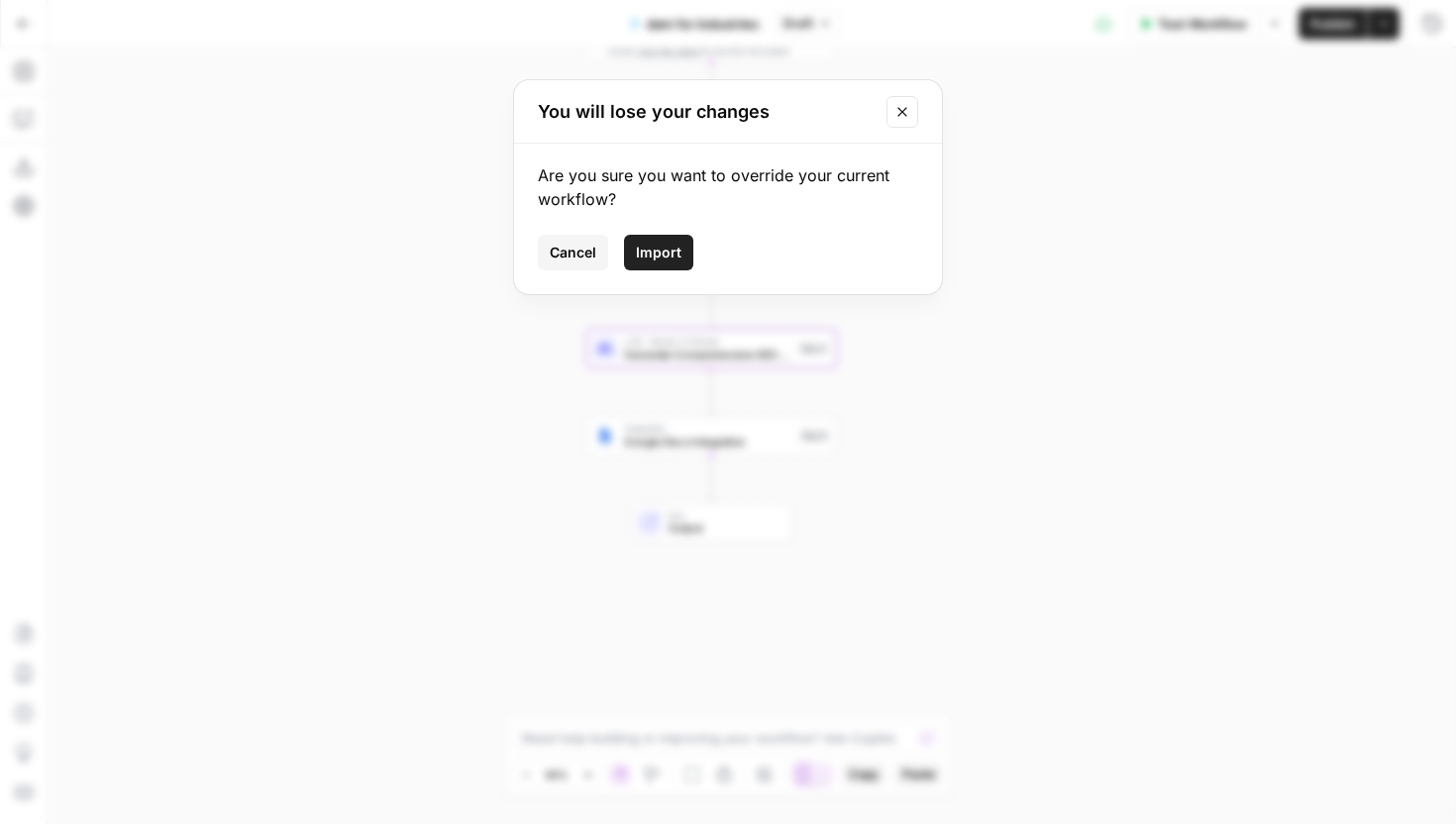 click on "Import" at bounding box center [659, 253] 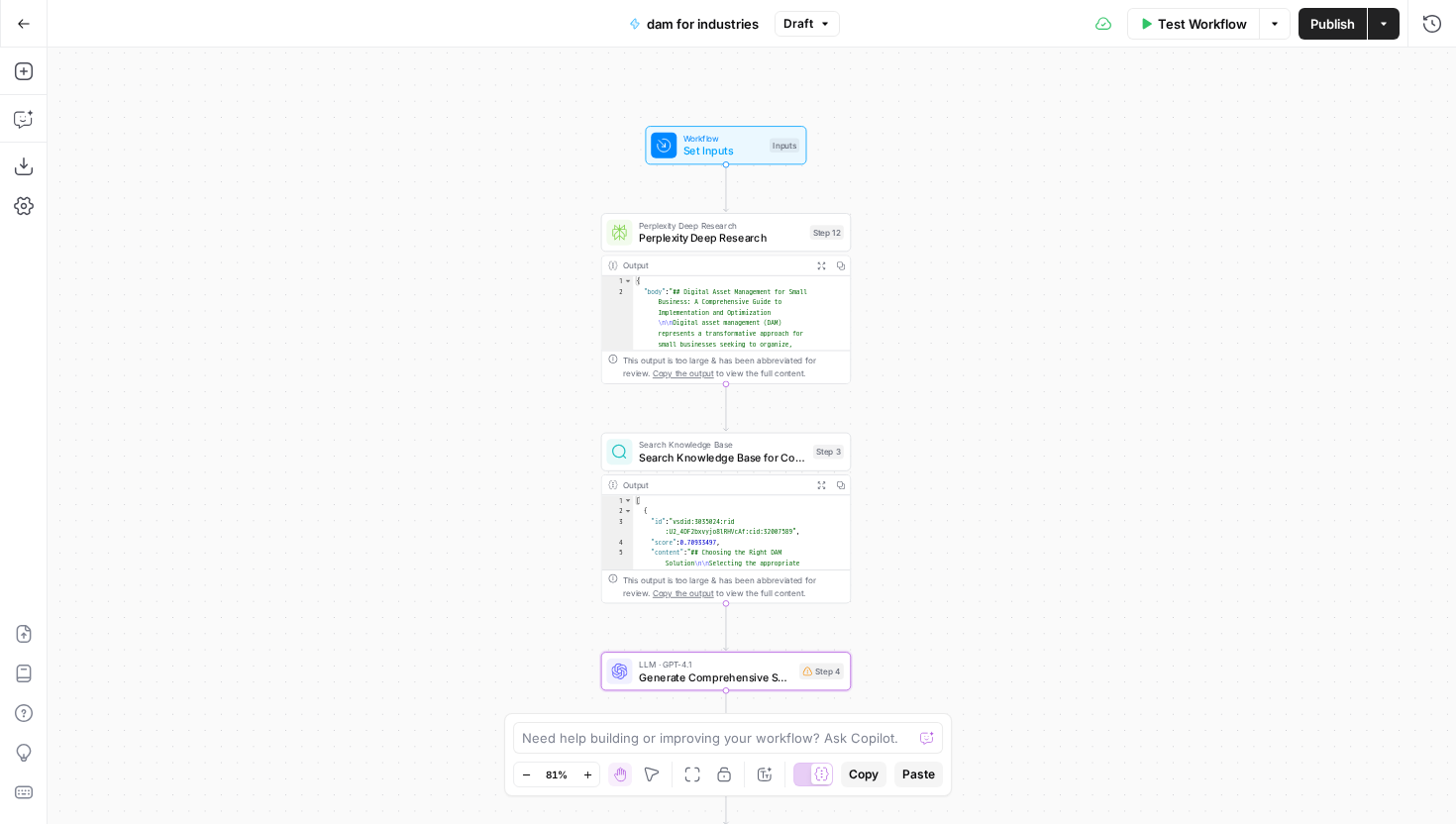 click on "Publish" at bounding box center [1332, 24] 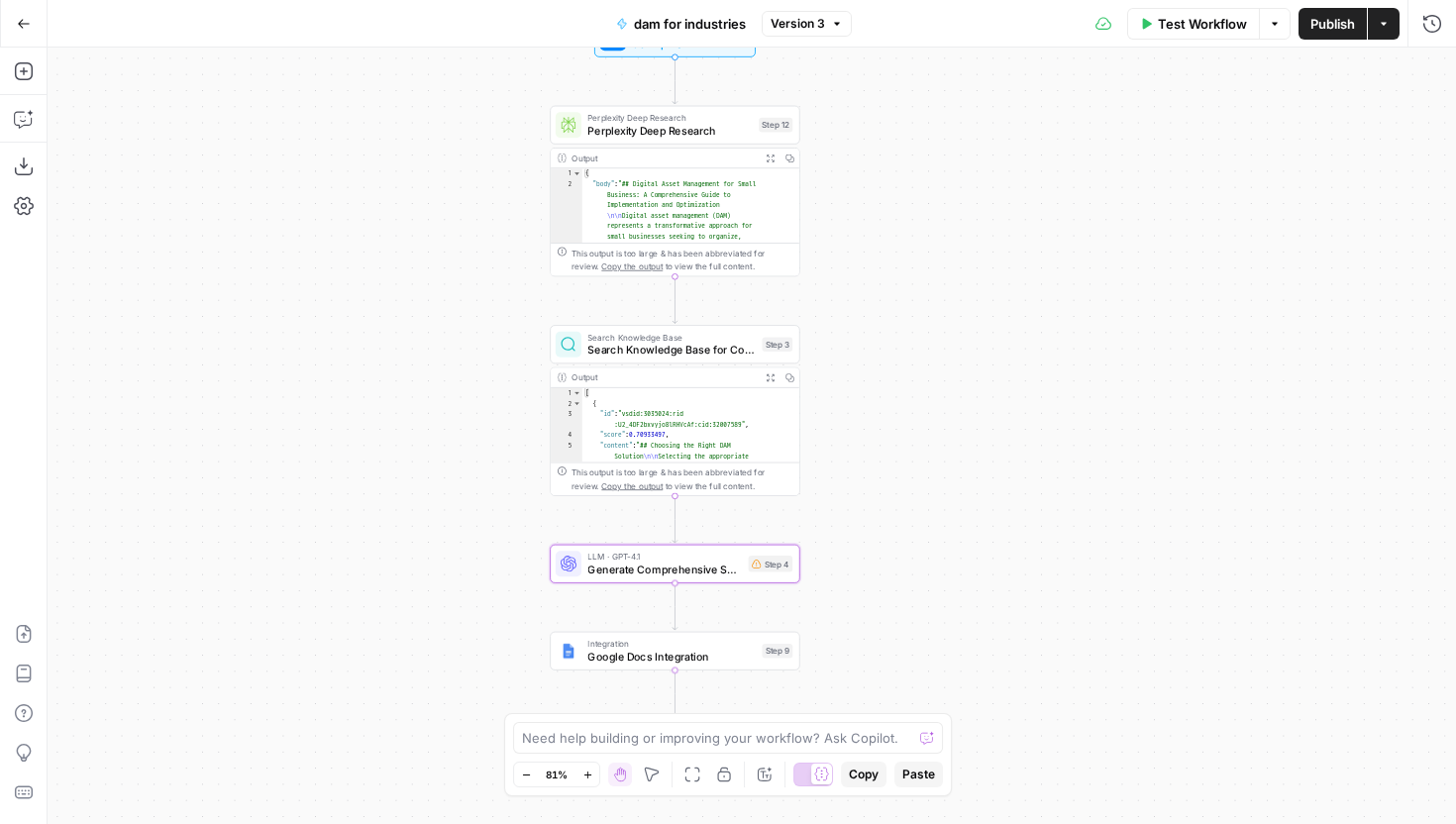 click on "Generate Comprehensive SEO Content" at bounding box center [665, 569] 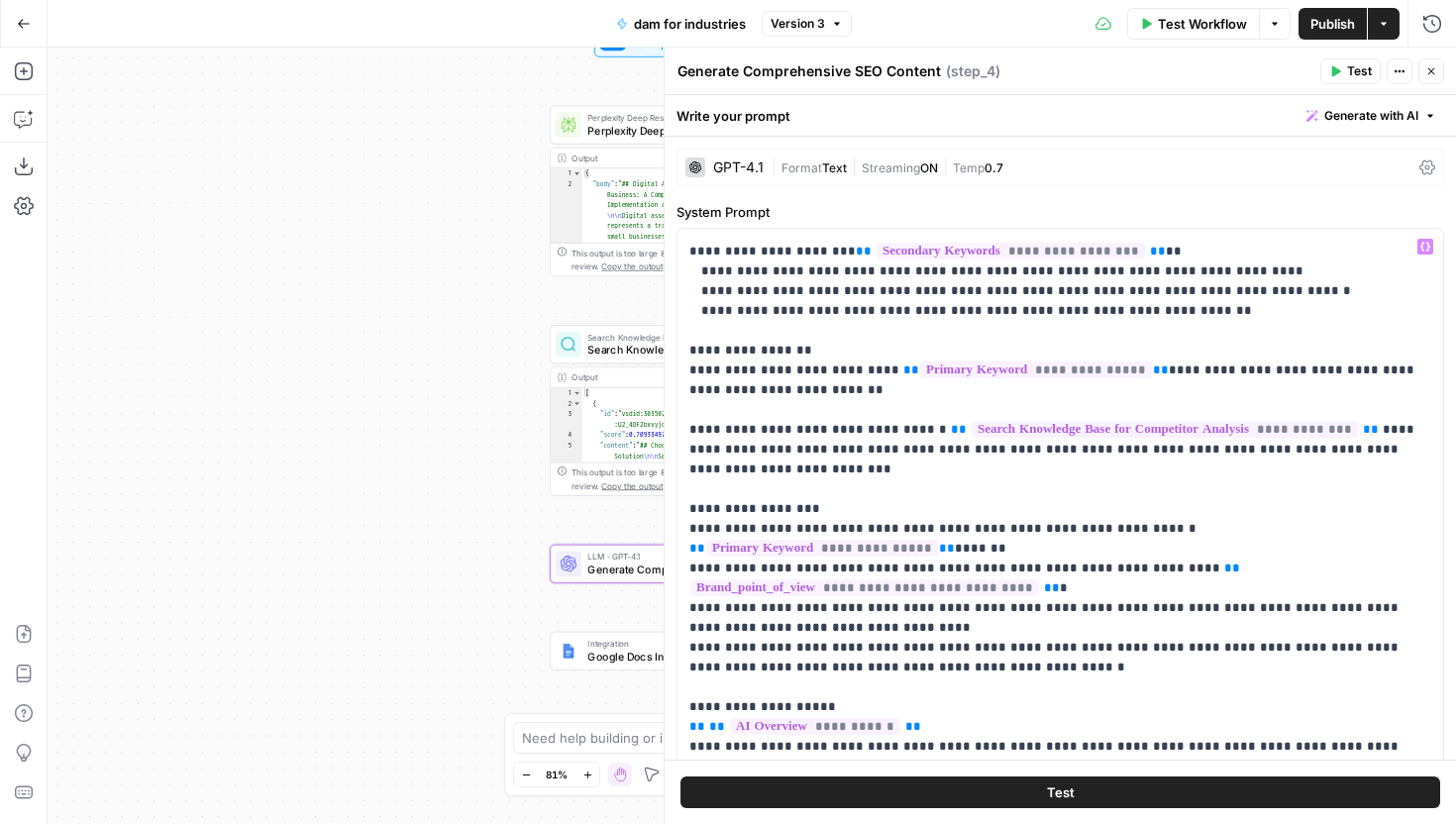 scroll, scrollTop: 1308, scrollLeft: 0, axis: vertical 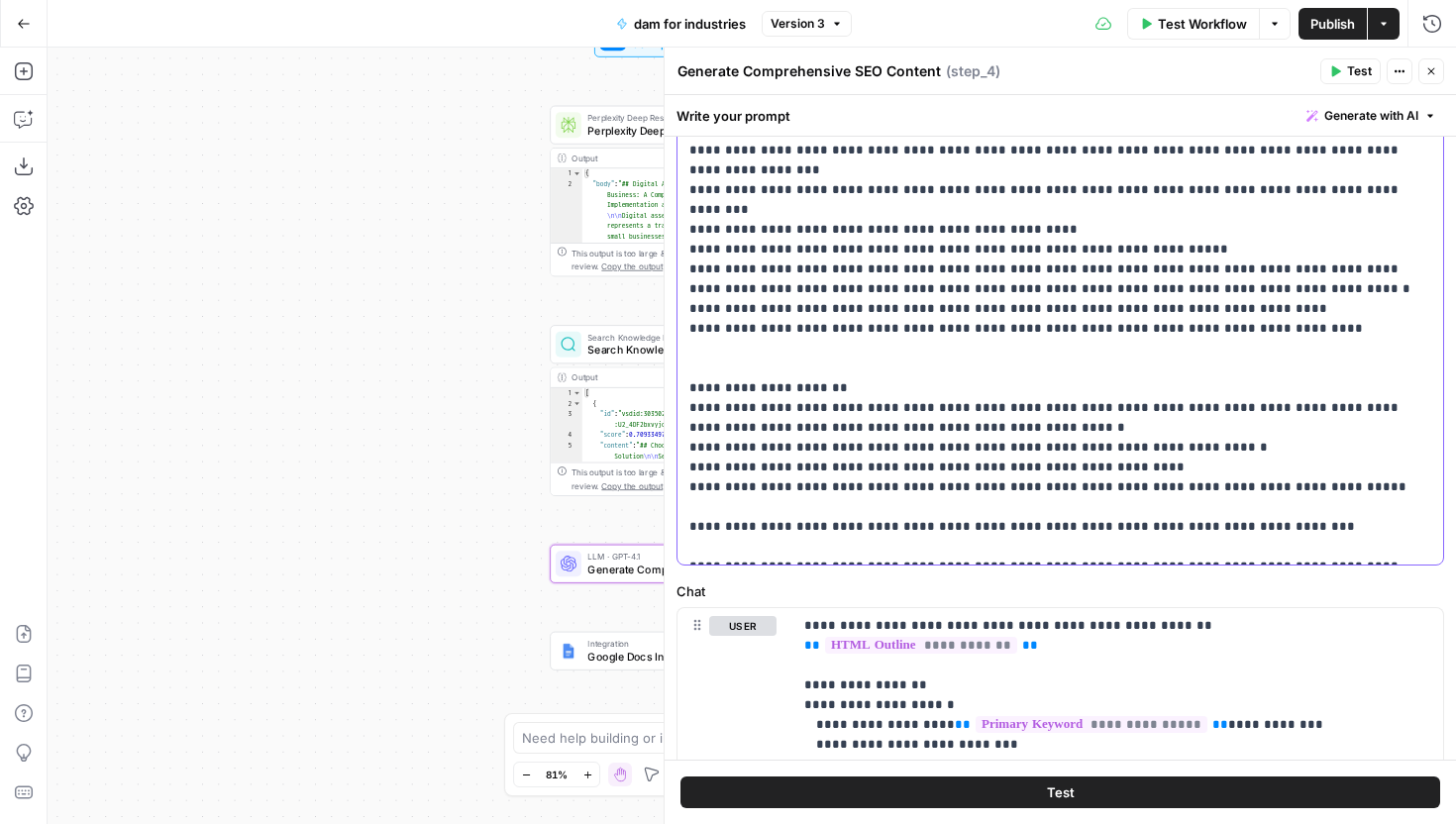 click on "**********" at bounding box center [1060, -493] 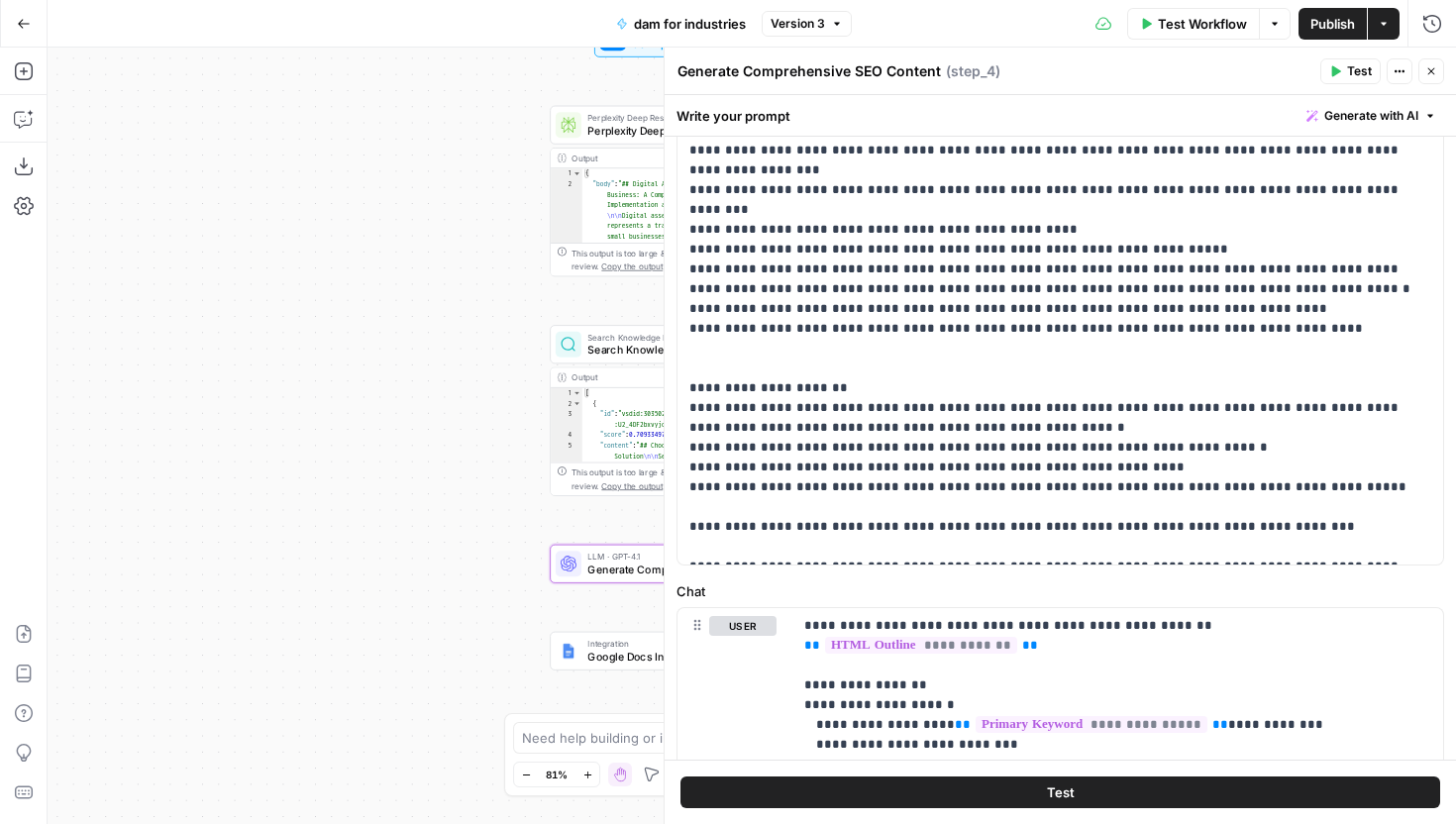 drag, startPoint x: 441, startPoint y: 530, endPoint x: 294, endPoint y: 529, distance: 147.0034 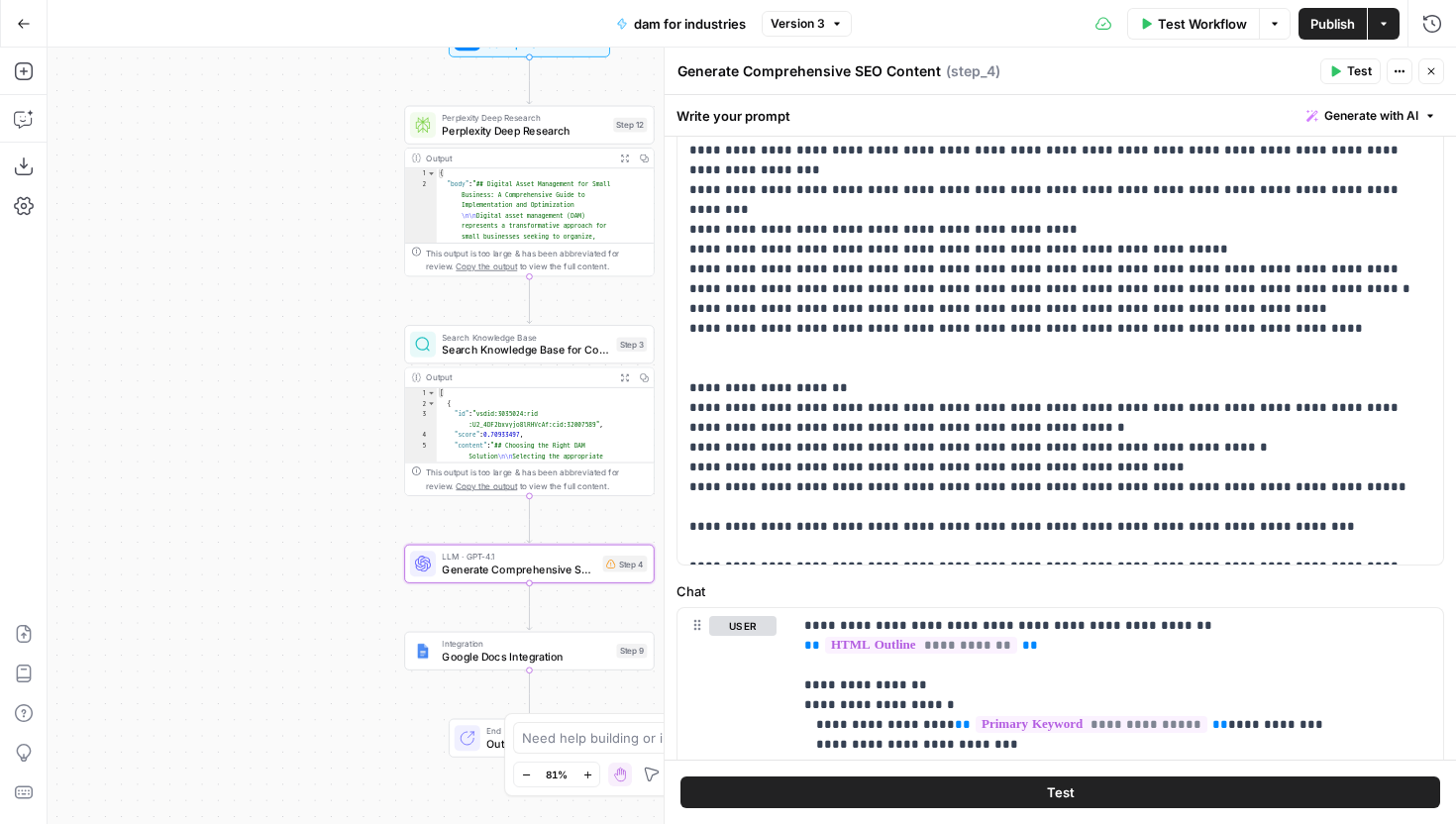 drag, startPoint x: 294, startPoint y: 529, endPoint x: 226, endPoint y: 529, distance: 68 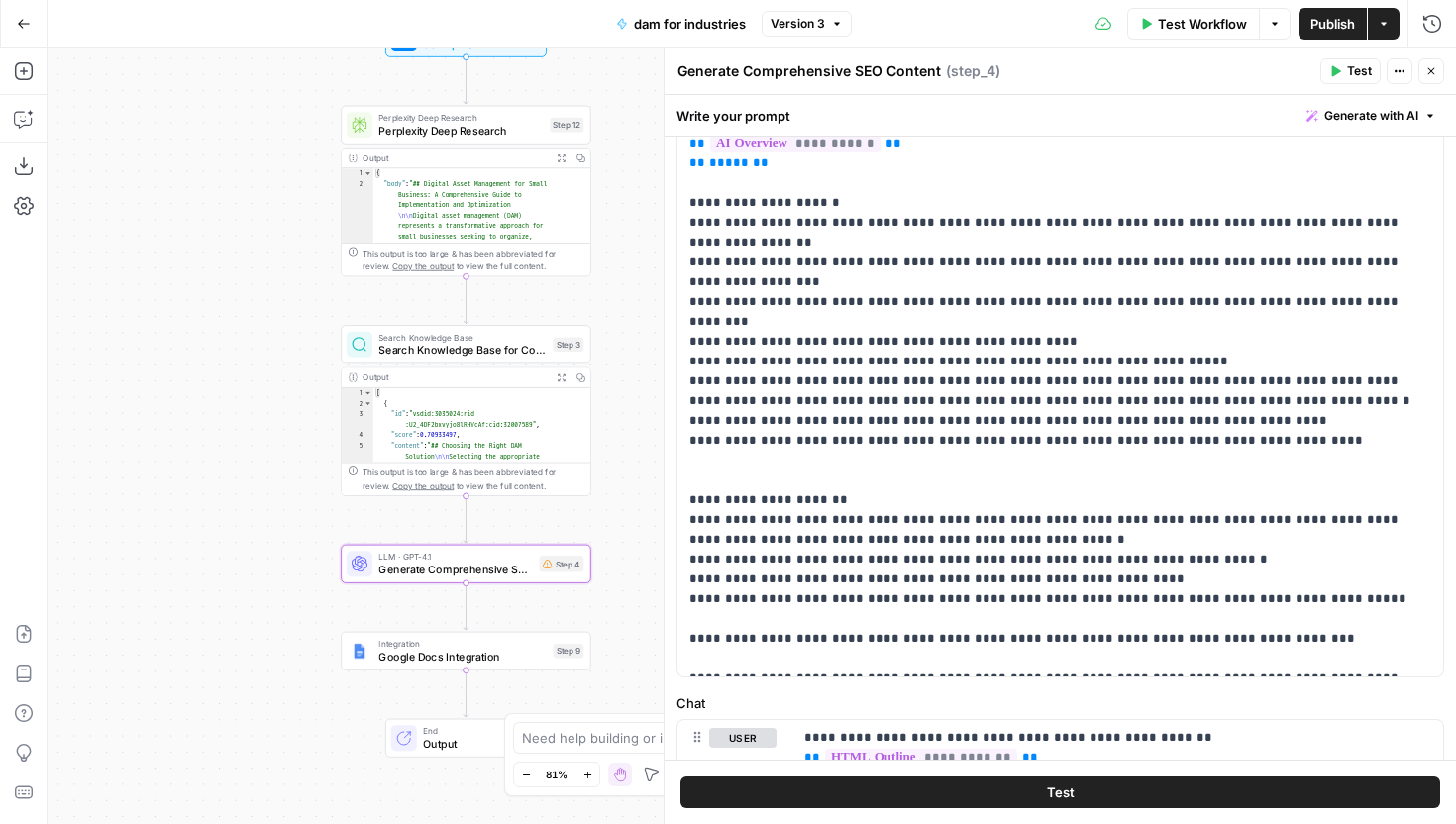scroll, scrollTop: 363, scrollLeft: 0, axis: vertical 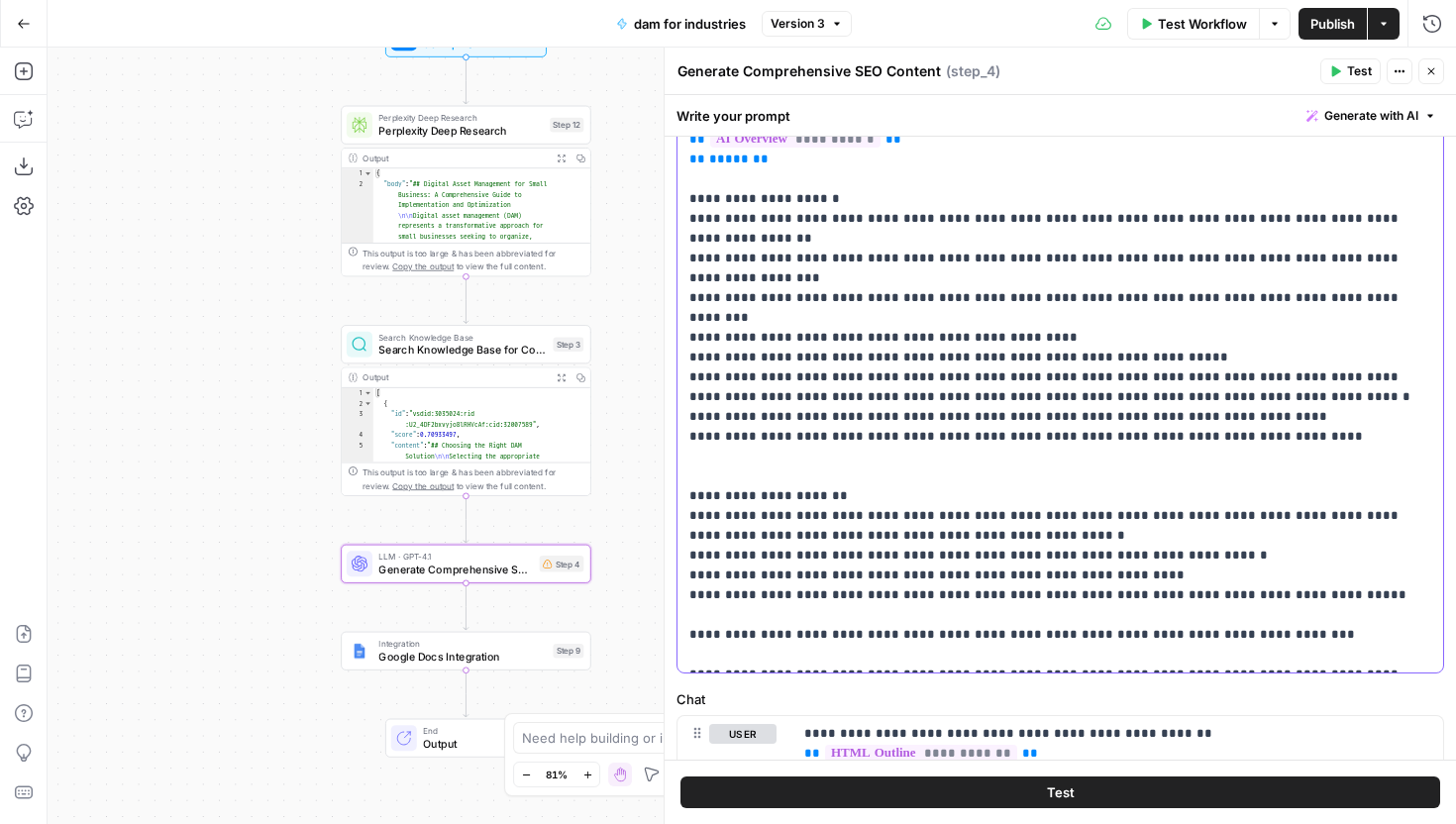 click on "**********" at bounding box center (1060, -385) 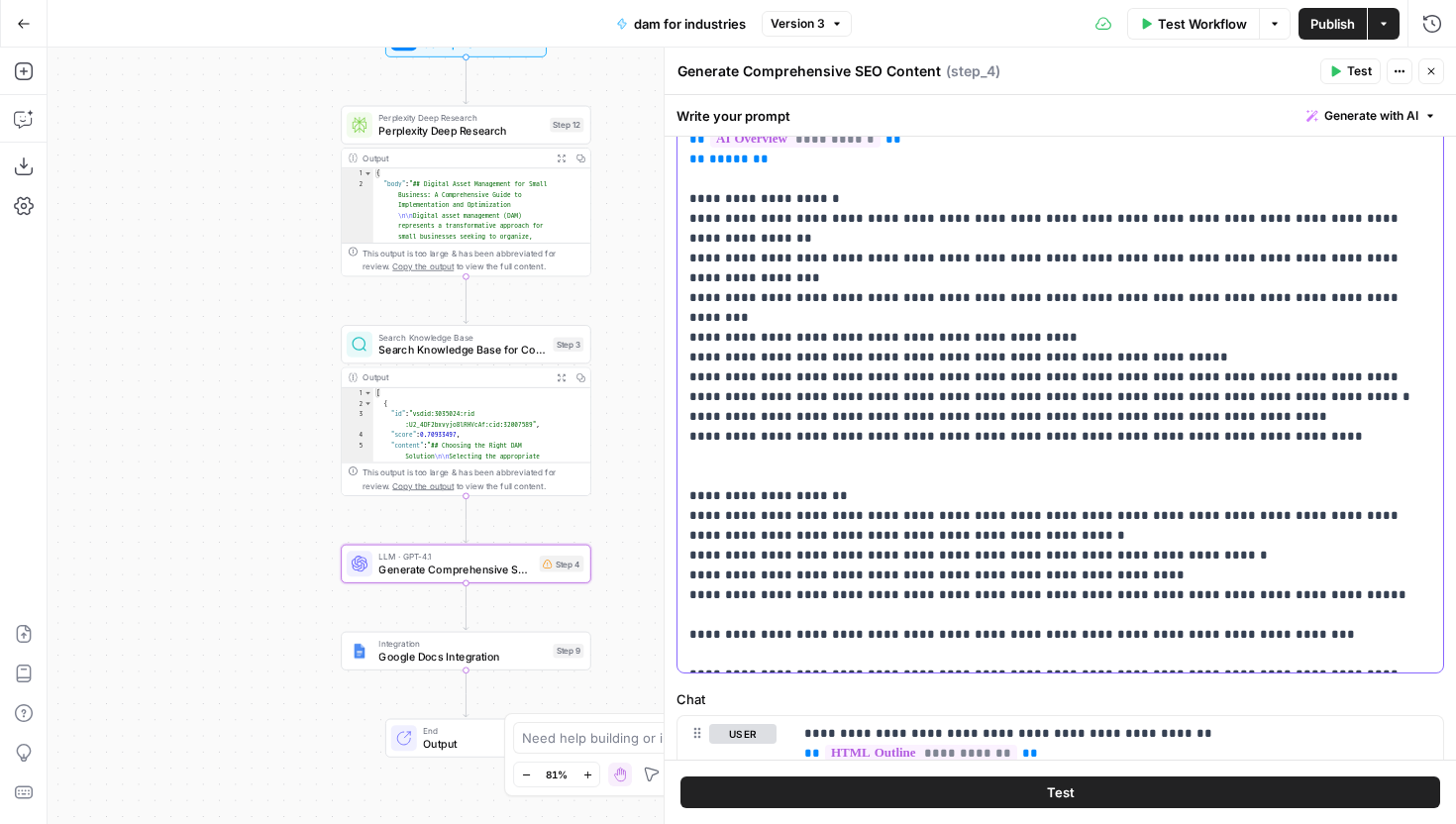 scroll, scrollTop: 1293, scrollLeft: 0, axis: vertical 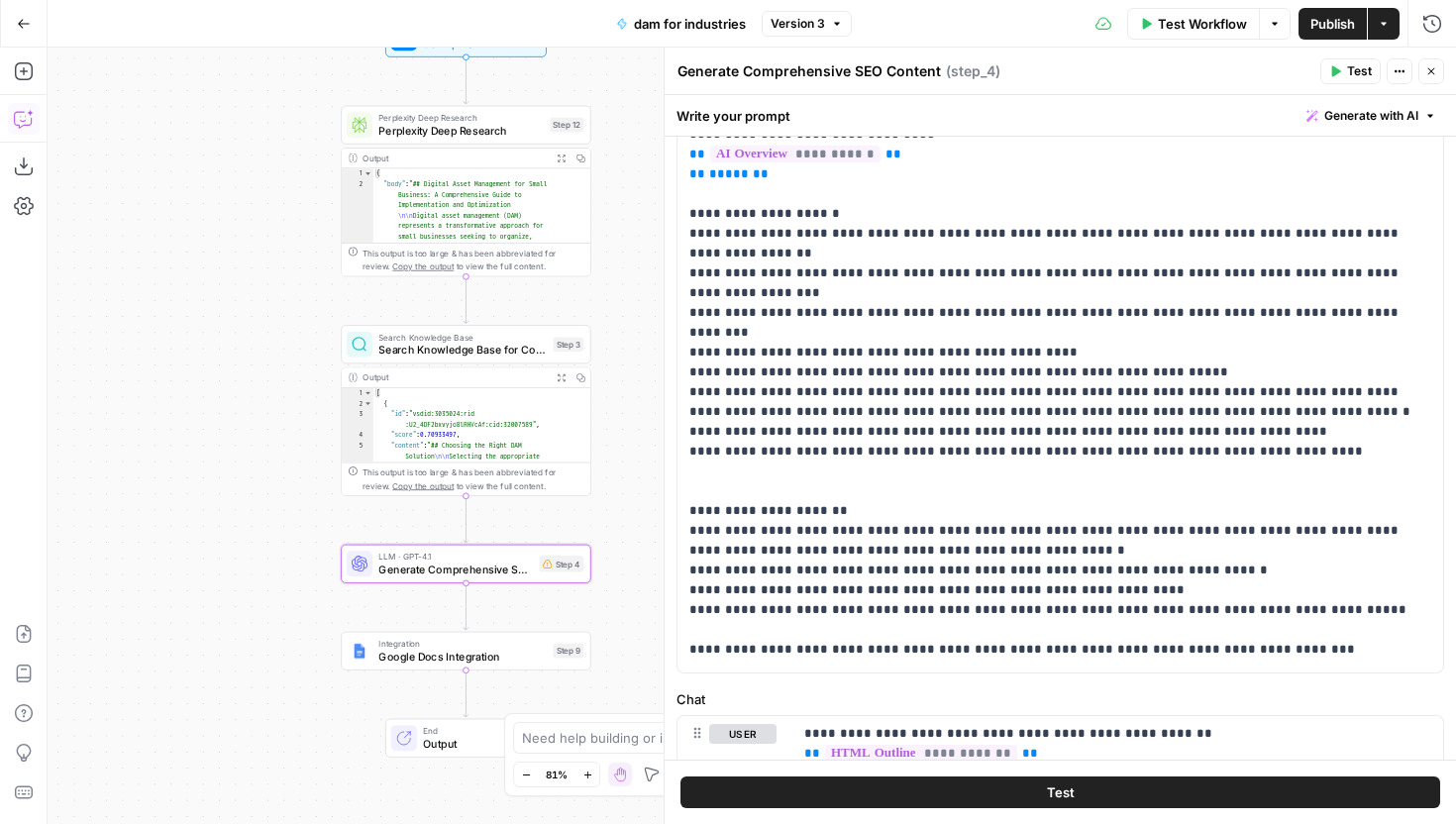click 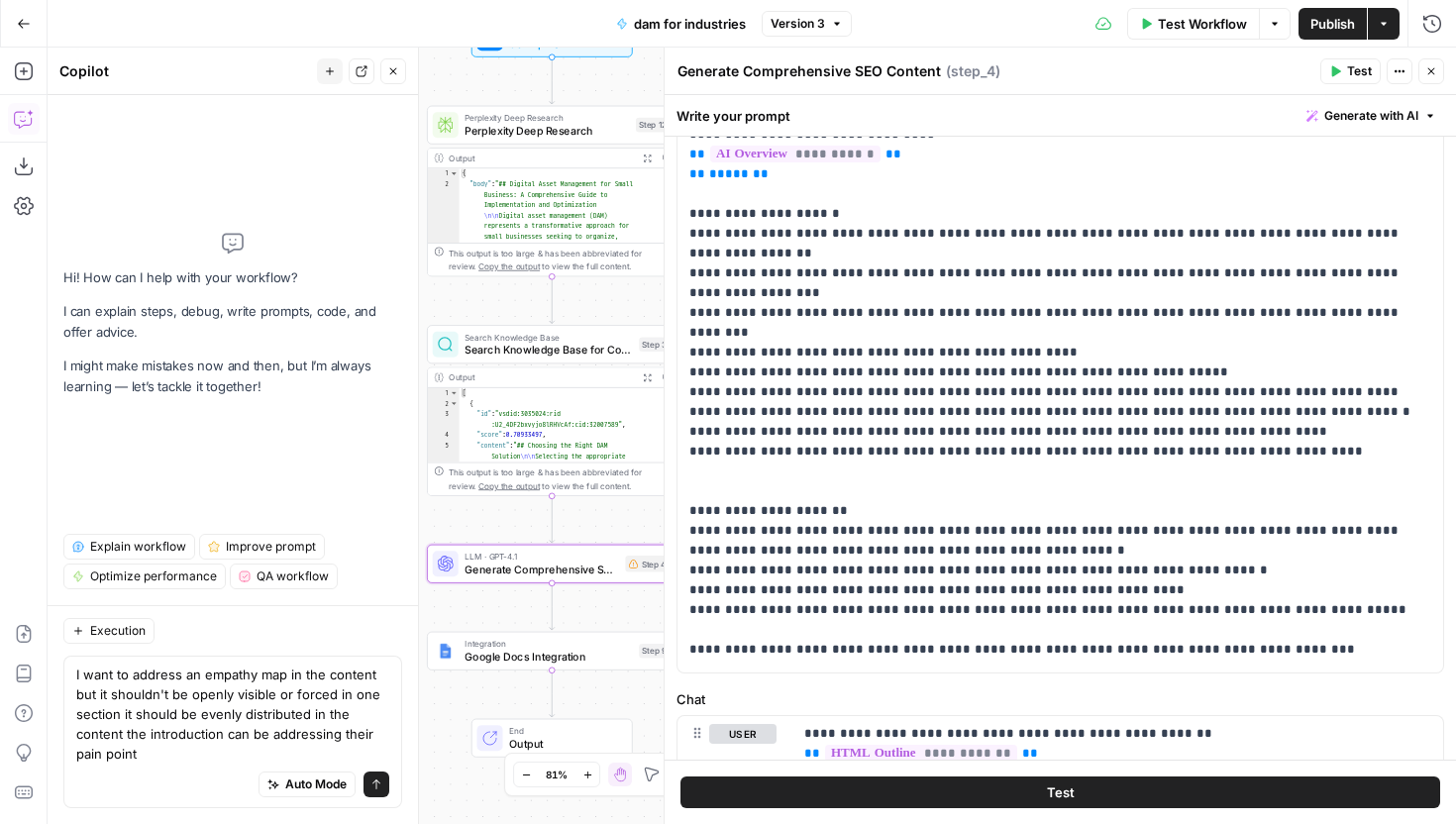 click on "I want to address an empathy map in the content but it shouldn't be openly visible or forced in one section it should be evenly distributed in the content the introduction can be addressing their pain point" at bounding box center [233, 714] 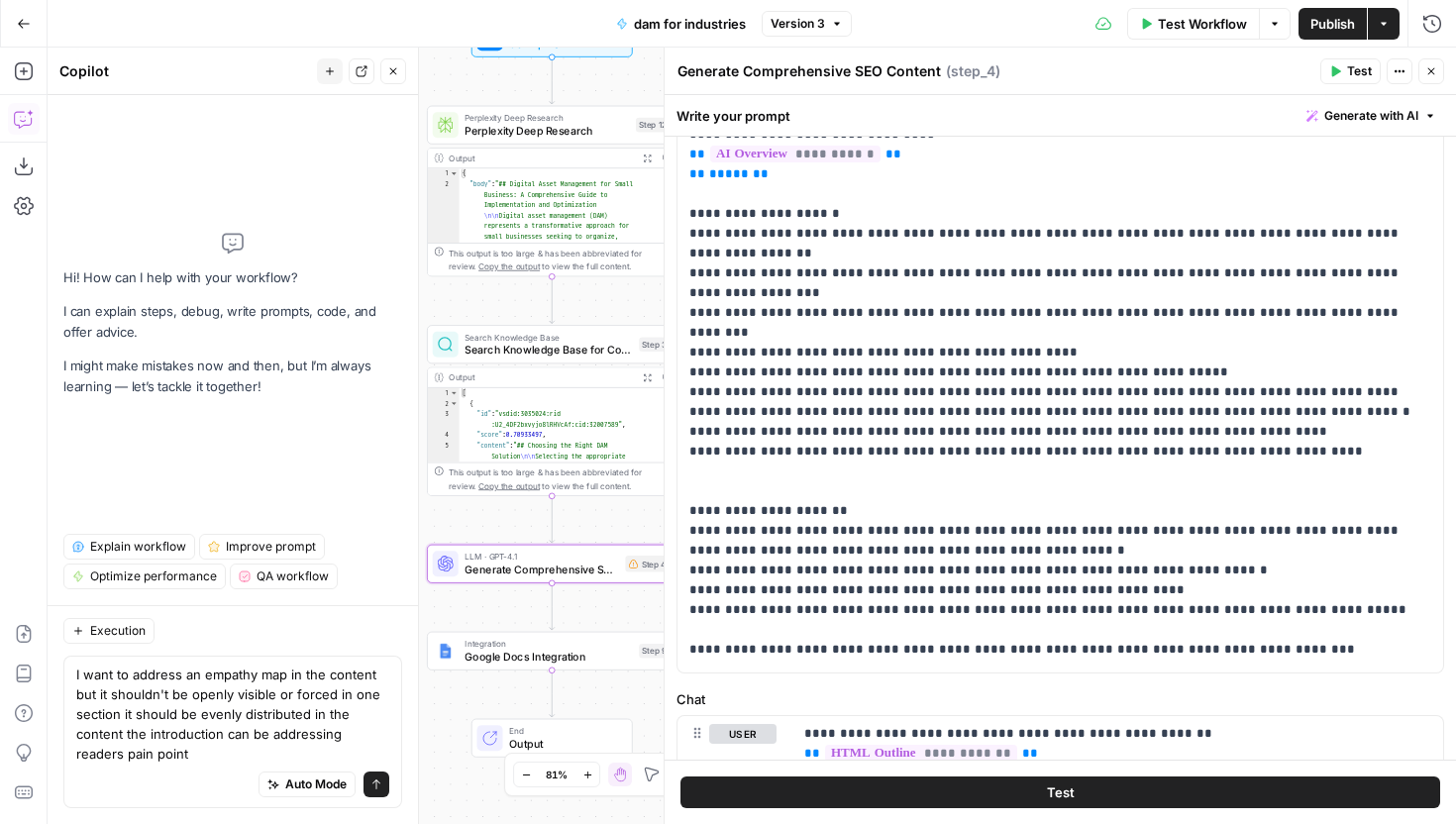 click on "I want to address an empathy map in the content but it shouldn't be openly visible or forced in one section it should be evenly distributed in the content the introduction can be addressing readers pain point" at bounding box center [233, 714] 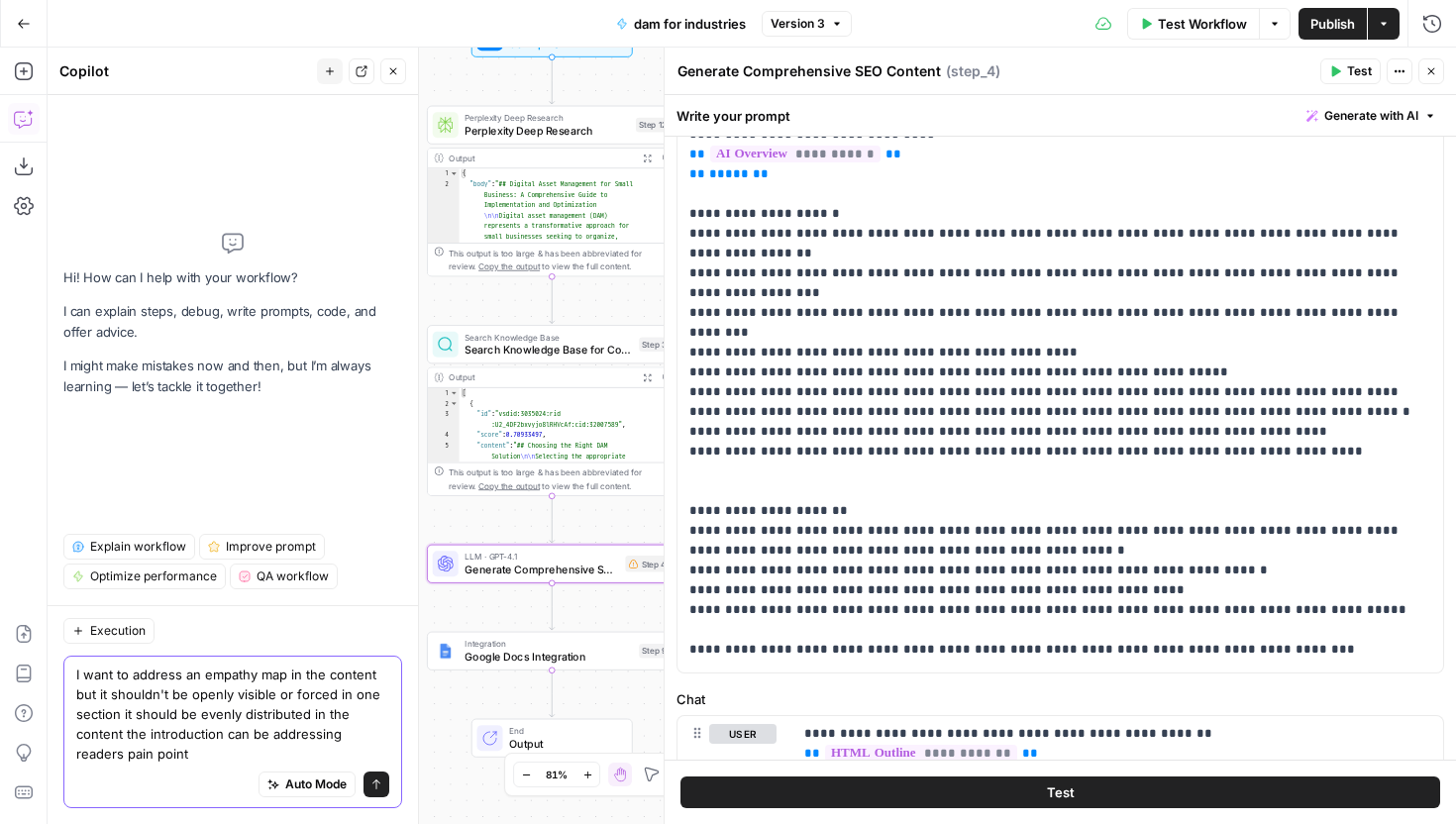 click on "Auto Mode Send" at bounding box center [233, 785] 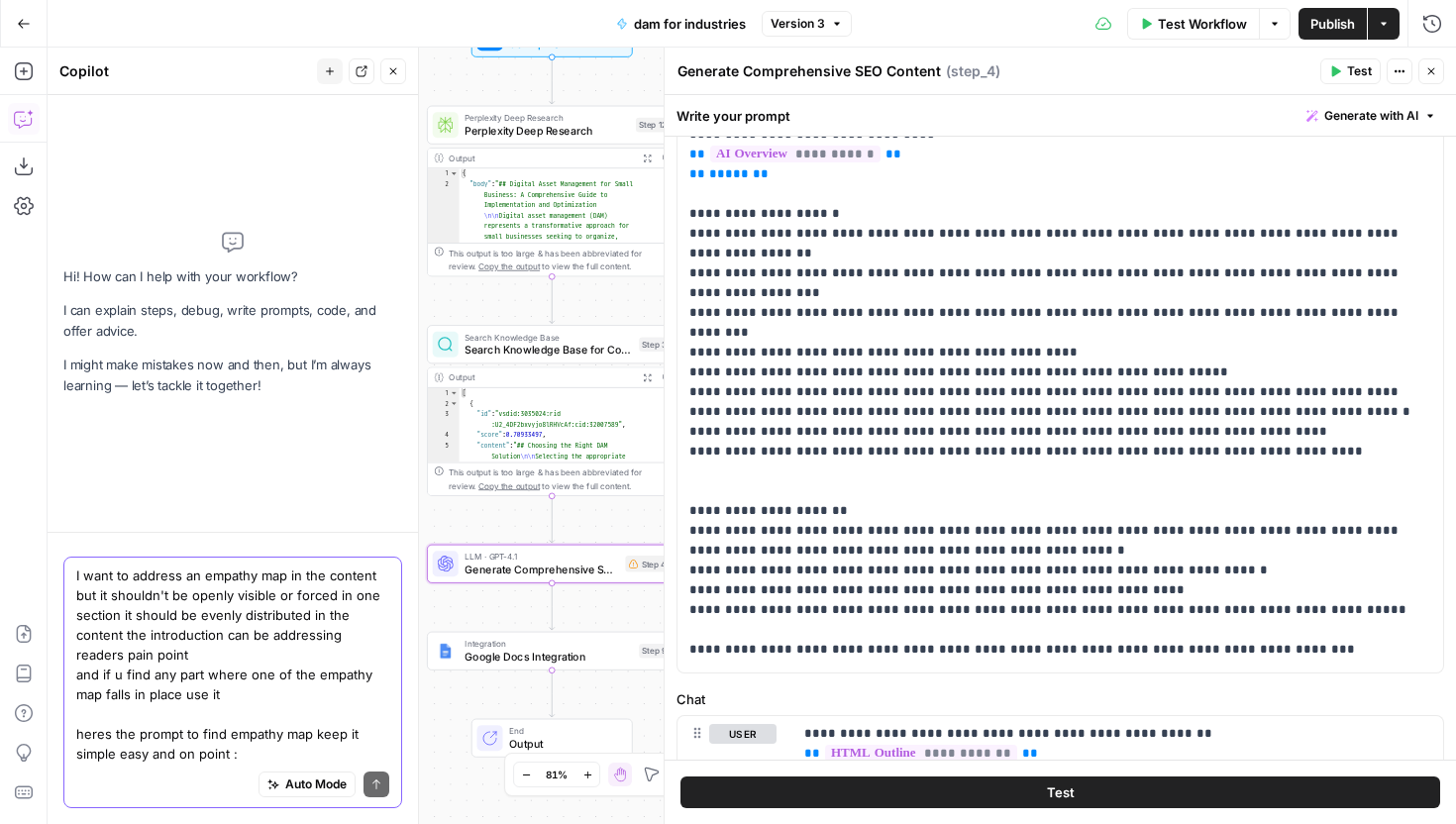paste on "Create an empathy map to help me understand the experiences for someone who is searching for the keyword "sales projection". Explore what they feel, see, know, do, say, hear, fear, lose sleep over. Also tell me, what lies they are telling themselves, the Truth they can’t ignore." 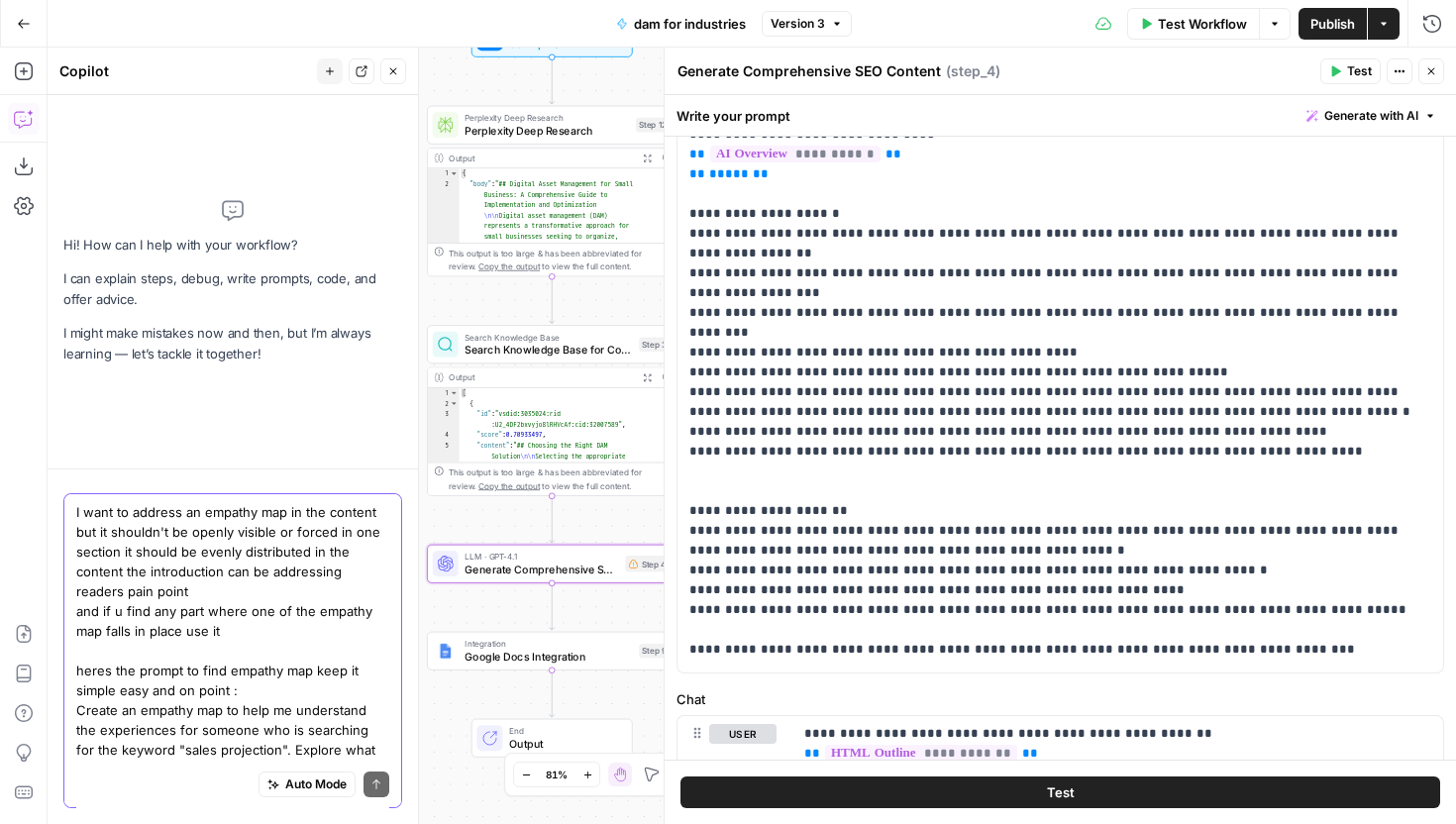 scroll, scrollTop: 9, scrollLeft: 0, axis: vertical 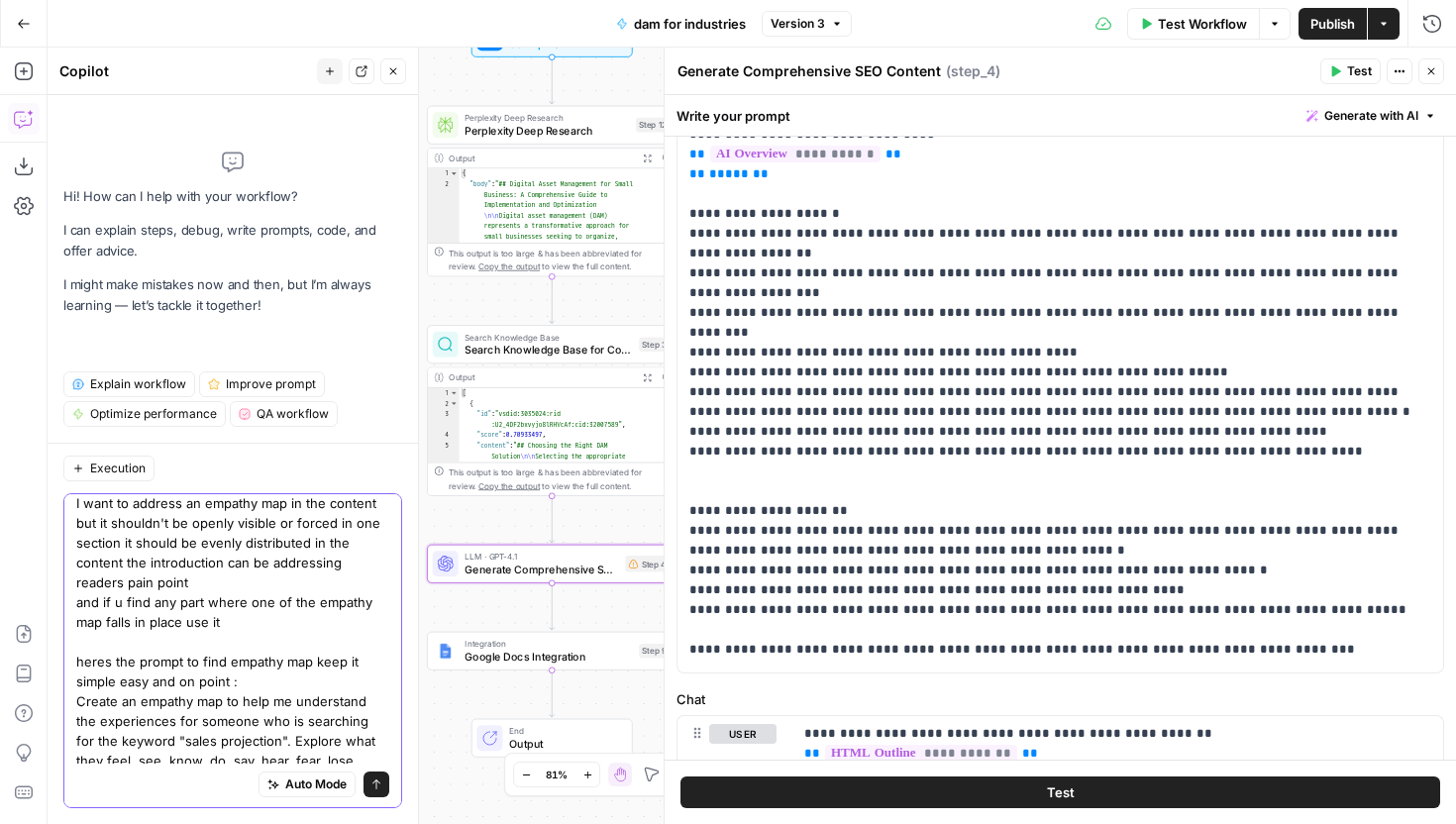 type on "I want to address an empathy map in the content but it shouldn't be openly visible or forced in one section it should be evenly distributed in the content the introduction can be addressing readers pain point
and if u find any part where one of the empathy map falls in place use it
heres the prompt to find empathy map keep it simple easy and on point :
Create an empathy map to help me understand the experiences for someone who is searching for the keyword "sales projection". Explore what they feel, see, know, do, say, hear, fear, lose sleep over. Also tell me, what lies they are telling themselves, the Truth they can’t ignore." 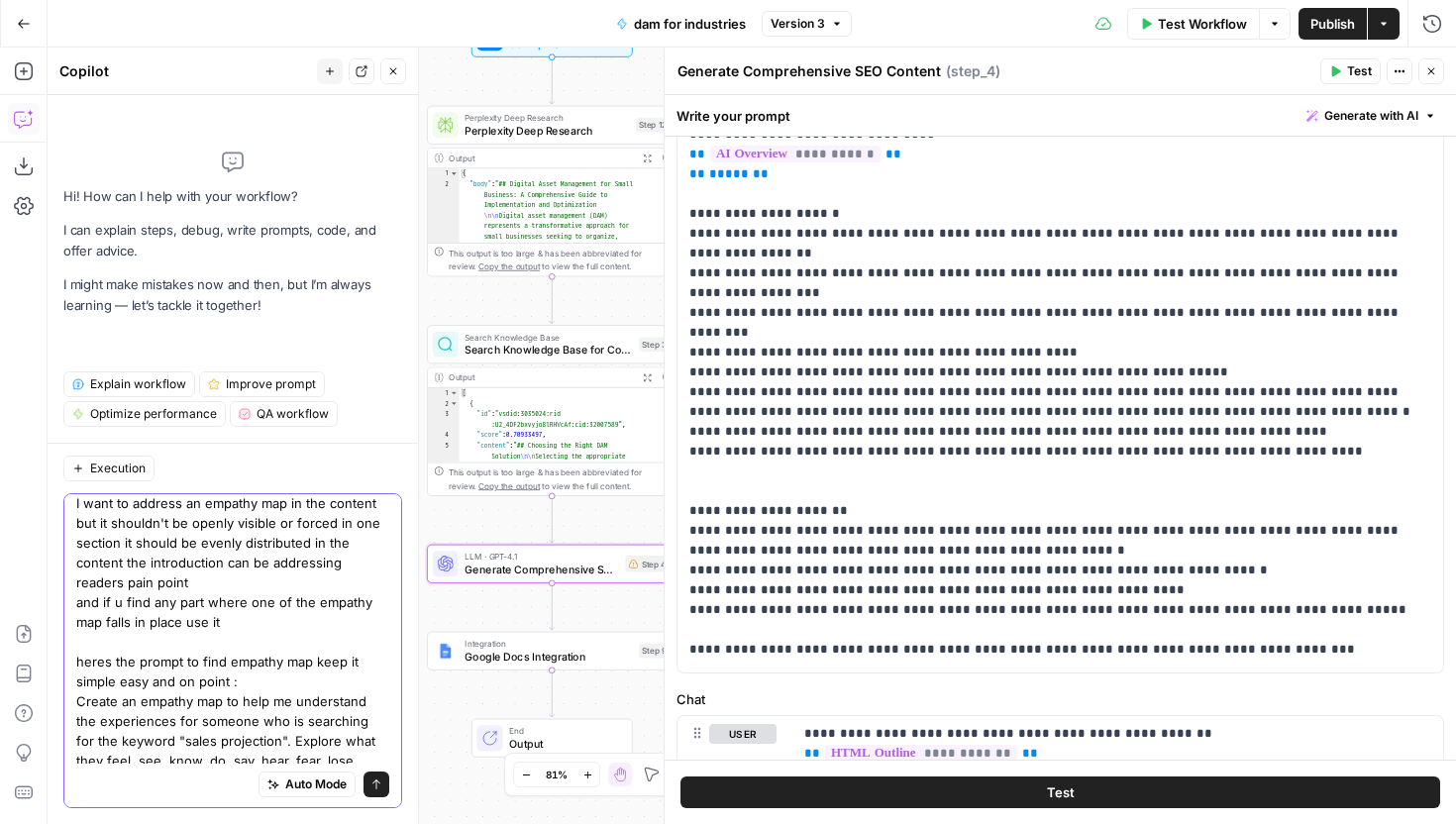 click 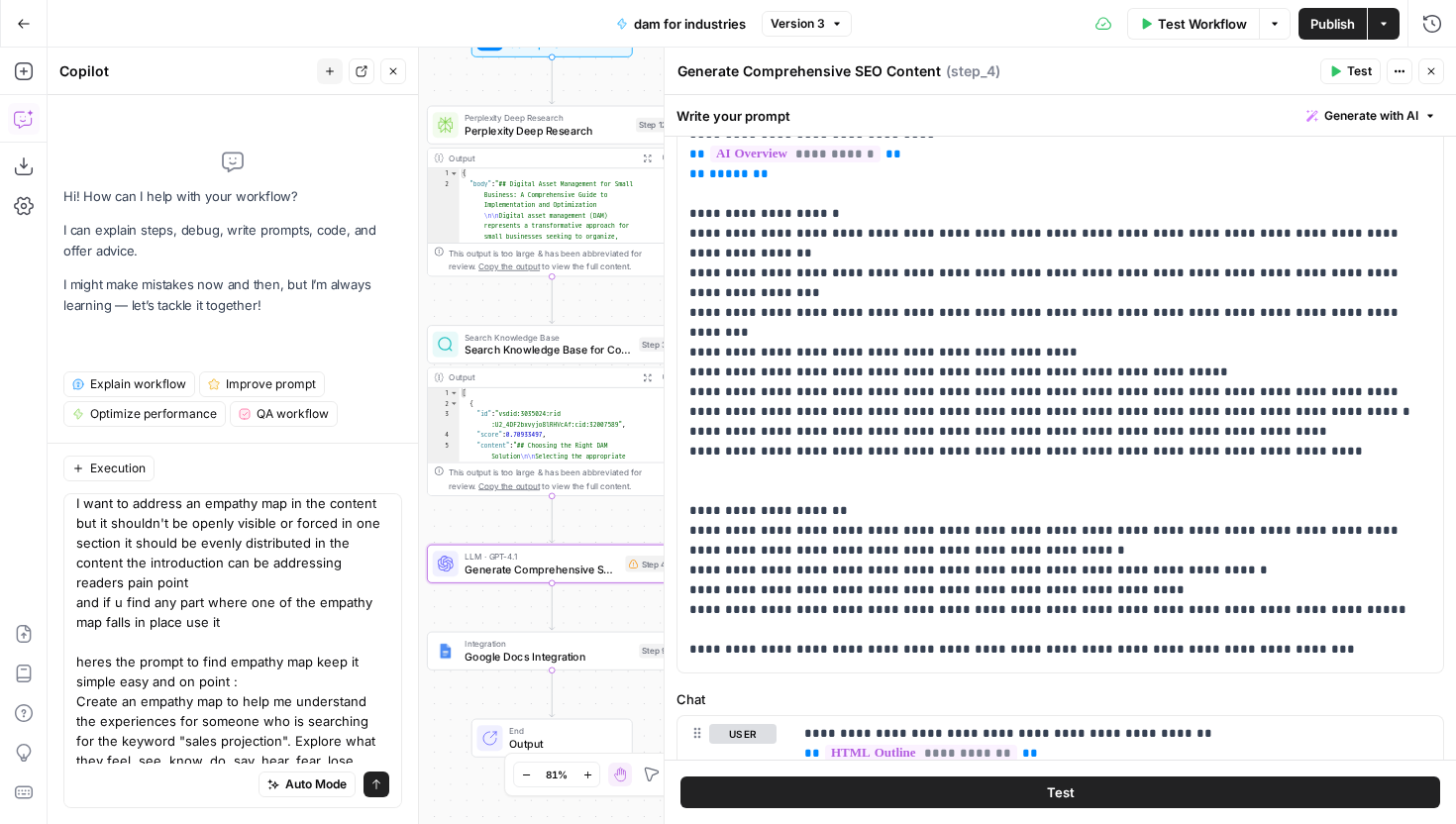 type 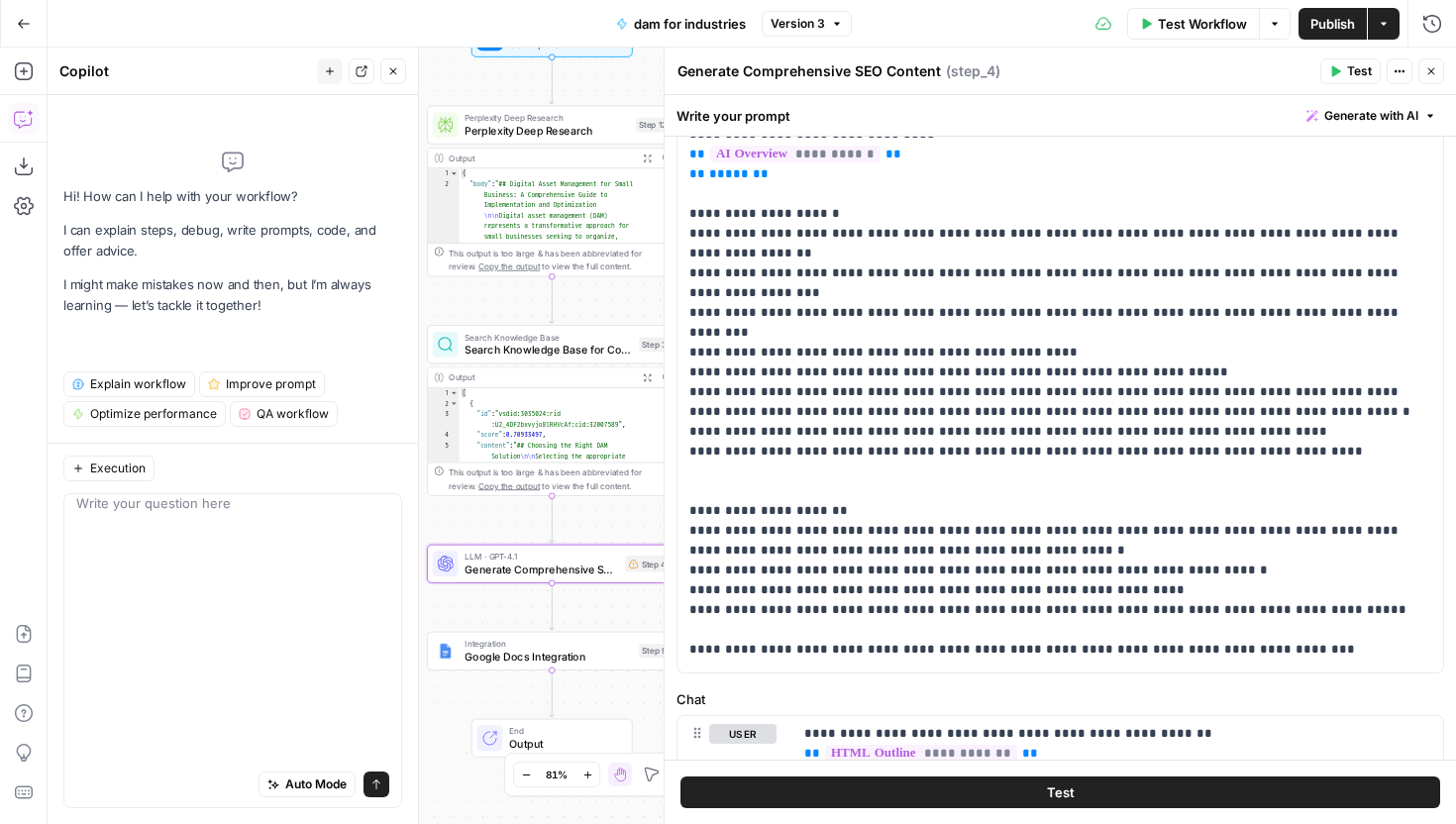scroll, scrollTop: 0, scrollLeft: 0, axis: both 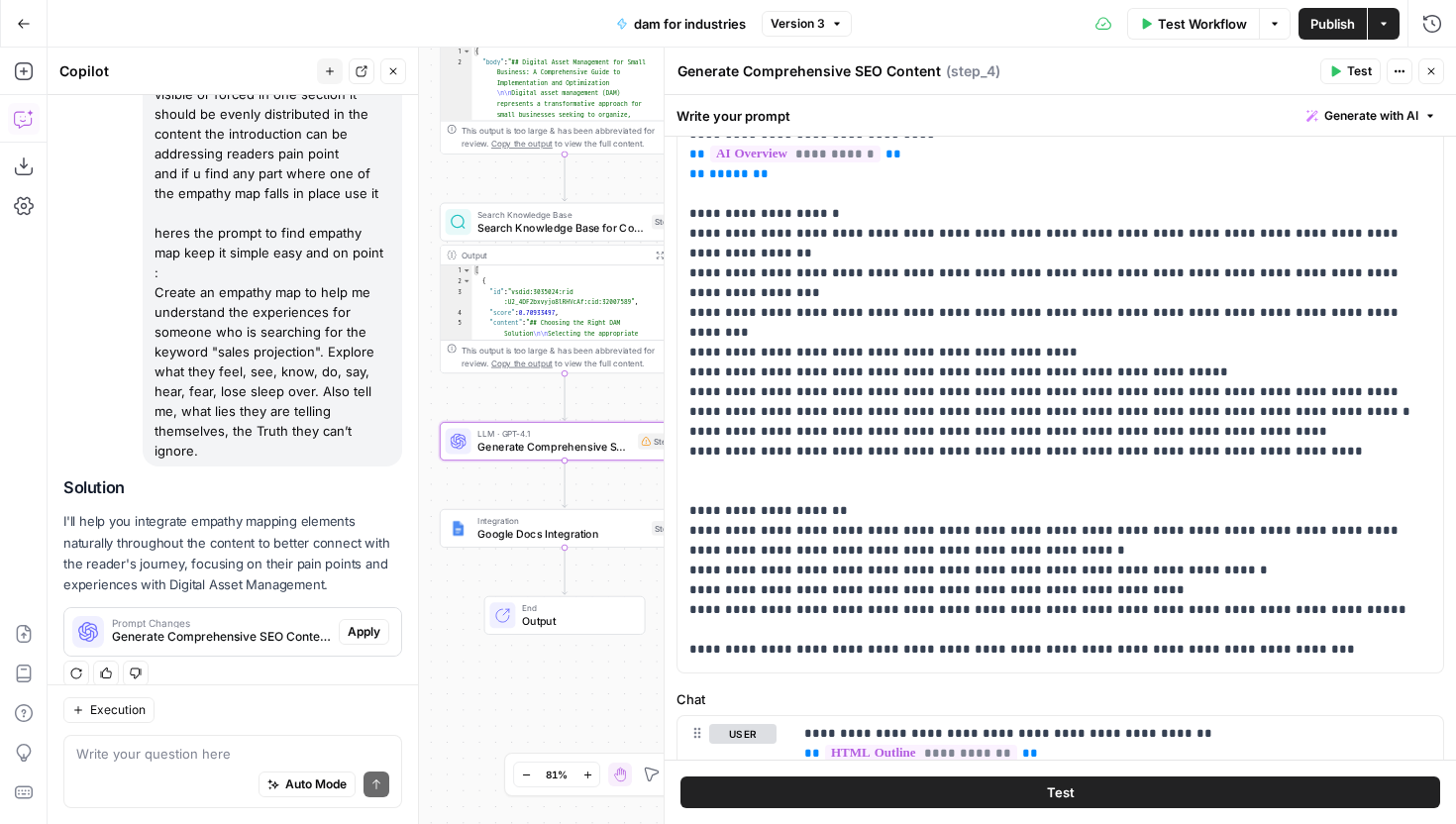 click on "Prompt Changes" at bounding box center [221, 623] 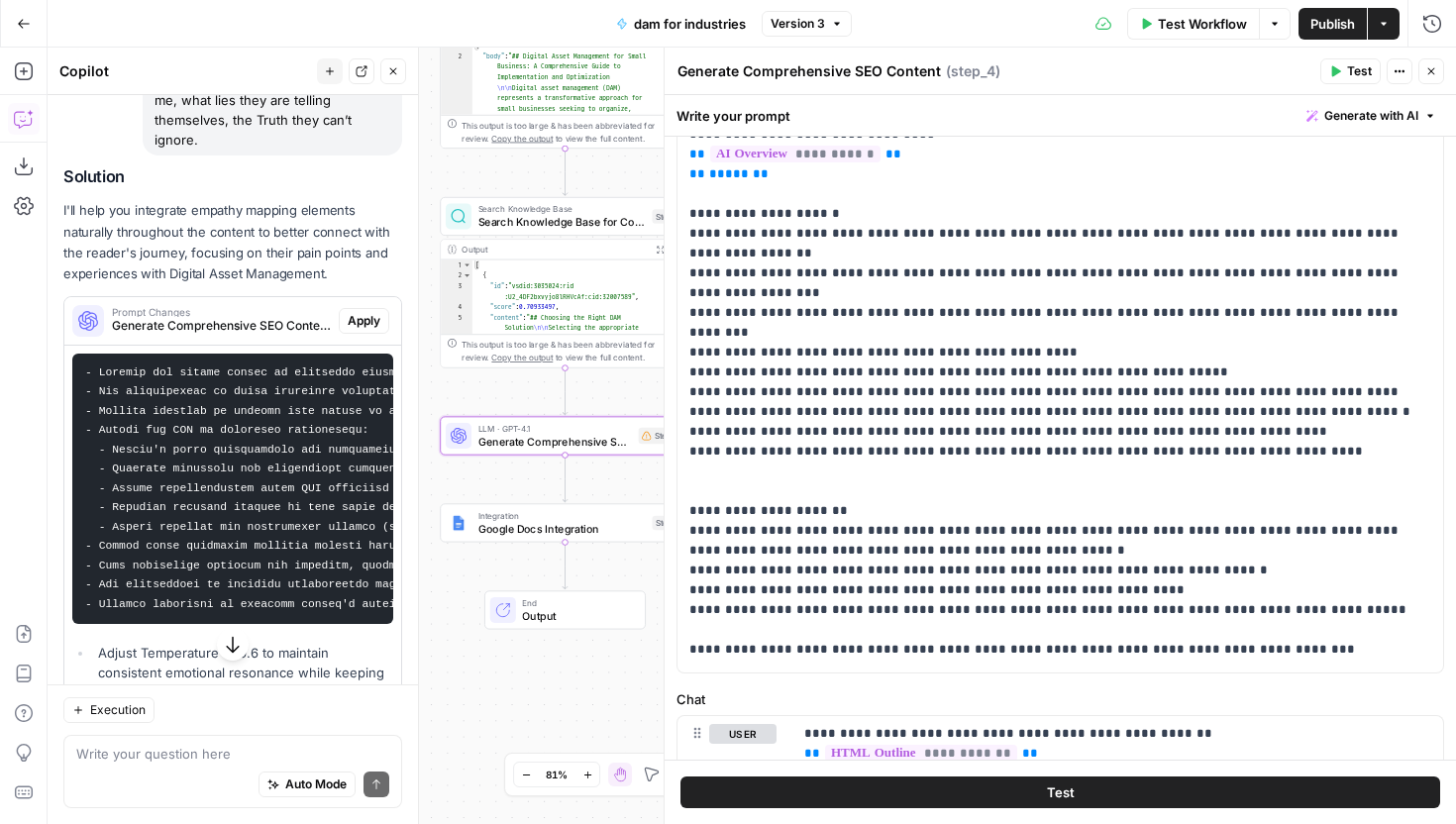 scroll, scrollTop: 555, scrollLeft: 0, axis: vertical 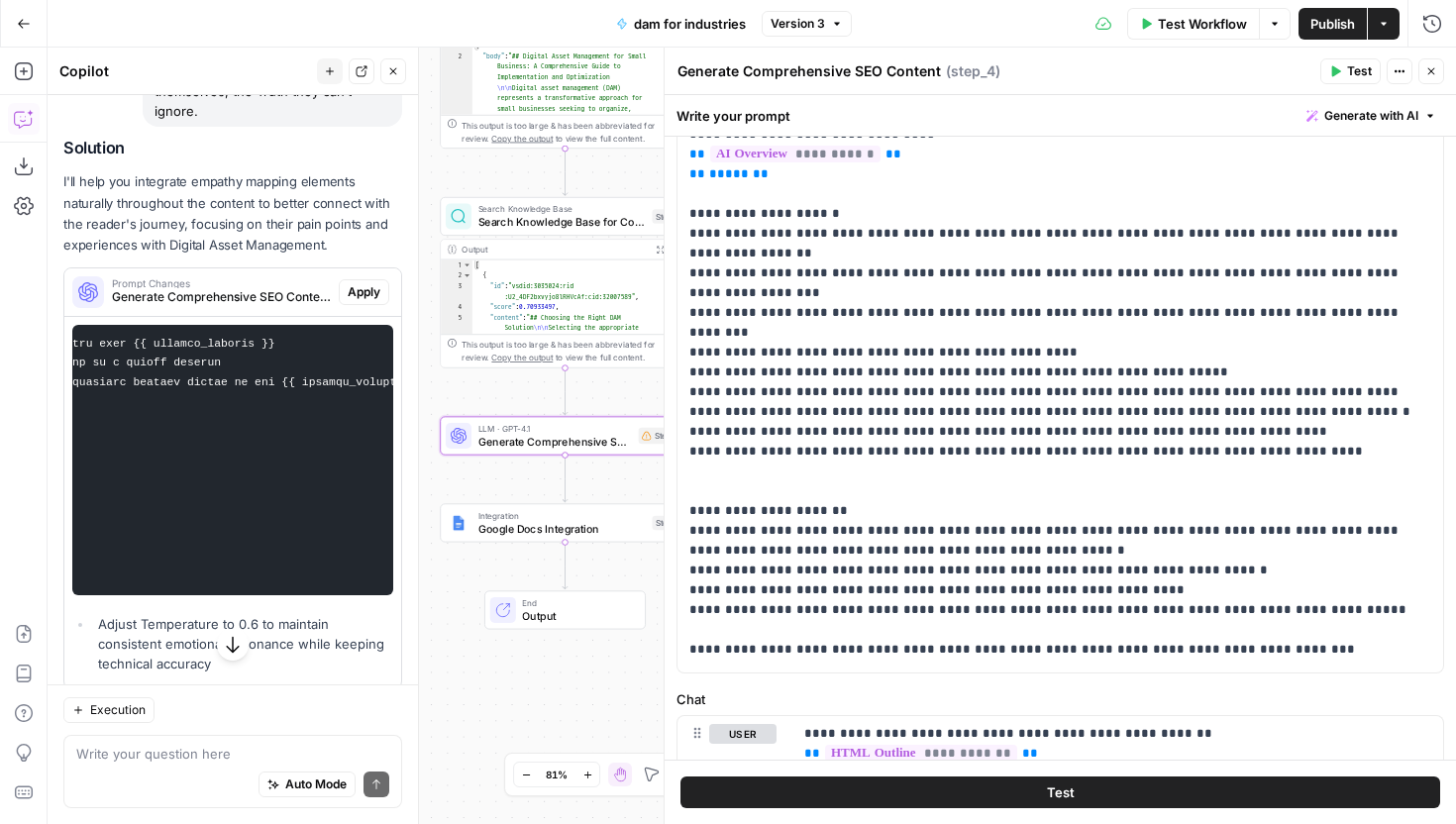 click on "Apply" at bounding box center (364, 292) 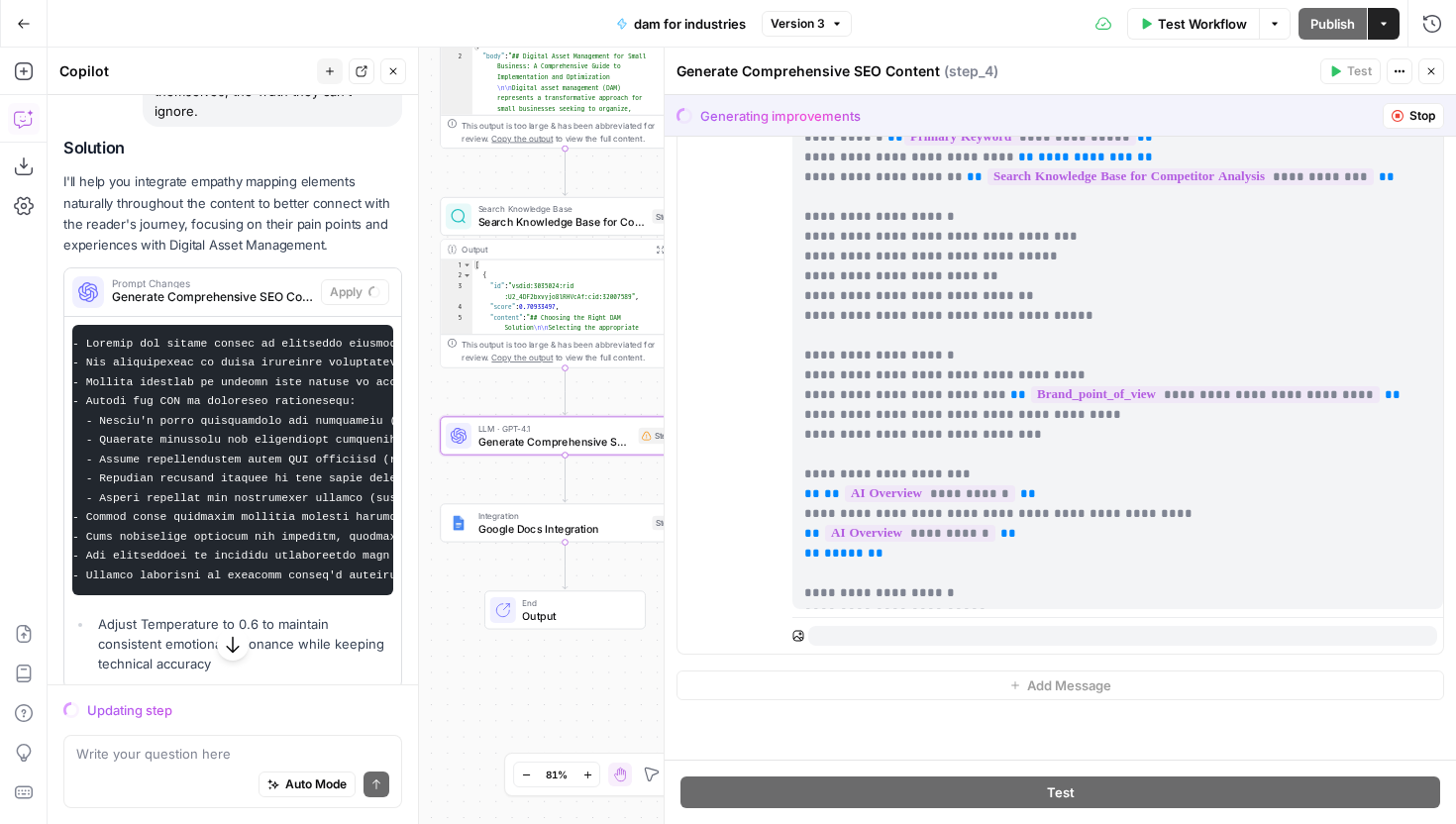 scroll, scrollTop: 0, scrollLeft: 0, axis: both 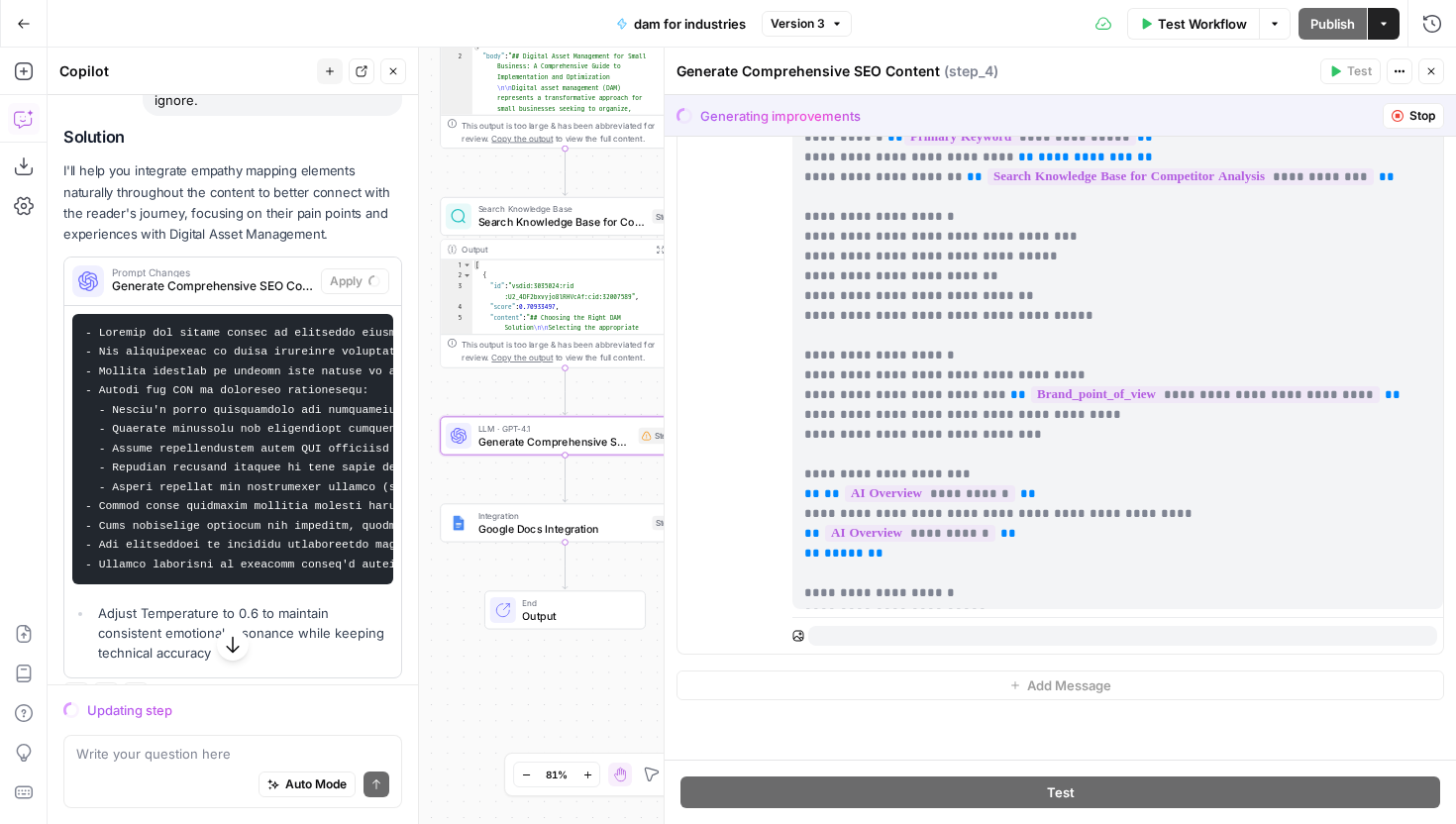 drag, startPoint x: 343, startPoint y: 372, endPoint x: 247, endPoint y: 372, distance: 96 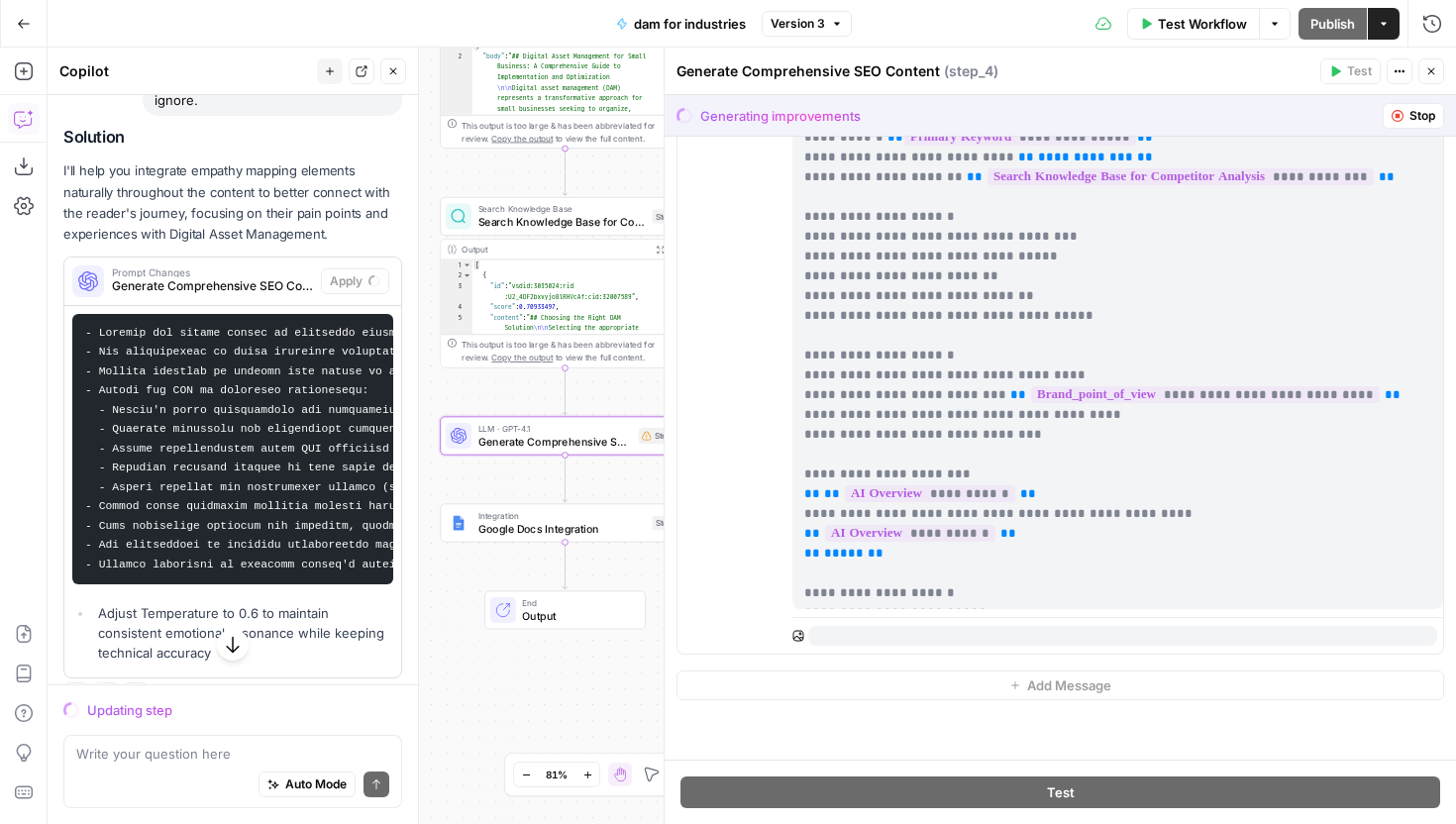 click at bounding box center (233, 449) 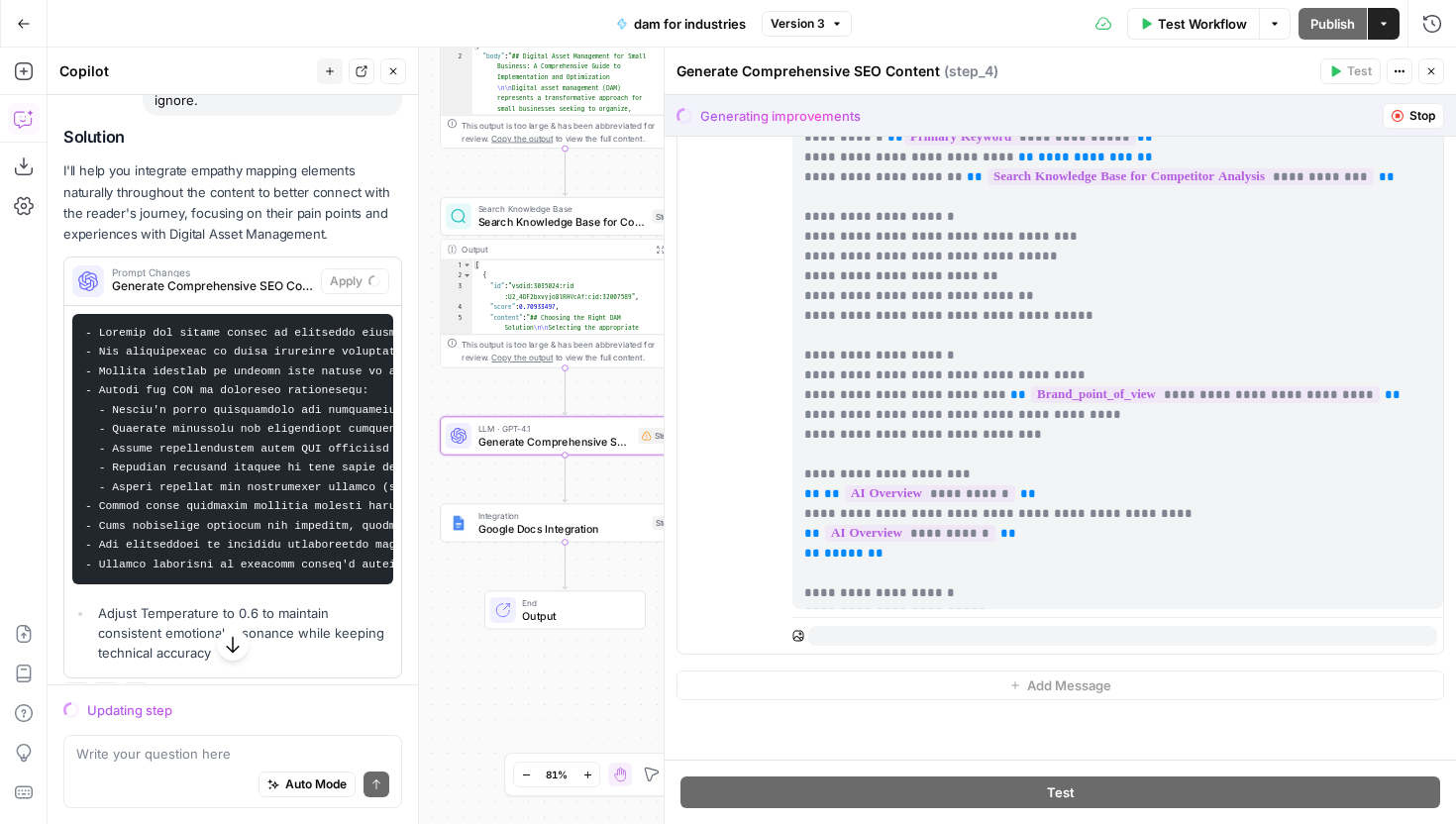 drag, startPoint x: 365, startPoint y: 364, endPoint x: 189, endPoint y: 370, distance: 176.10224 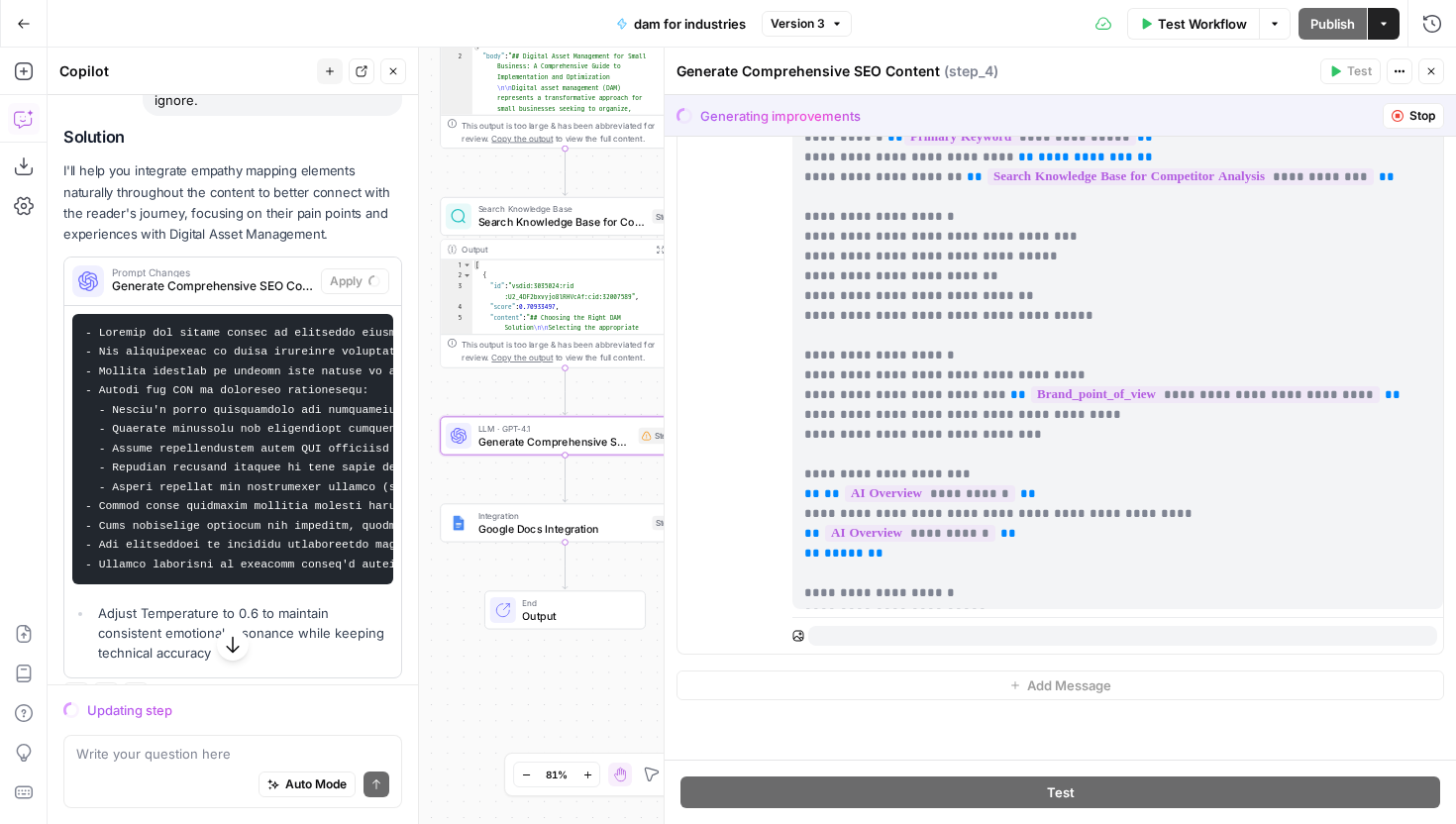 click at bounding box center [618, 449] 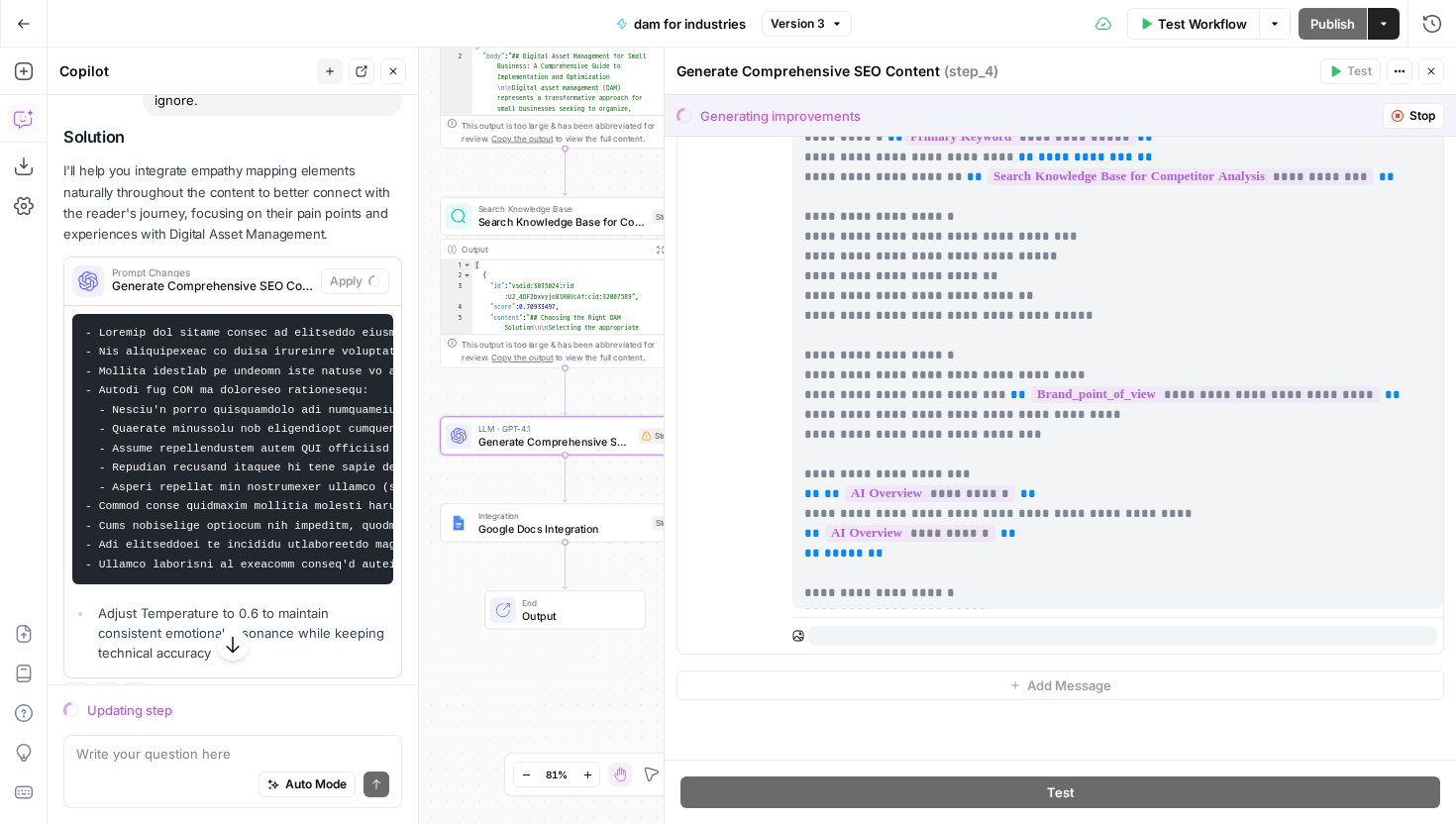 drag, startPoint x: 211, startPoint y: 389, endPoint x: 331, endPoint y: 394, distance: 120.104121 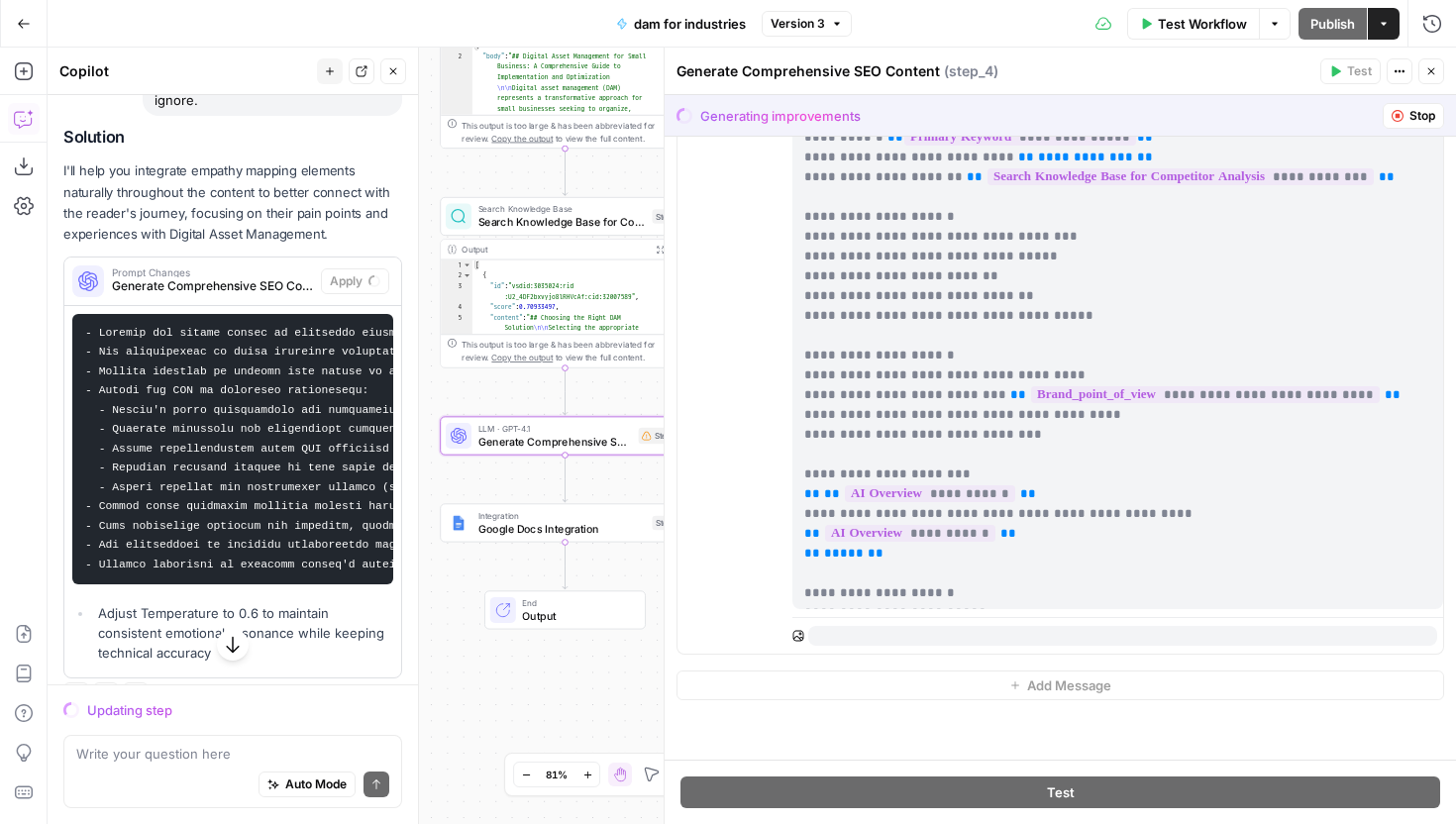 click at bounding box center [618, 449] 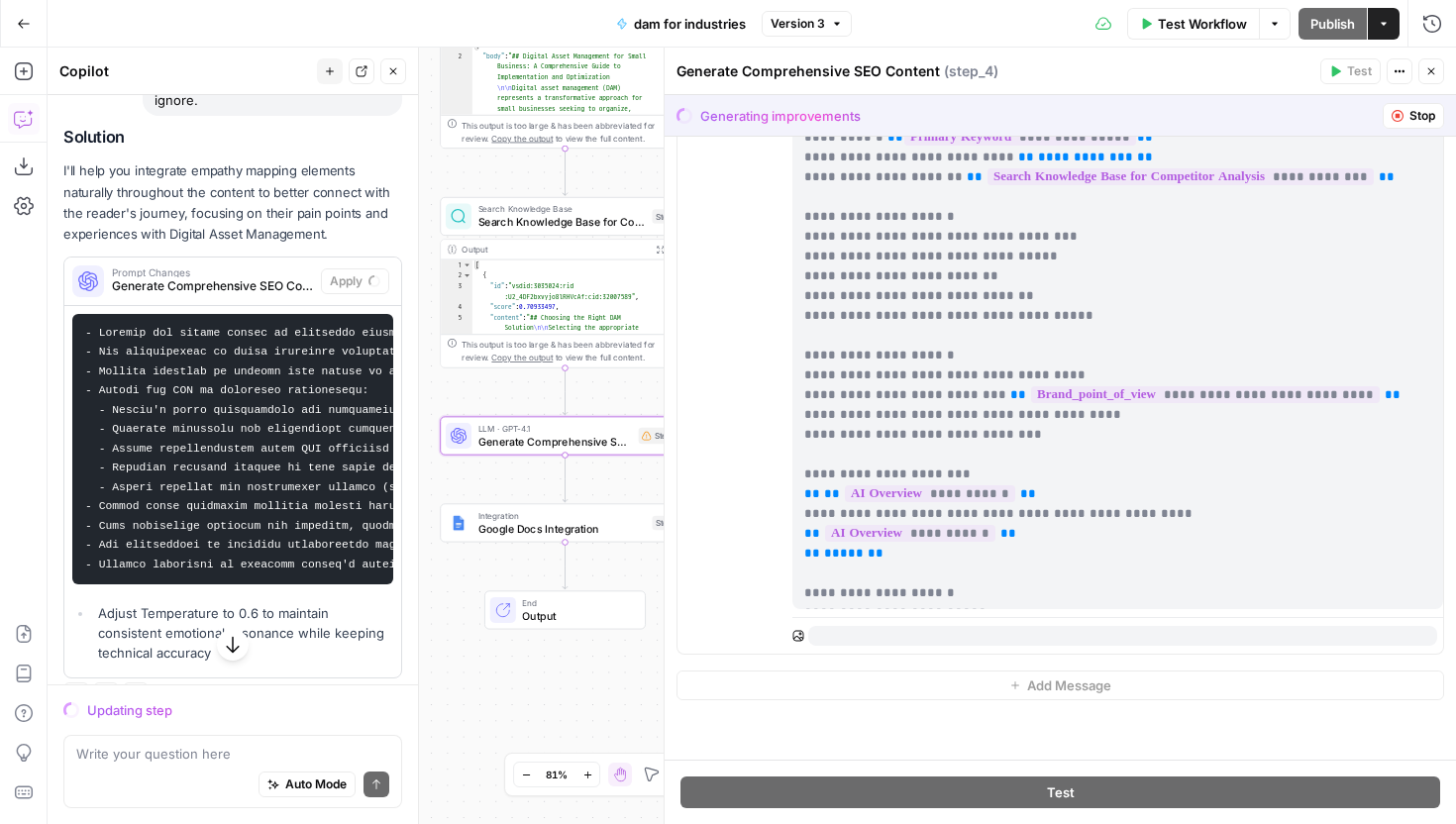 click at bounding box center (618, 449) 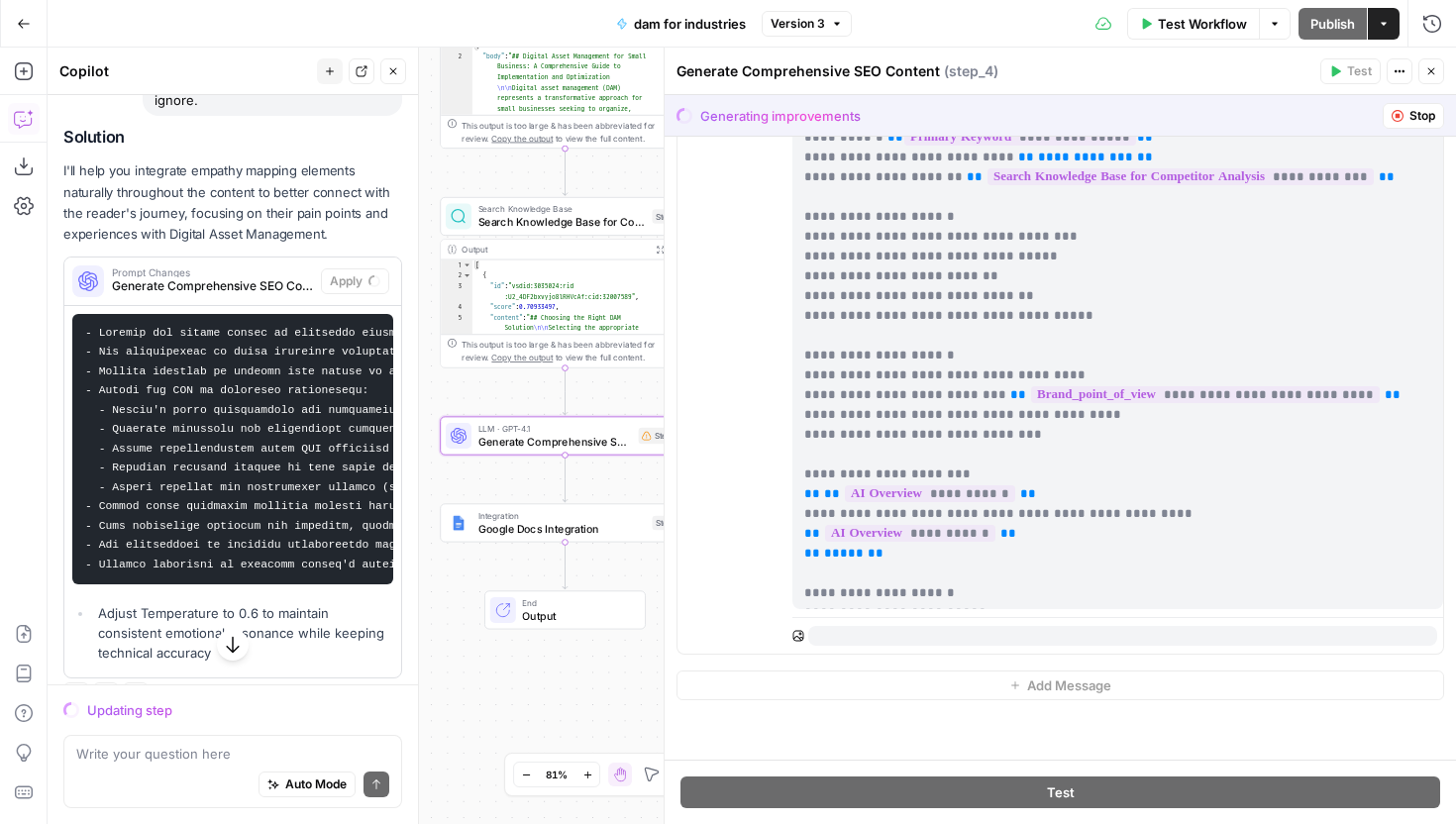 click at bounding box center [618, 449] 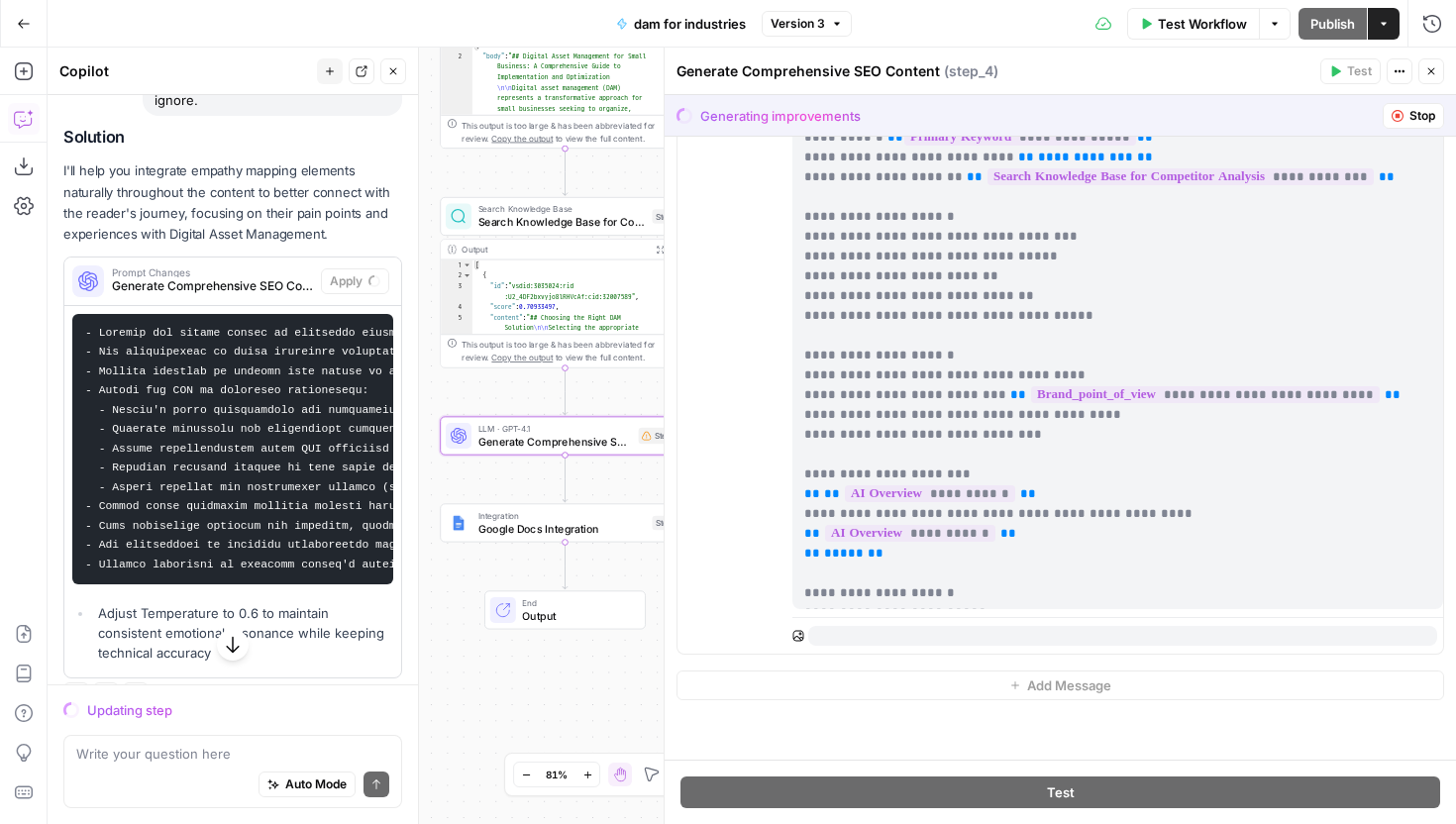 click at bounding box center [233, 449] 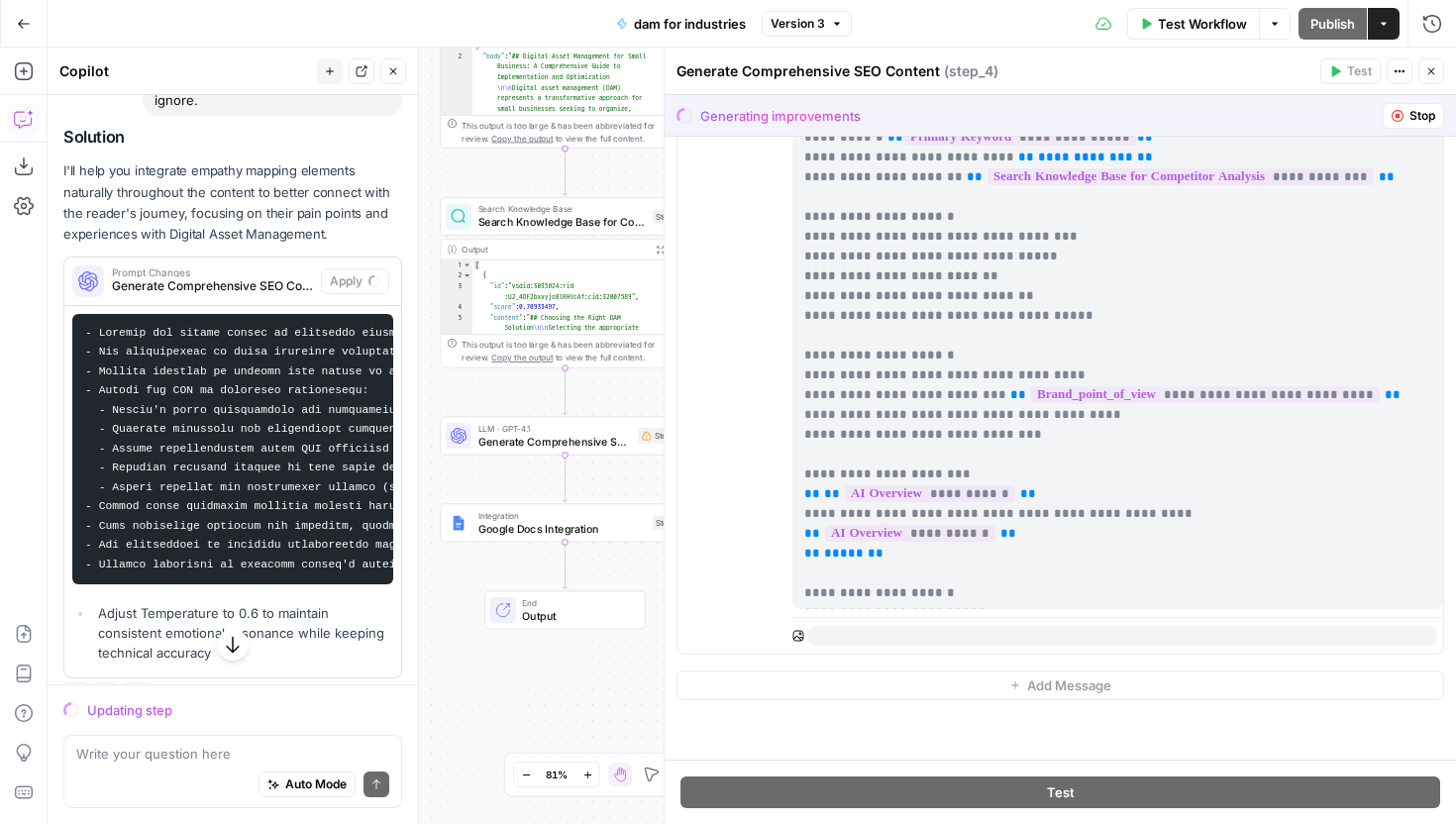 drag, startPoint x: 344, startPoint y: 394, endPoint x: 462, endPoint y: 435, distance: 124.919974 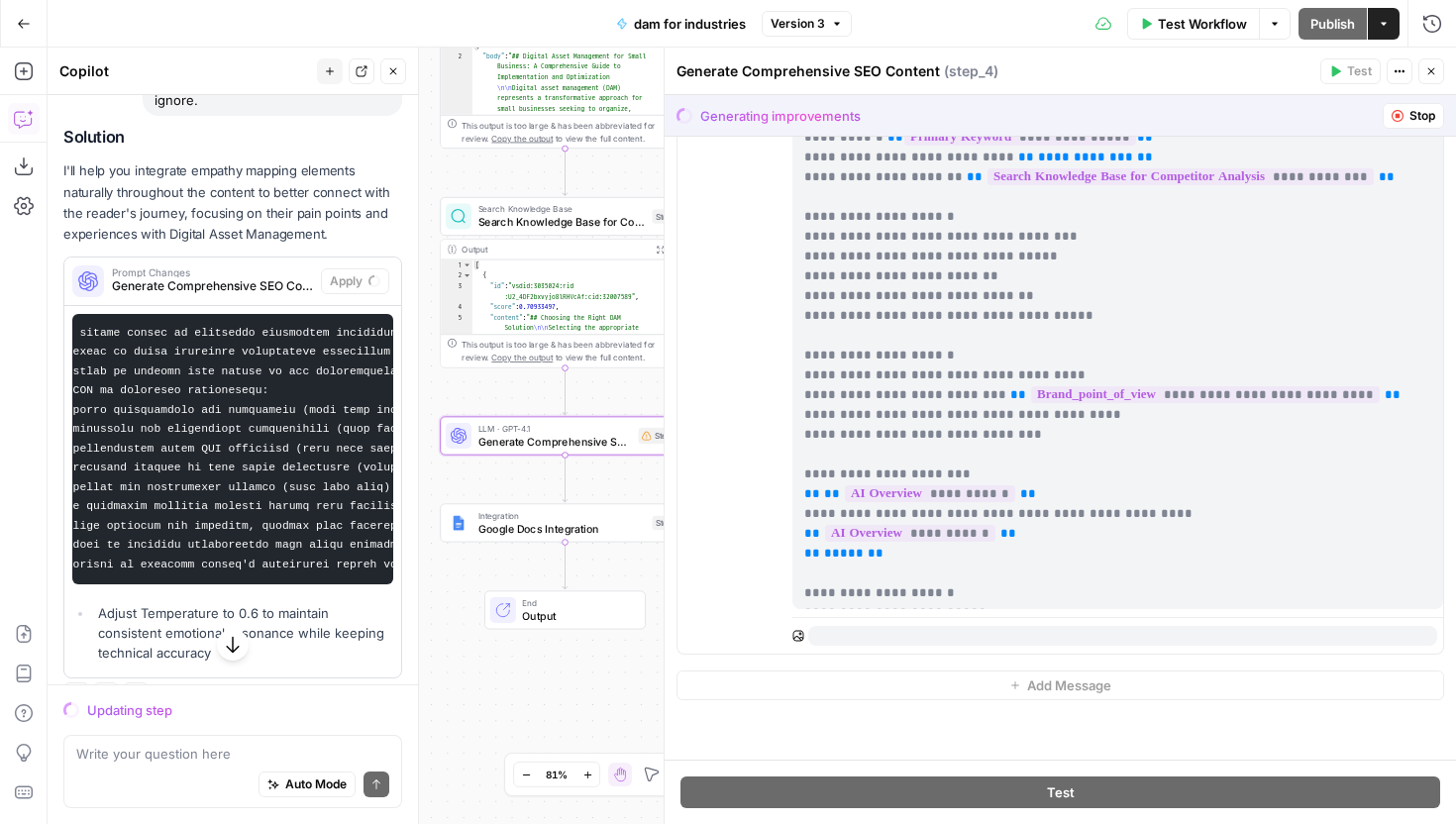 click at bounding box center (518, 449) 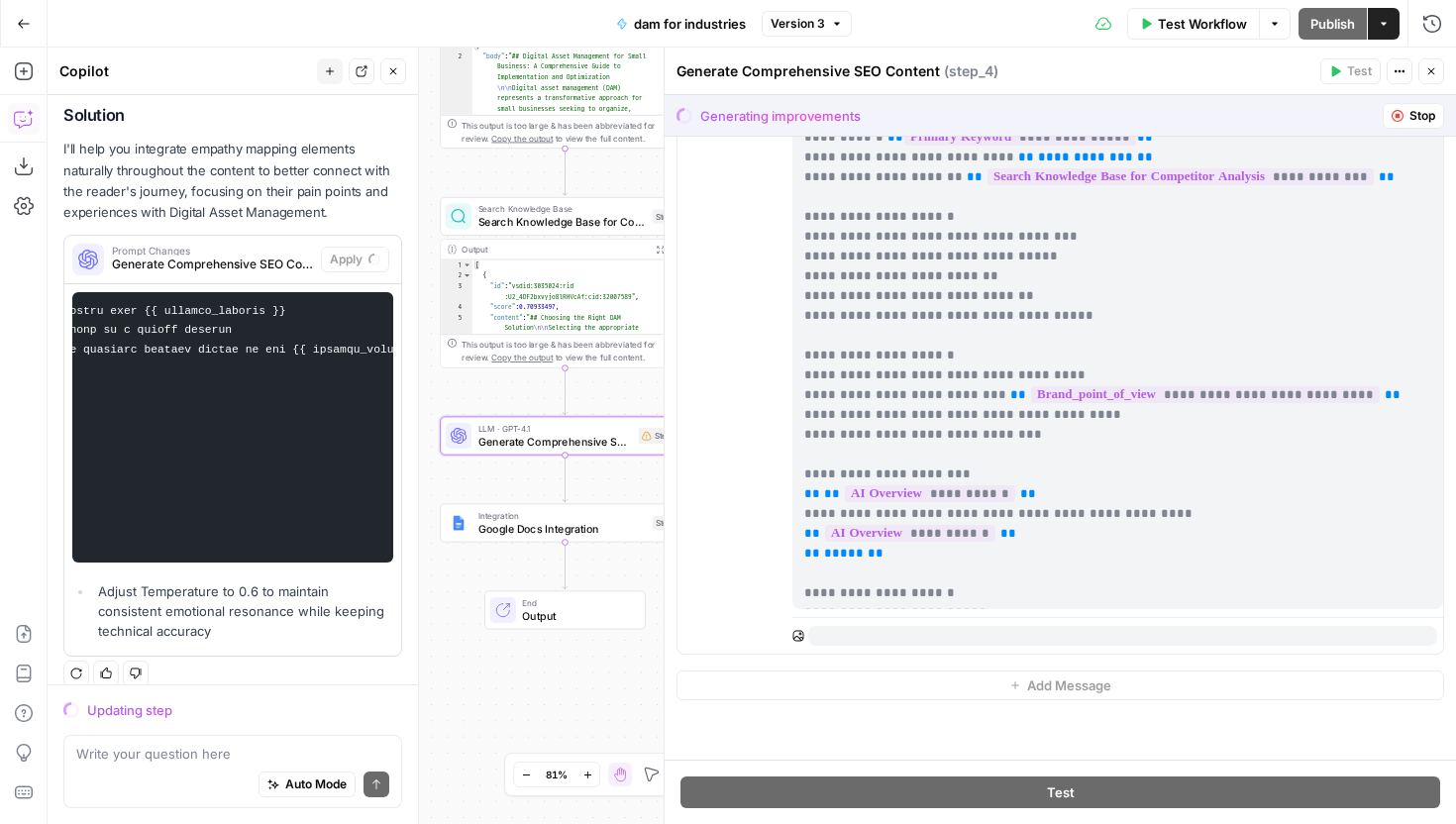 scroll, scrollTop: 0, scrollLeft: 777, axis: horizontal 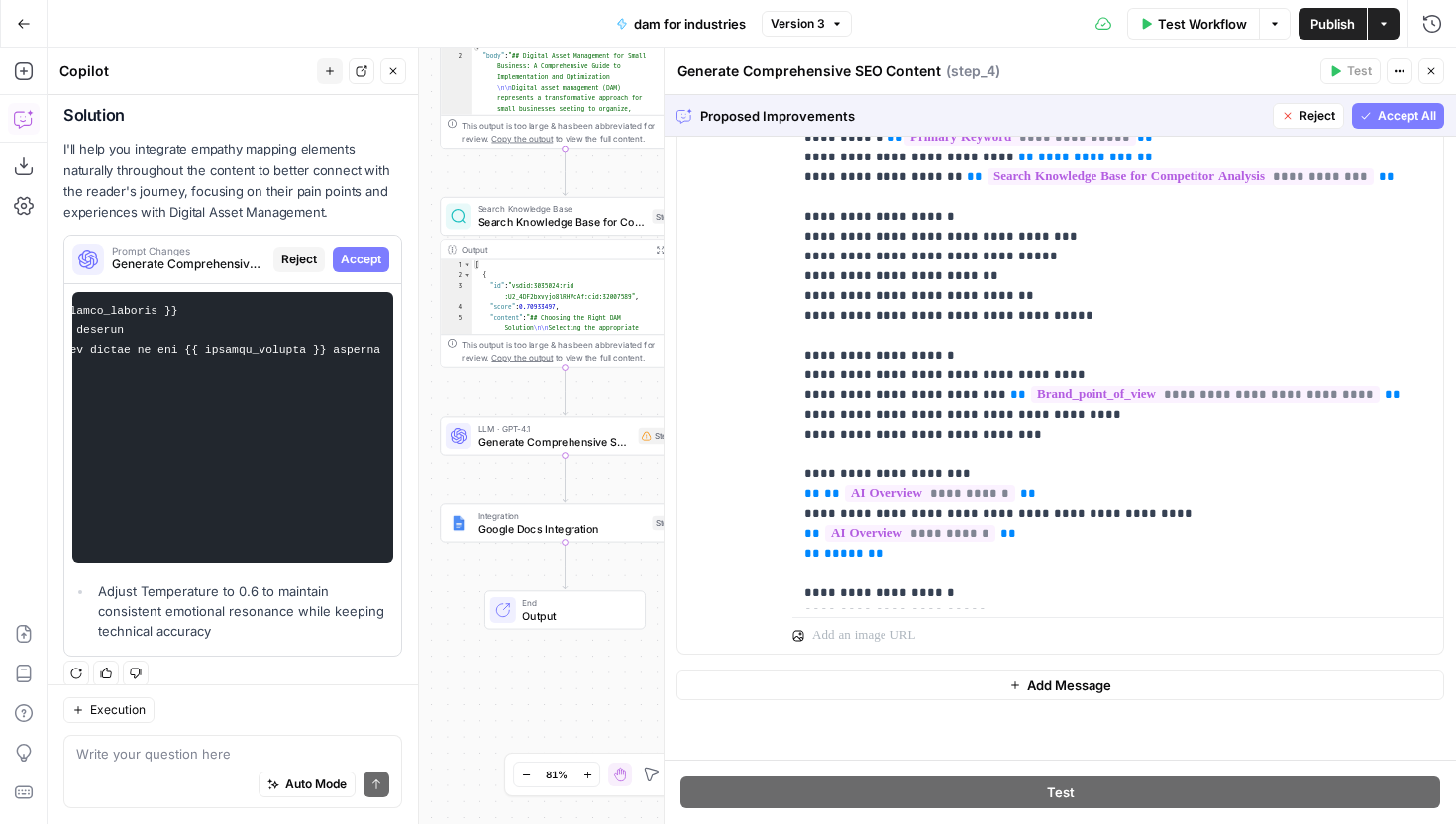 click on "Accept All" at bounding box center (1406, 116) 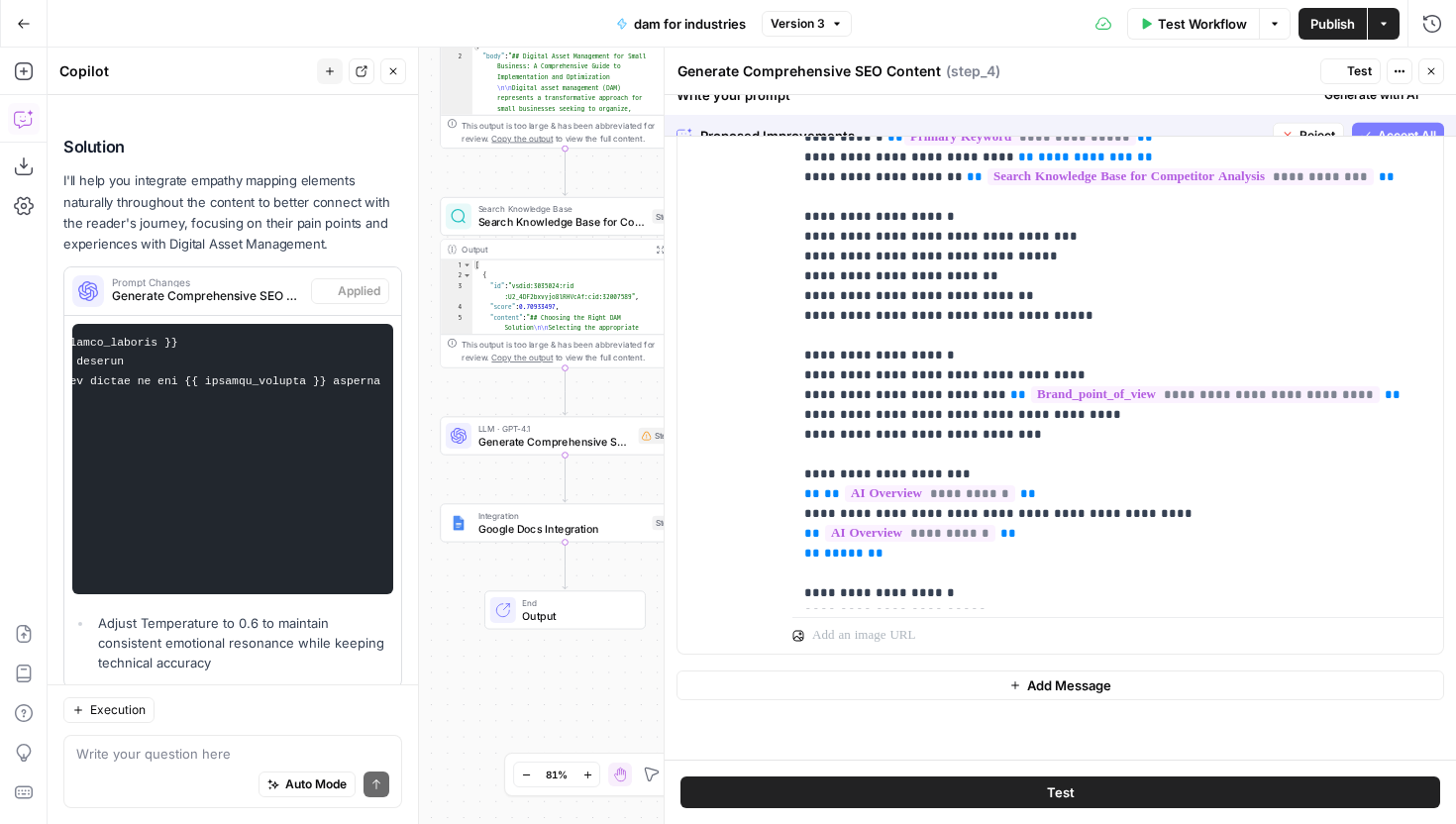 scroll, scrollTop: 0, scrollLeft: 0, axis: both 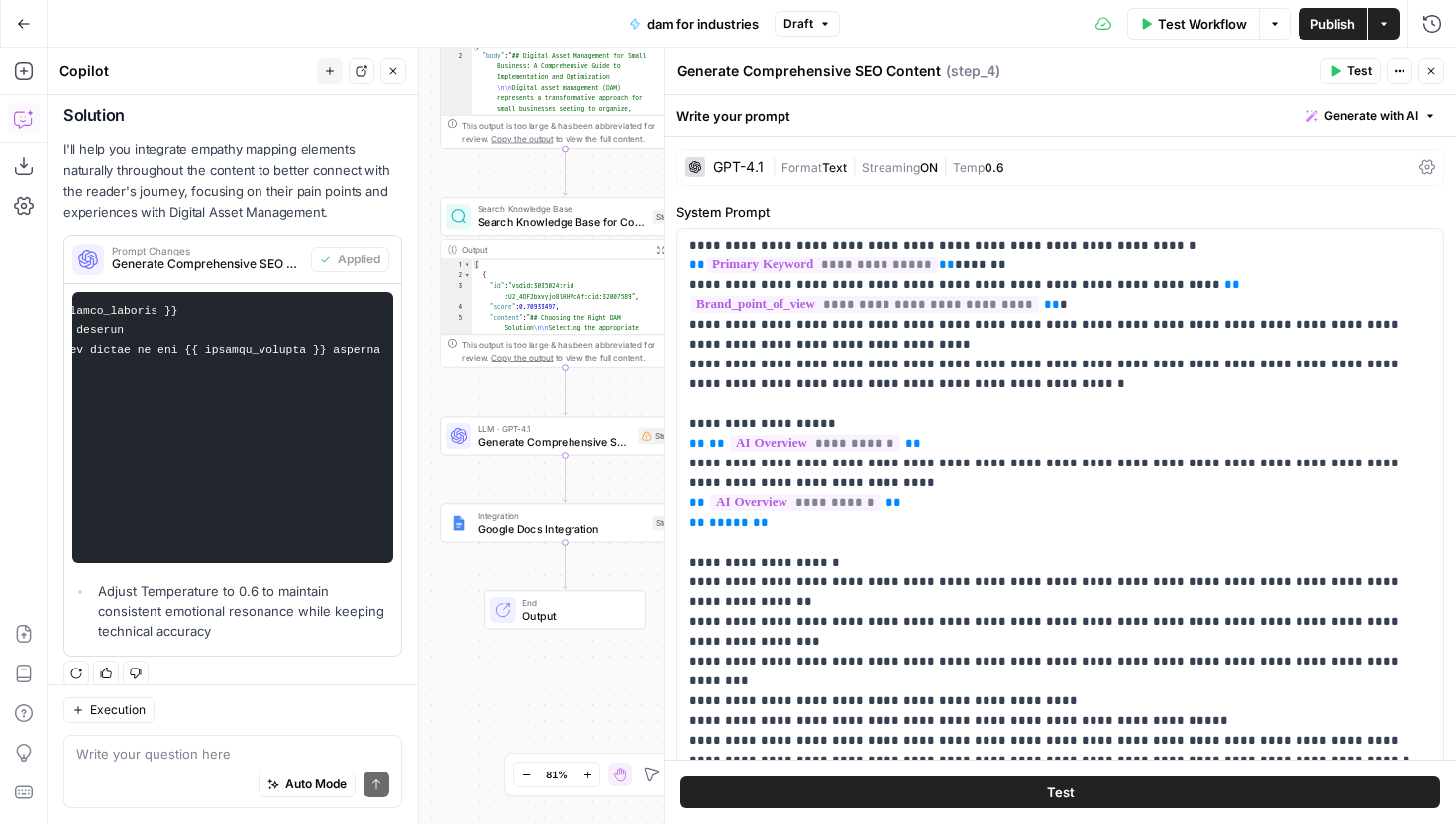 click on "Close" at bounding box center [393, 71] 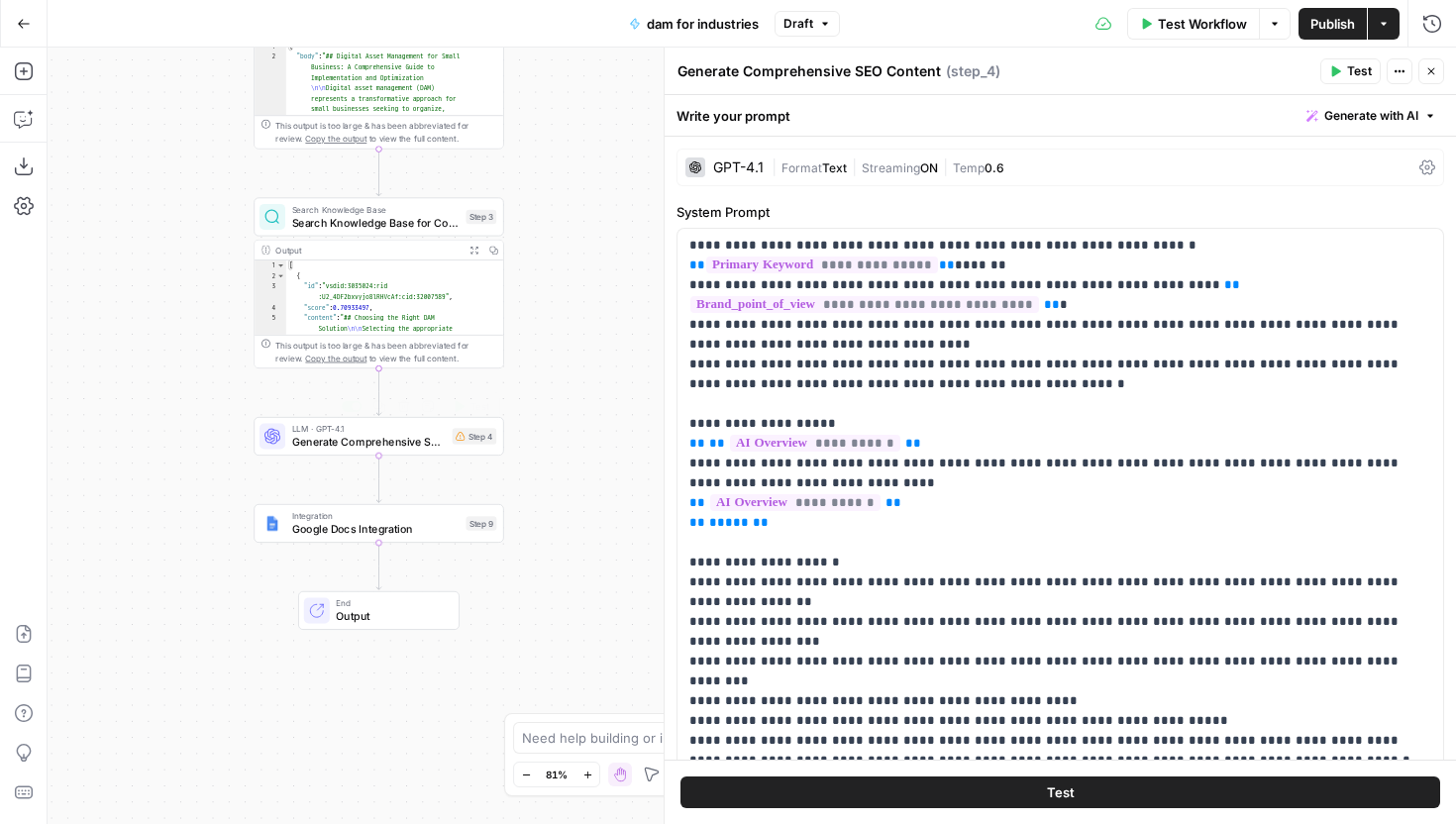 click on "LLM · GPT-4.1 Generate Comprehensive SEO Content Step 4 Copy step Delete step Add Note Test" at bounding box center [378, 436] 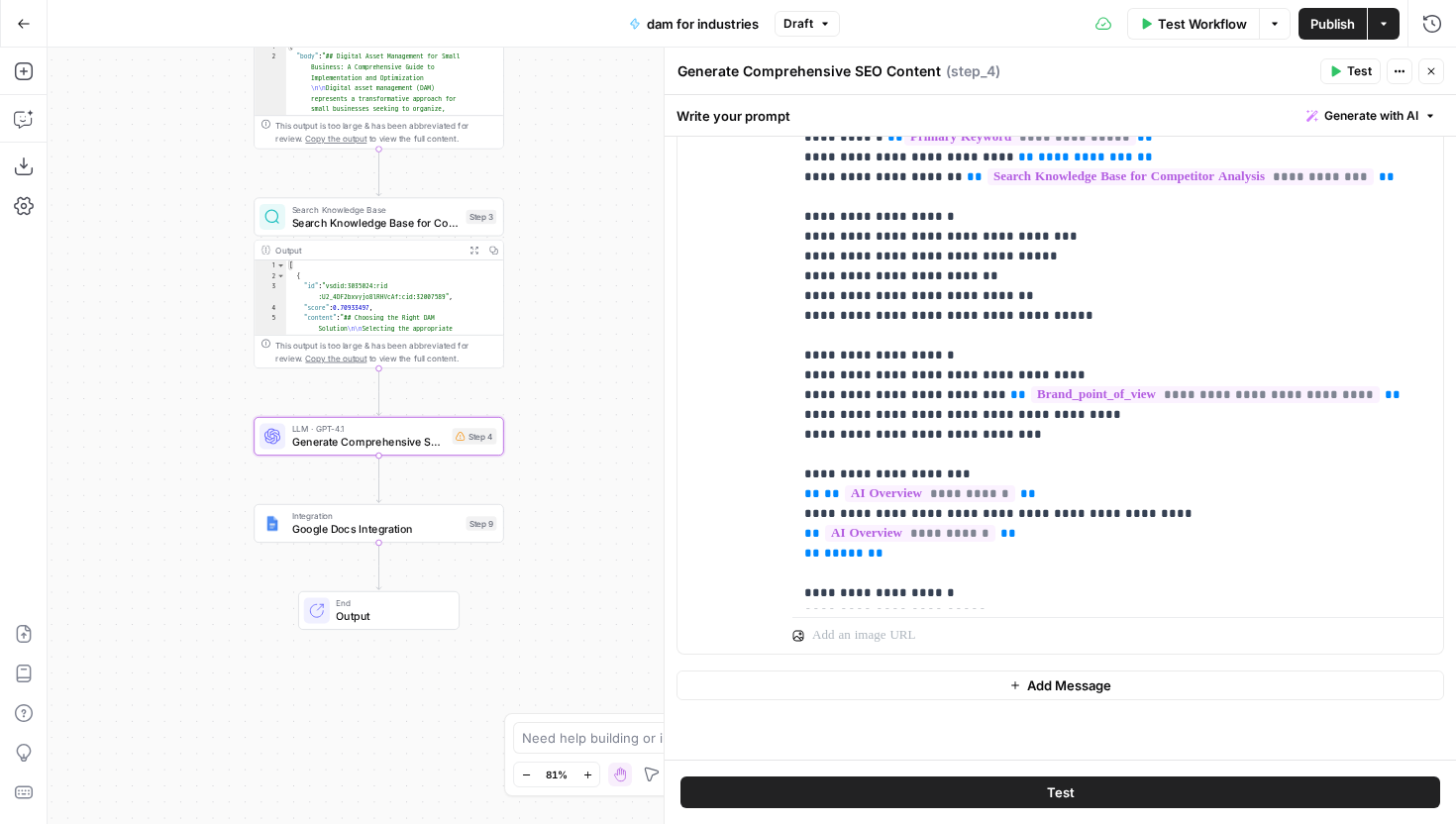 scroll, scrollTop: 0, scrollLeft: 0, axis: both 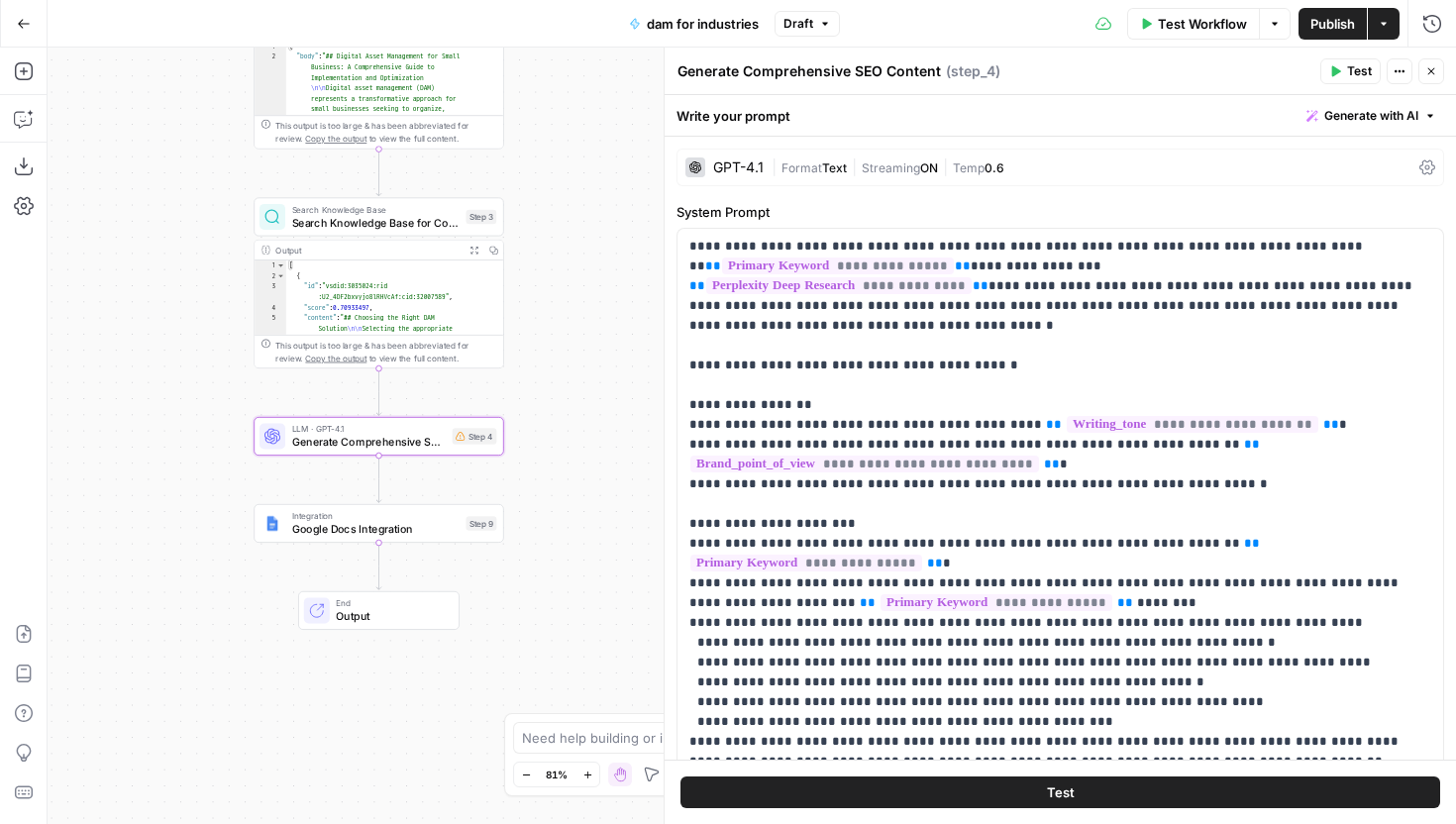 click on "Close" at bounding box center [1431, 71] 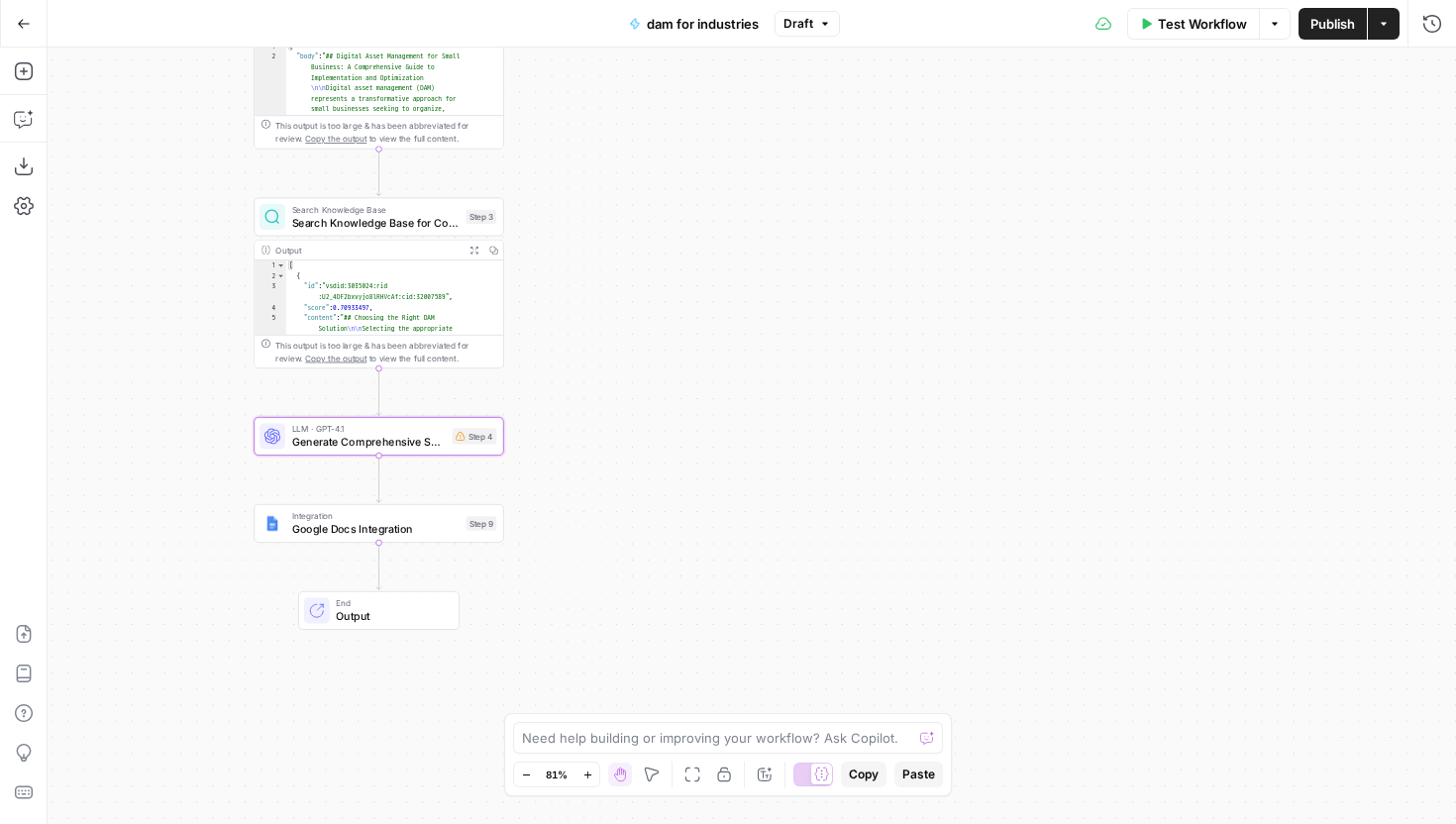 click 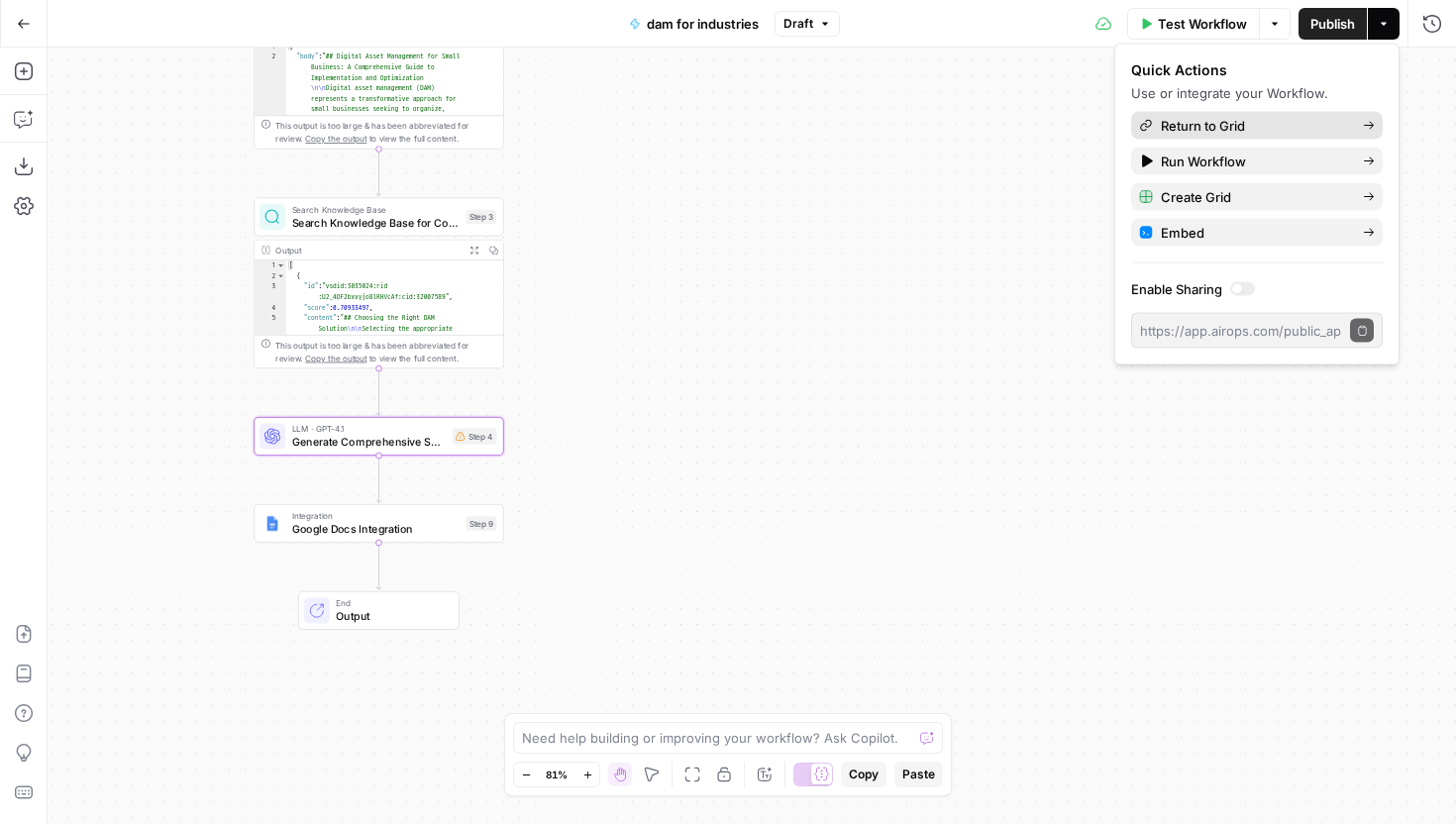click on "Return to Grid" at bounding box center [1257, 126] 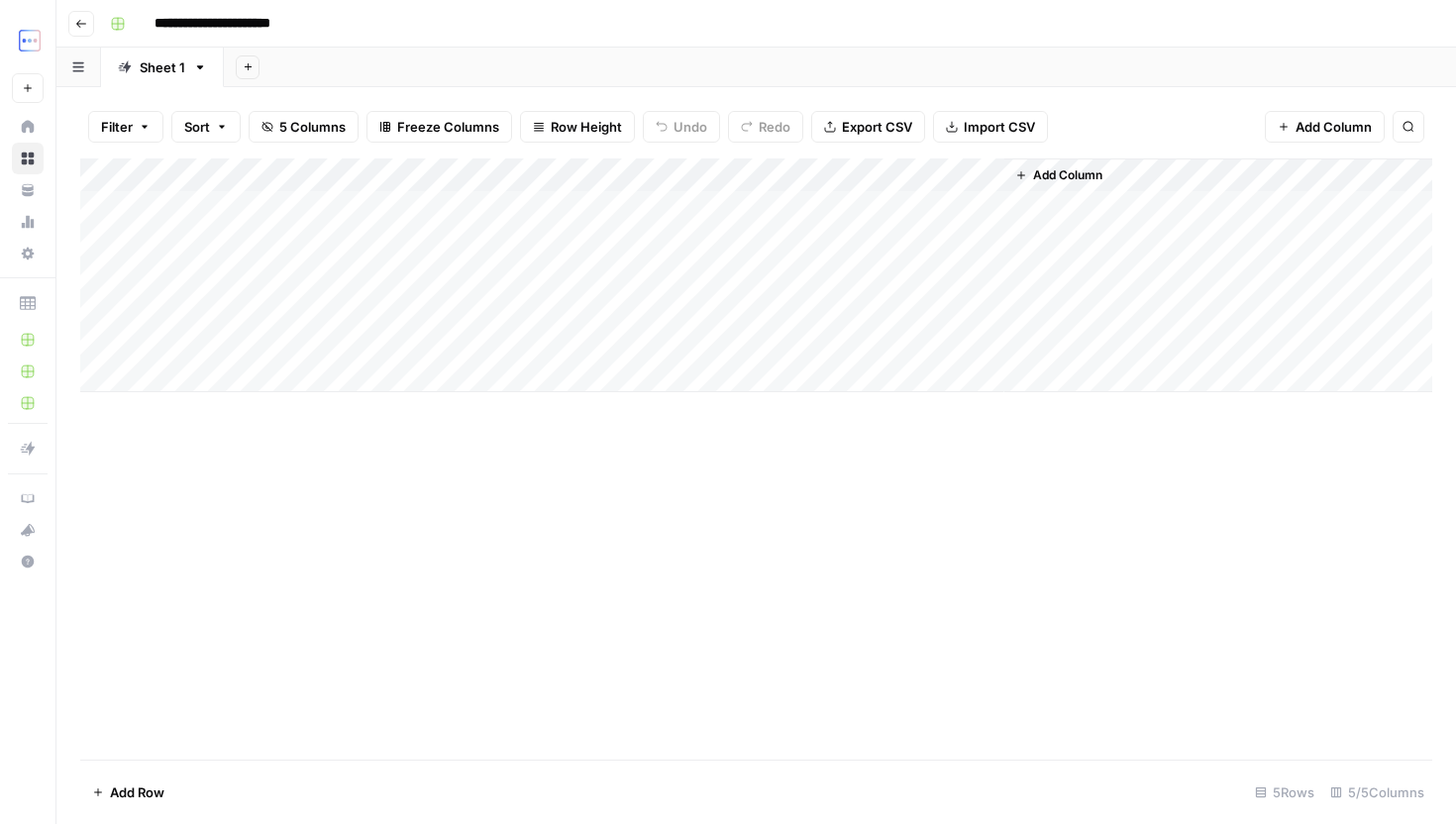 click on "Add Column" at bounding box center [756, 275] 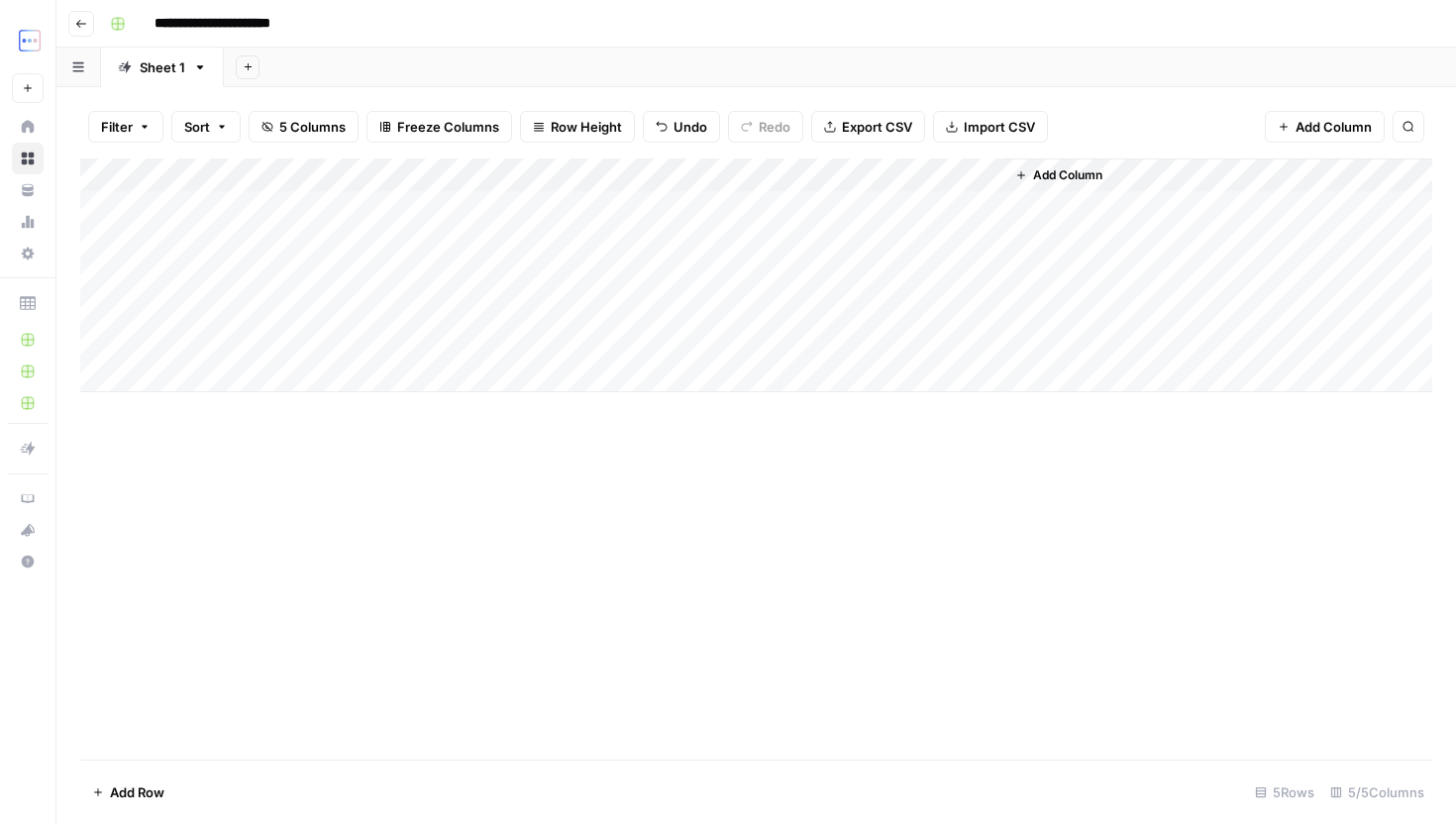 click on "Add Column" at bounding box center [756, 275] 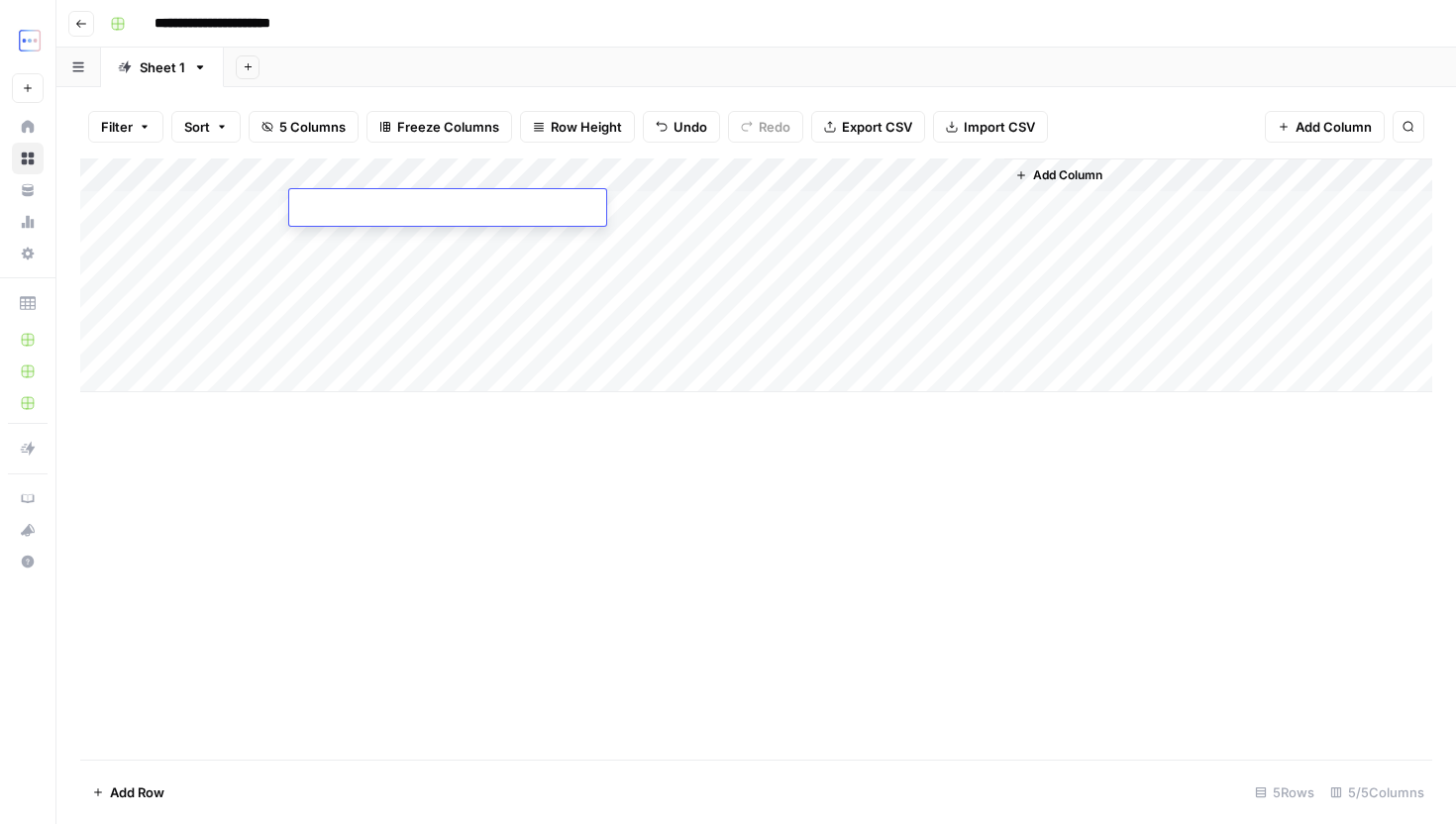 click on "Add Column" at bounding box center [756, 275] 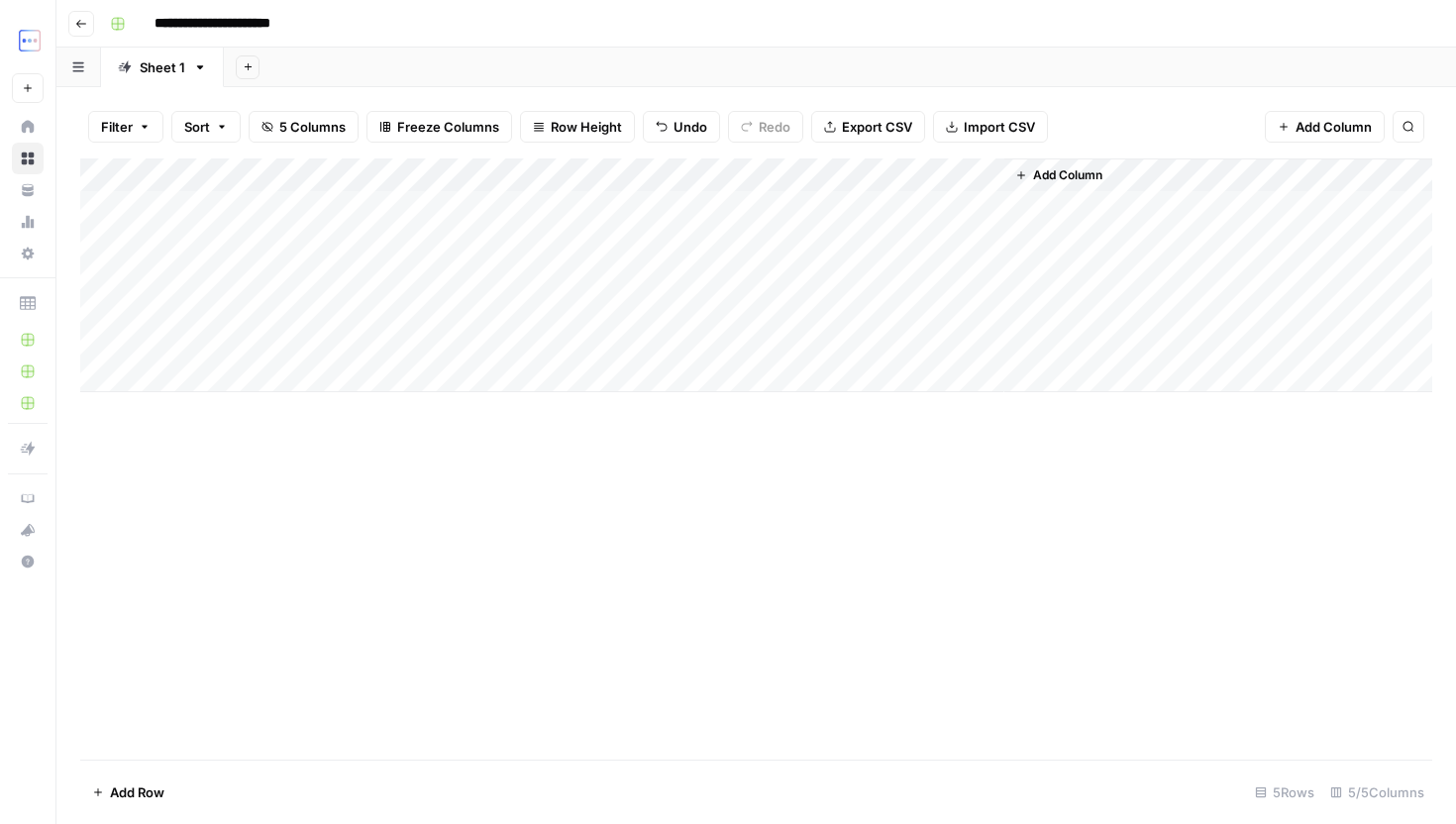 click on "Add Column" at bounding box center (756, 275) 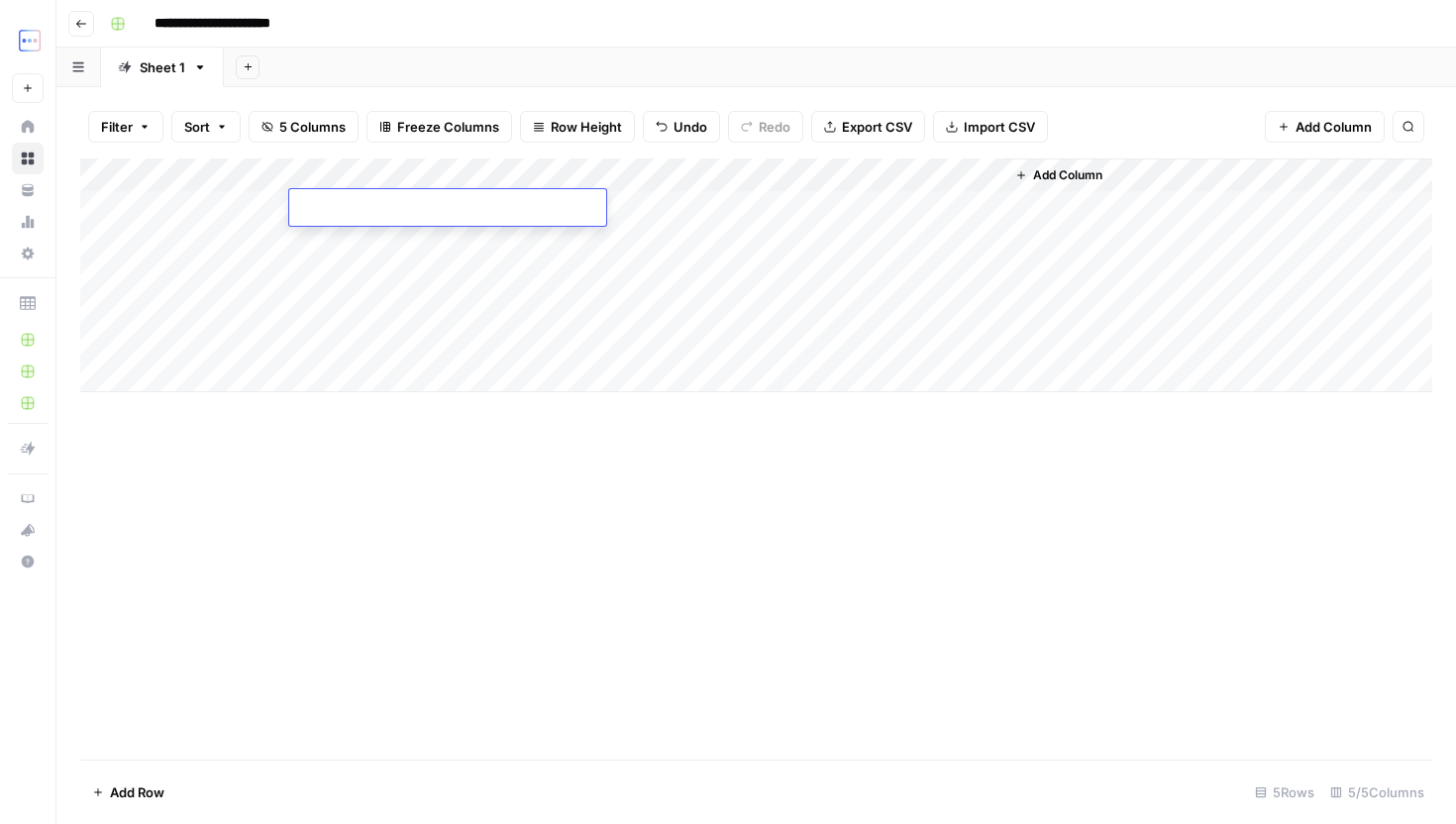 click on "Add Column" at bounding box center [756, 275] 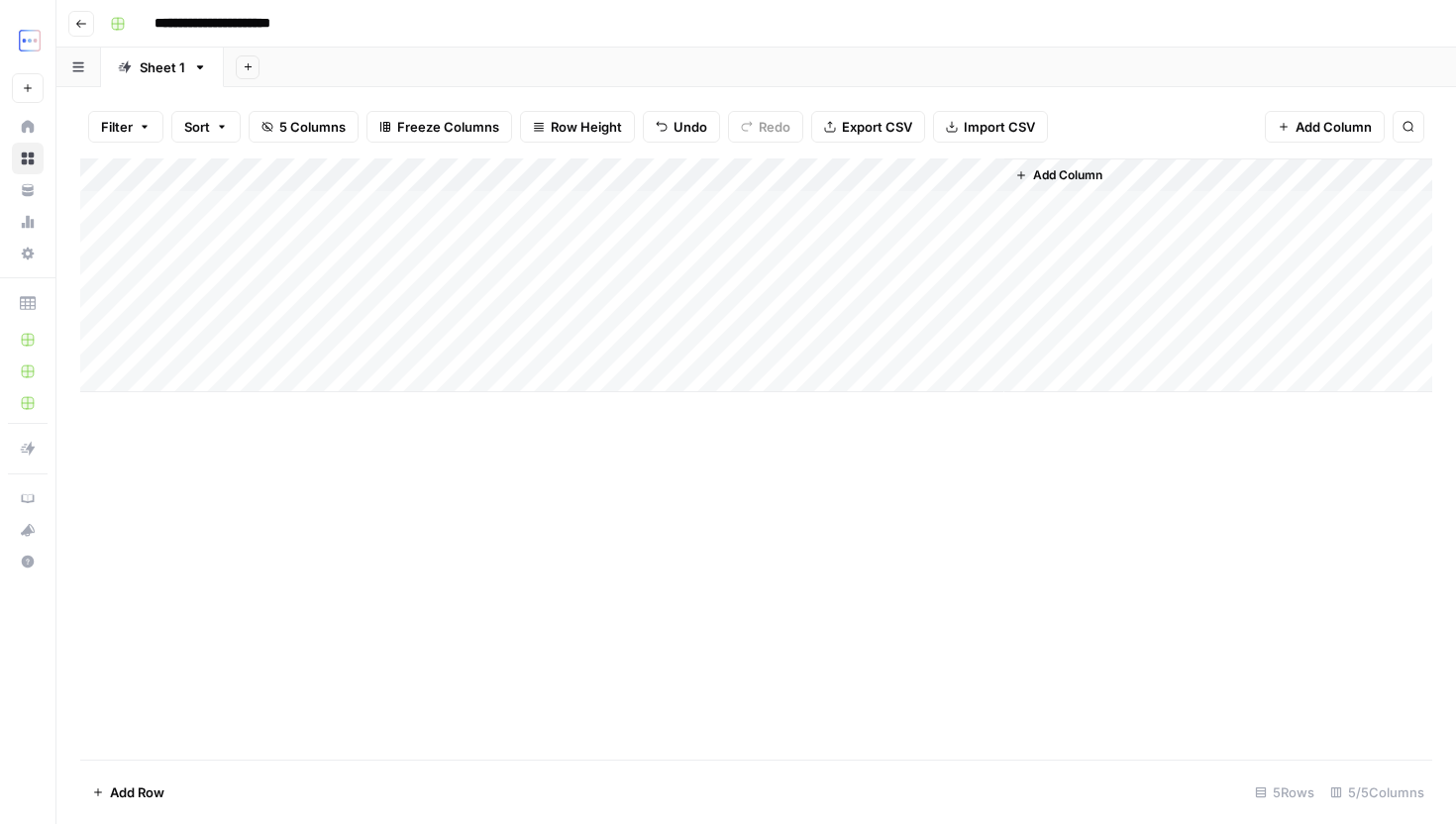 click on "Add Column" at bounding box center (756, 275) 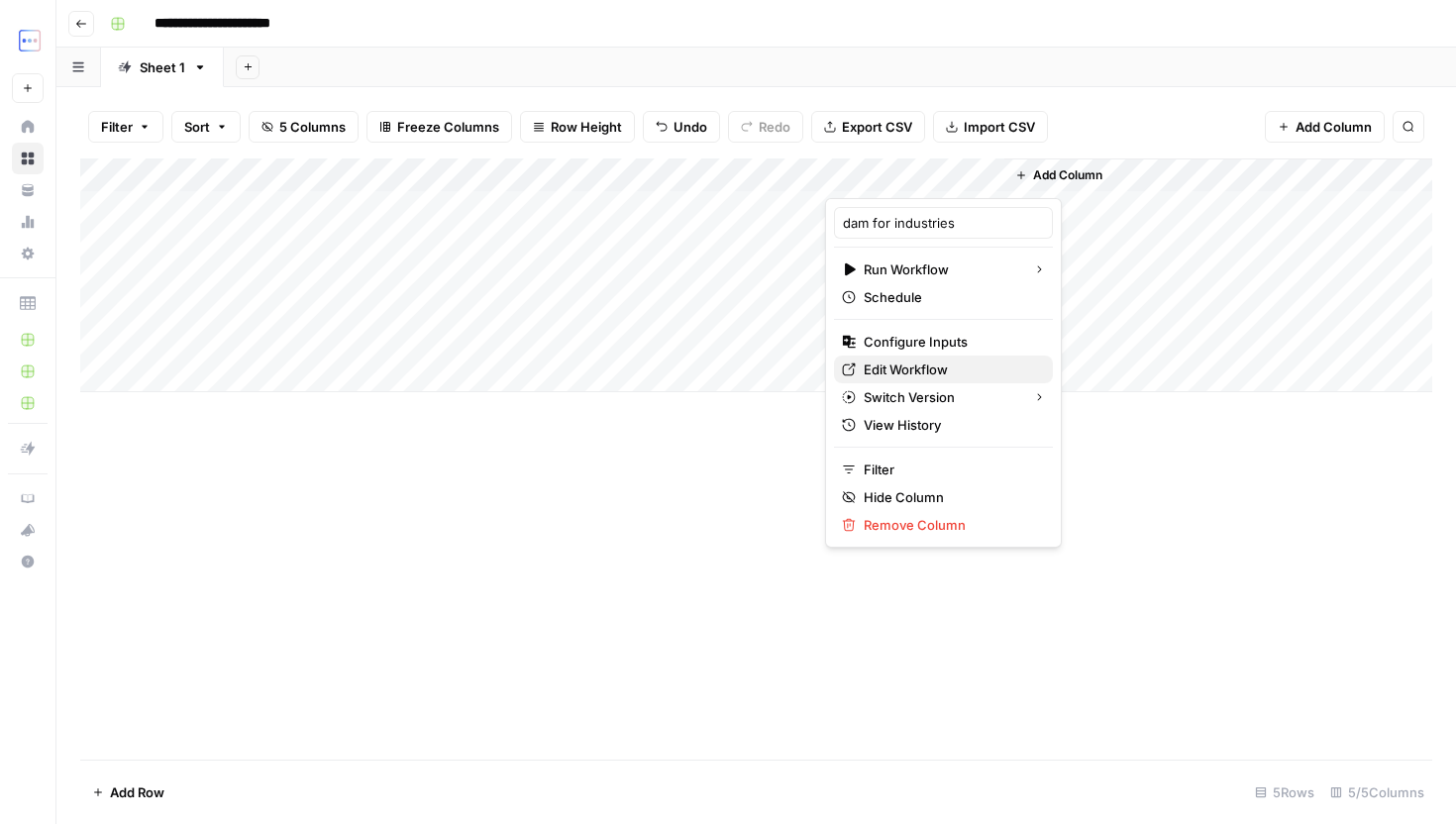 click on "Edit Workflow" at bounding box center (950, 369) 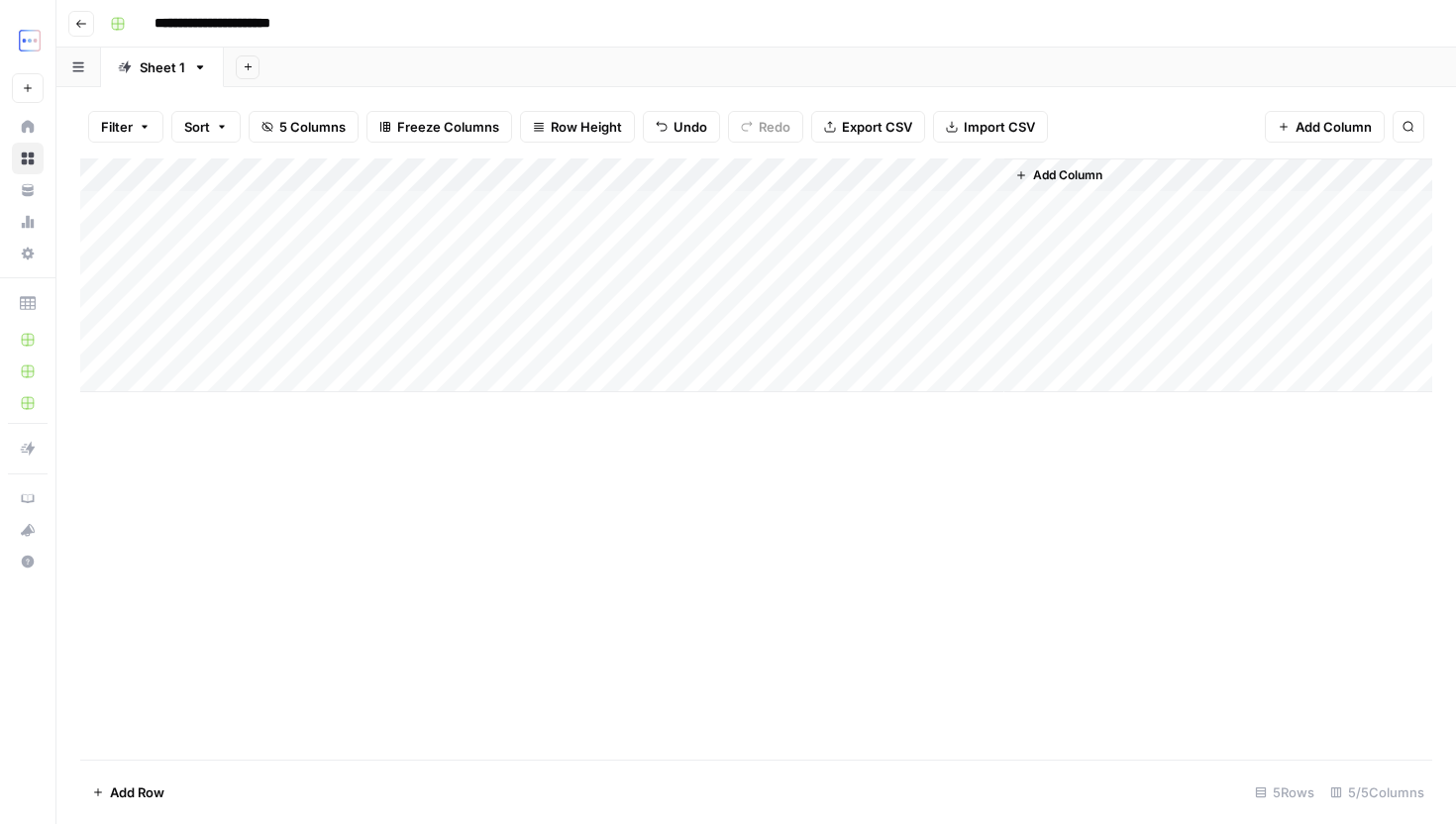 click on "Add Column" at bounding box center [756, 275] 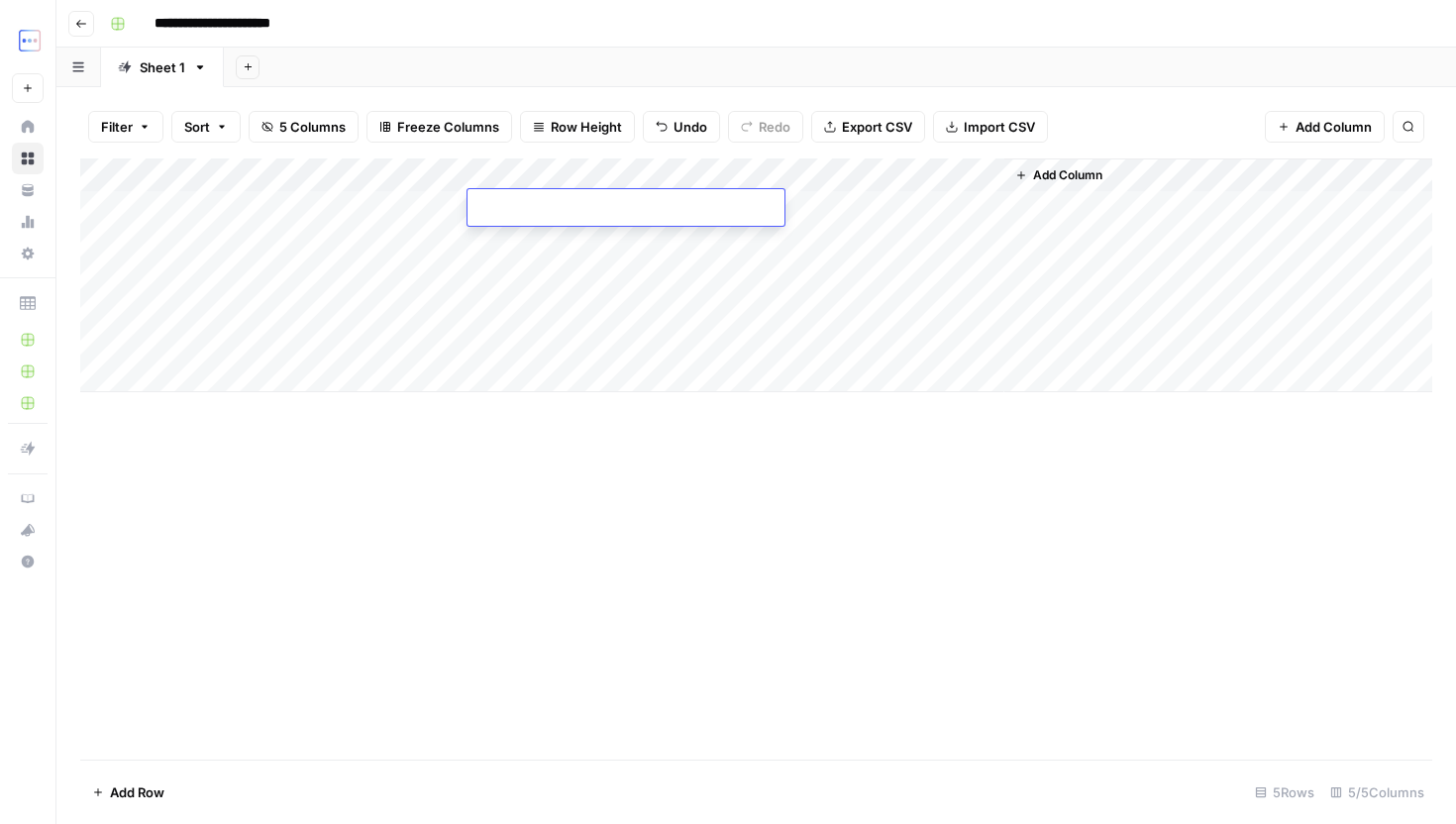 click at bounding box center (626, 209) 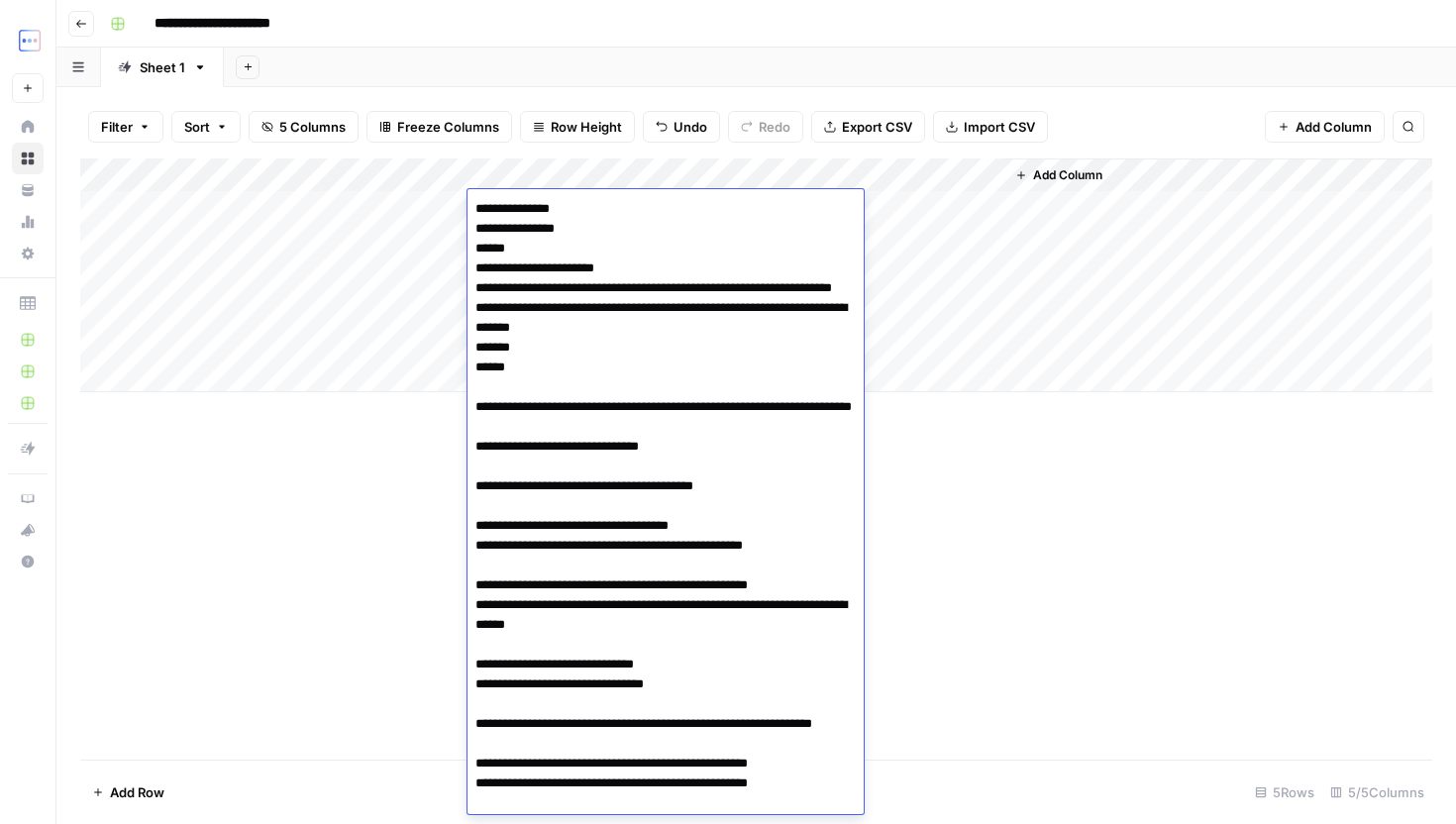 scroll, scrollTop: 4235, scrollLeft: 0, axis: vertical 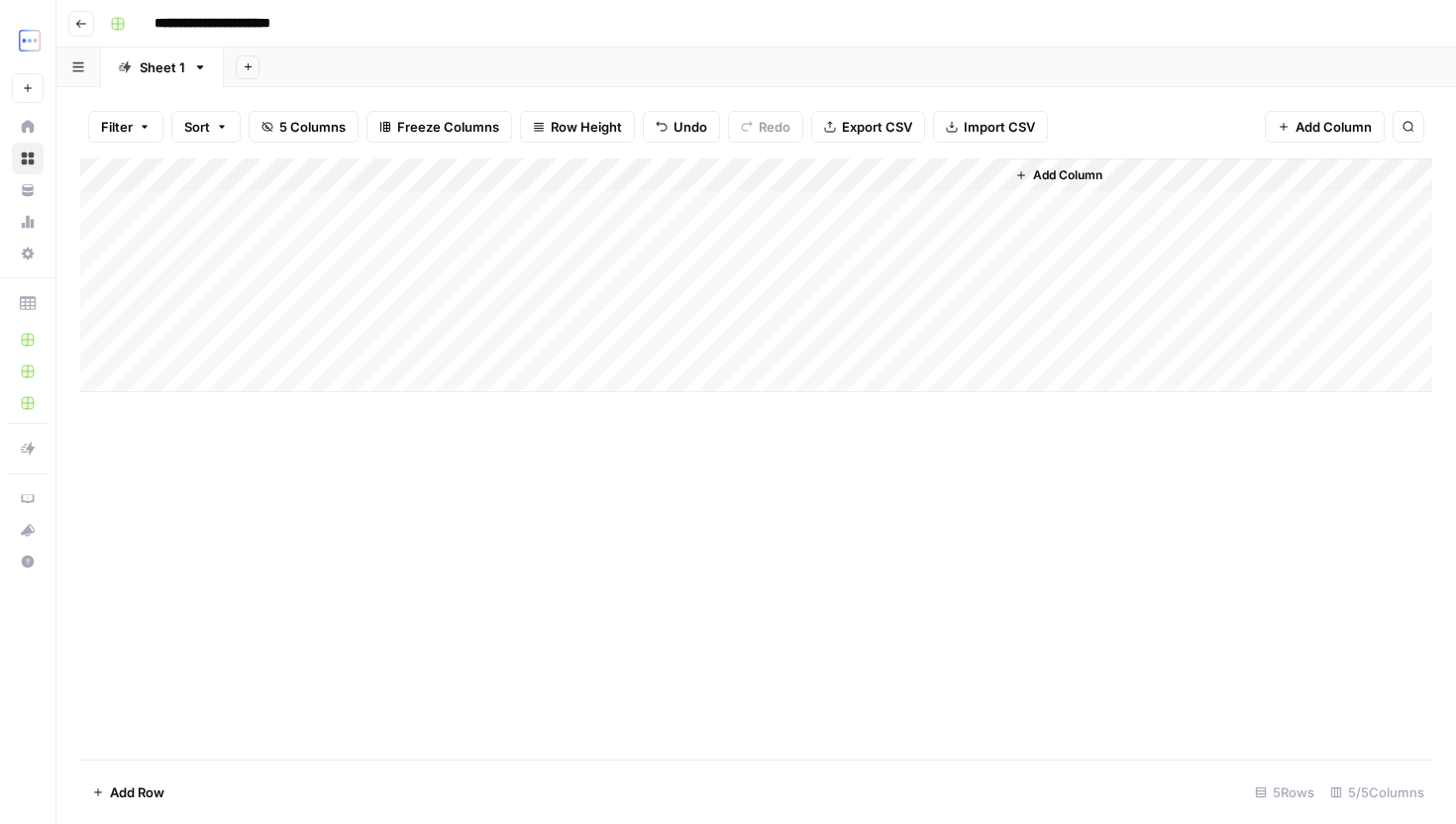 click on "Add Column" at bounding box center [756, 459] 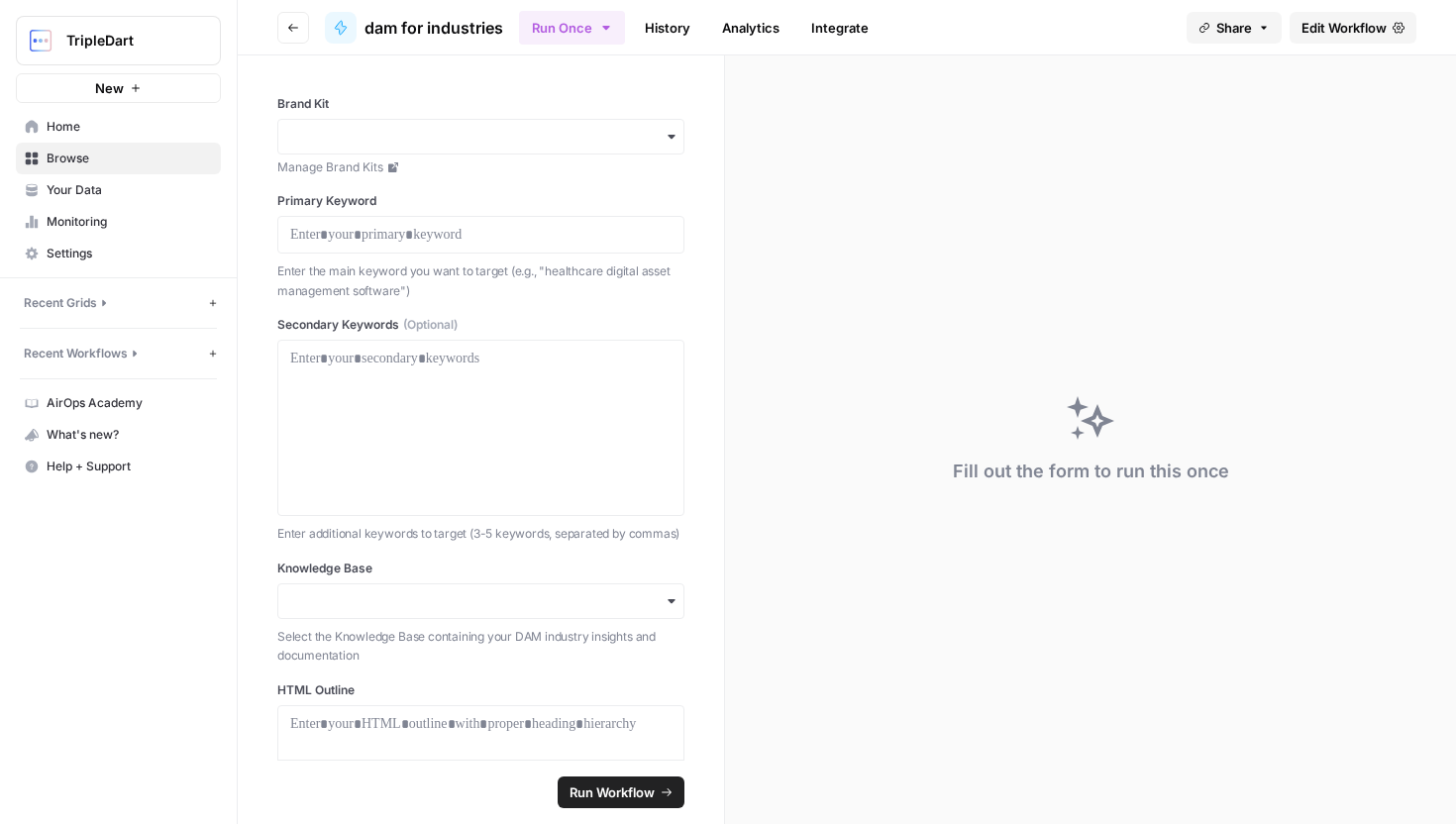 scroll, scrollTop: 0, scrollLeft: 0, axis: both 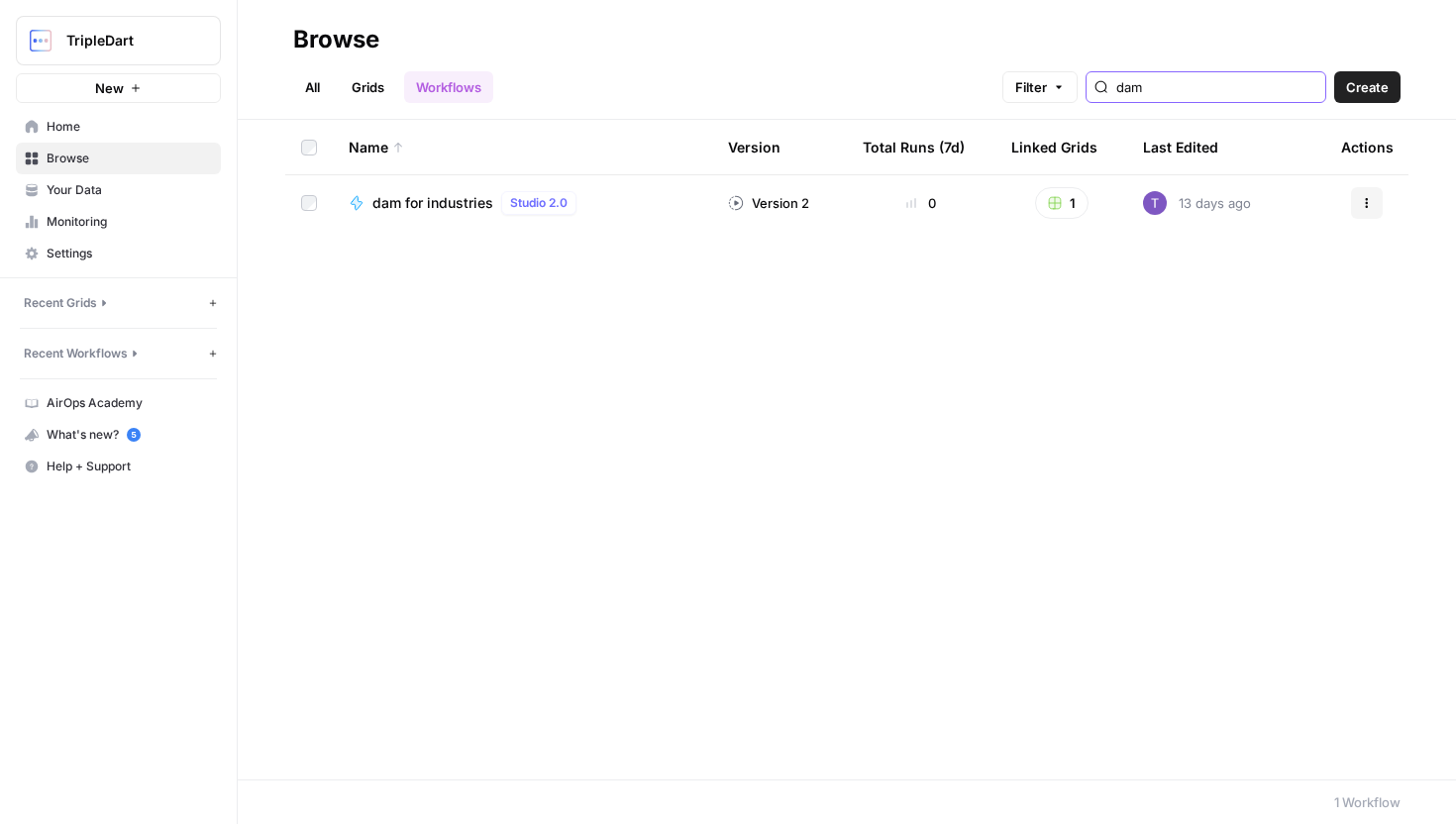 drag, startPoint x: 1233, startPoint y: 80, endPoint x: 1077, endPoint y: 92, distance: 156.46086 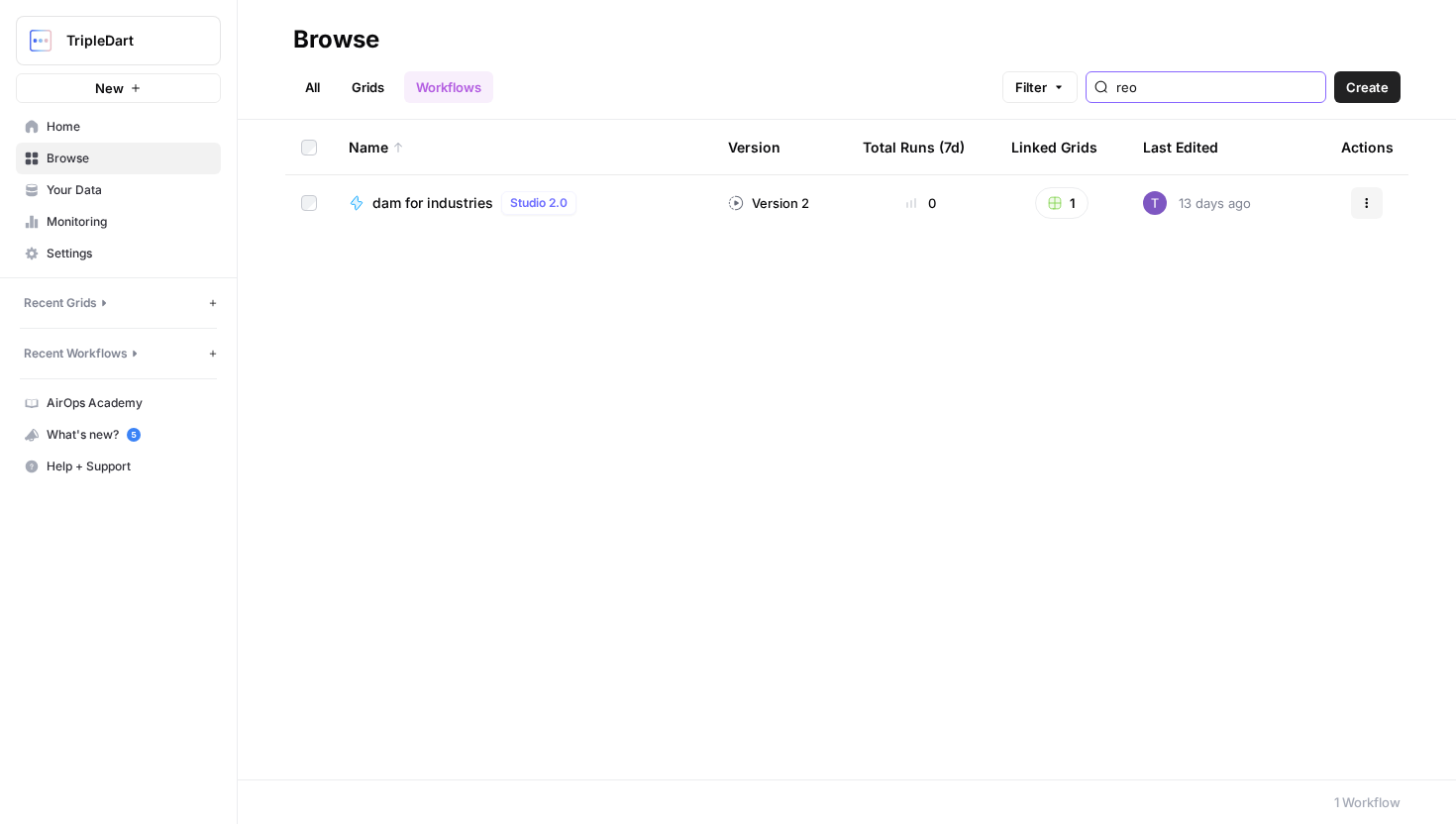 type on "reop" 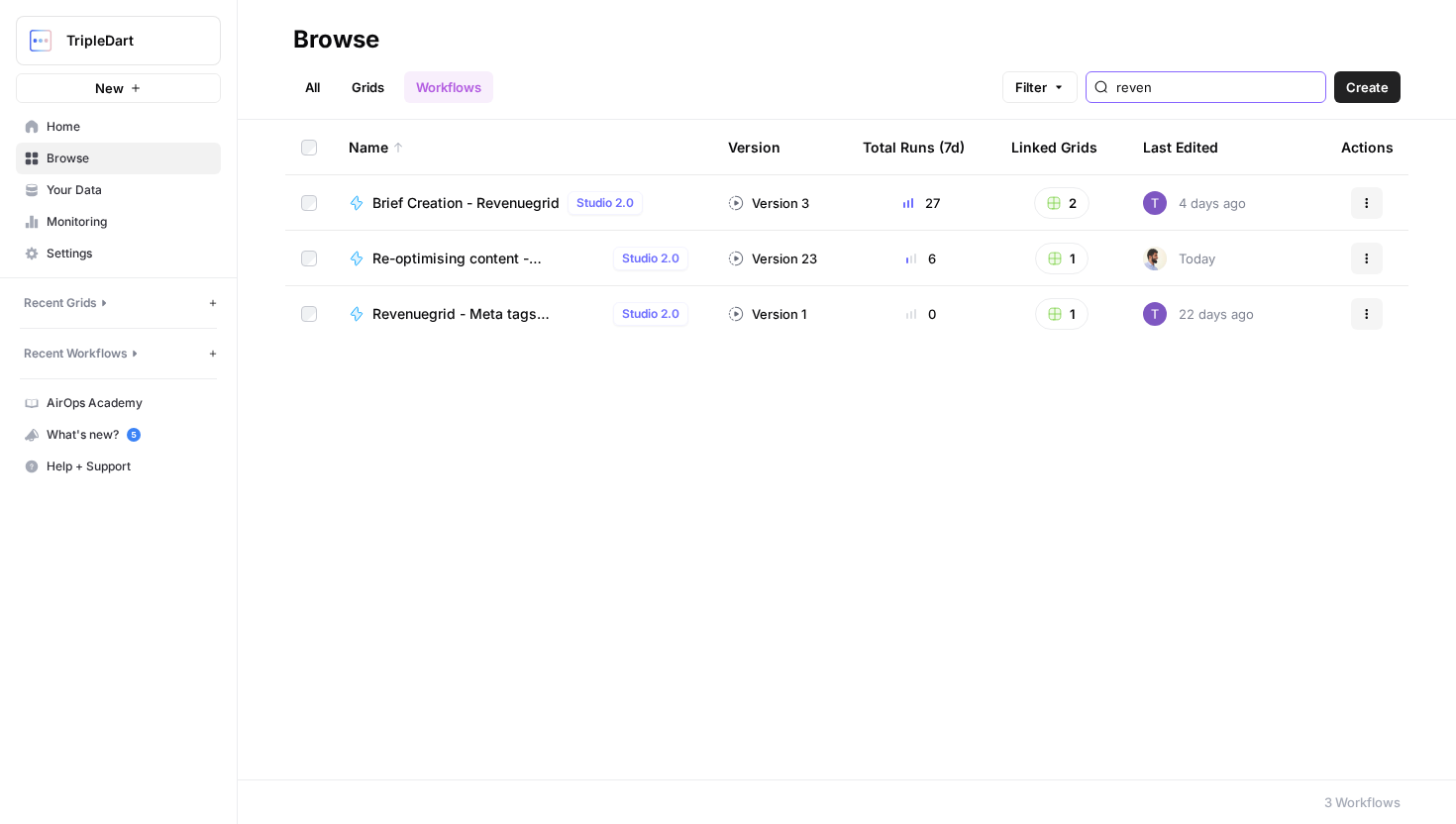 type on "reven" 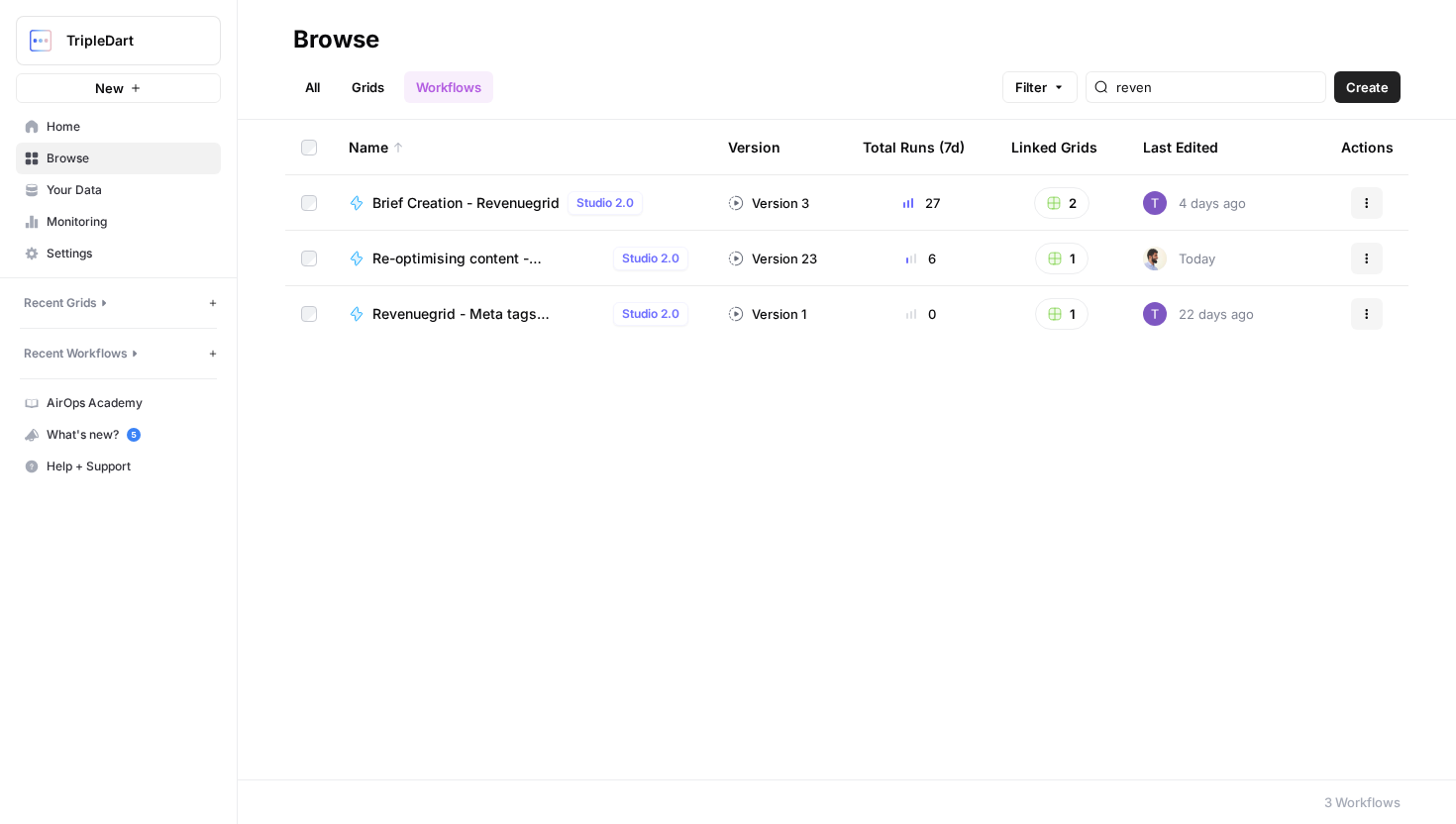 click on "Re-optimising content - revenuegrid" at bounding box center [488, 258] 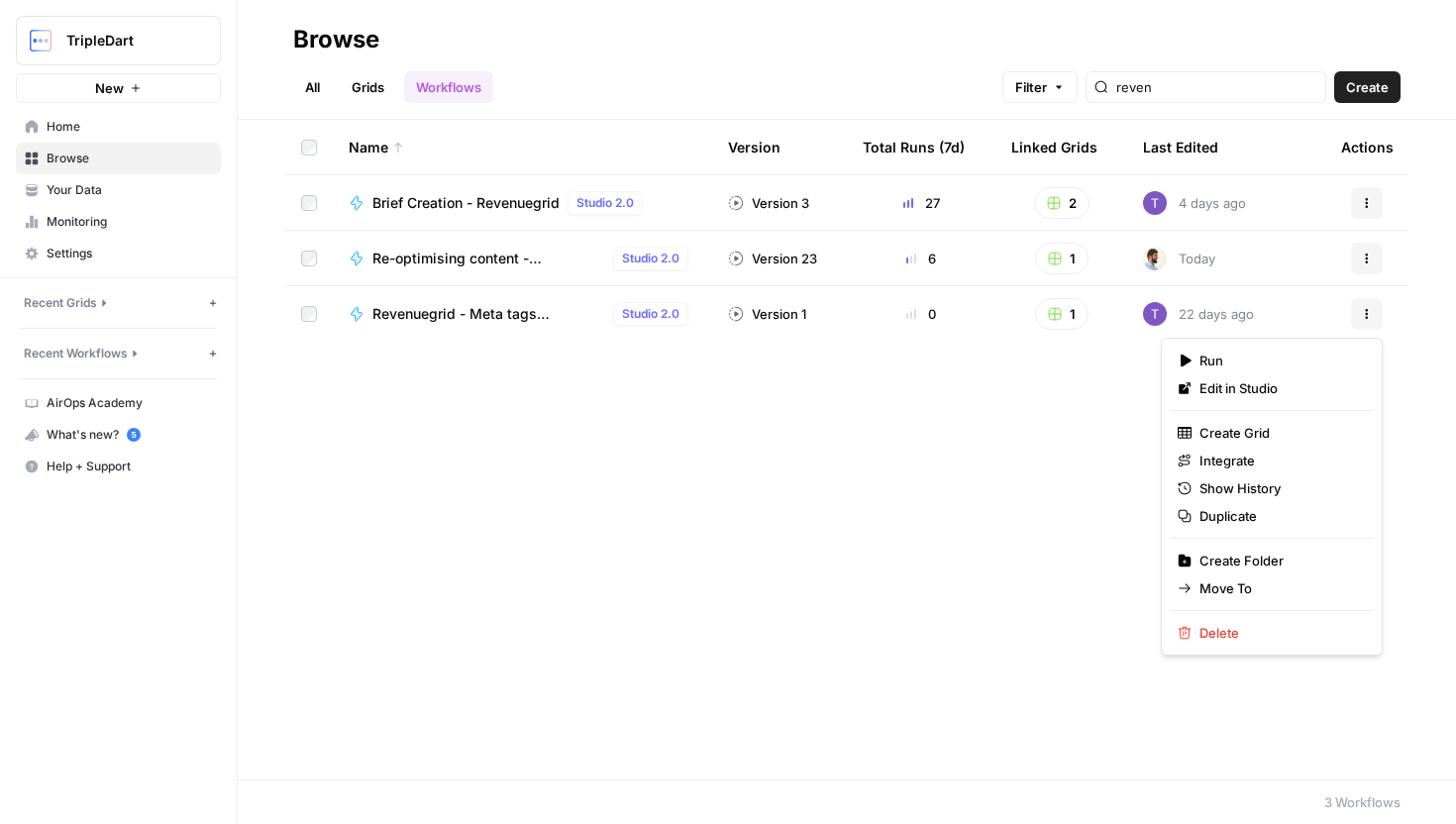 click 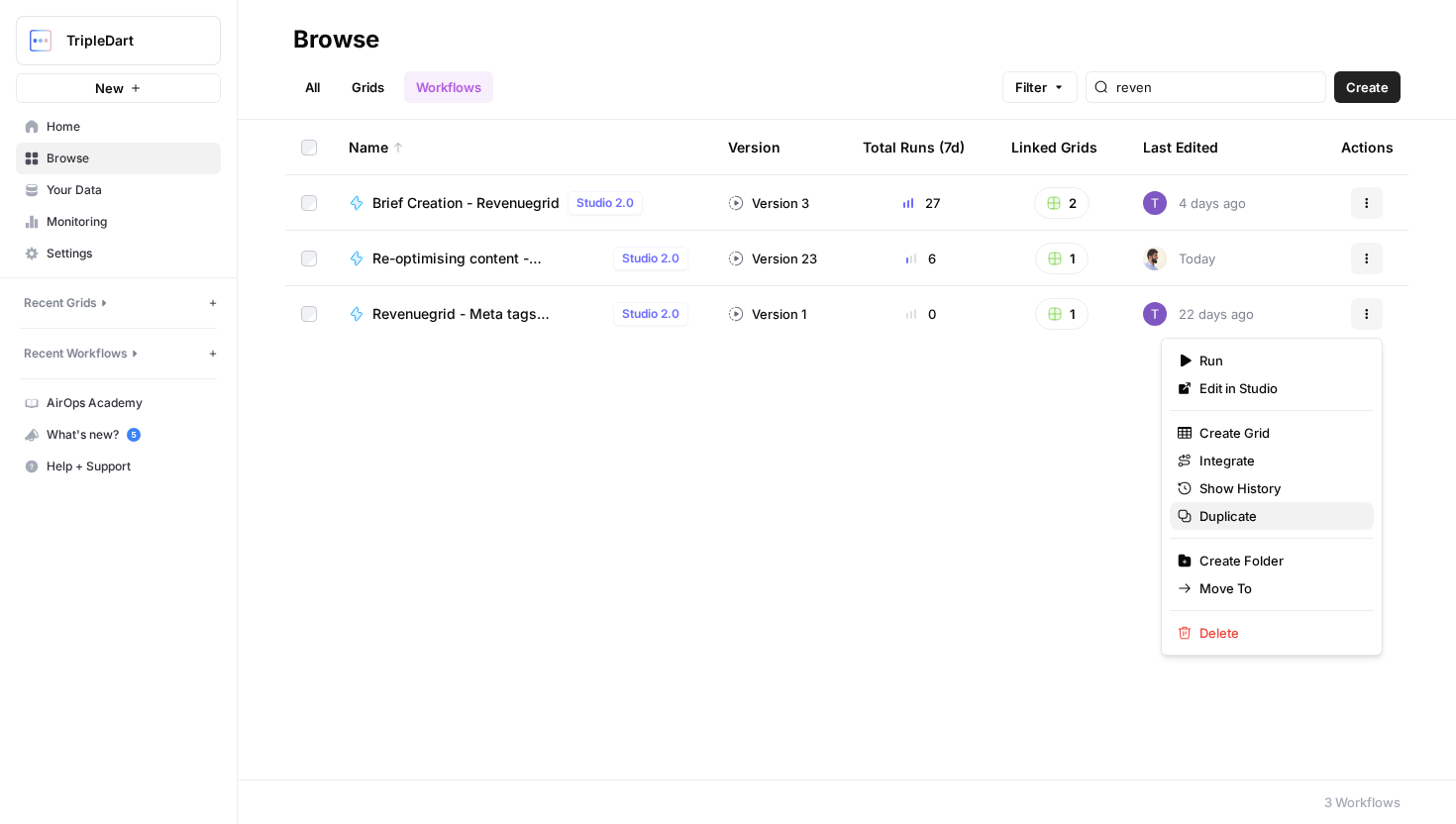 click on "Duplicate" at bounding box center [1279, 516] 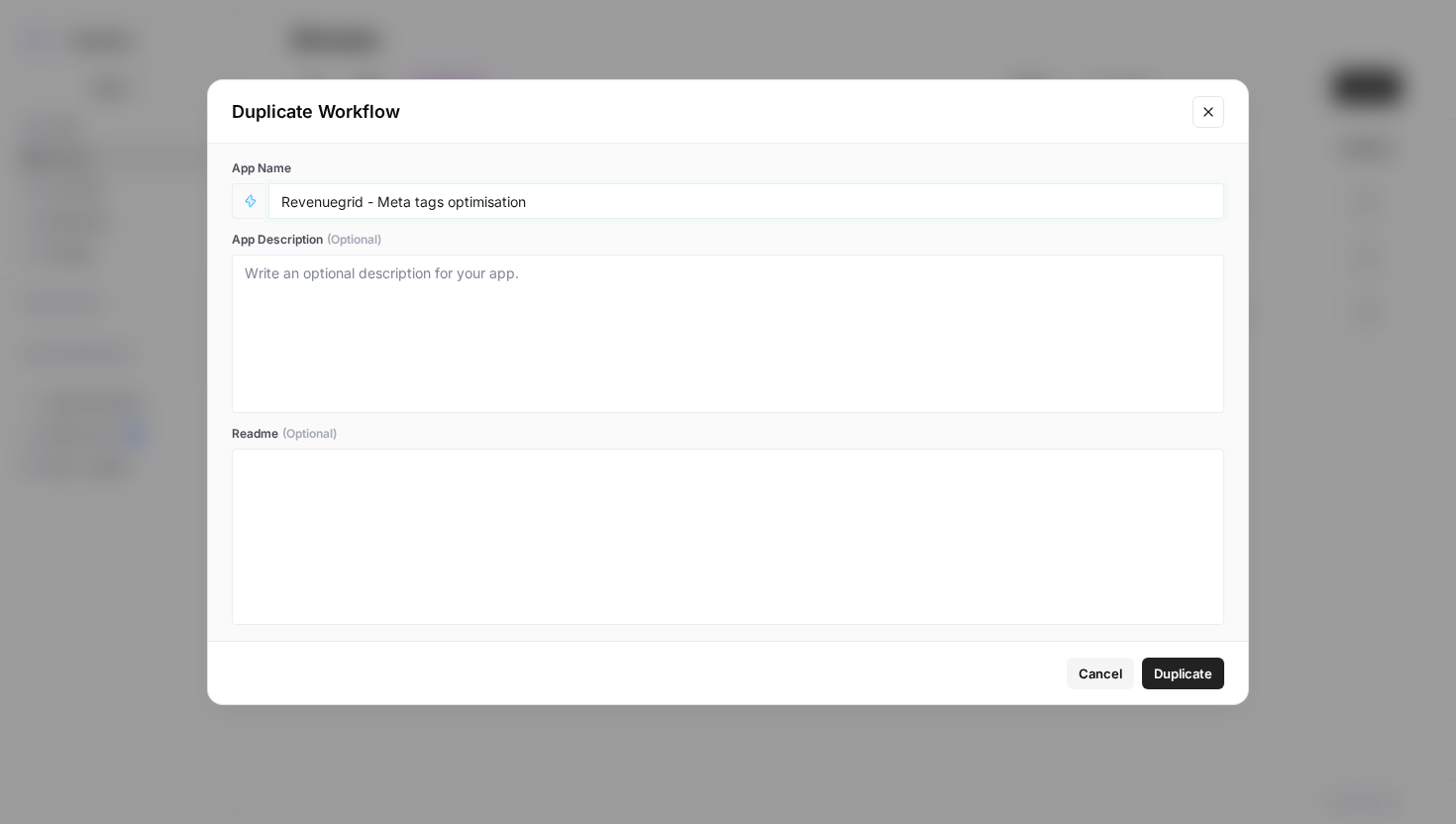 click on "Revenuegrid - Meta tags optimisation" at bounding box center (746, 201) 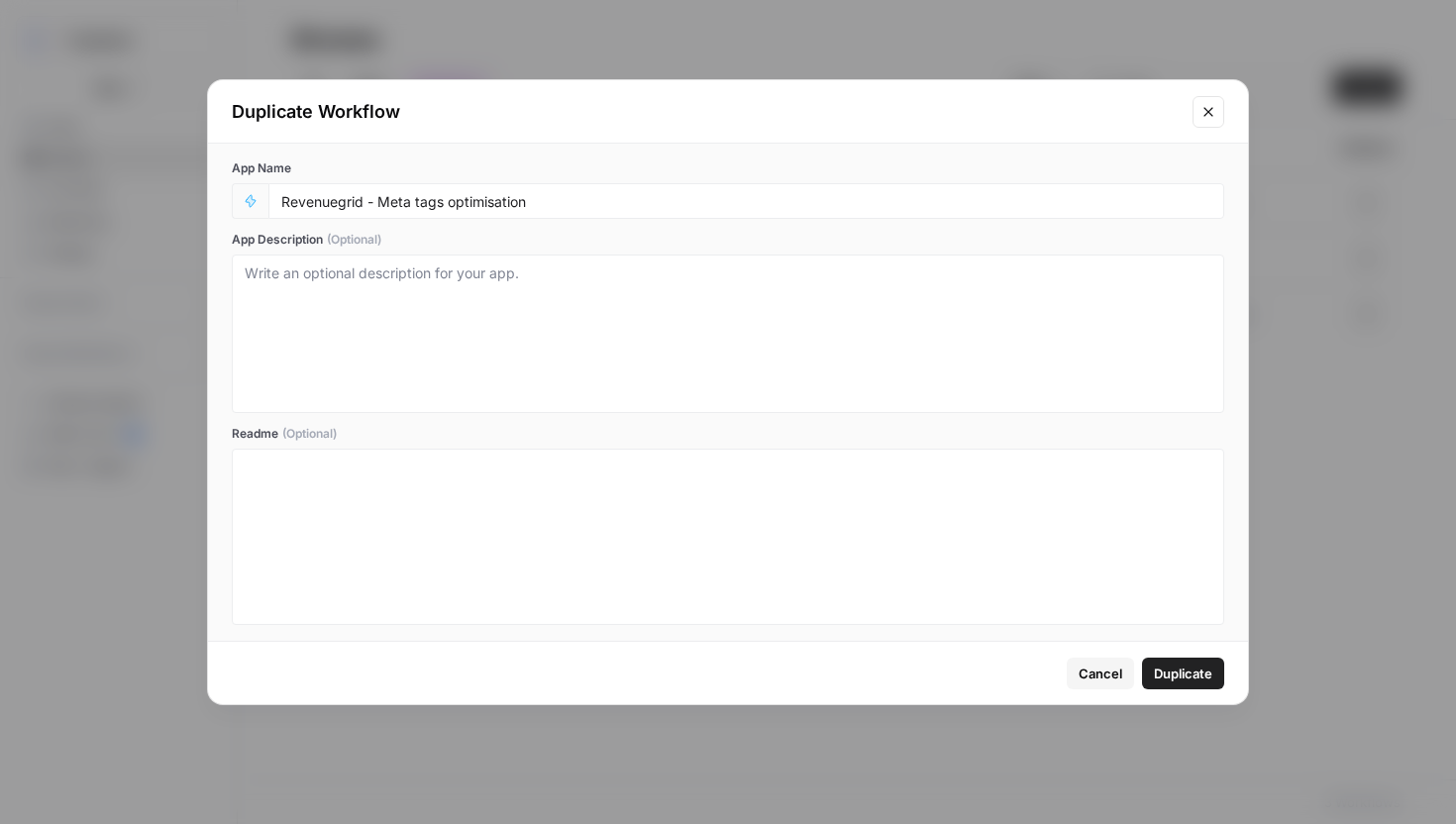 click at bounding box center (1208, 112) 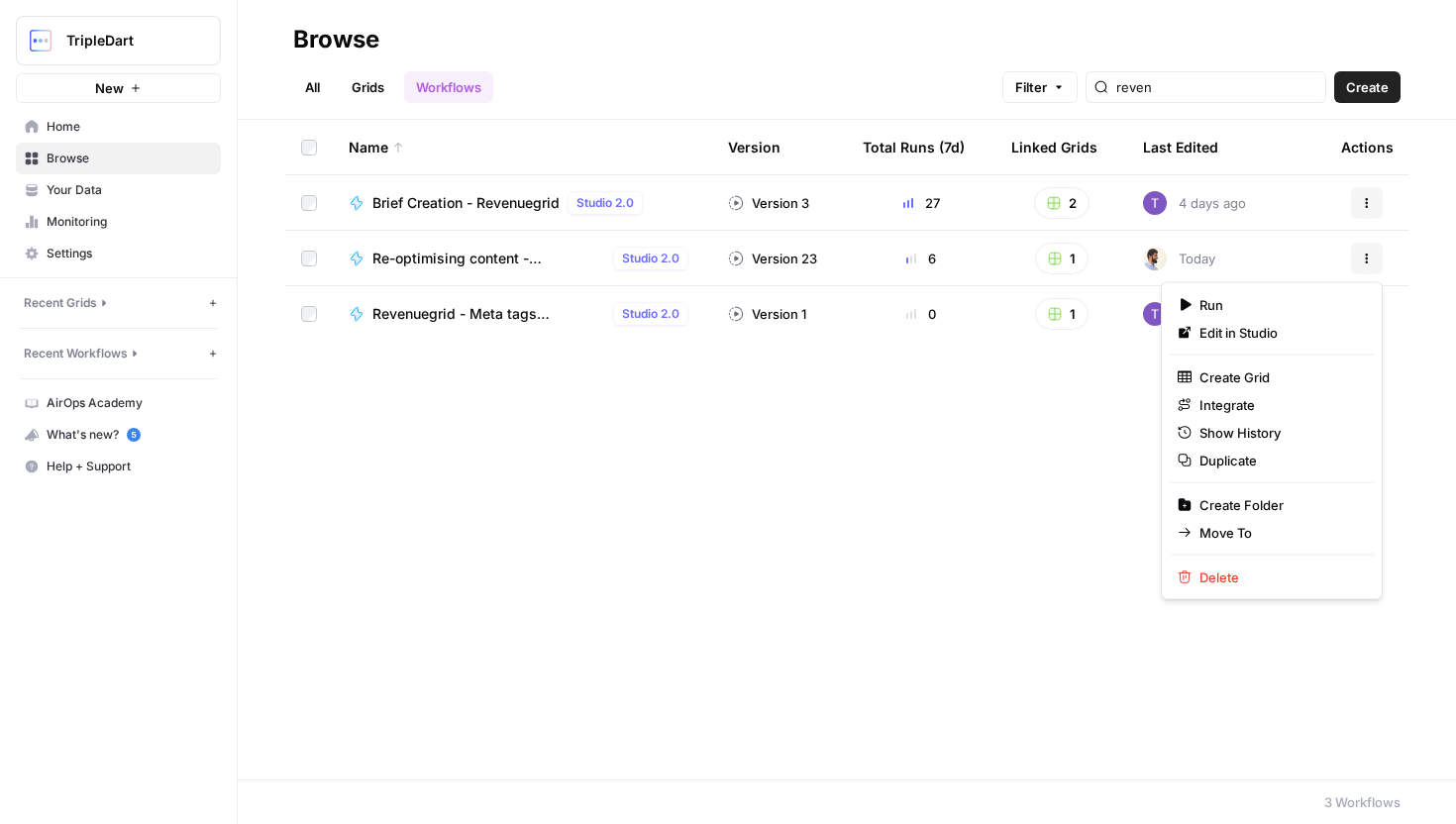 click on "Actions" at bounding box center (1367, 258) 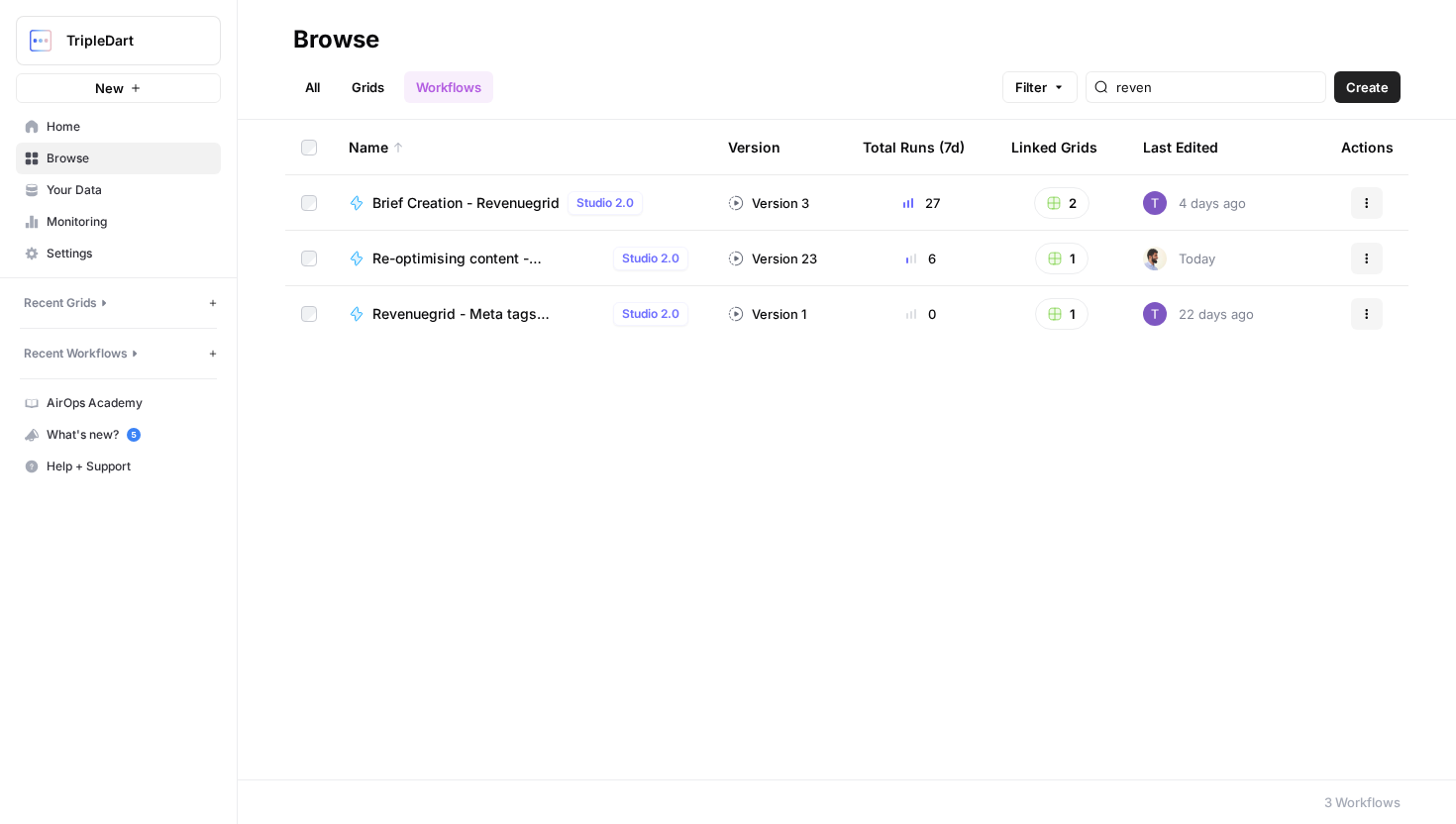 click on "Re-optimising content - revenuegrid Studio 2.0" at bounding box center (534, 258) 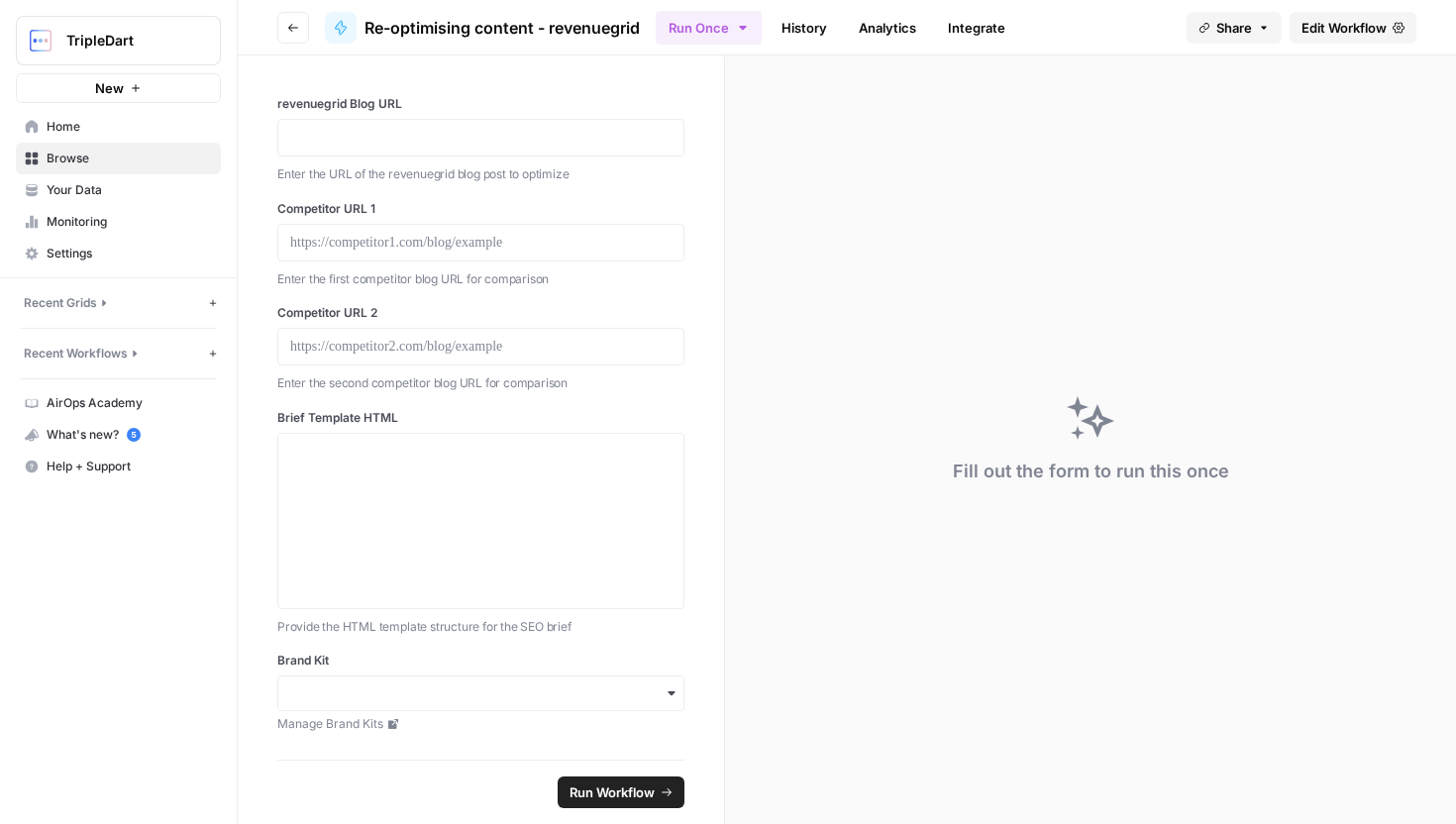 click on "Go back" at bounding box center (293, 28) 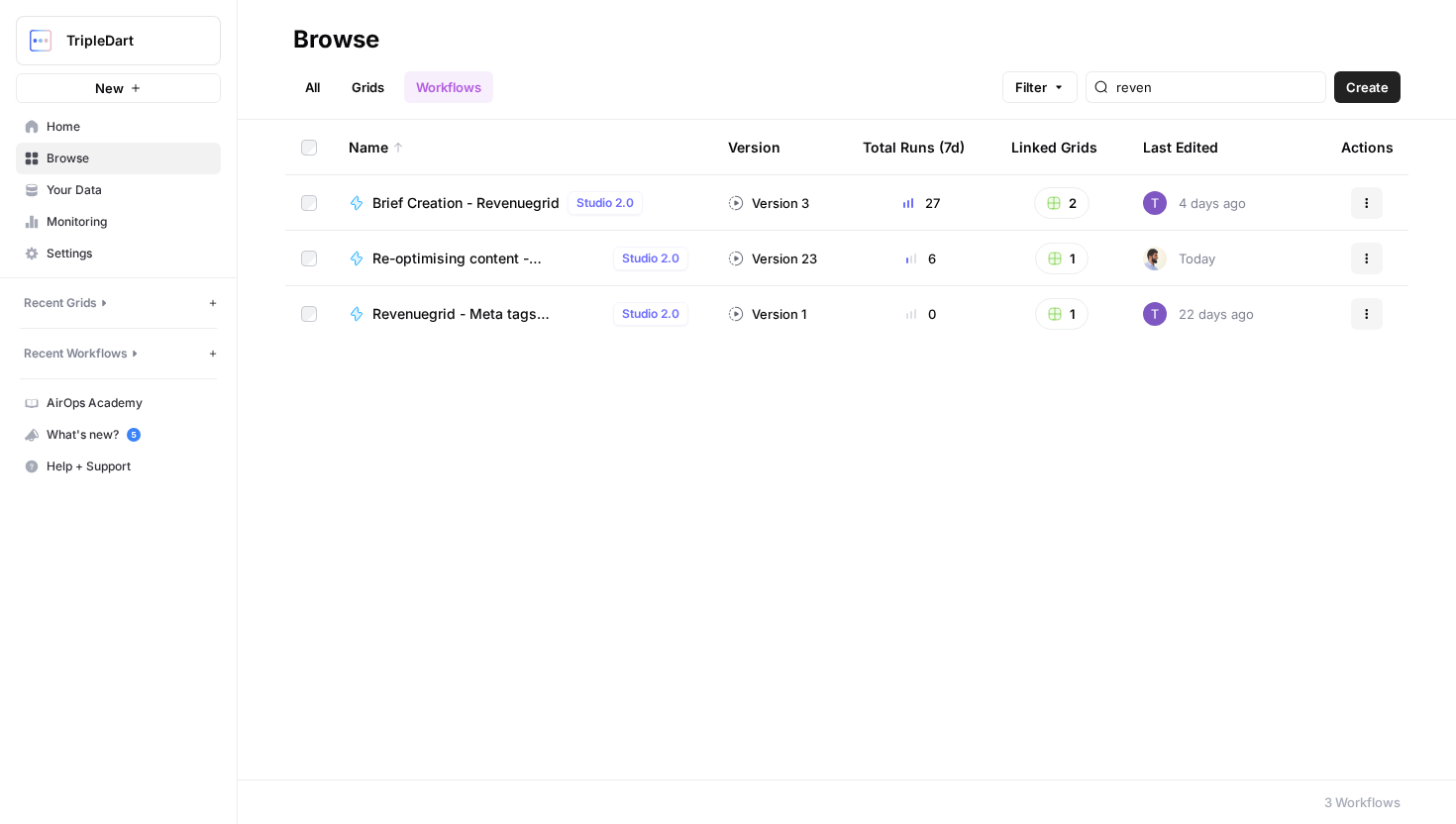 click at bounding box center [1155, 258] 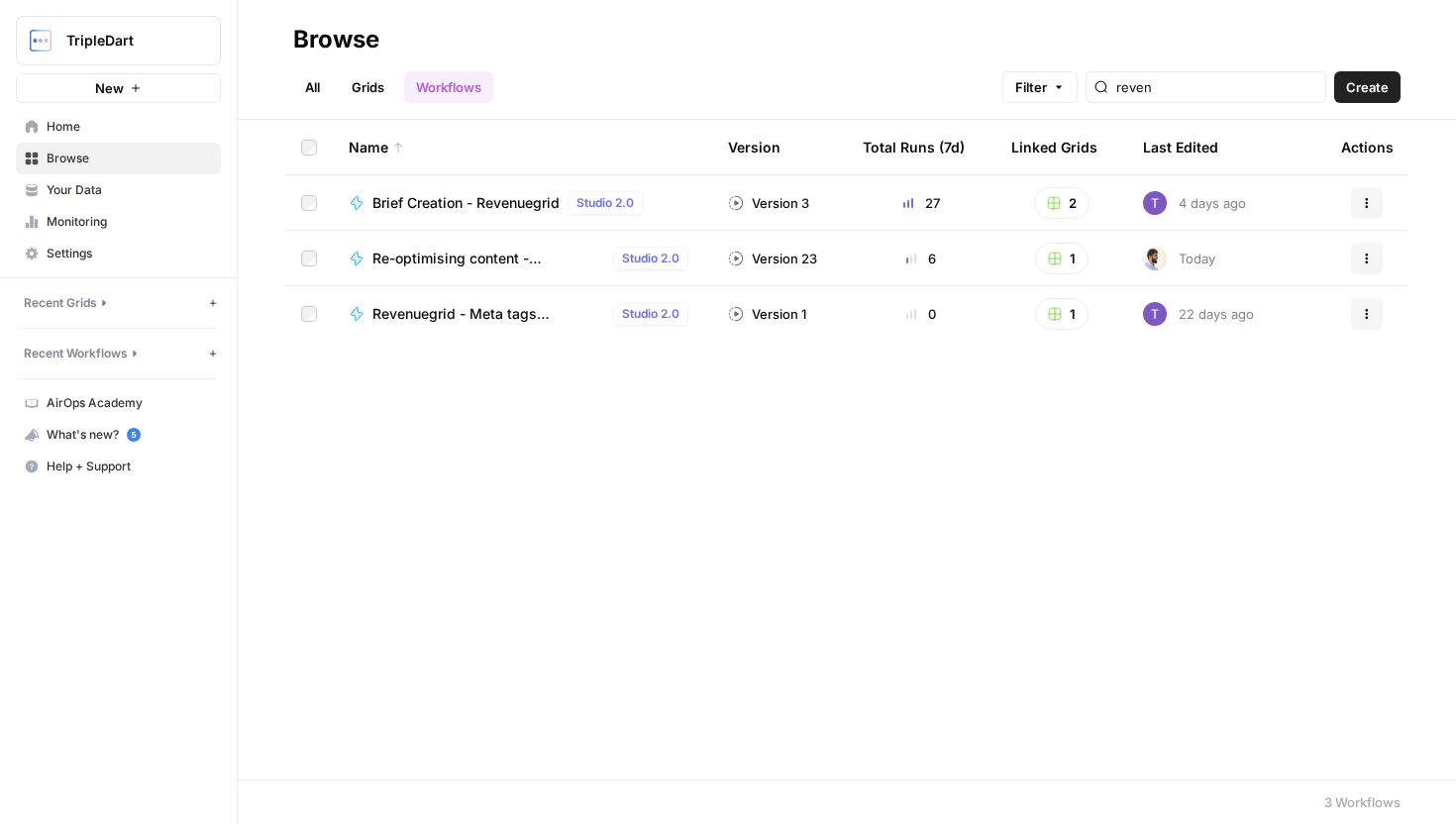 click on "Actions" at bounding box center (1367, 258) 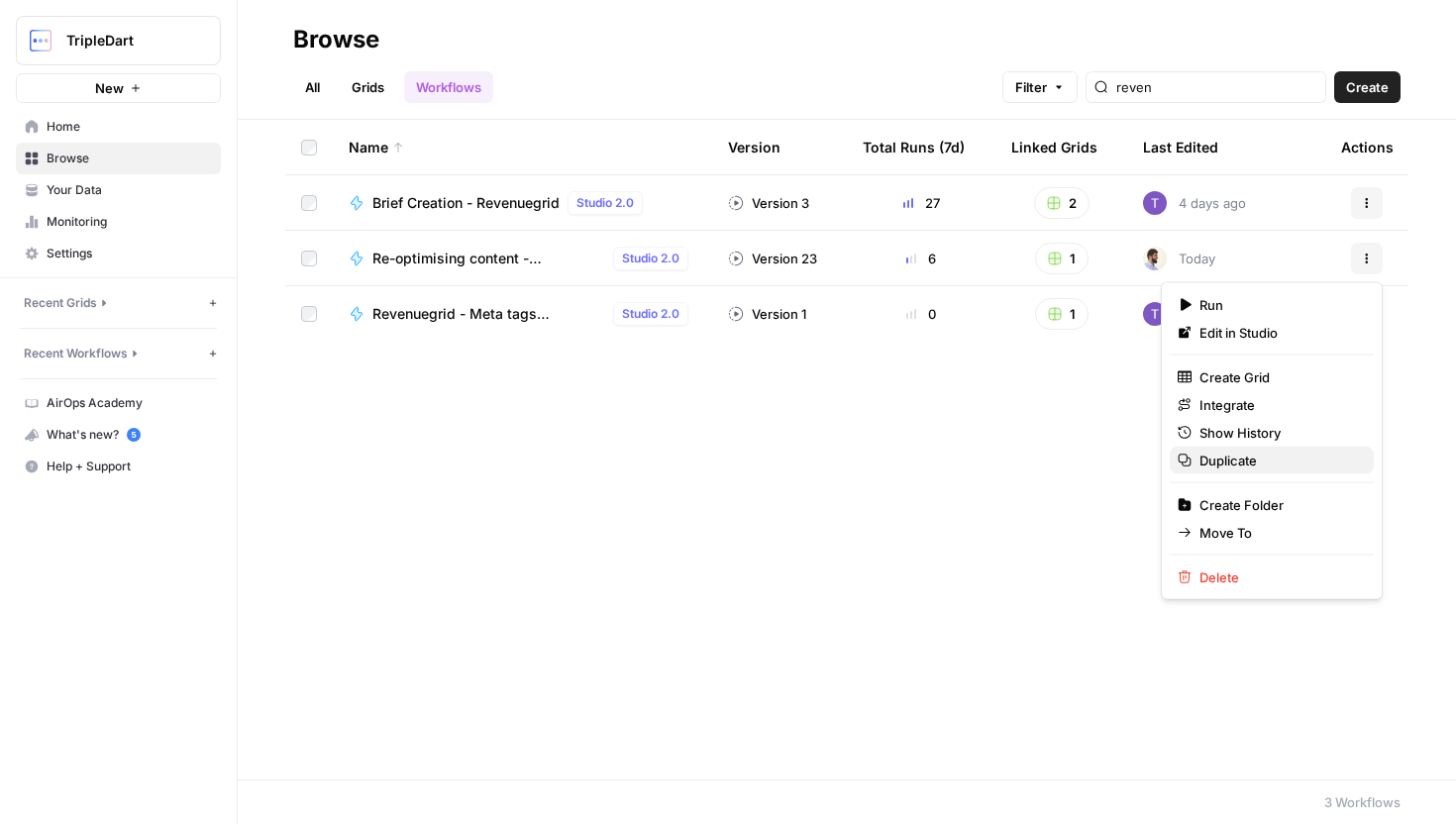 click on "Duplicate" at bounding box center (1279, 461) 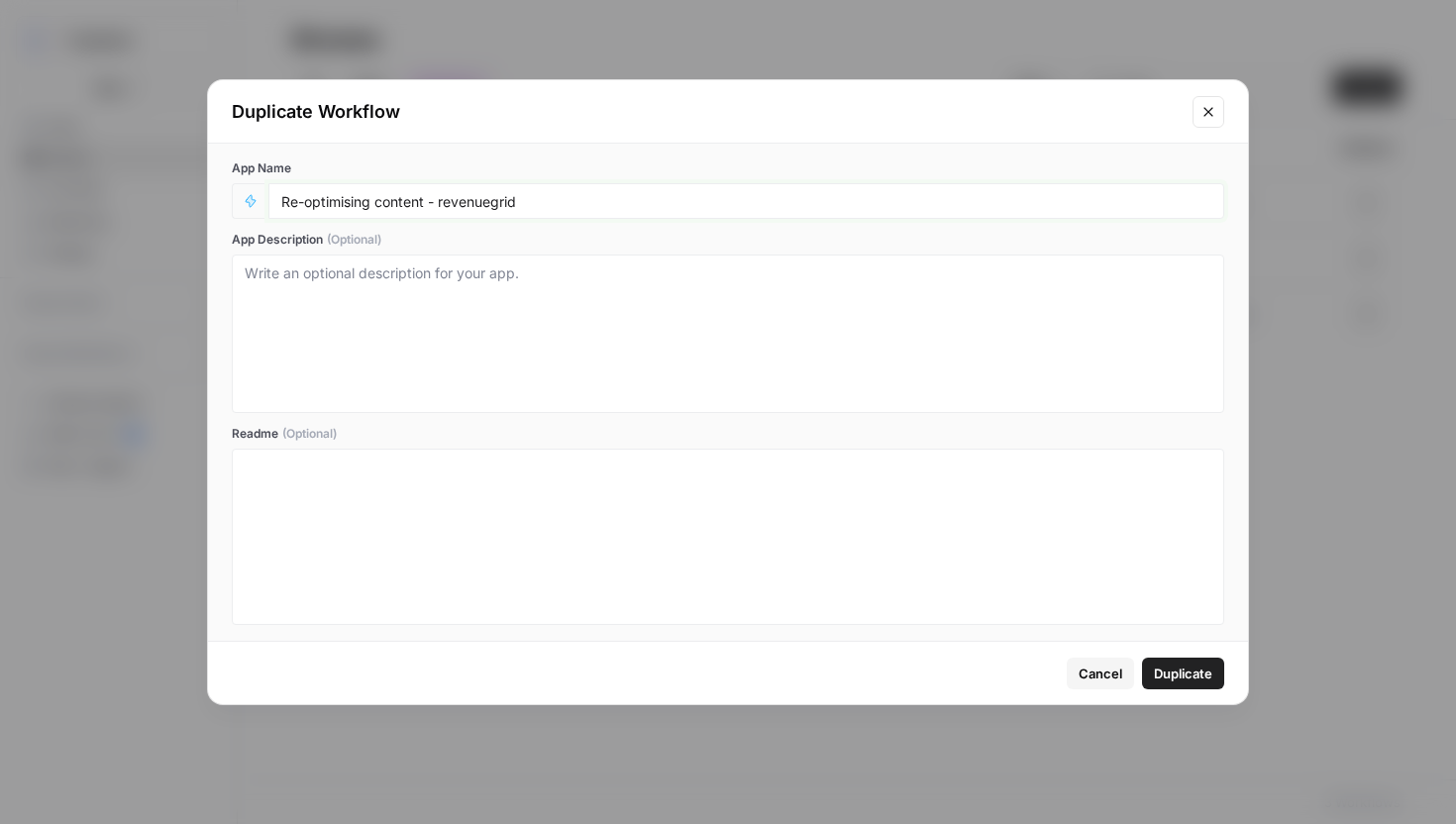 drag, startPoint x: 444, startPoint y: 204, endPoint x: 724, endPoint y: 206, distance: 280.00714 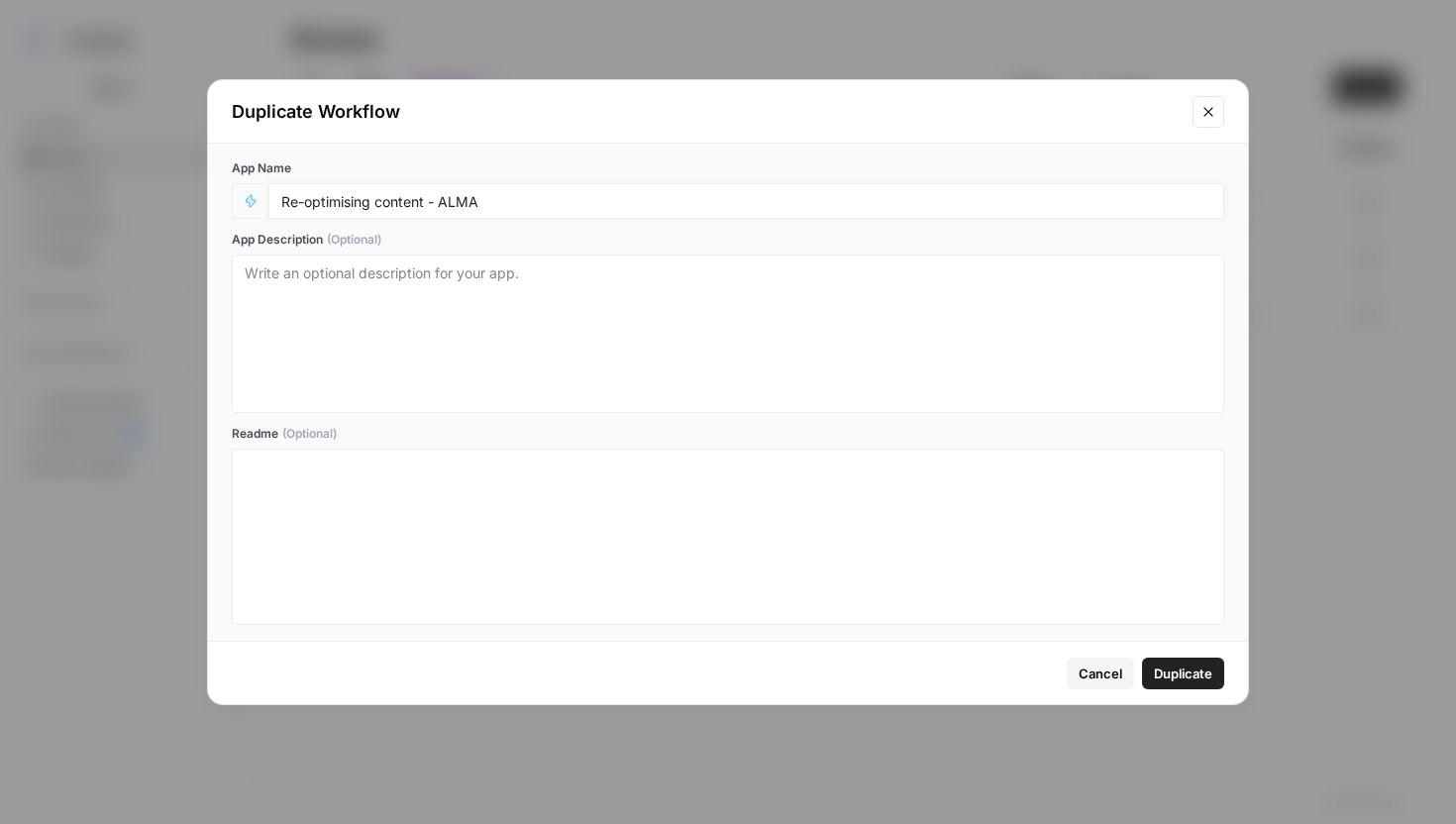 type on "Re-optimising content - ALMA" 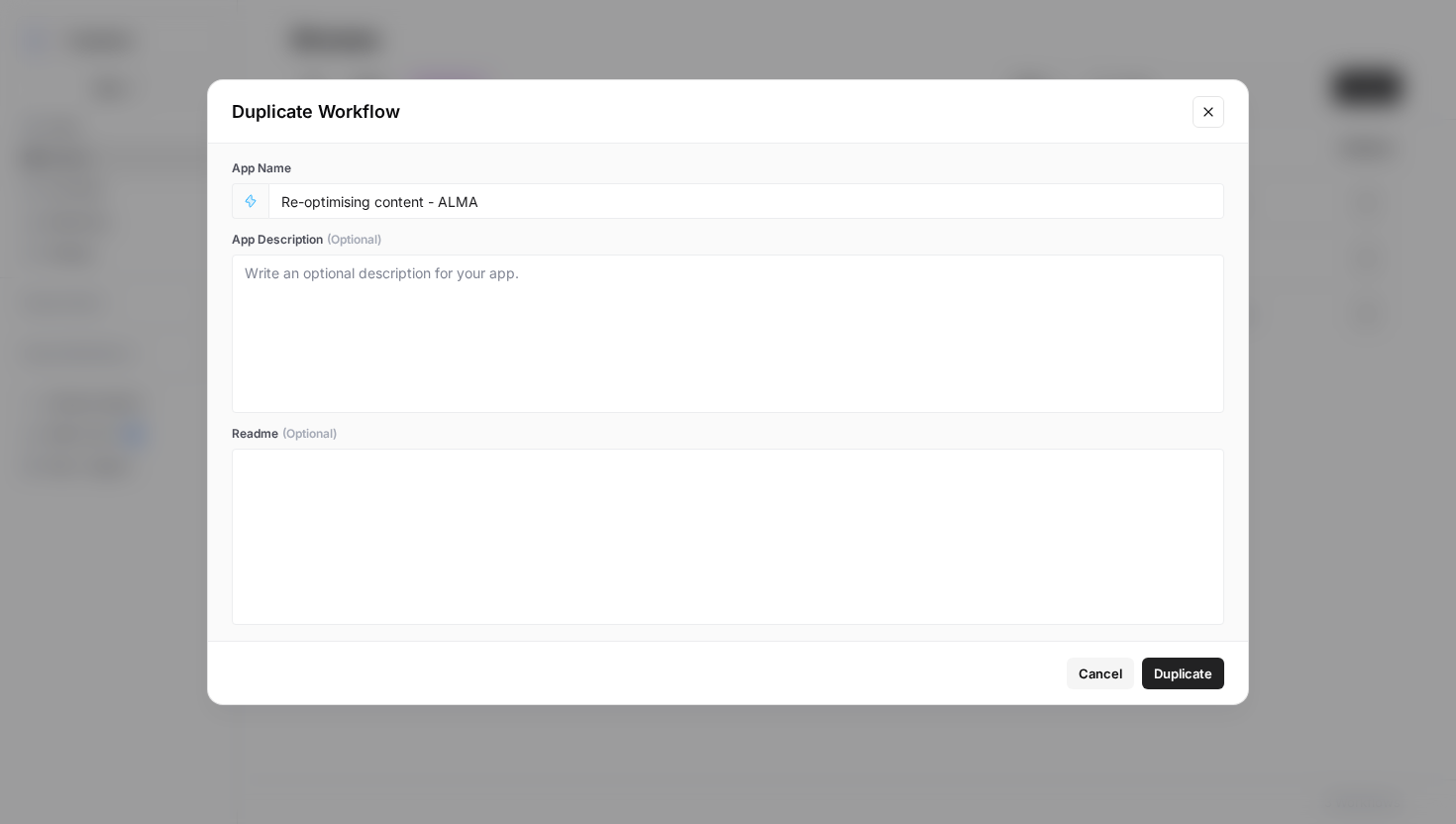 click on "Duplicate" at bounding box center (1183, 673) 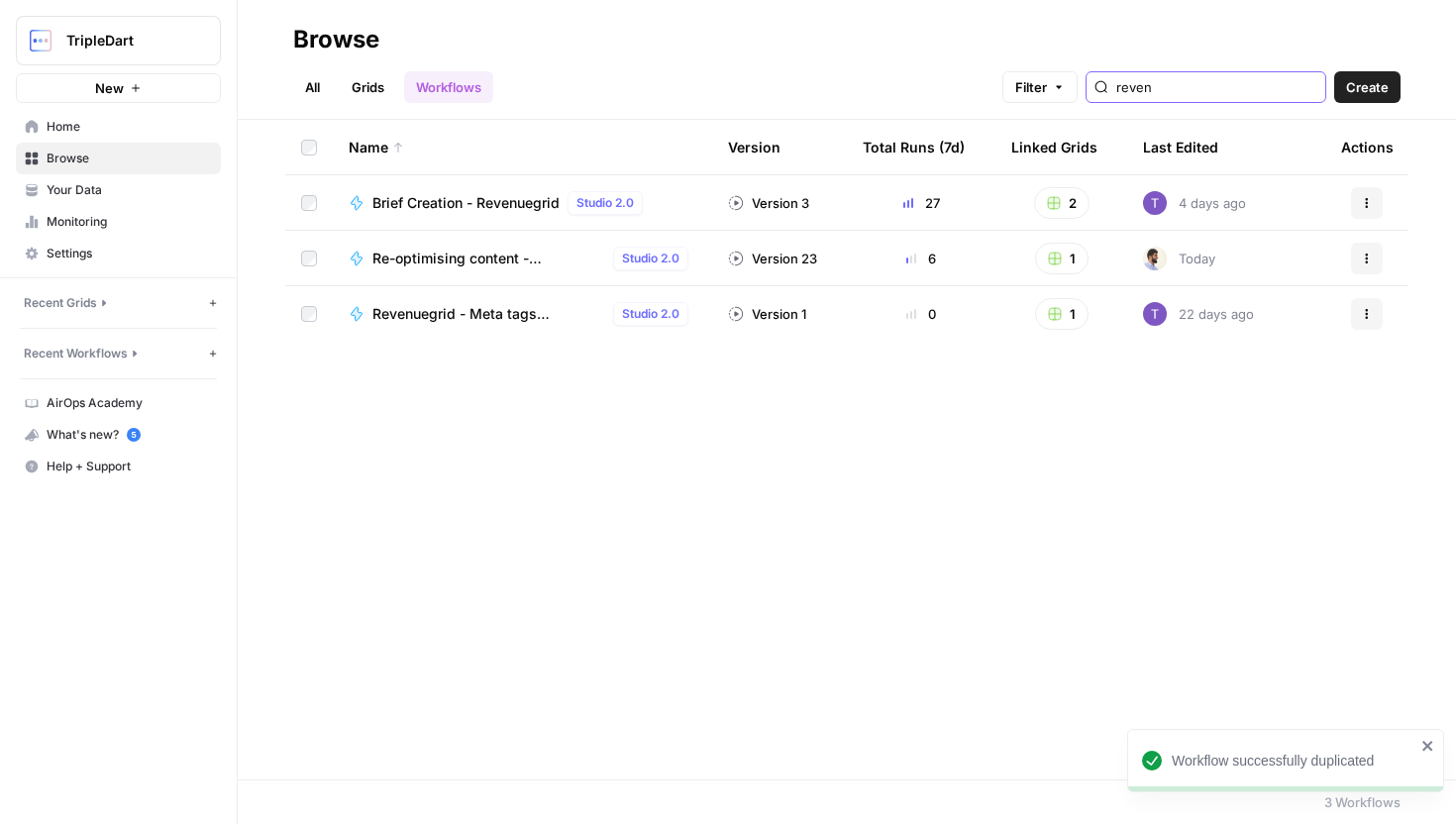 click on "reven" at bounding box center (1216, 87) 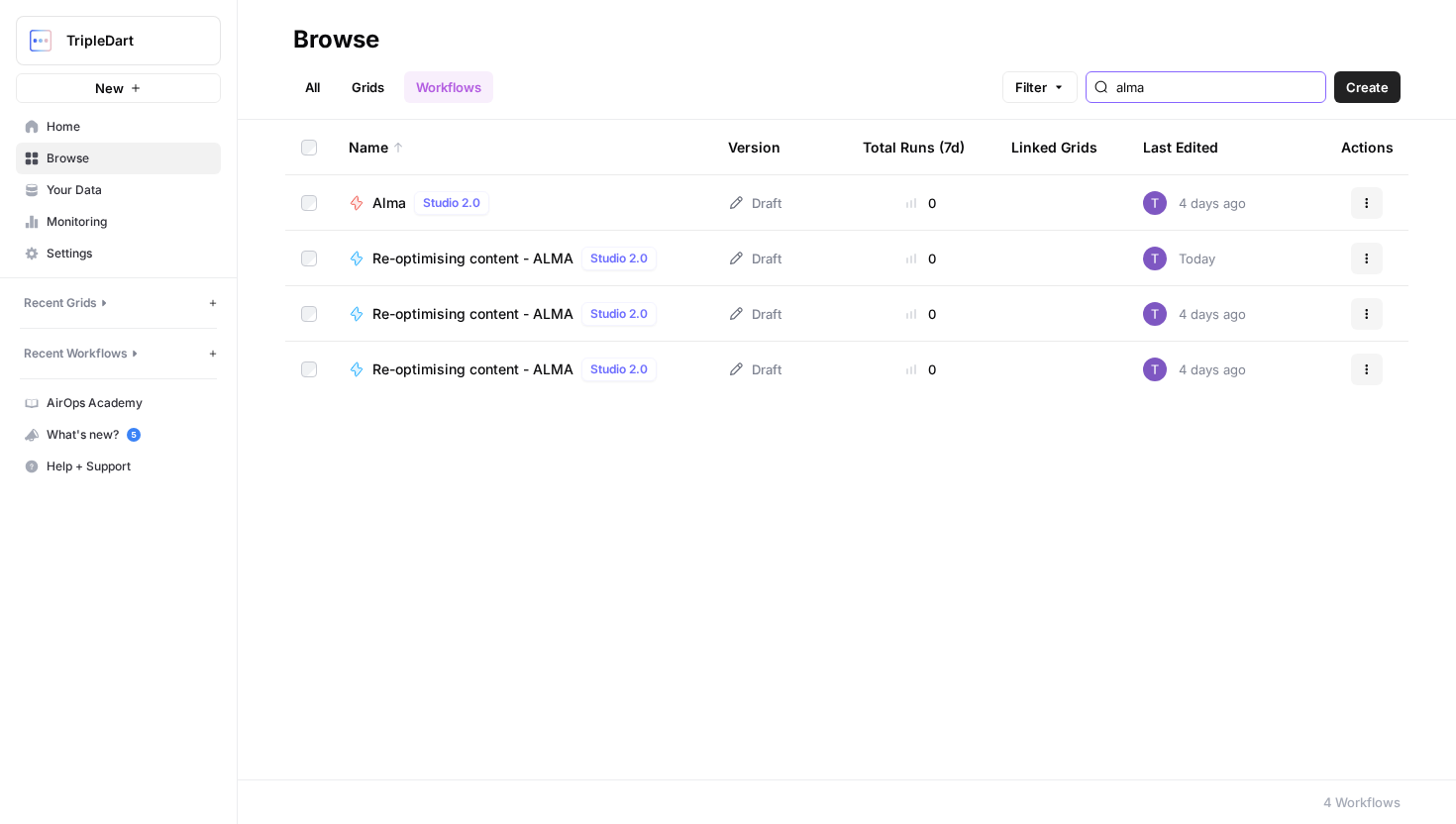 type on "alma" 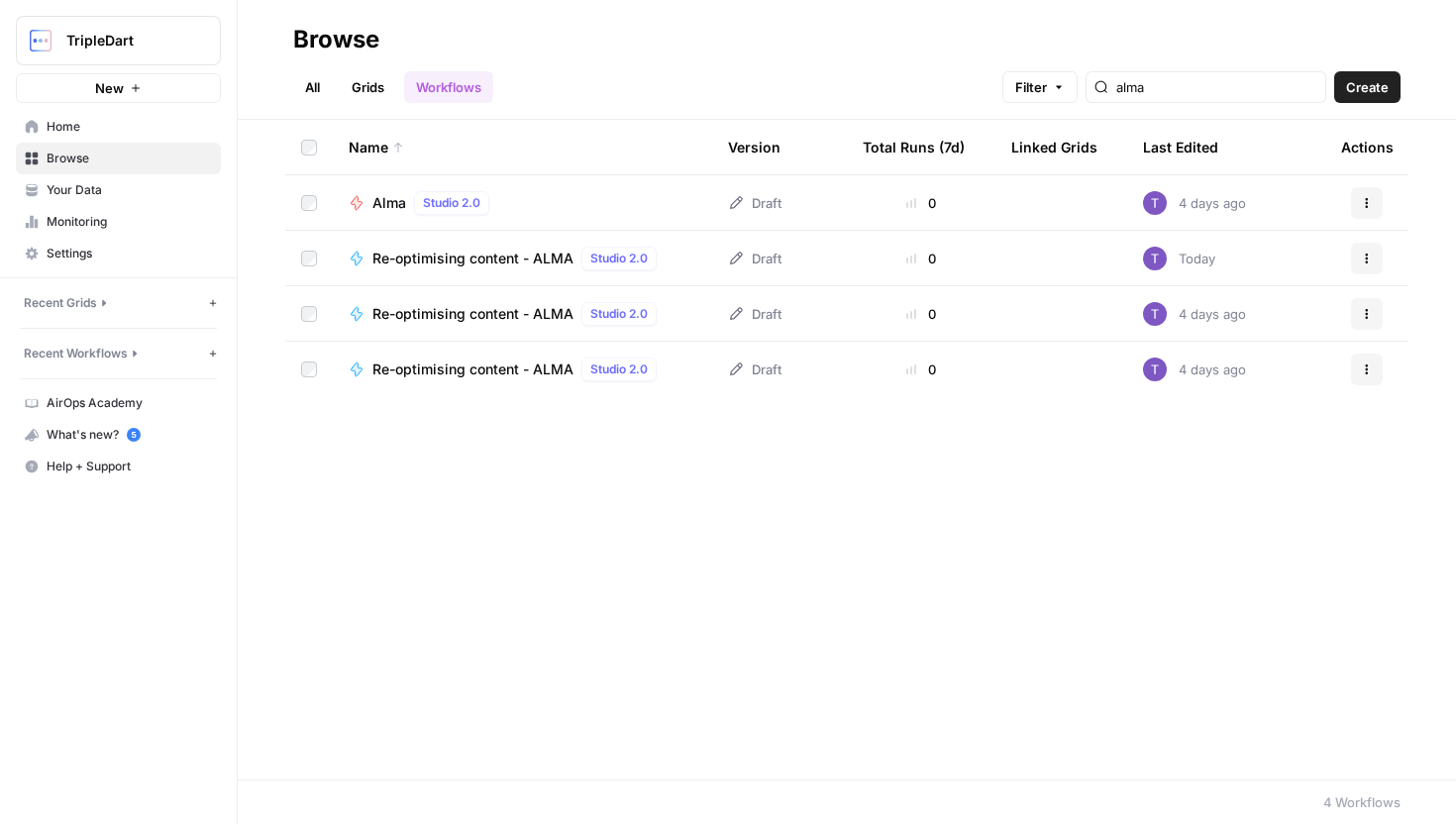 click on "Re-optimising content - ALMA" at bounding box center [472, 258] 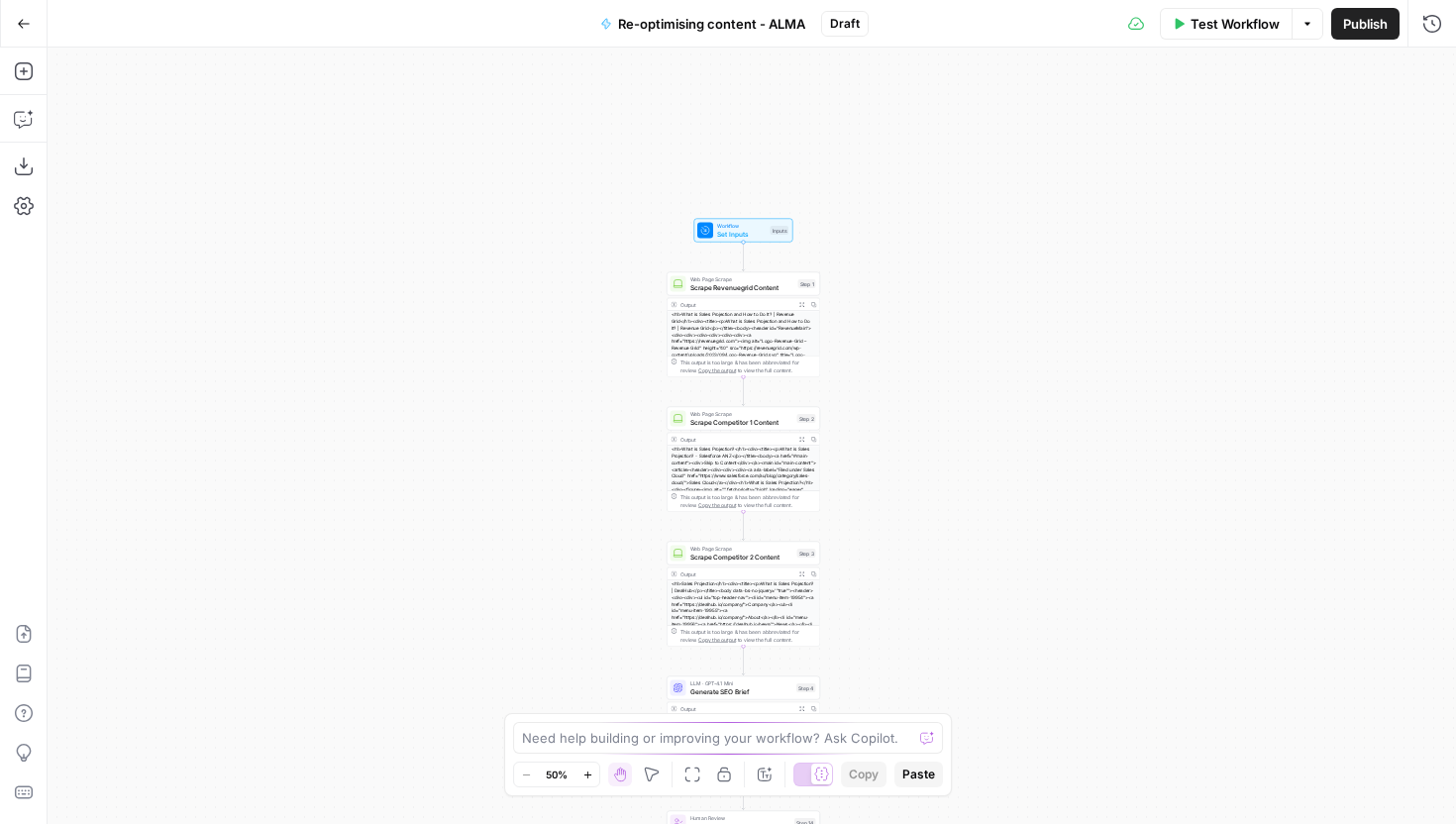 click on "Publish" at bounding box center [1365, 24] 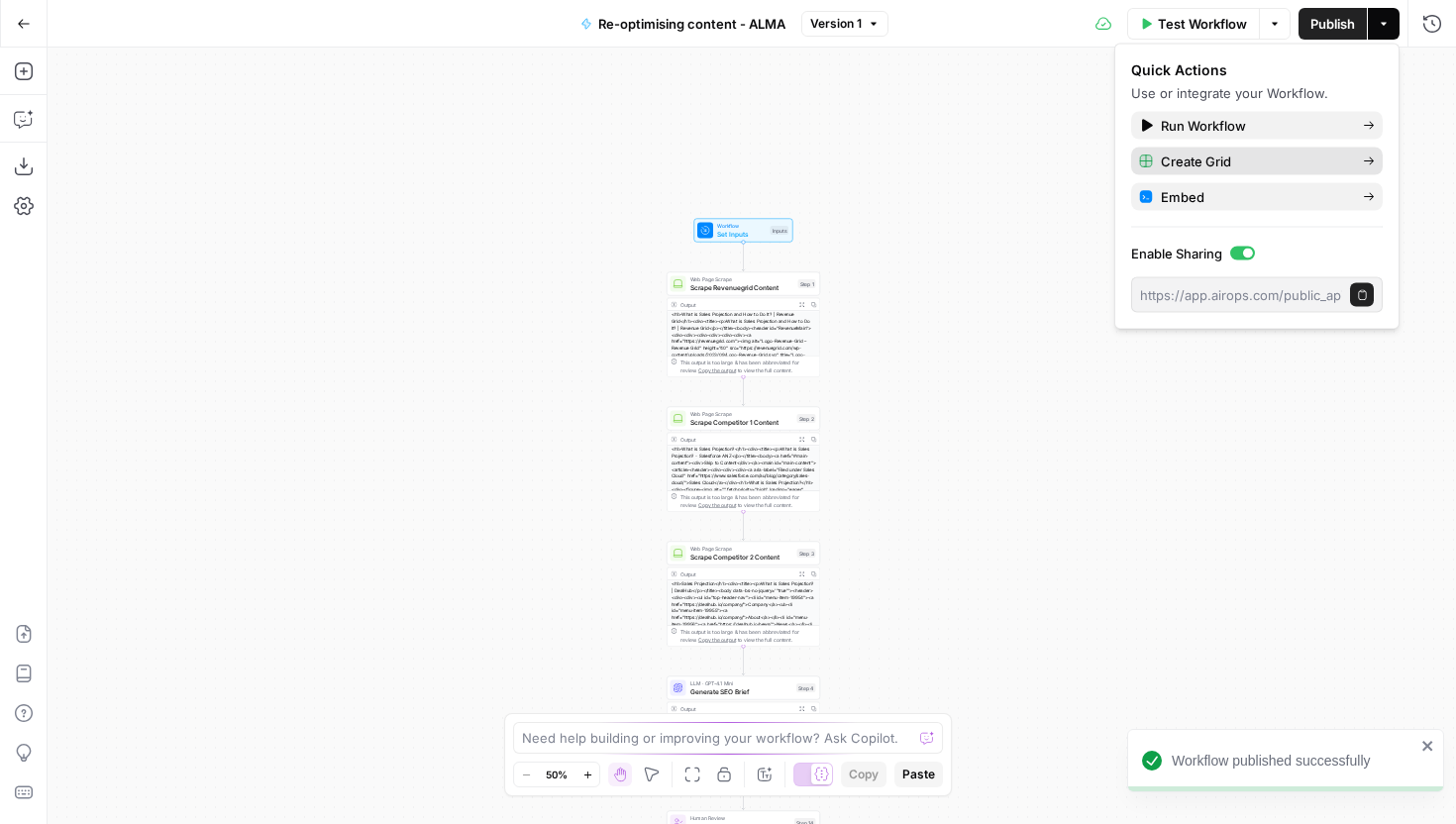 click on "Create Grid" at bounding box center [1254, 161] 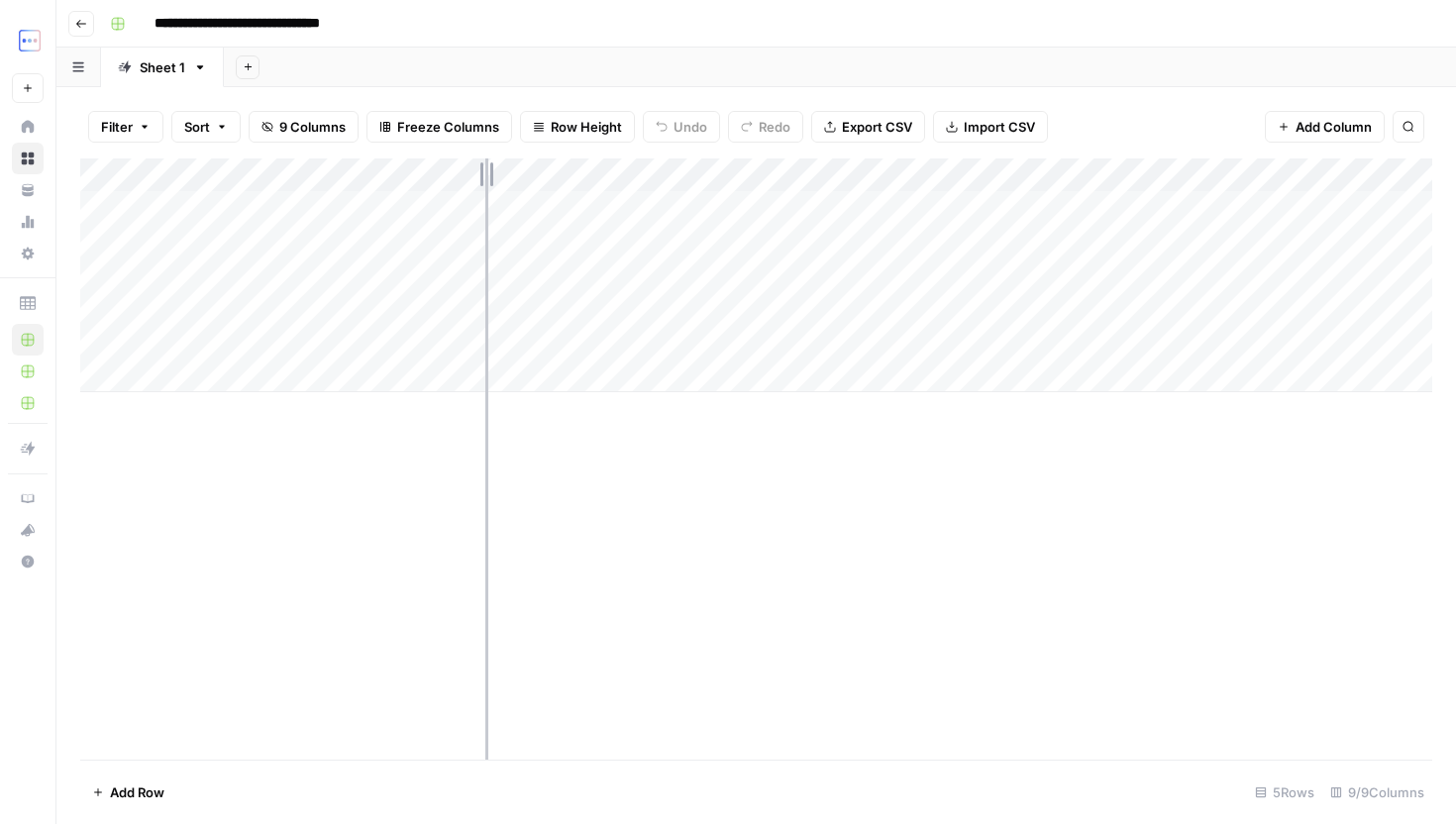 drag, startPoint x: 288, startPoint y: 169, endPoint x: 524, endPoint y: 213, distance: 240.06666 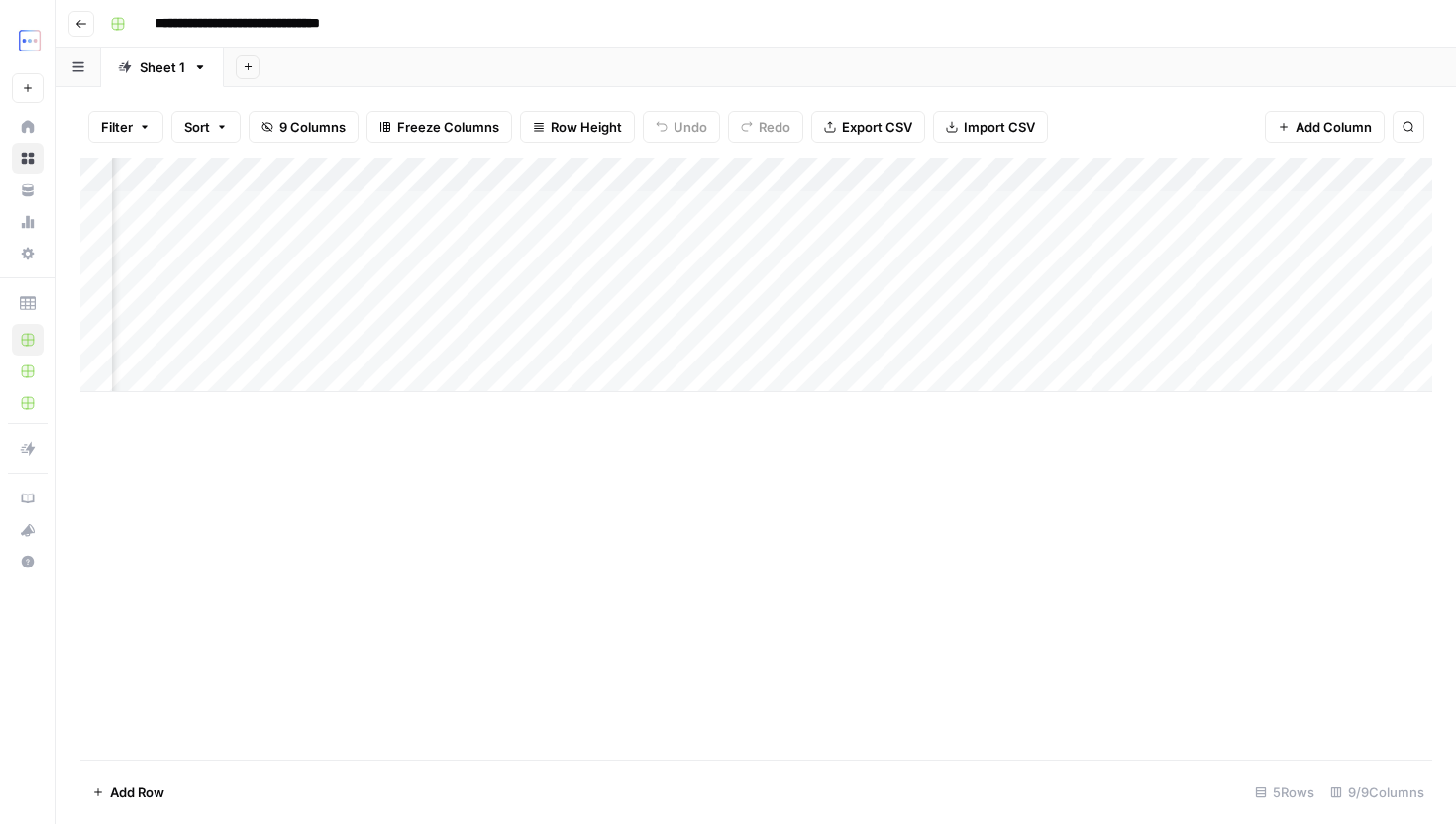 scroll, scrollTop: 0, scrollLeft: 624, axis: horizontal 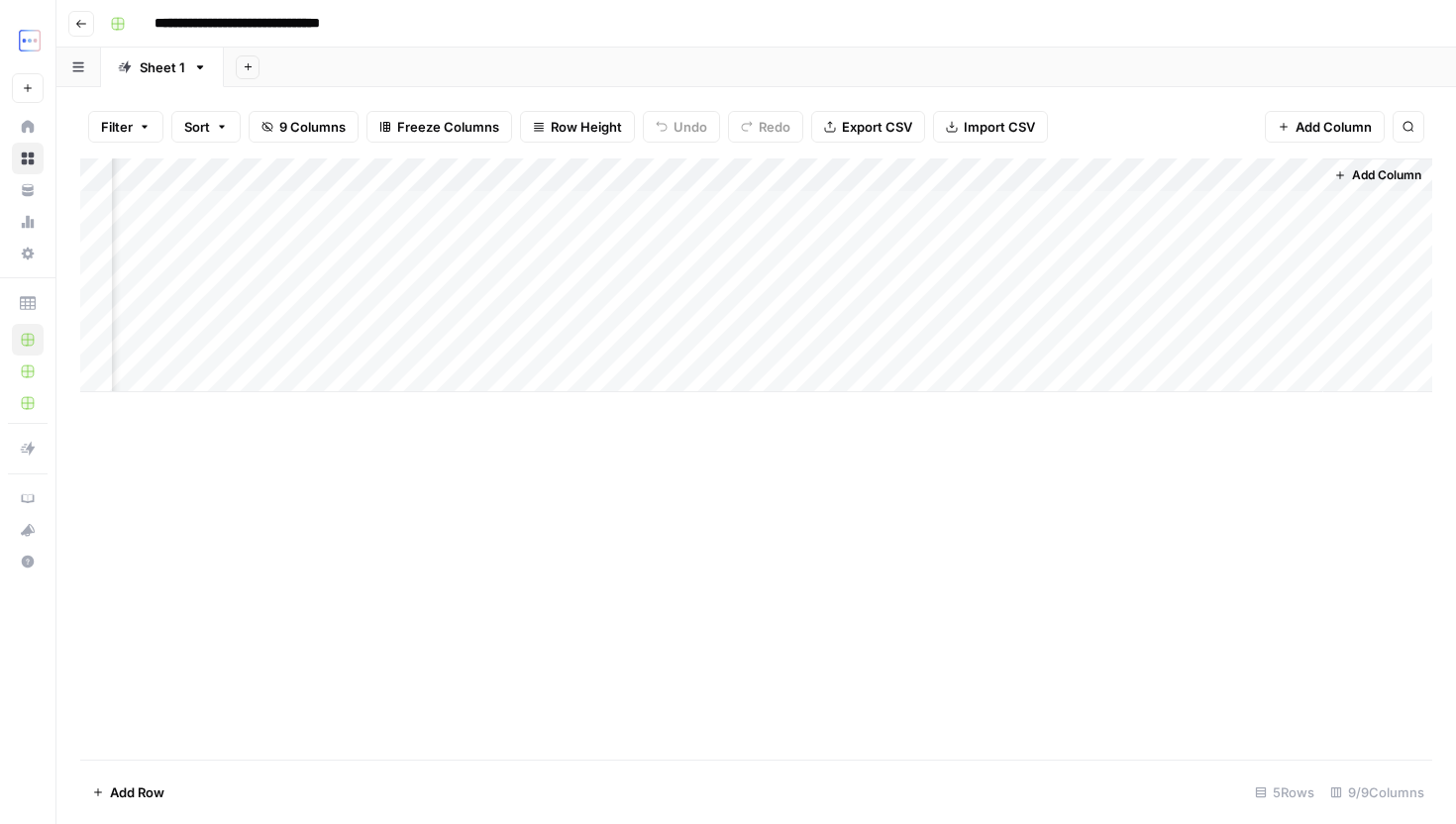 click on "Add Column" at bounding box center [756, 275] 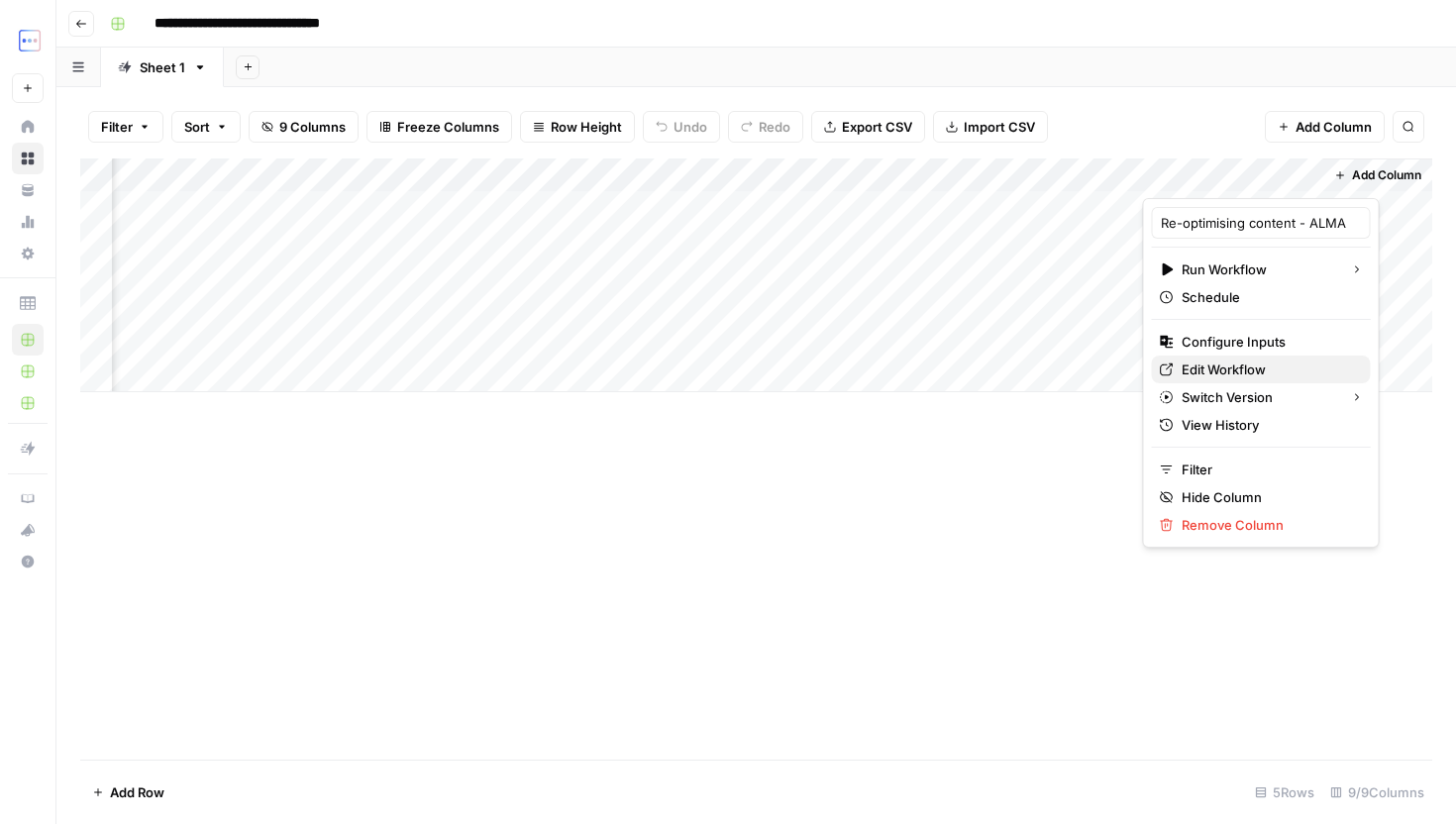 click on "Edit Workflow" at bounding box center [1268, 369] 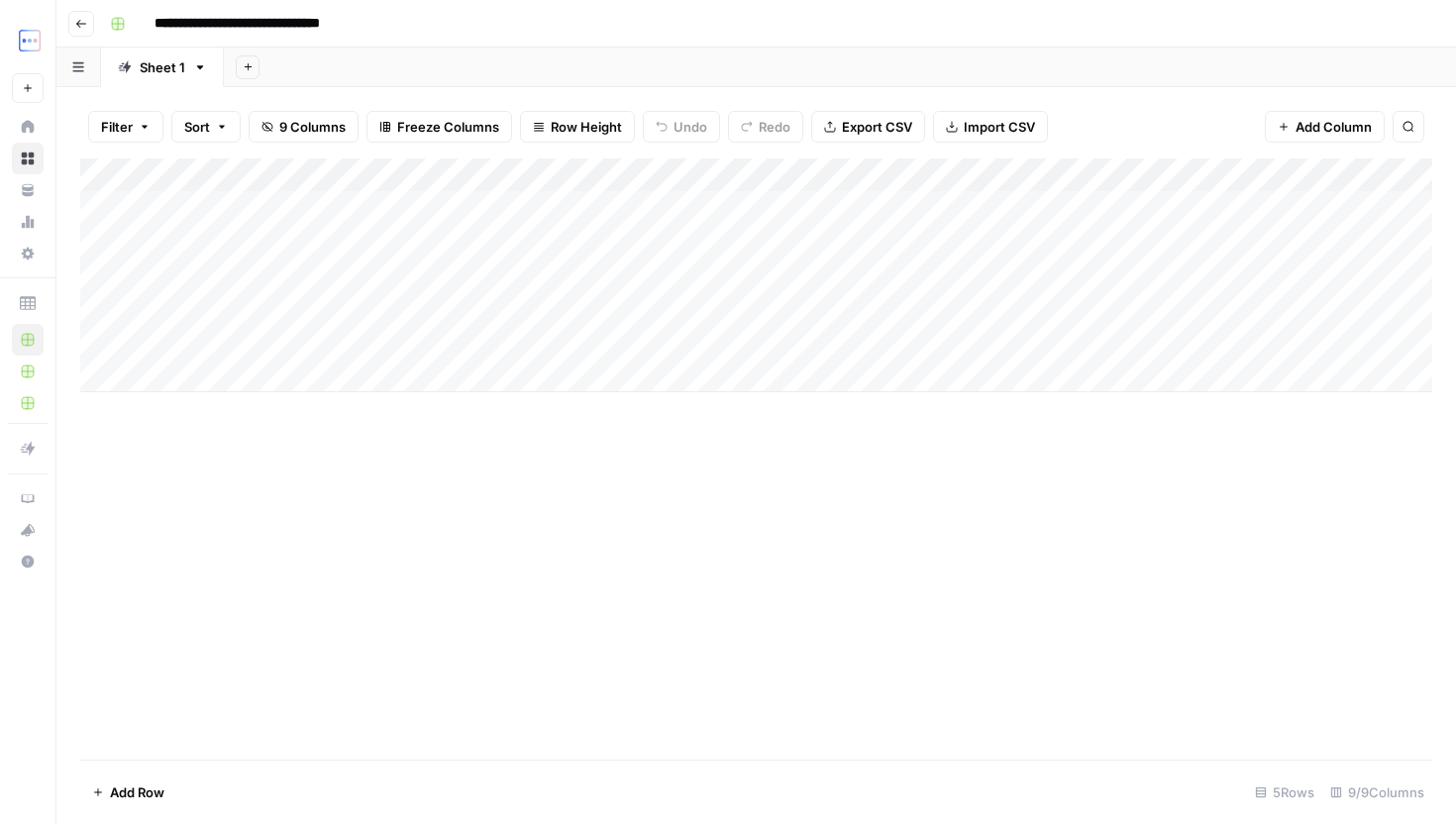 scroll, scrollTop: 0, scrollLeft: 0, axis: both 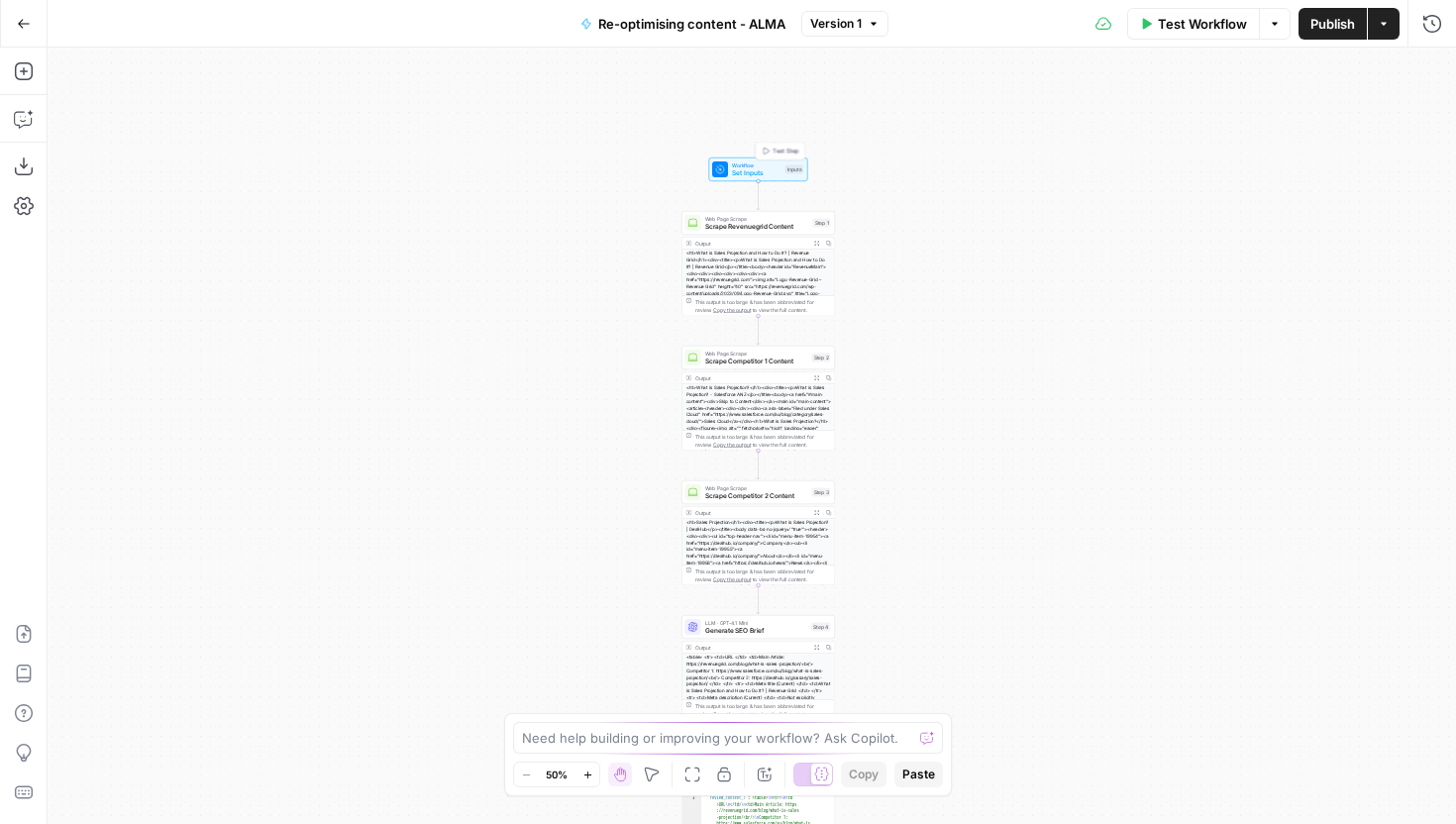 click on "Set Inputs" at bounding box center [757, 173] 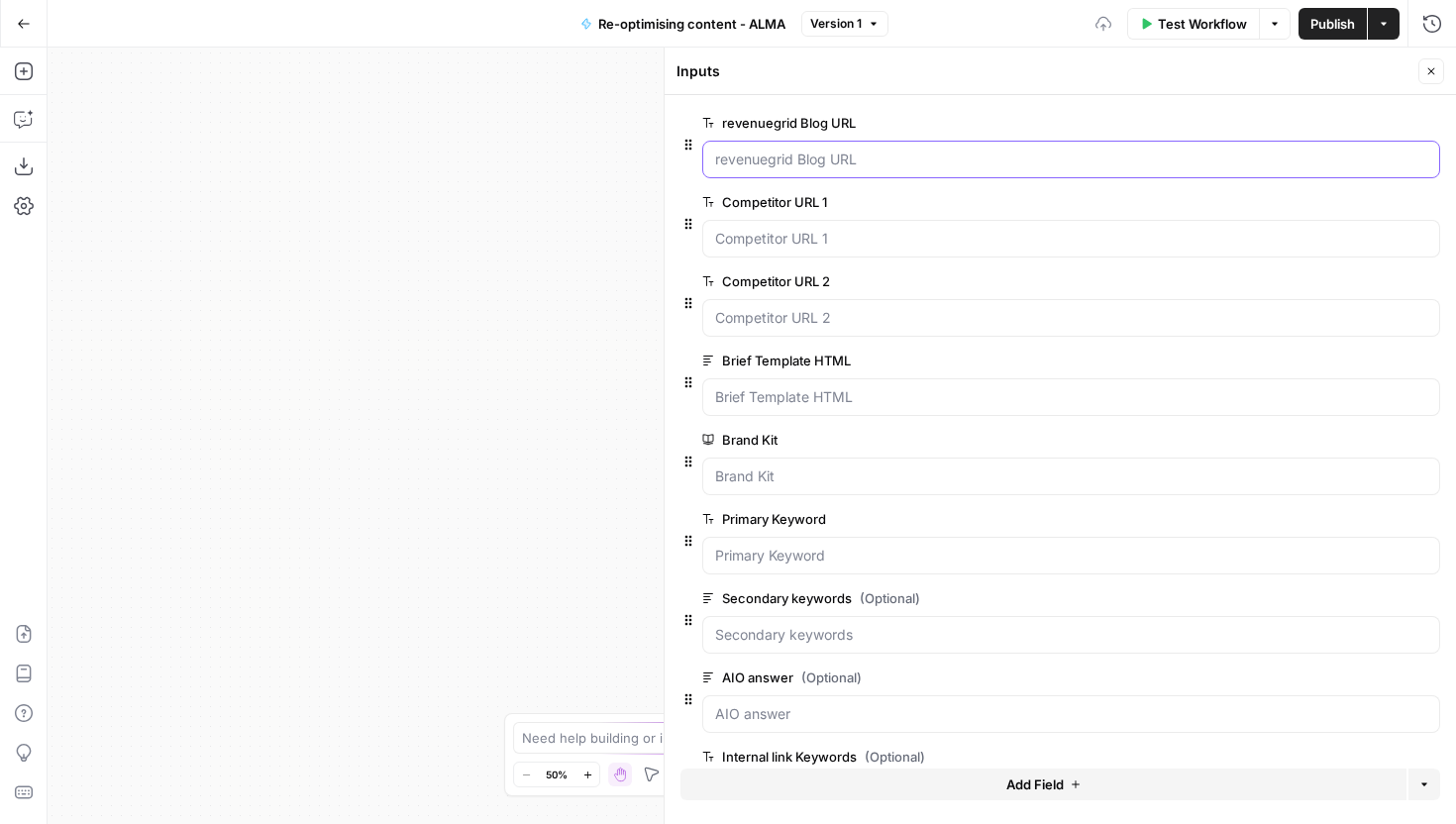 click on "revenuegrid Blog URL" at bounding box center [1071, 159] 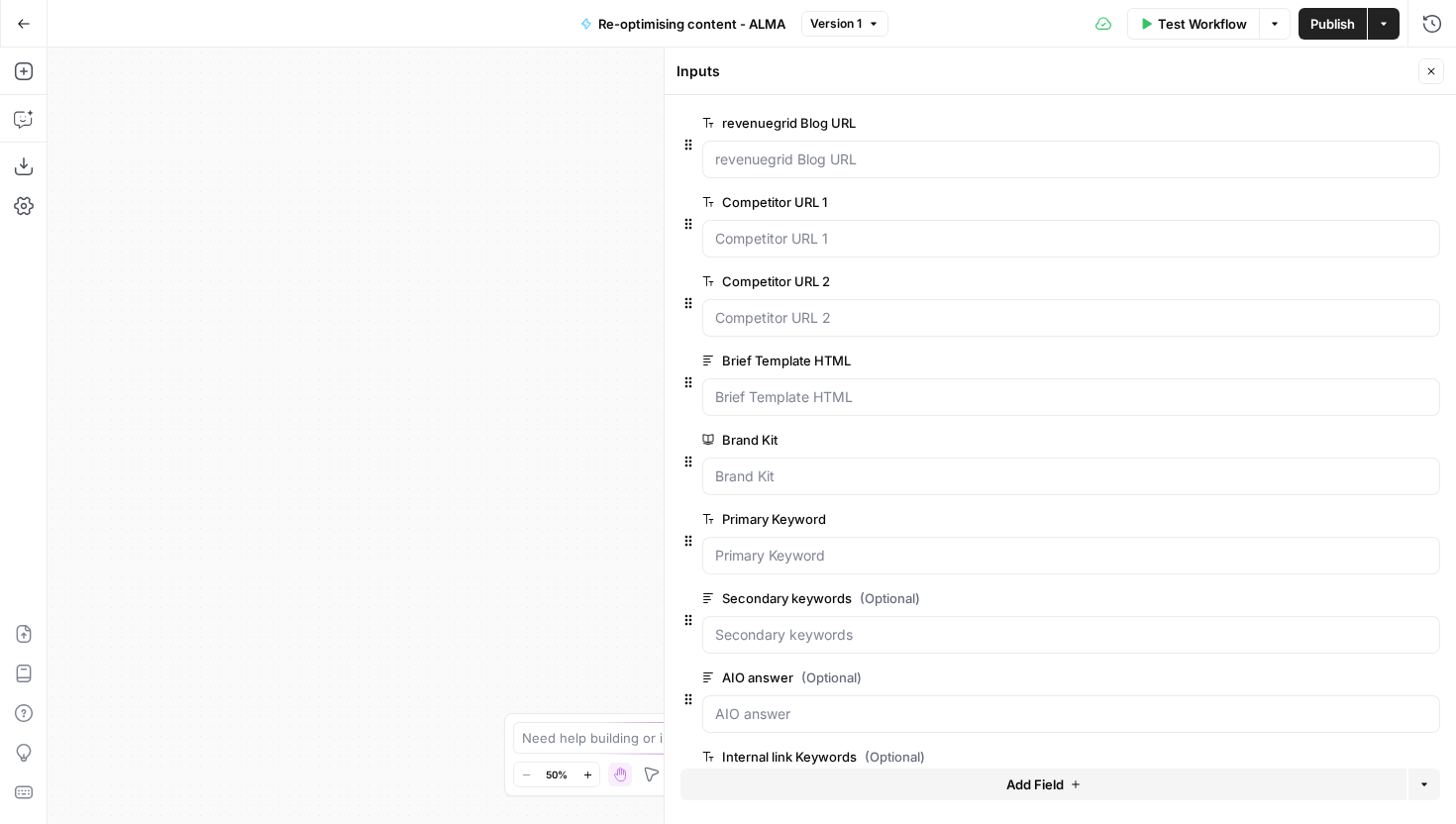 click on "edit field" at bounding box center (1366, 123) 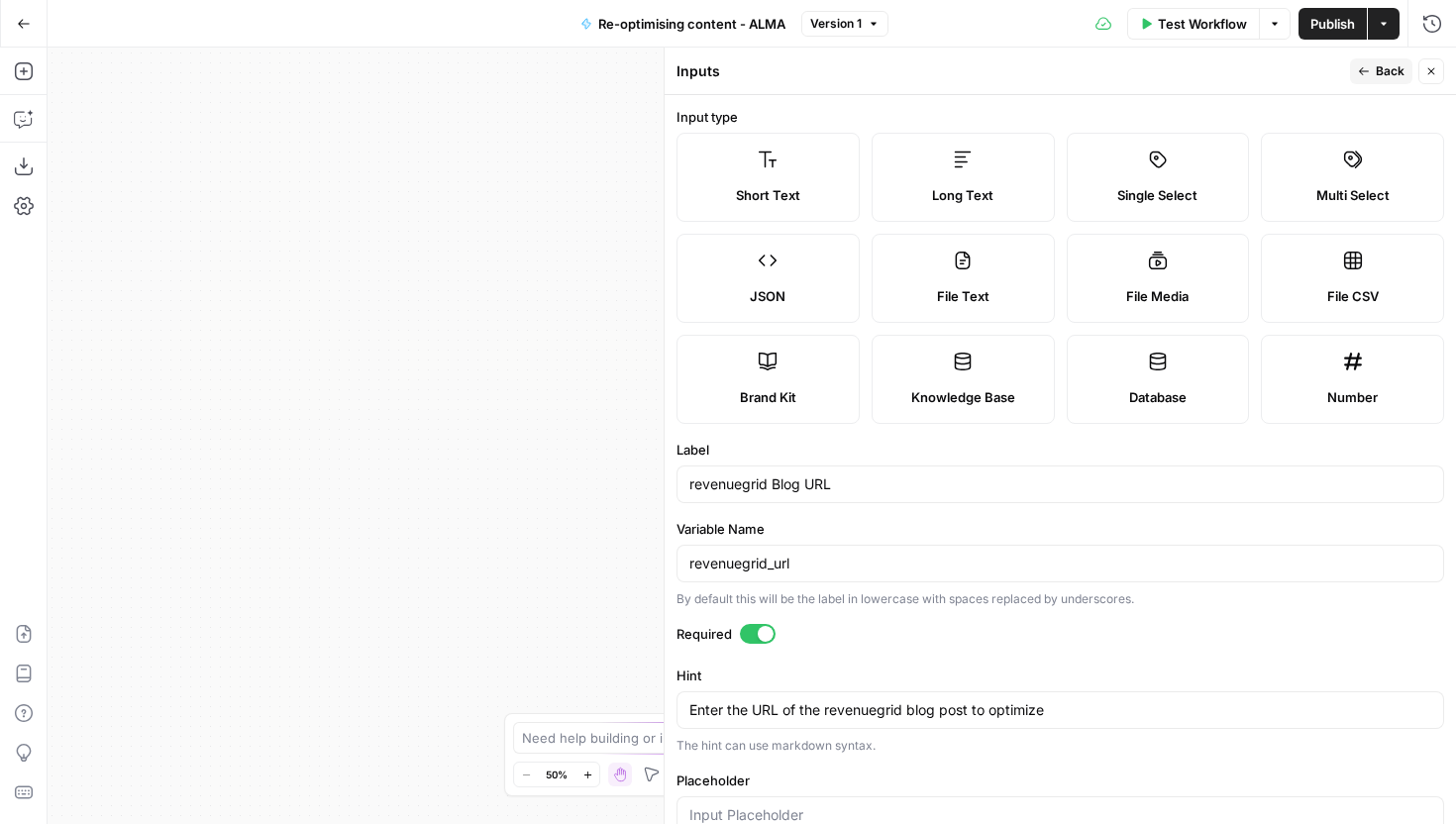 scroll, scrollTop: 154, scrollLeft: 0, axis: vertical 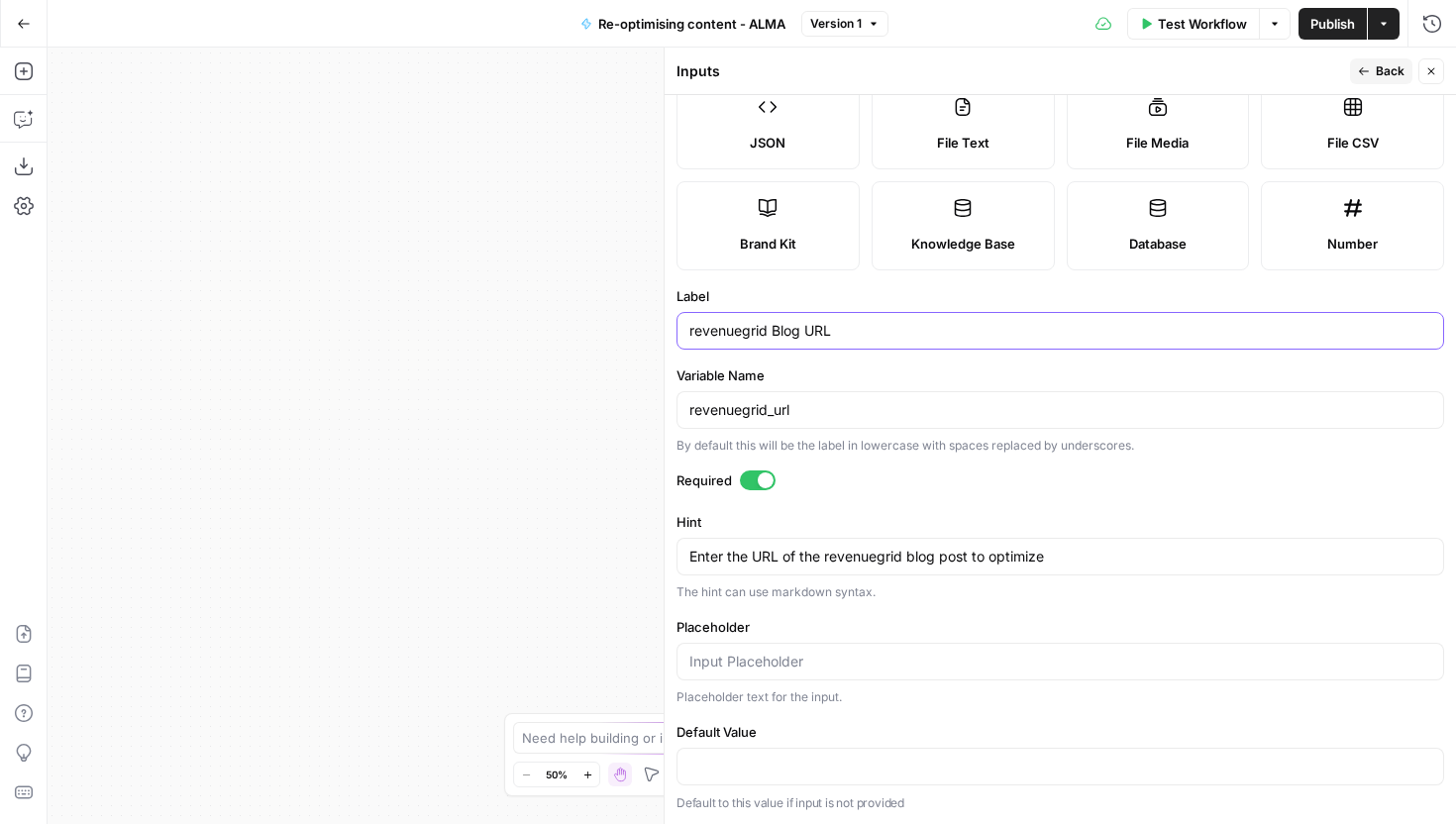 click on "revenuegrid Blog URL" at bounding box center (1060, 331) 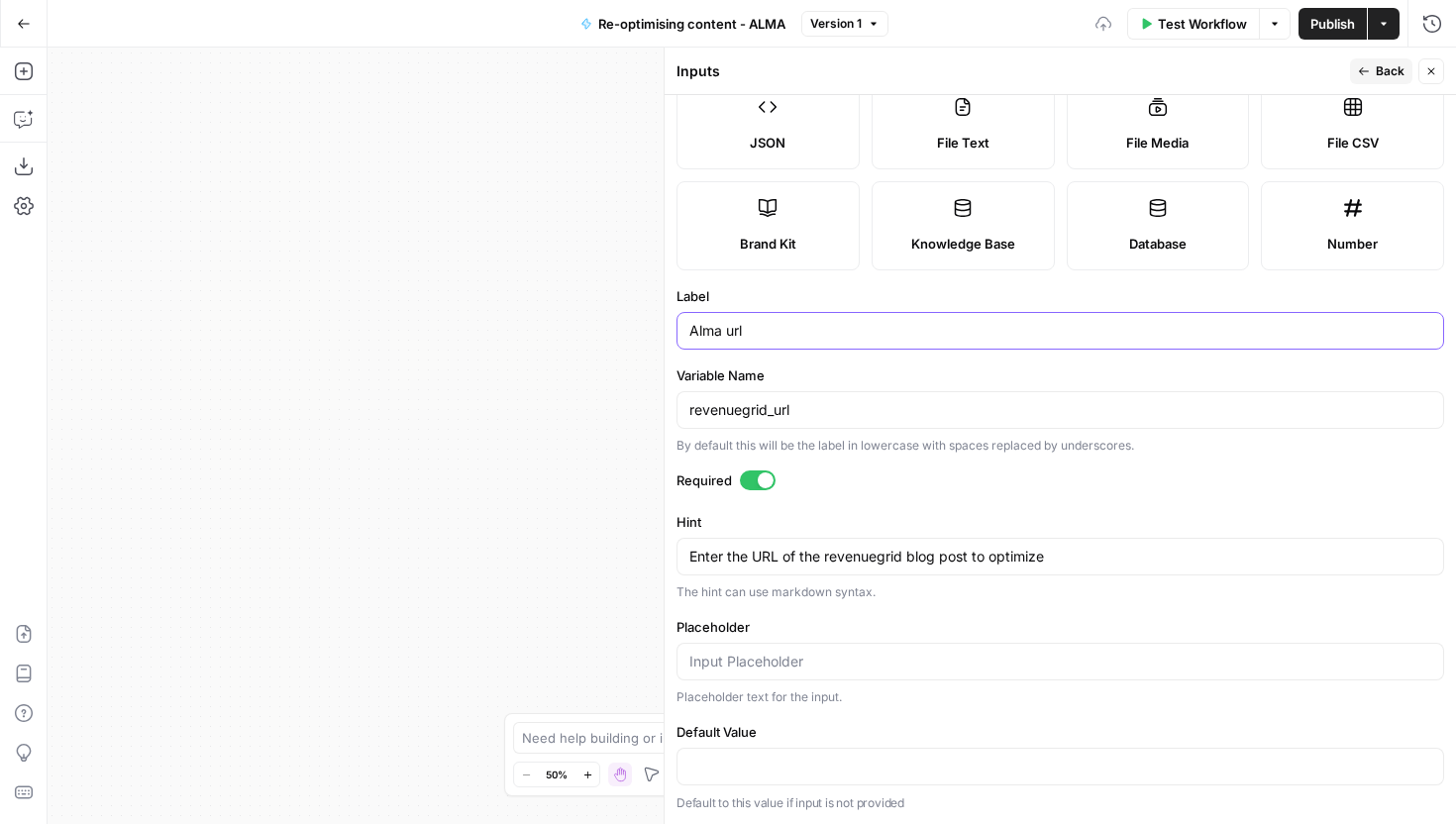 type on "Alma url" 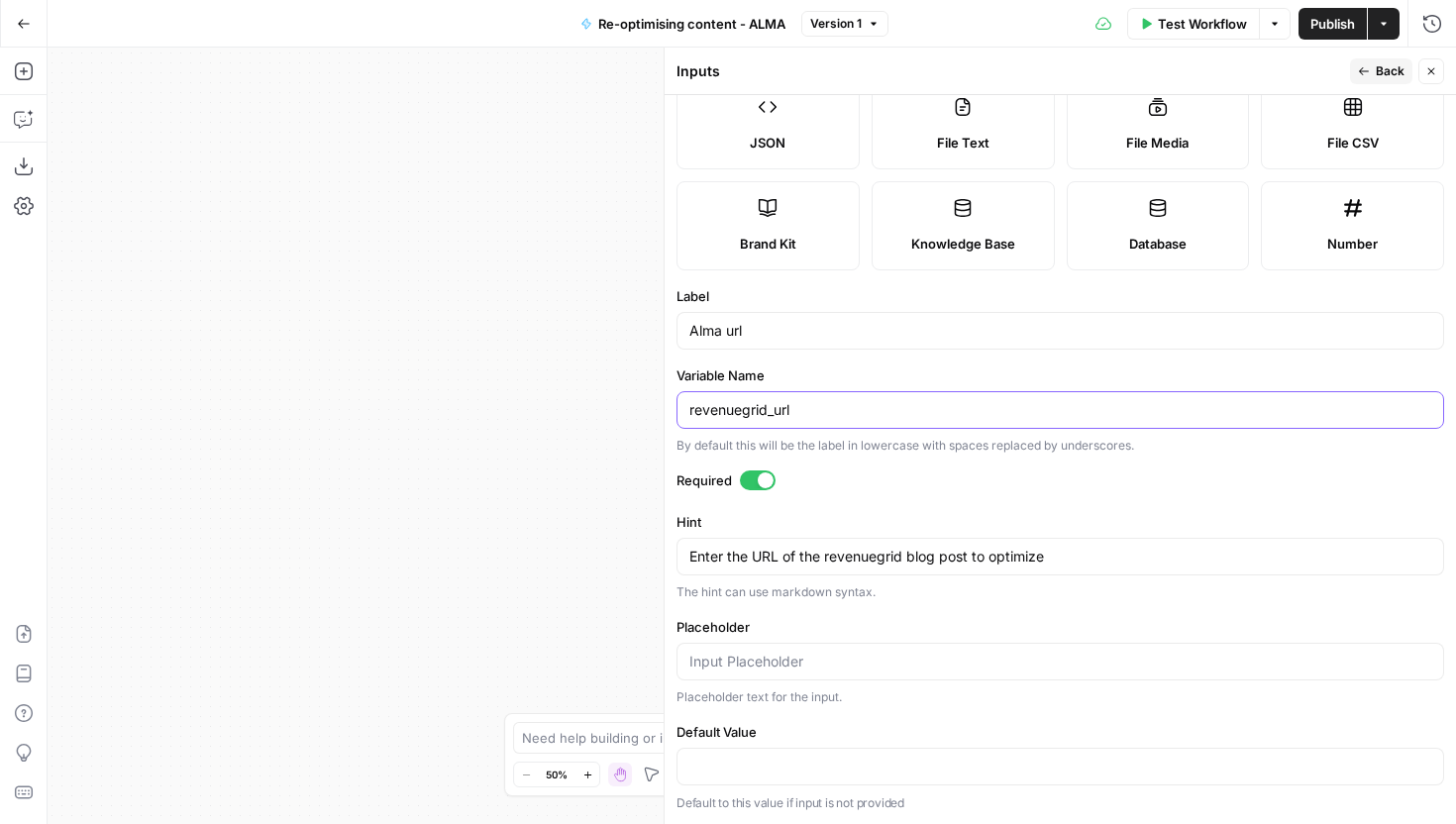 click on "revenuegrid_url" at bounding box center [1060, 410] 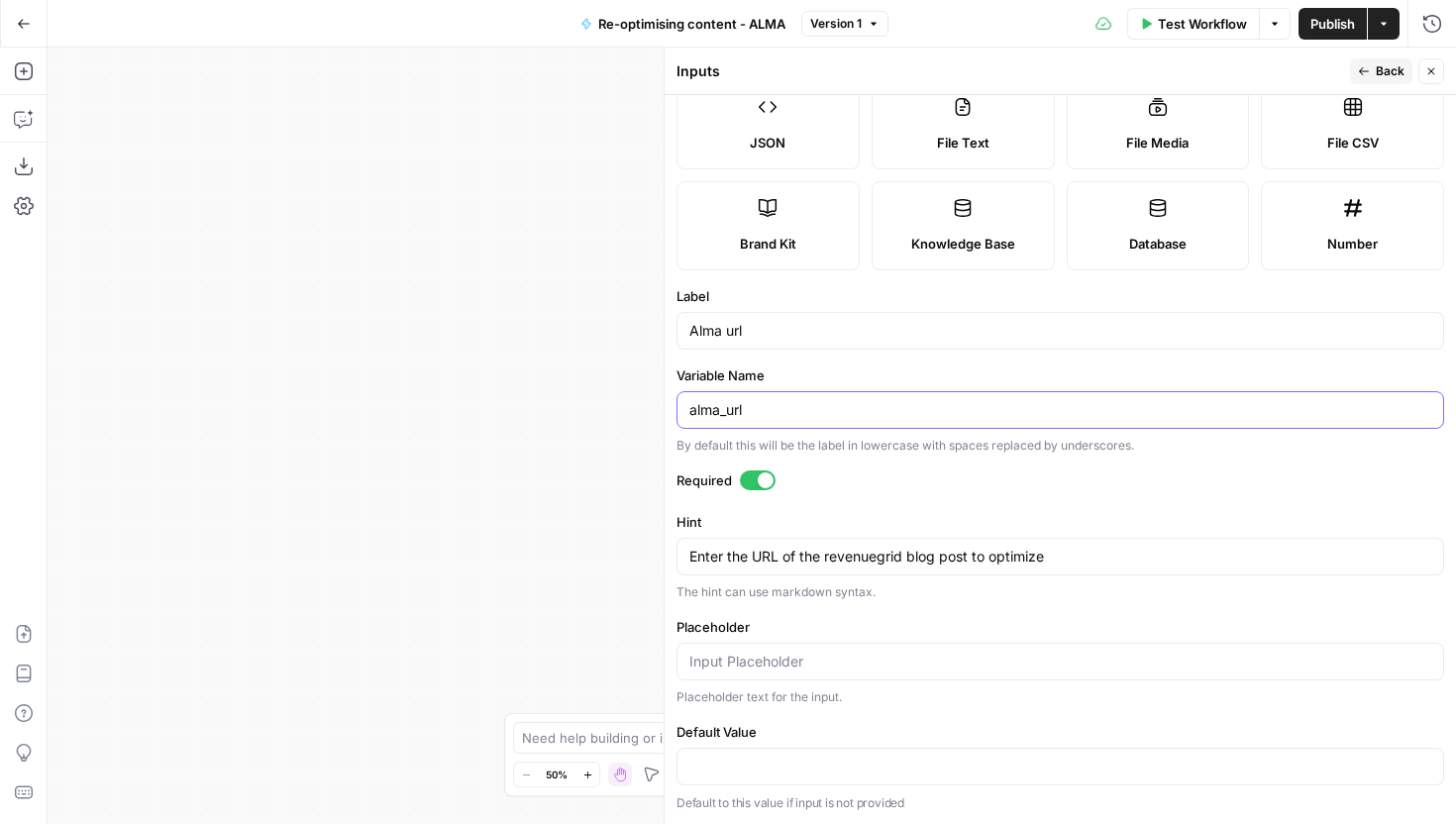 type on "alma_url" 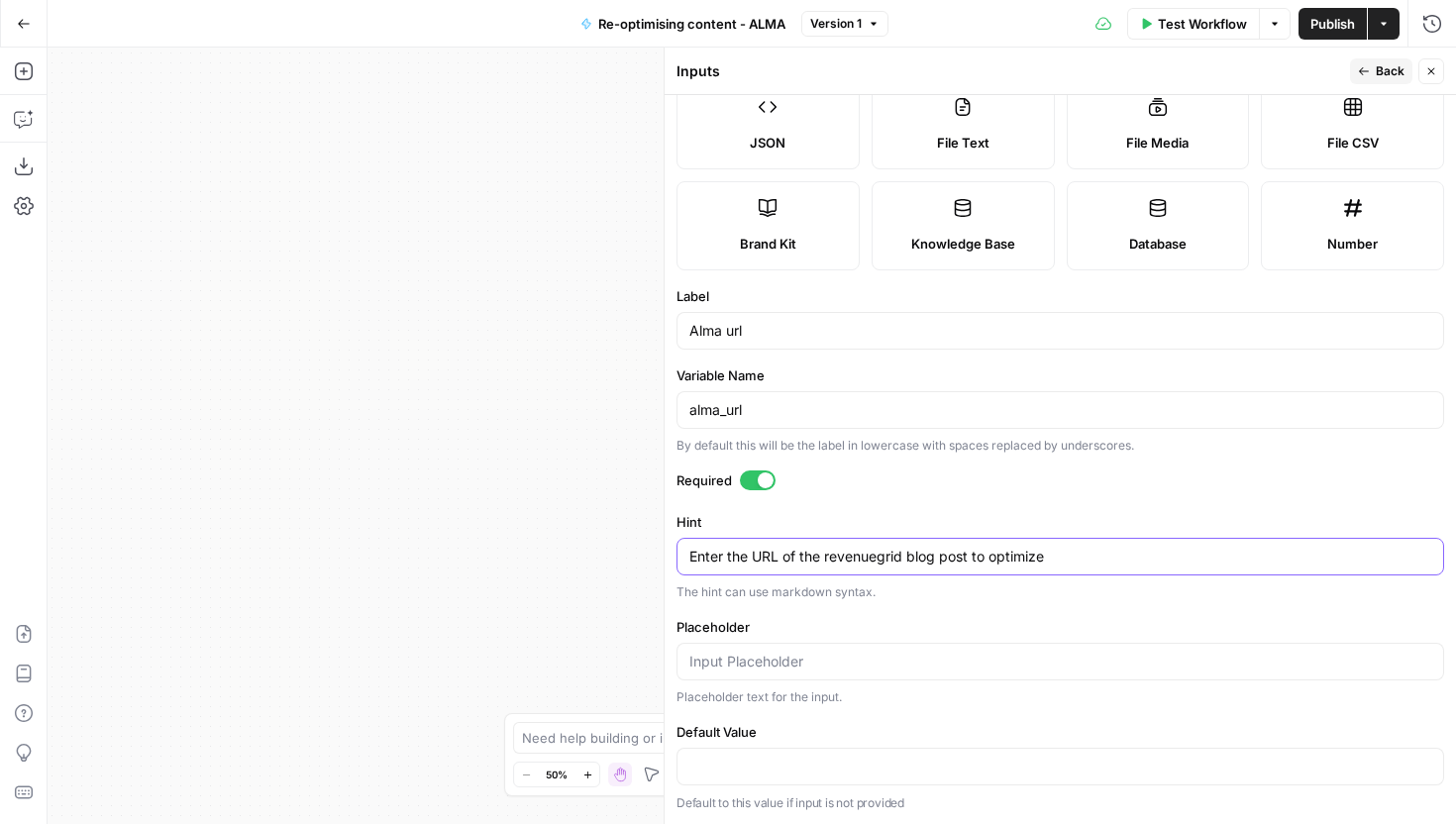 click on "Enter the URL of the revenuegrid blog post to optimize" at bounding box center [1060, 557] 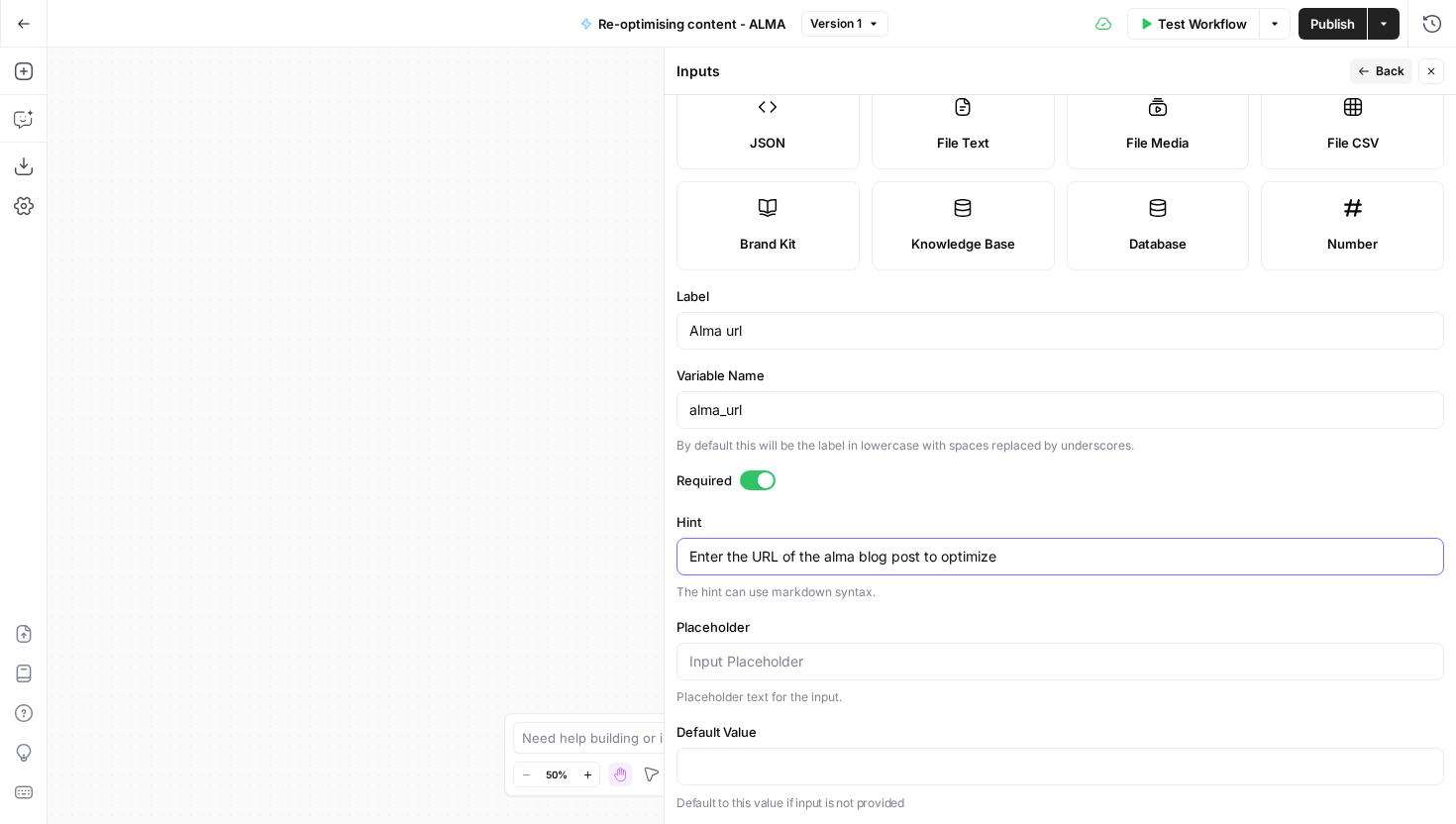 type on "Enter the URL of the alma blog post to optimize" 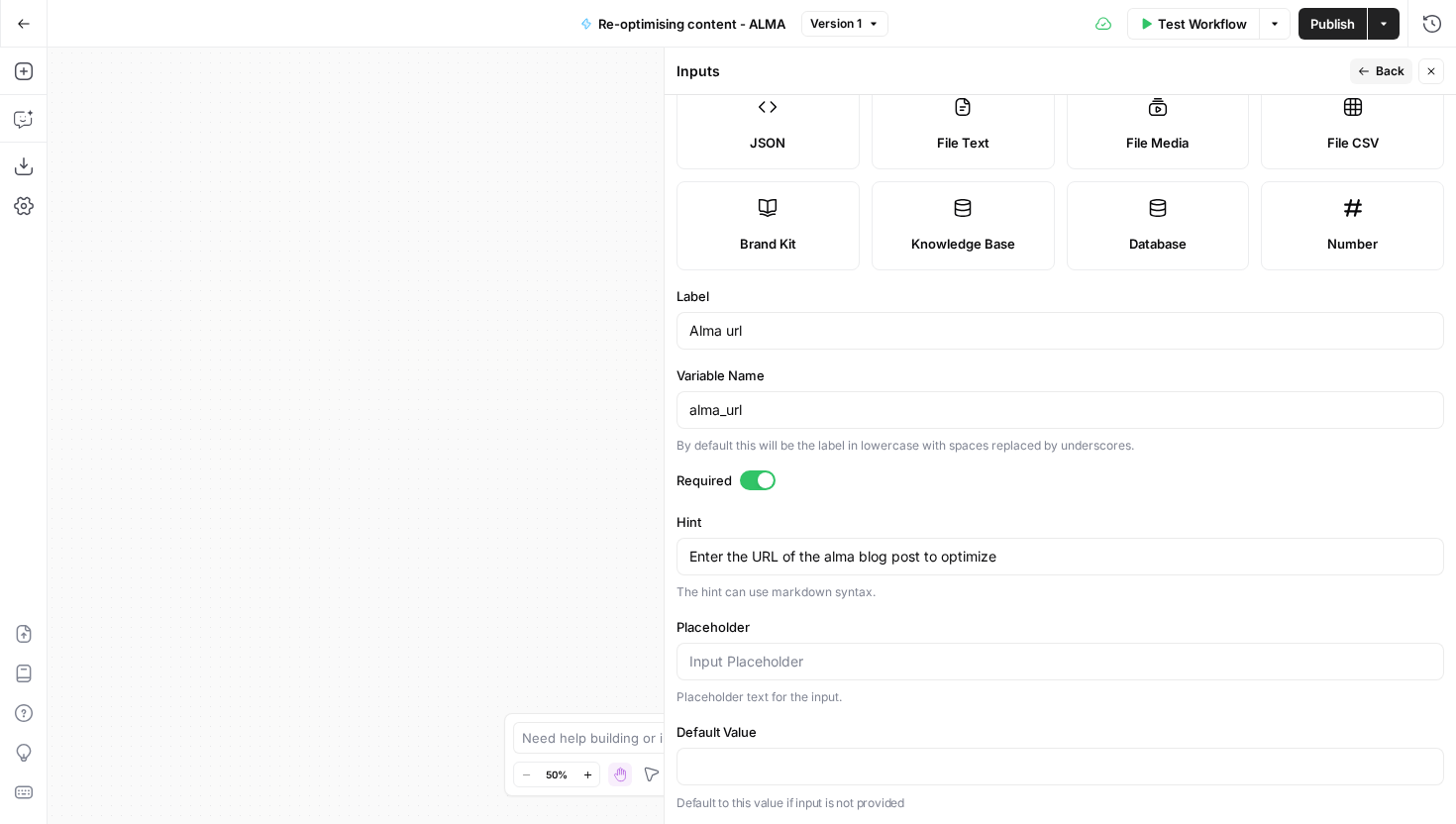 click on "The hint can use markdown syntax." at bounding box center (1060, 592) 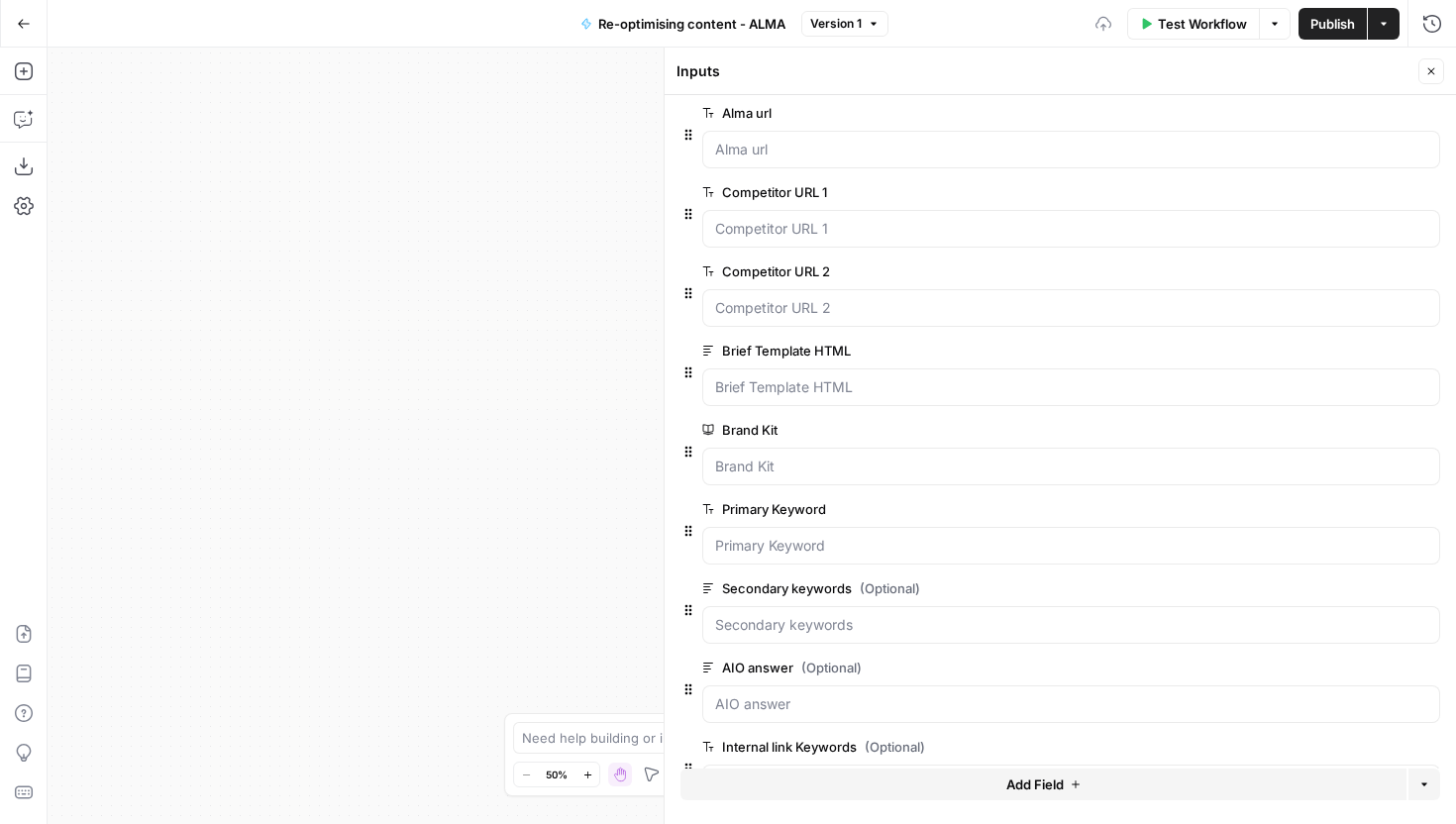 scroll, scrollTop: 0, scrollLeft: 0, axis: both 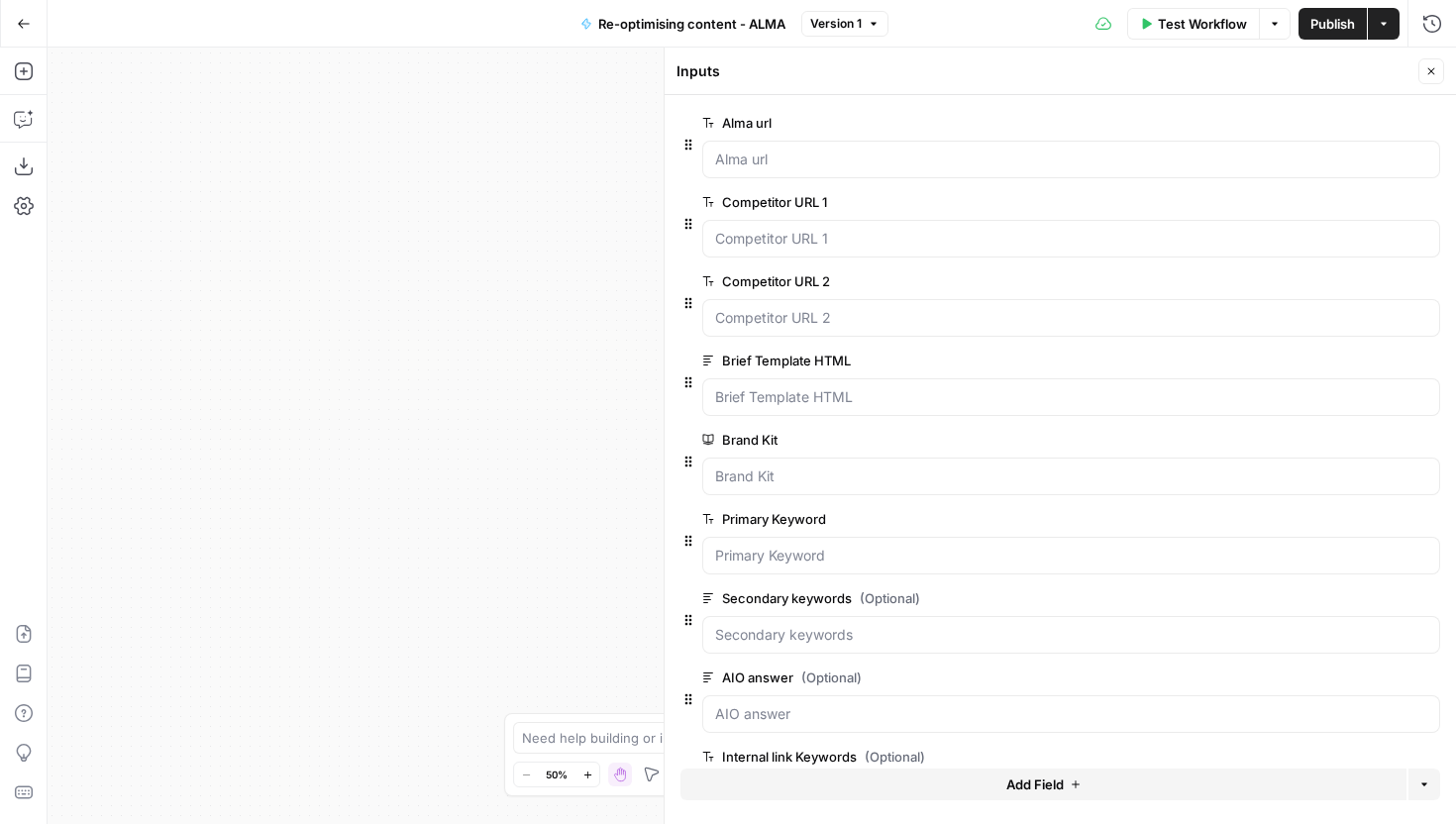 click on "Close" at bounding box center (1431, 71) 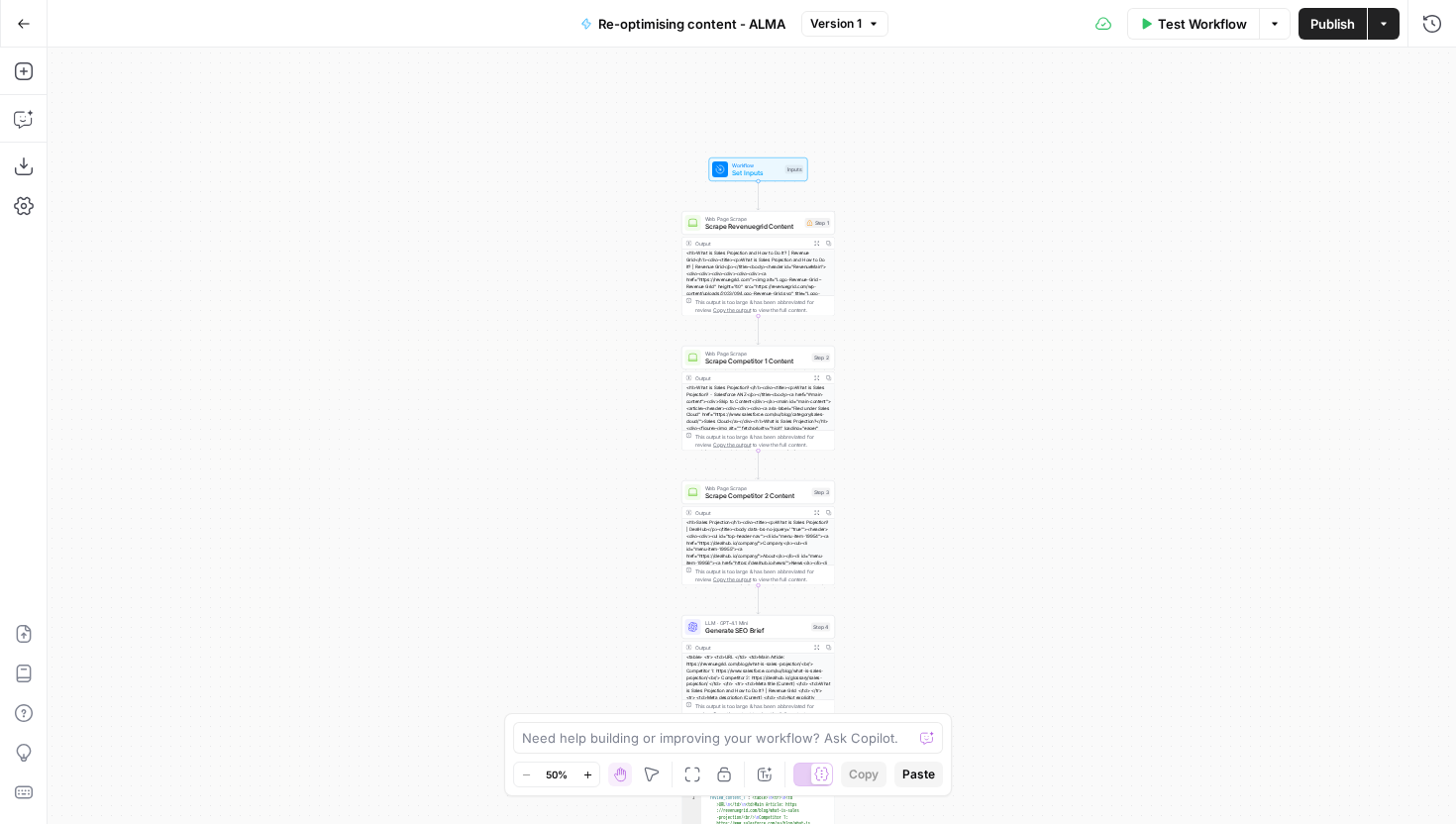 click on "Publish" at bounding box center [1332, 24] 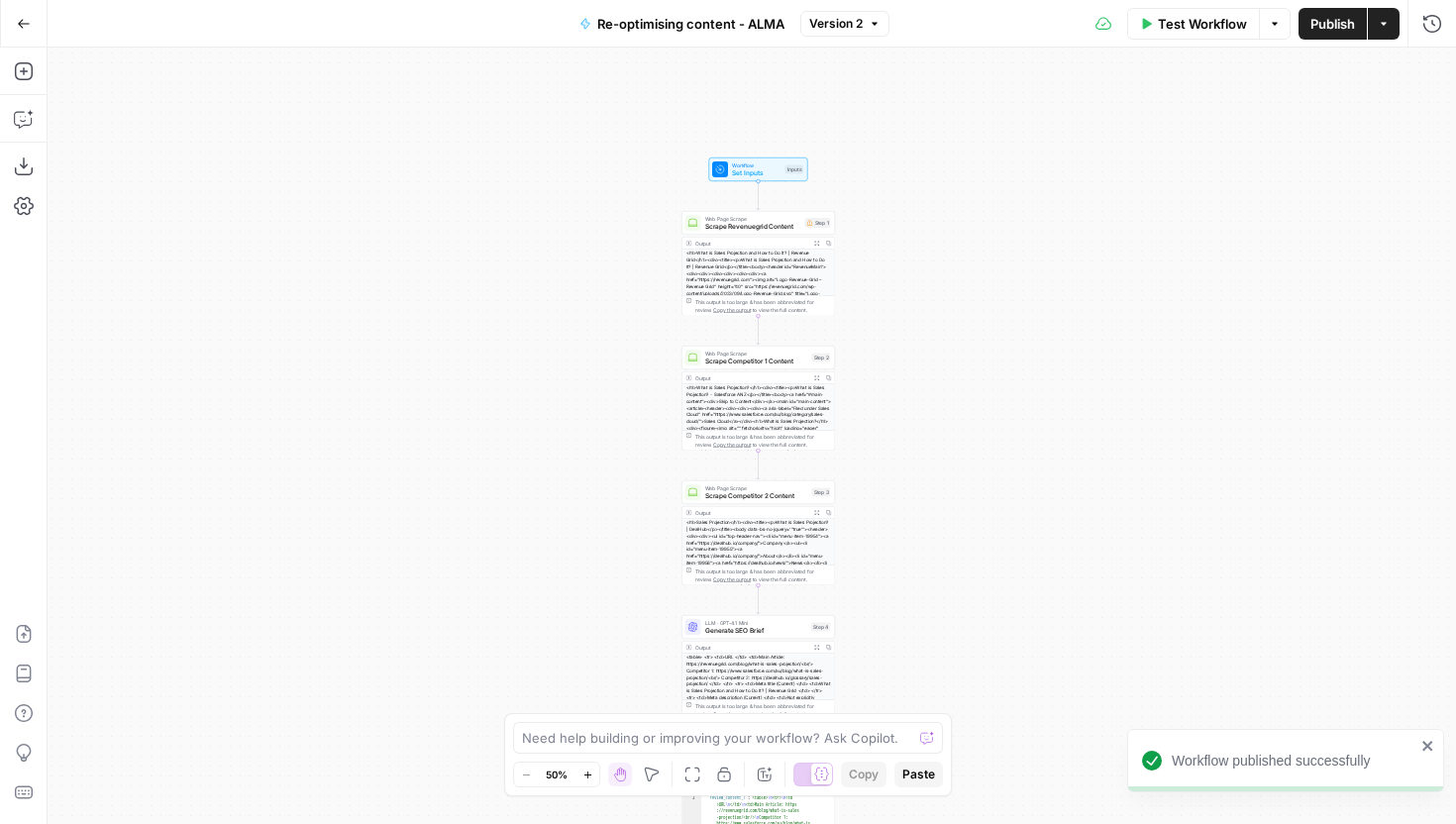 click on "Re-optimising content - ALMA" at bounding box center [690, 24] 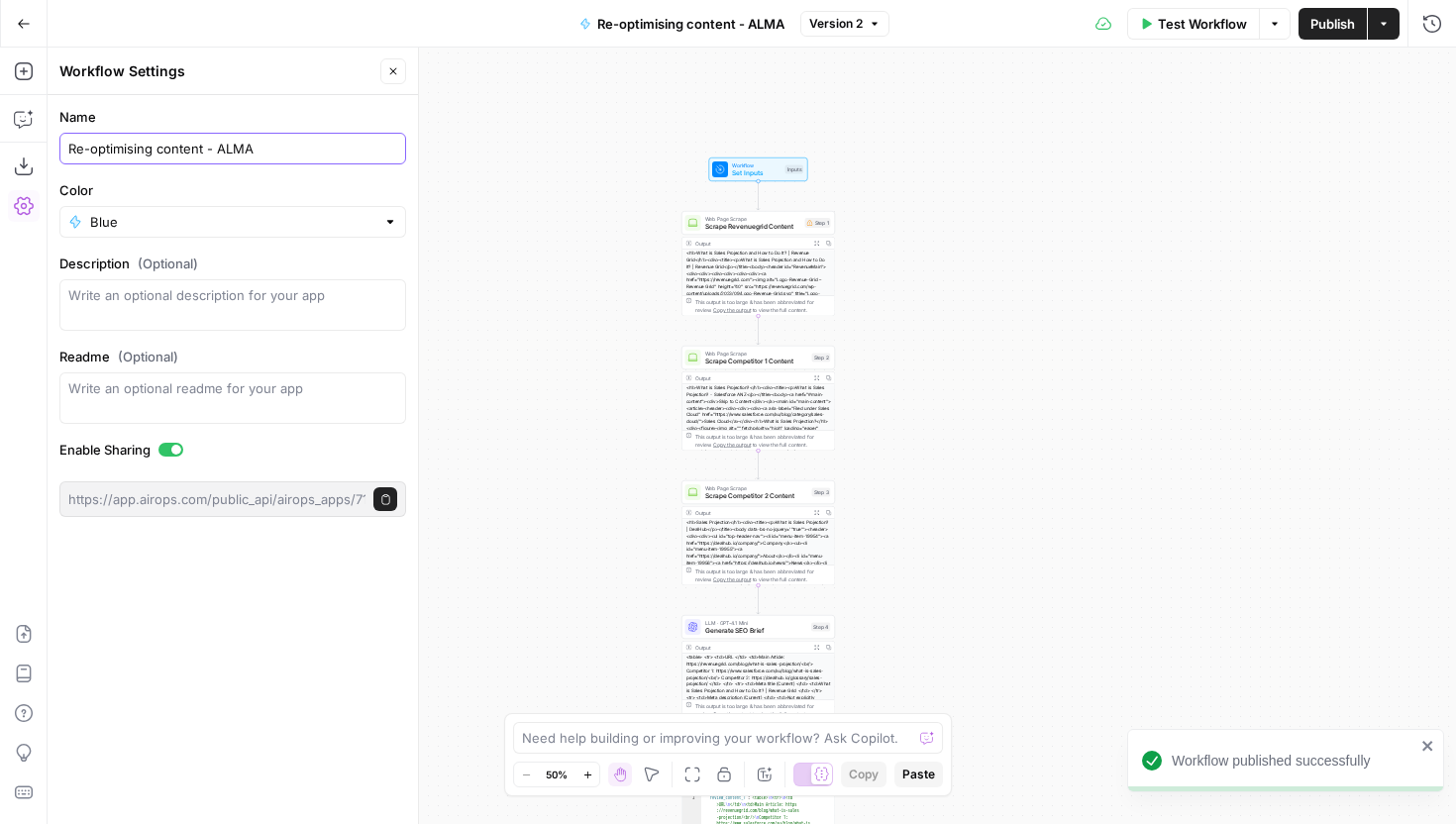 drag, startPoint x: 218, startPoint y: 144, endPoint x: 1, endPoint y: 144, distance: 217 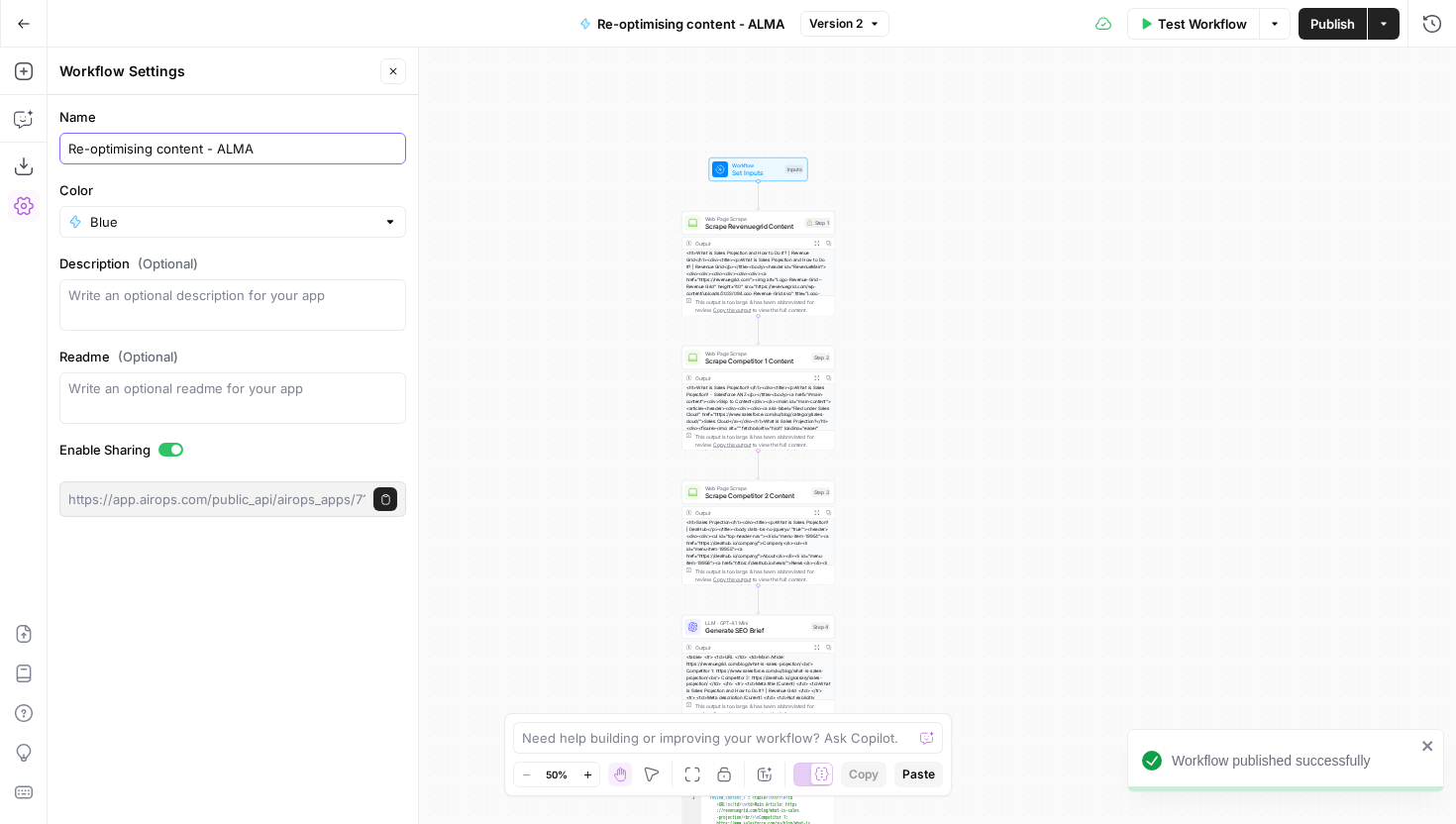 click on "Workflow published successfully TripleDart New Home Browse Your Data Monitoring Settings Recent Grids New grid Re-optimising content - ALMA Grid Write Informational Article - AccuKnox Brief Creation  - Brandlife Grid Recent Workflows New Workflow Re-optimising content - ALMA Re-optimising content - revenuegrid HackerEarth Assessment Test | Final AirOps Academy What's new? Help + Support Go Back Re-optimising content - ALMA Version 2 Test Workflow Options Publish Actions Run History Add Steps Copilot Download as JSON Settings Import JSON AirOps Academy Help Give Feedback Shortcuts Workflow Set Inputs Inputs Web Page Scrape Scrape Revenuegrid Content Step 1 Output Expand Output Copy This output is too large & has been abbreviated for review.   Copy the output   to view the full content. Web Page Scrape Scrape Competitor 1 Content Step 2 Output Expand Output Copy This output is too large & has been abbreviated for review.   Copy the output   to view the full content. Web Page Scrape Step 3 Output Copy" at bounding box center [728, 412] 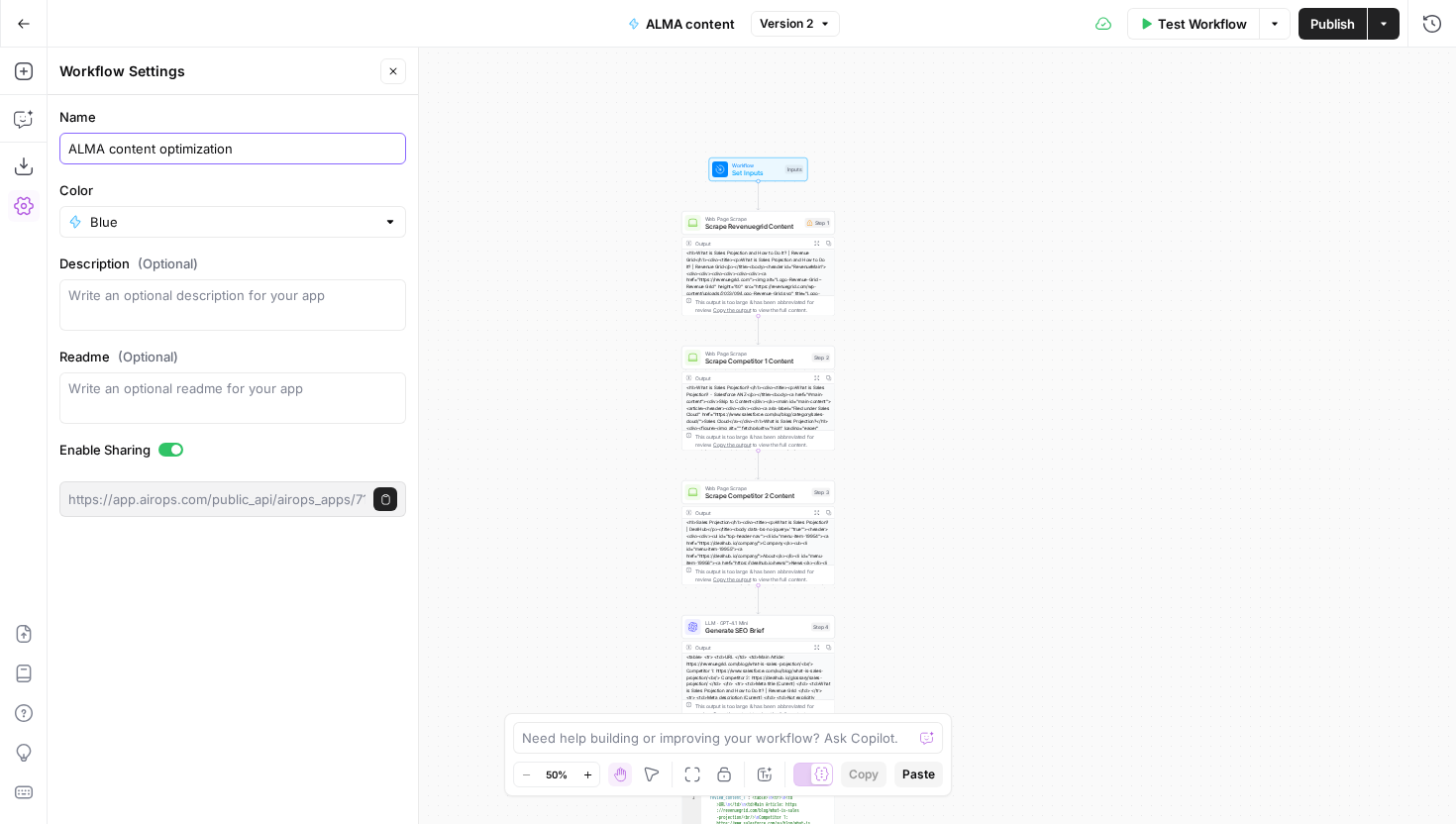 type on "ALMA content optimization" 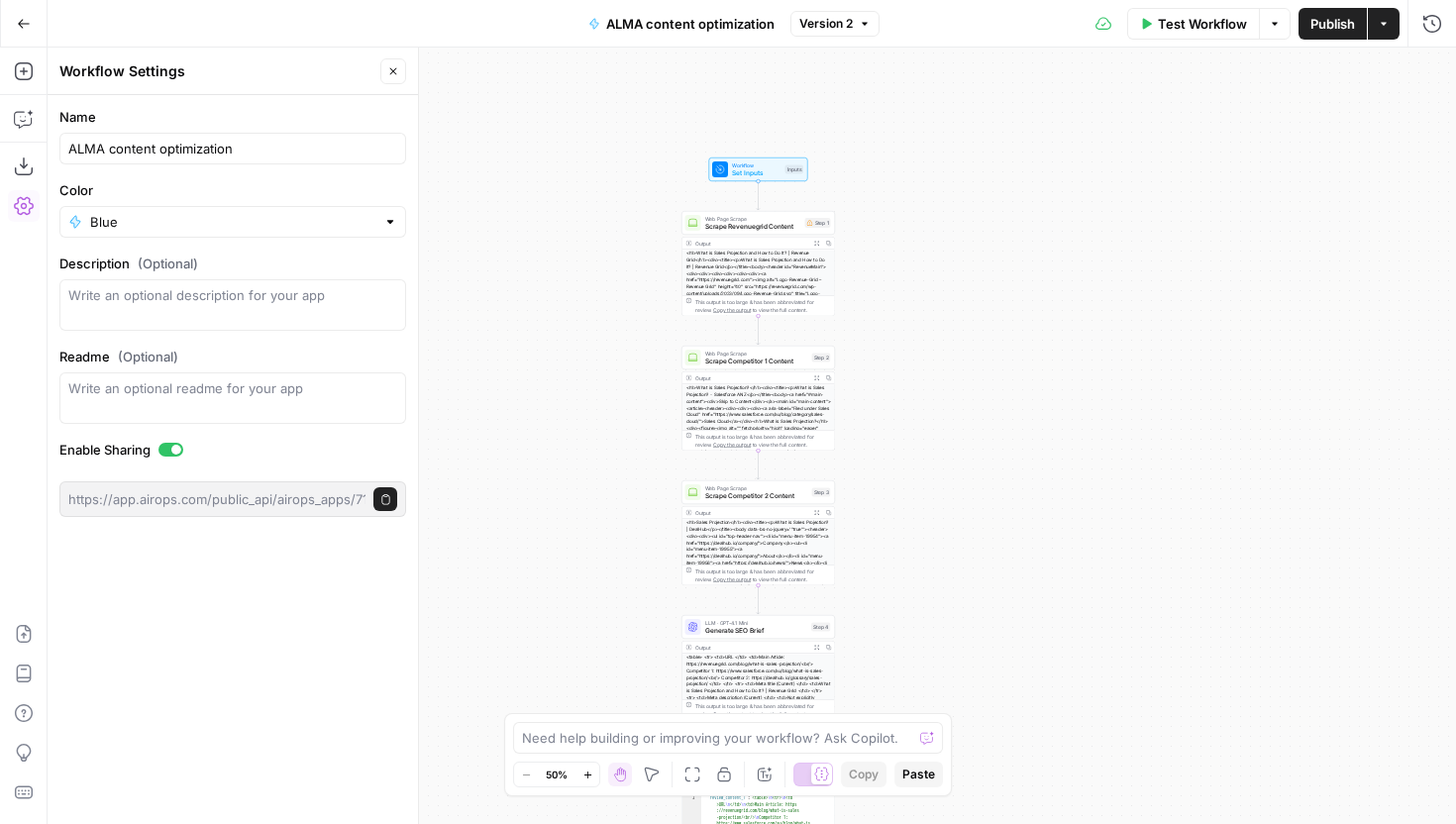 click on "Close" at bounding box center [393, 71] 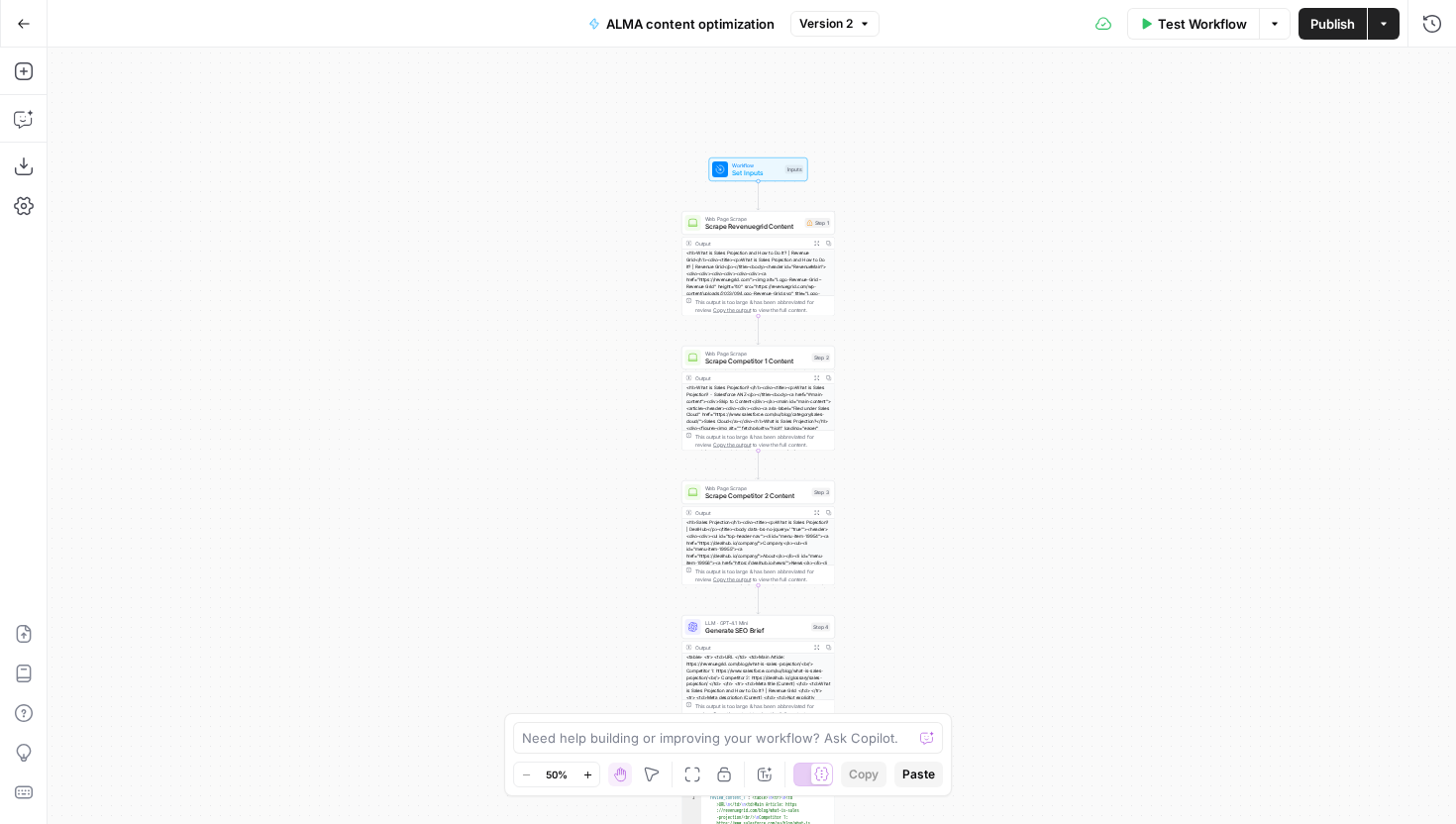click on "Publish" at bounding box center [1332, 24] 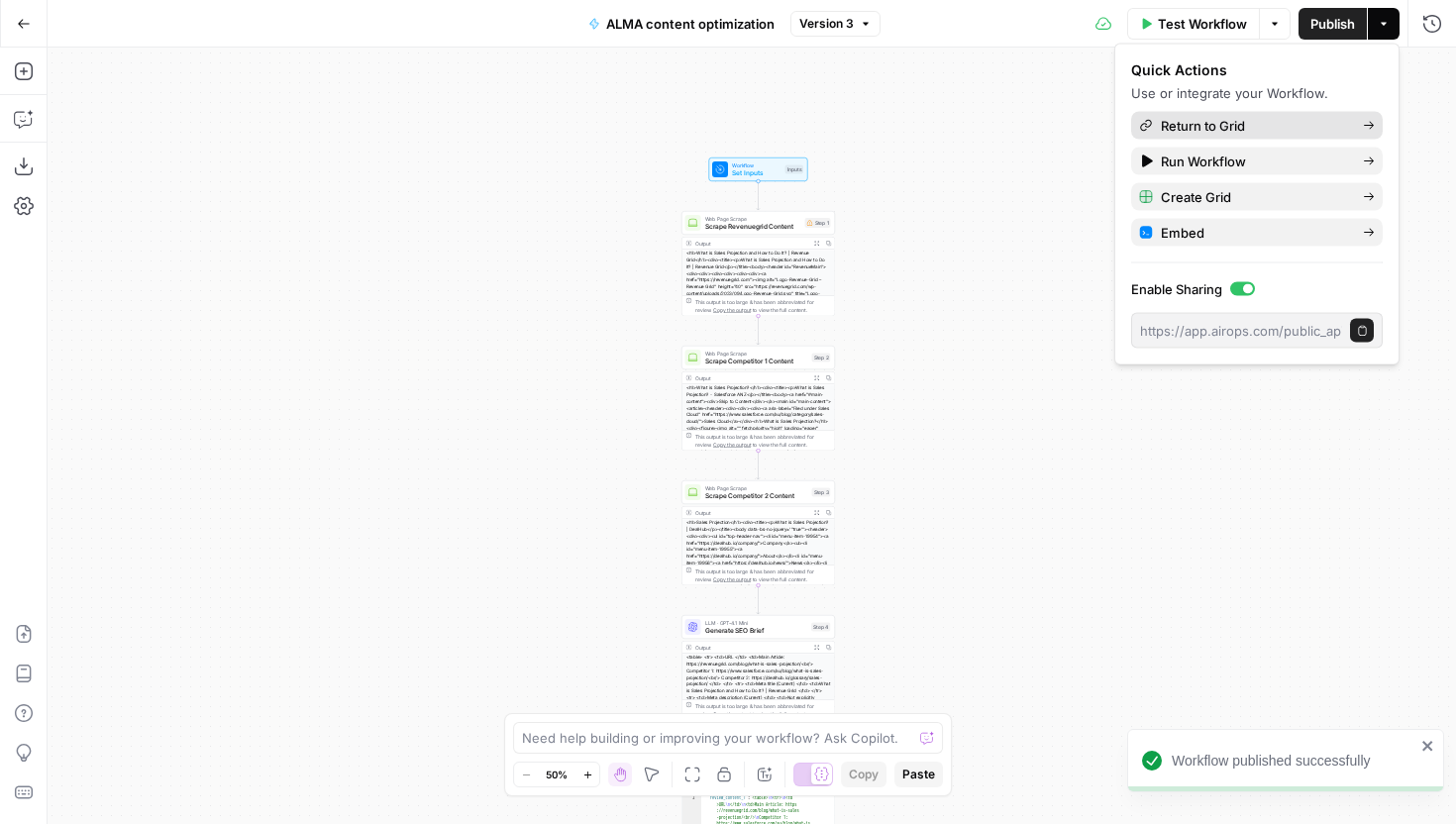 click on "Return to Grid" at bounding box center (1254, 126) 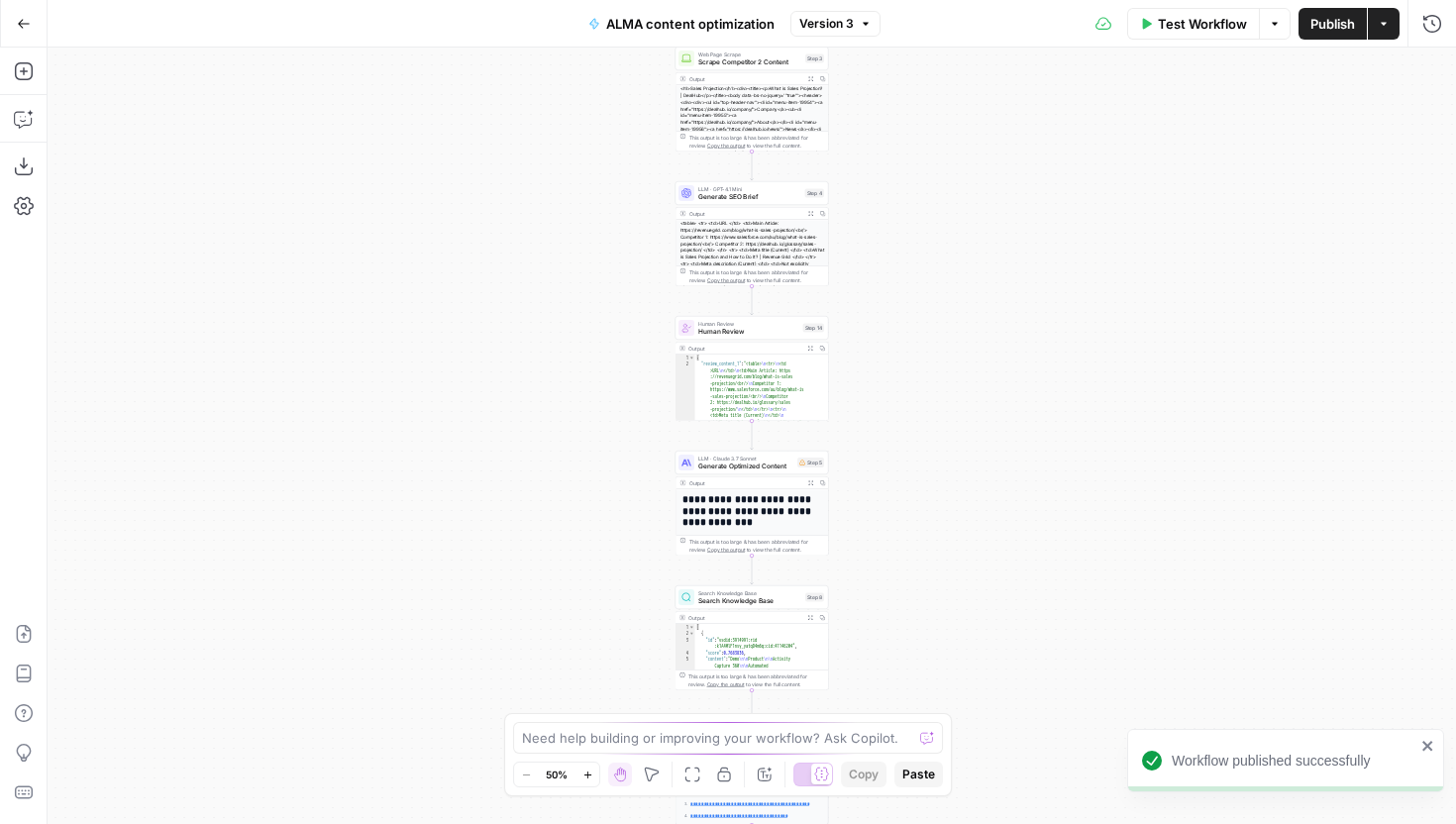 click on "Publish" at bounding box center [1332, 24] 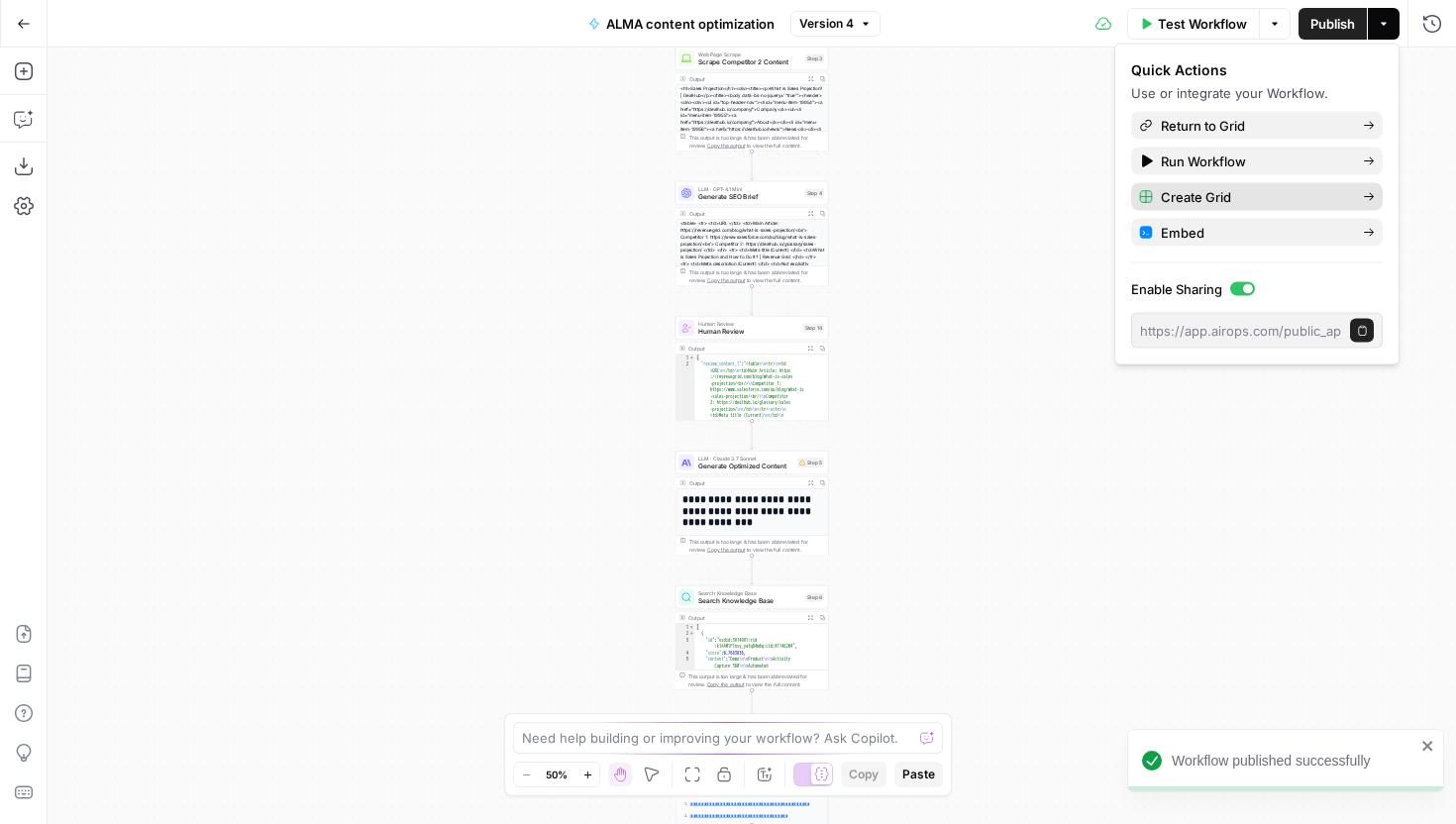 click on "Create Grid" at bounding box center [1254, 197] 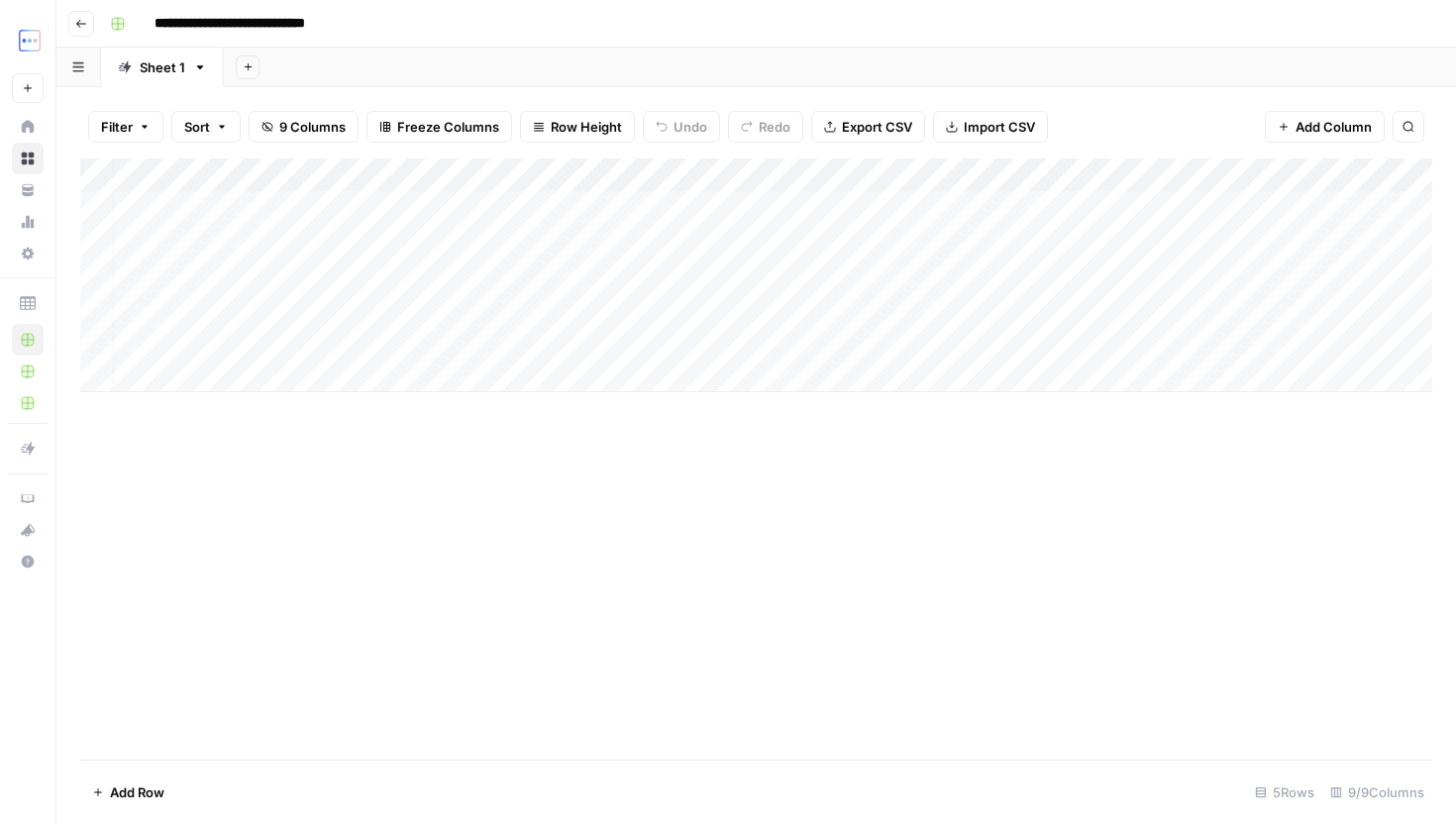 scroll, scrollTop: 0, scrollLeft: 19, axis: horizontal 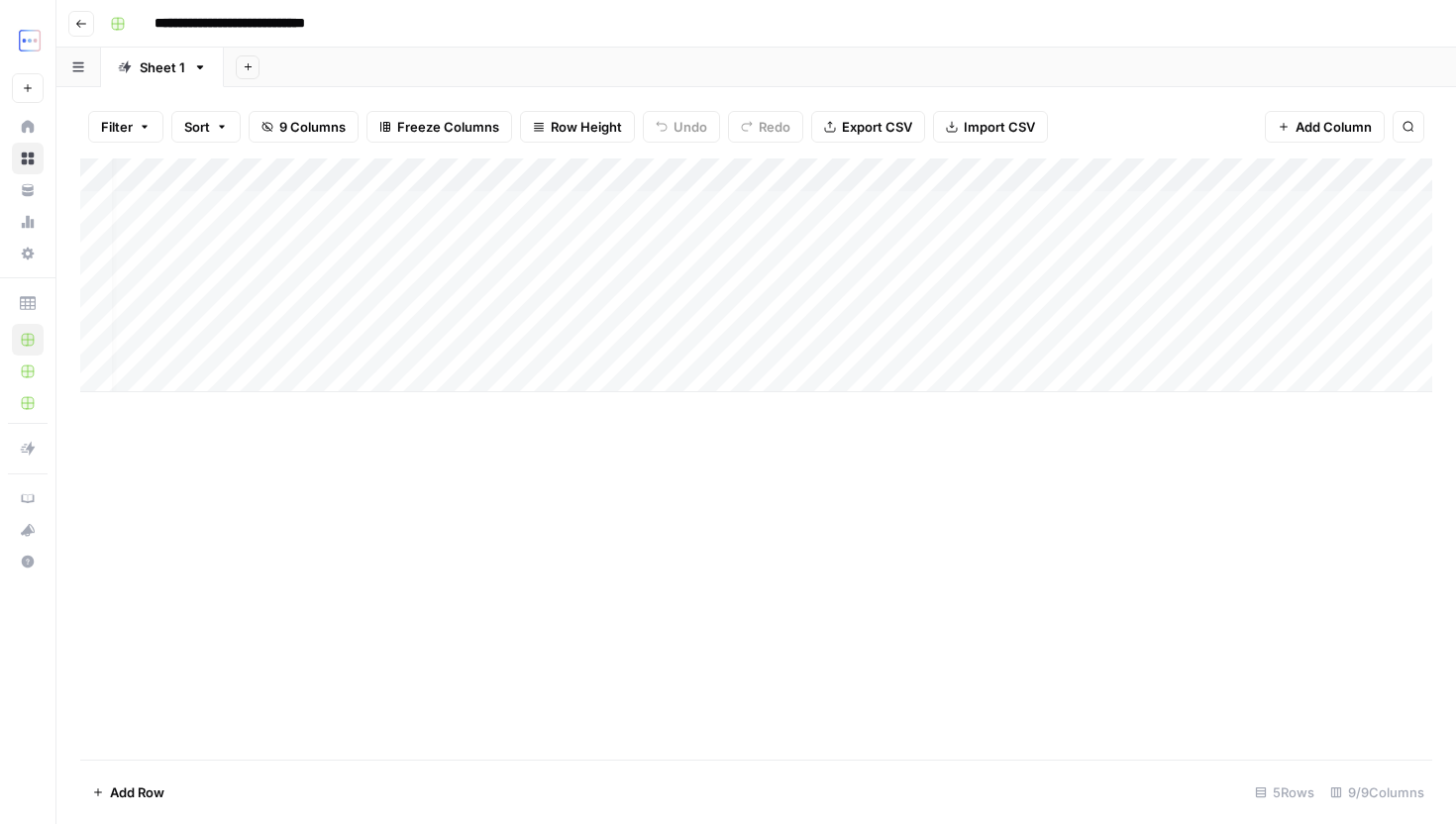 click on "Add Column" at bounding box center [756, 275] 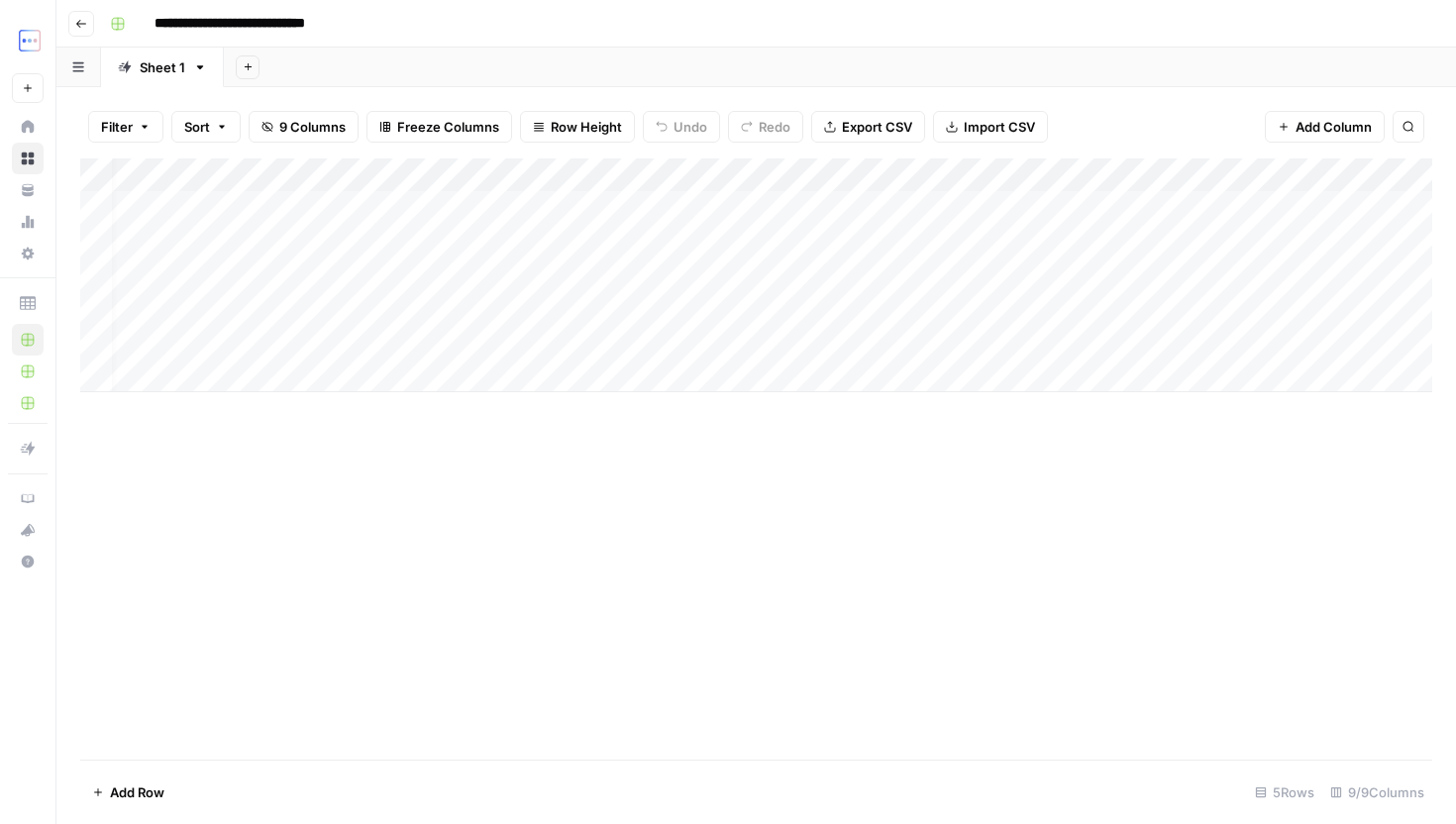 click on "Add Column" at bounding box center [756, 275] 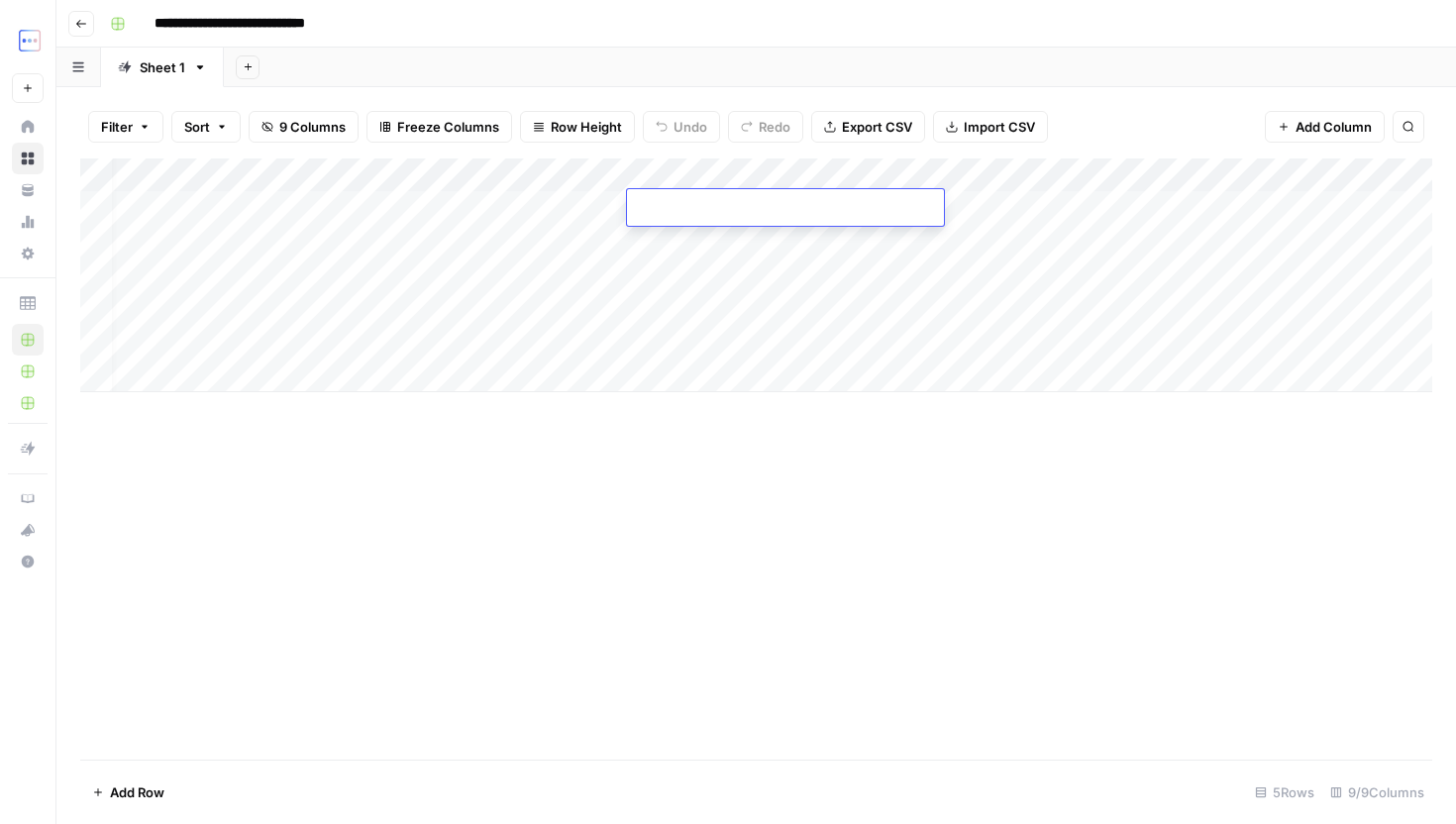 paste on "**********" 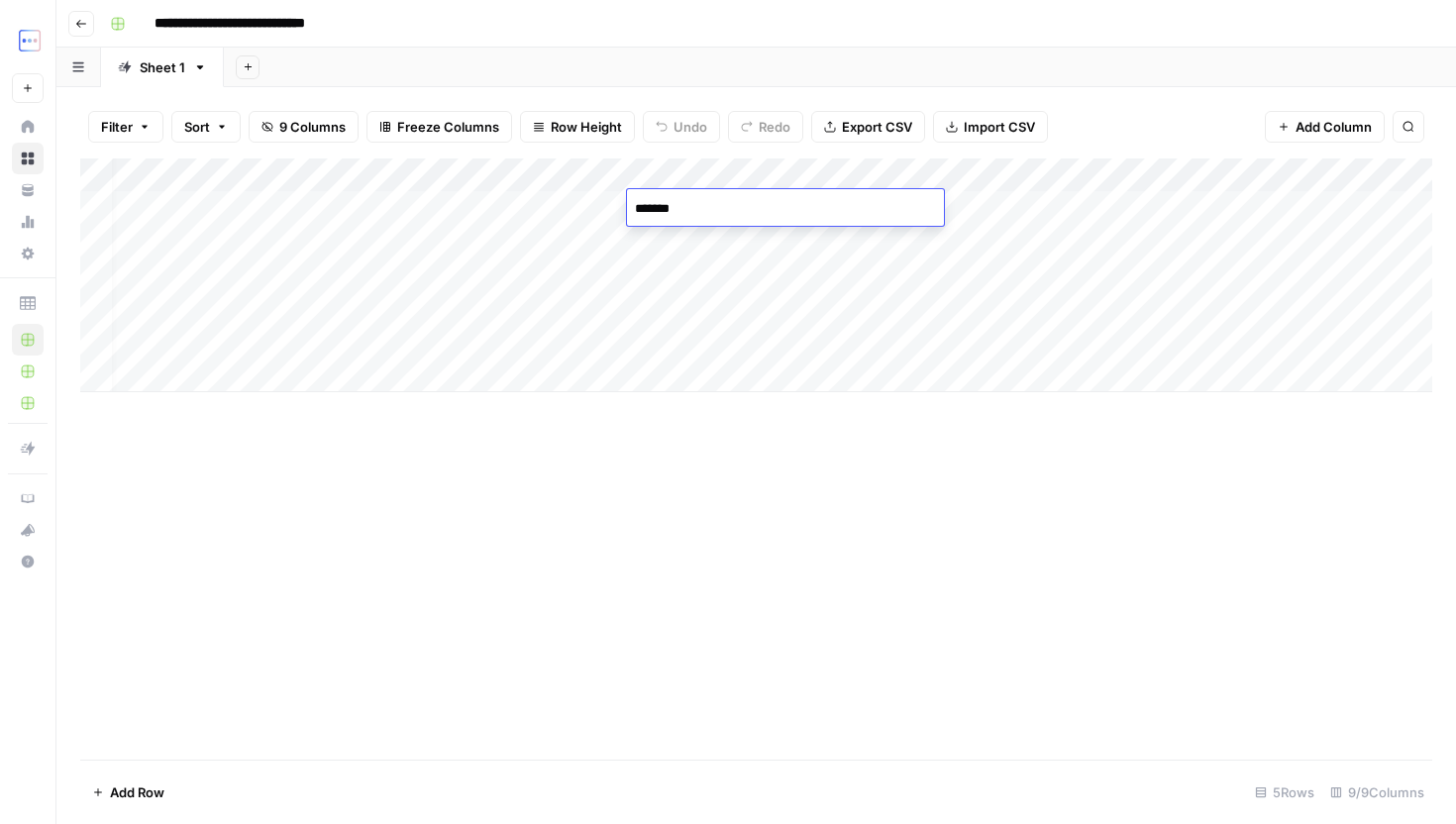scroll, scrollTop: 848, scrollLeft: 0, axis: vertical 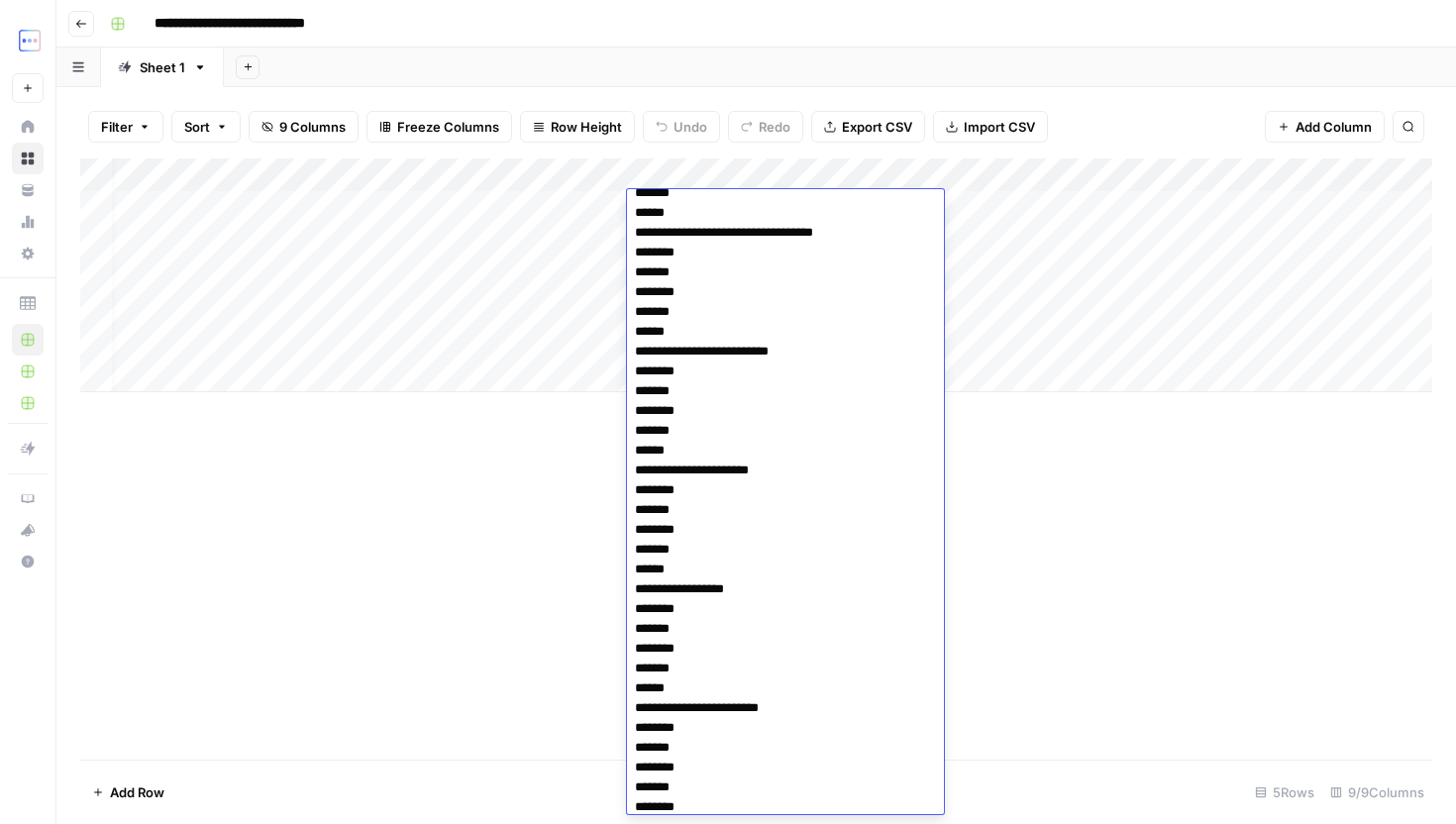 click on "Add Column" at bounding box center (756, 459) 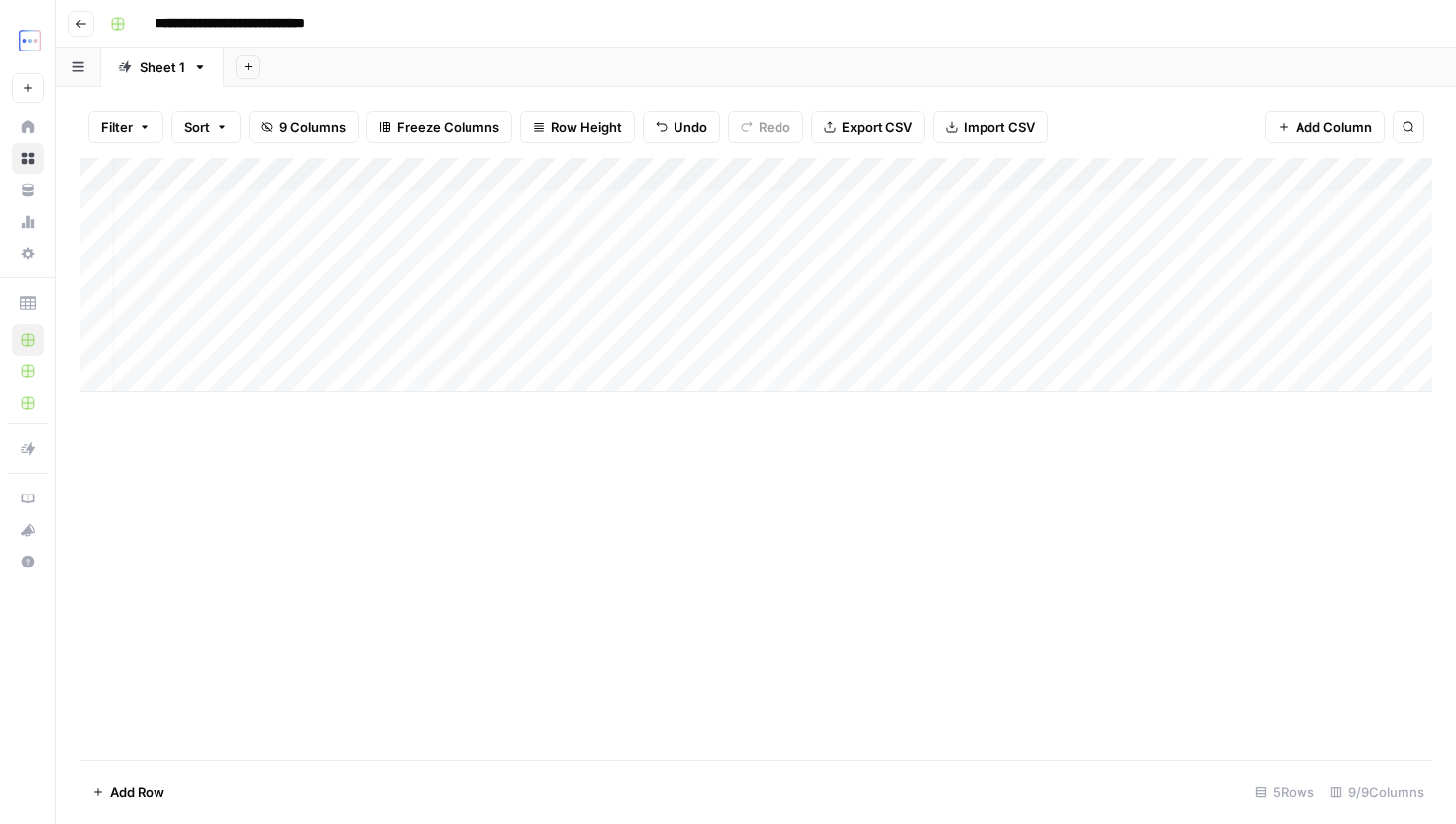 click on "Add Column" at bounding box center [756, 275] 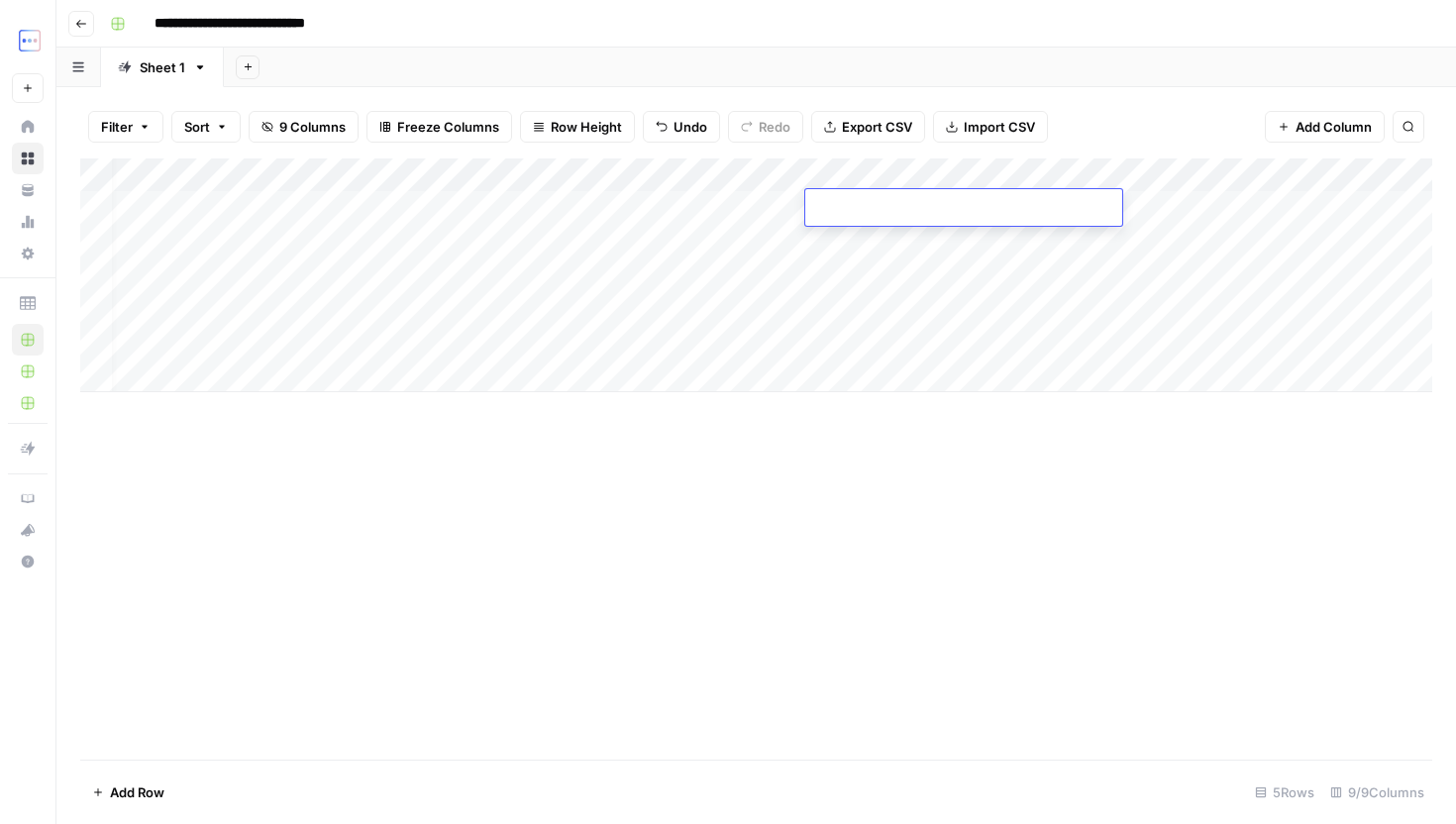 scroll, scrollTop: 0, scrollLeft: 0, axis: both 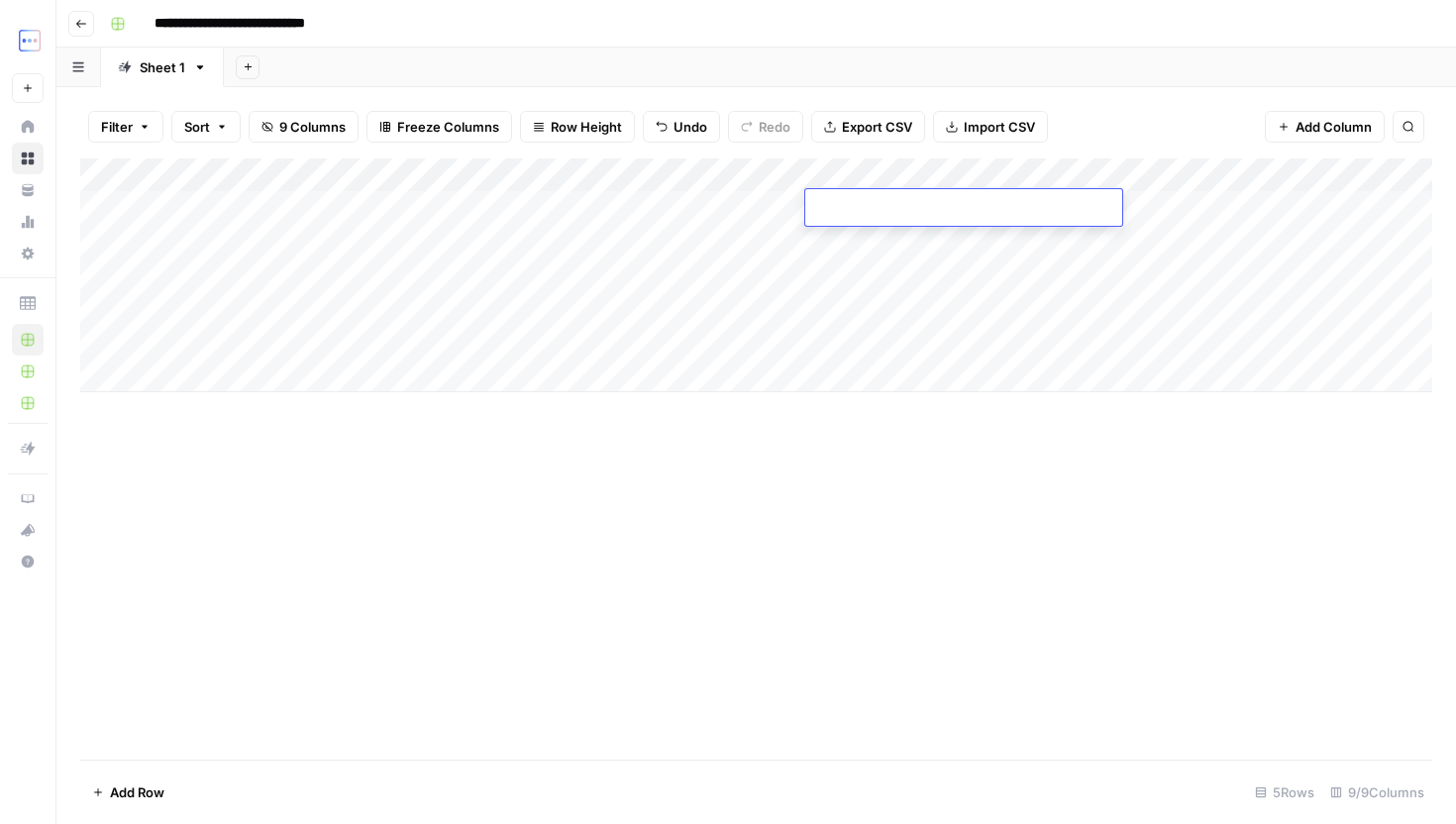 click on "Add Column" at bounding box center [756, 275] 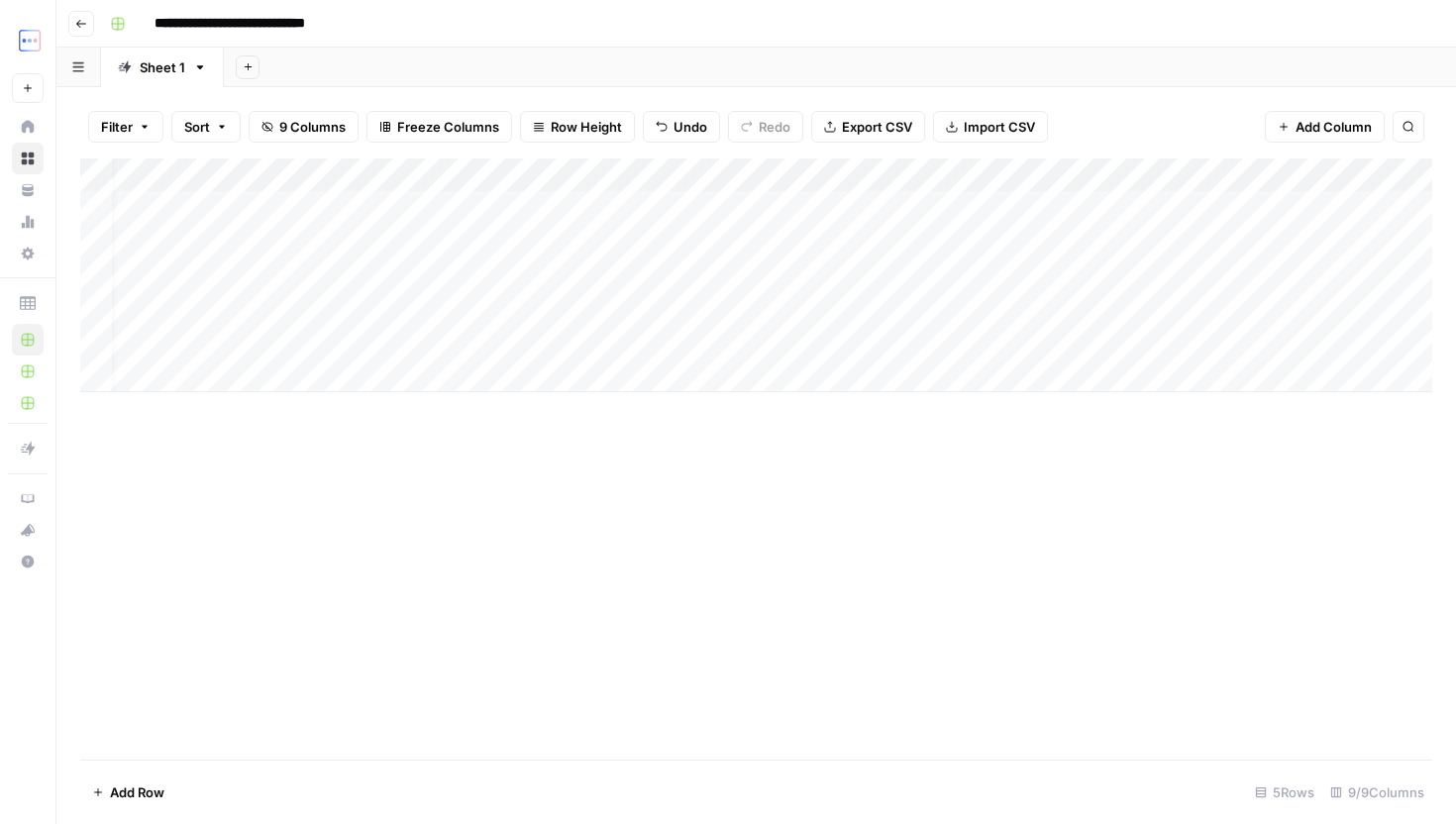 scroll, scrollTop: 0, scrollLeft: 23, axis: horizontal 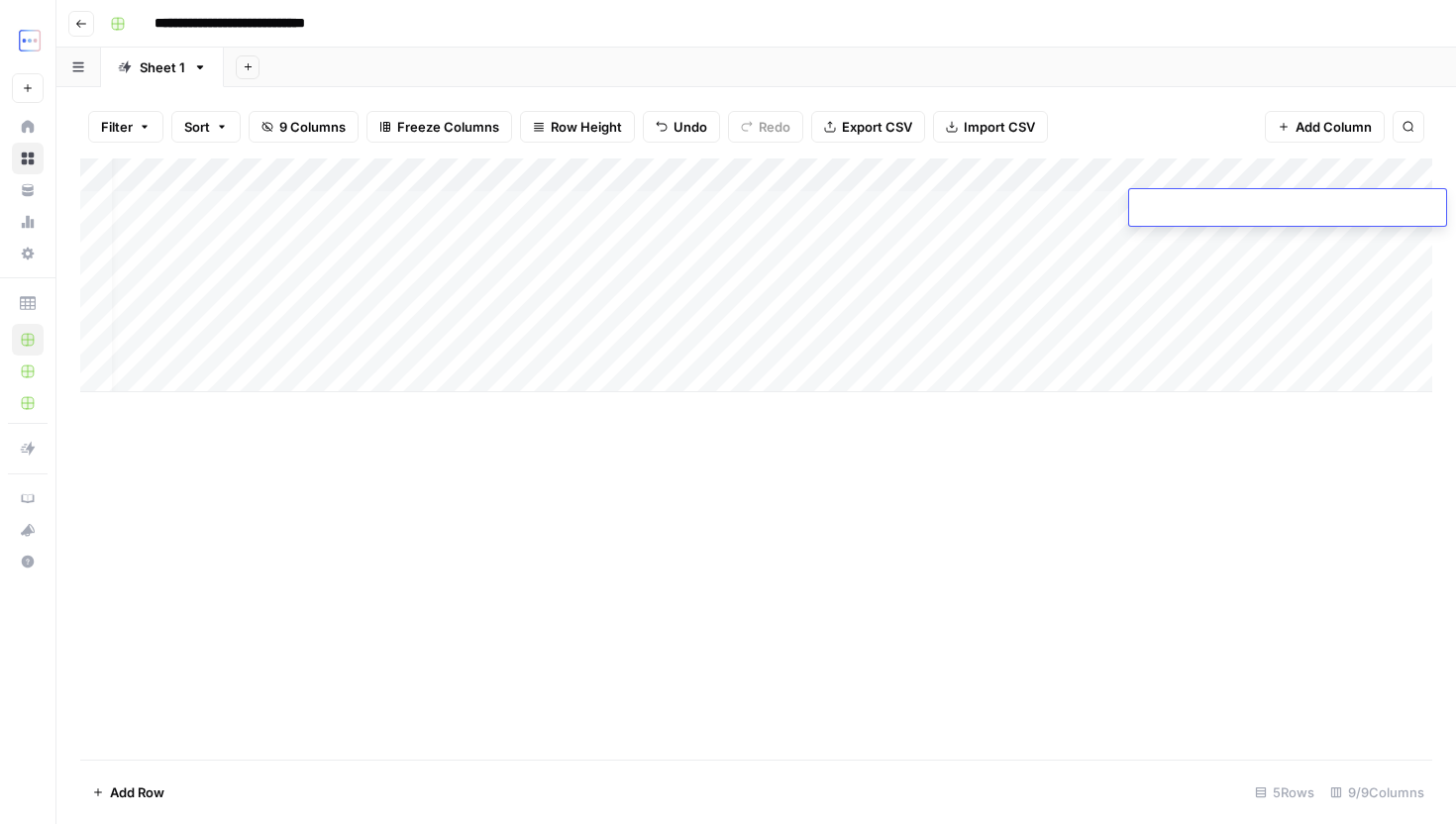 click on "Add Column" at bounding box center [756, 275] 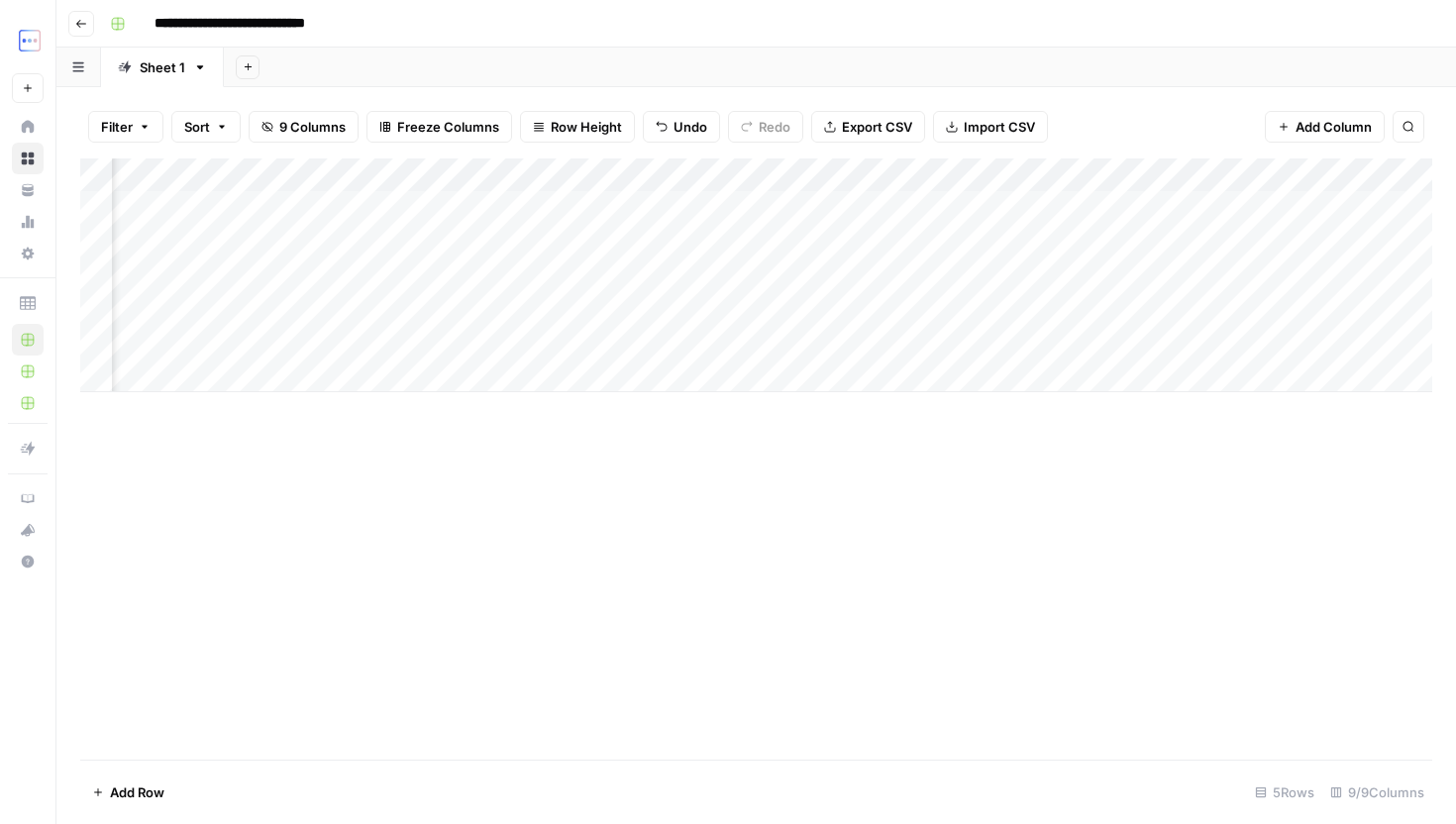 scroll, scrollTop: 0, scrollLeft: 311, axis: horizontal 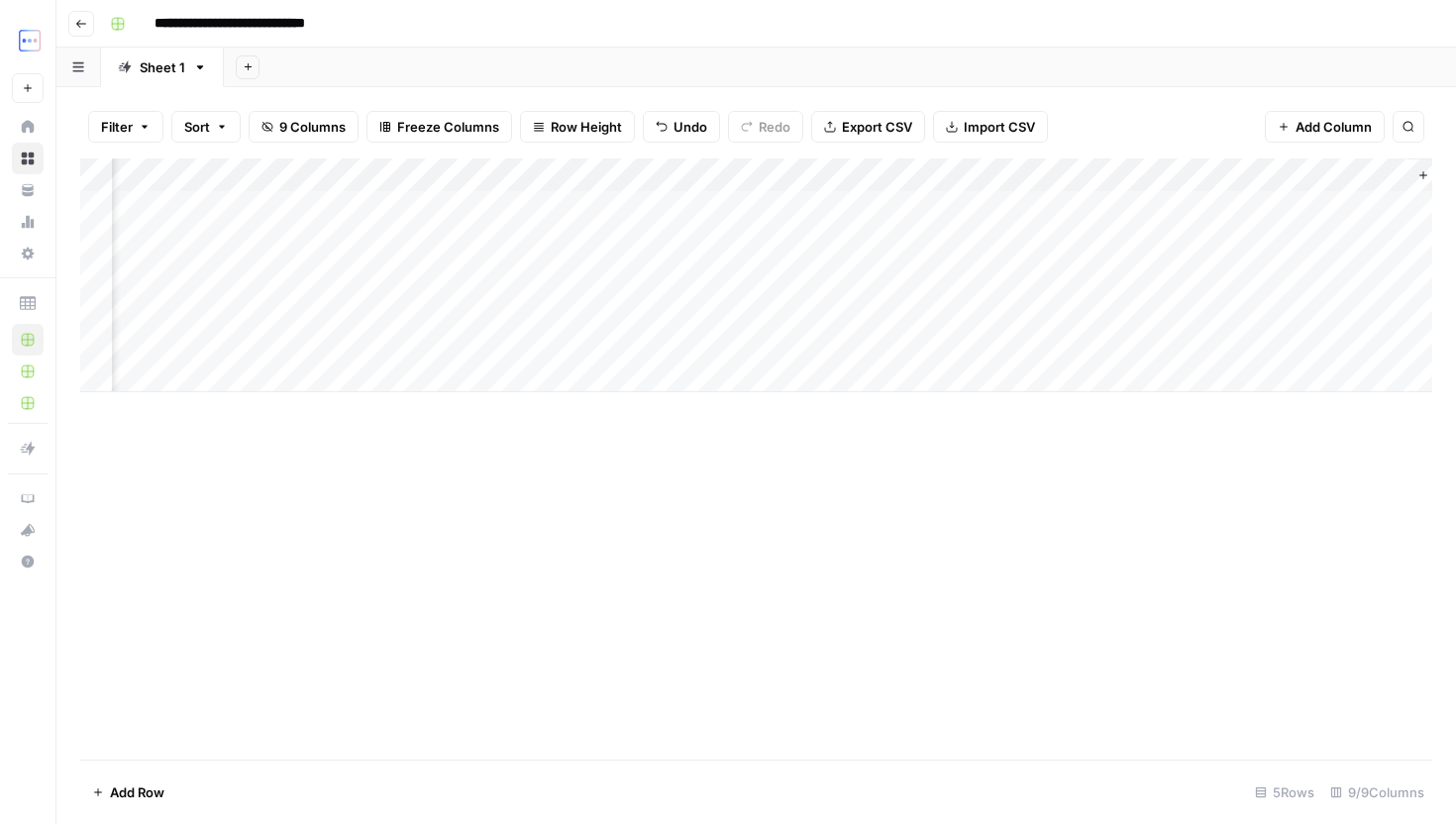 click on "Add Column" at bounding box center (756, 275) 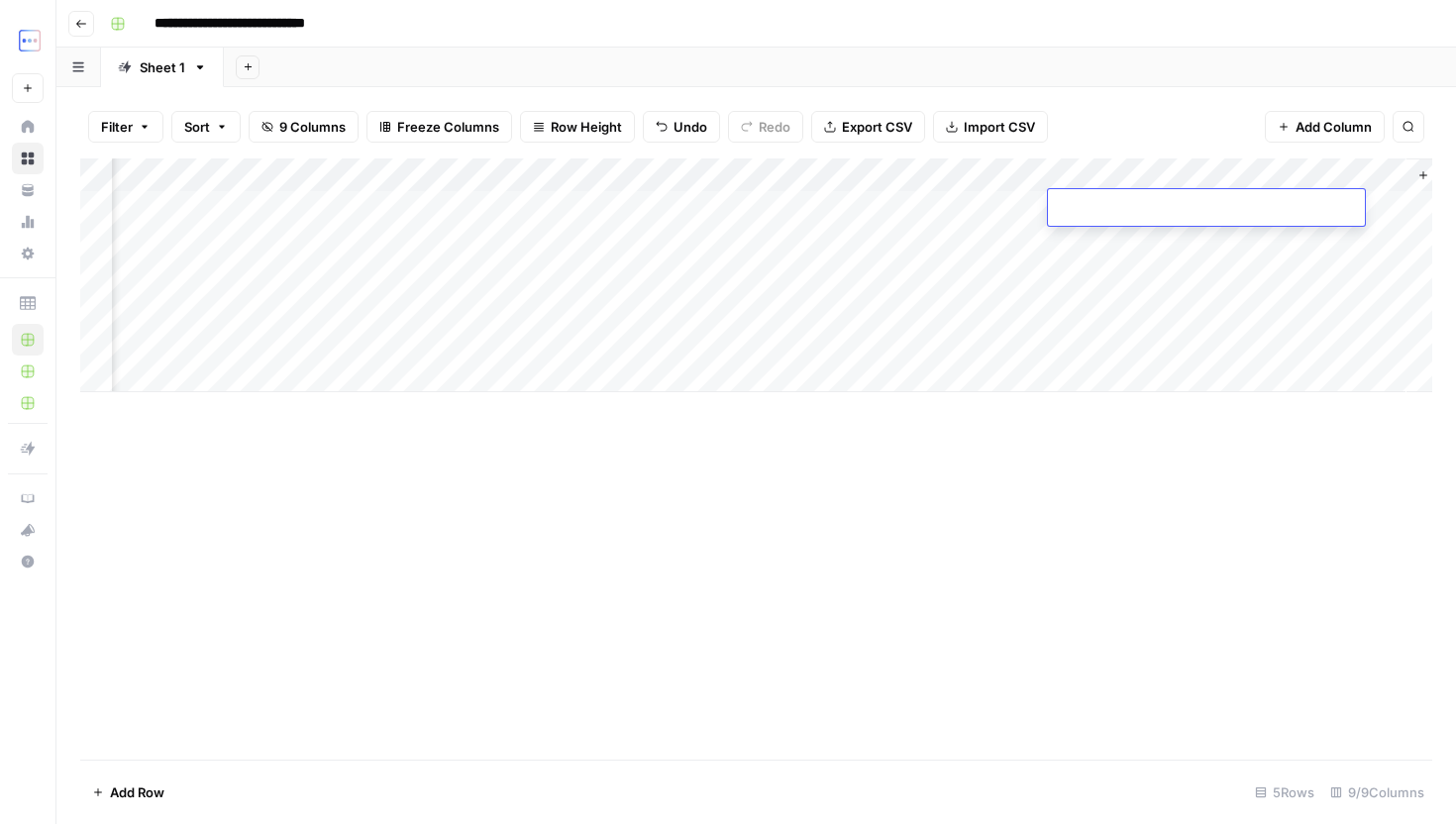 click on "Add Column" at bounding box center [756, 275] 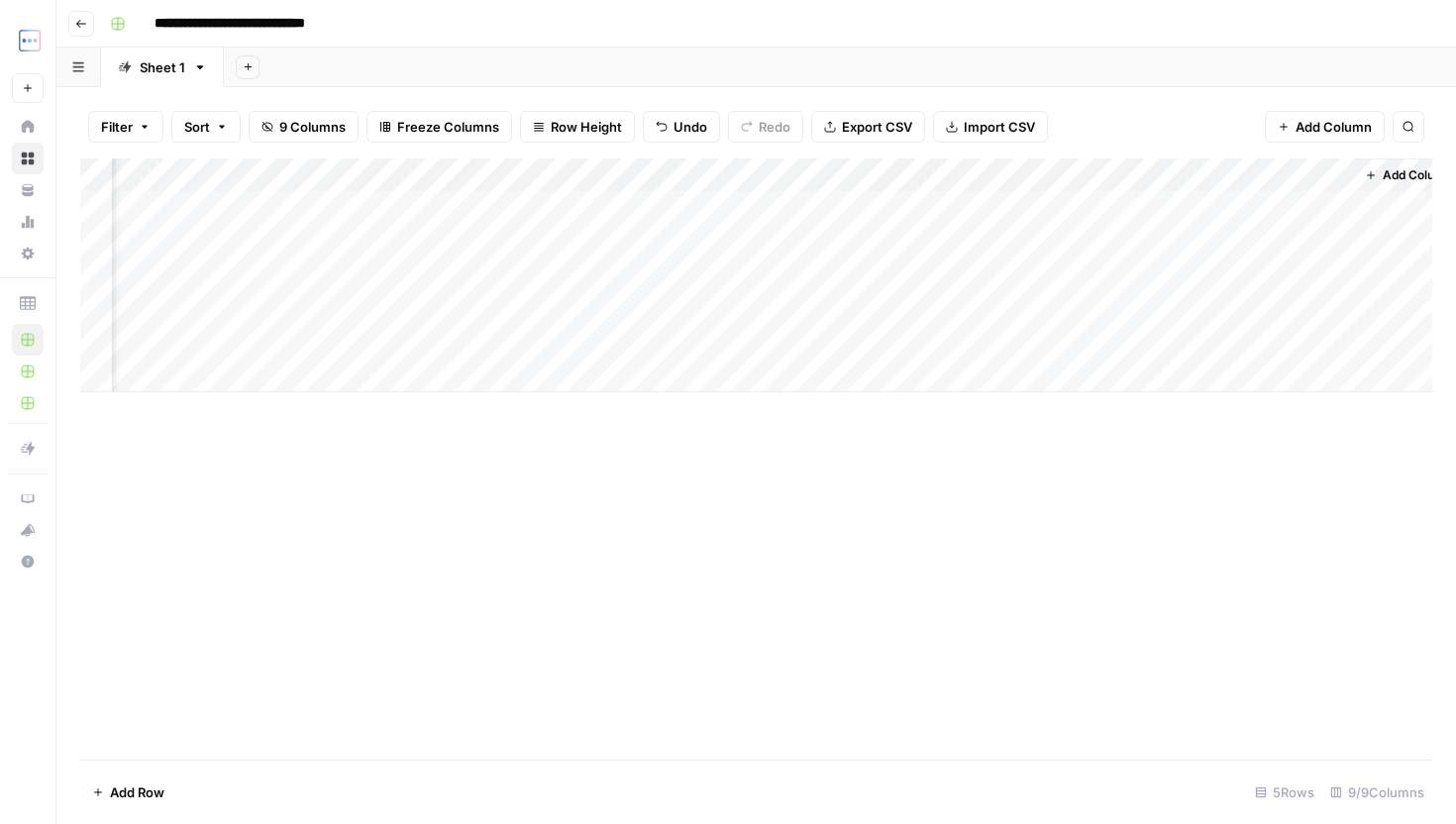 scroll, scrollTop: 0, scrollLeft: 395, axis: horizontal 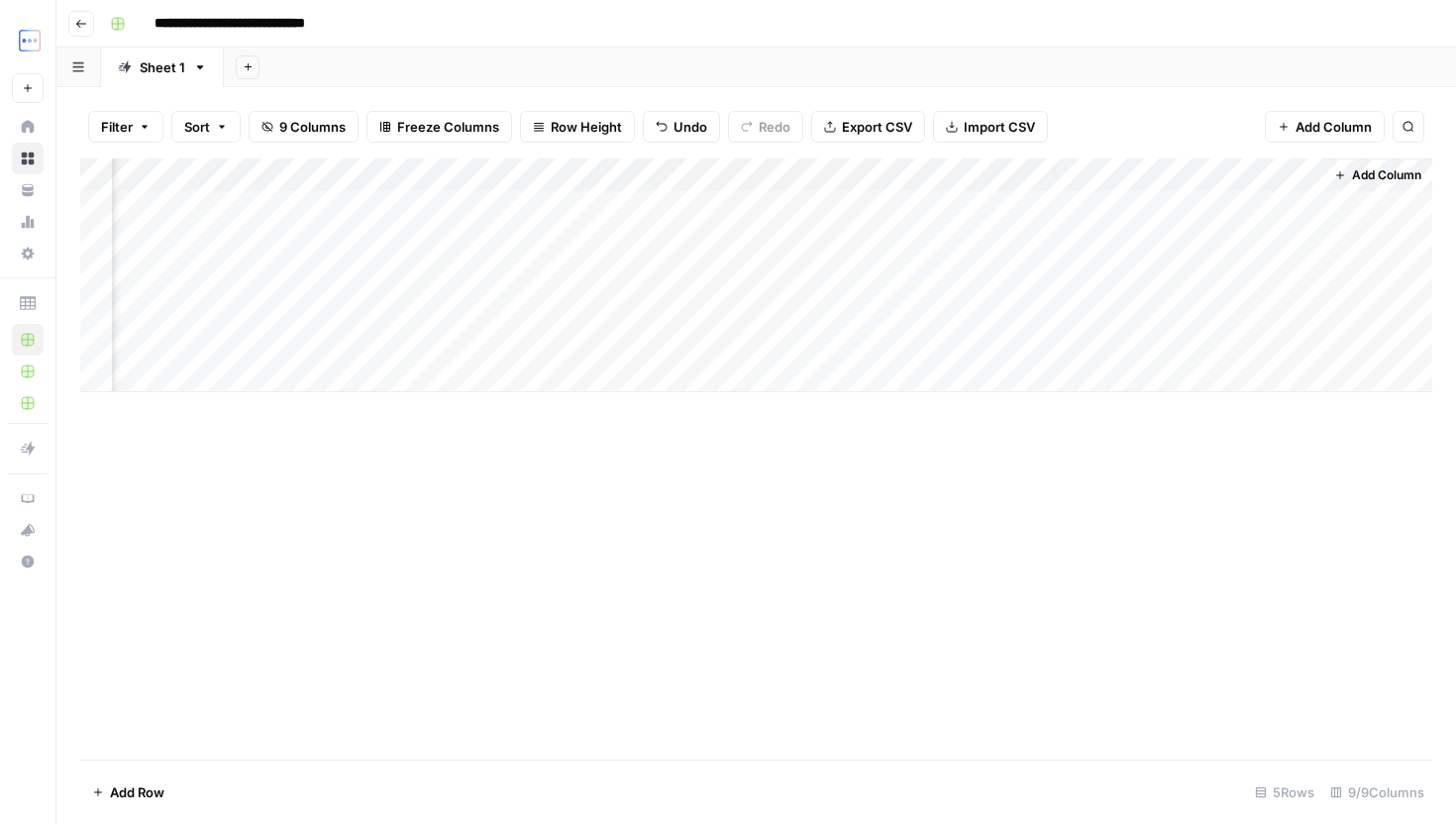 click on "Add Column" at bounding box center (756, 275) 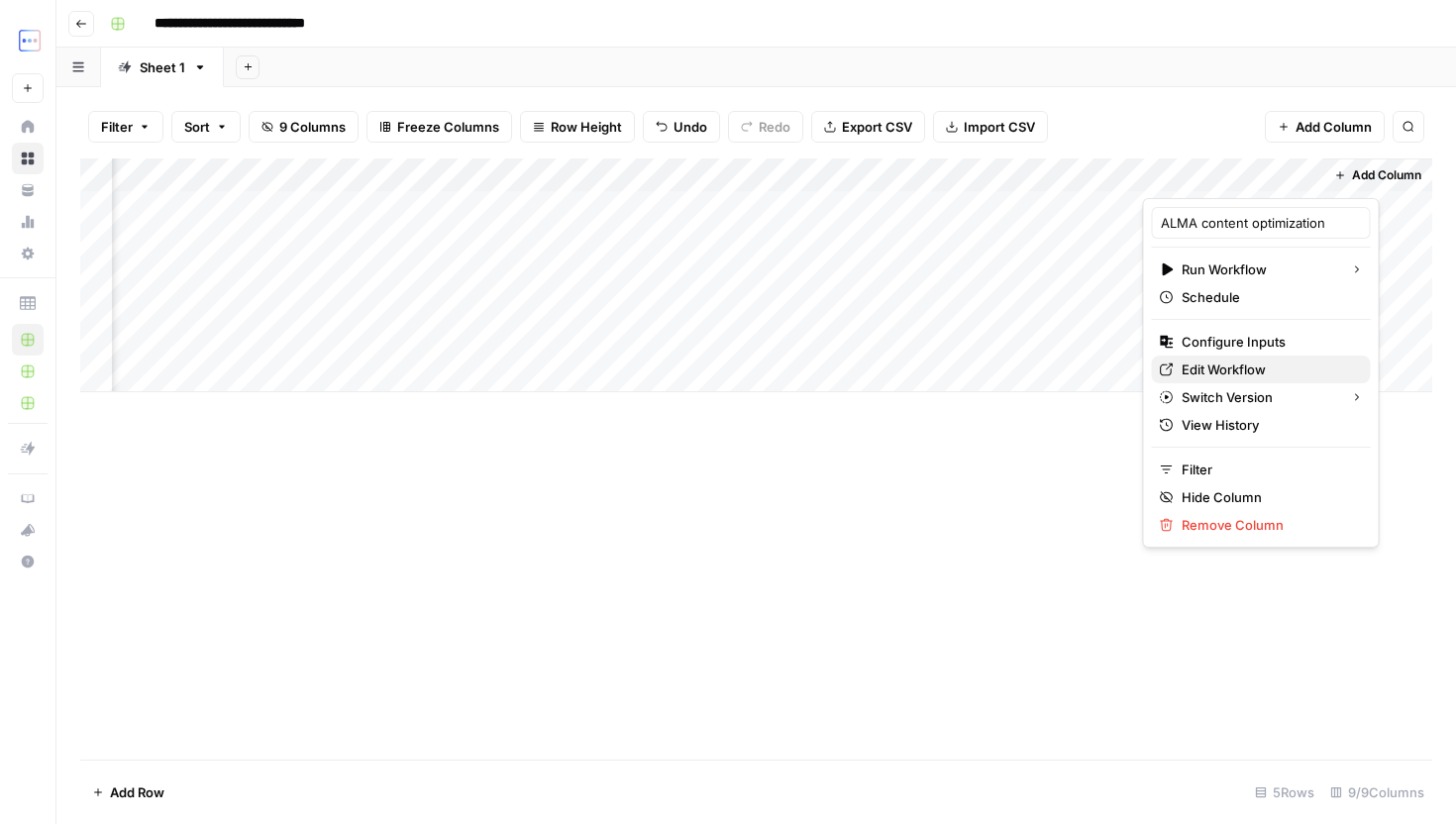 click on "Edit Workflow" at bounding box center (1268, 369) 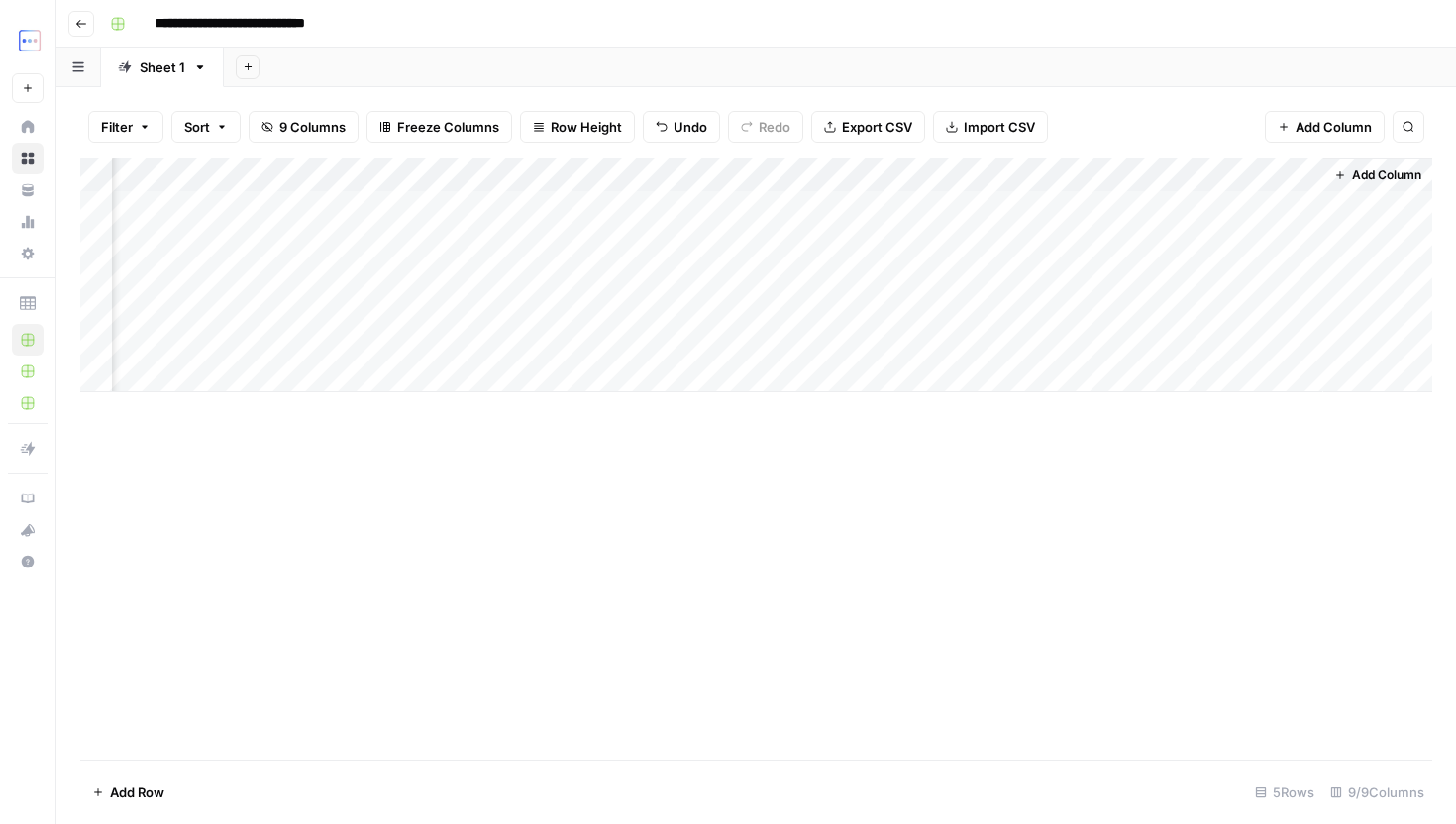 click on "Go back" at bounding box center [81, 24] 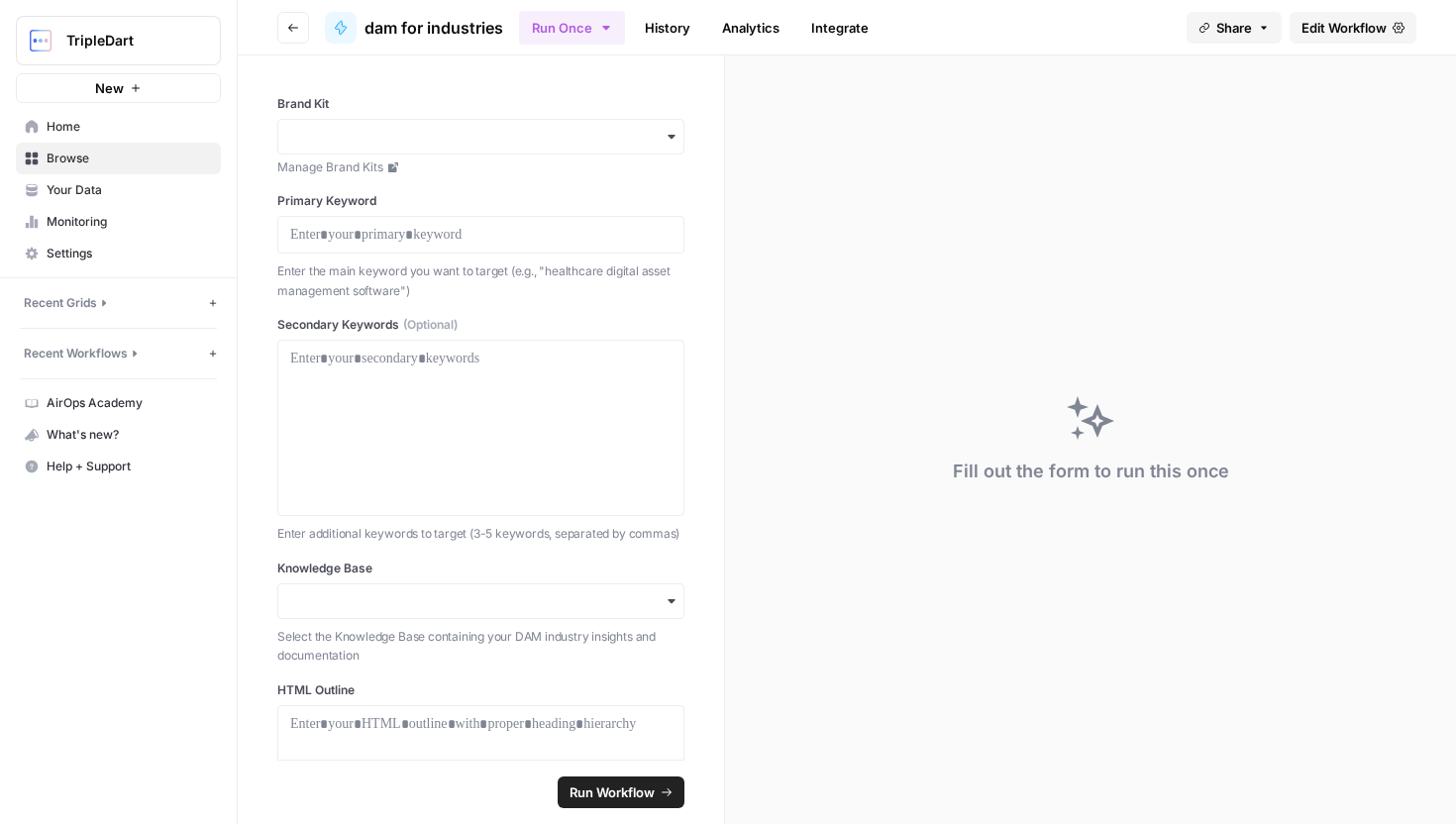 scroll, scrollTop: 0, scrollLeft: 0, axis: both 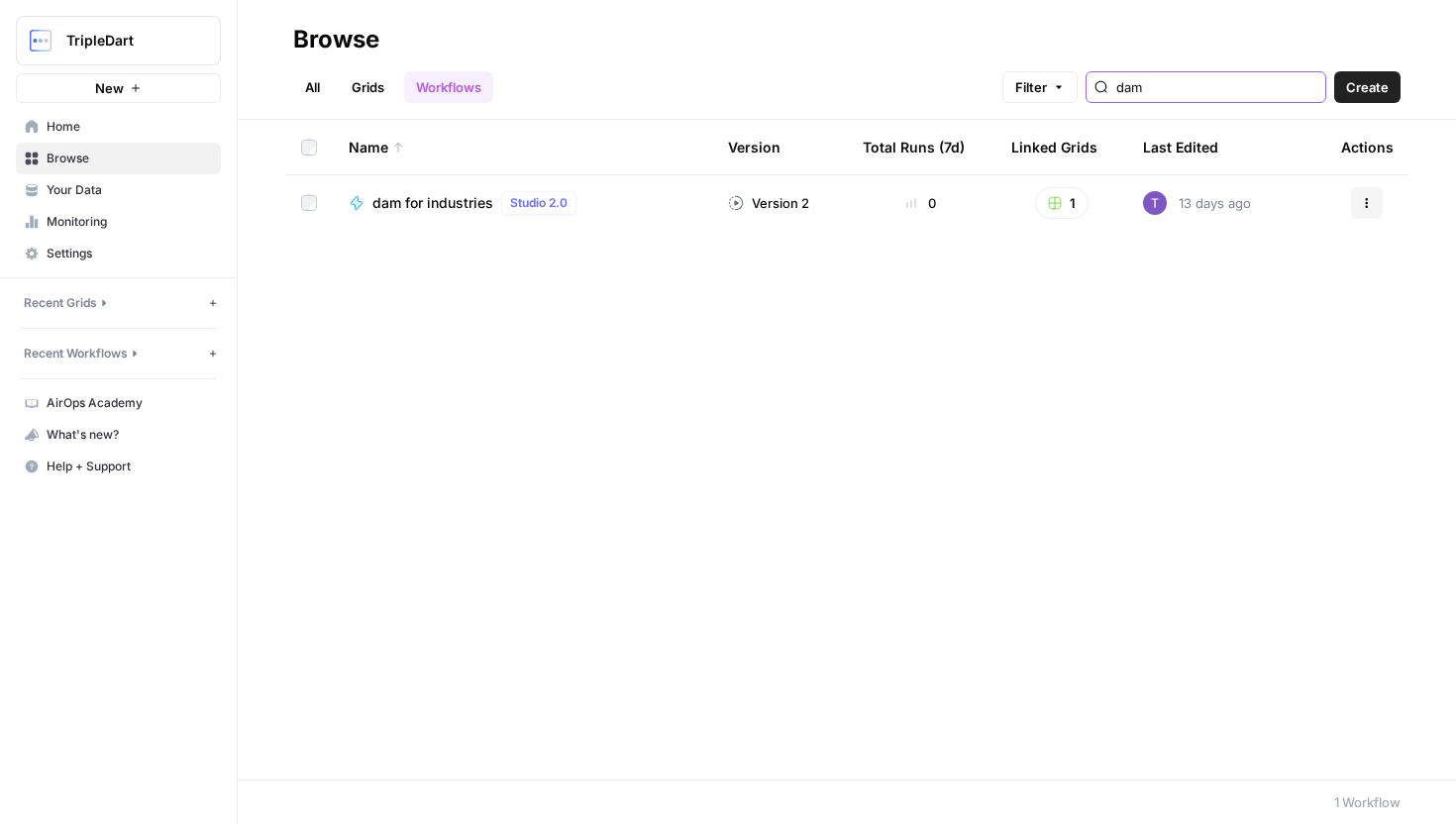 click on "dam" at bounding box center (1216, 87) 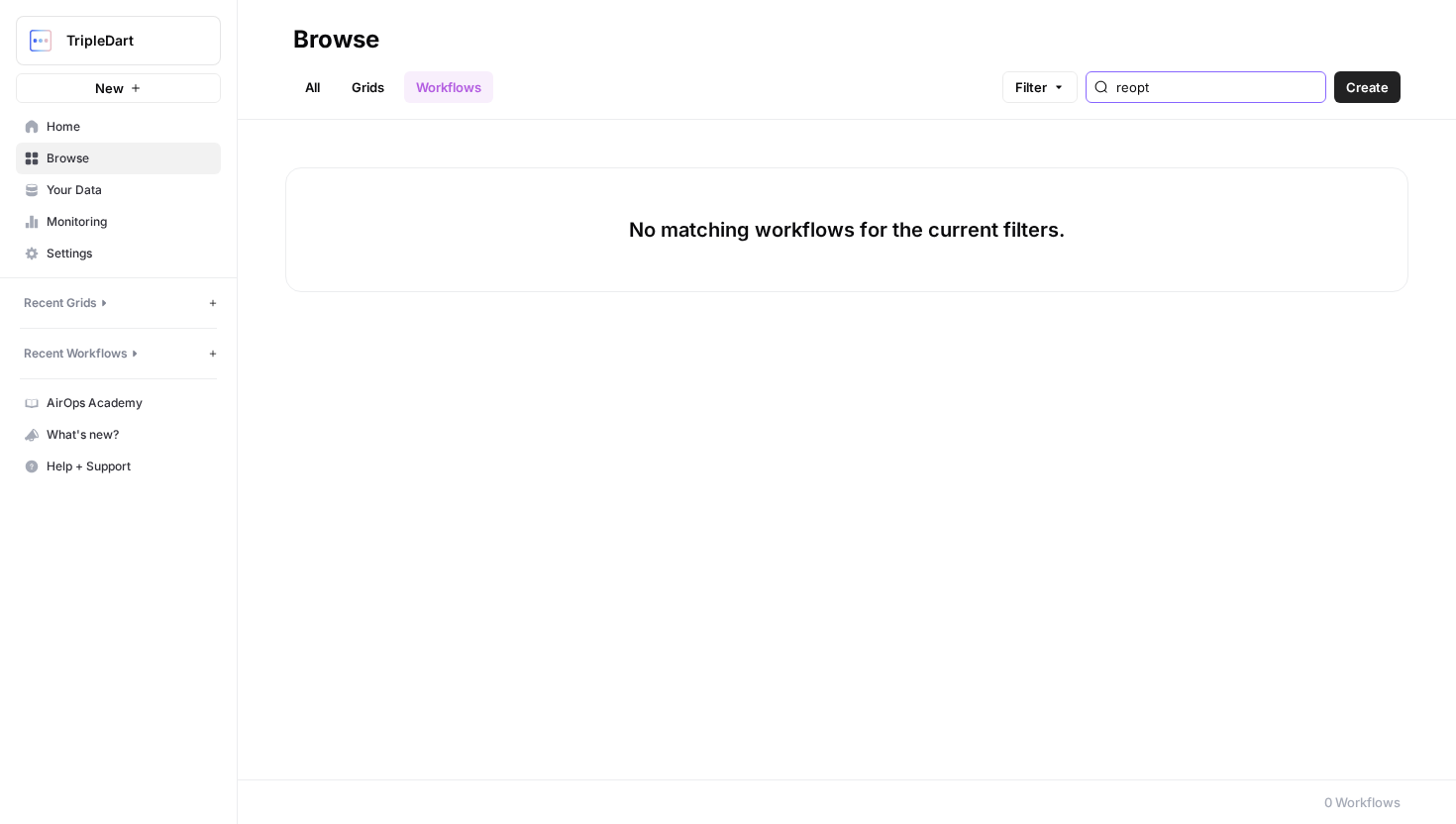 type on "reop" 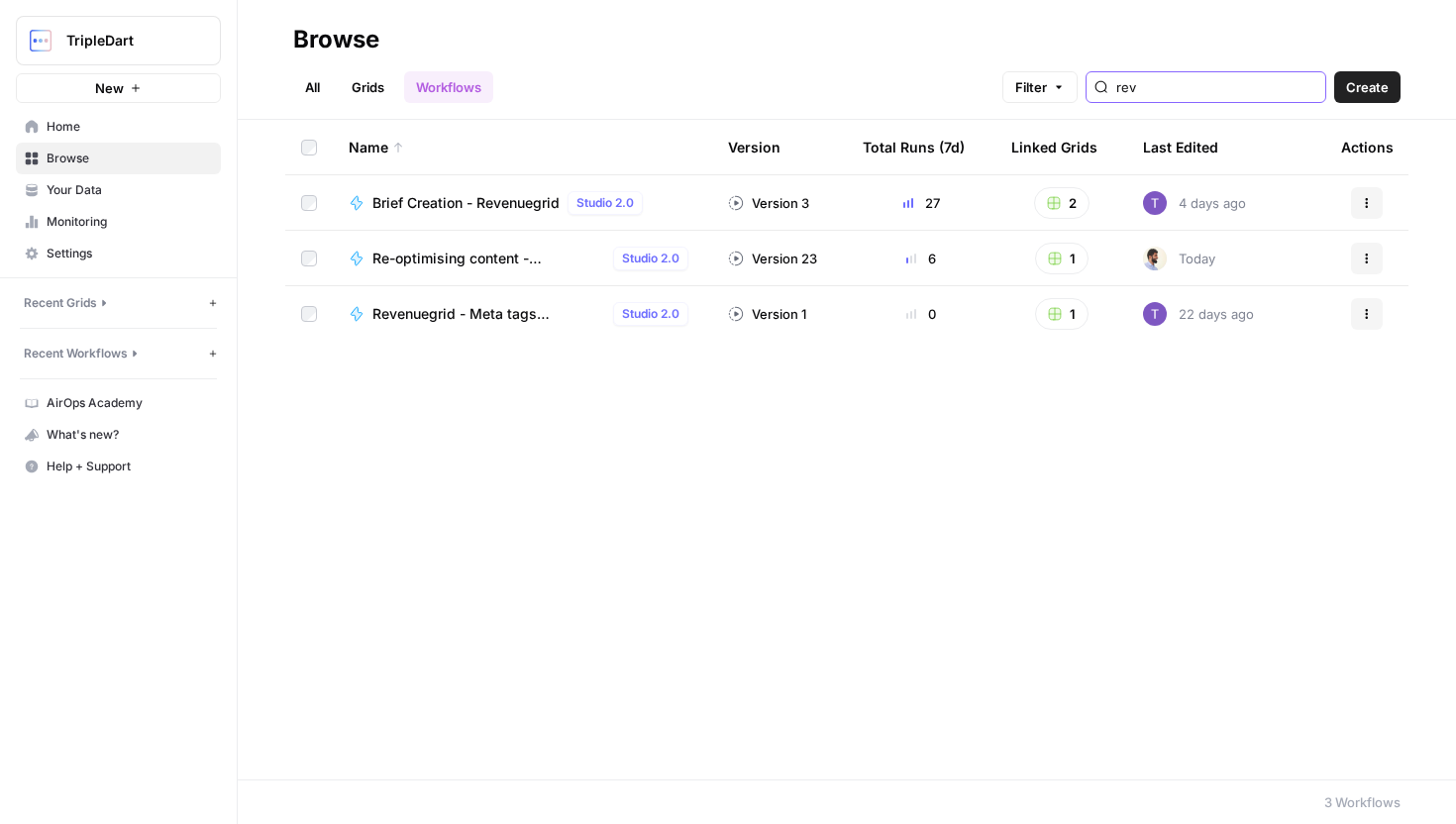 type on "rev" 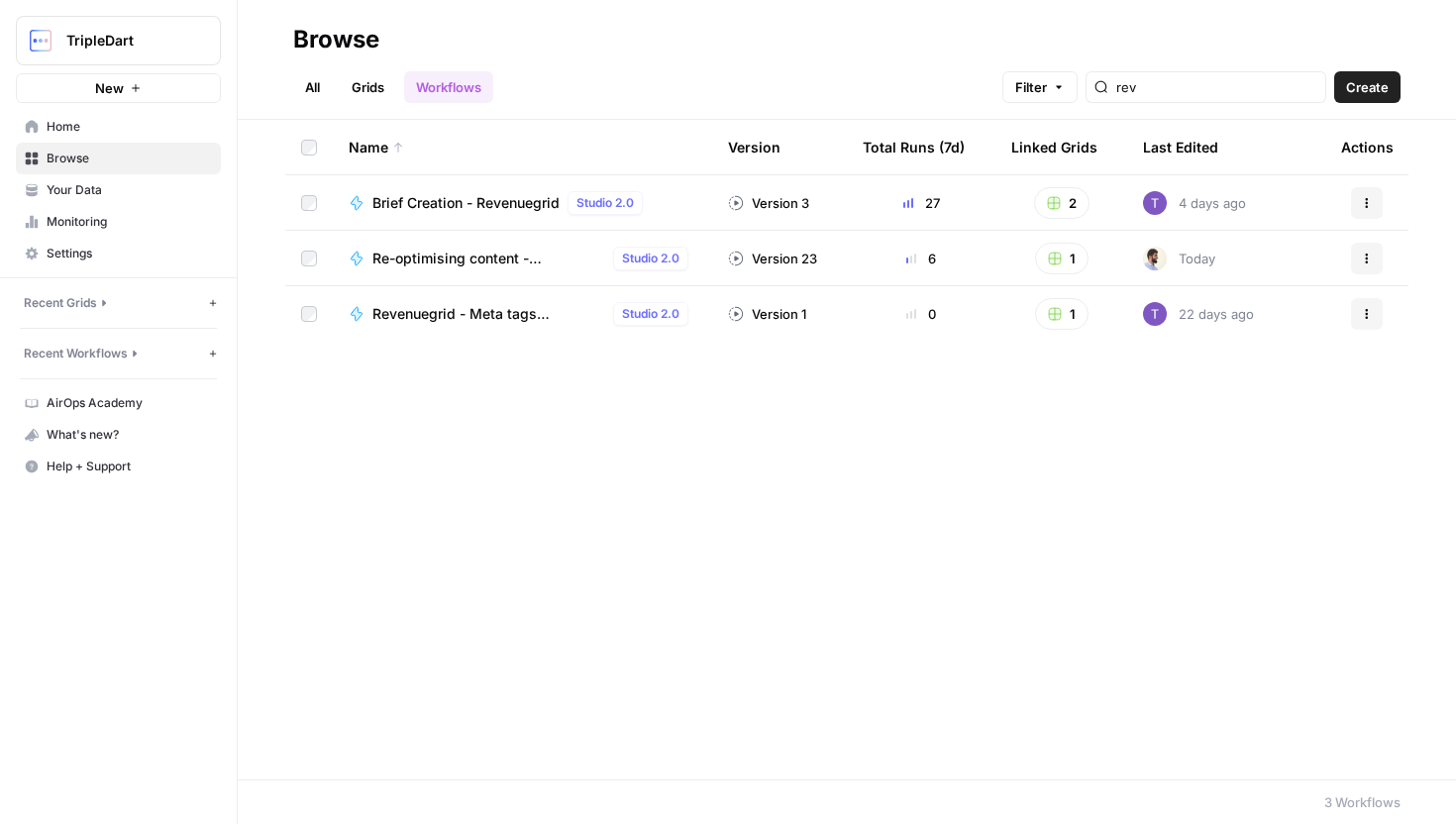 click on "Re-optimising content - revenuegrid Studio 2.0" at bounding box center [534, 258] 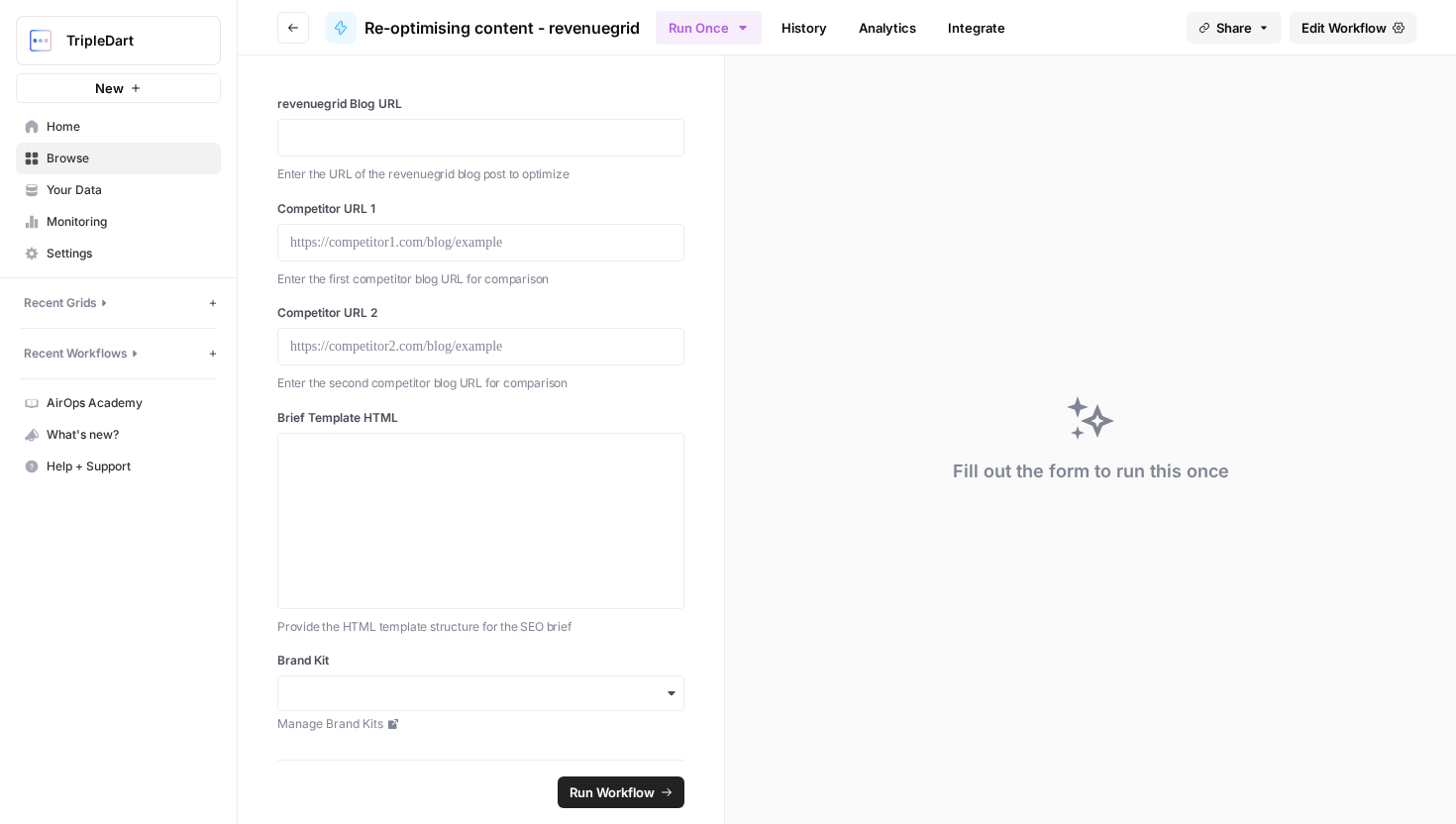 click on "Edit Workflow" at bounding box center (1344, 28) 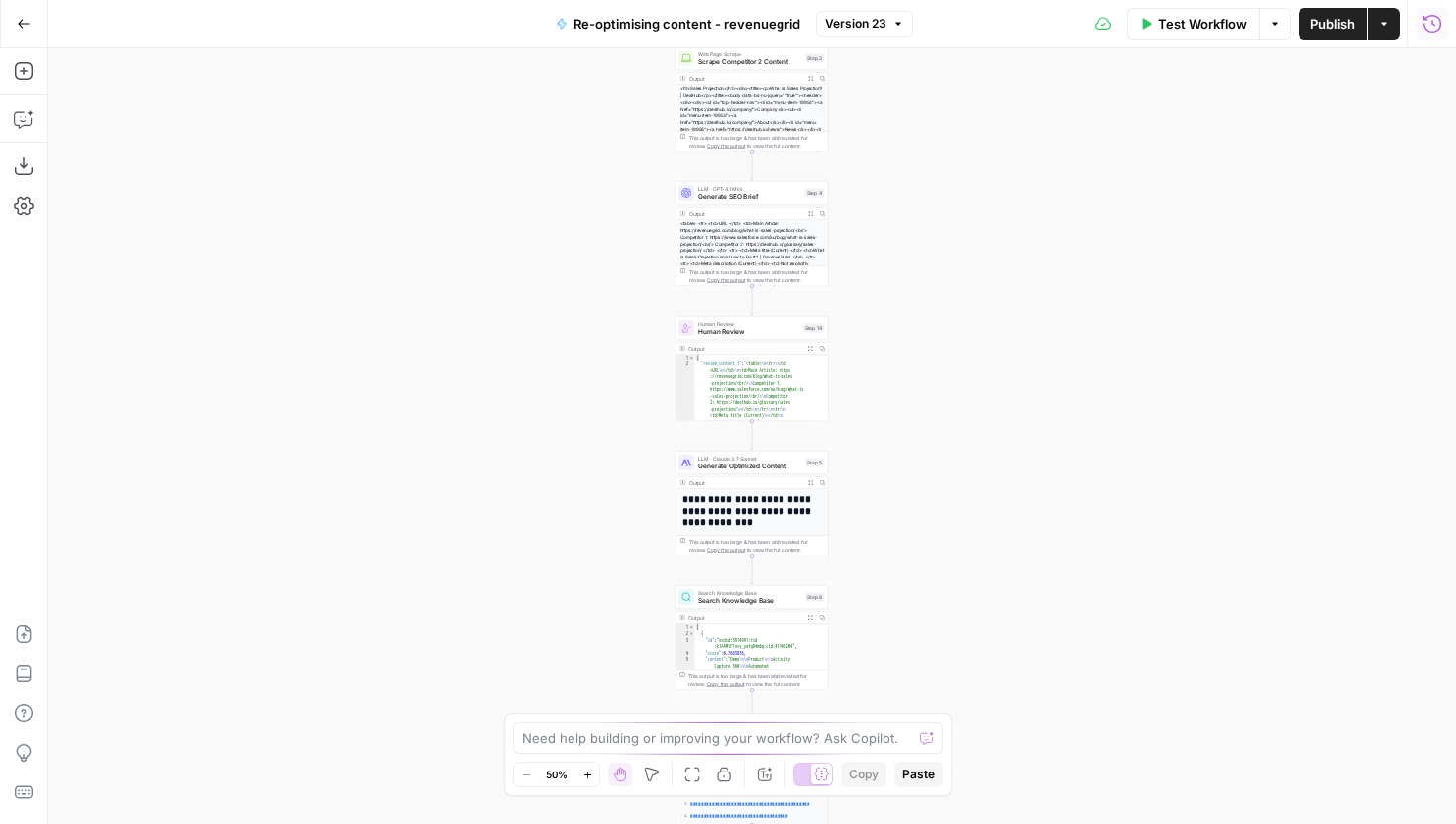 click 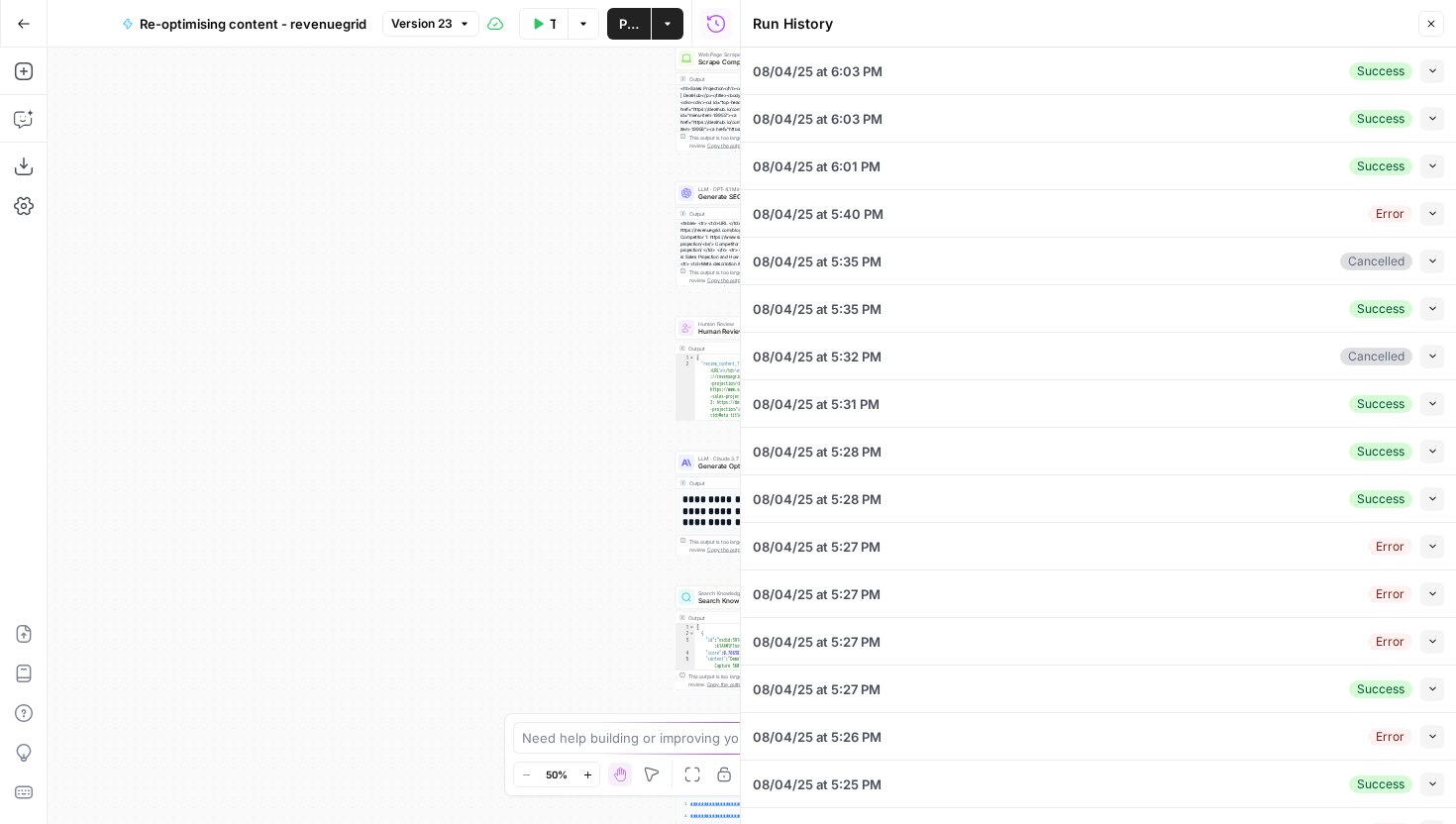 click on "Collapse" at bounding box center (1432, 71) 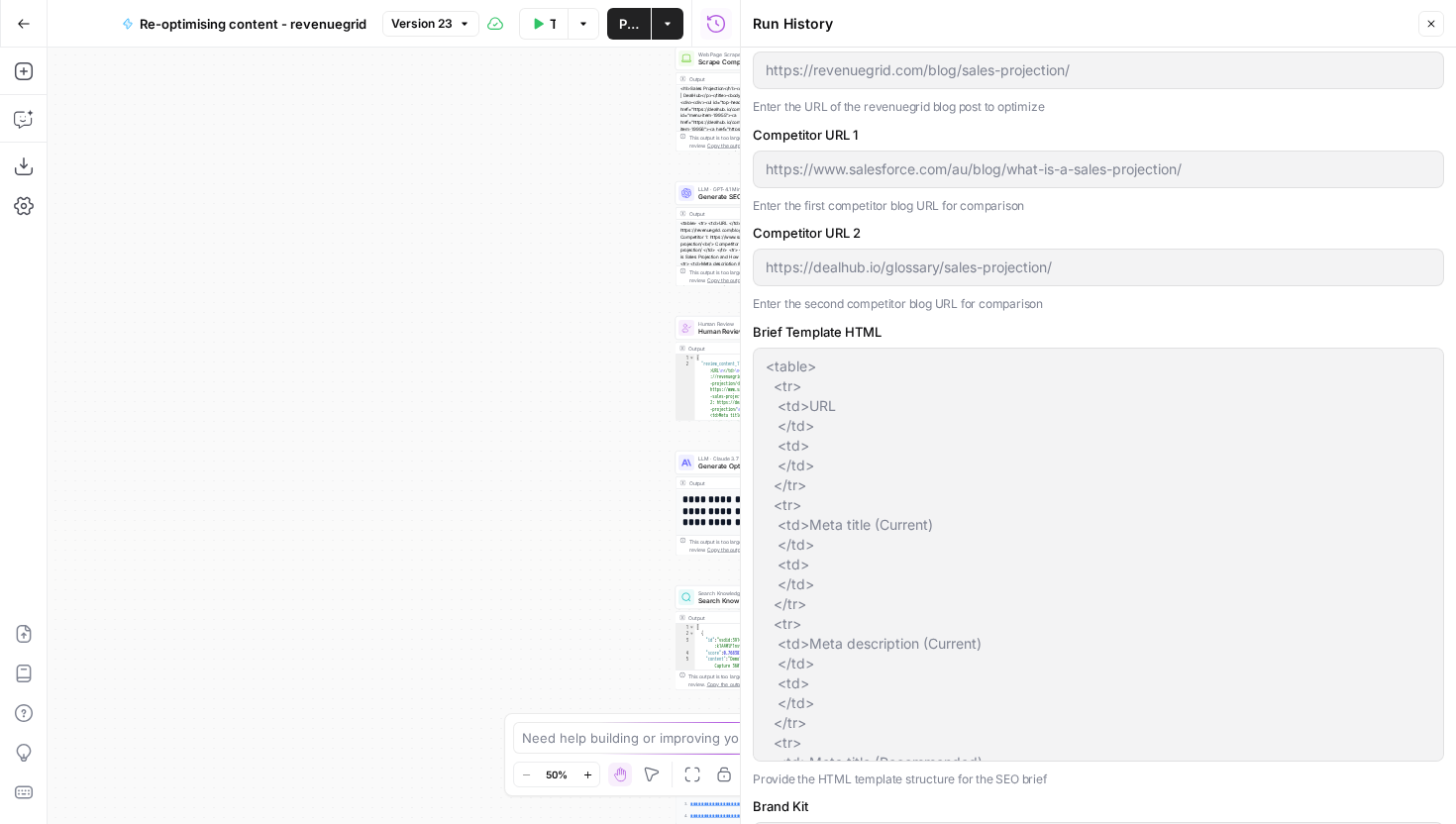 scroll, scrollTop: 84, scrollLeft: 0, axis: vertical 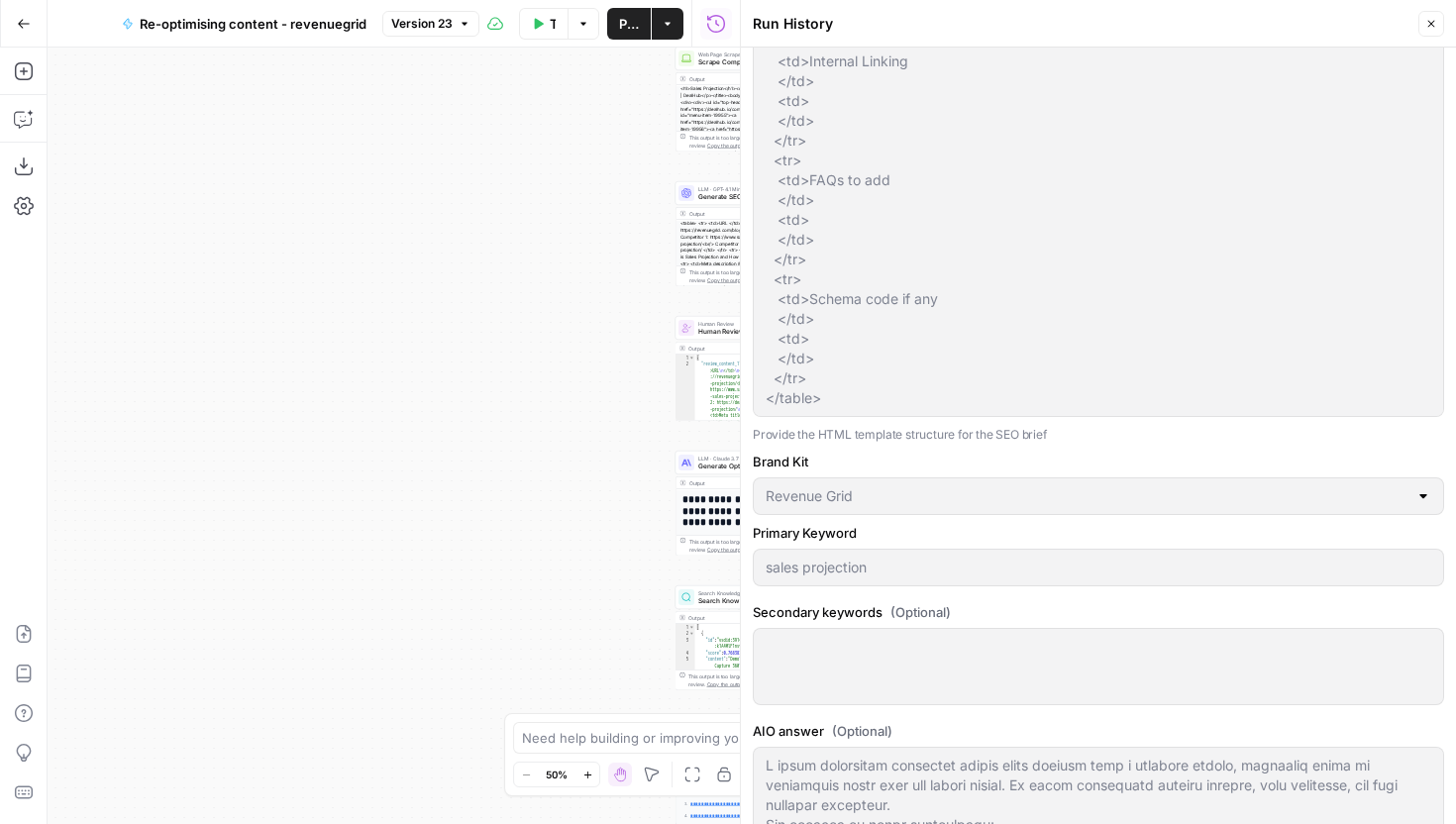 click on "Go Back" at bounding box center (24, 24) 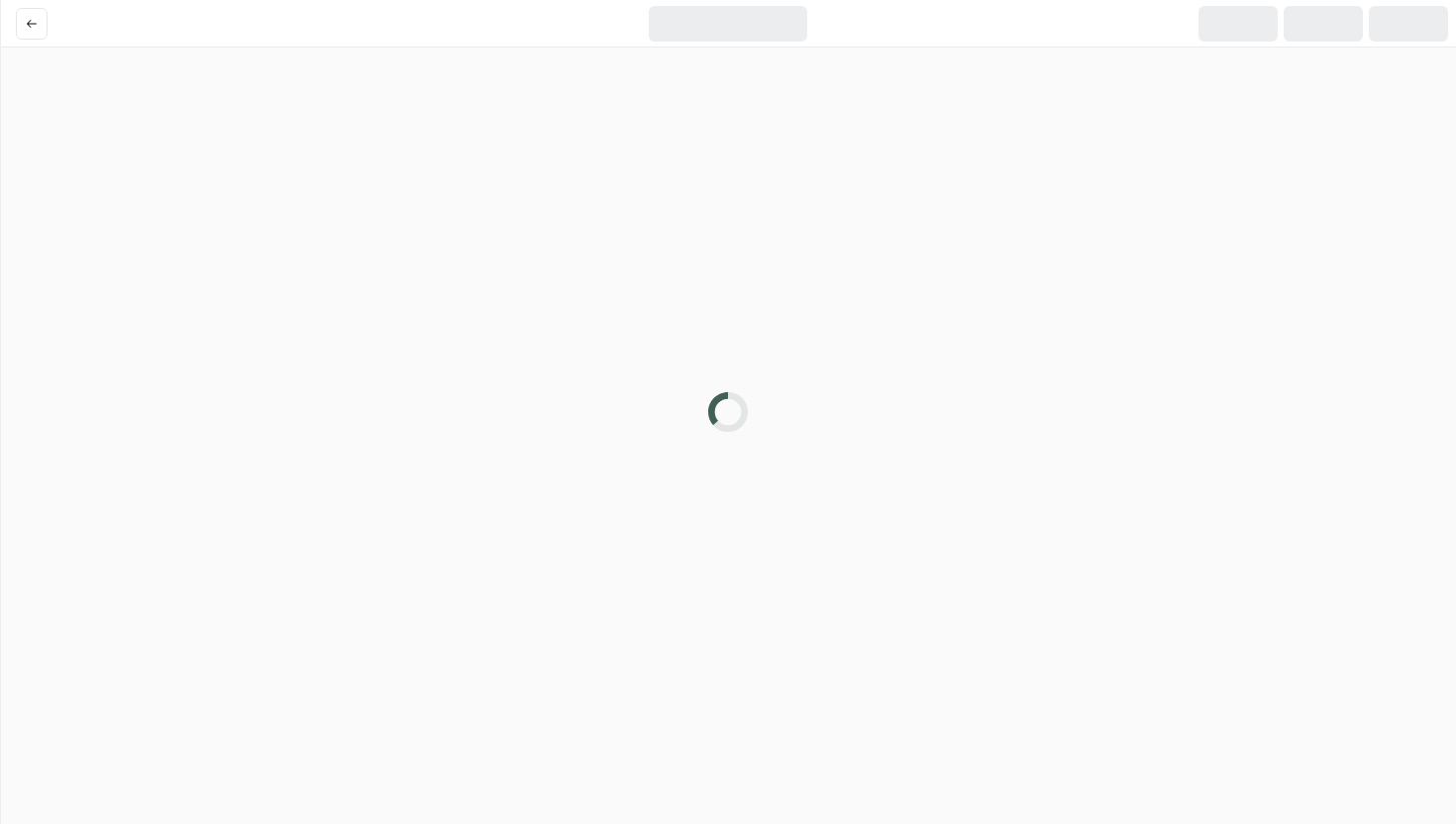 scroll, scrollTop: 0, scrollLeft: 0, axis: both 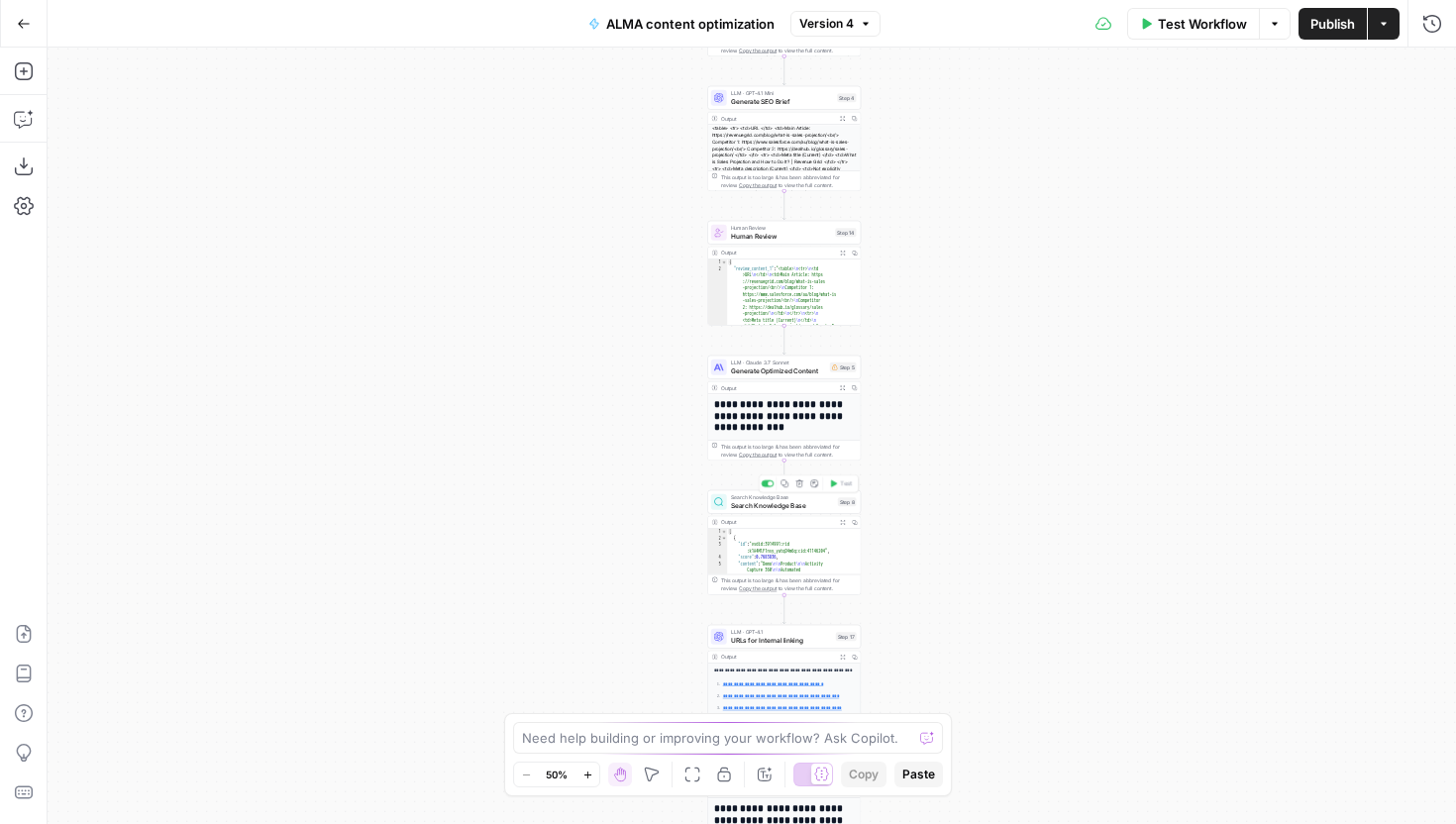 click on "Search Knowledge Base" at bounding box center (782, 505) 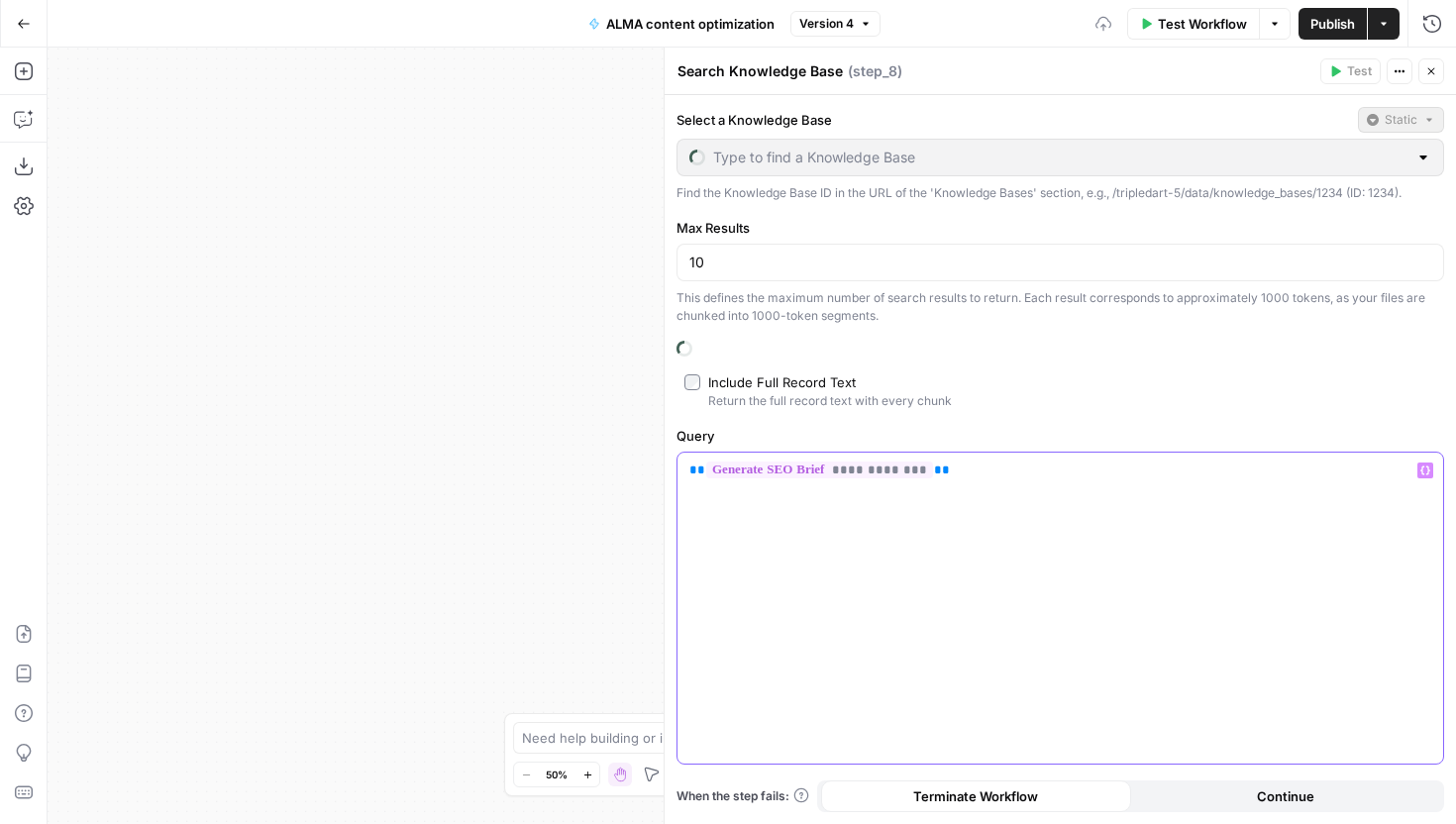 click on "**********" at bounding box center (1060, 470) 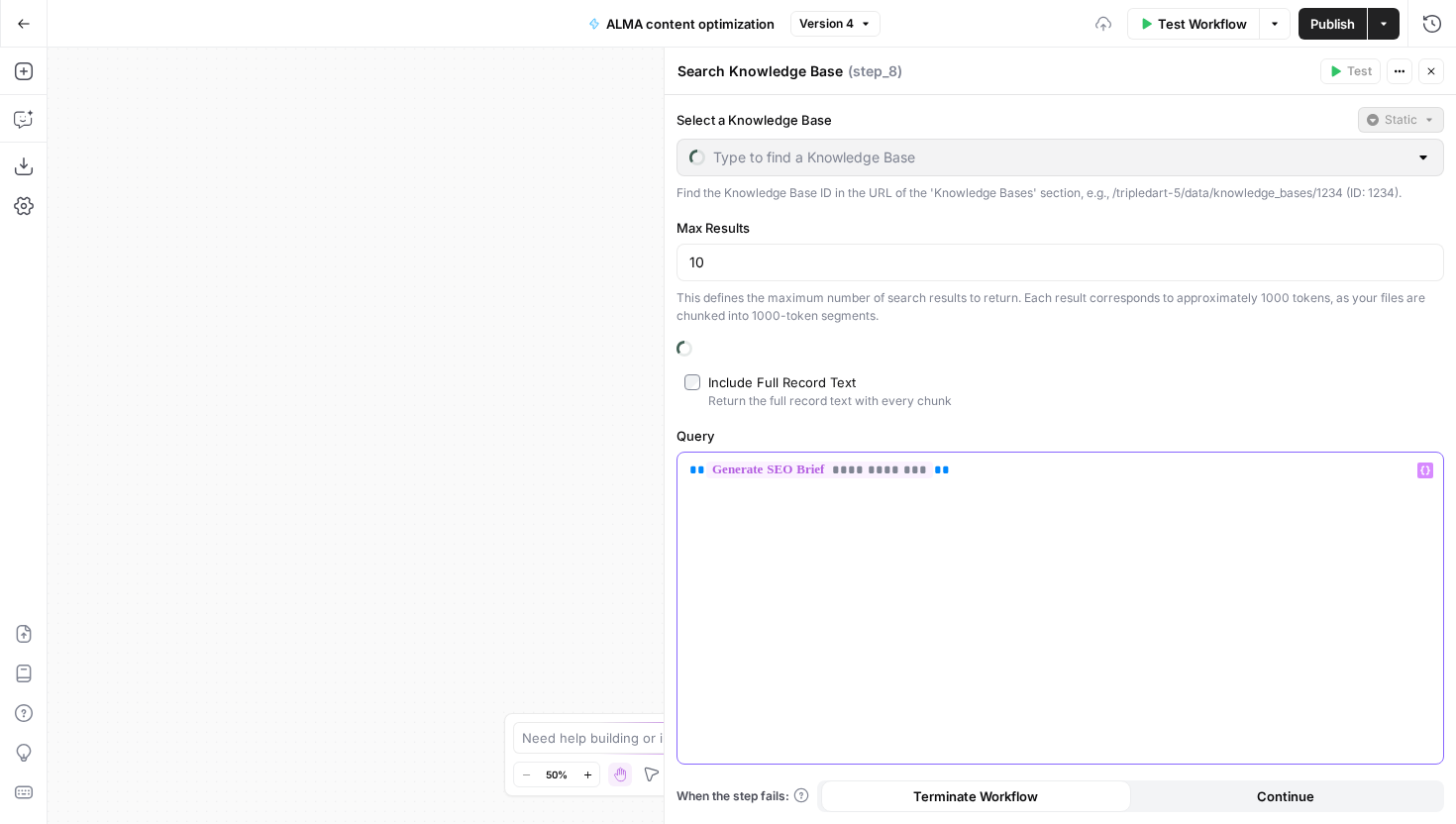type on "Revenuegrid" 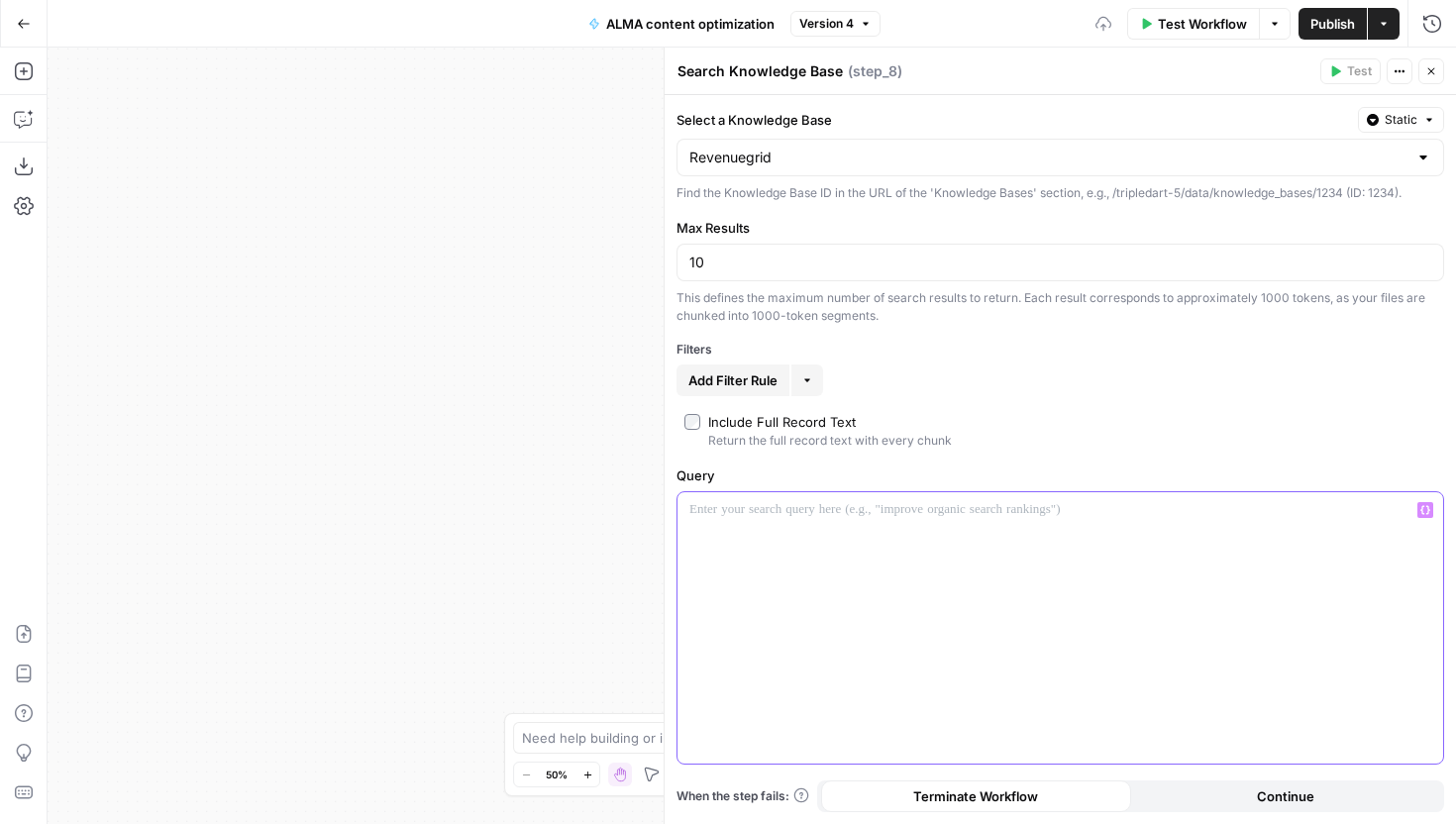 type 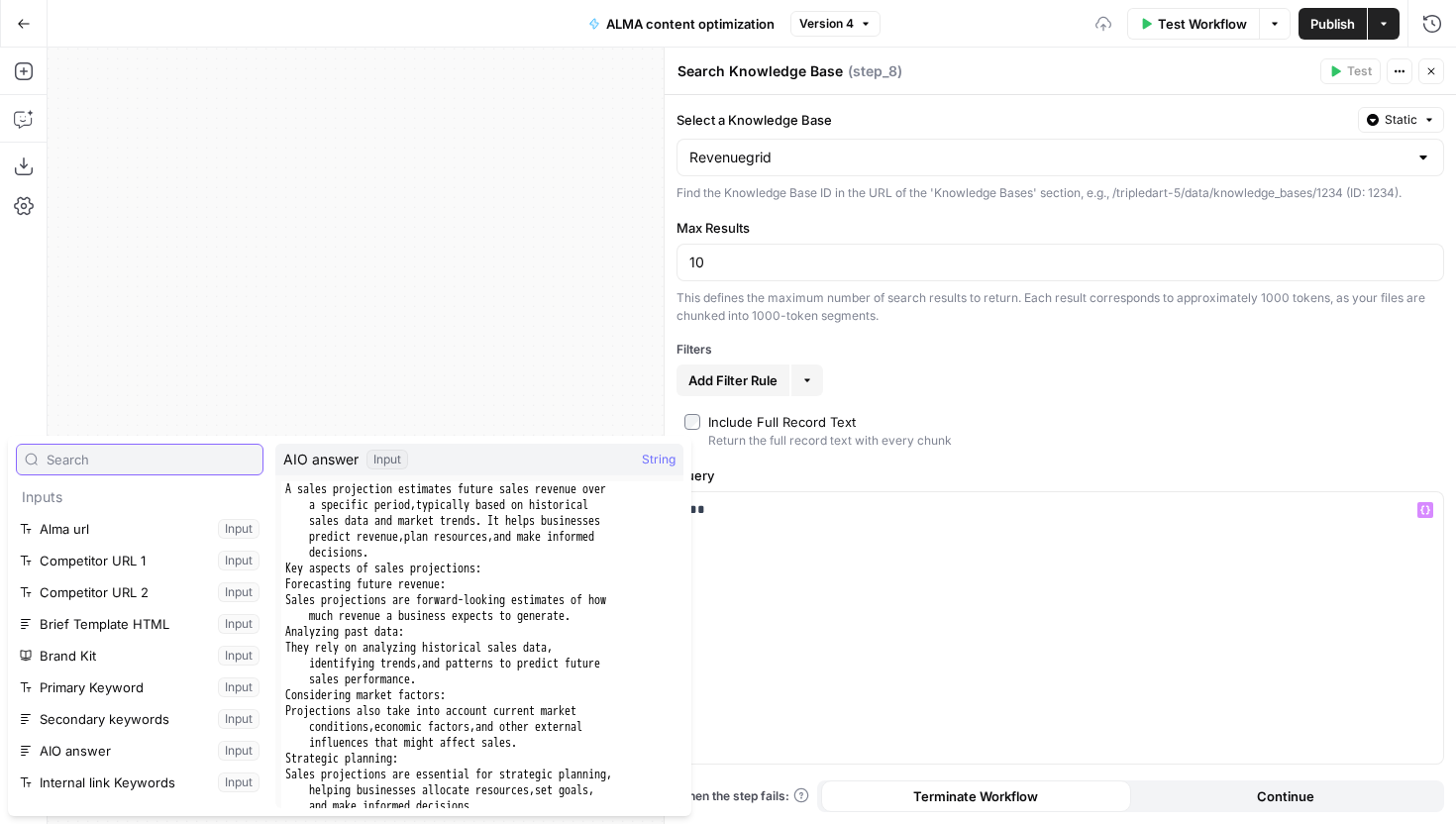 scroll, scrollTop: 17, scrollLeft: 0, axis: vertical 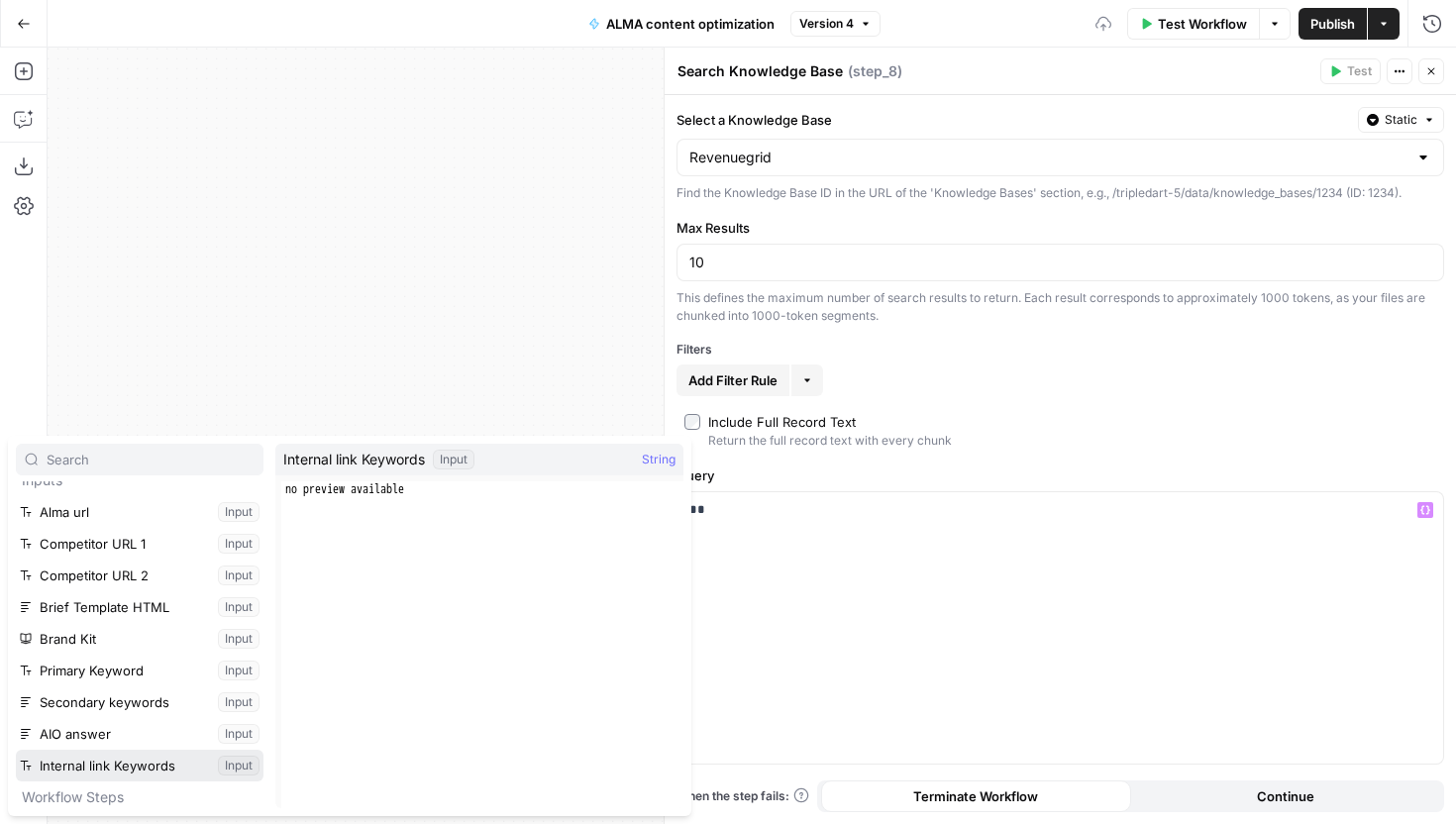 click at bounding box center (140, 766) 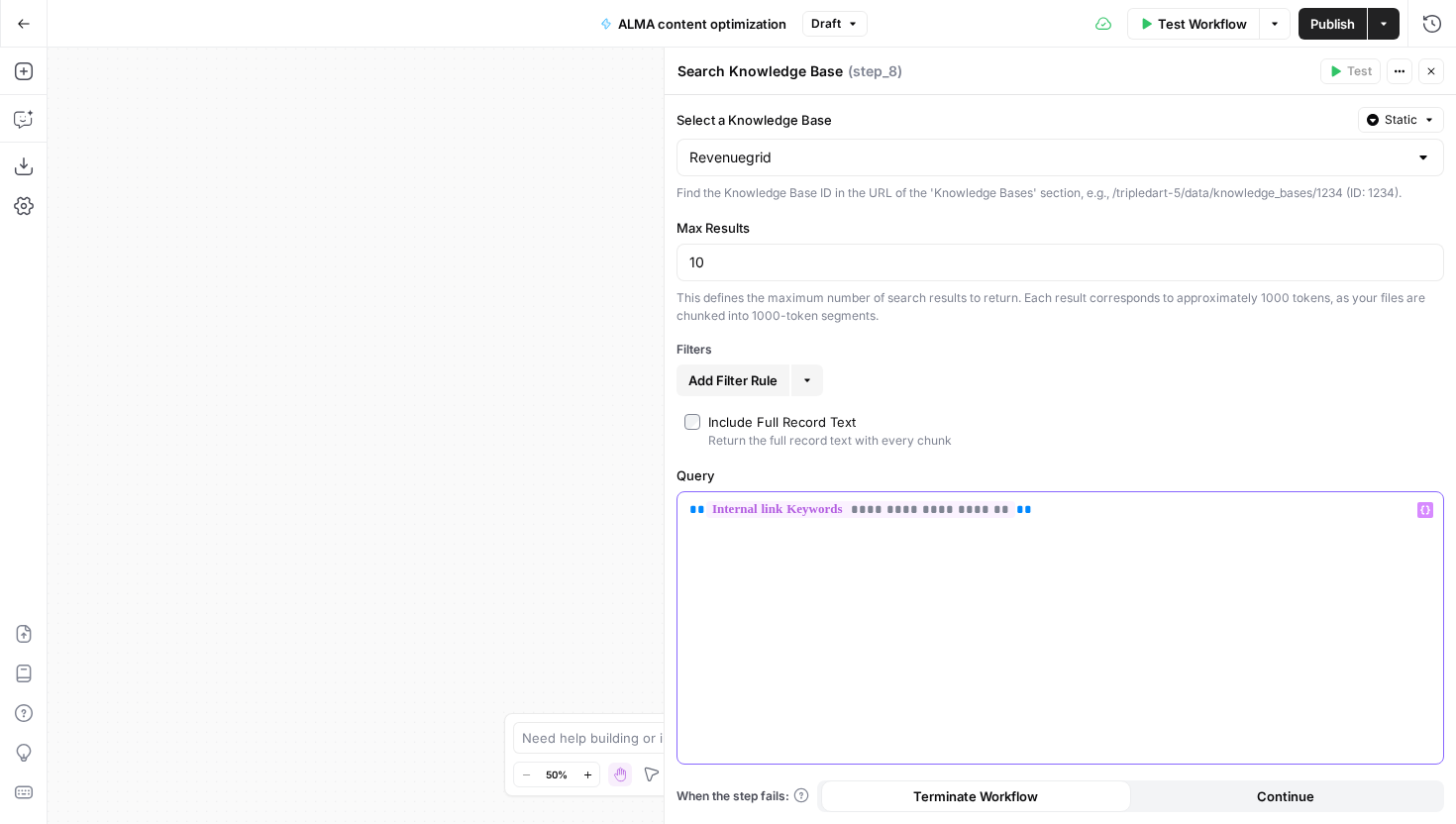 click on "**********" at bounding box center (1060, 628) 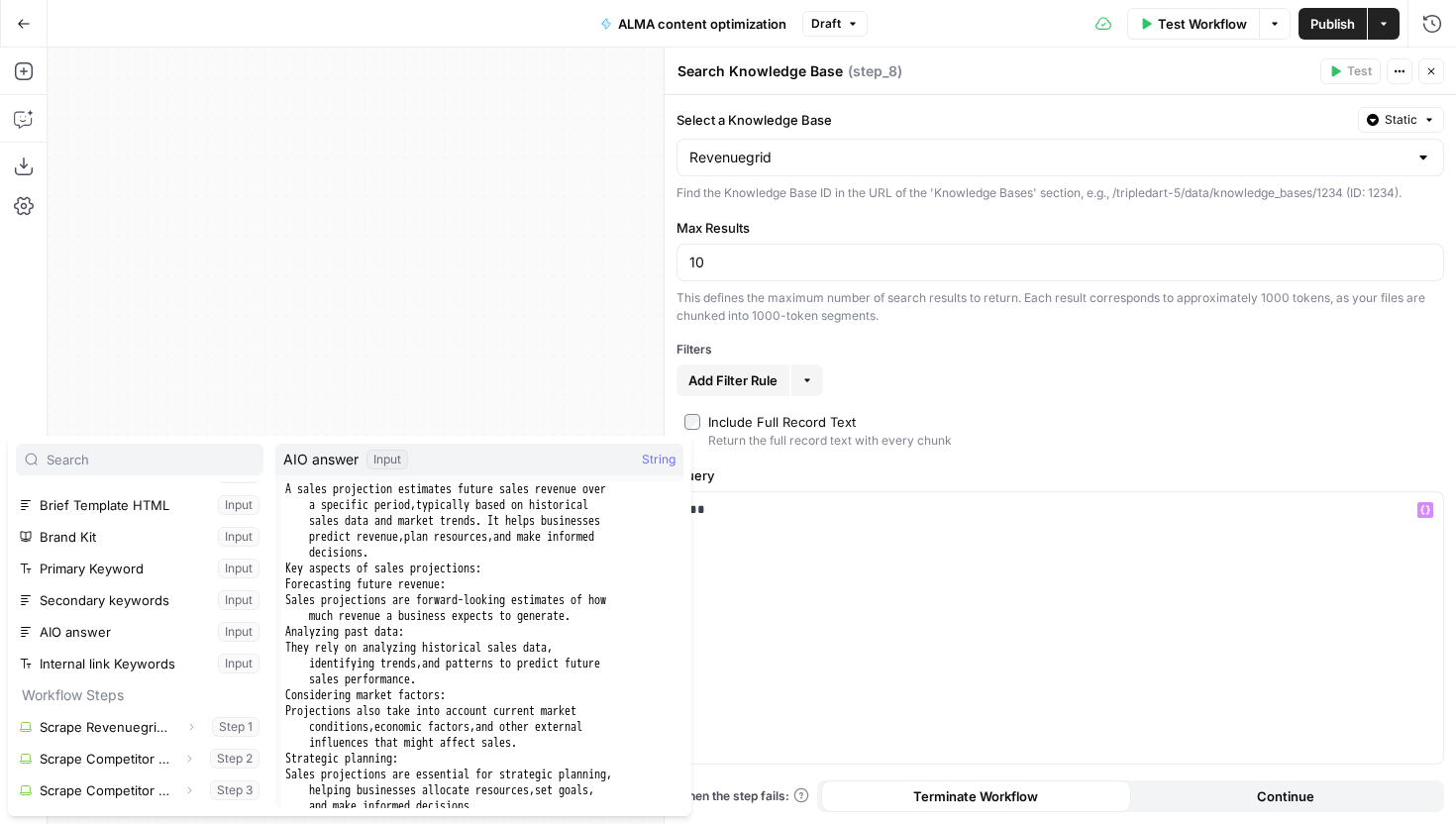 scroll, scrollTop: 122, scrollLeft: 0, axis: vertical 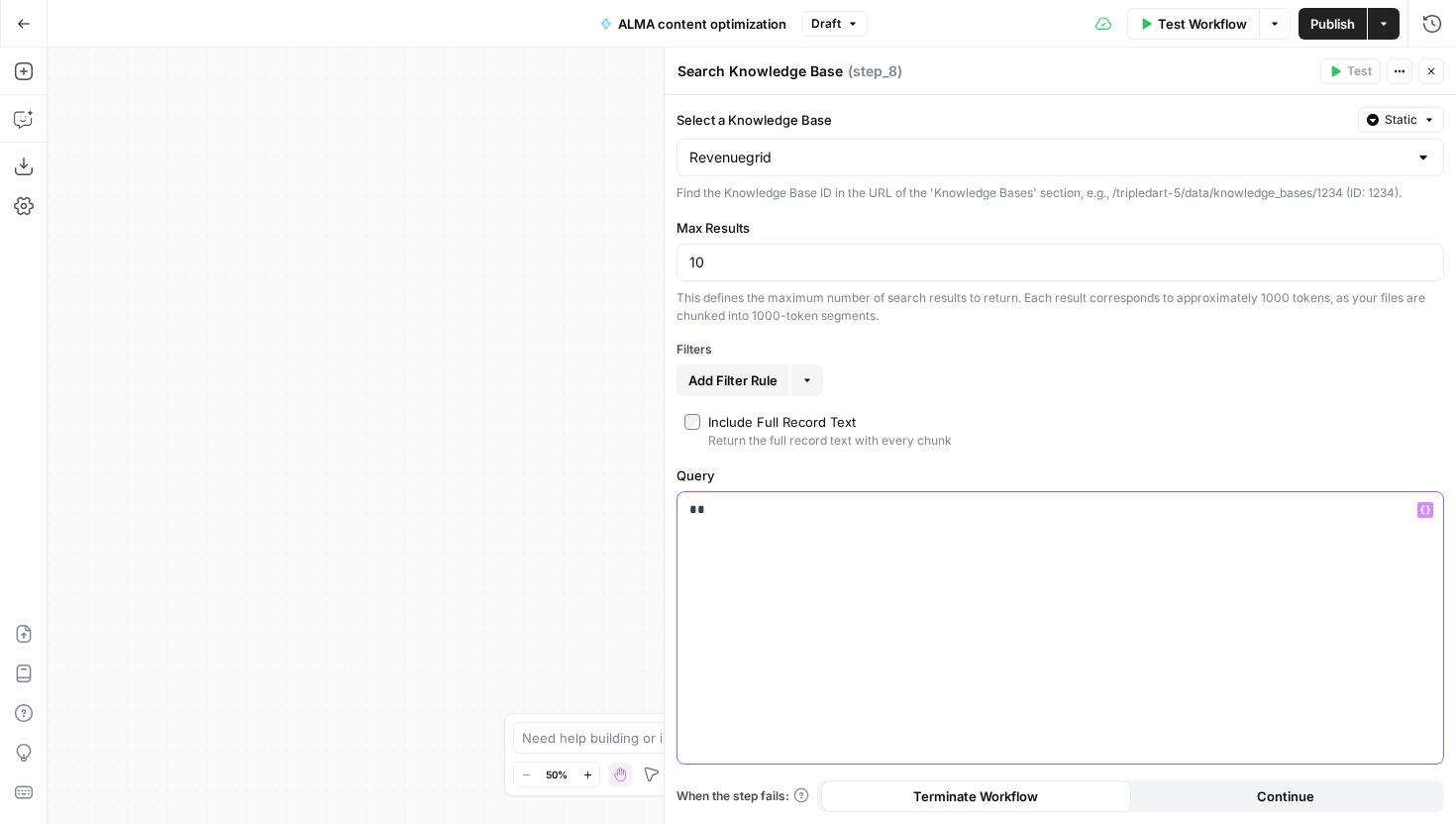 click on "**" at bounding box center [1060, 628] 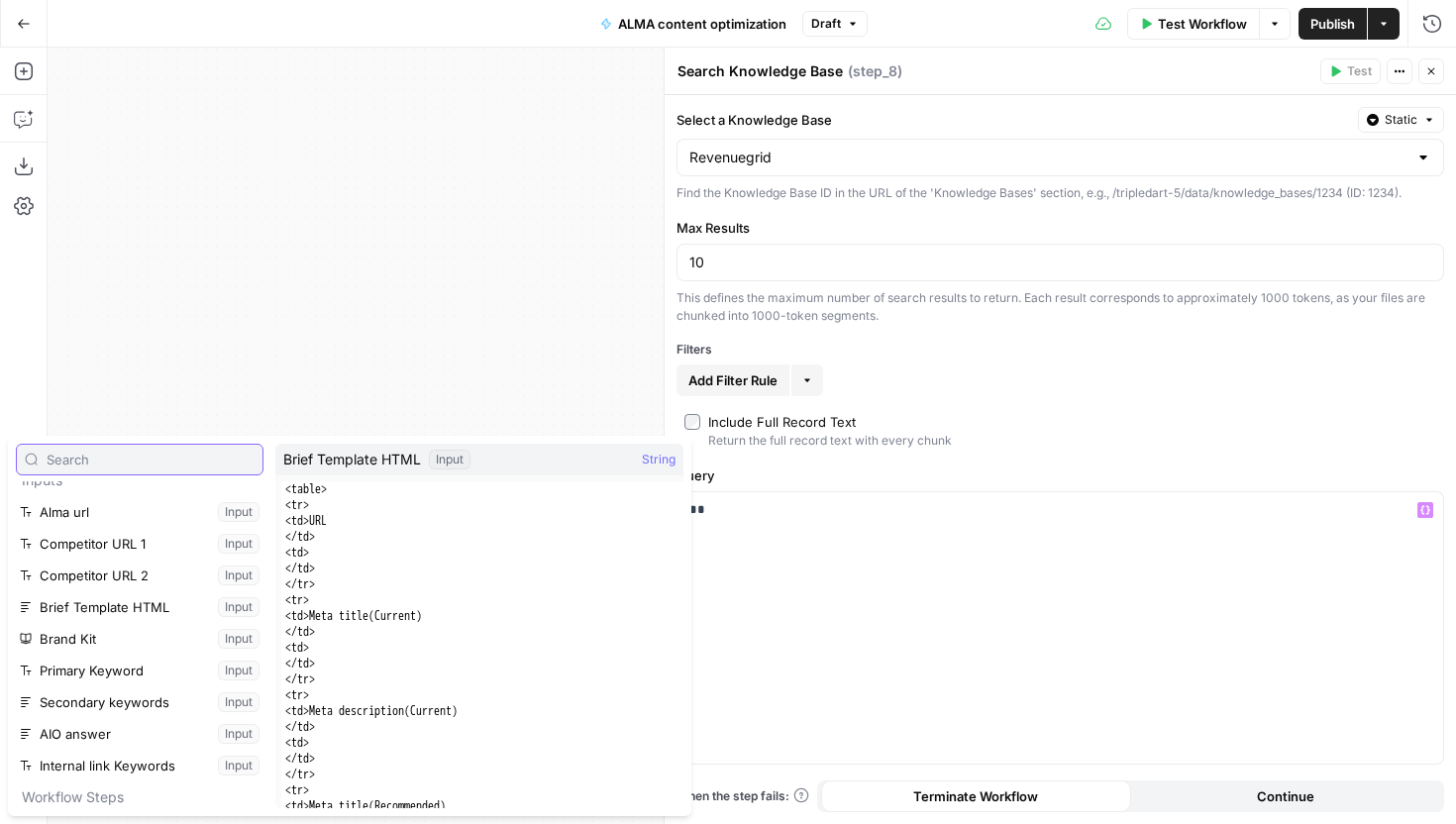 scroll, scrollTop: 19, scrollLeft: 0, axis: vertical 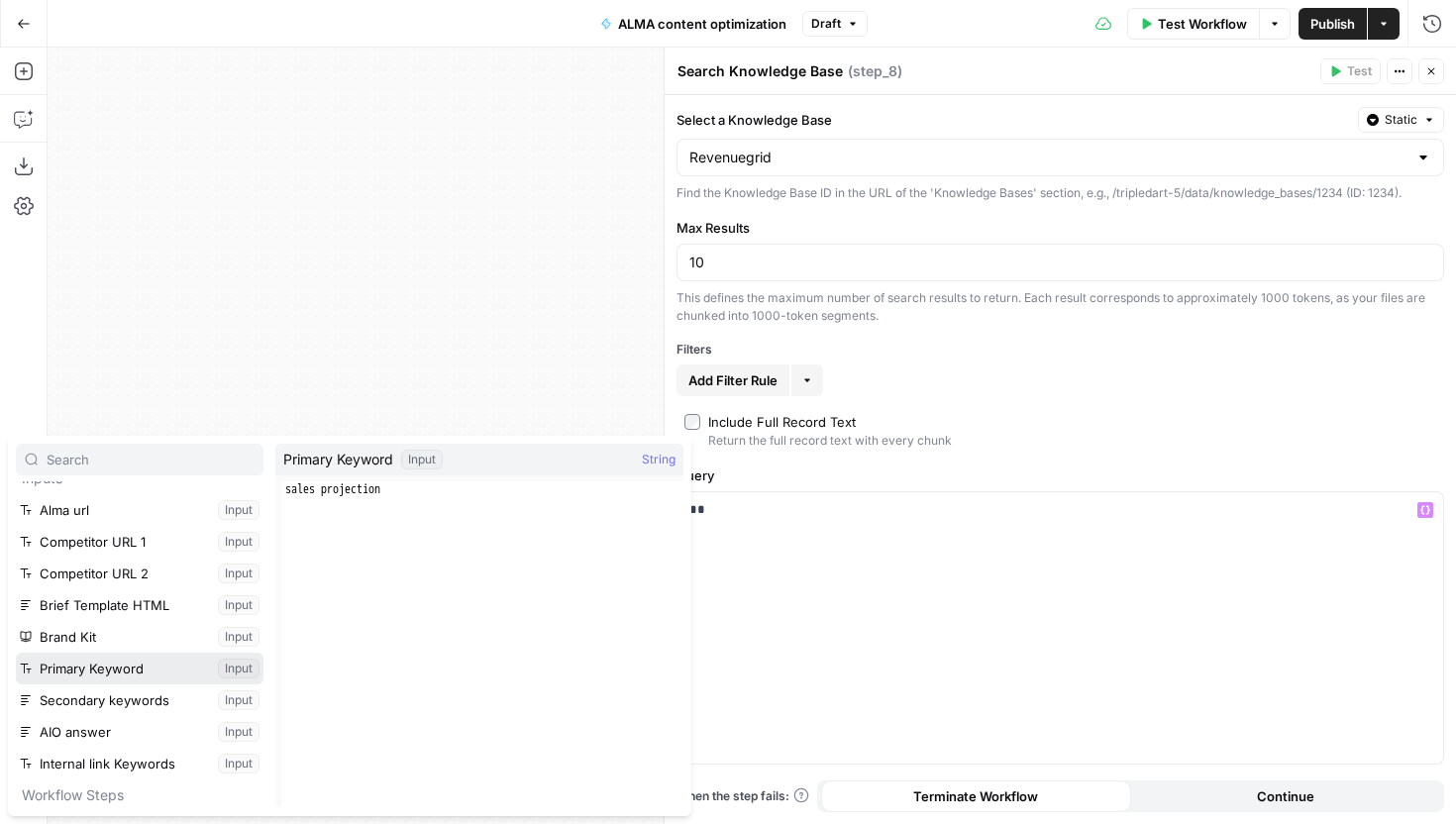 click at bounding box center [140, 669] 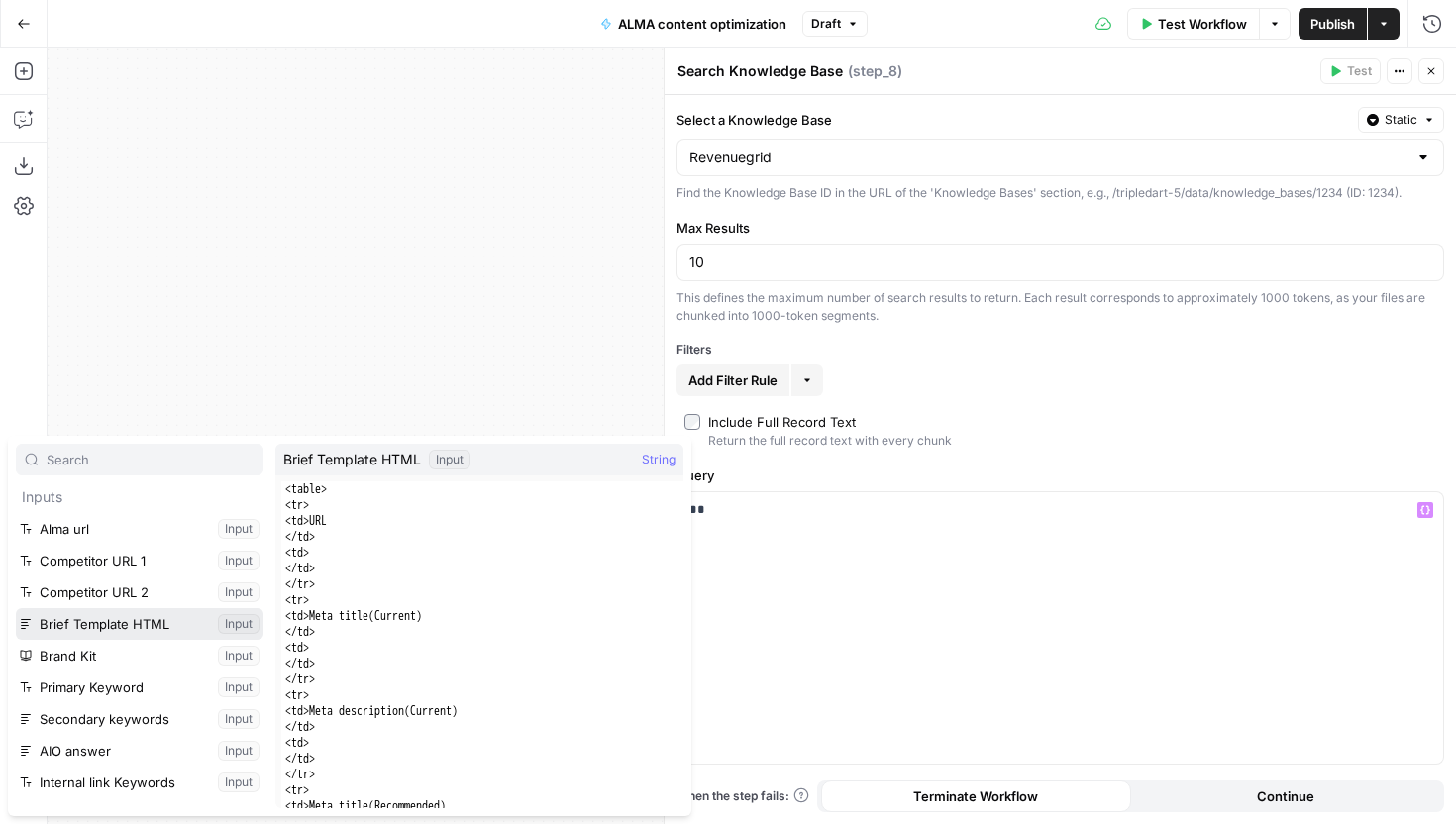 click at bounding box center (140, 624) 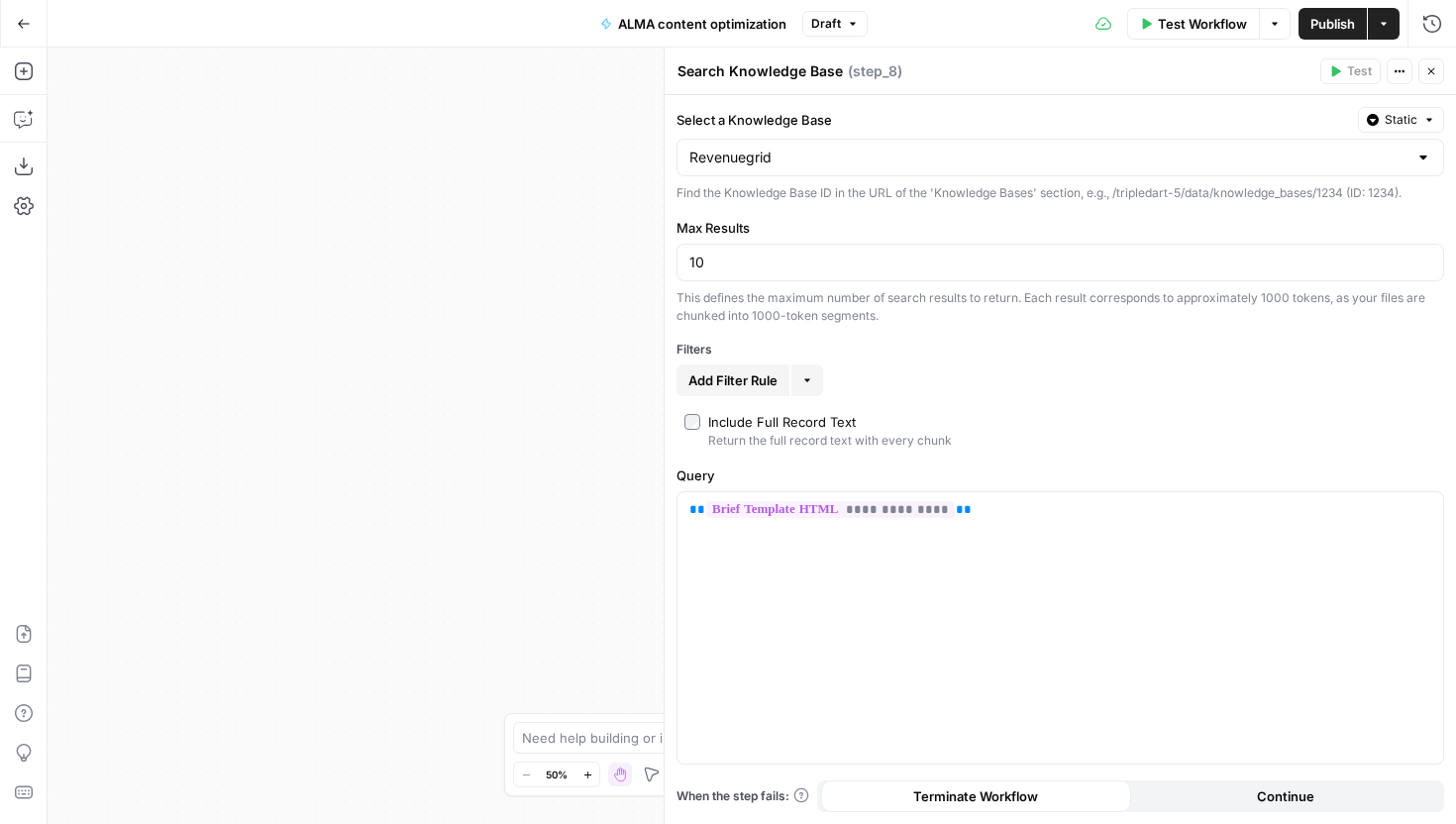 click on "Publish" at bounding box center [1332, 24] 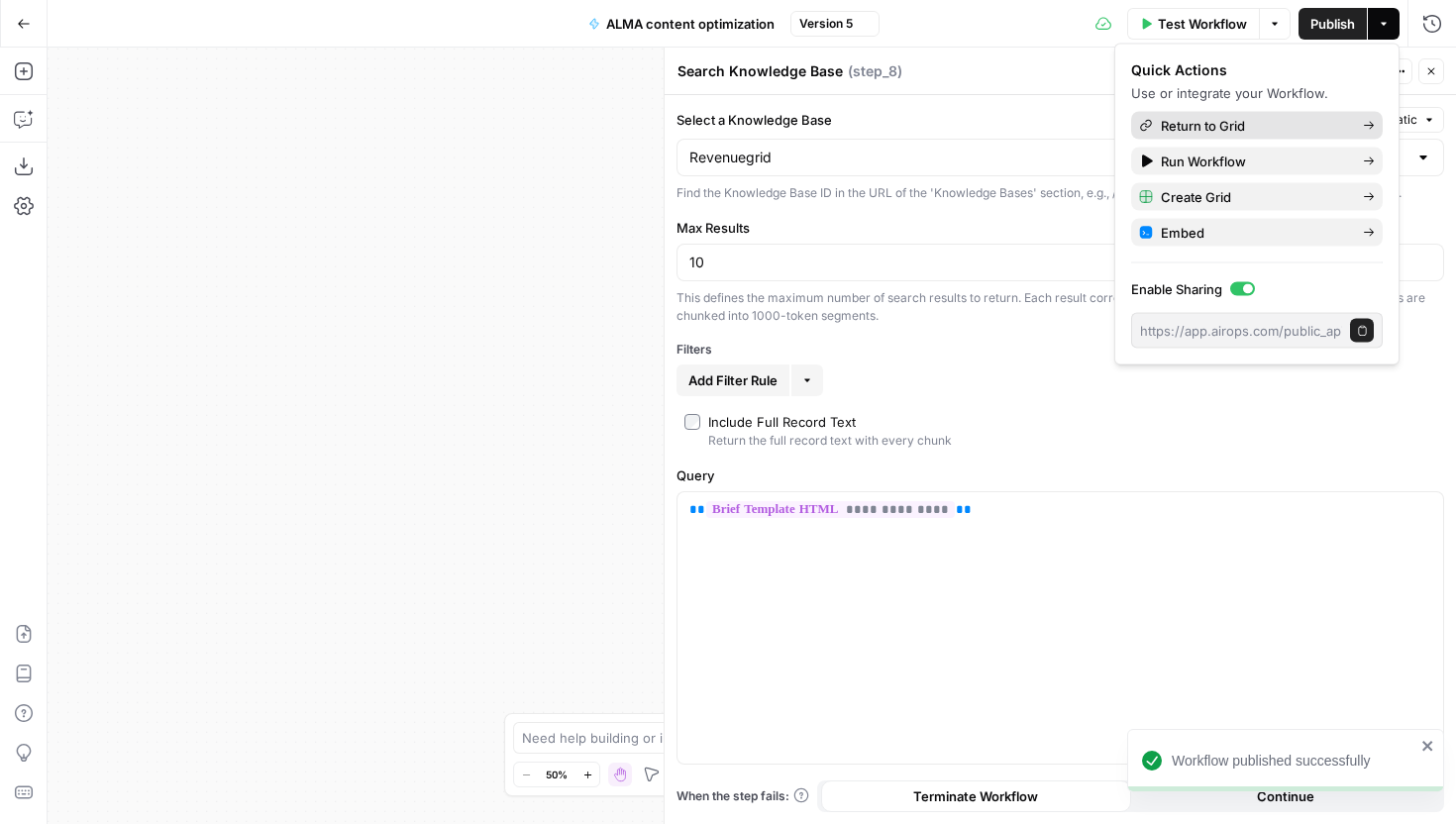 click on "Return to Grid" at bounding box center (1254, 126) 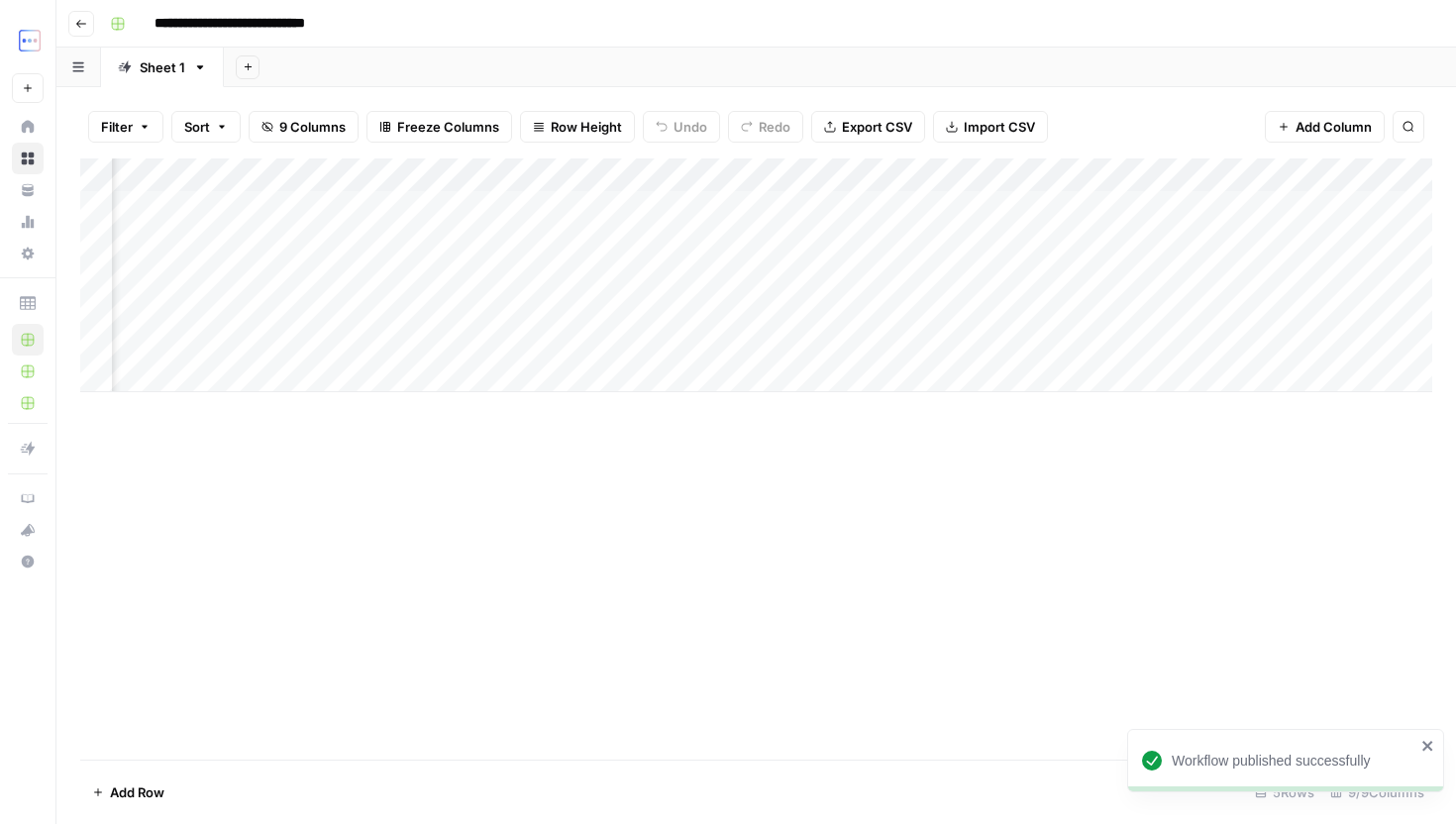 scroll, scrollTop: 0, scrollLeft: 395, axis: horizontal 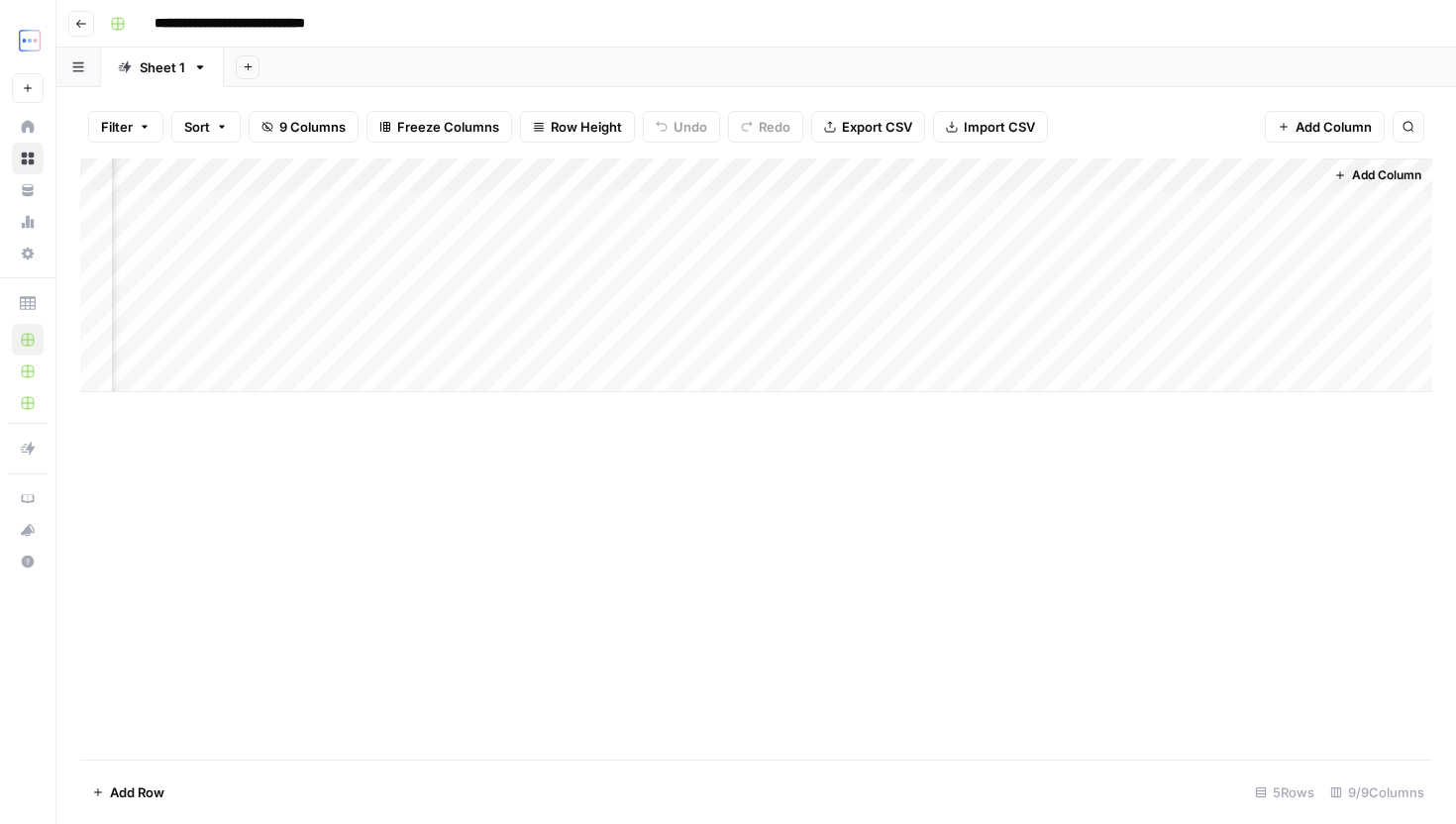 click on "Add Column" at bounding box center (756, 275) 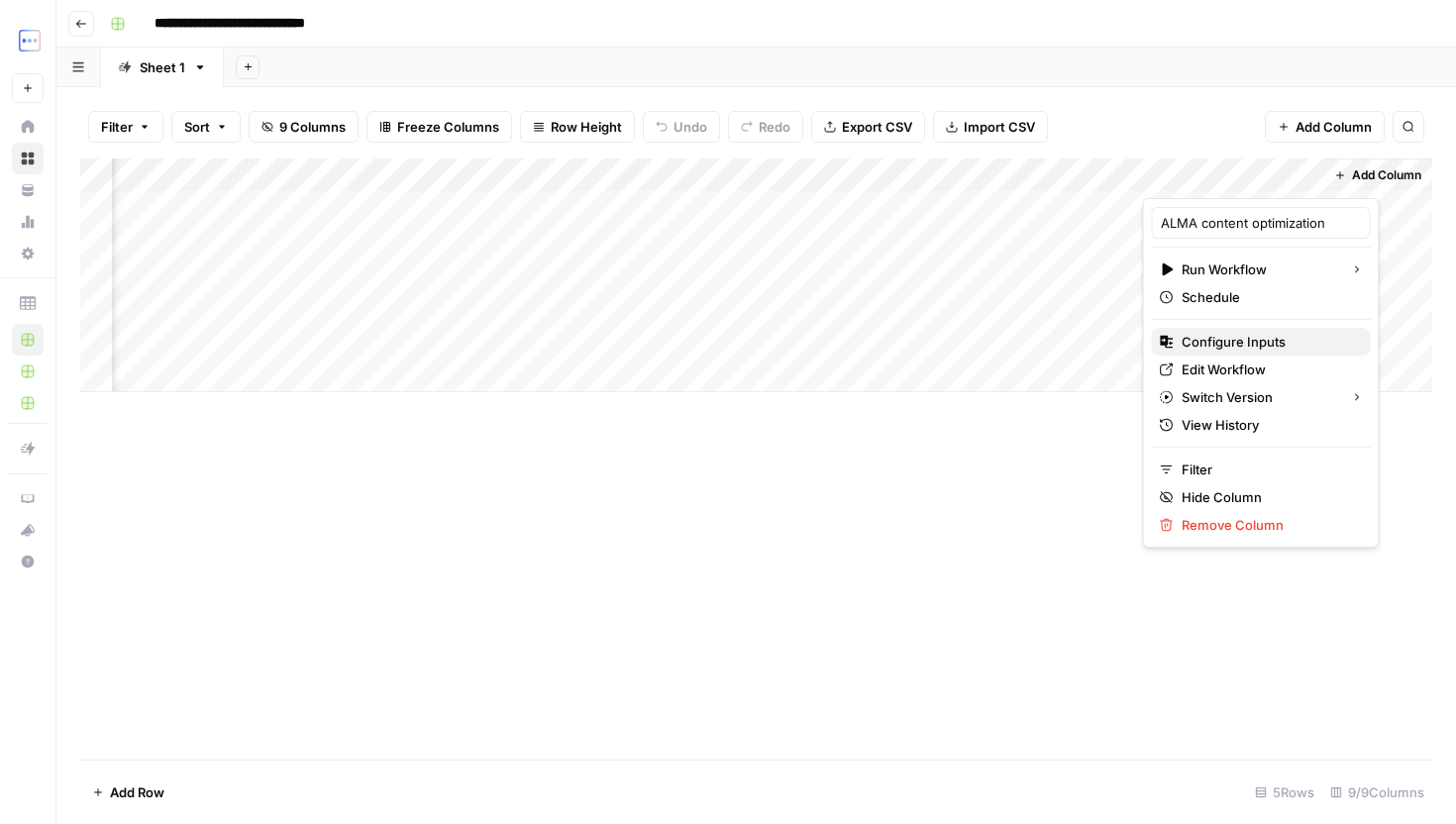 click on "Configure Inputs" at bounding box center [1268, 342] 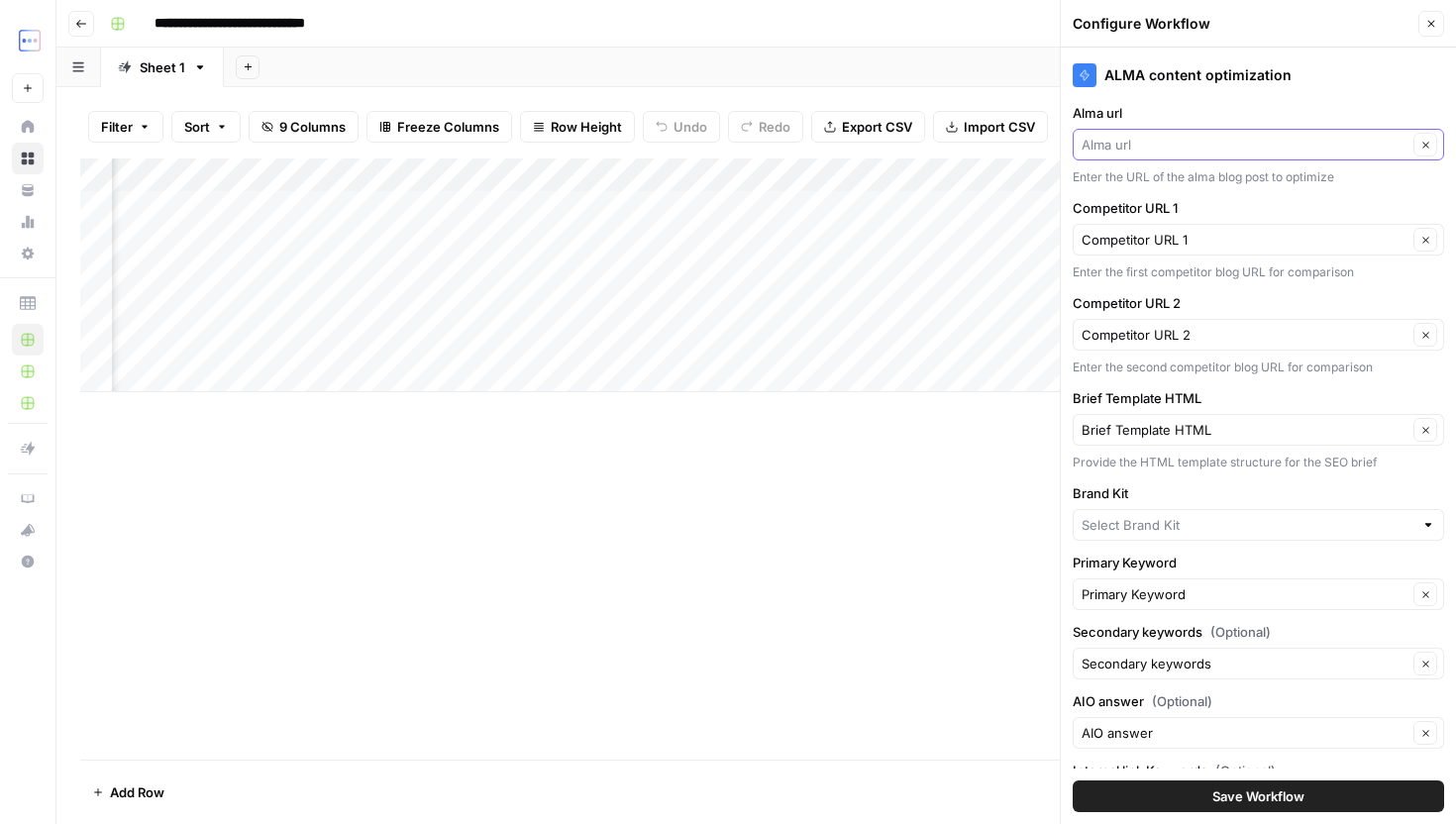 click on "Alma url" at bounding box center (1244, 145) 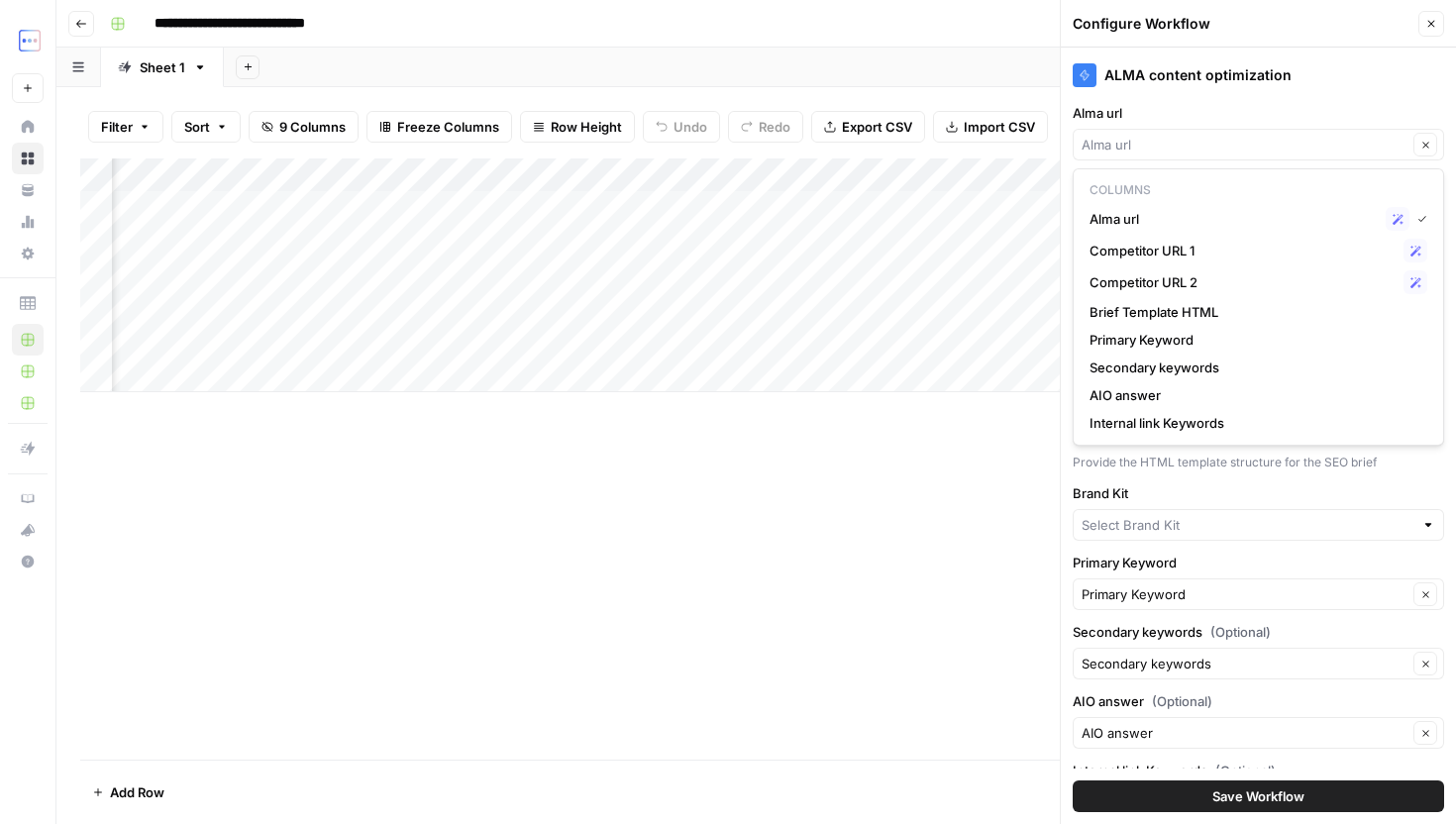 type on "Alma url" 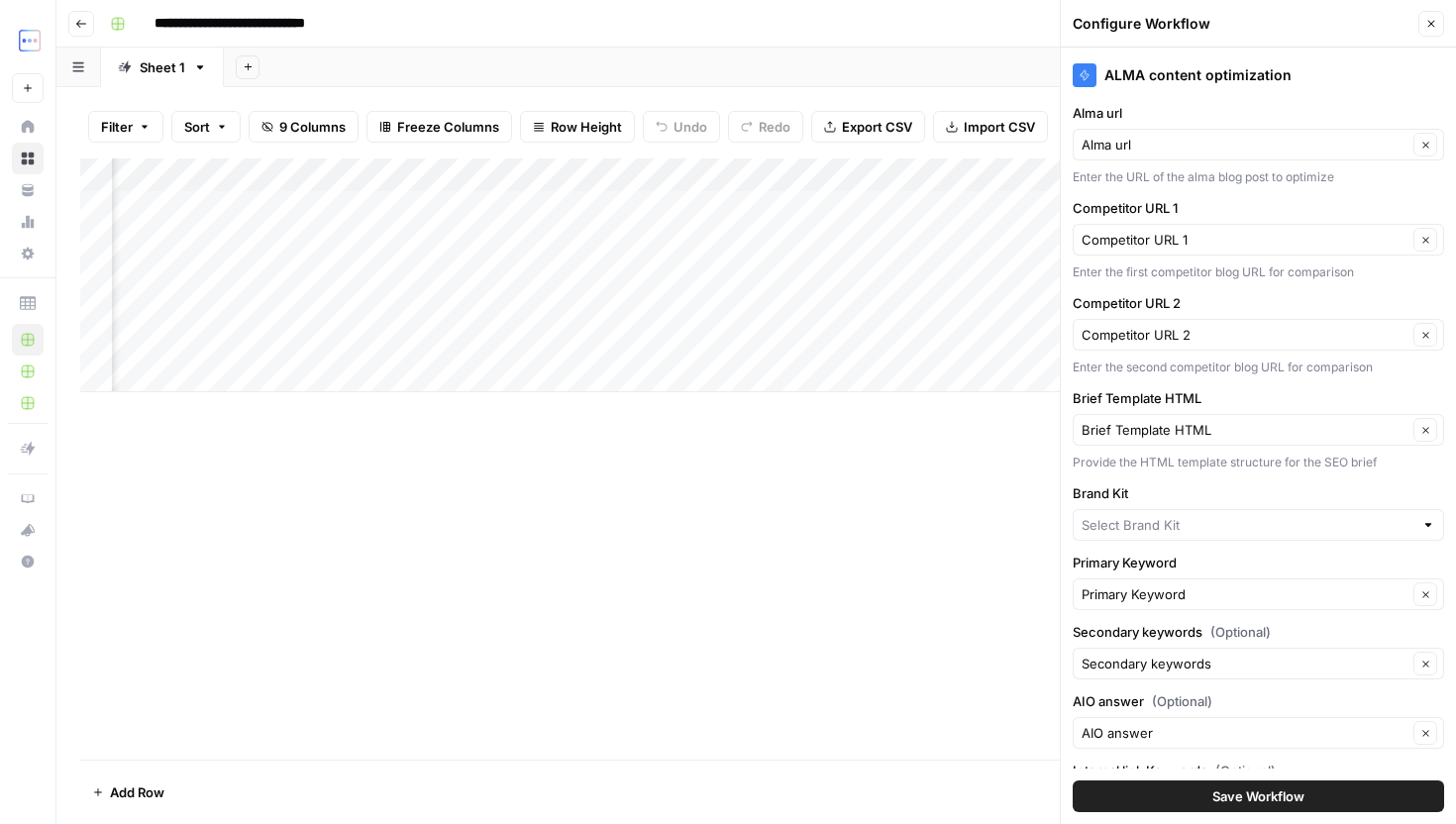 click on "Alma url" at bounding box center [1258, 113] 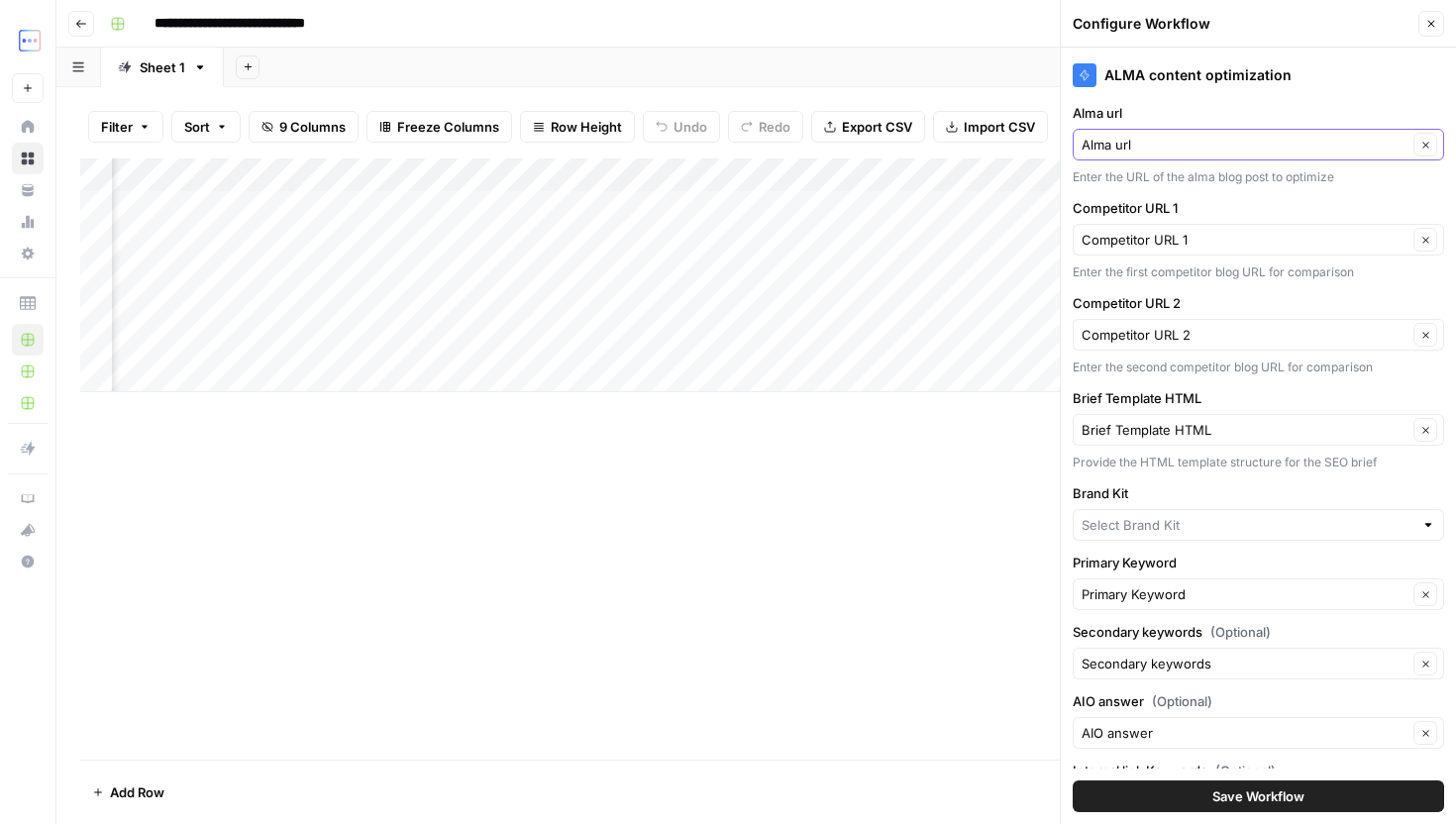 click on "Alma url" at bounding box center (1244, 145) 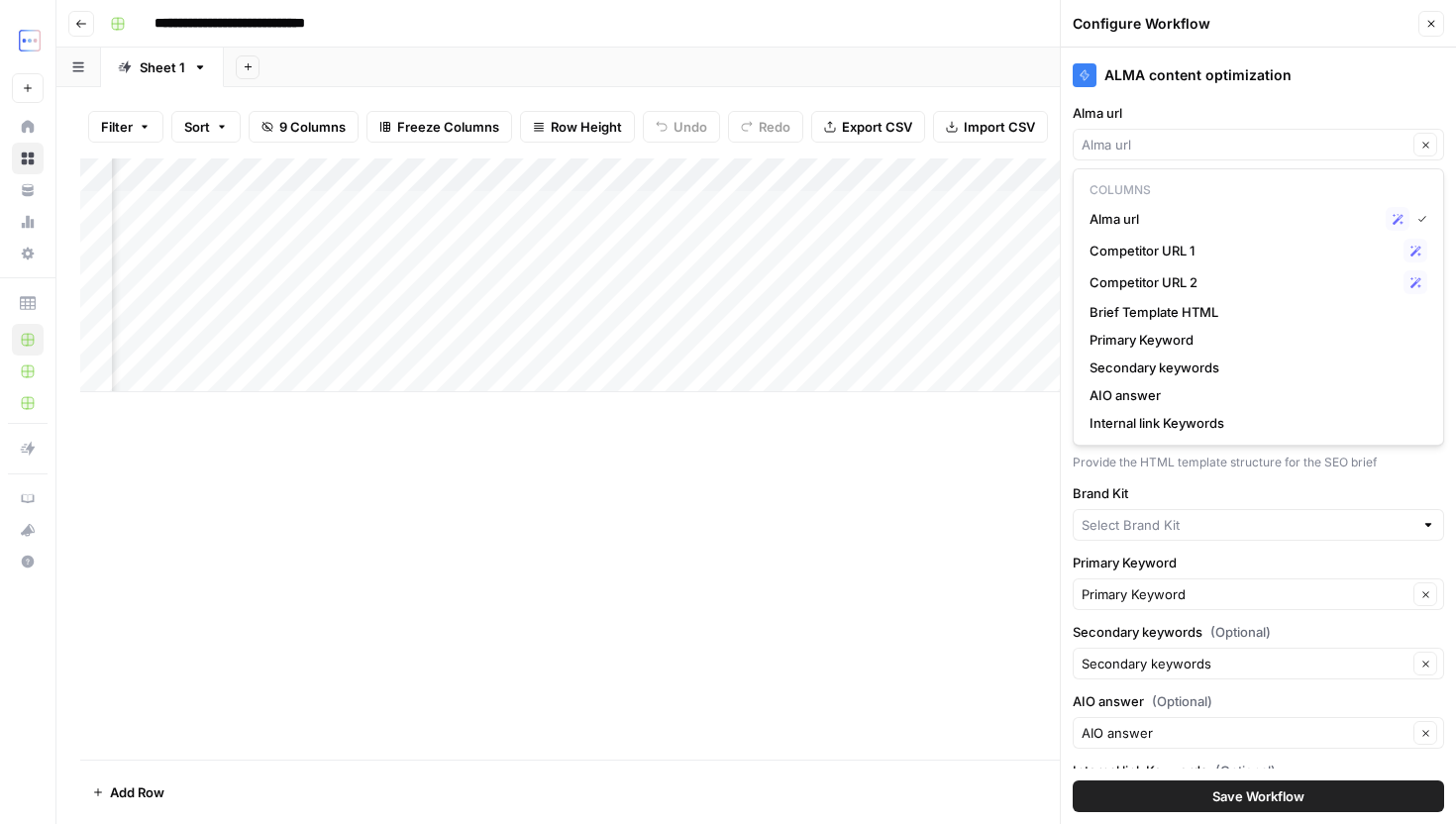 type on "Alma url" 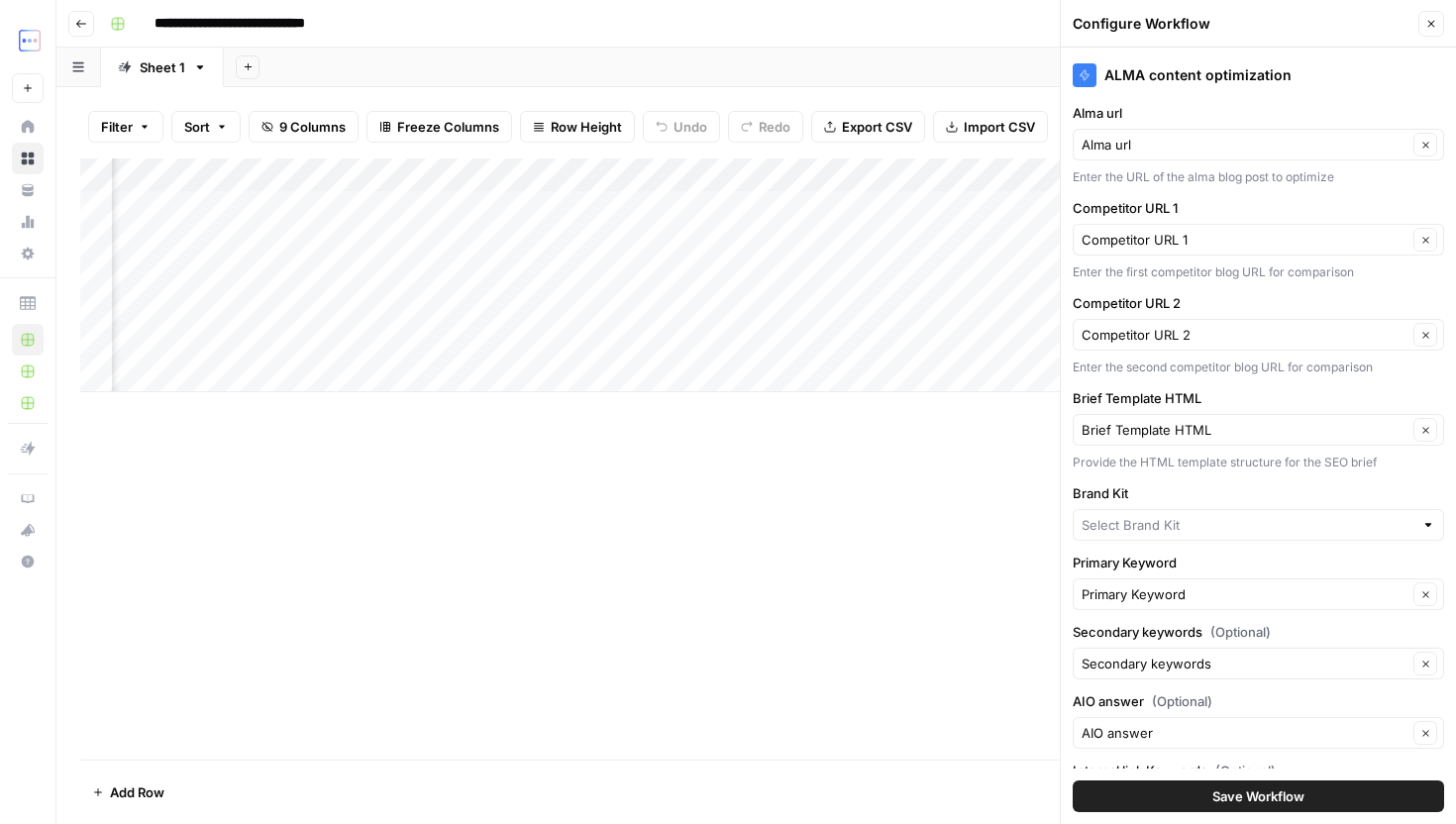 click on "Alma url" at bounding box center [1258, 113] 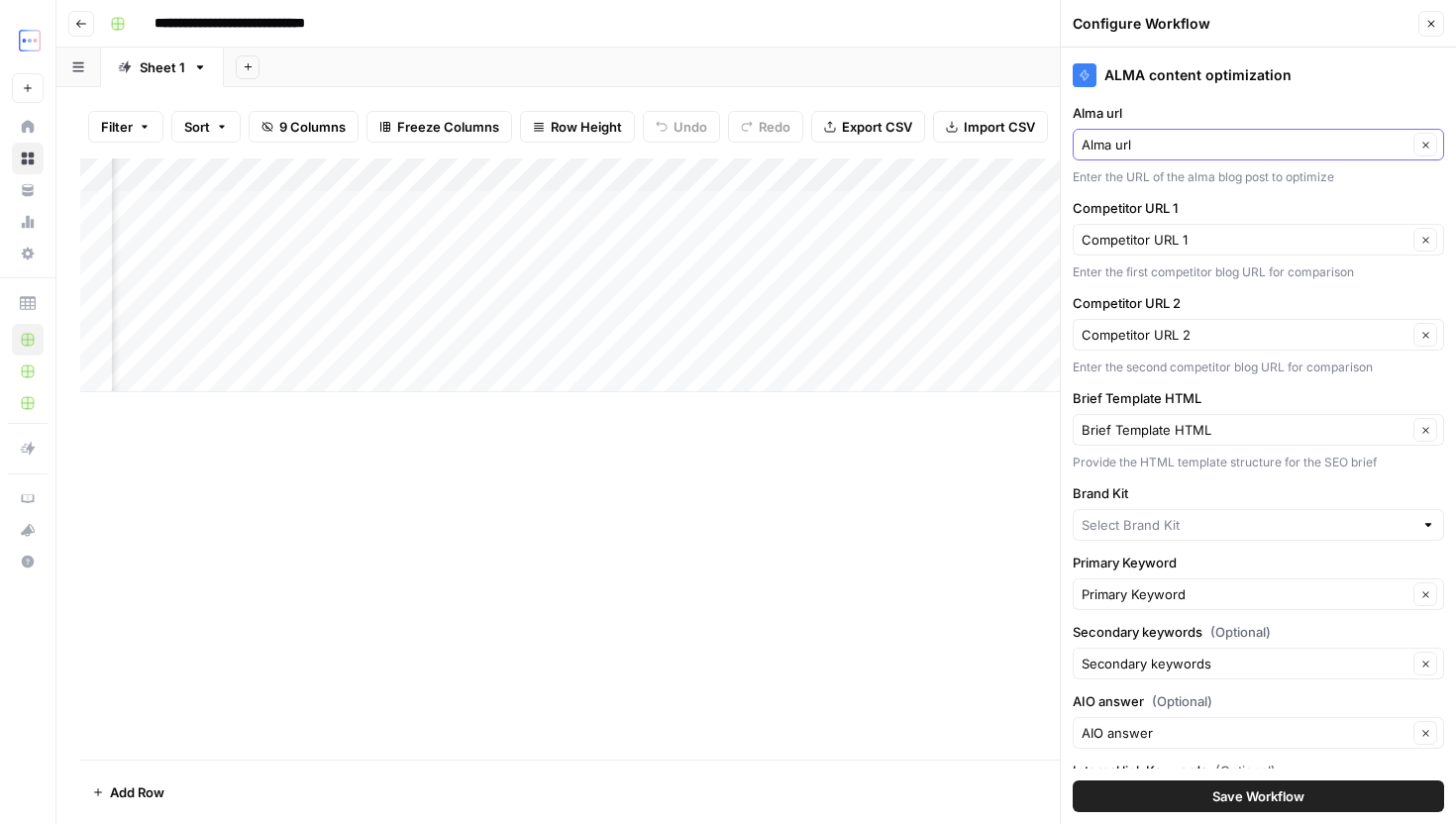 click on "Alma url" at bounding box center [1244, 145] 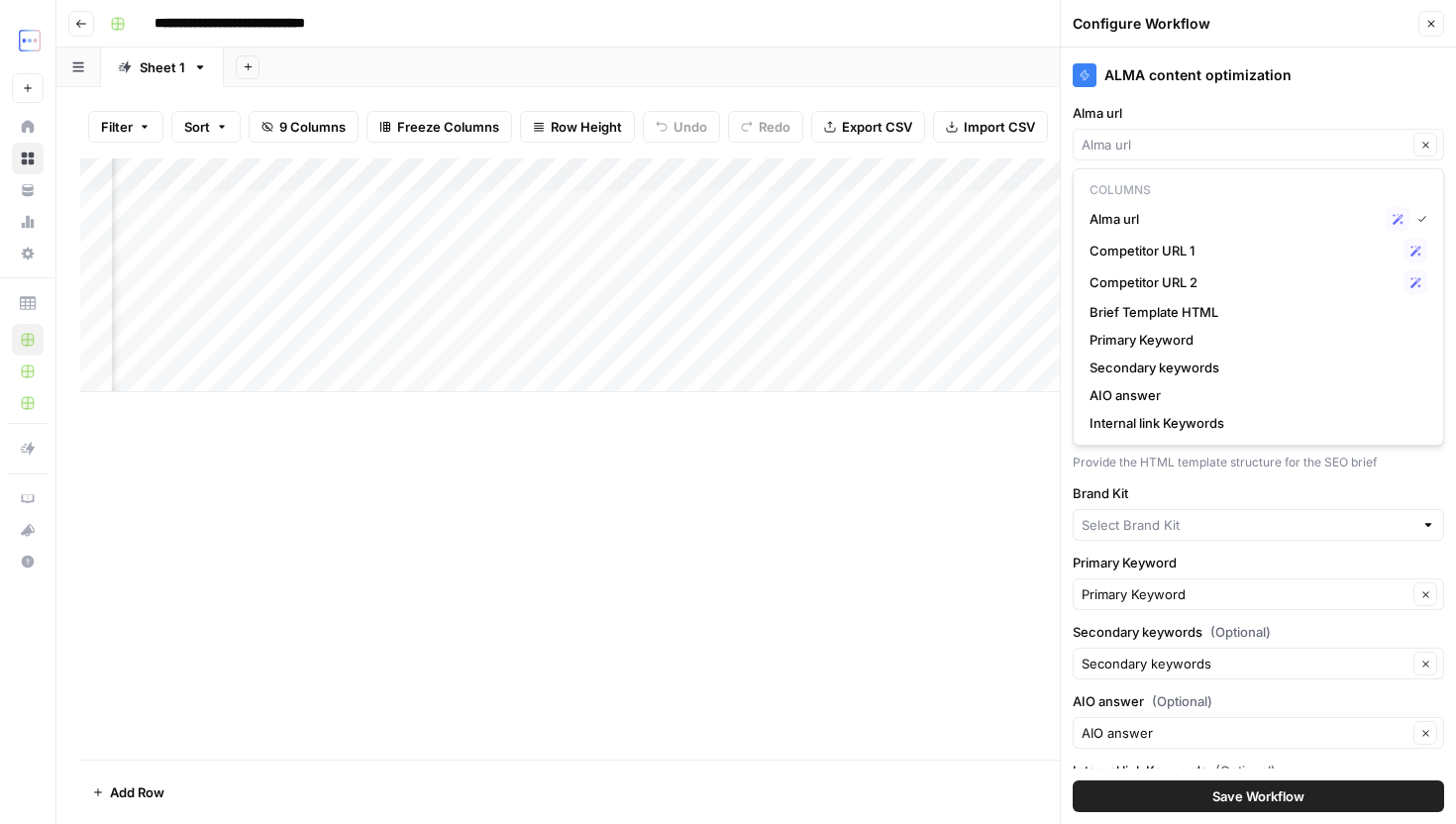 type on "Alma url" 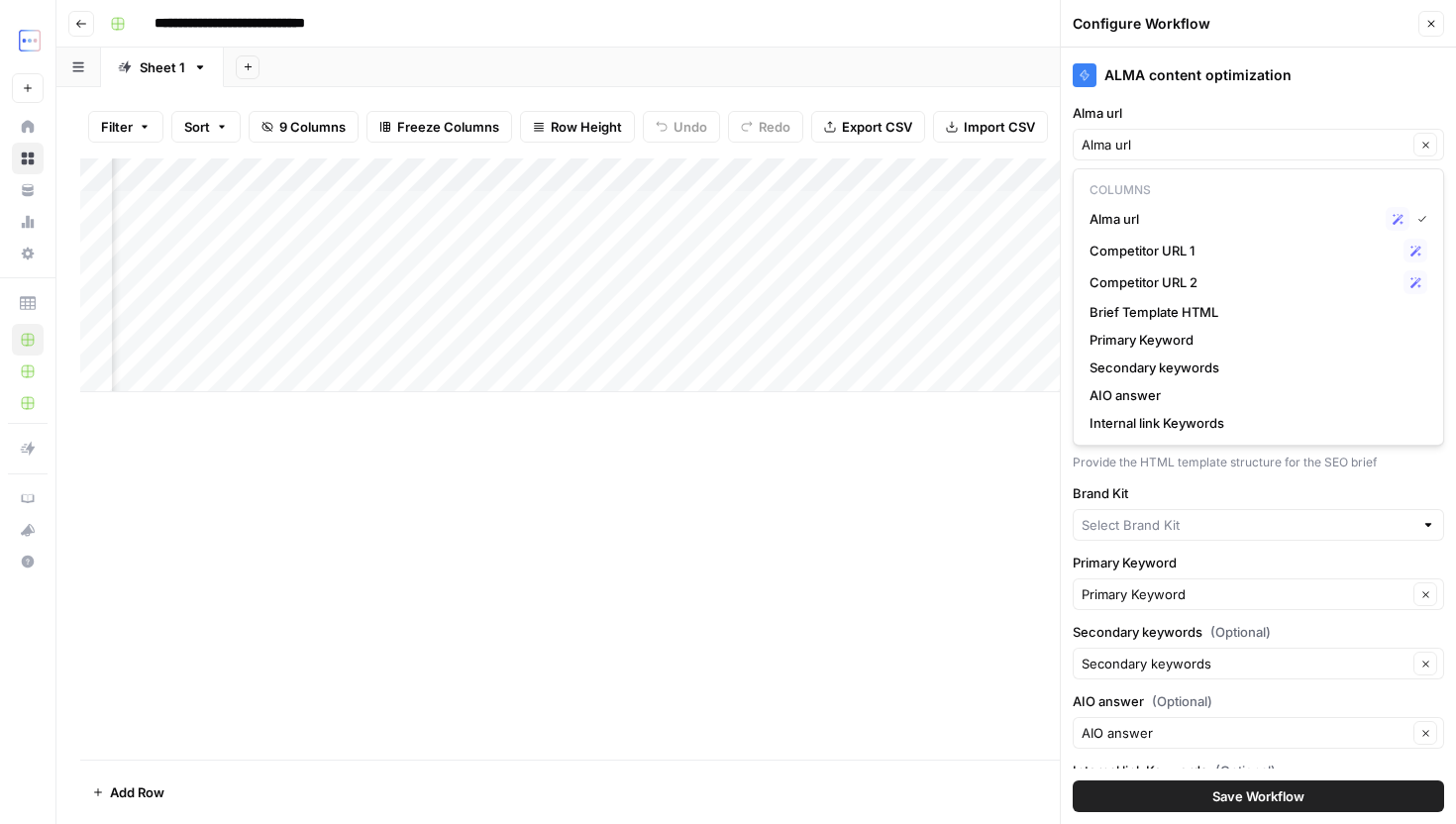 click on "Add Column" at bounding box center [756, 275] 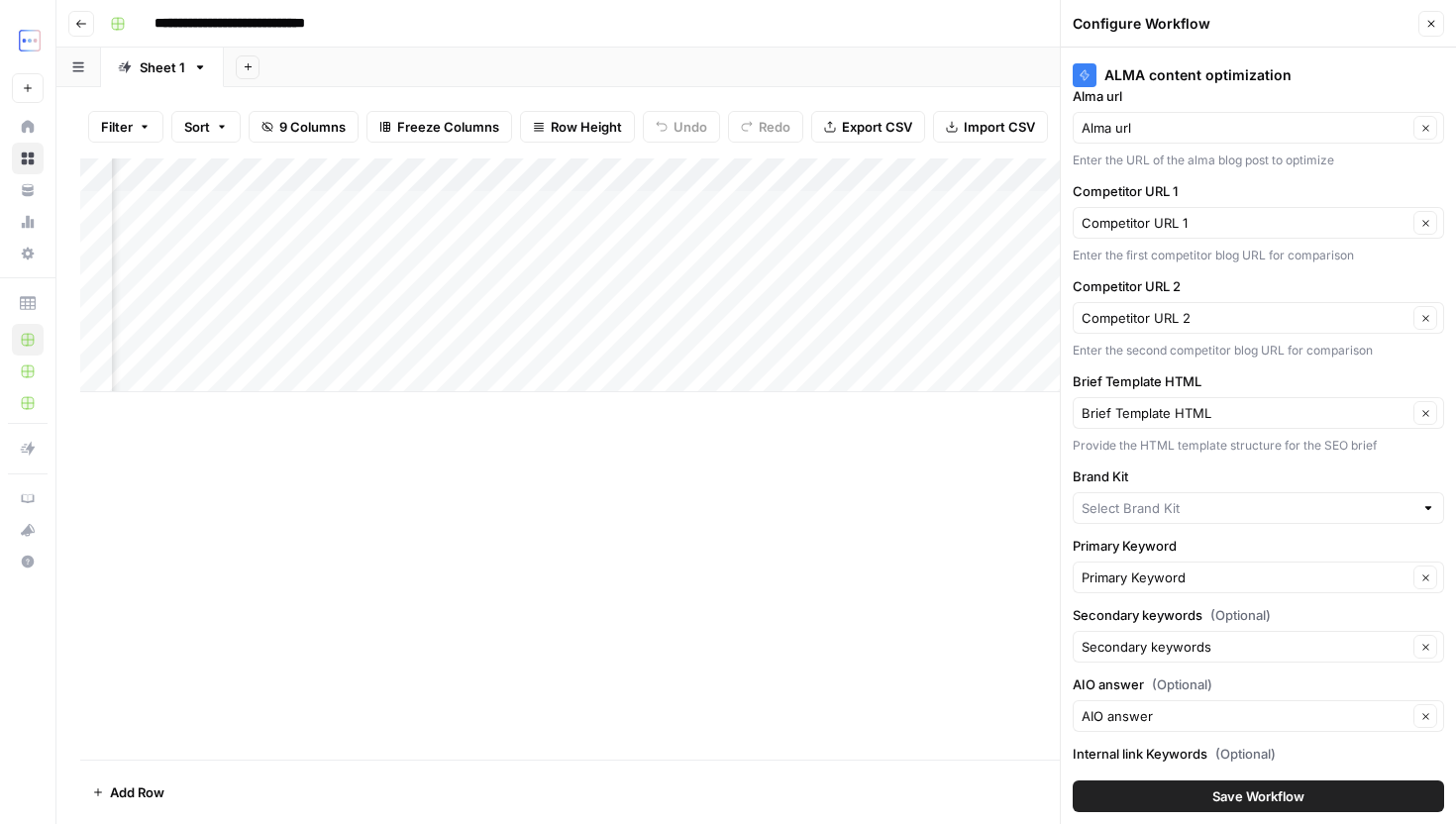 scroll, scrollTop: 26, scrollLeft: 0, axis: vertical 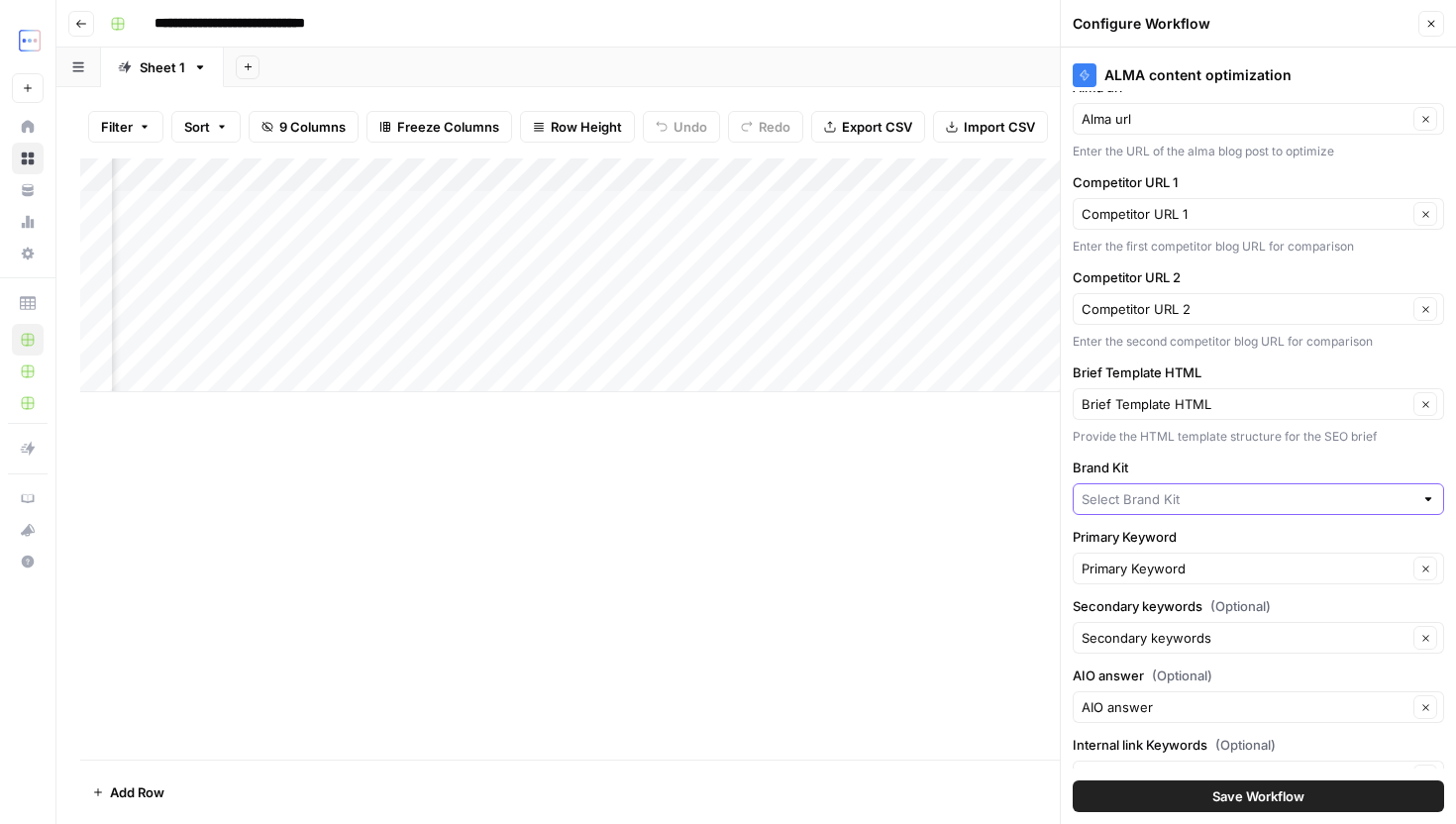 click on "Brand Kit" at bounding box center (1247, 499) 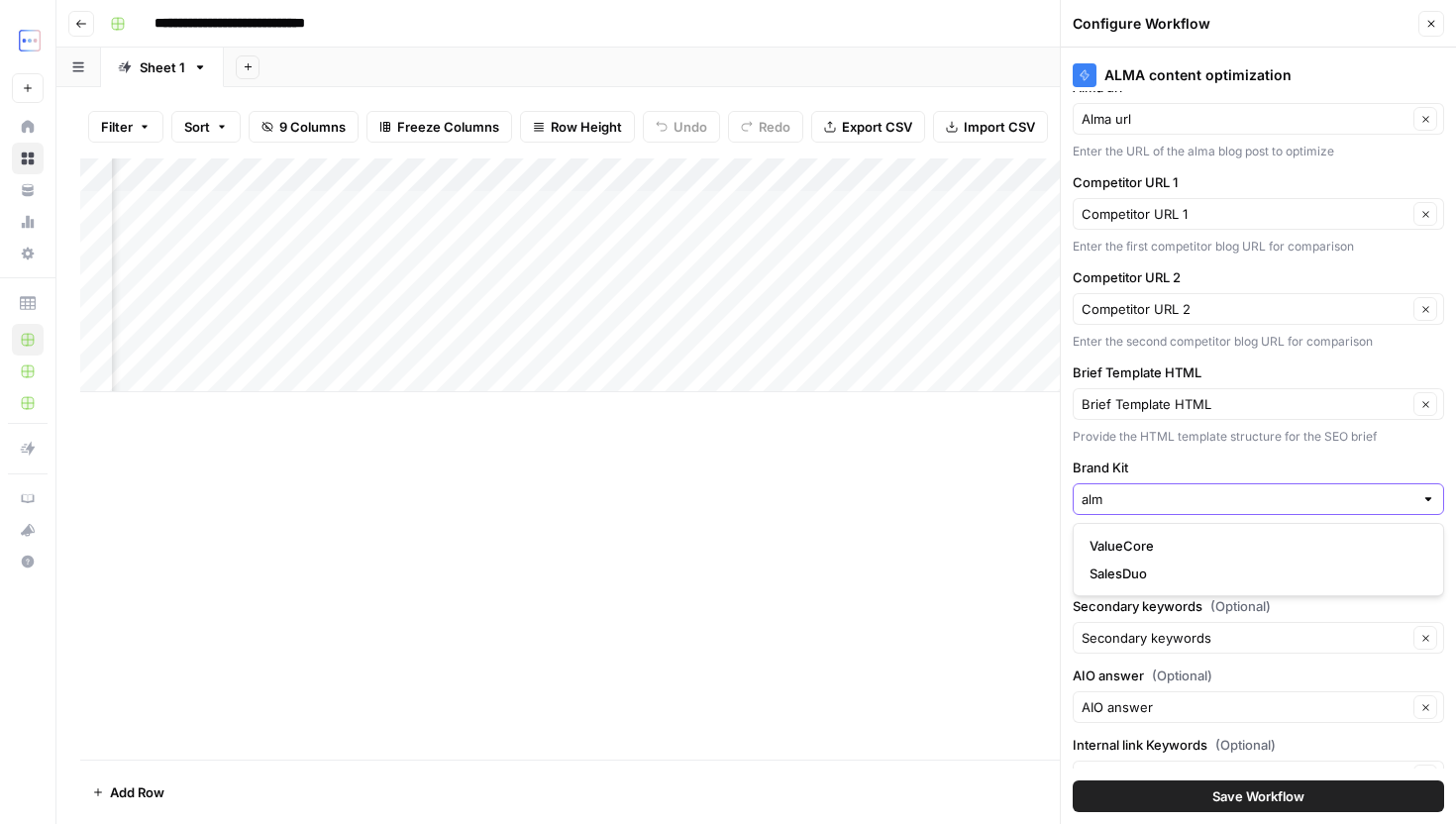 type on "alma" 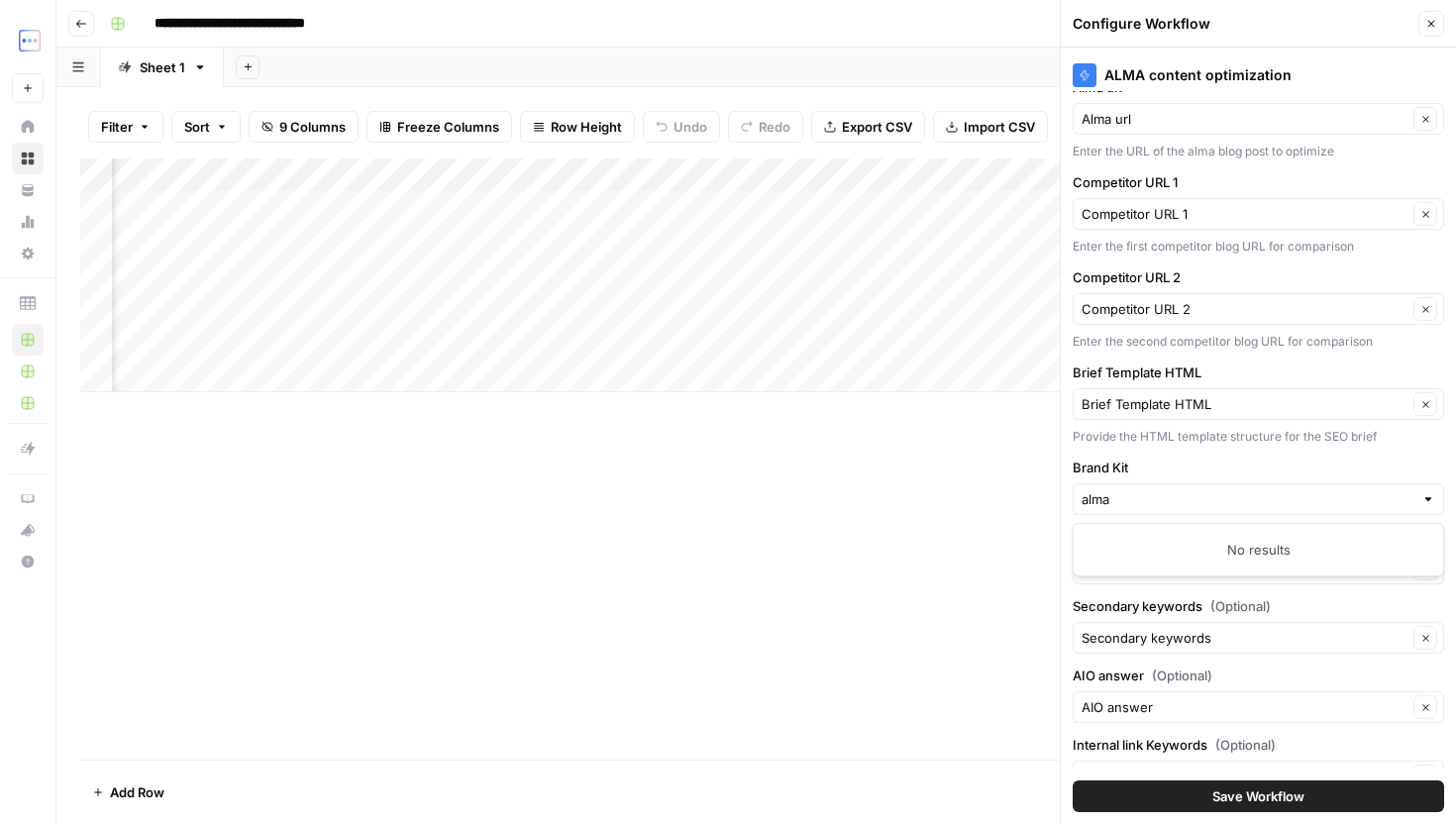 type 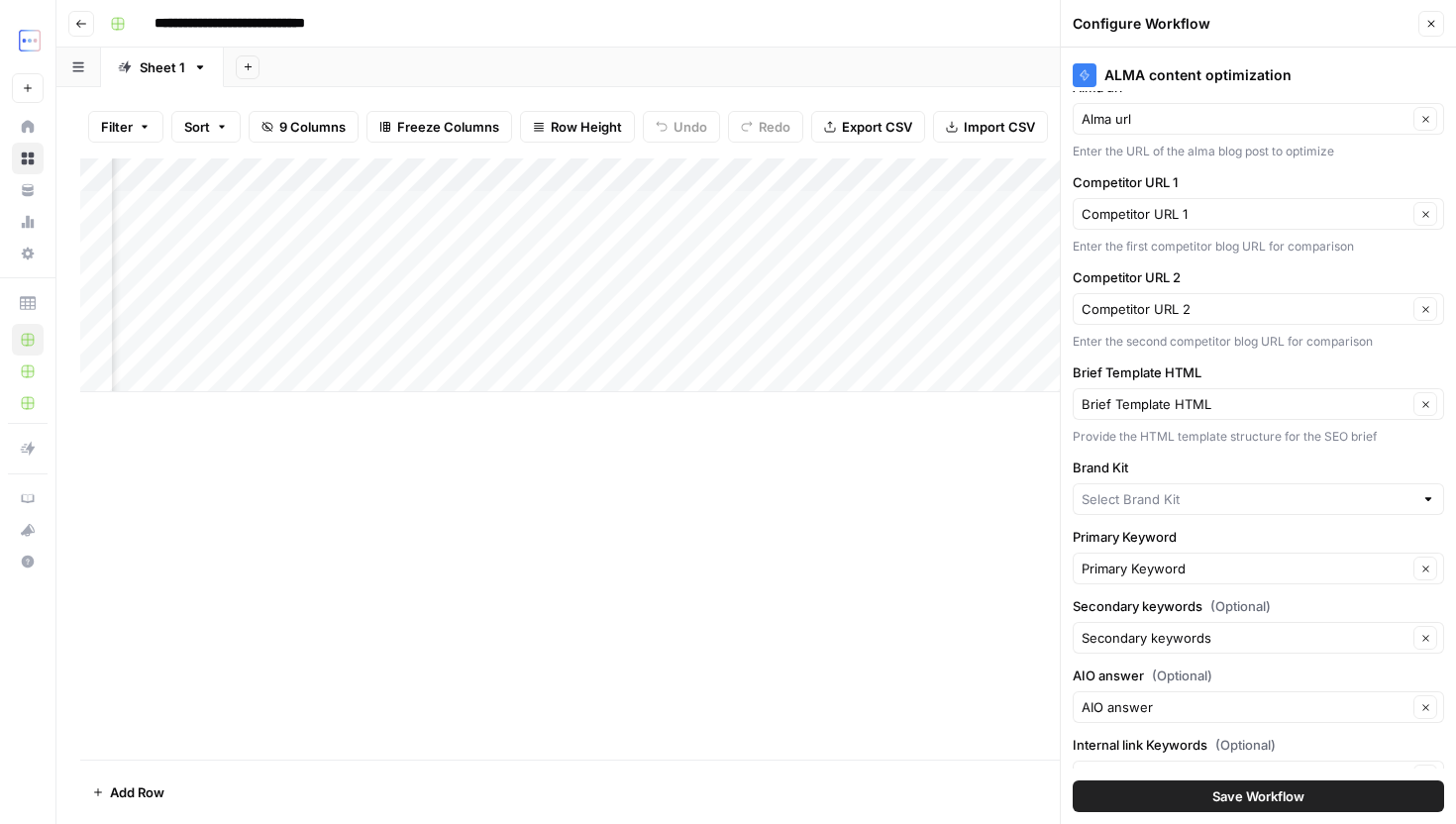 click on "Brand Kit" at bounding box center (1258, 467) 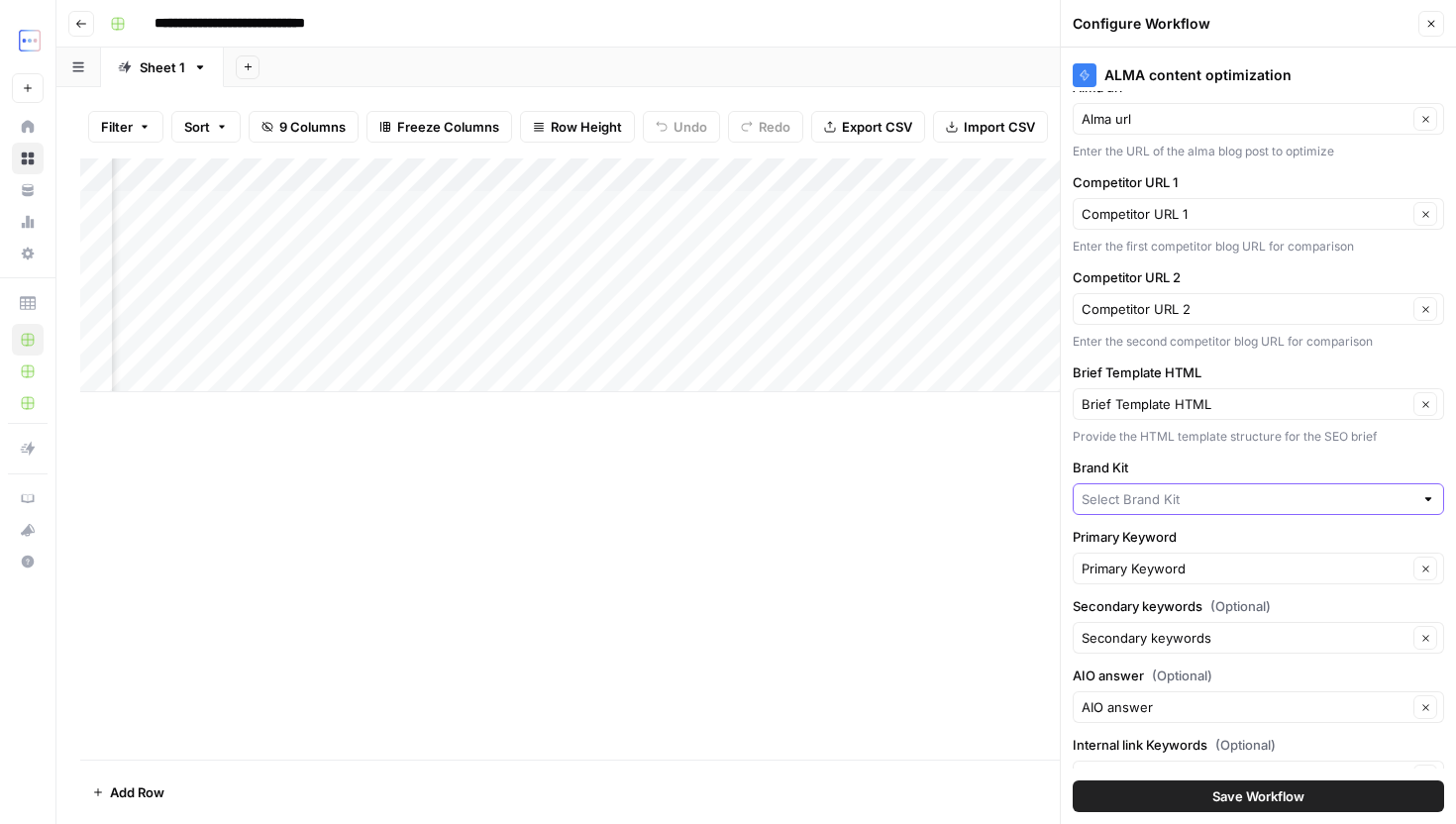 click on "Brand Kit" at bounding box center [1247, 499] 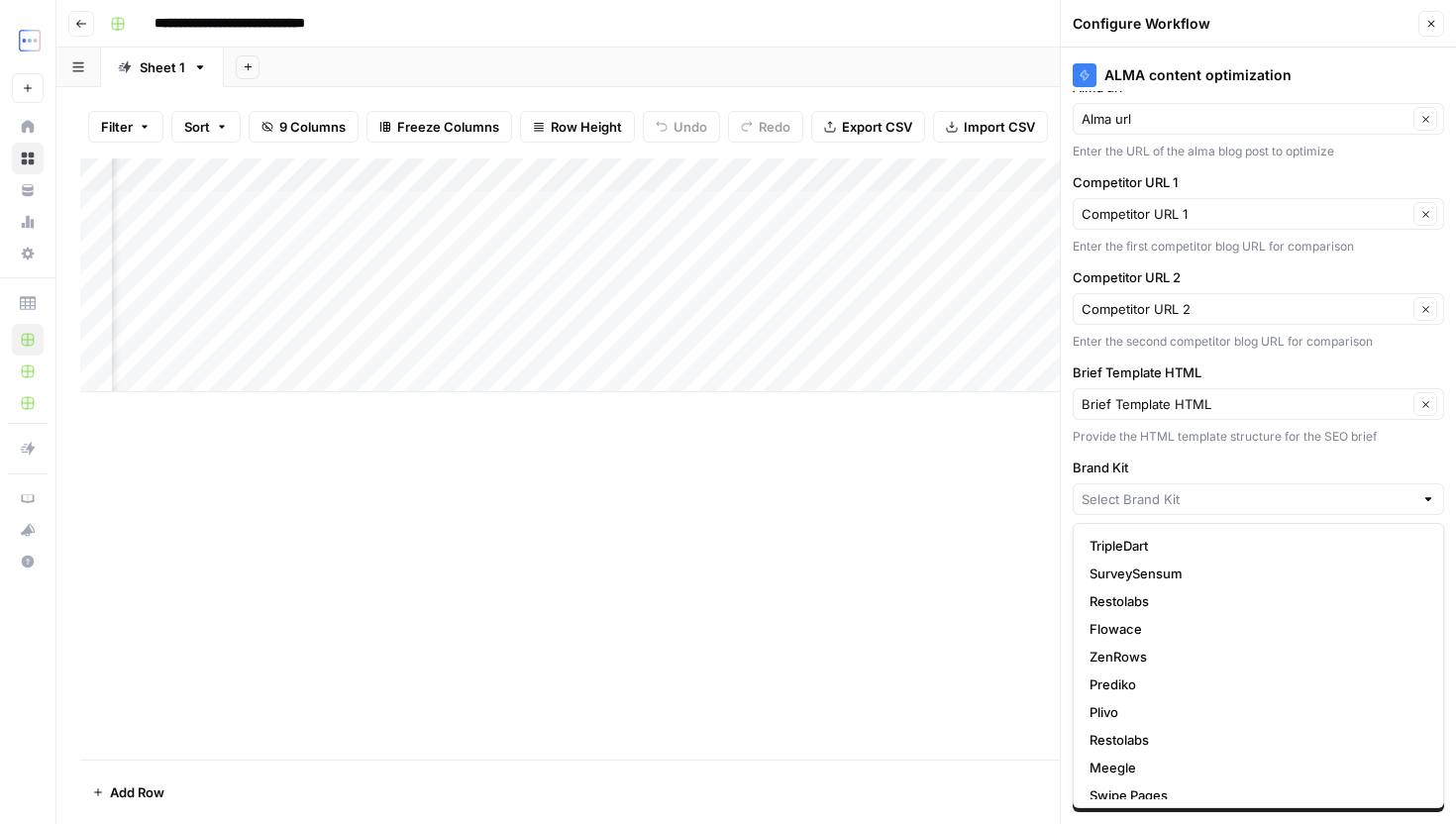 click on "Brand Kit" at bounding box center (1258, 467) 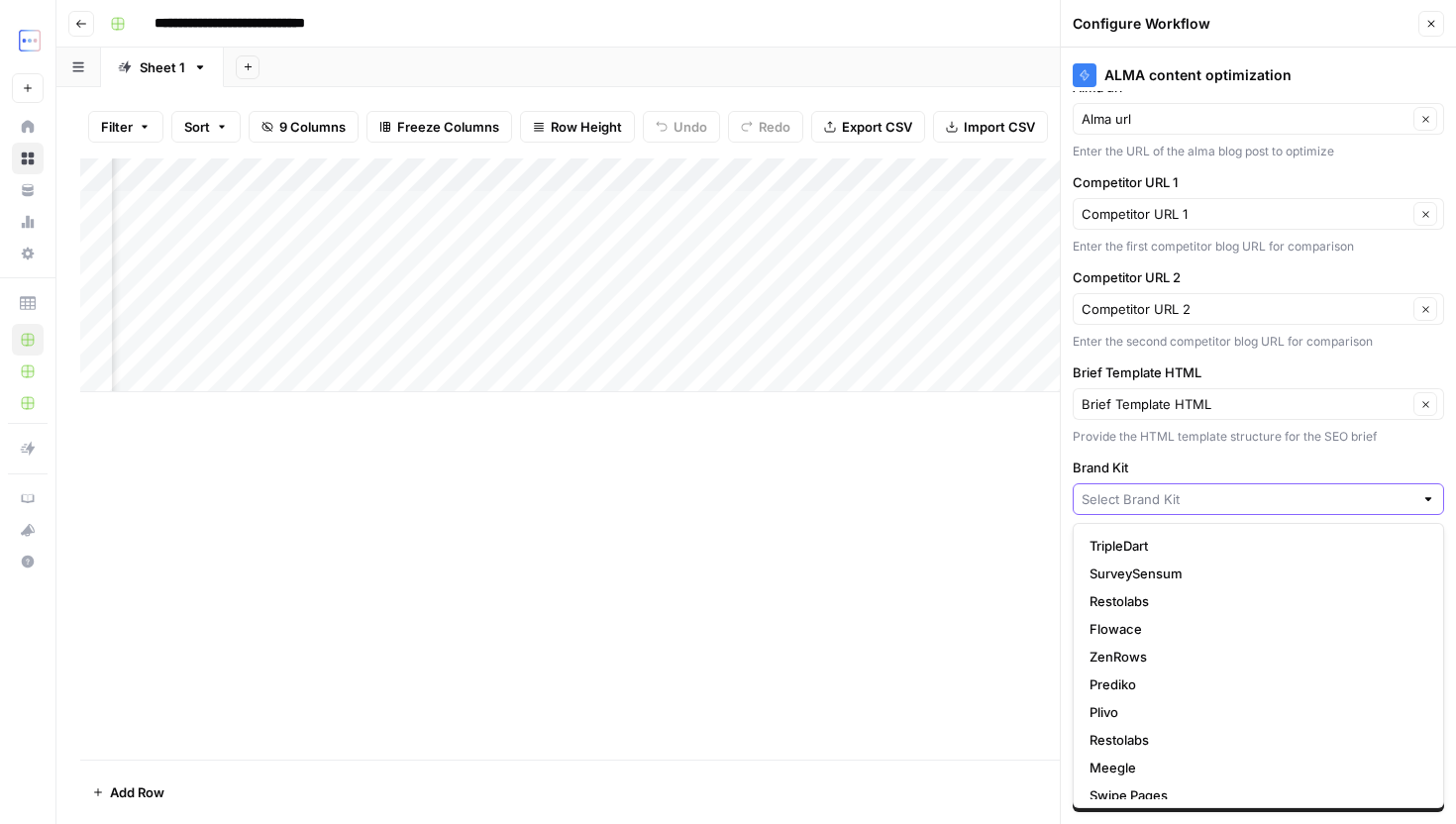 click on "Brand Kit" at bounding box center [1247, 499] 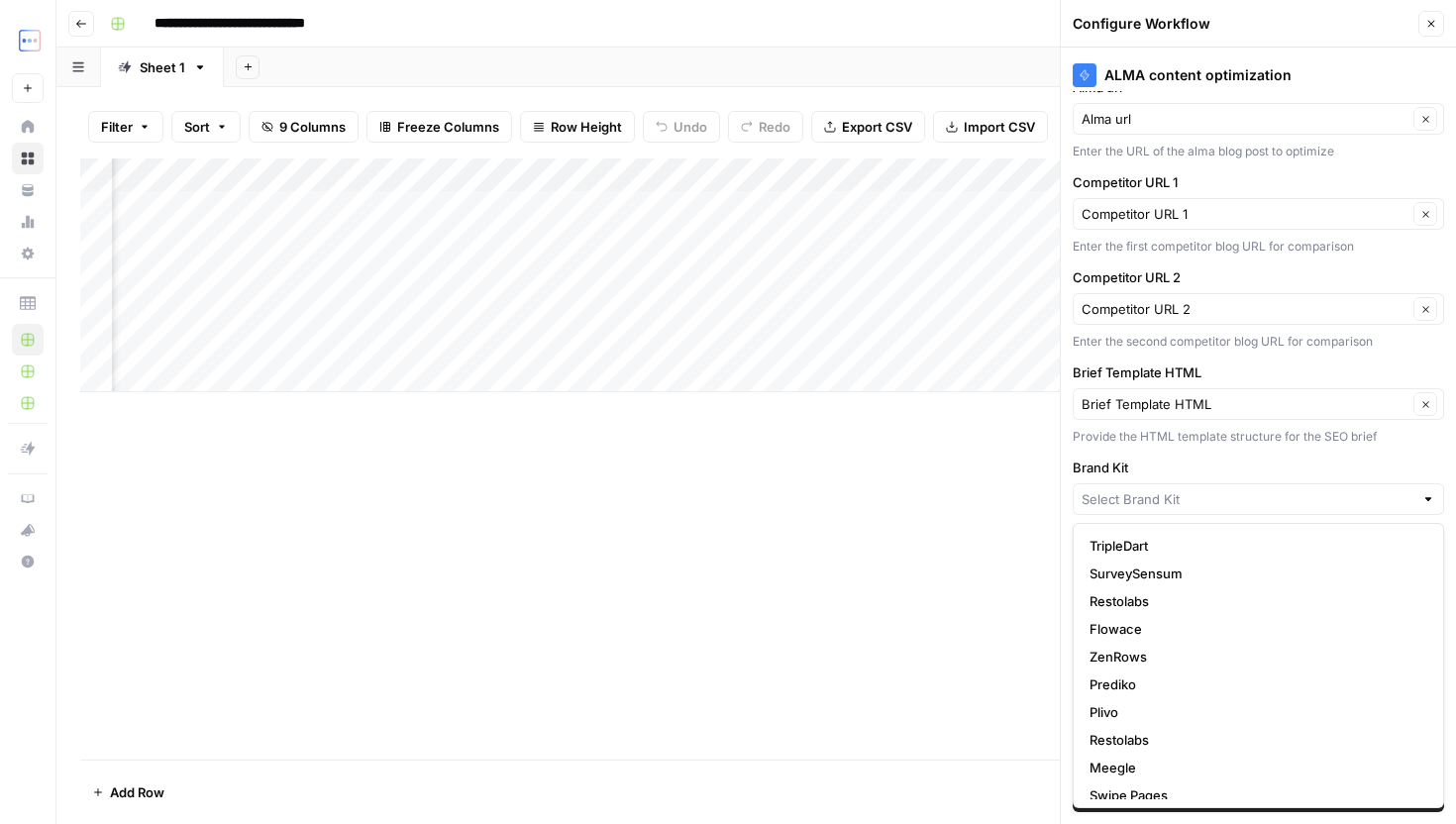 click on "ALMA content optimization Alma url Alma url Clear Enter the URL of the alma blog post to optimize Competitor URL 1 Competitor URL 1 Clear Enter the first competitor blog URL for comparison Competitor URL 2 Competitor URL 2 Clear Enter the second competitor blog URL for comparison Brief Template HTML Brief Template HTML Clear Provide the HTML template structure for the SEO brief Brand Kit Primary Keyword Primary Keyword Clear Secondary keywords   (Optional) Secondary keywords Clear AIO answer   (Optional) AIO answer Clear Internal link Keywords   (Optional) Internal link Keywords Clear Show  Advanced Settings Save Workflow" at bounding box center [1258, 436] 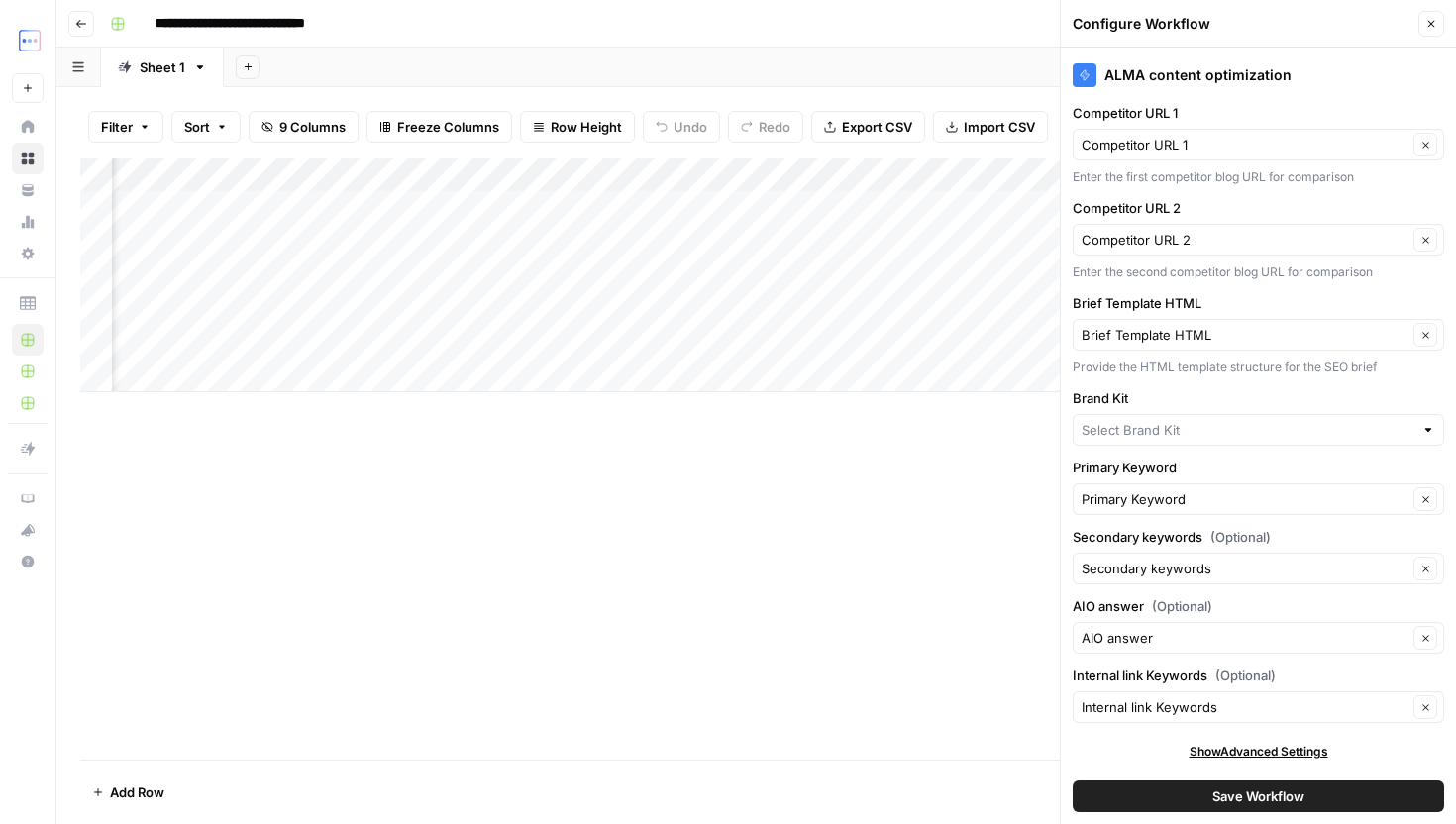 scroll, scrollTop: 42, scrollLeft: 0, axis: vertical 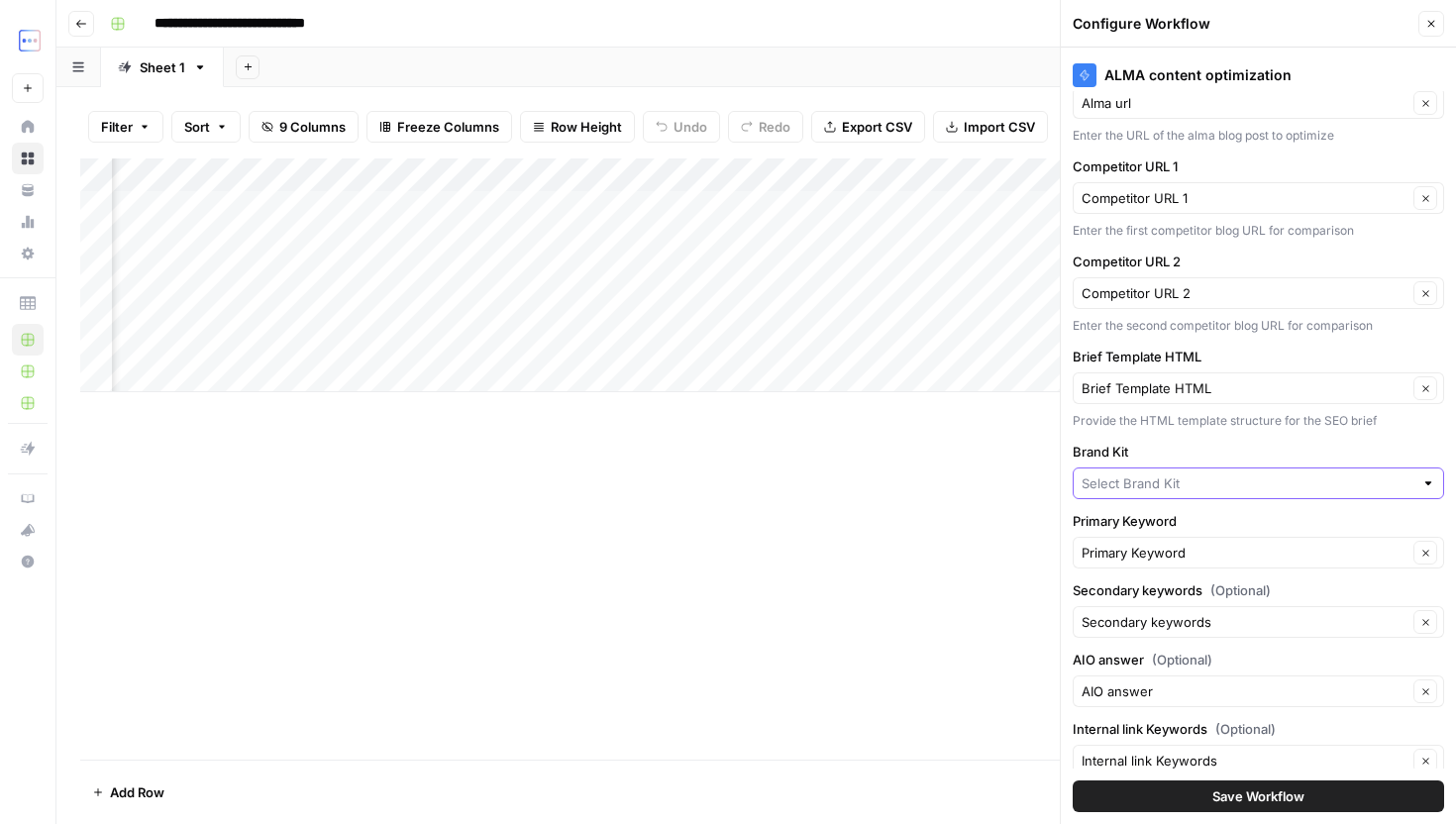 click on "Brand Kit" at bounding box center (1247, 483) 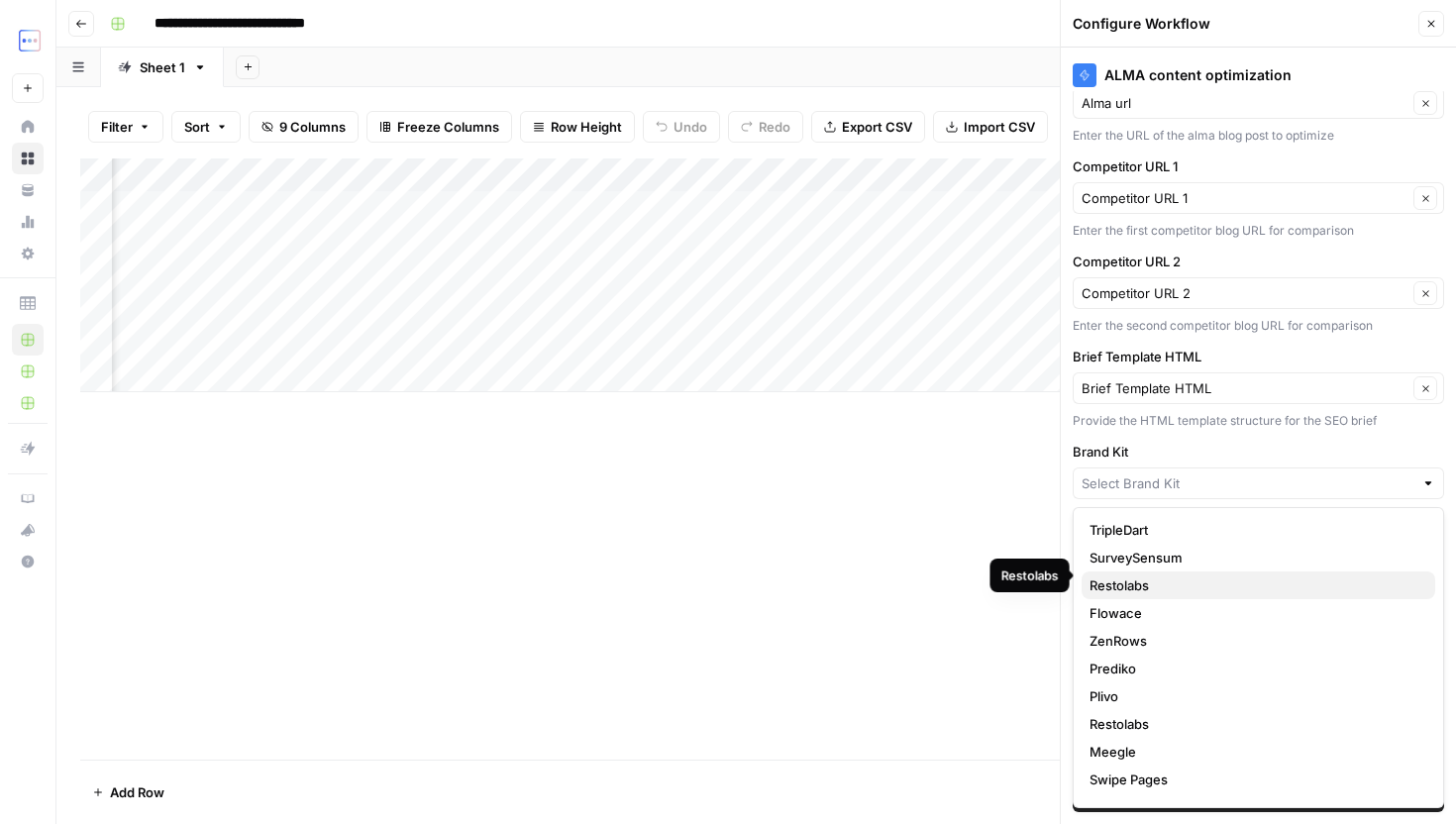 scroll, scrollTop: 15, scrollLeft: 0, axis: vertical 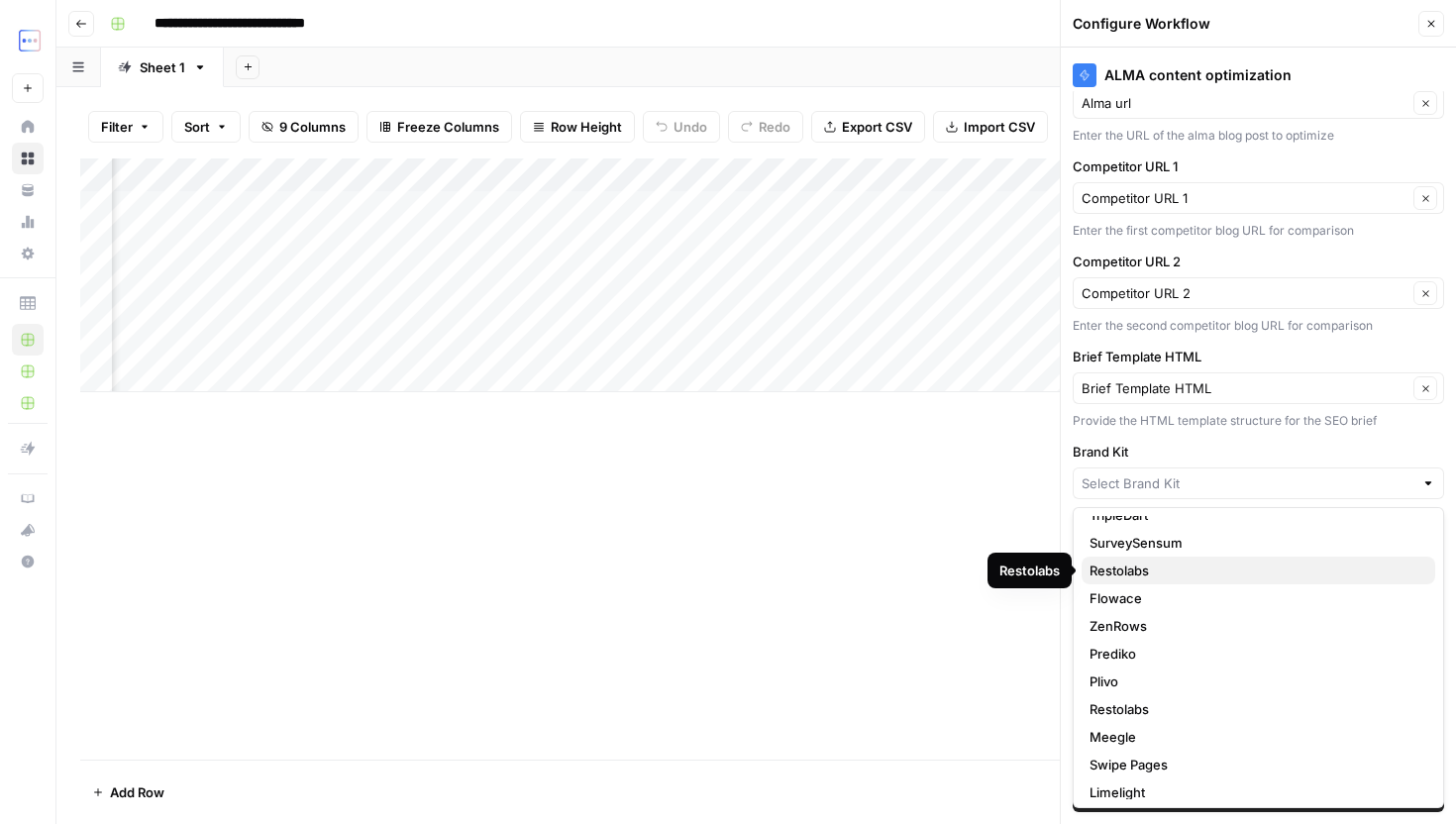 type 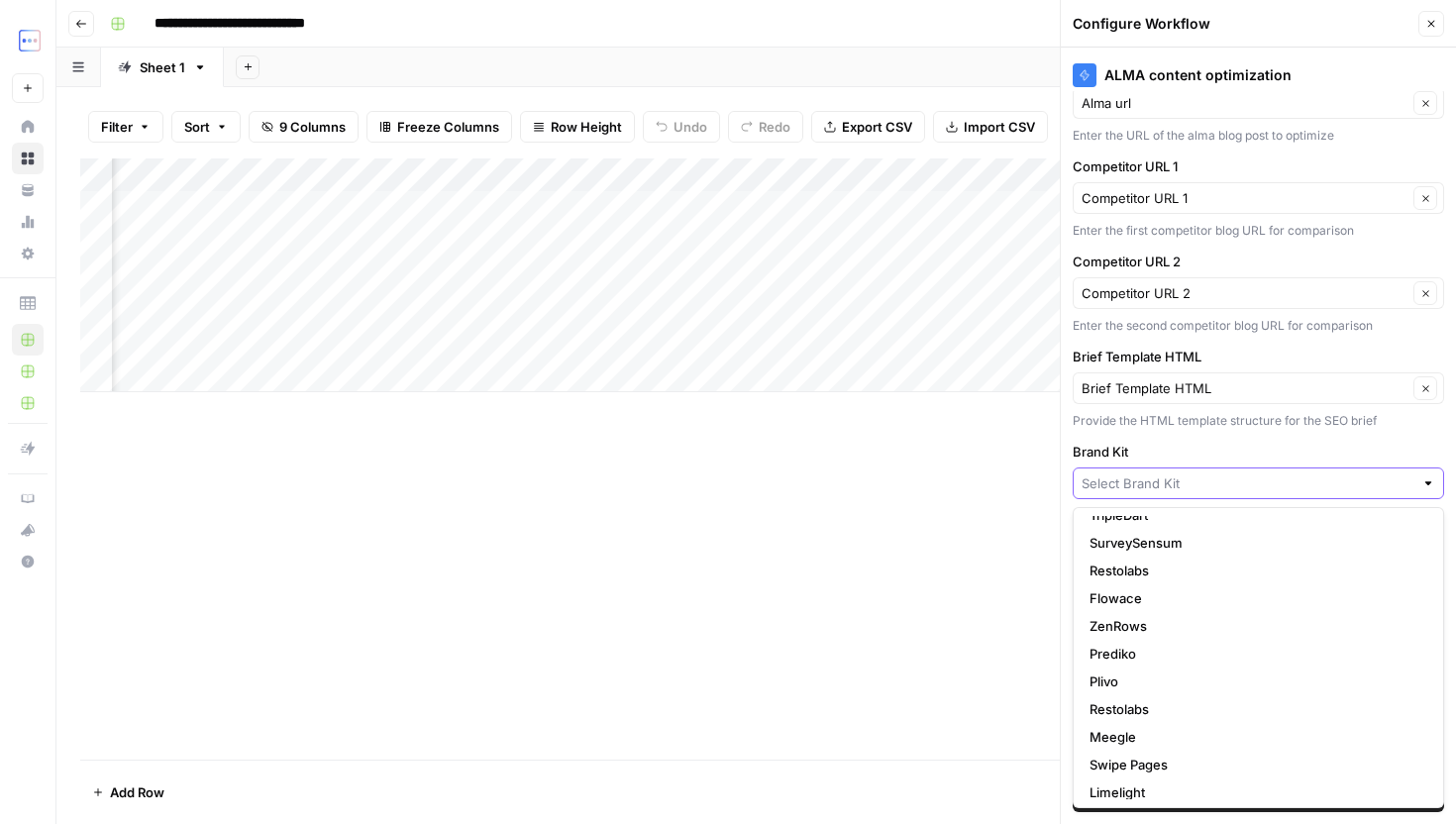 click on "Brand Kit" at bounding box center (1247, 483) 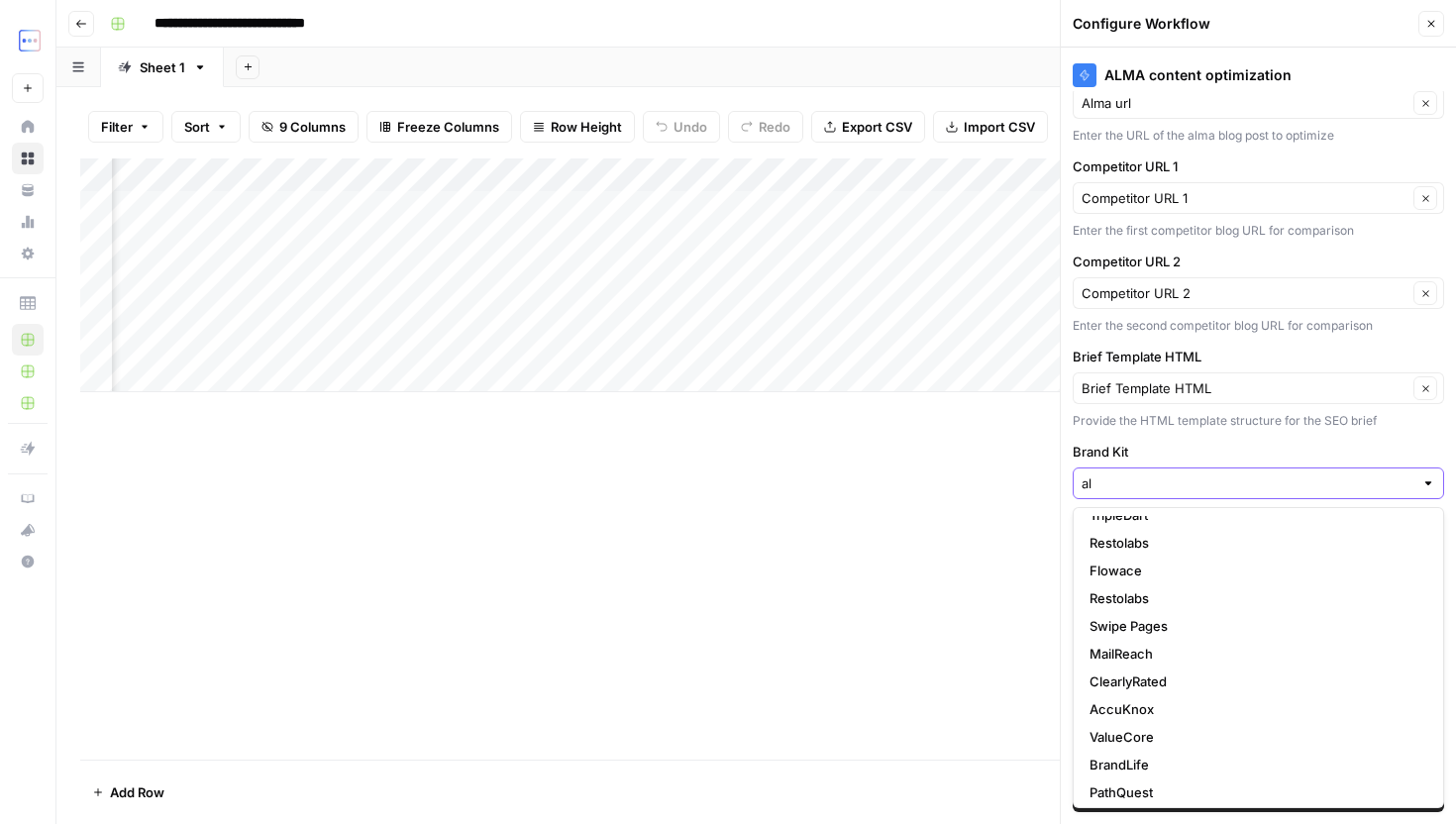 scroll, scrollTop: 0, scrollLeft: 0, axis: both 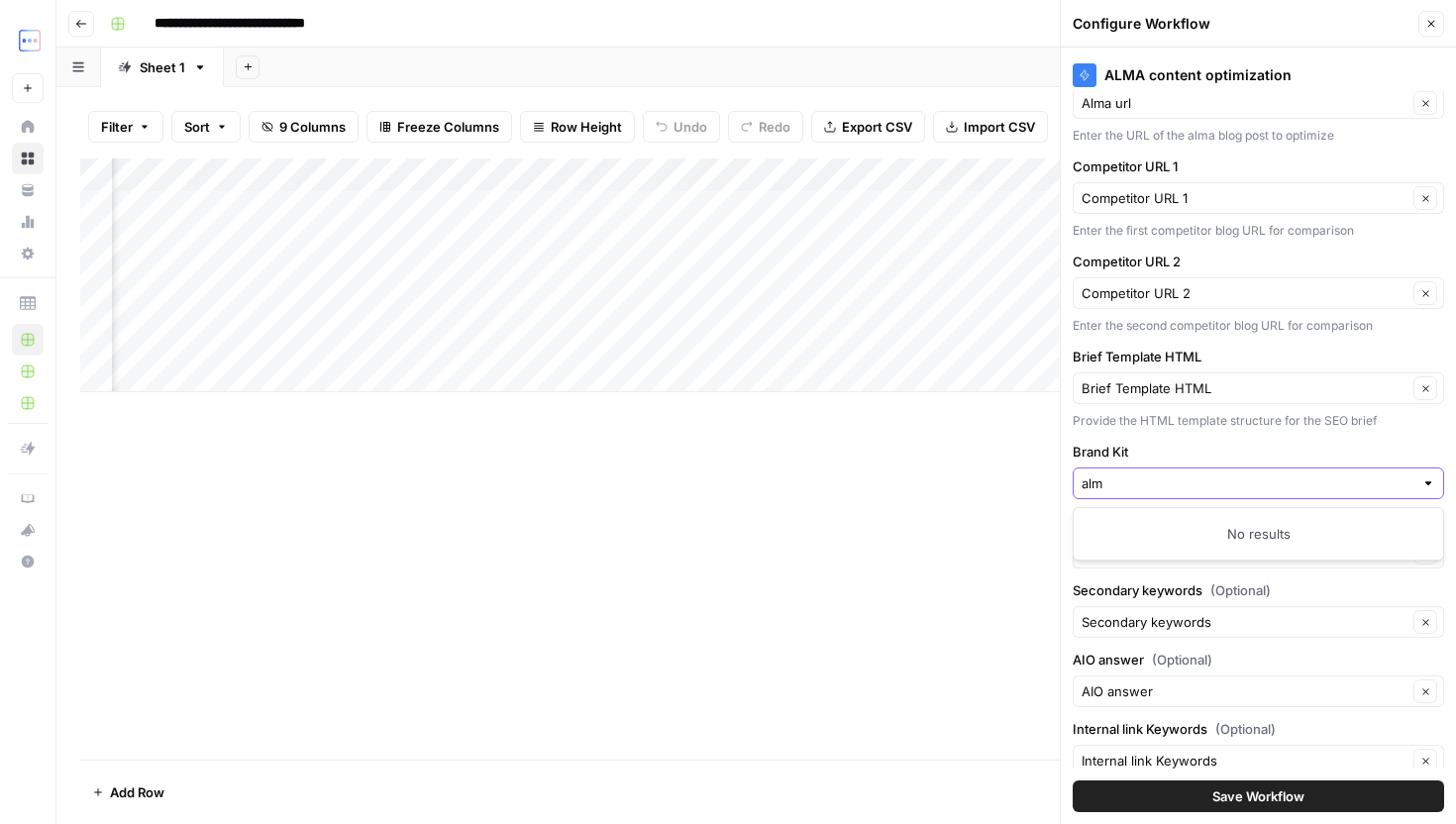 type on "alma" 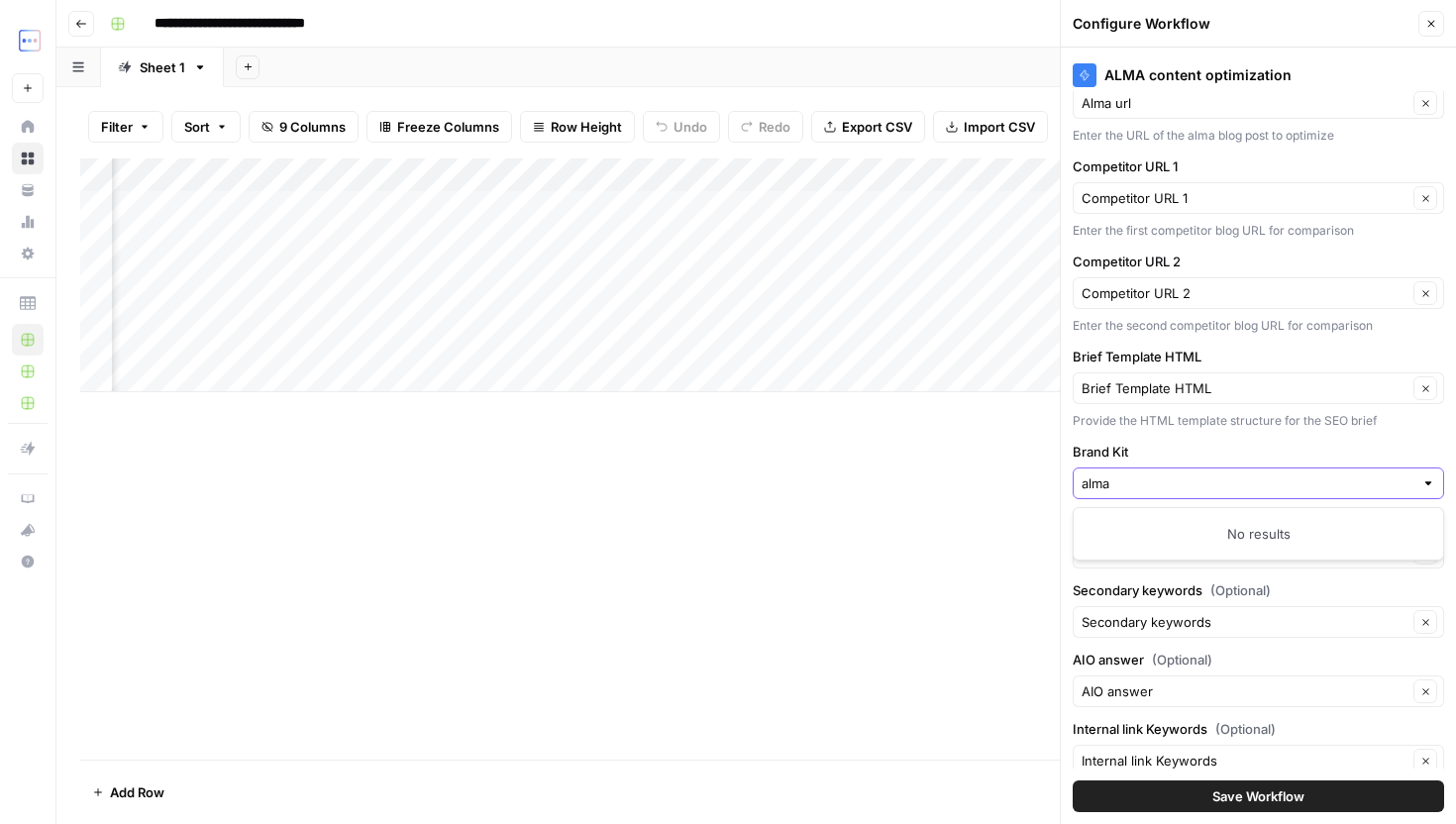 type 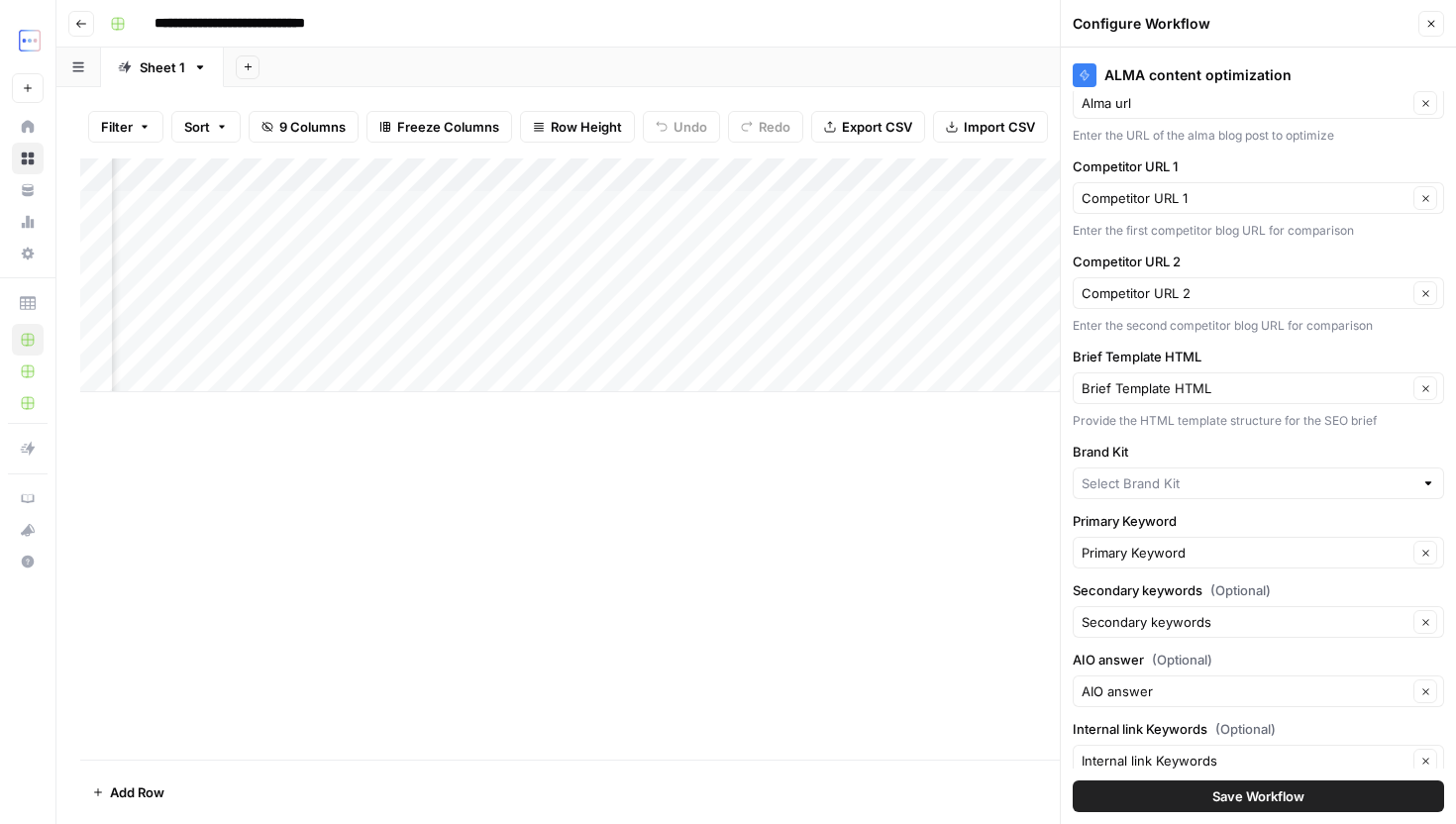click on "Brand Kit" at bounding box center (1258, 452) 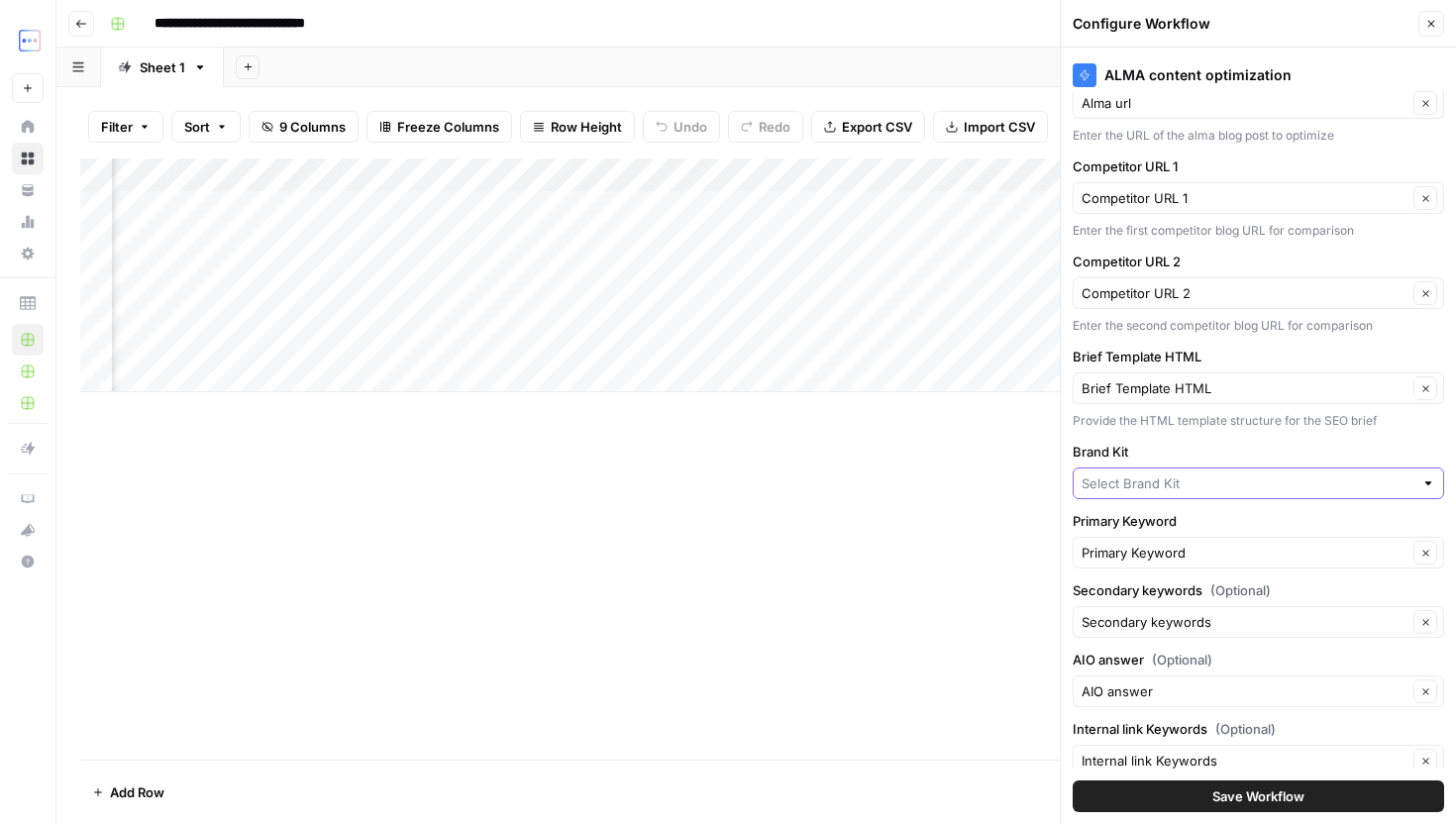 click on "Brand Kit" at bounding box center [1247, 483] 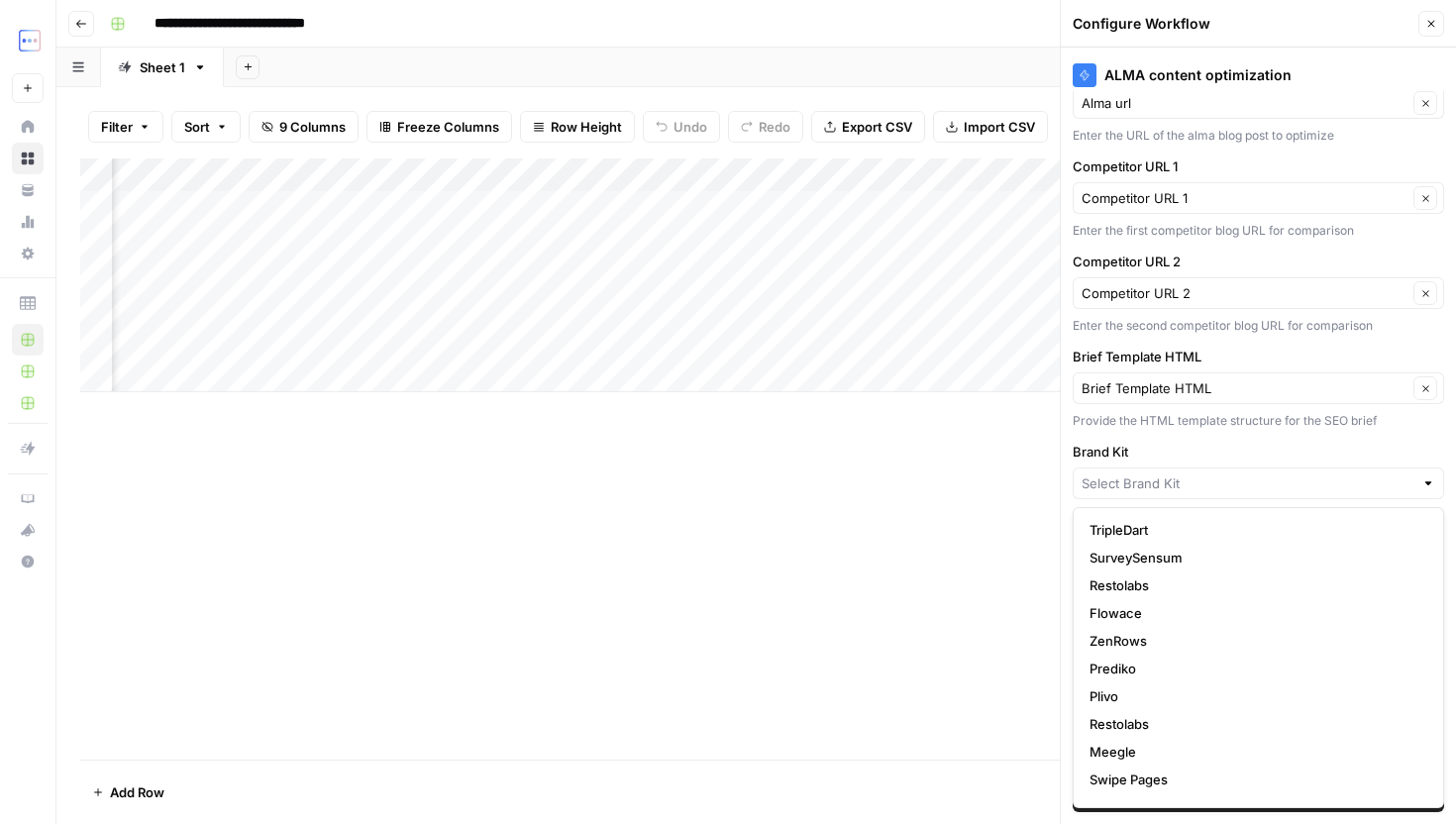 scroll, scrollTop: 0, scrollLeft: 0, axis: both 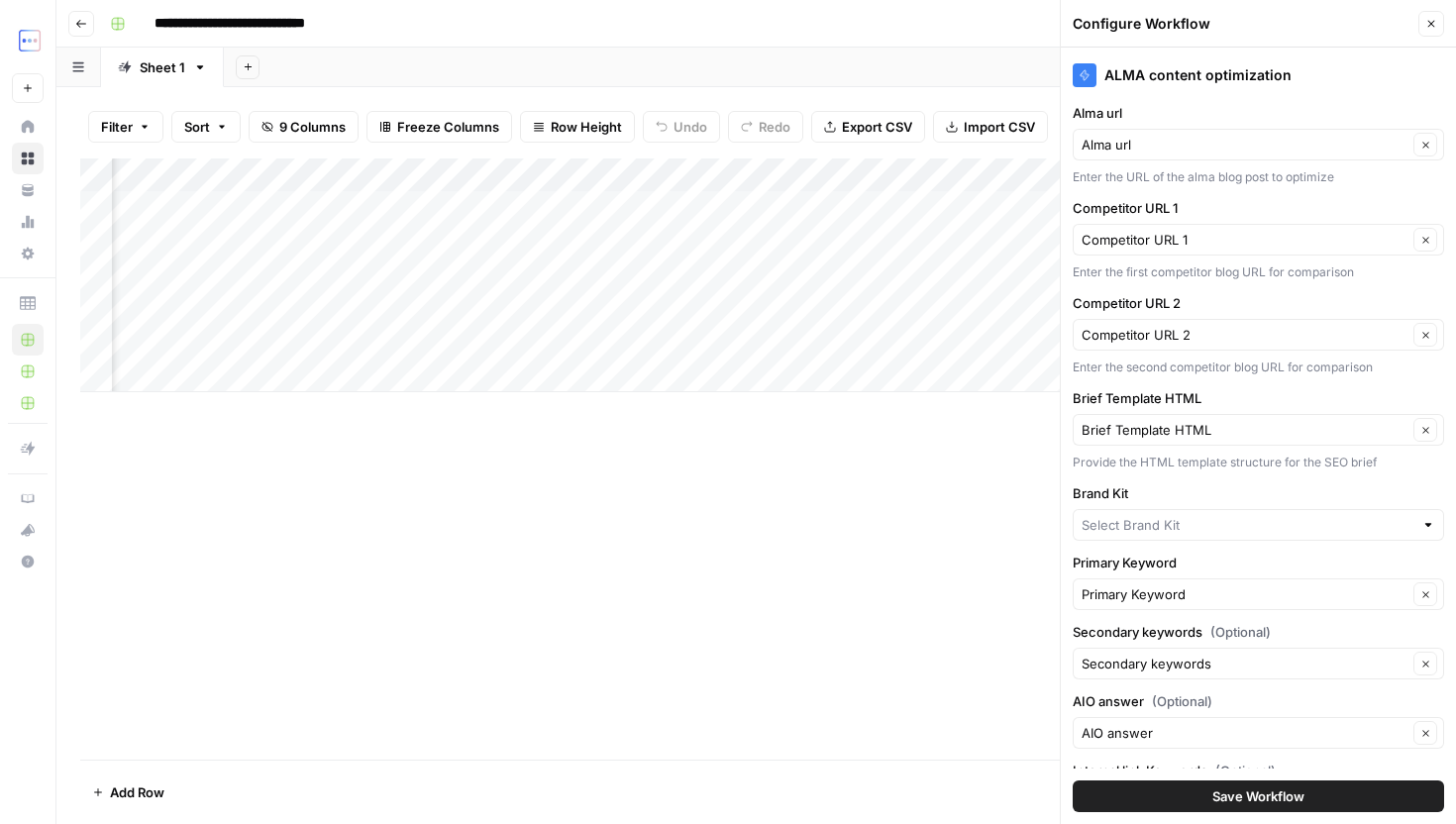 click 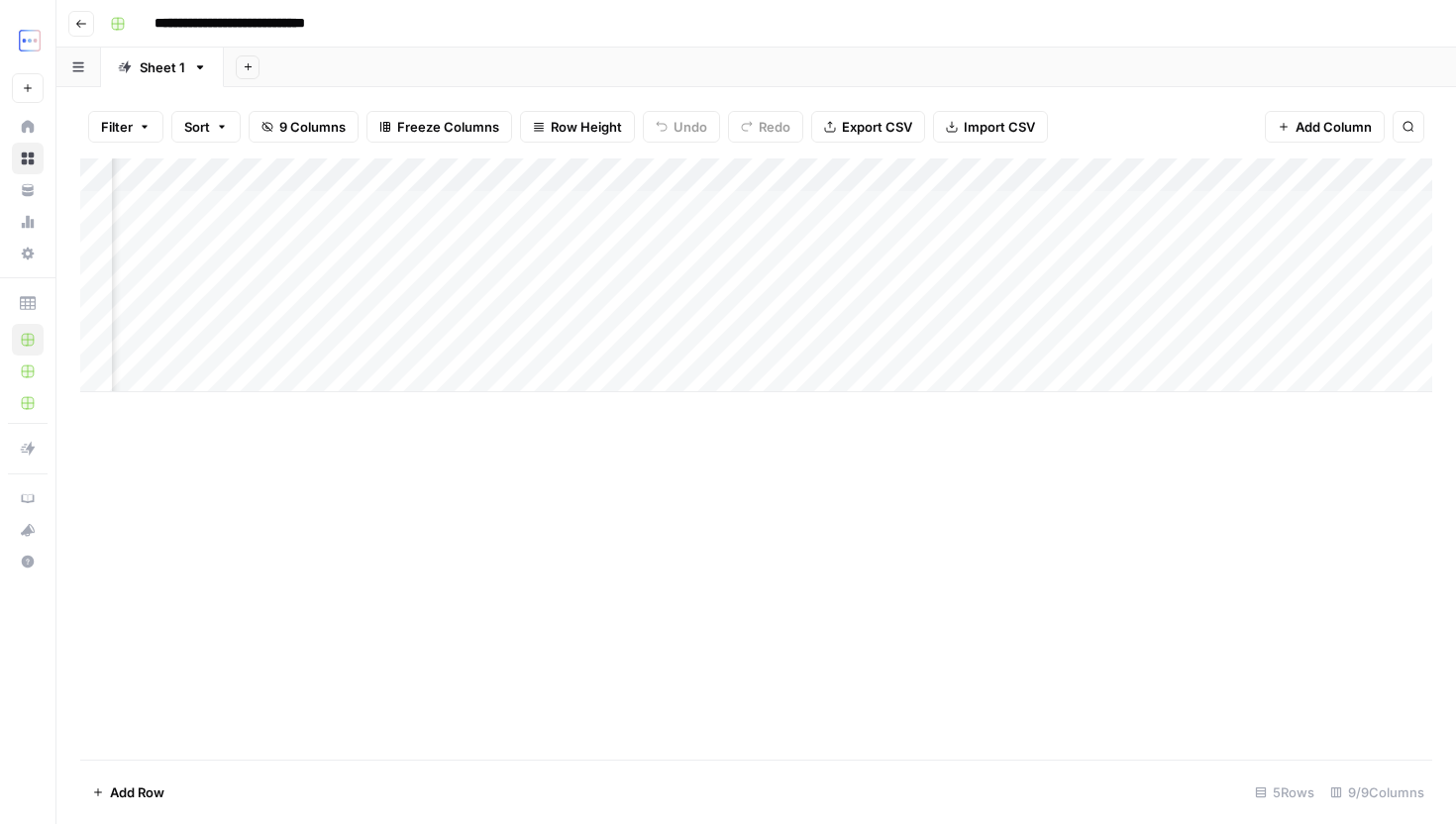 scroll, scrollTop: 0, scrollLeft: 395, axis: horizontal 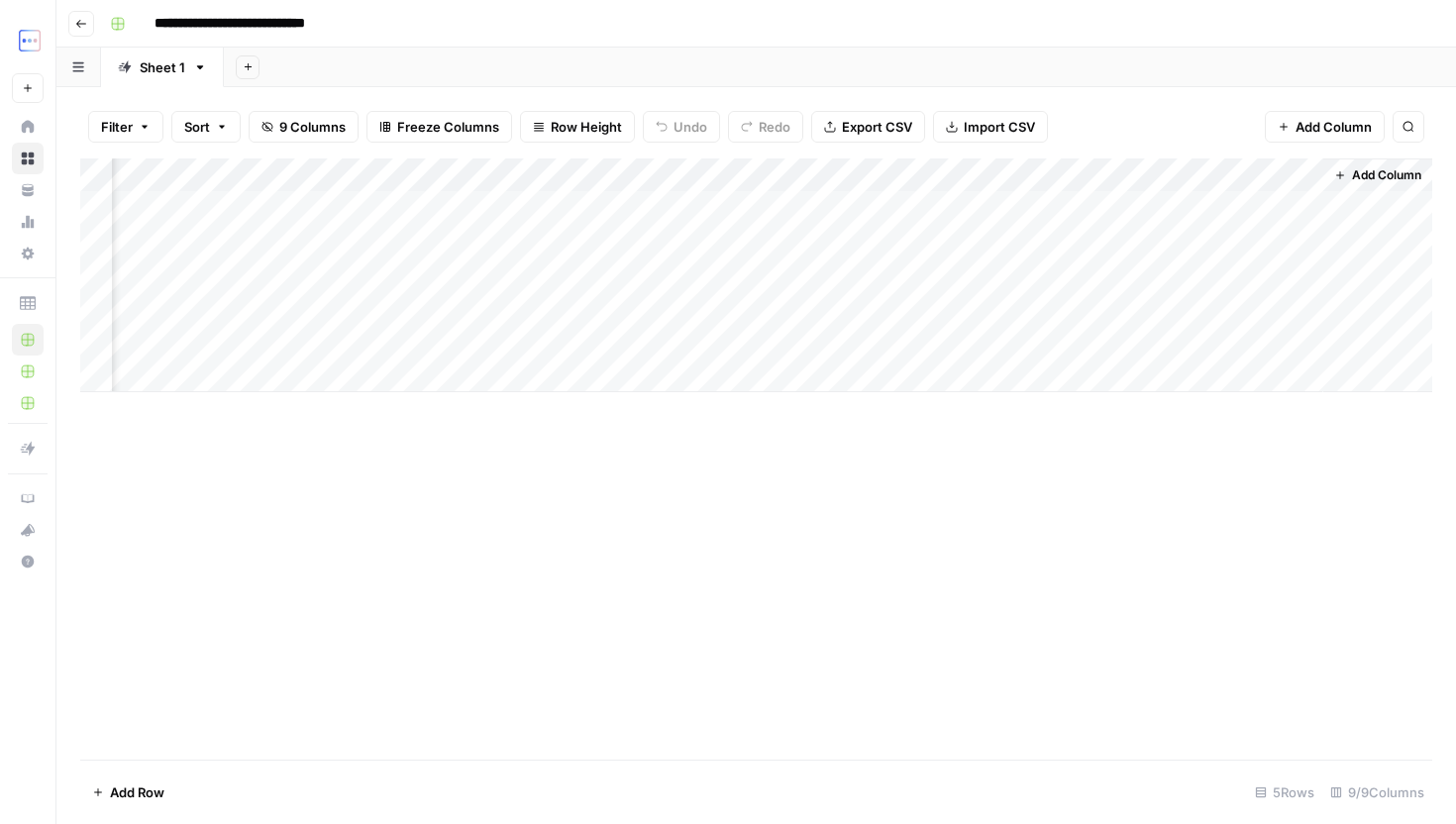 click on "Add Column" at bounding box center [756, 275] 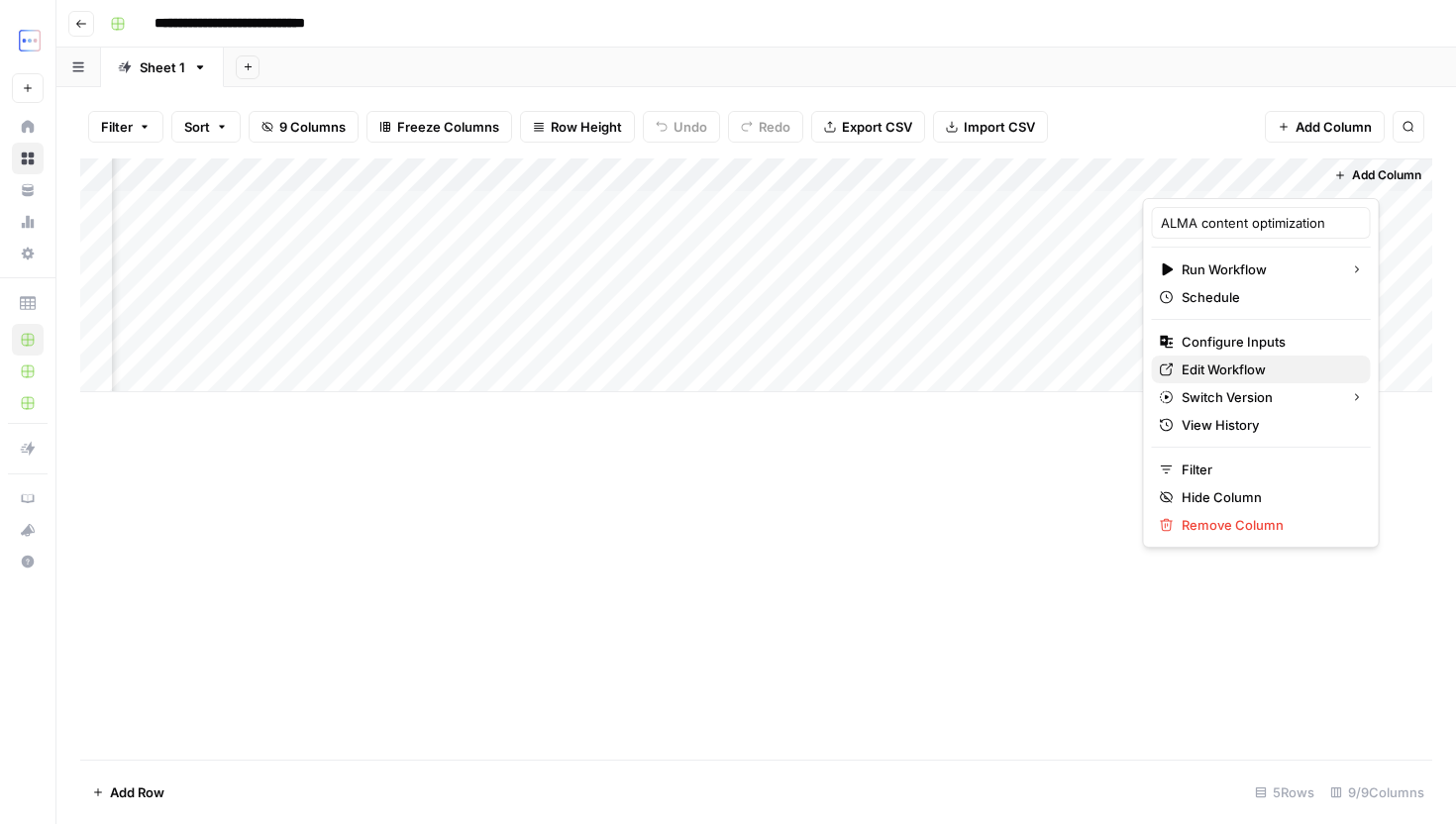 click on "Edit Workflow" at bounding box center (1268, 369) 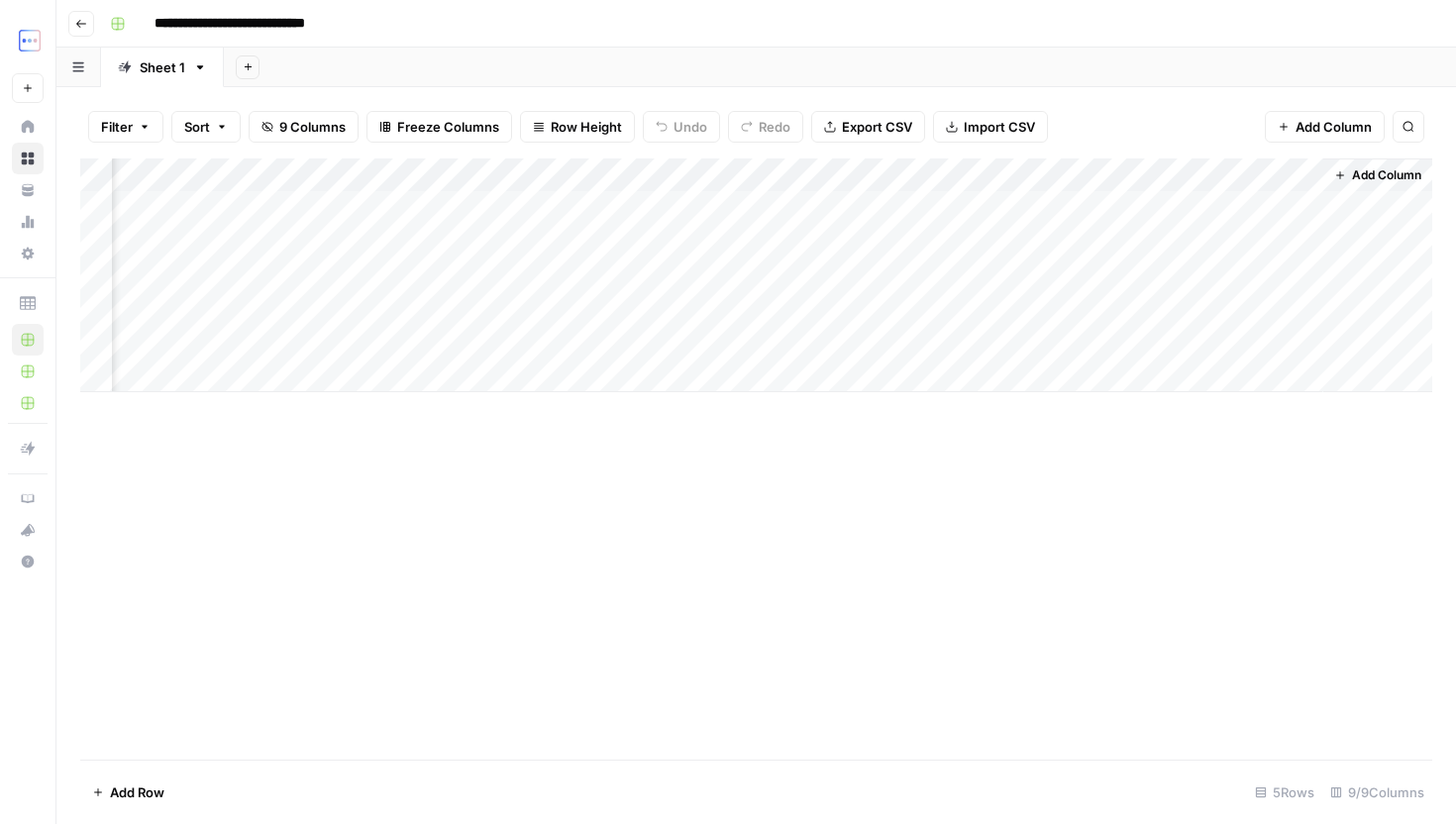 click on "Go back" at bounding box center (81, 24) 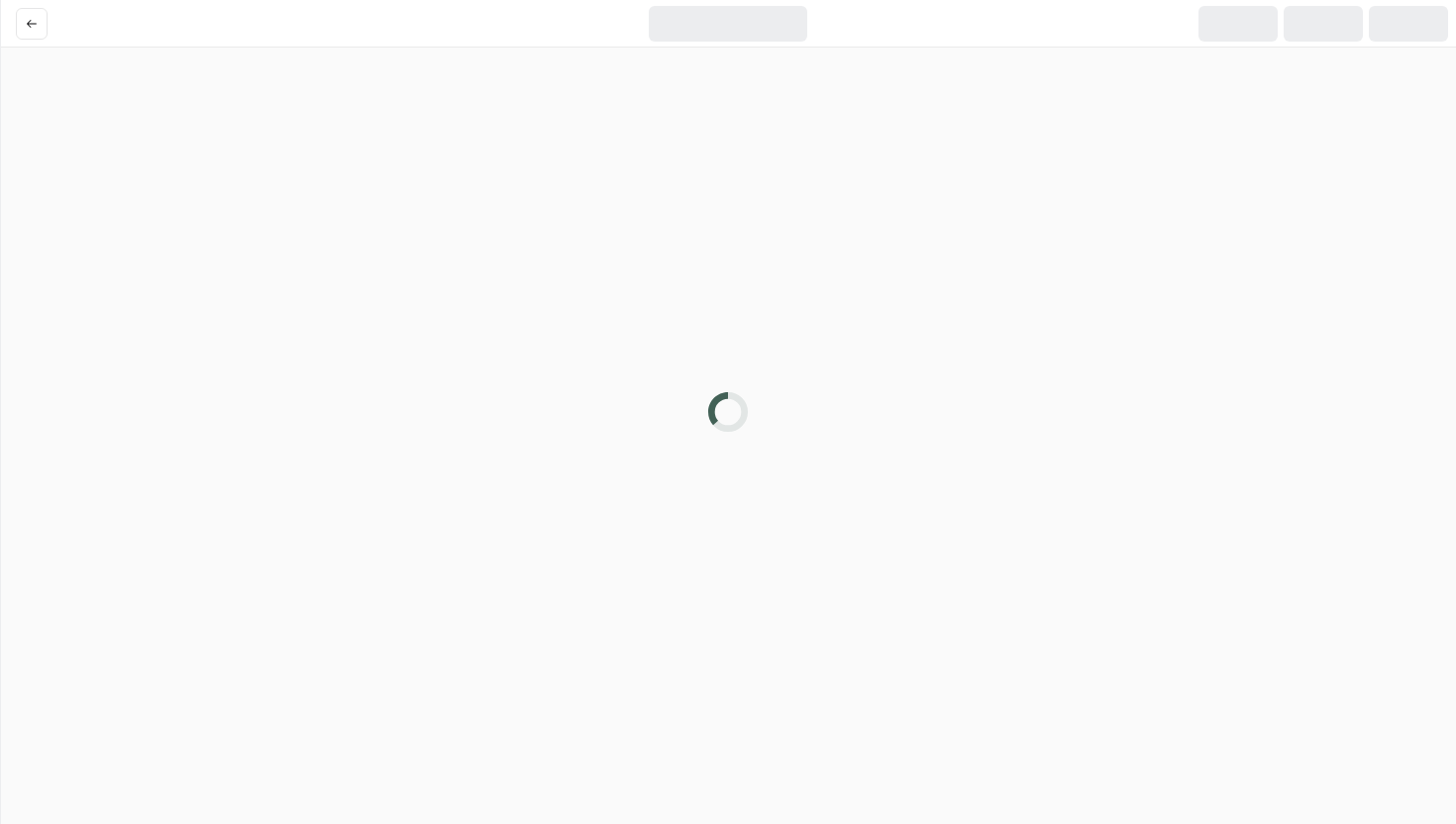 scroll, scrollTop: 0, scrollLeft: 0, axis: both 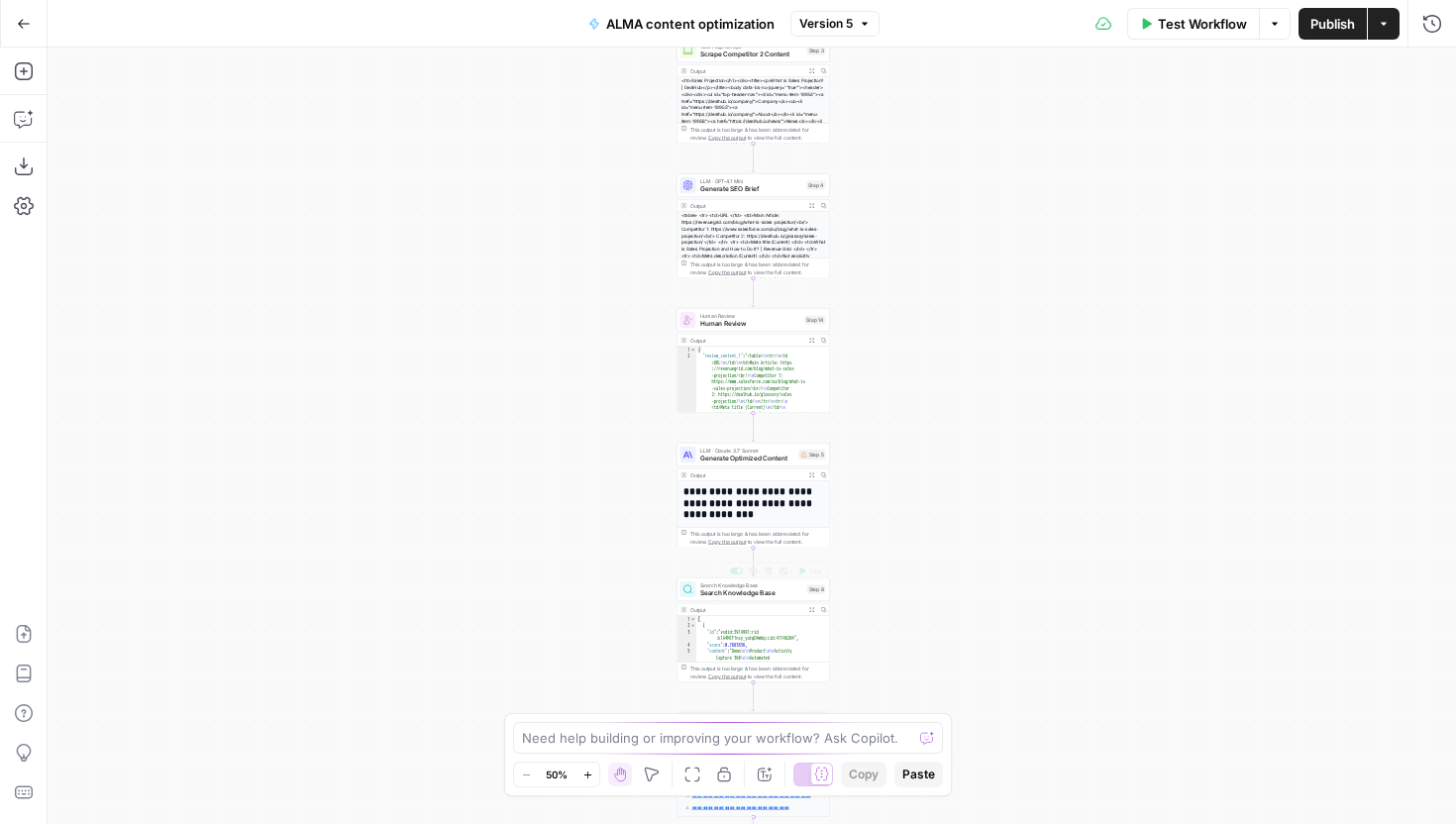 click on "Search Knowledge Base" at bounding box center (752, 593) 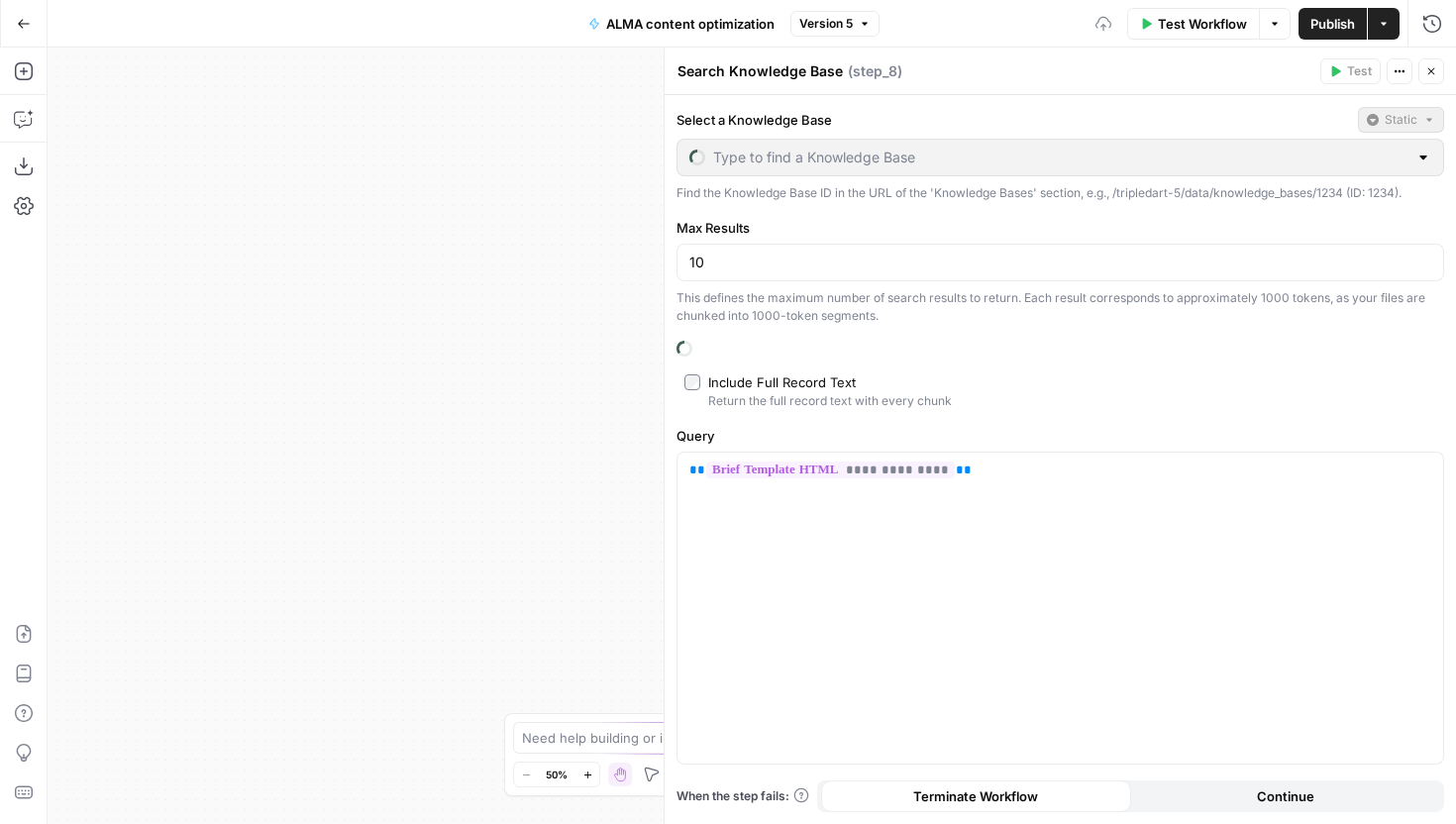 type on "Revenuegrid" 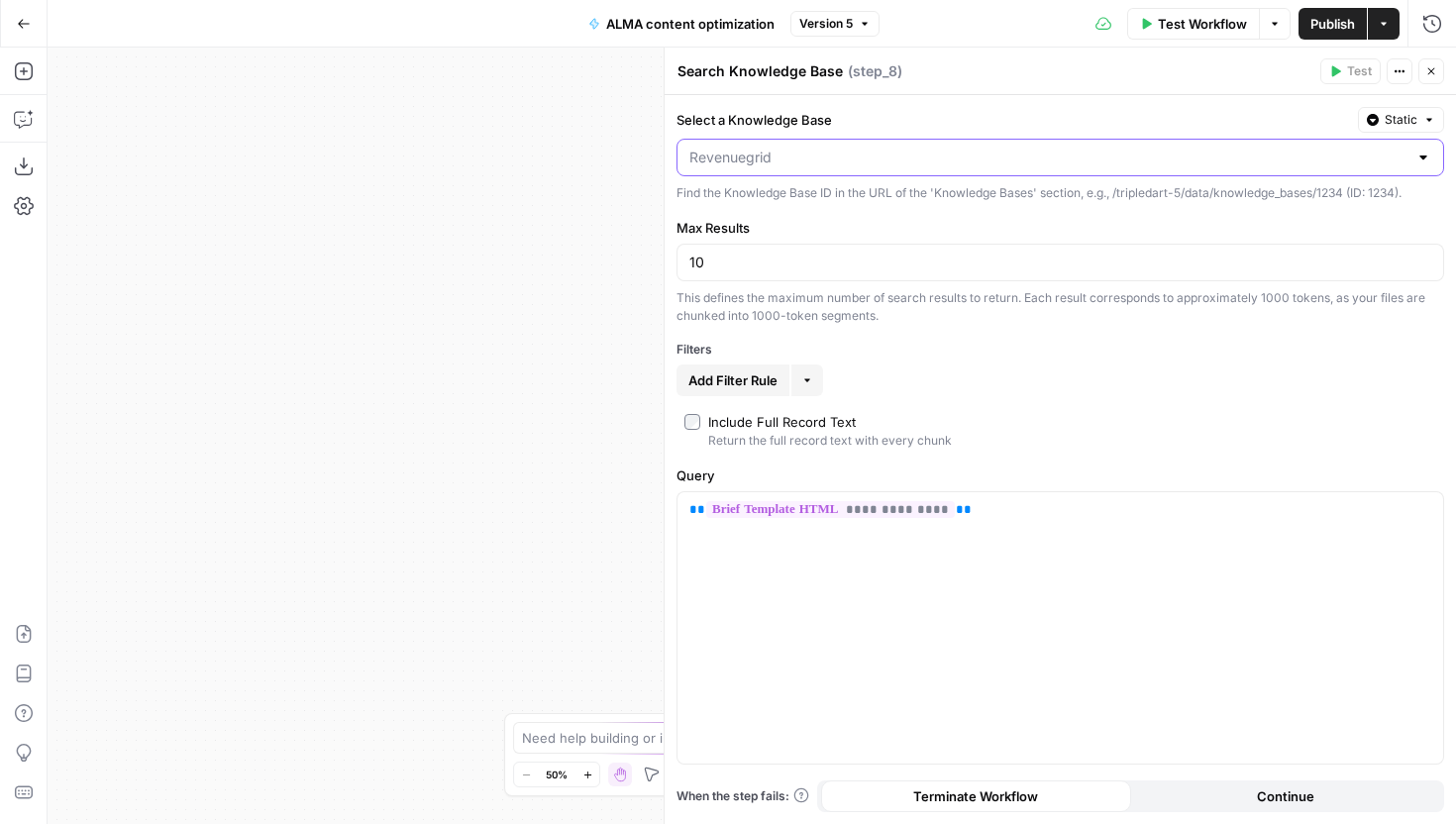 click on "Select a Knowledge Base" at bounding box center (1048, 157) 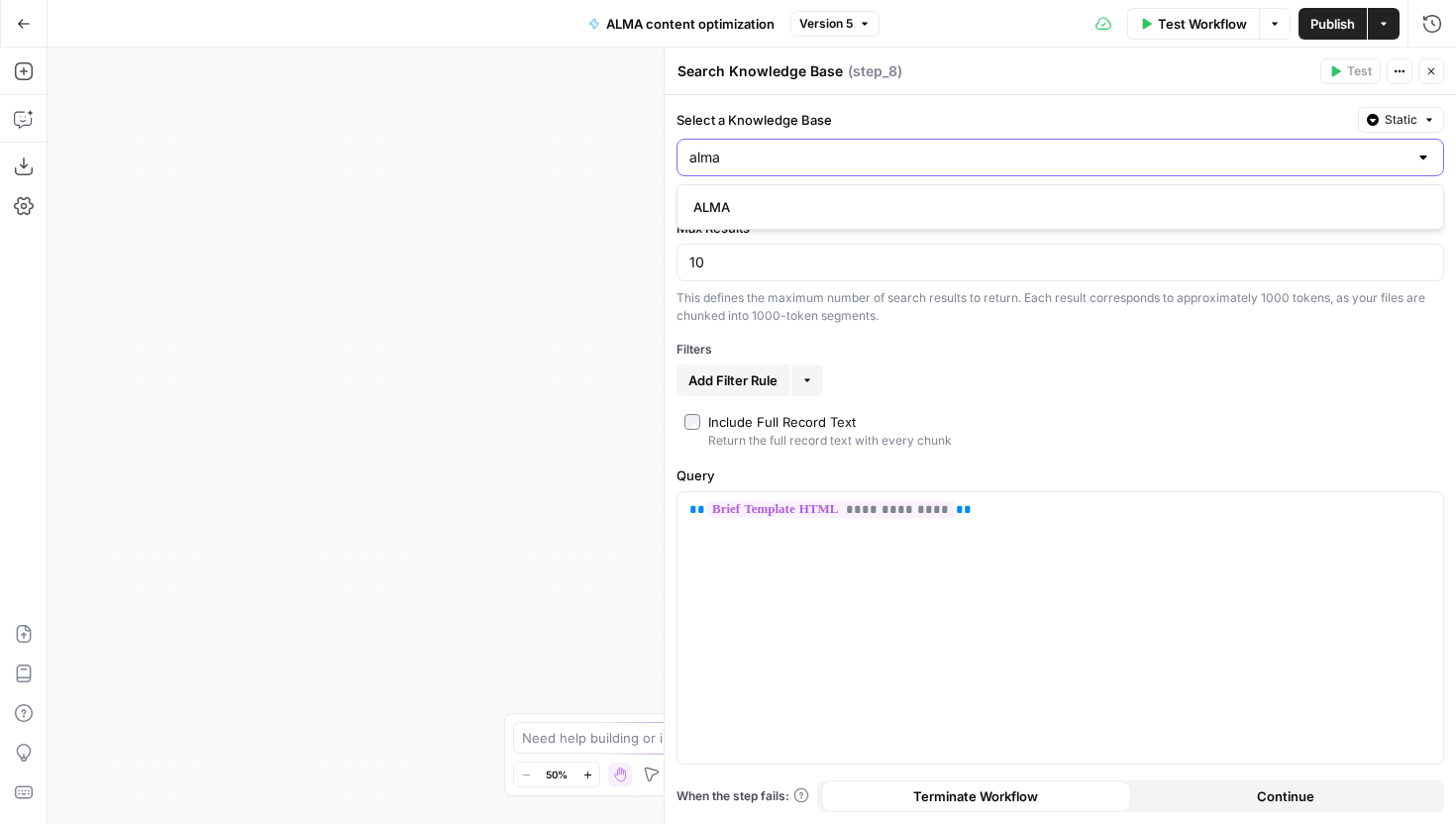 type on "alma" 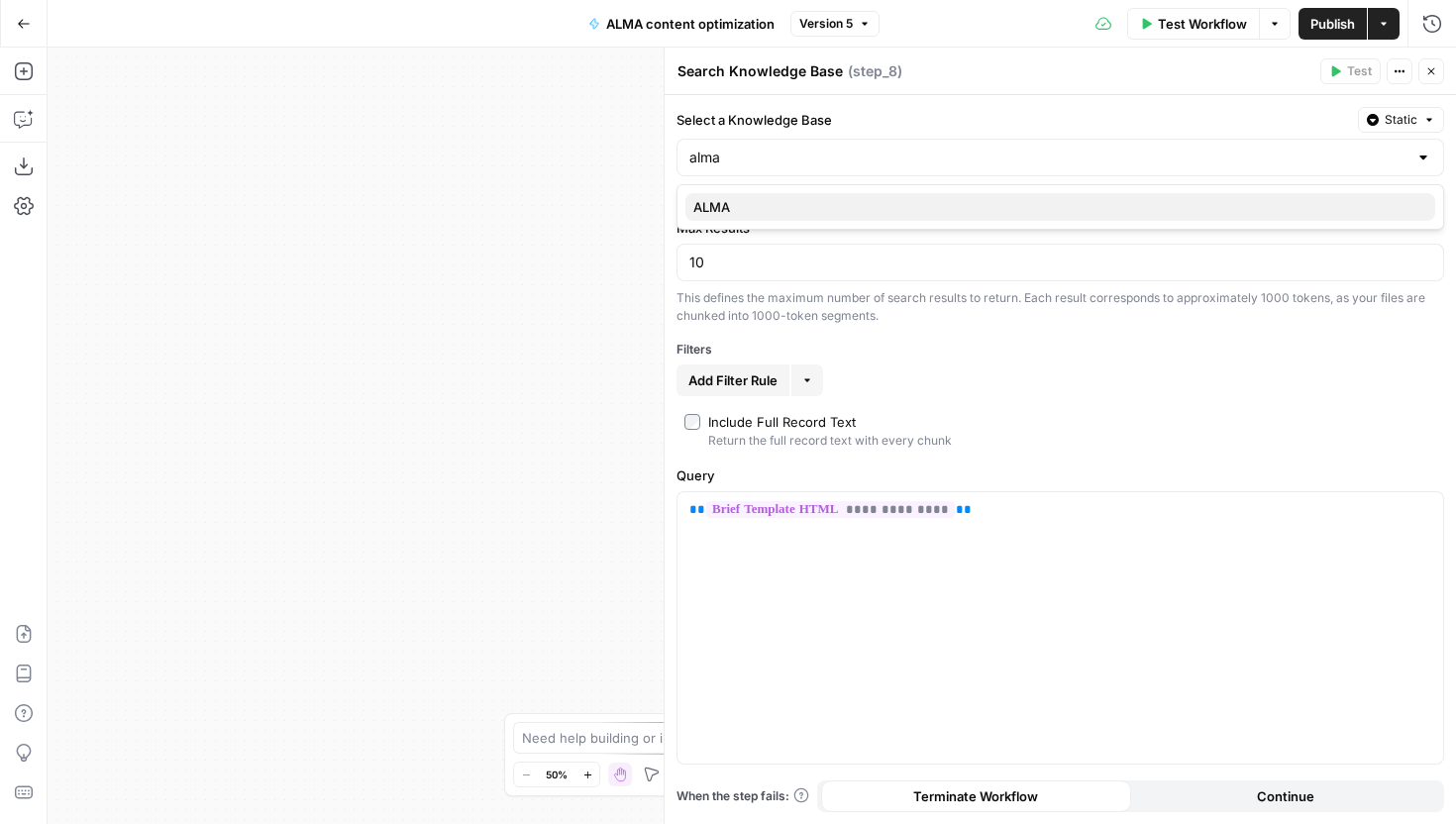 type 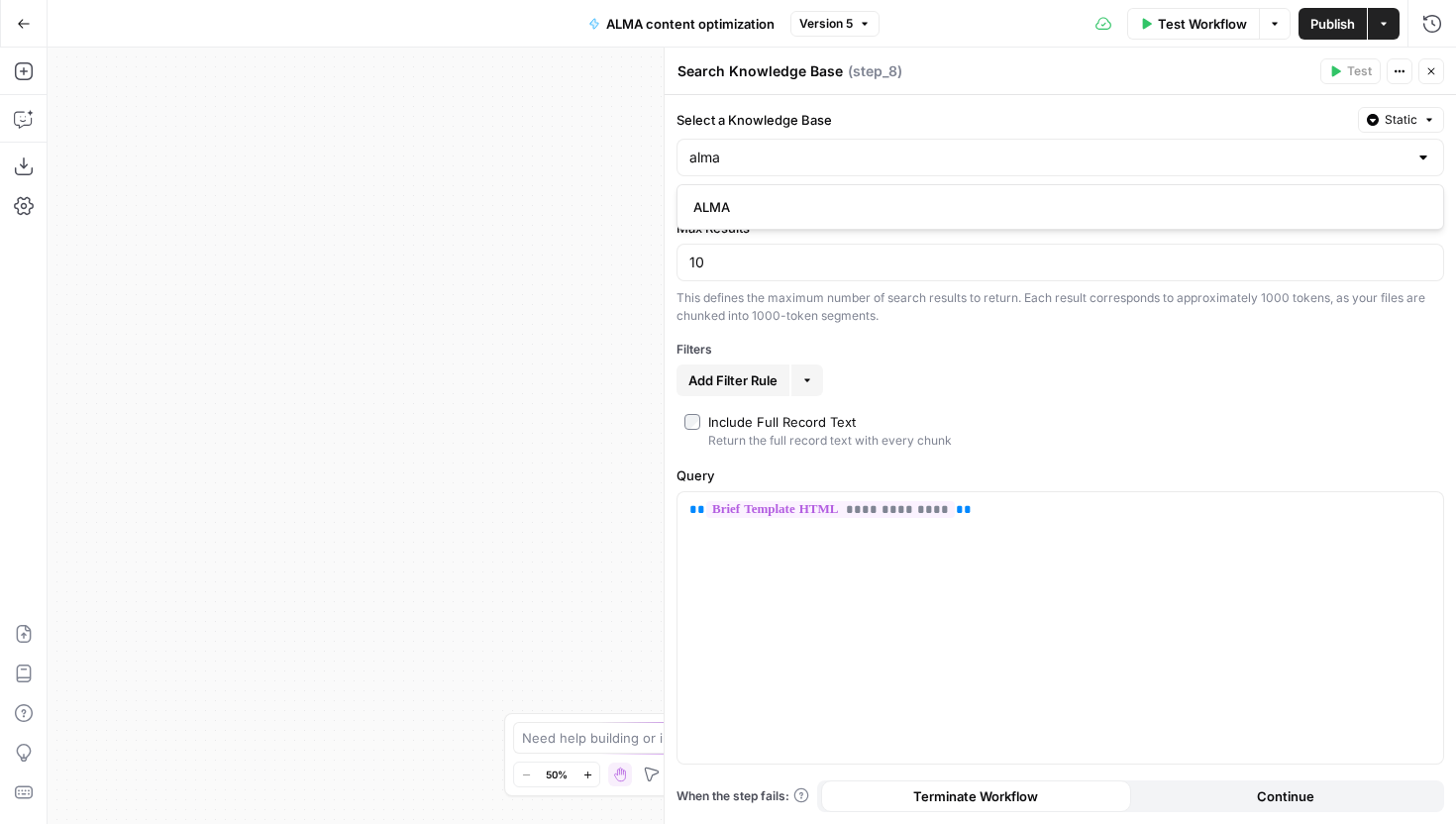 type on "ALMA" 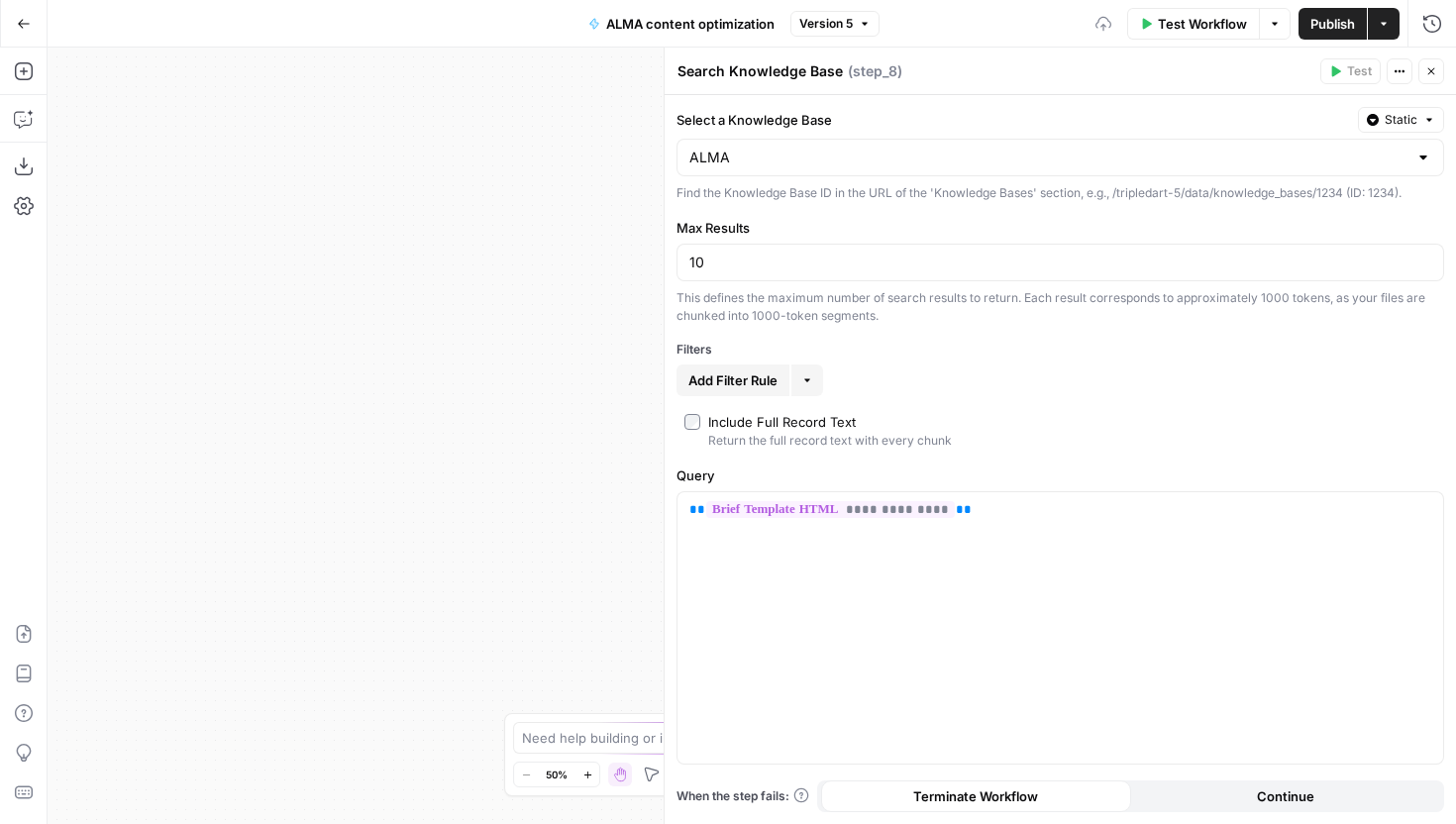 click on "Publish" at bounding box center (1332, 24) 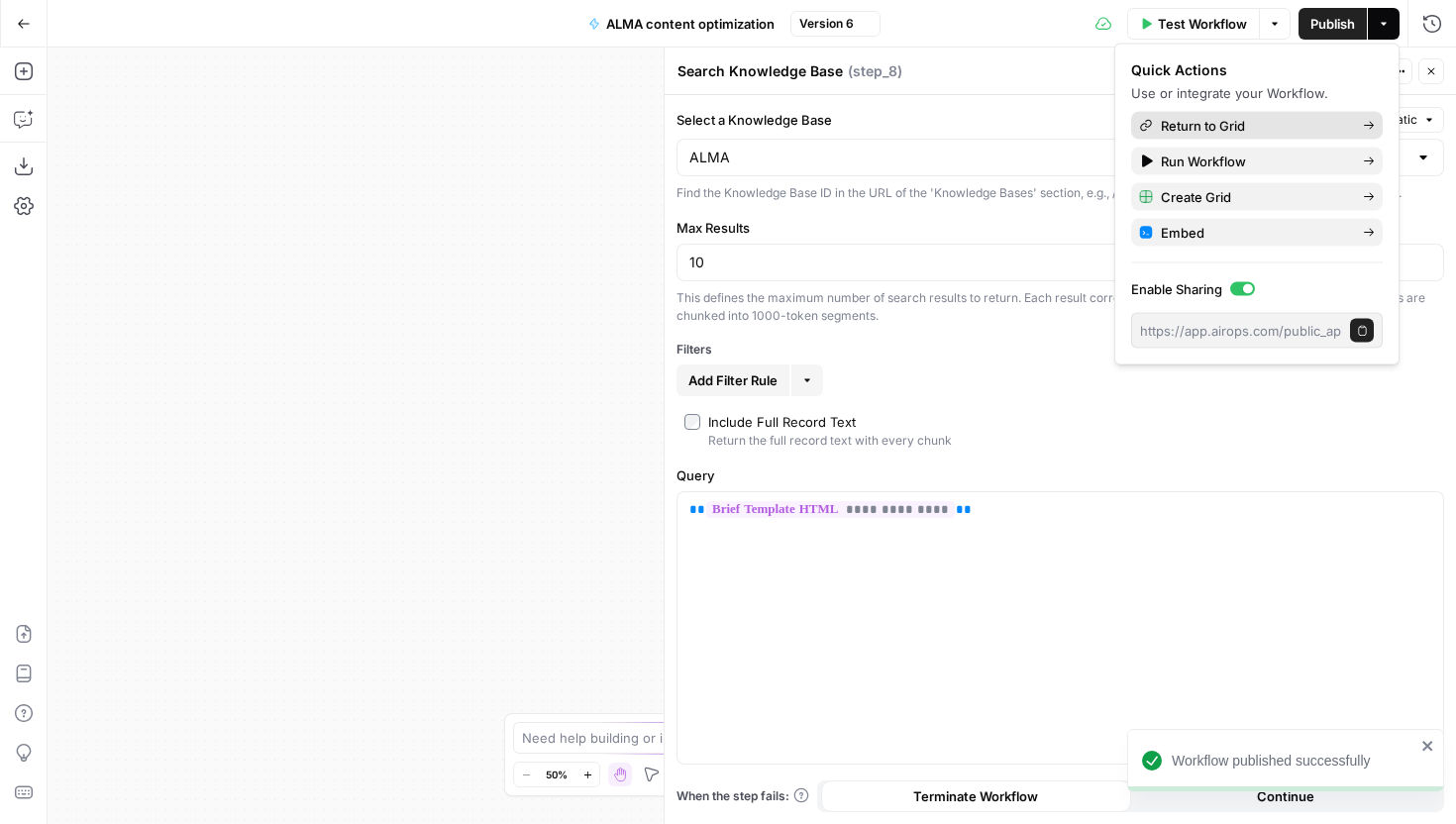 click on "Return to Grid" at bounding box center [1254, 126] 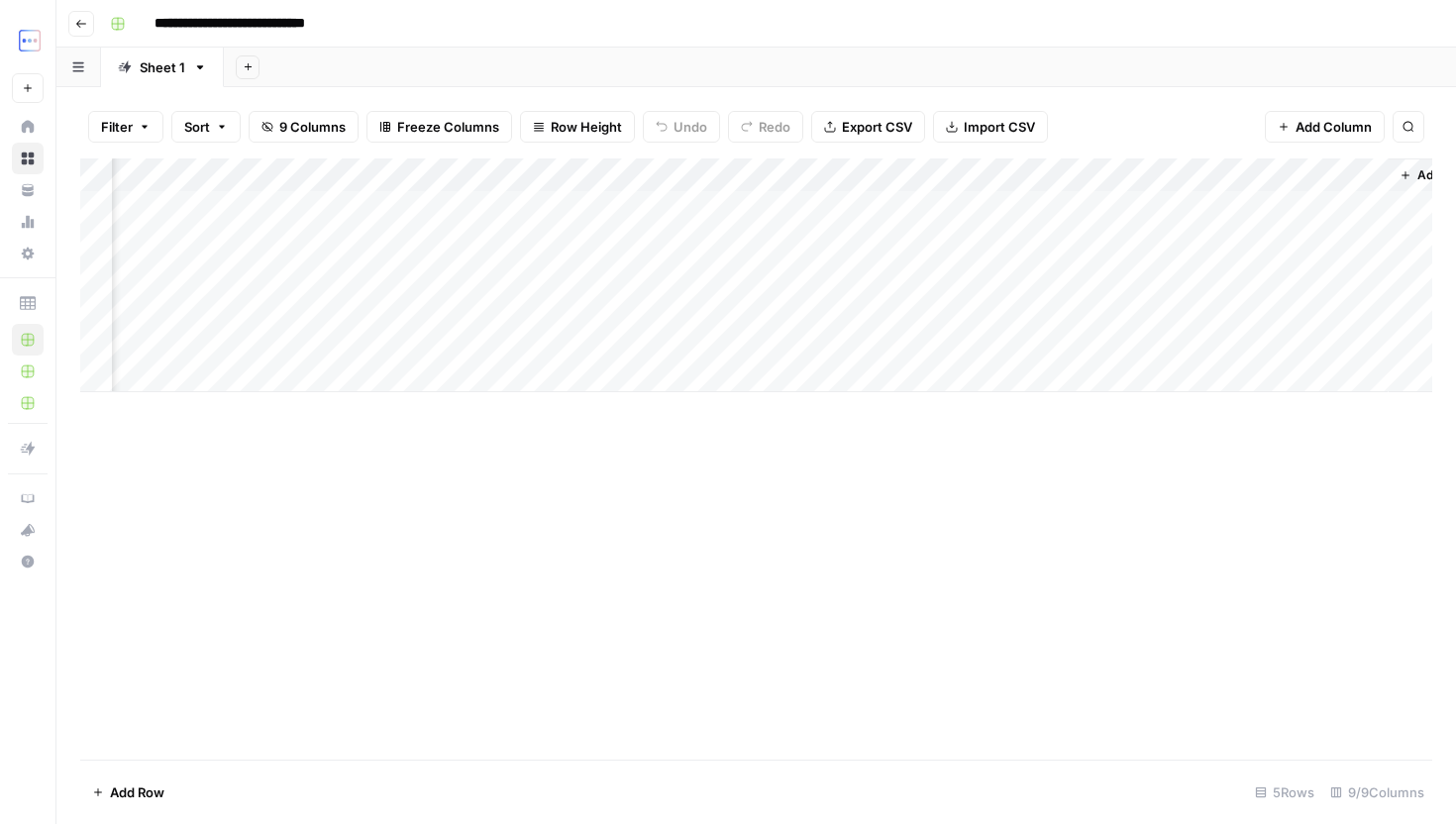 scroll, scrollTop: 0, scrollLeft: 395, axis: horizontal 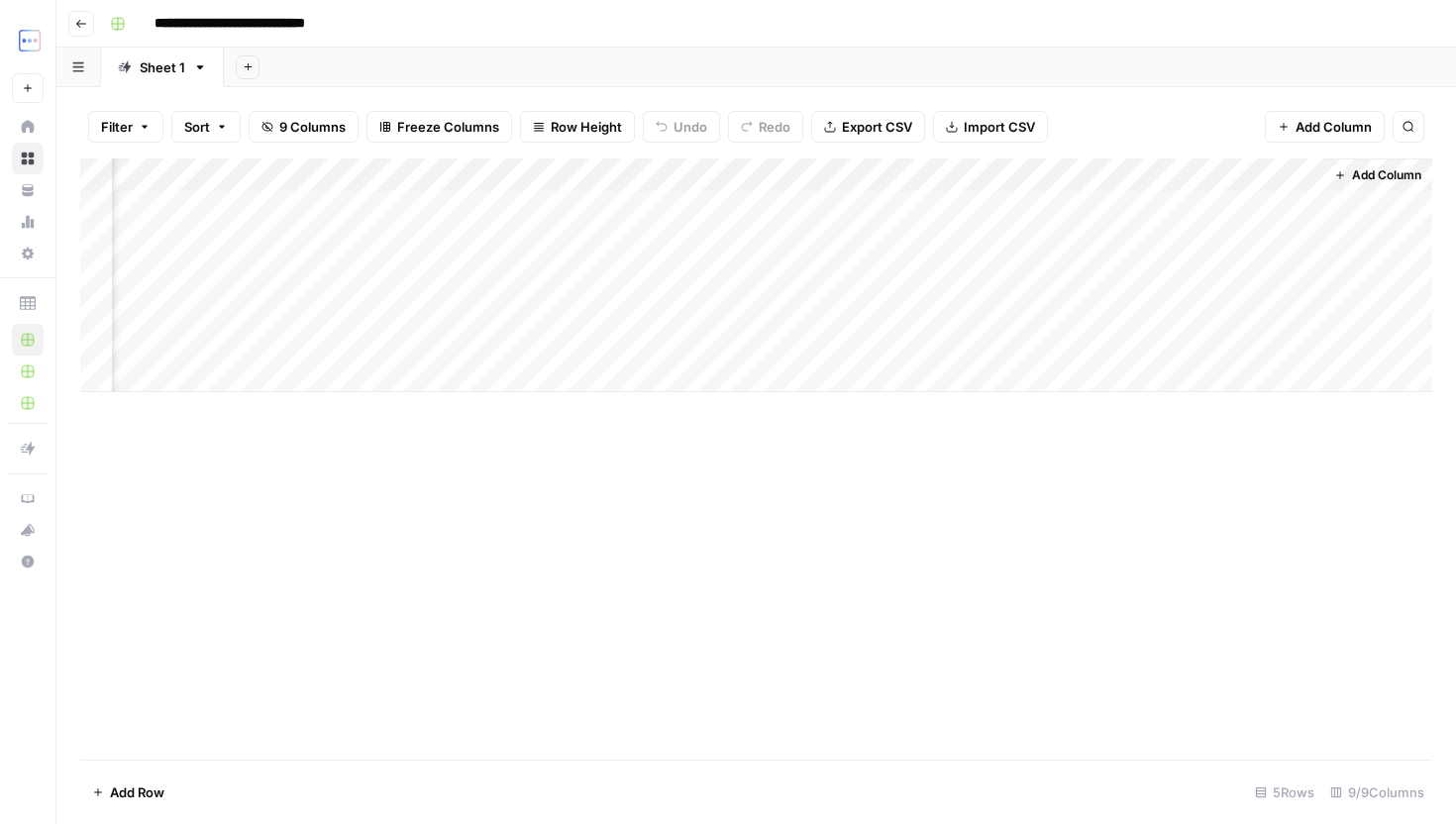 click on "Add Column" at bounding box center [756, 275] 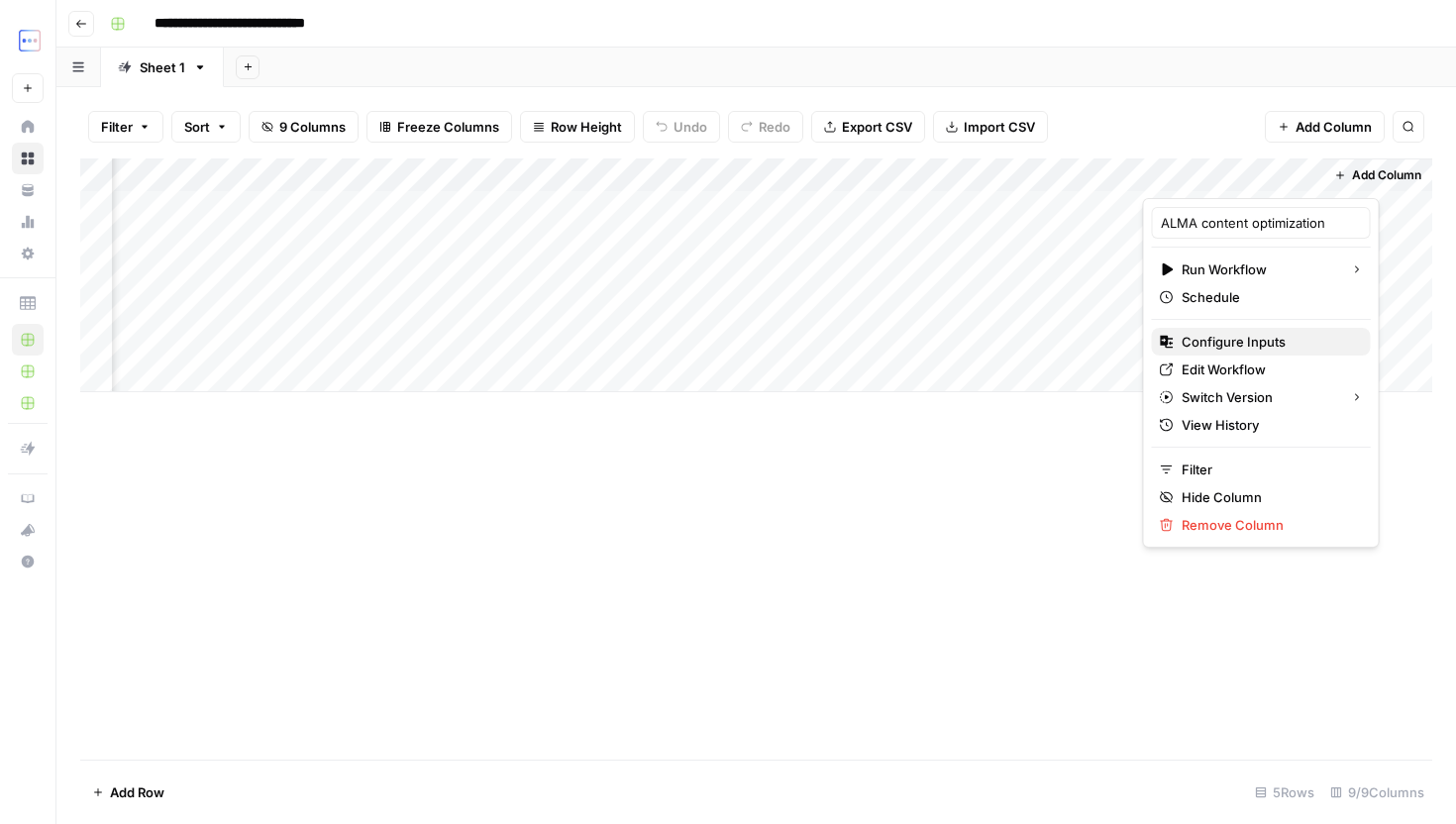 click on "Configure Inputs" at bounding box center [1268, 342] 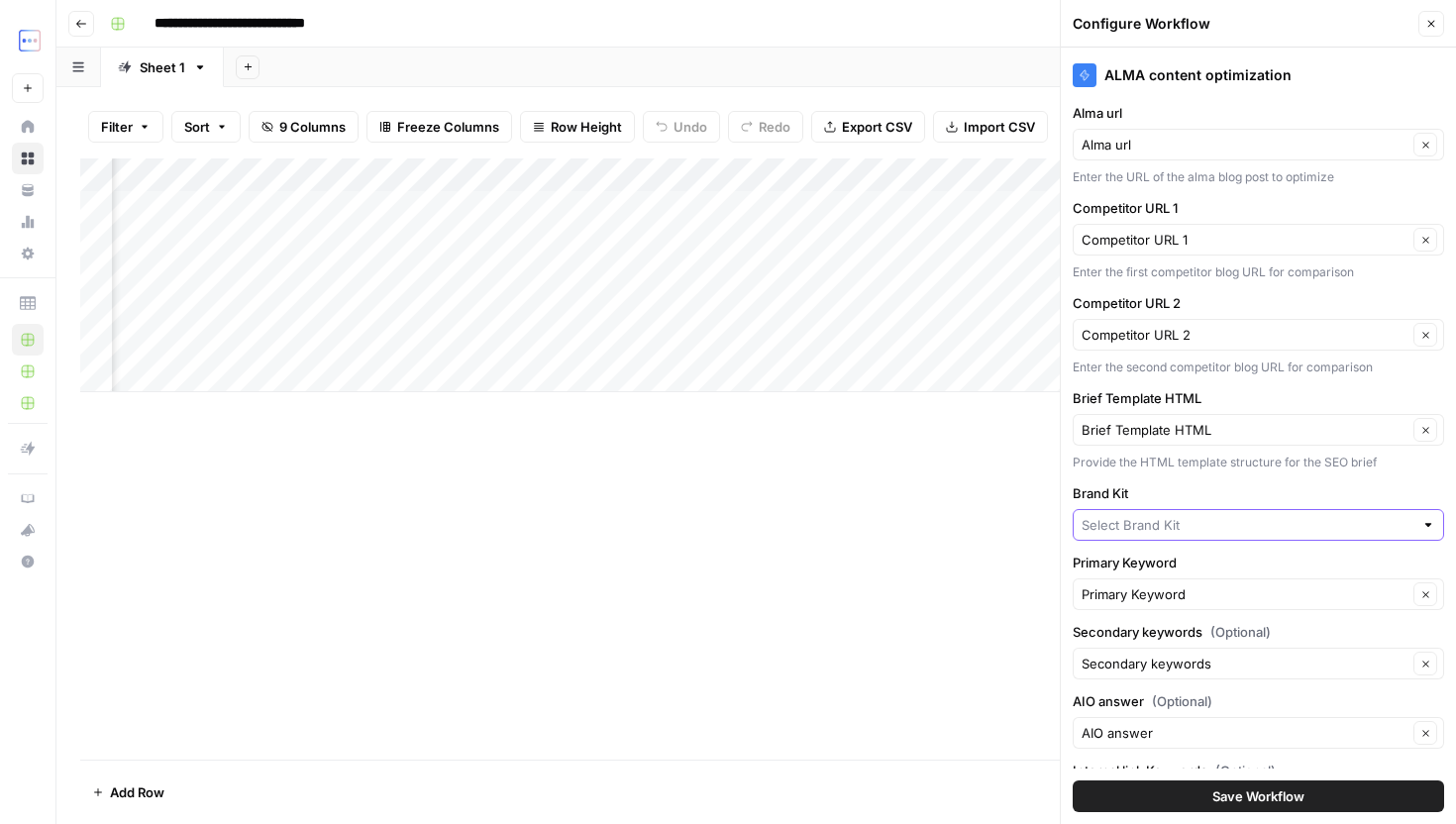 click on "Brand Kit" at bounding box center (1247, 525) 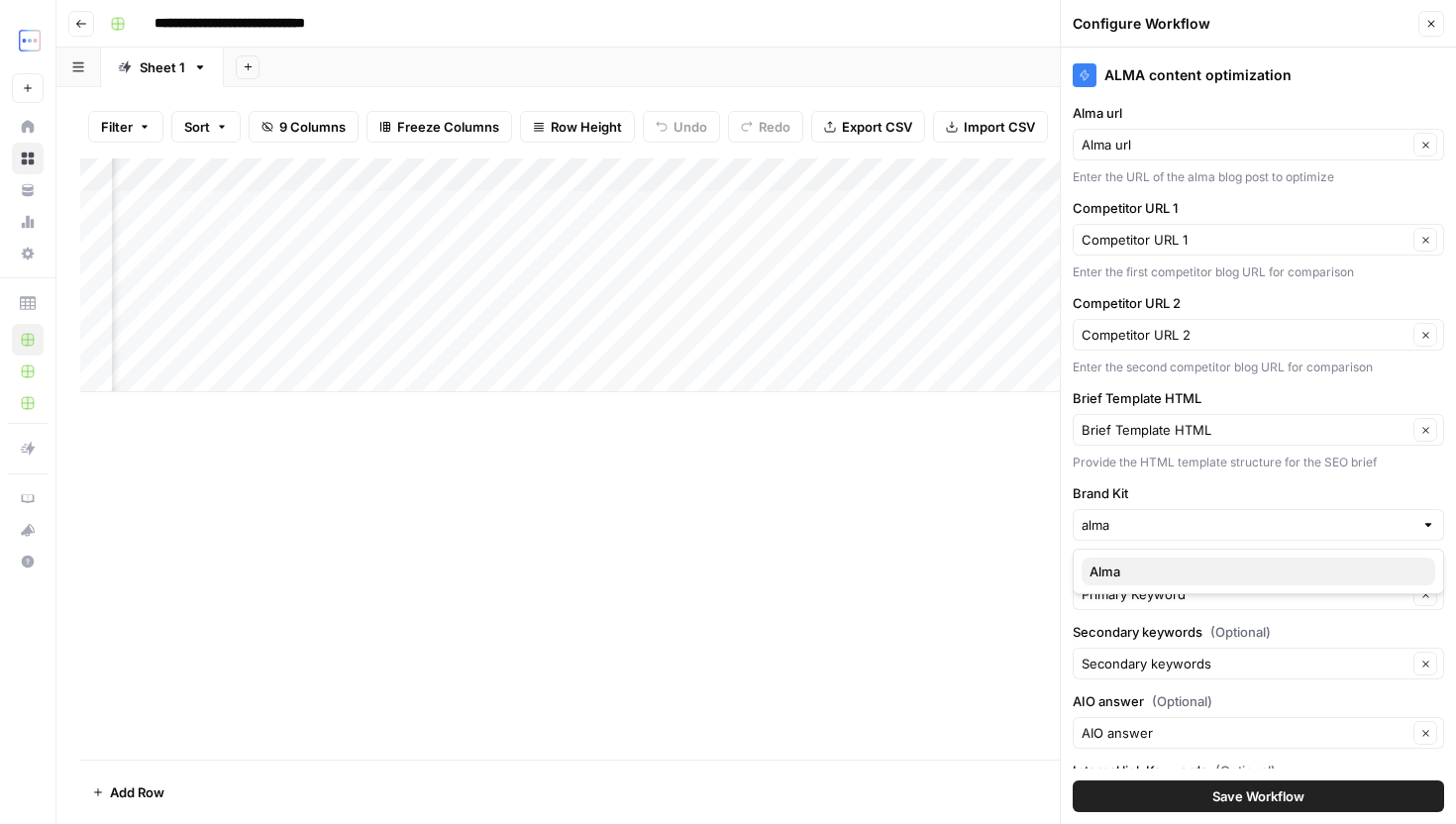click on "Alma" at bounding box center [1254, 571] 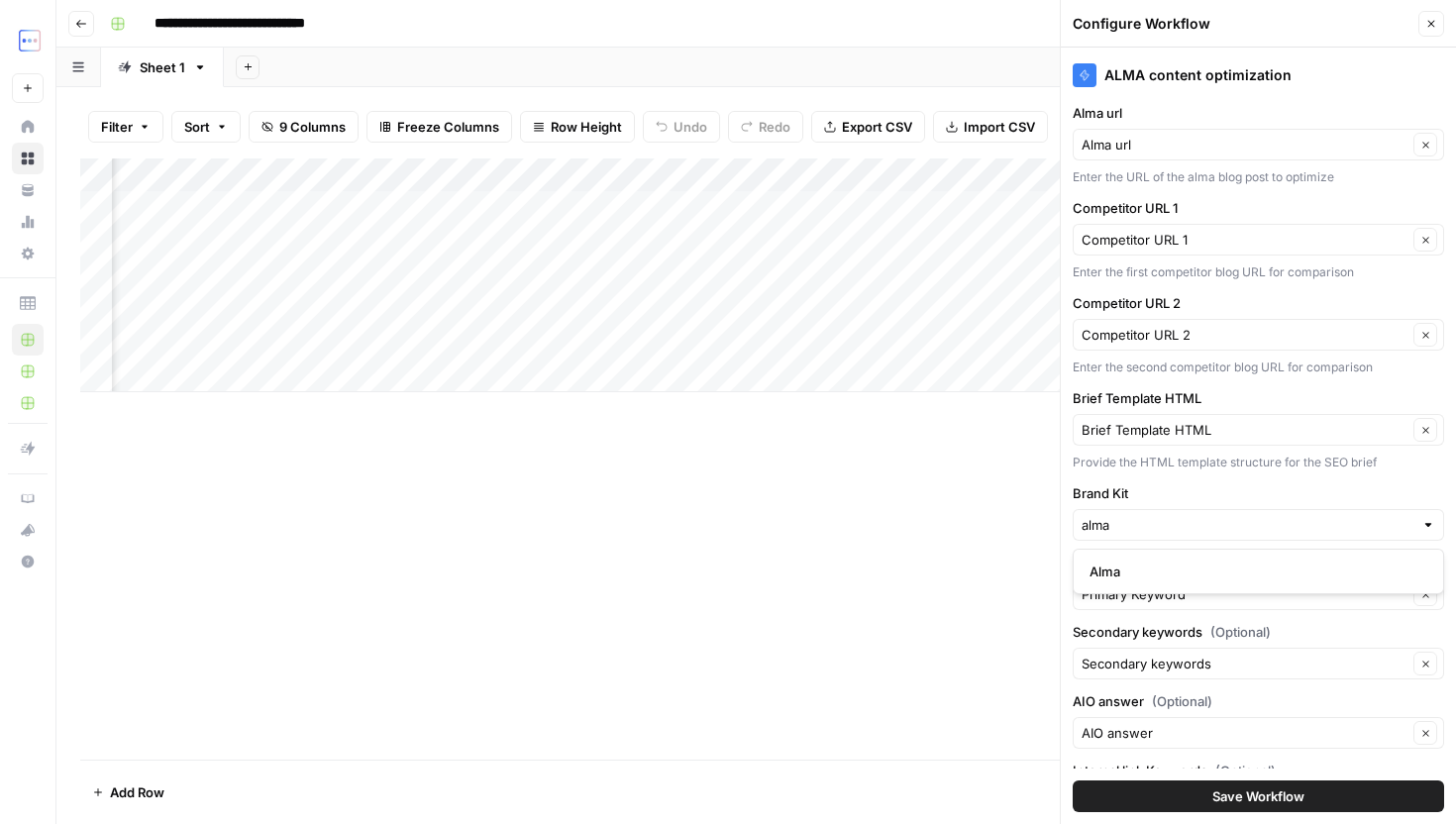 type on "Alma" 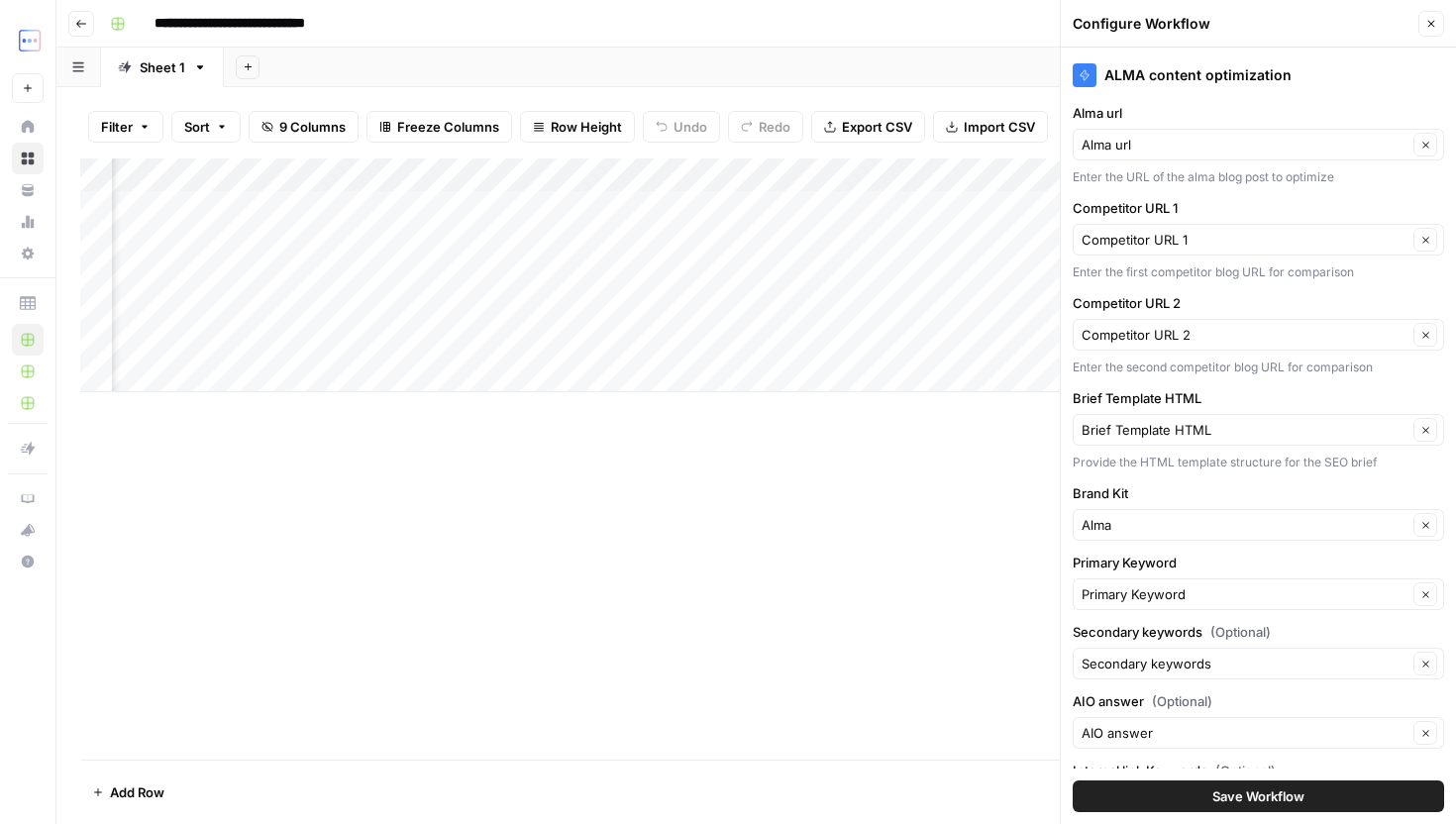 click on "Save Workflow" at bounding box center [1258, 796] 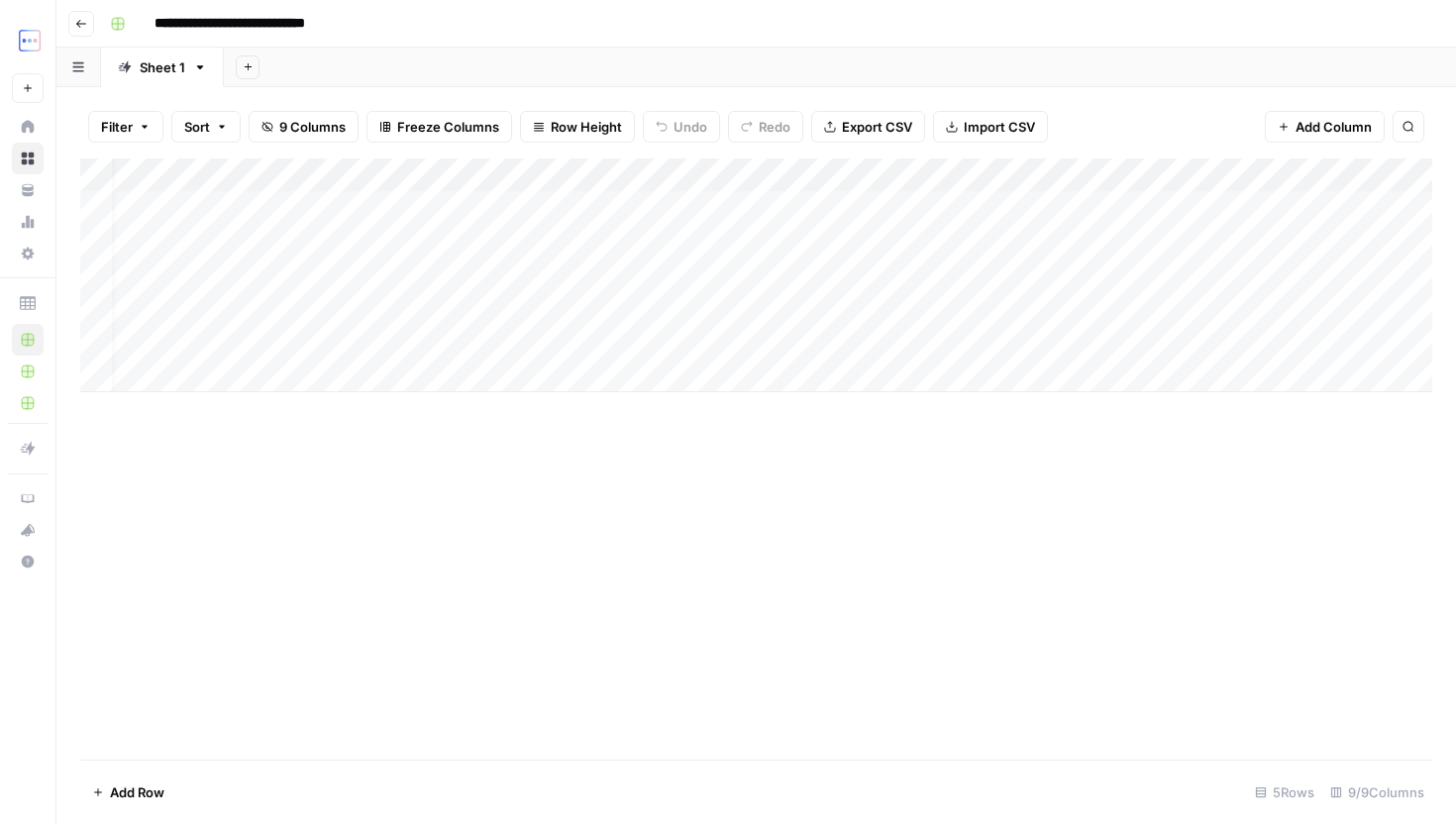 scroll, scrollTop: 0, scrollLeft: 0, axis: both 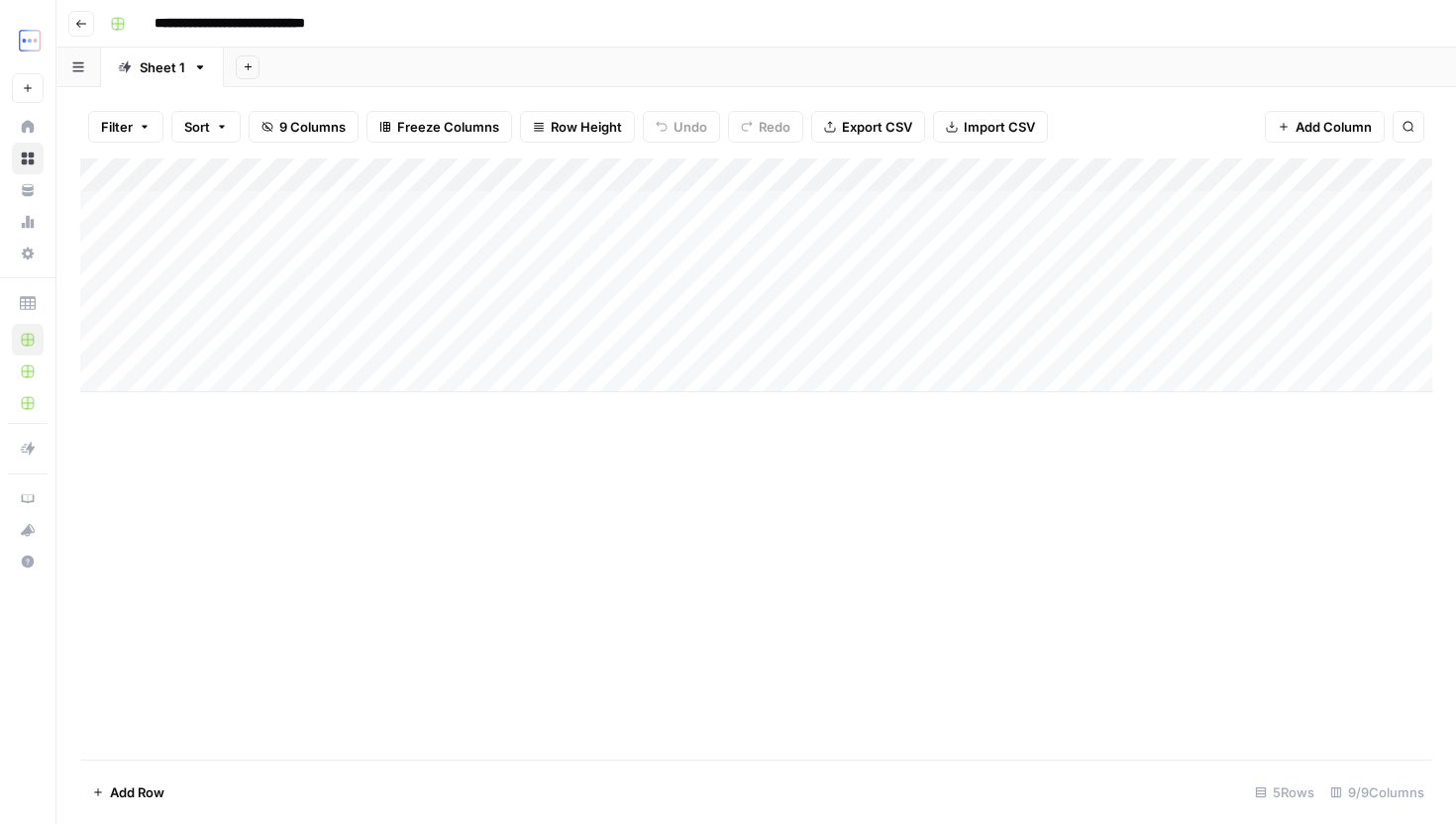 click on "Add Column" at bounding box center [756, 275] 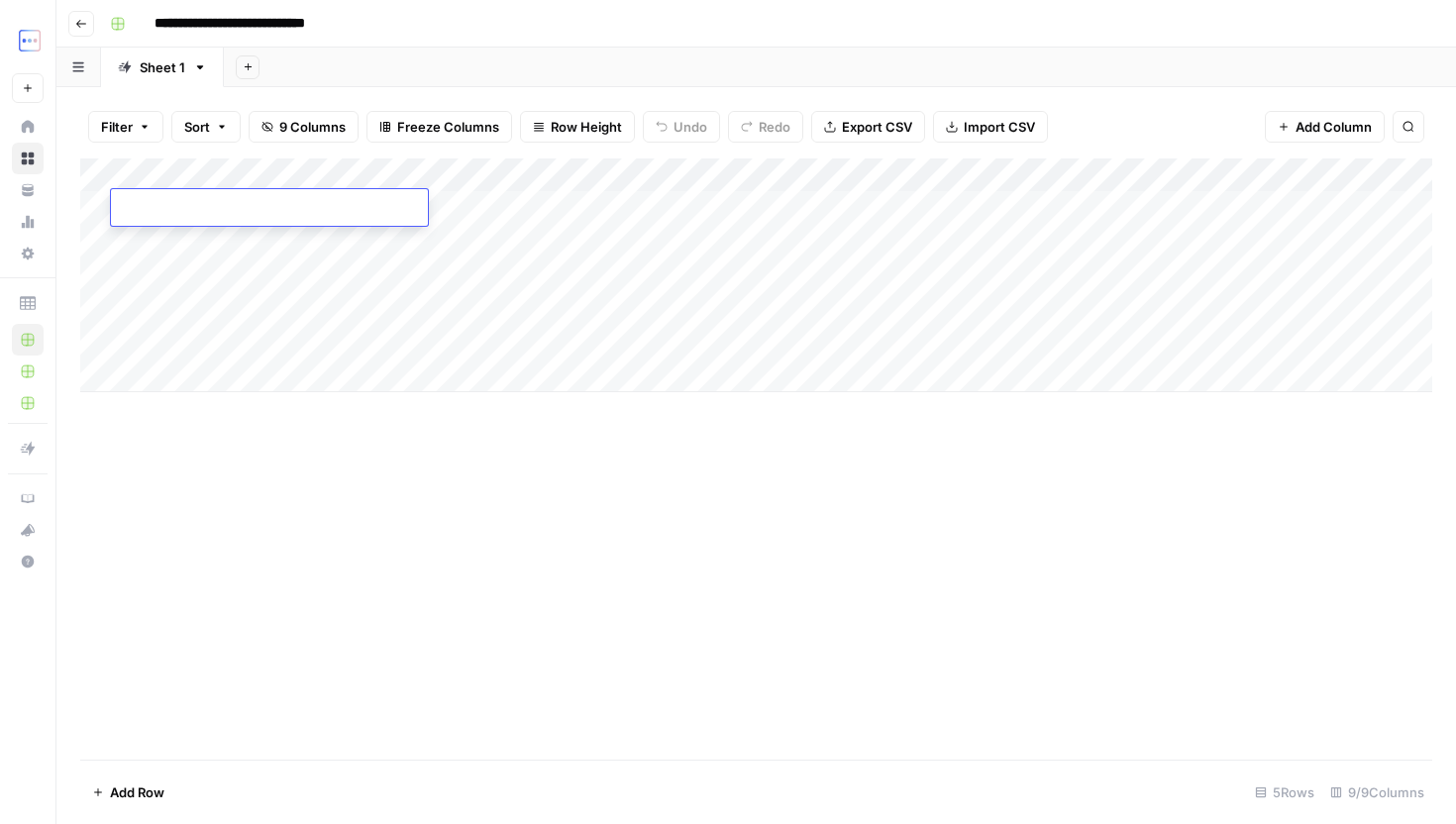 click at bounding box center (269, 209) 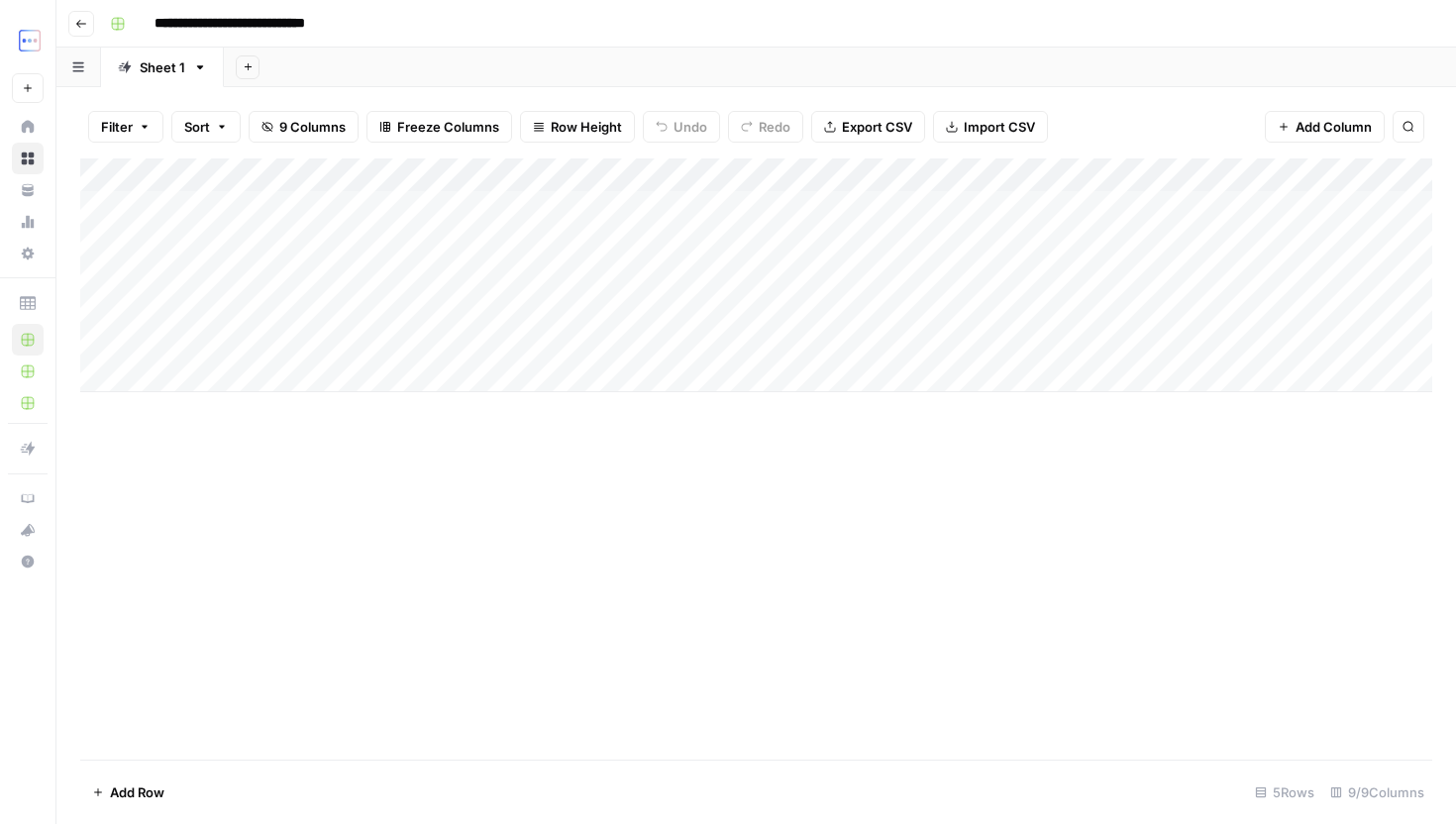click on "Add Column" at bounding box center (756, 275) 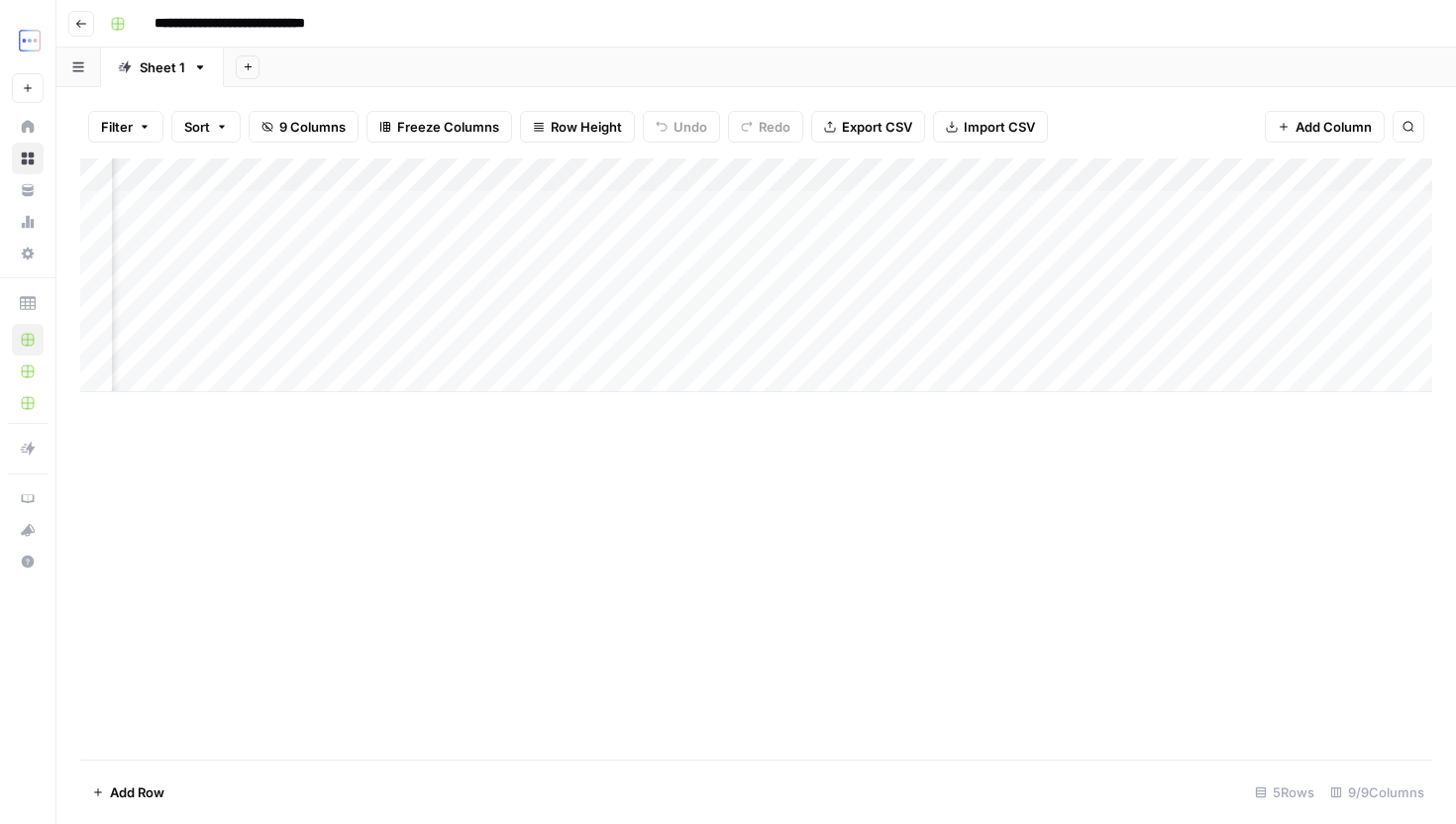 scroll, scrollTop: 0, scrollLeft: 395, axis: horizontal 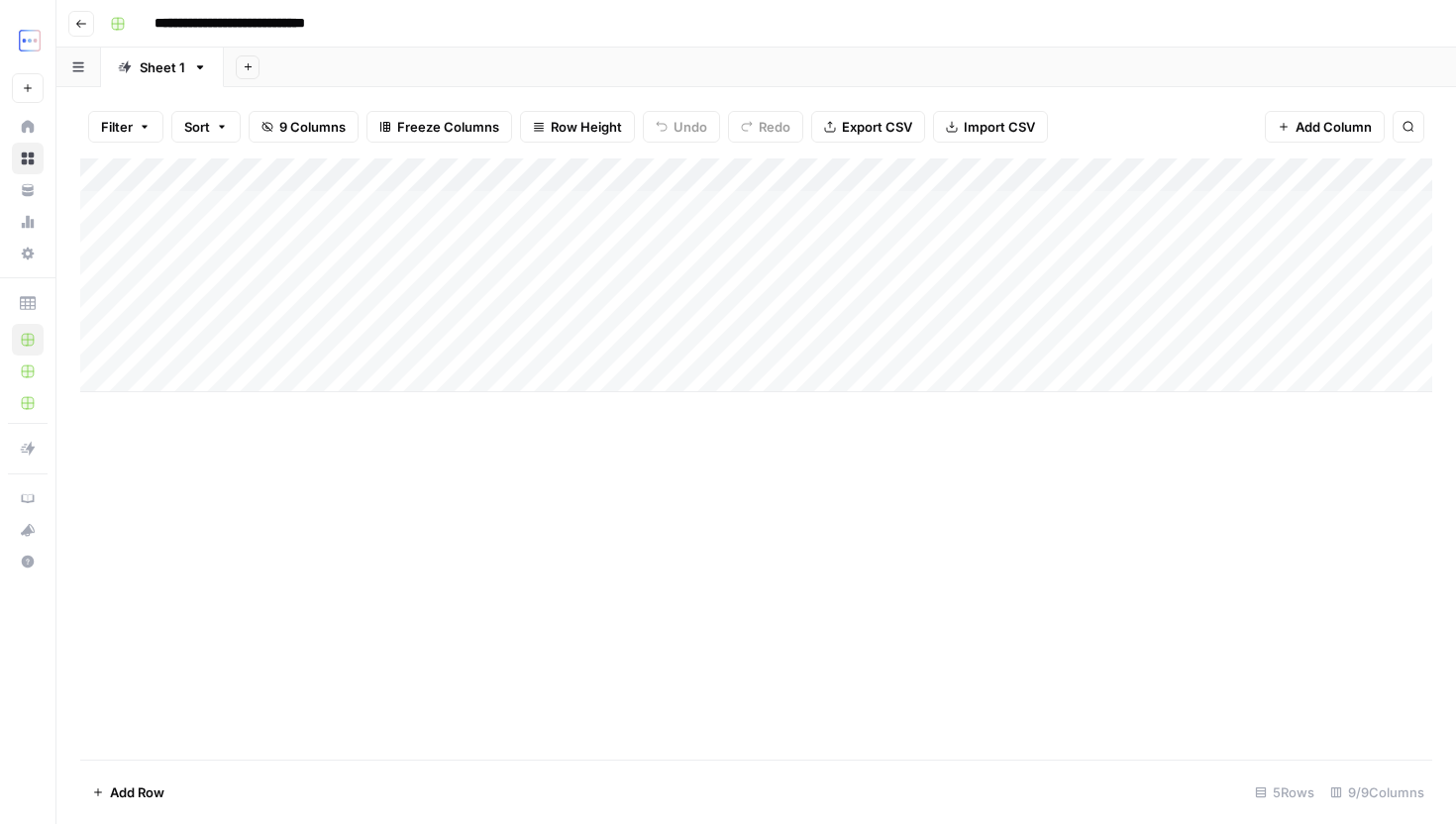click on "Add Column" at bounding box center (756, 275) 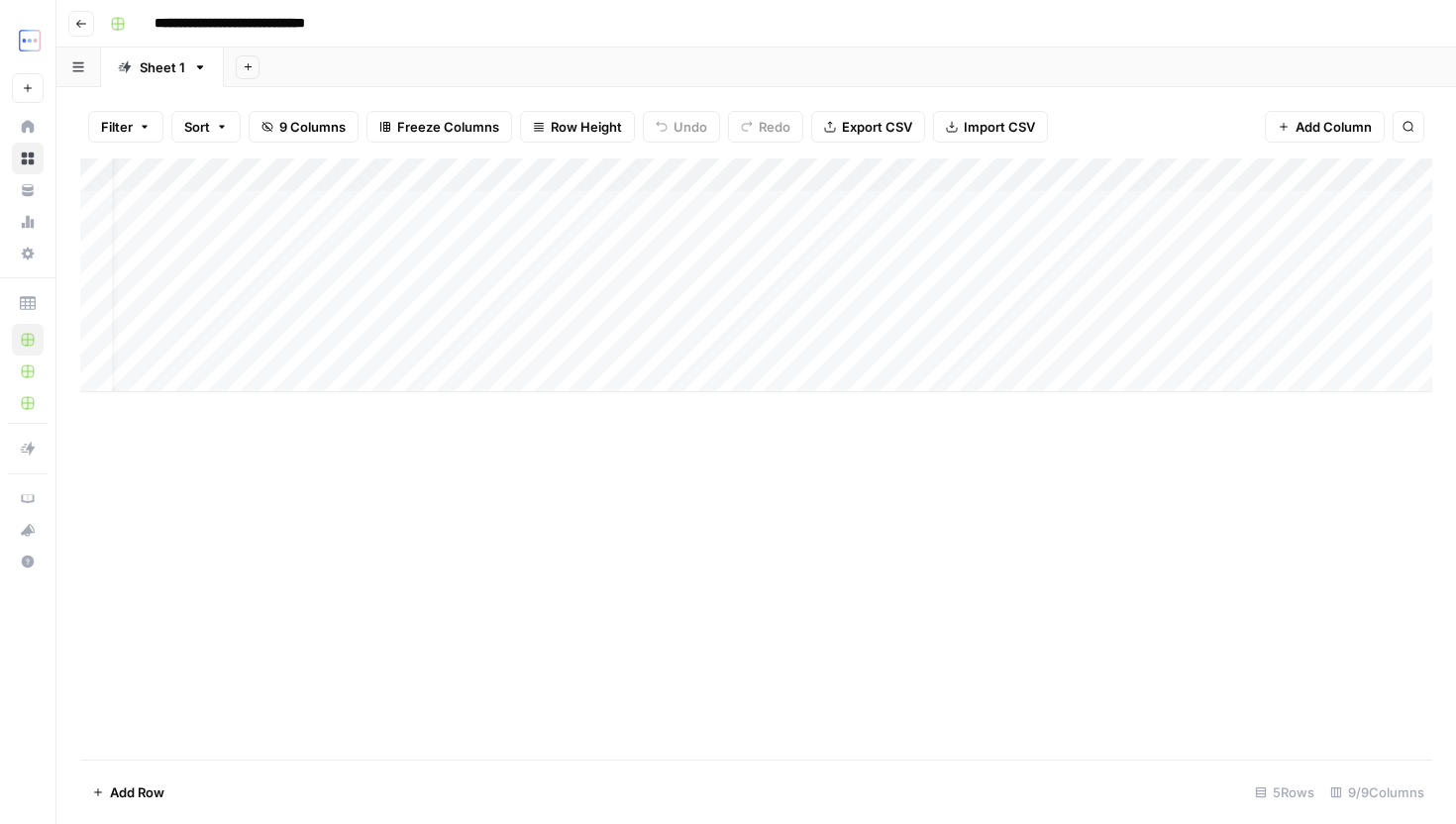 scroll, scrollTop: 0, scrollLeft: 0, axis: both 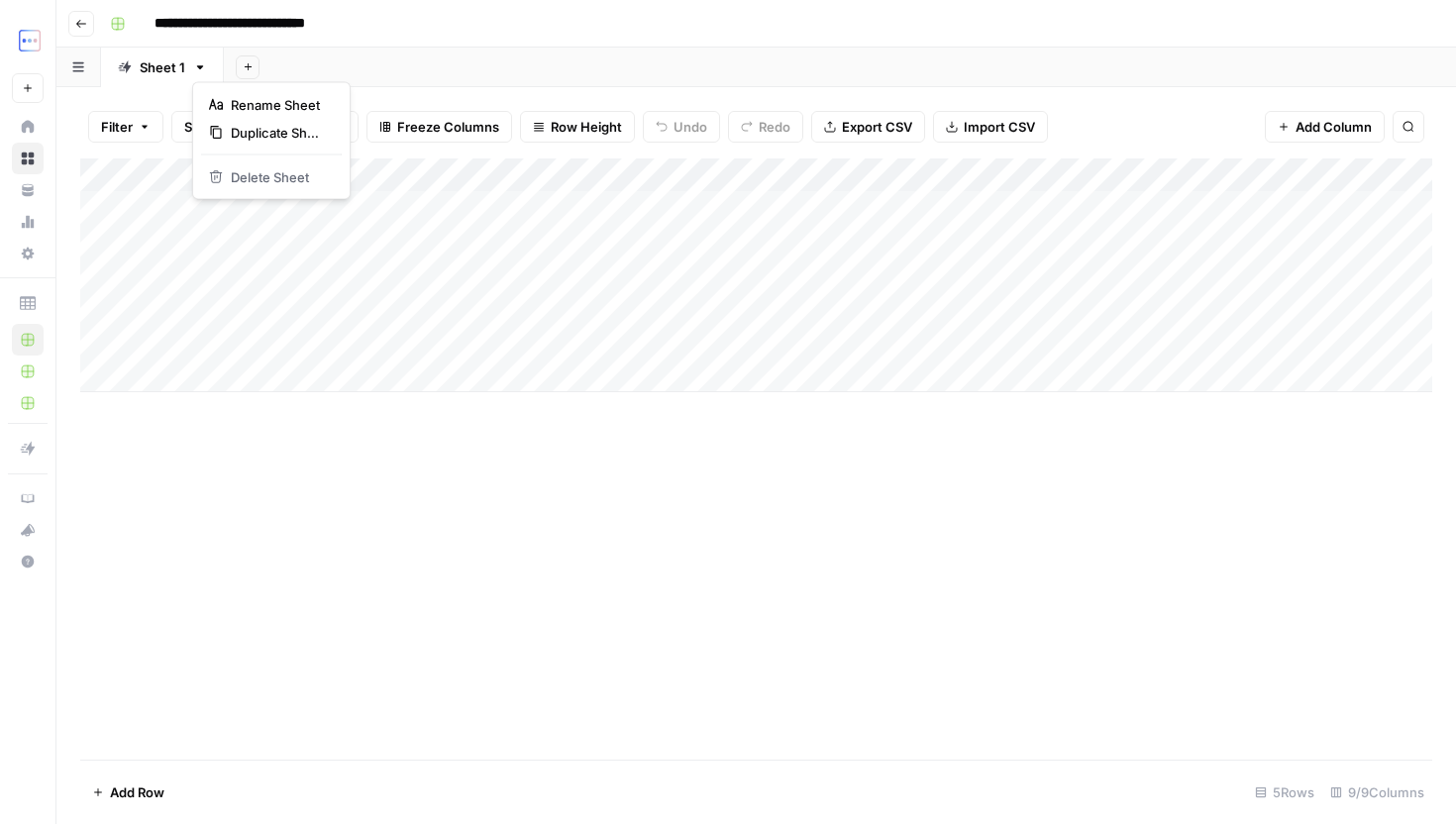 click 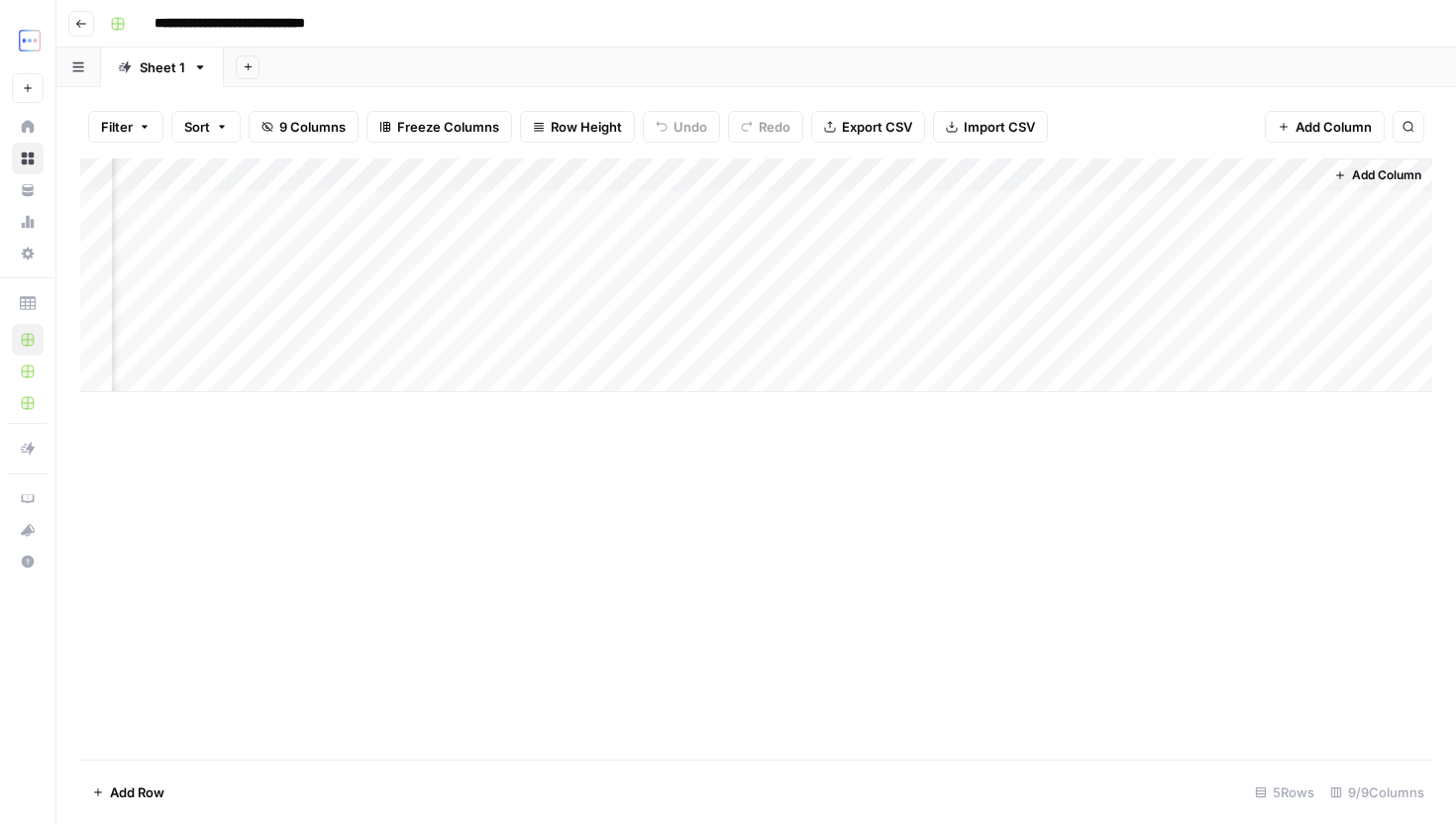 scroll, scrollTop: 0, scrollLeft: 0, axis: both 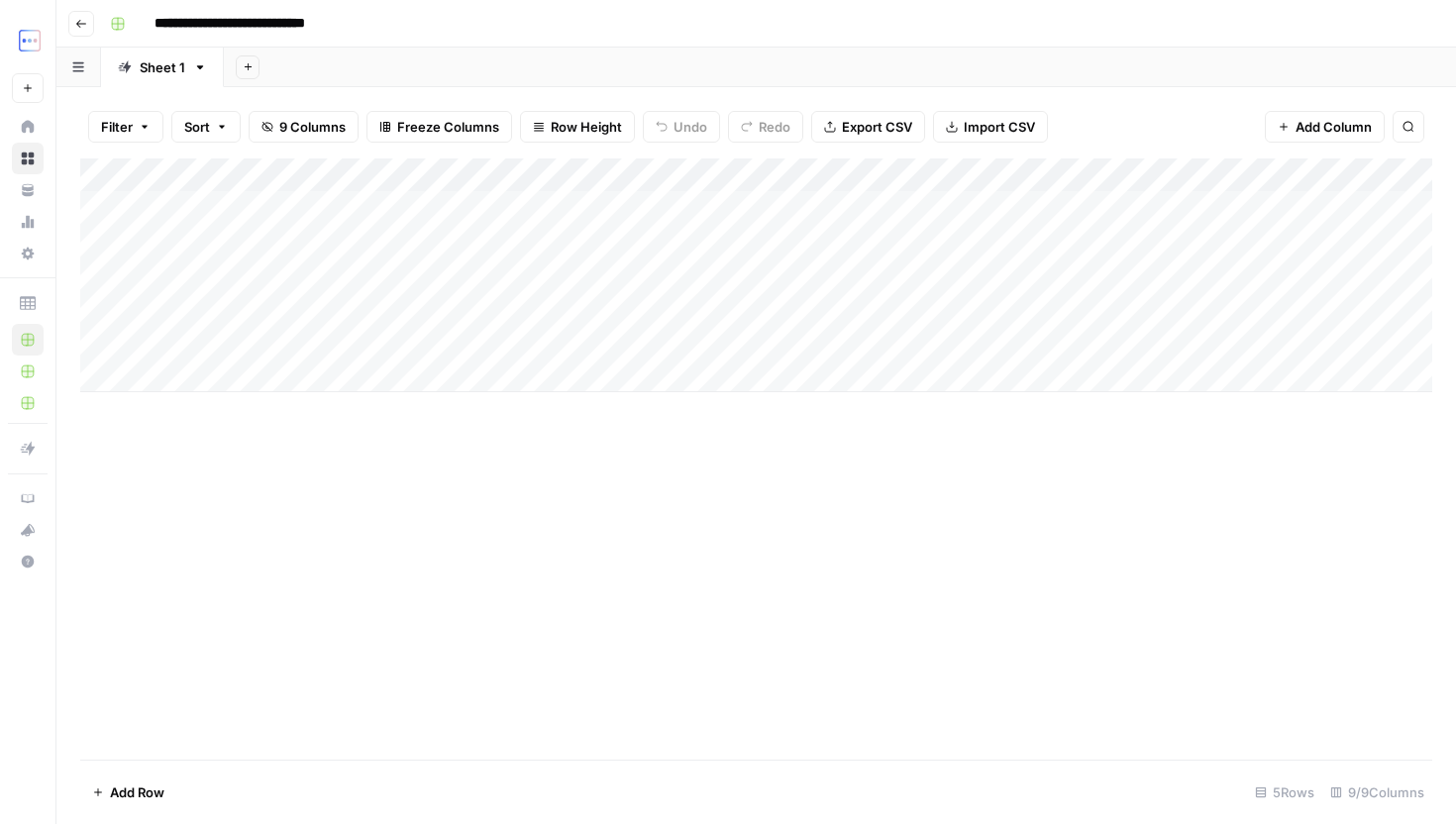 type on "**********" 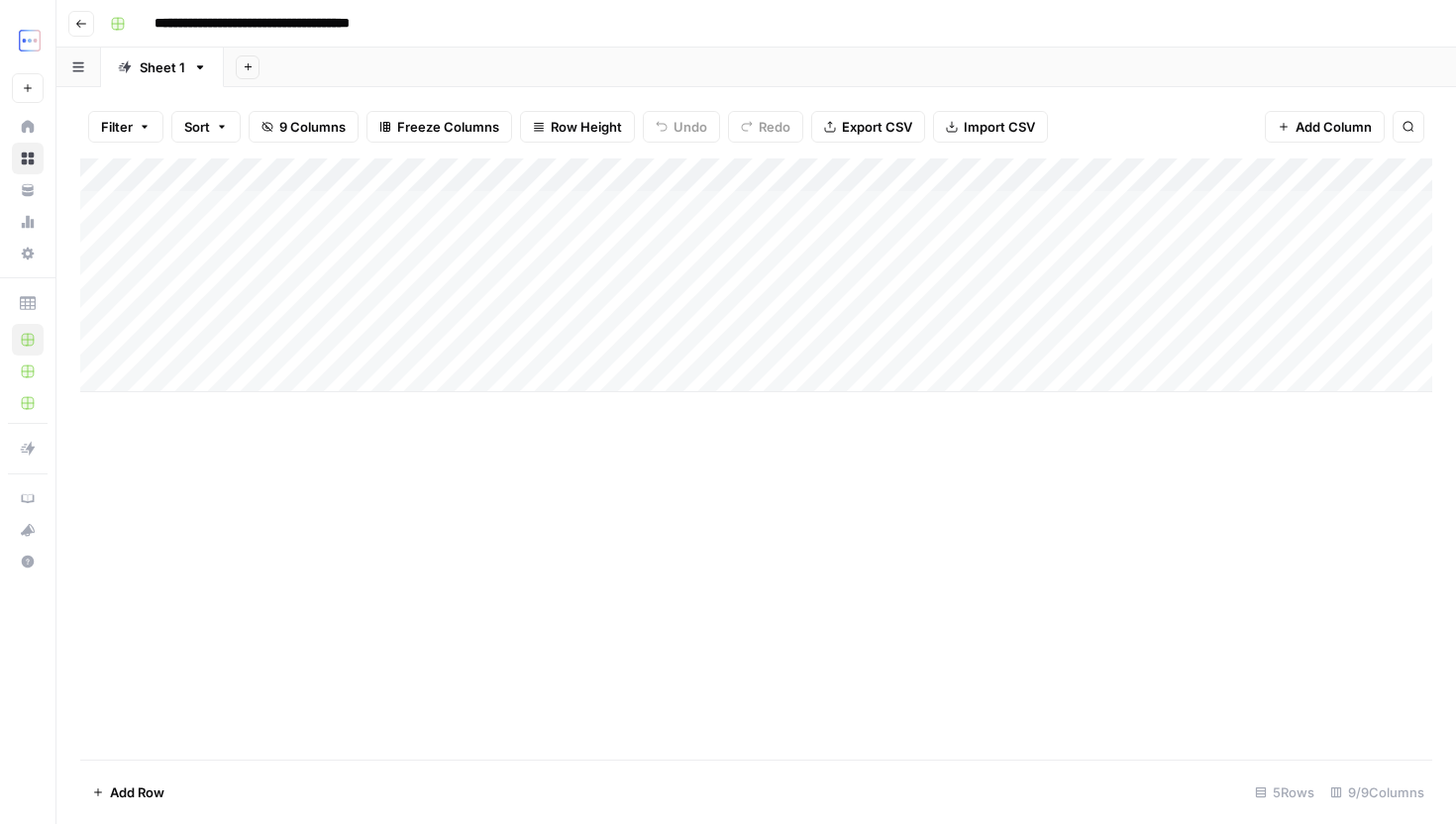 click 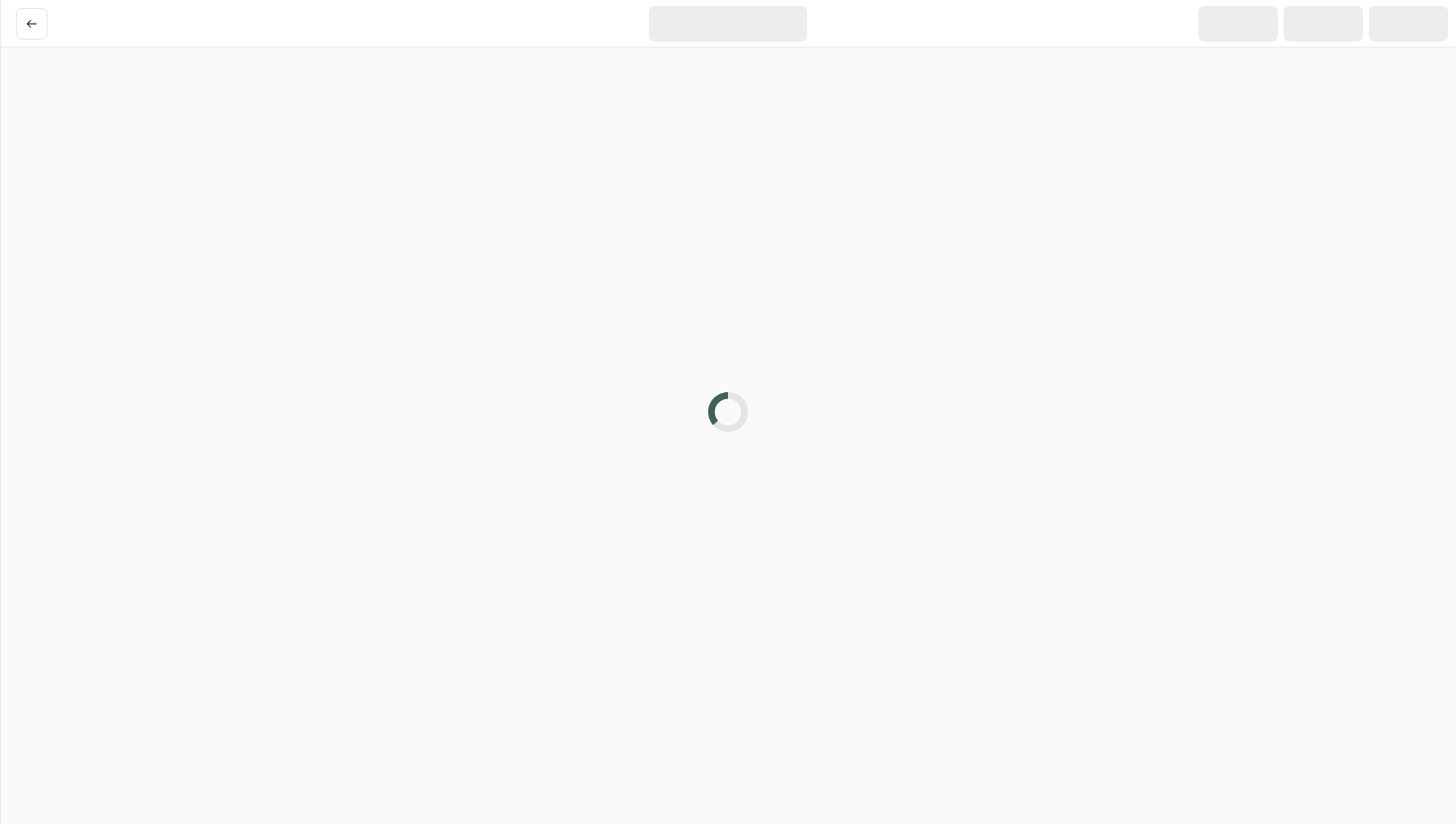 scroll, scrollTop: 0, scrollLeft: 0, axis: both 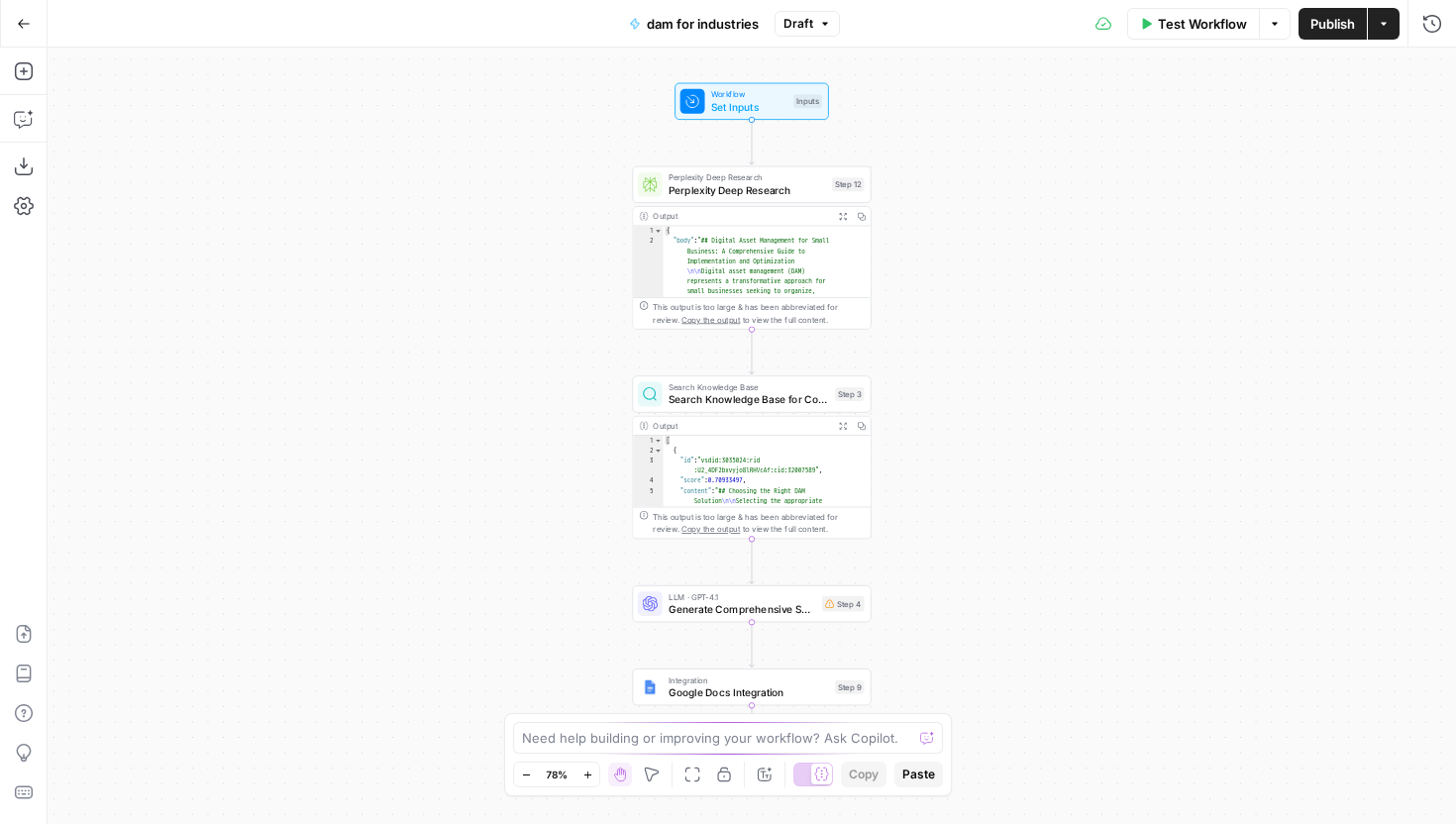 click on "Test Workflow Options Publish Actions Run History" at bounding box center (1148, 23) 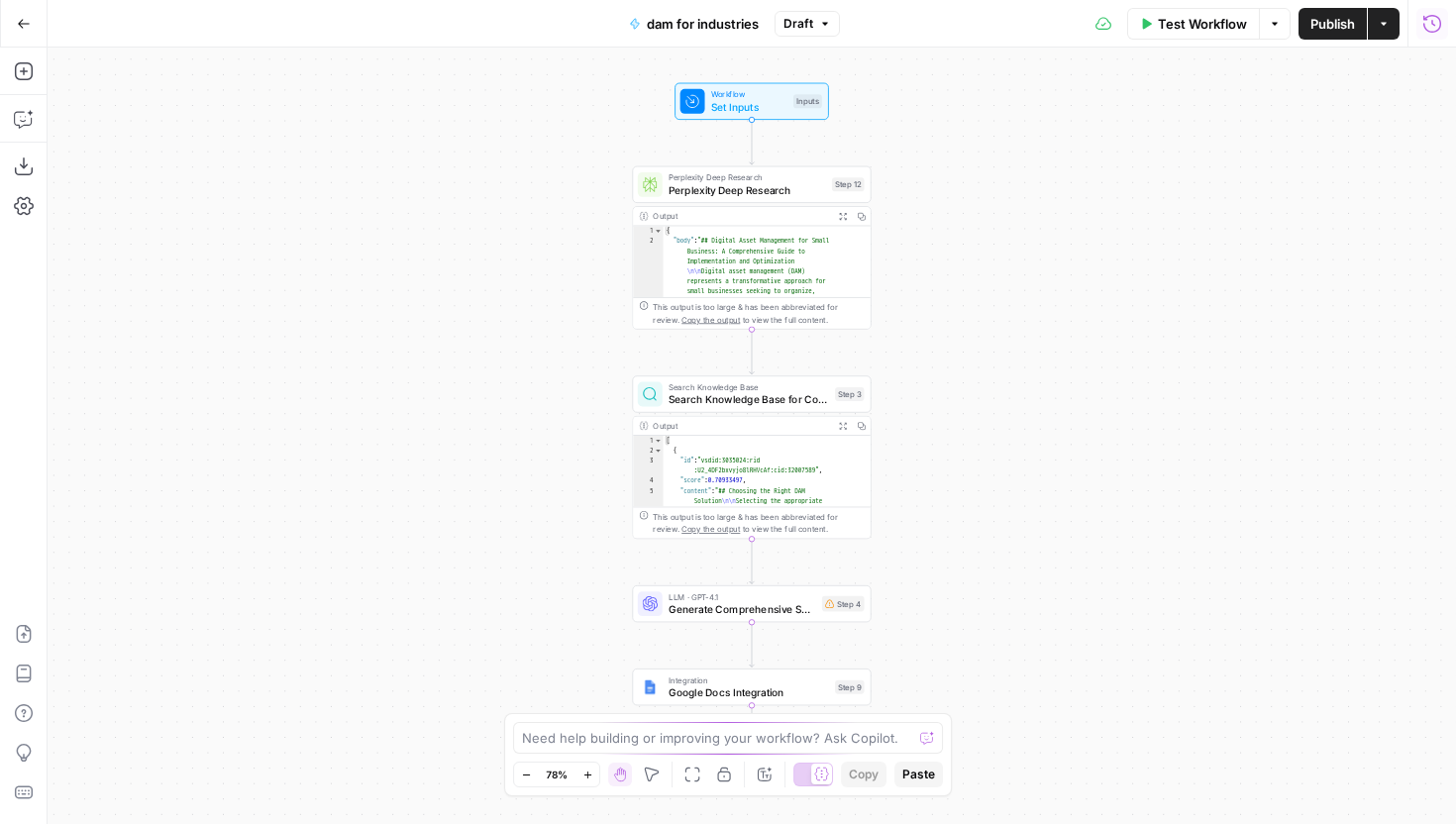 click 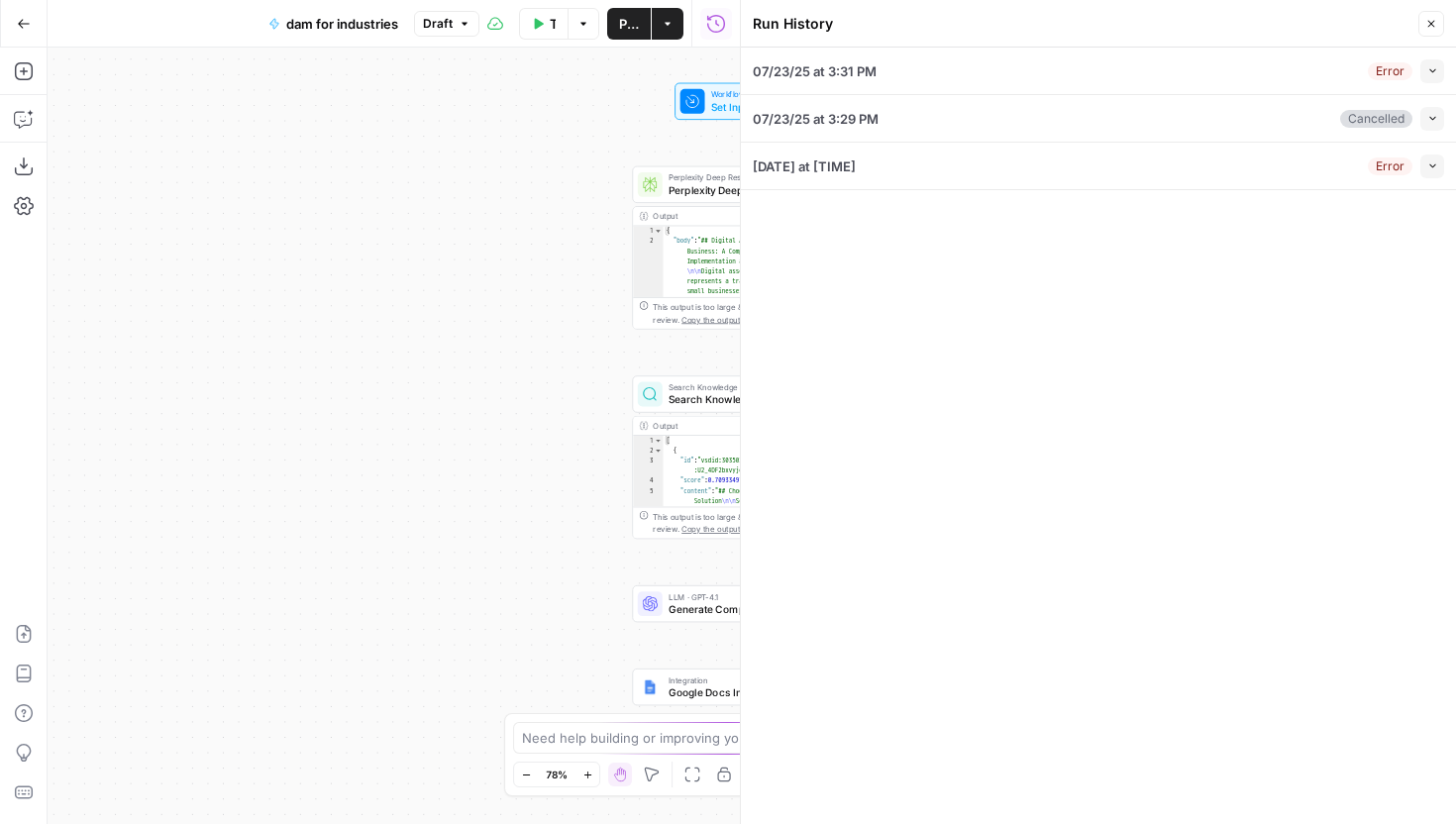 click 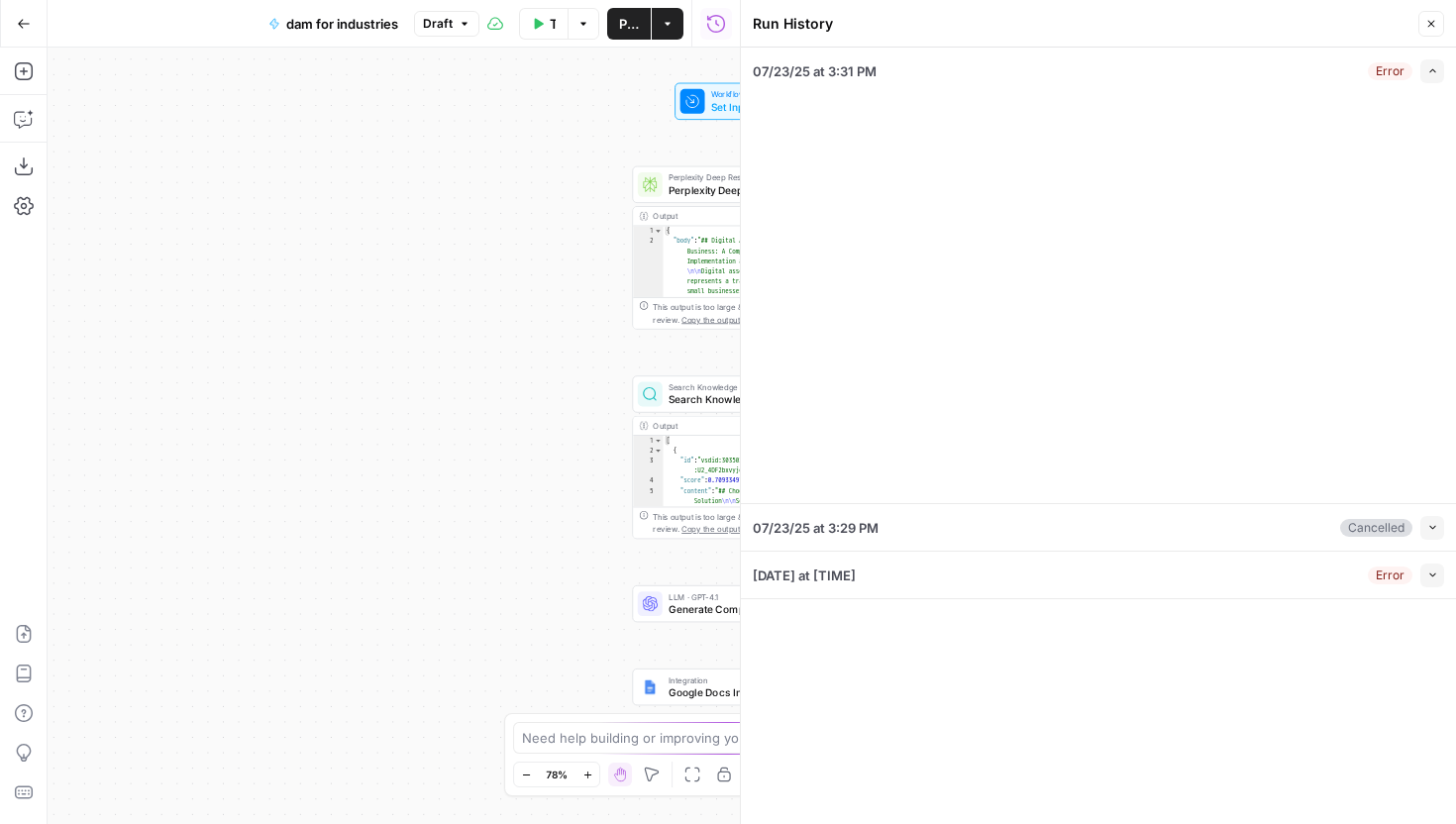 type on "BrandLife" 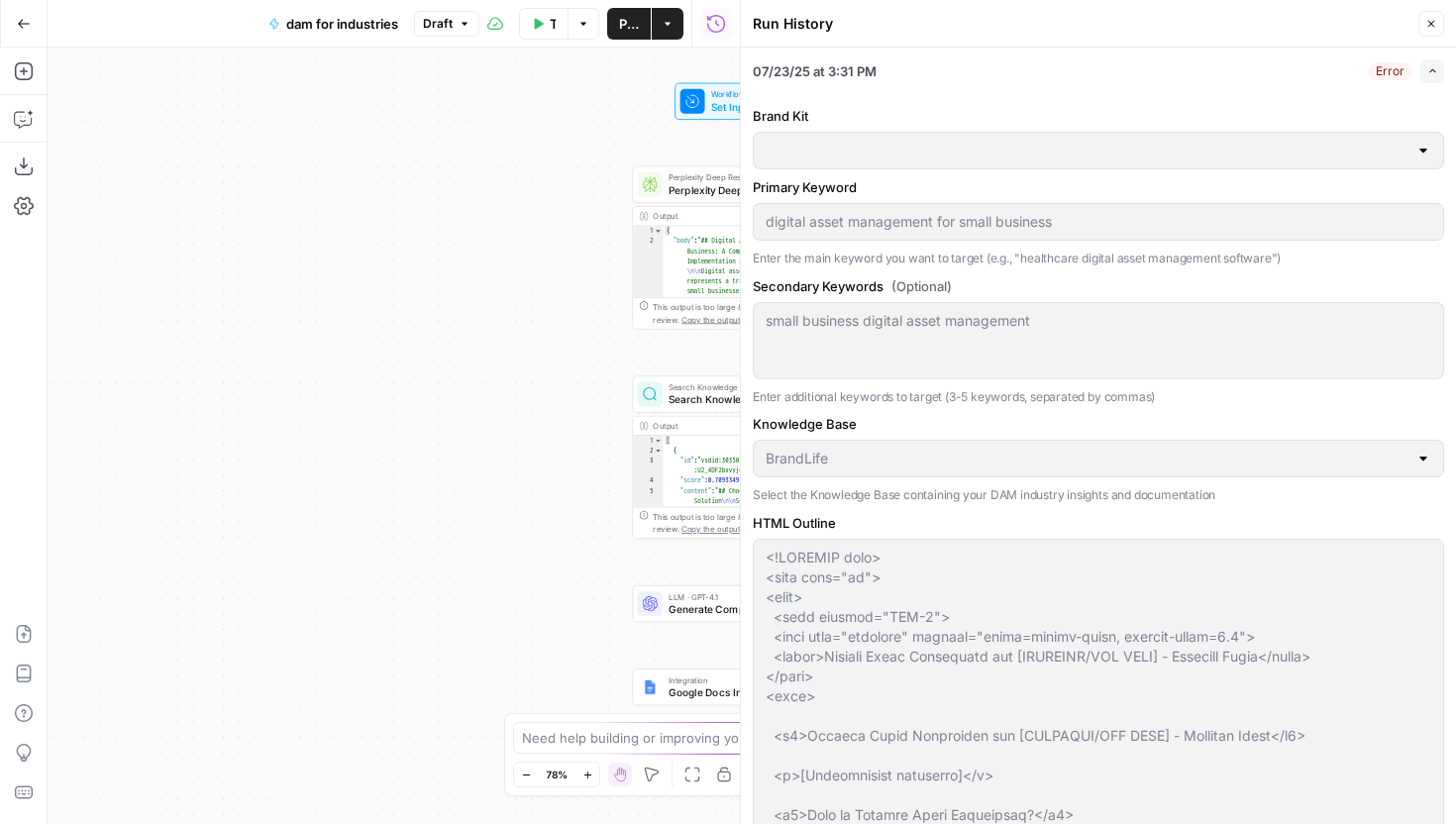 type on "BrandLife" 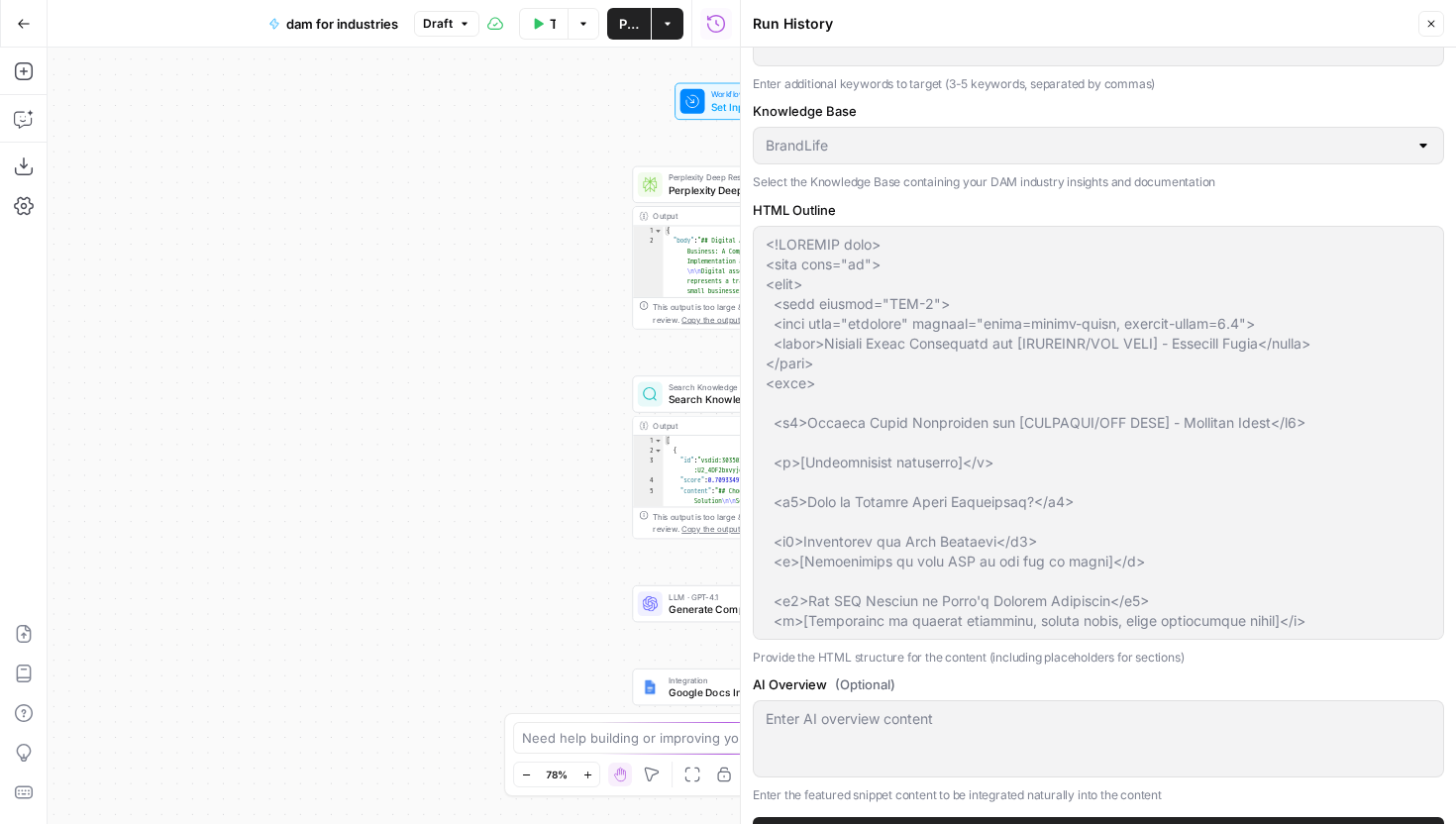 scroll, scrollTop: 383, scrollLeft: 0, axis: vertical 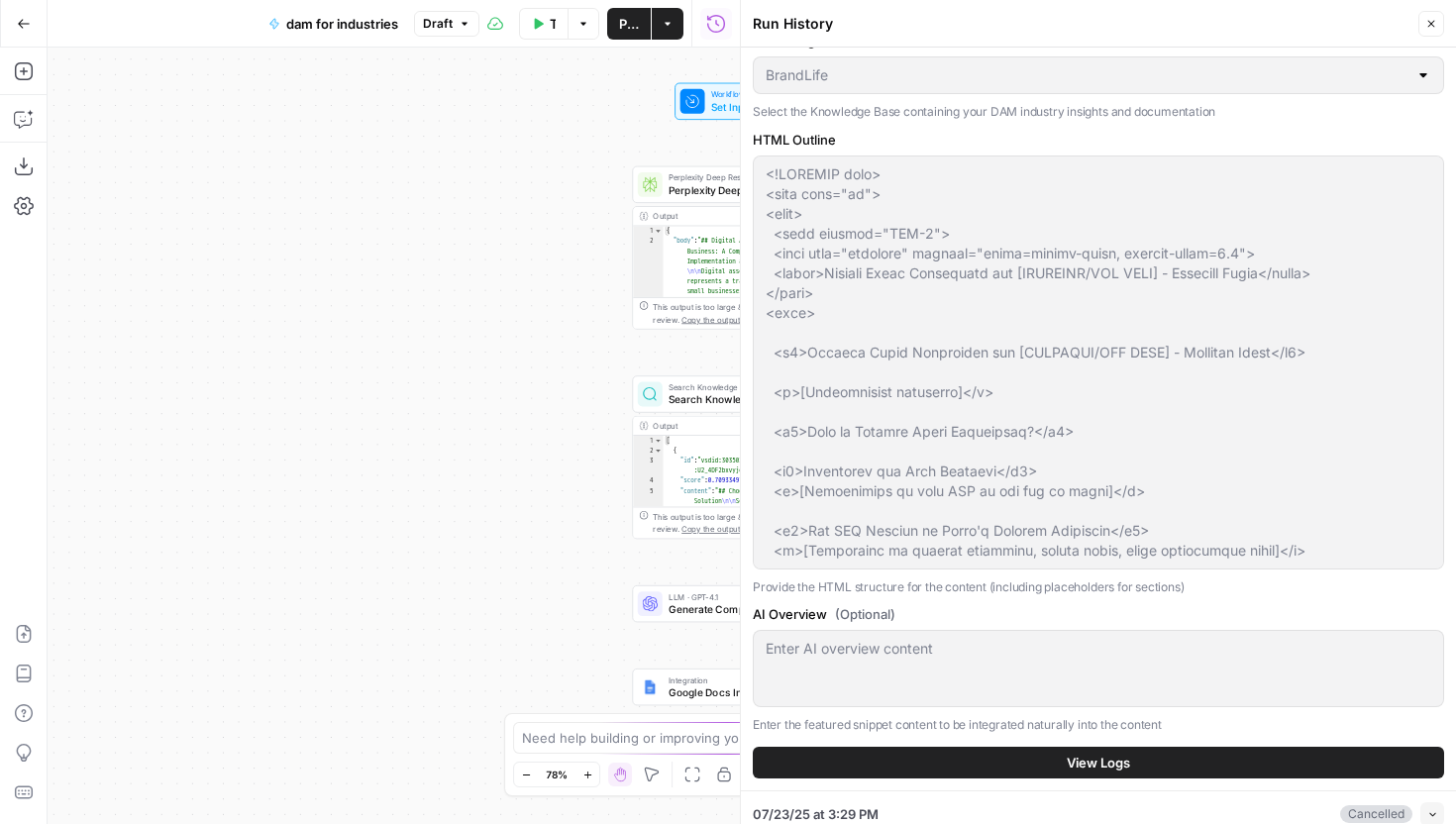 click at bounding box center (1098, 362) 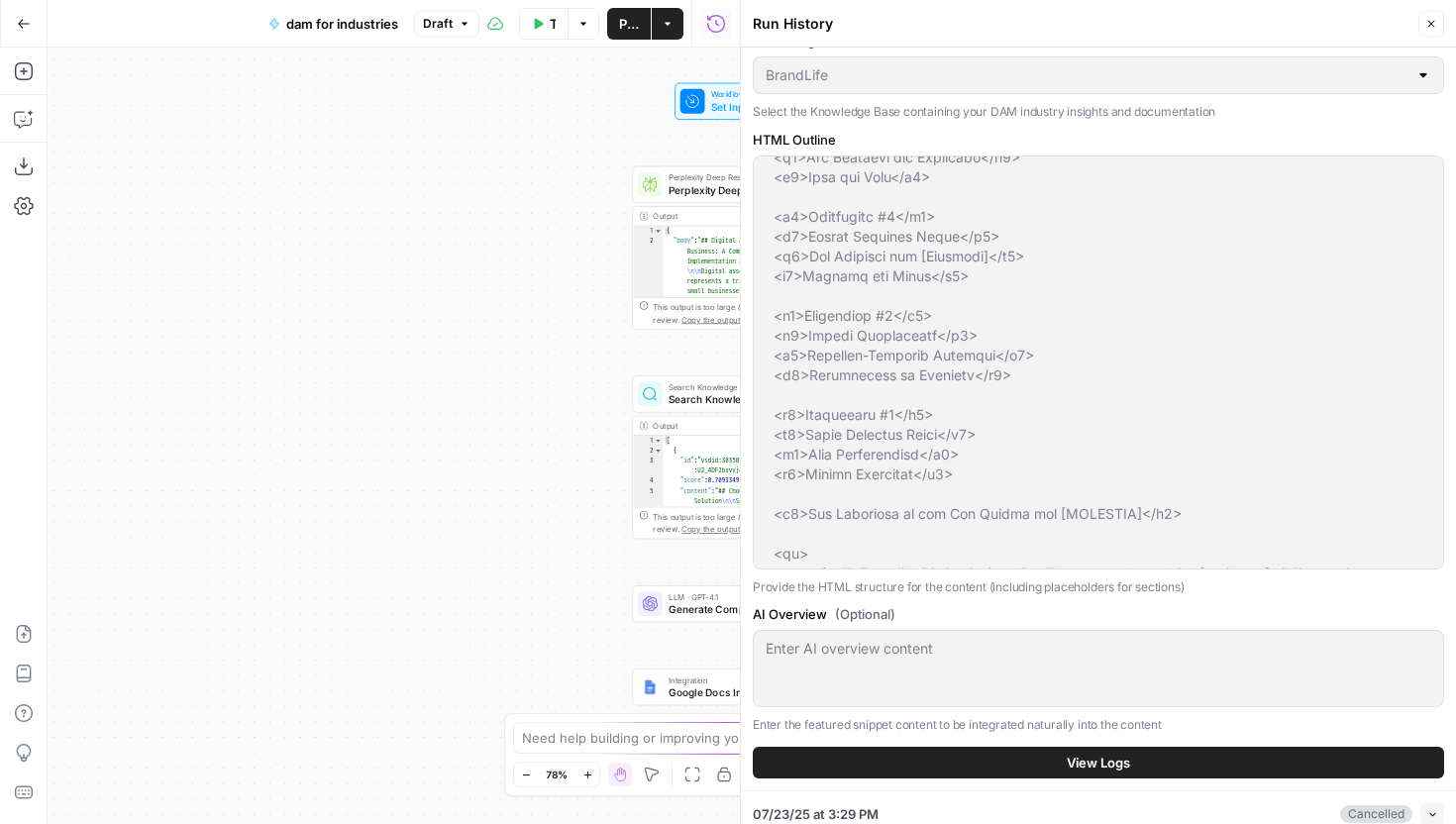 scroll, scrollTop: 4100, scrollLeft: 0, axis: vertical 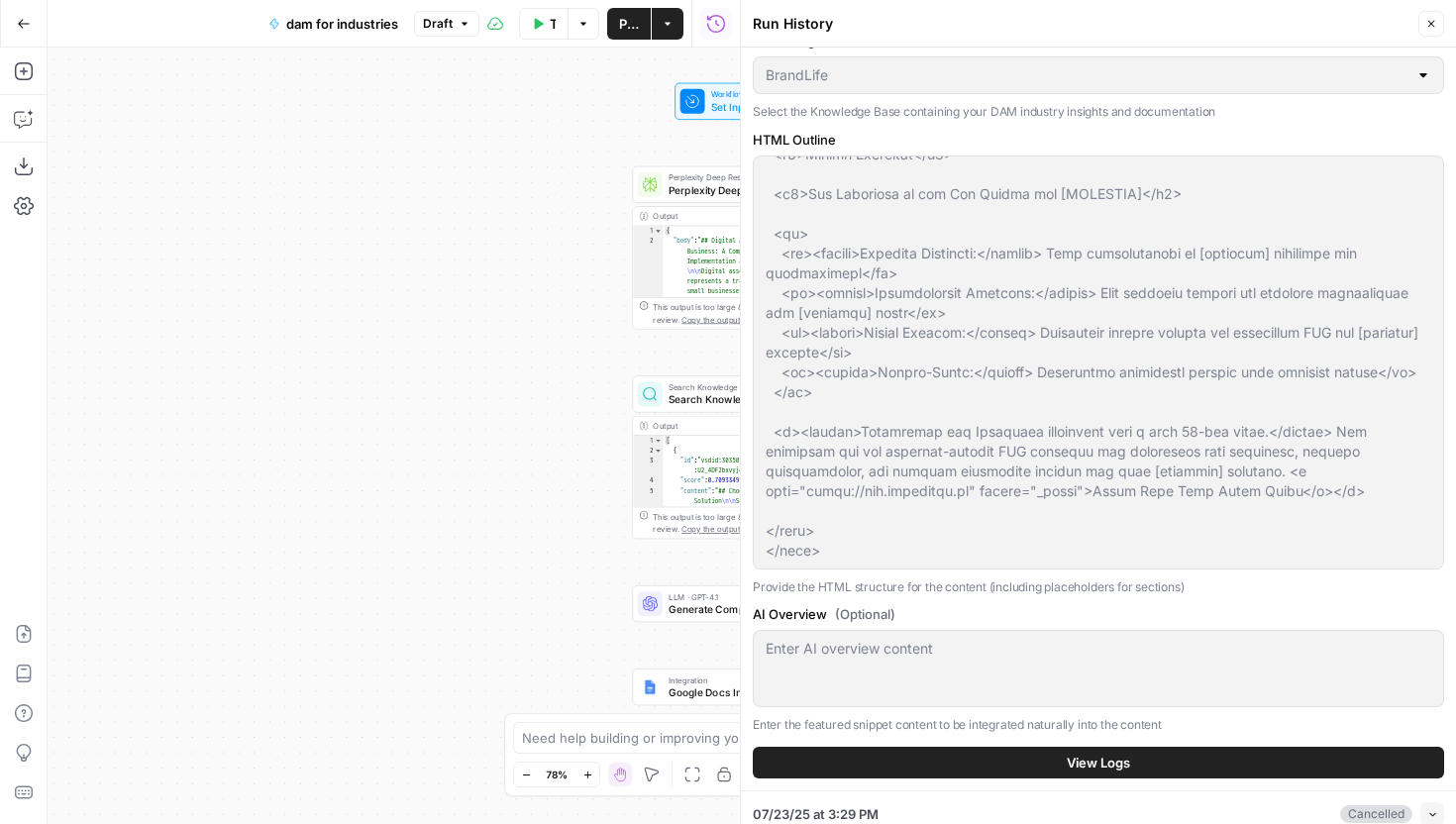 click on "Close" at bounding box center [1431, 24] 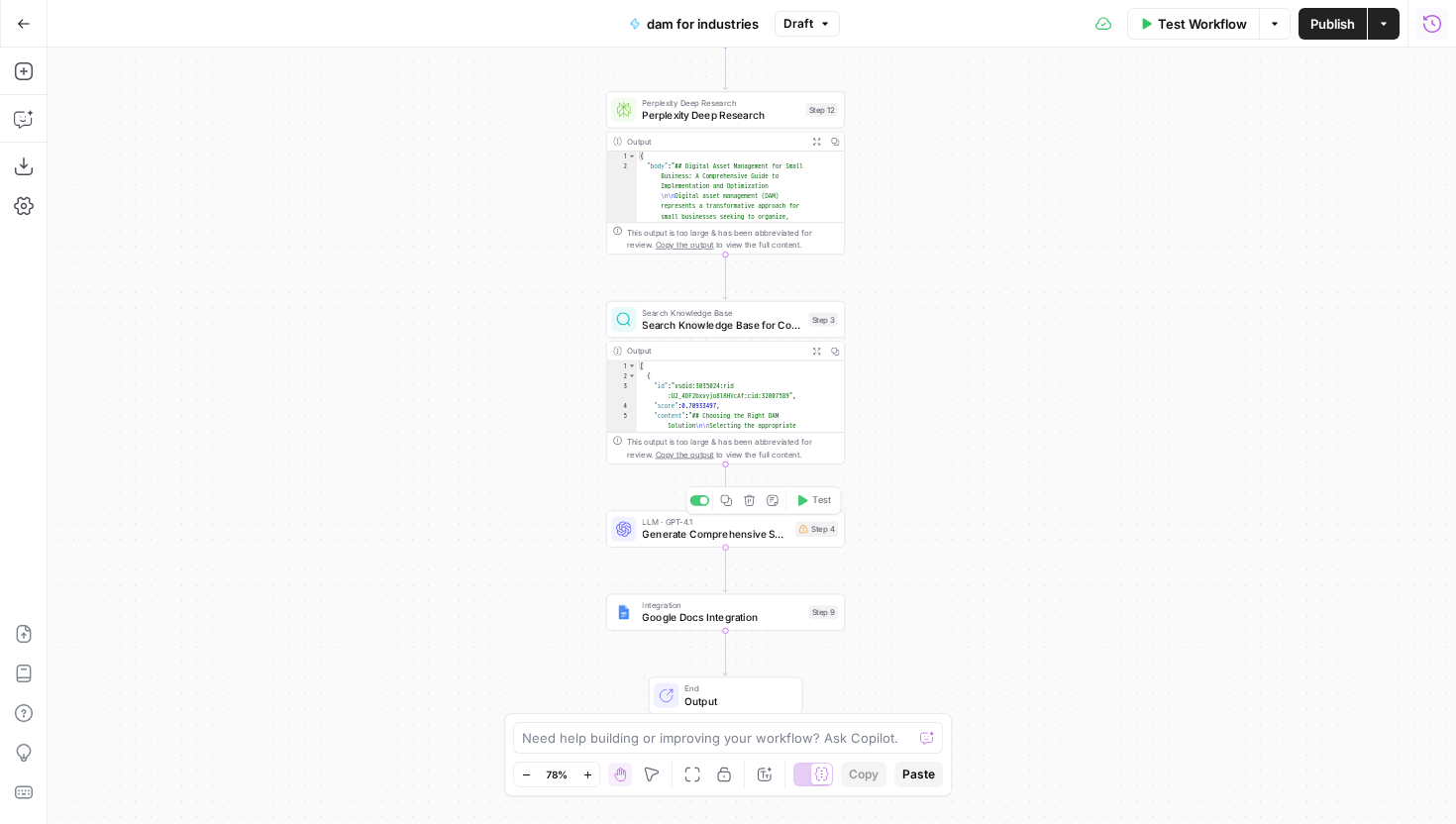 click on "Google Docs Integration" at bounding box center [722, 618] 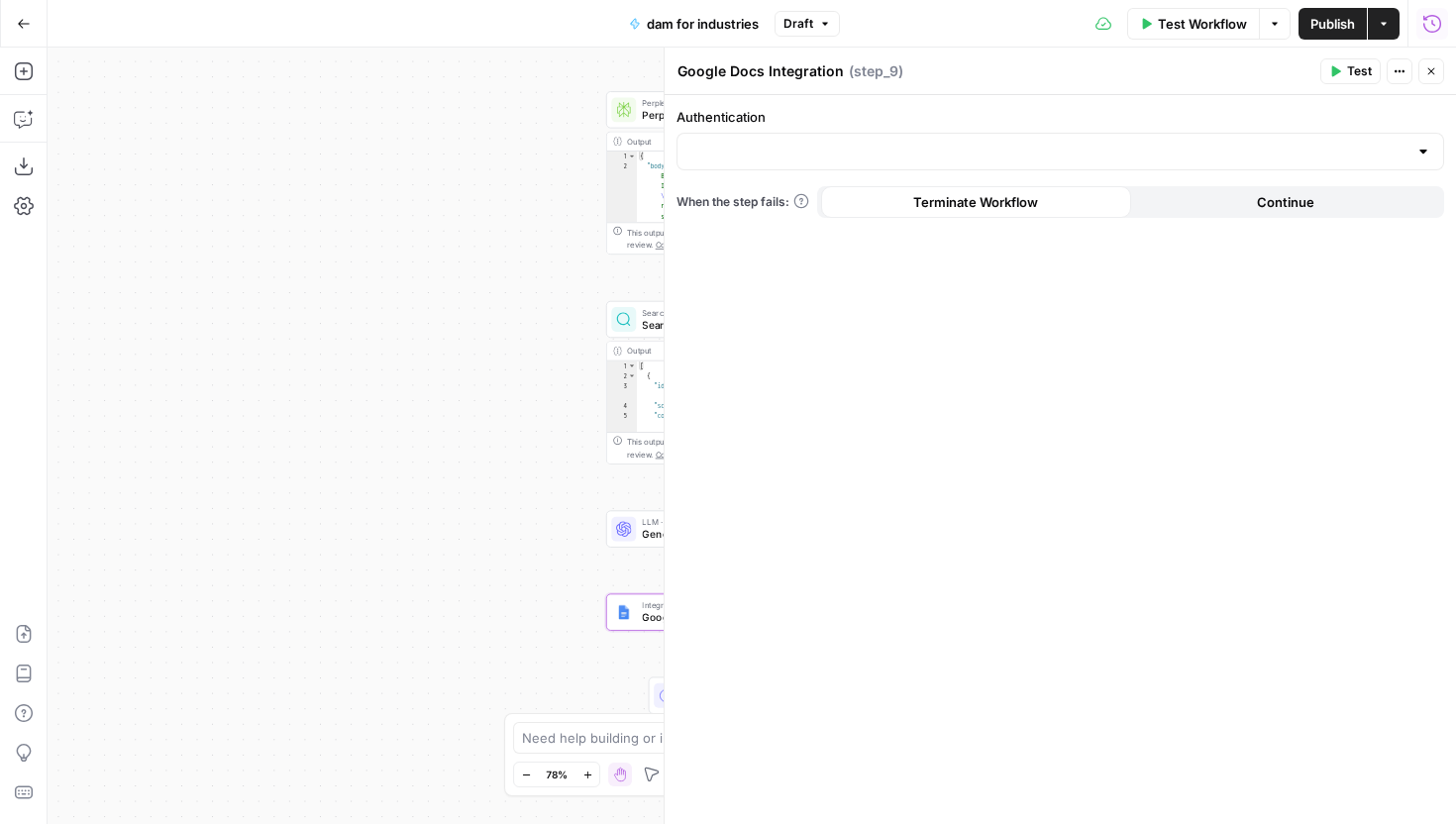 click on "Authentication" at bounding box center [1060, 139] 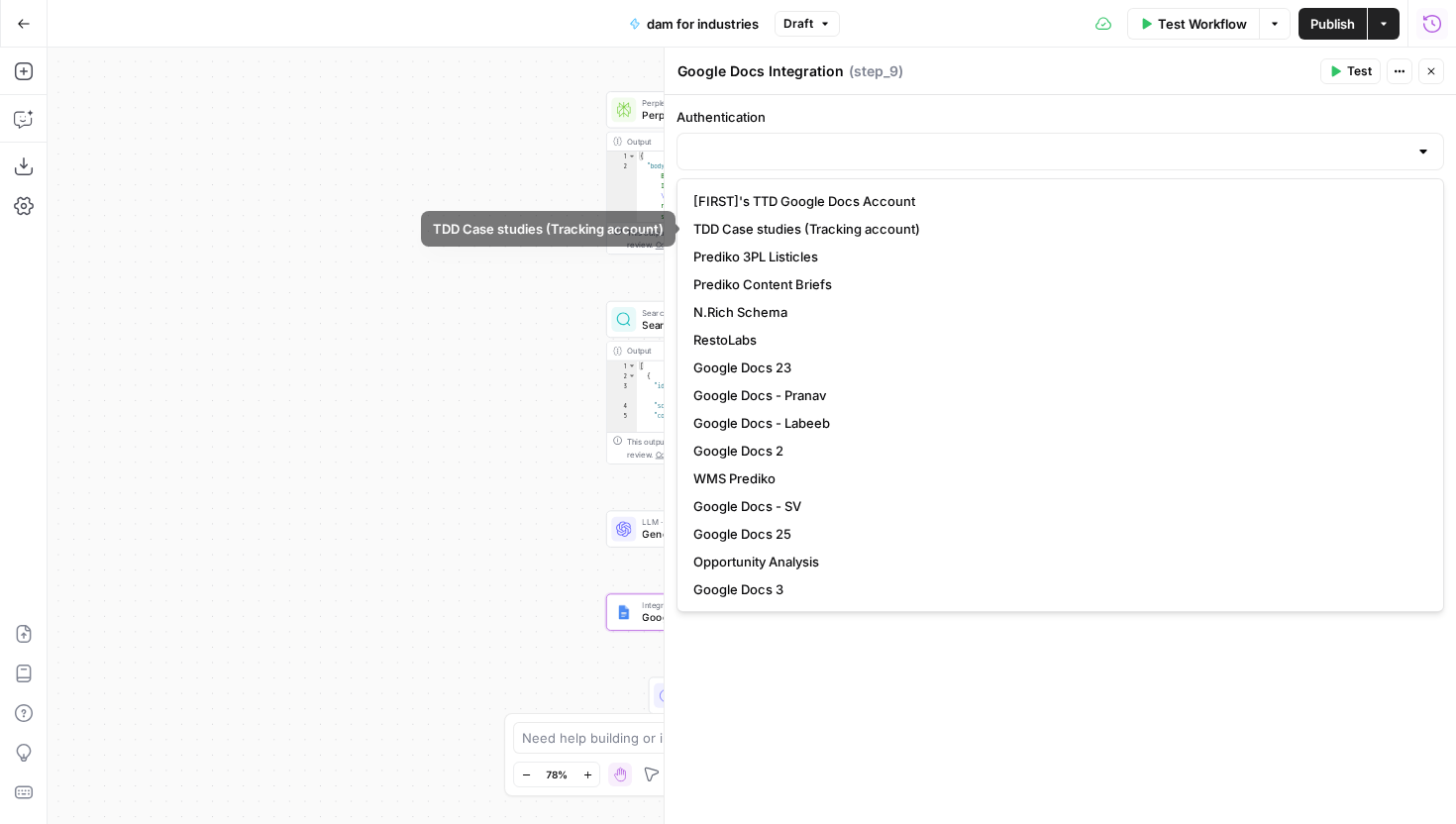 scroll, scrollTop: 915, scrollLeft: 0, axis: vertical 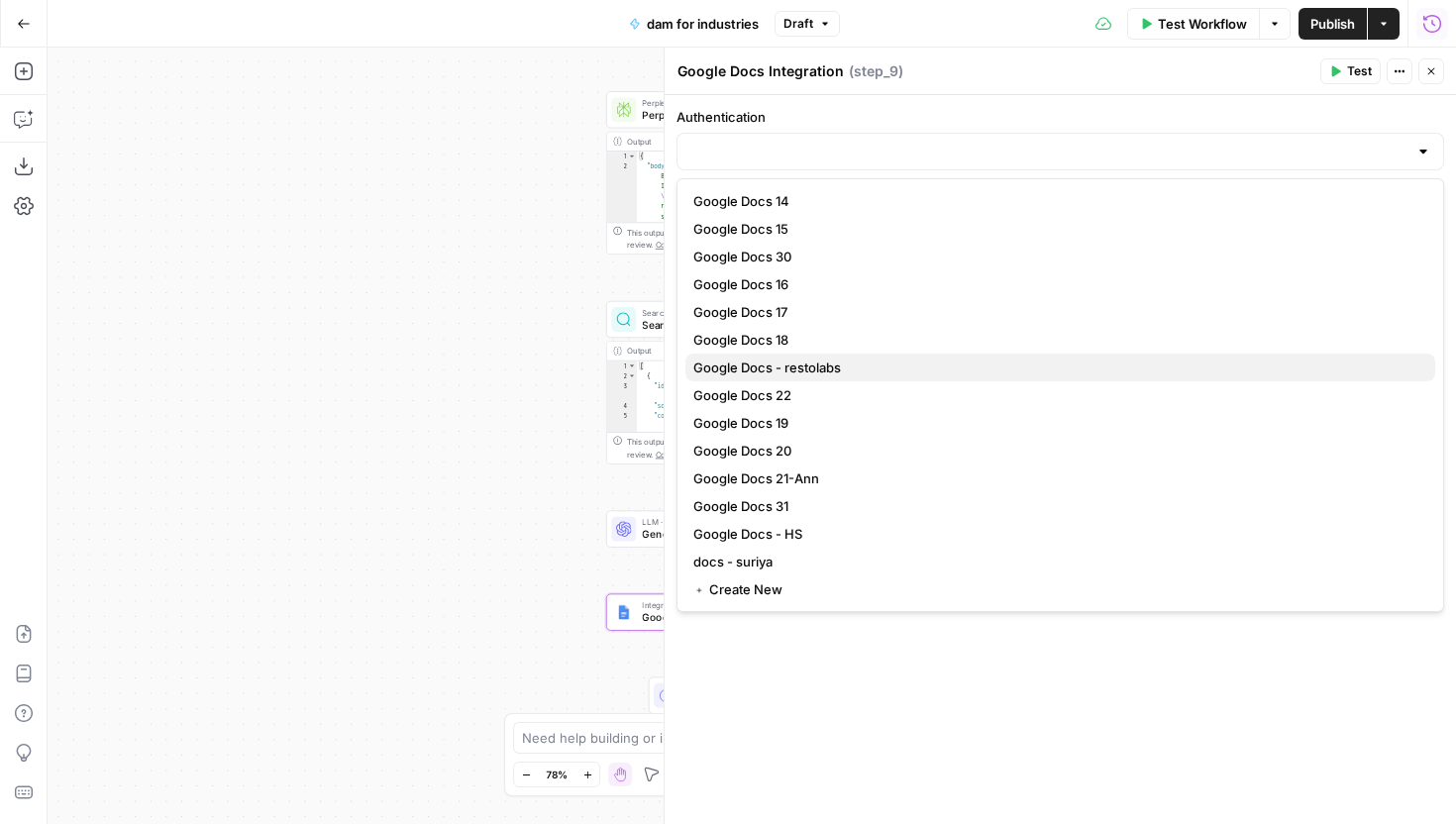 click on "Google Docs - restolabs" at bounding box center [1056, 367] 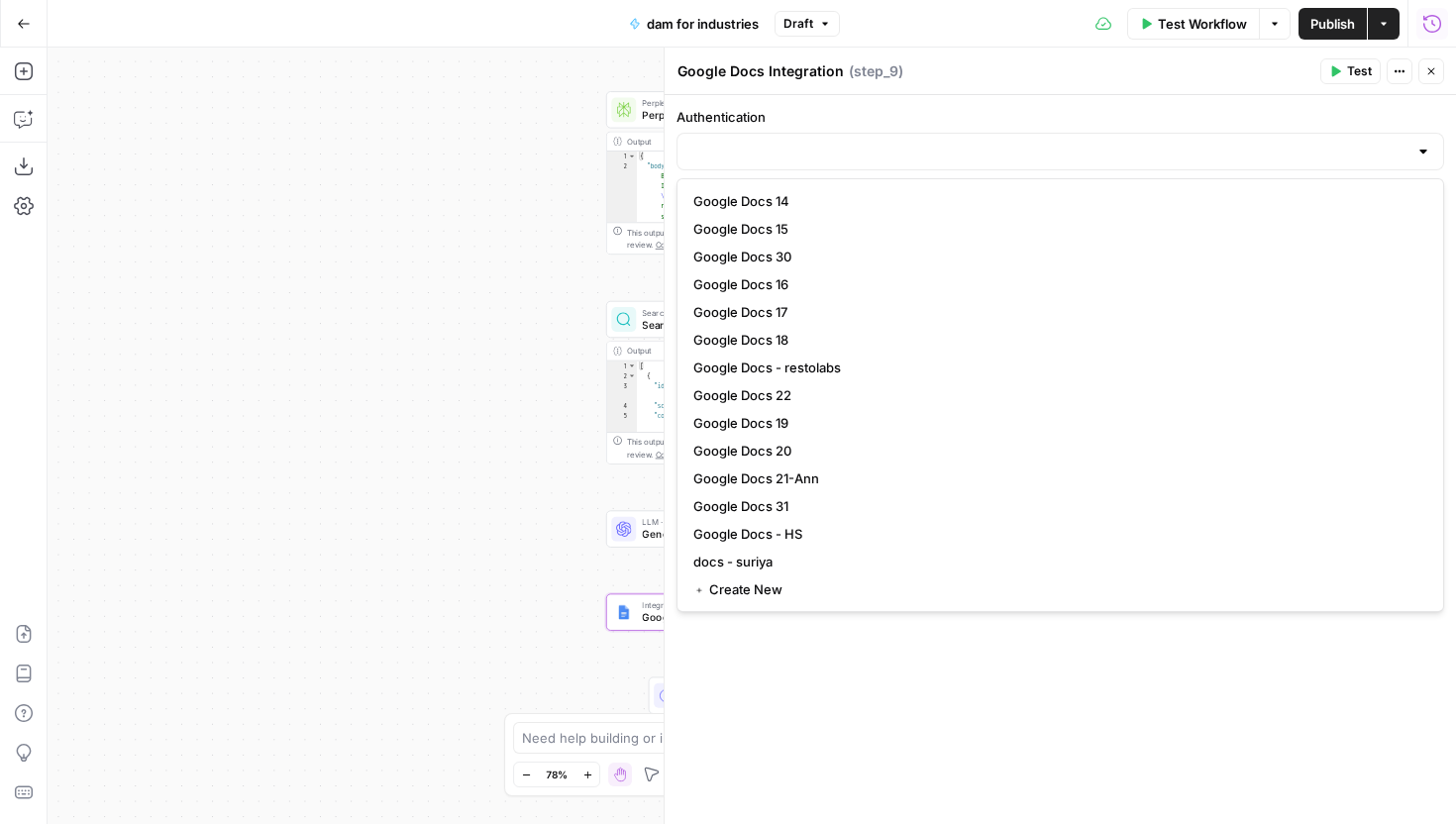 type on "Google Docs - restolabs" 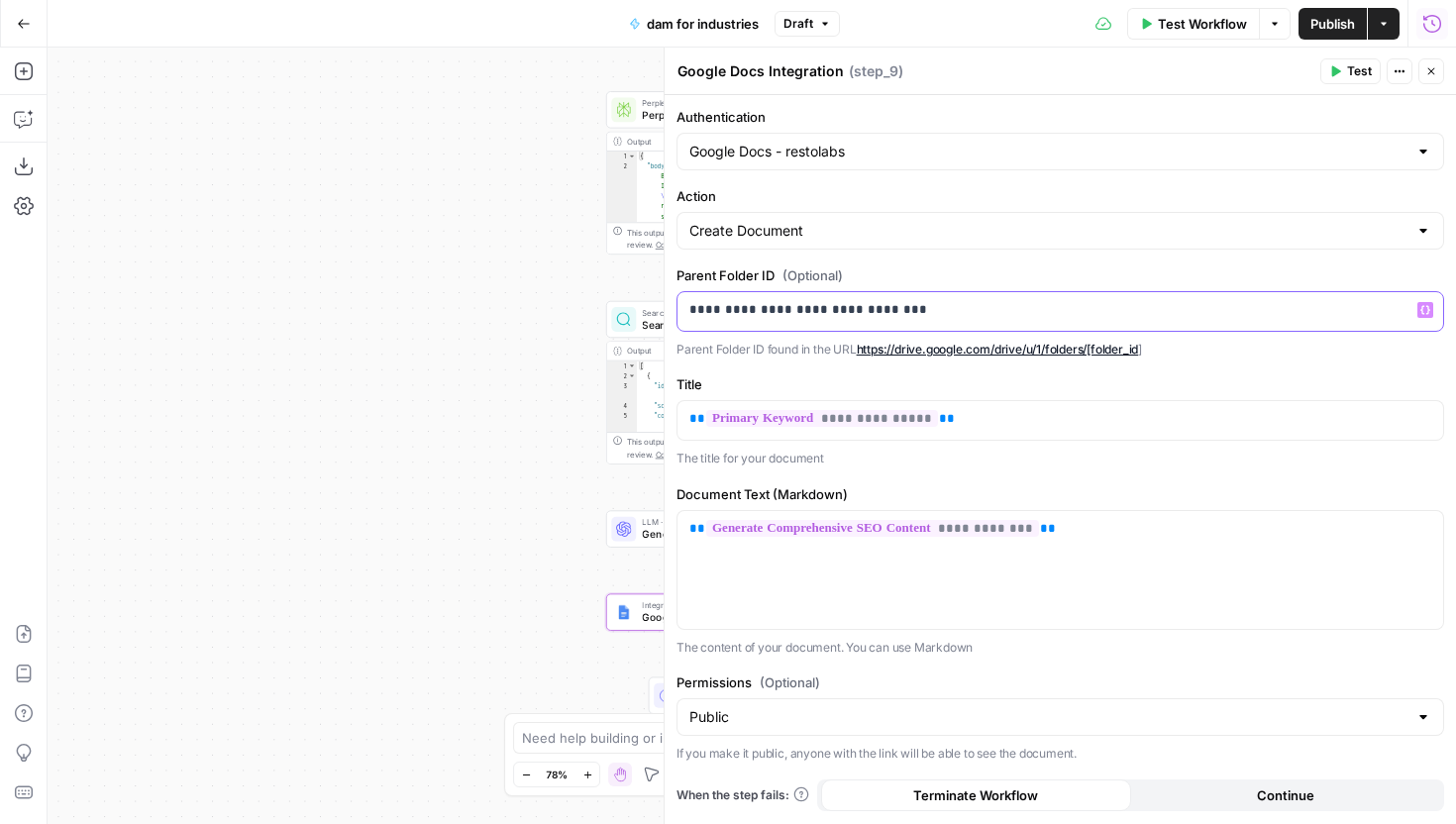 click on "**********" at bounding box center [1060, 310] 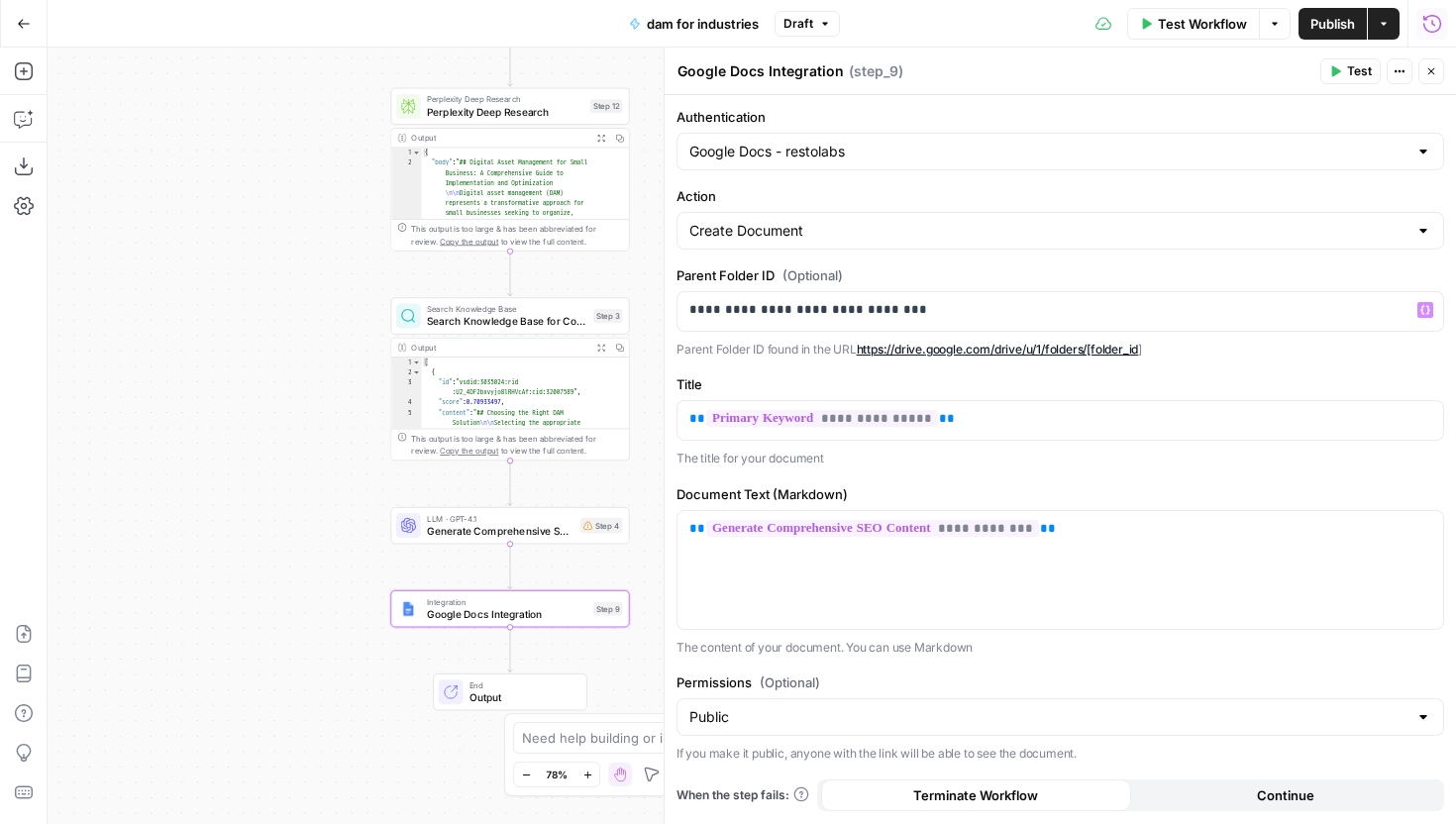 click on "Title" at bounding box center [1060, 384] 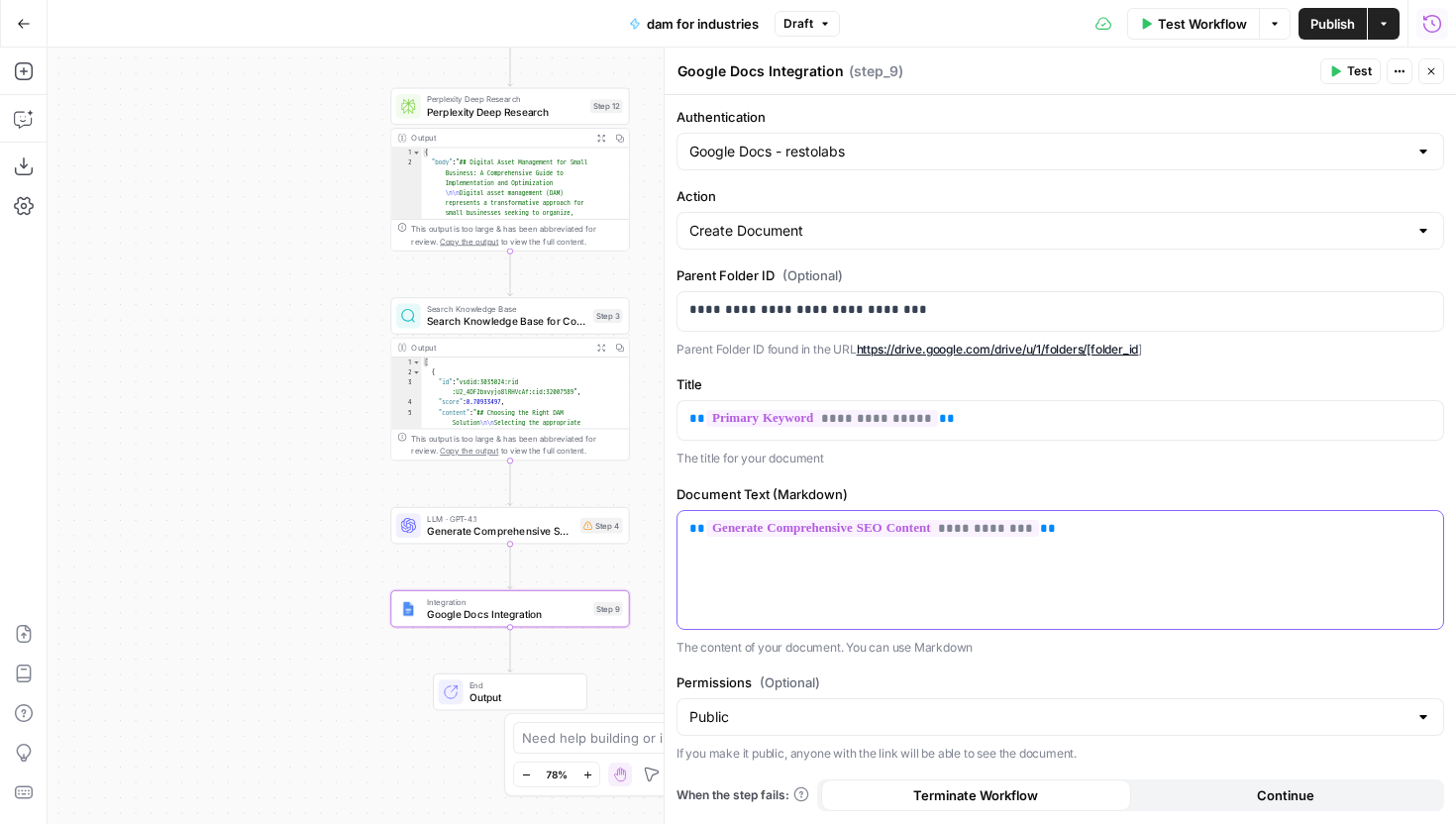click on "**********" at bounding box center [1060, 569] 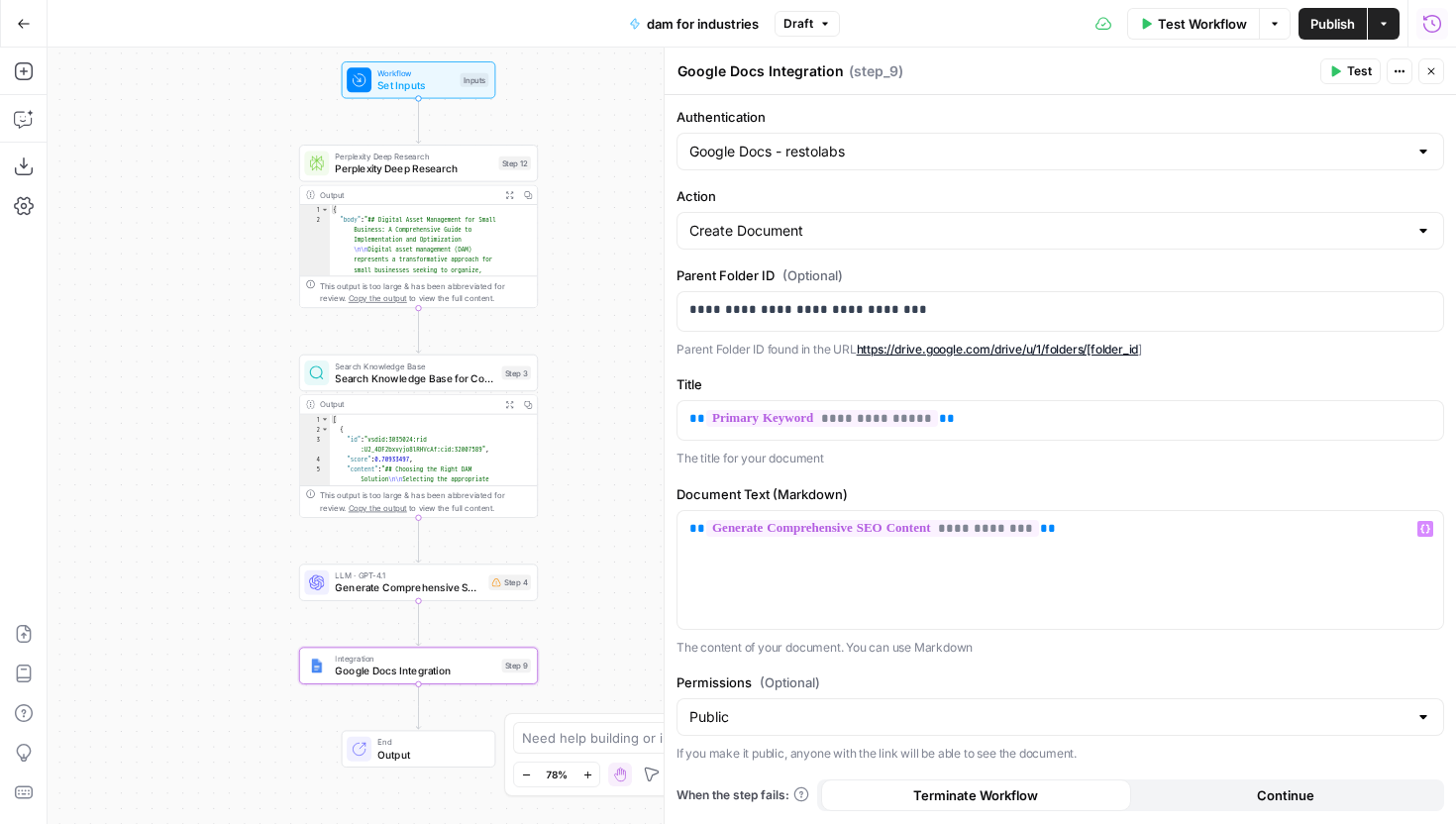 click on "Publish" at bounding box center (1332, 24) 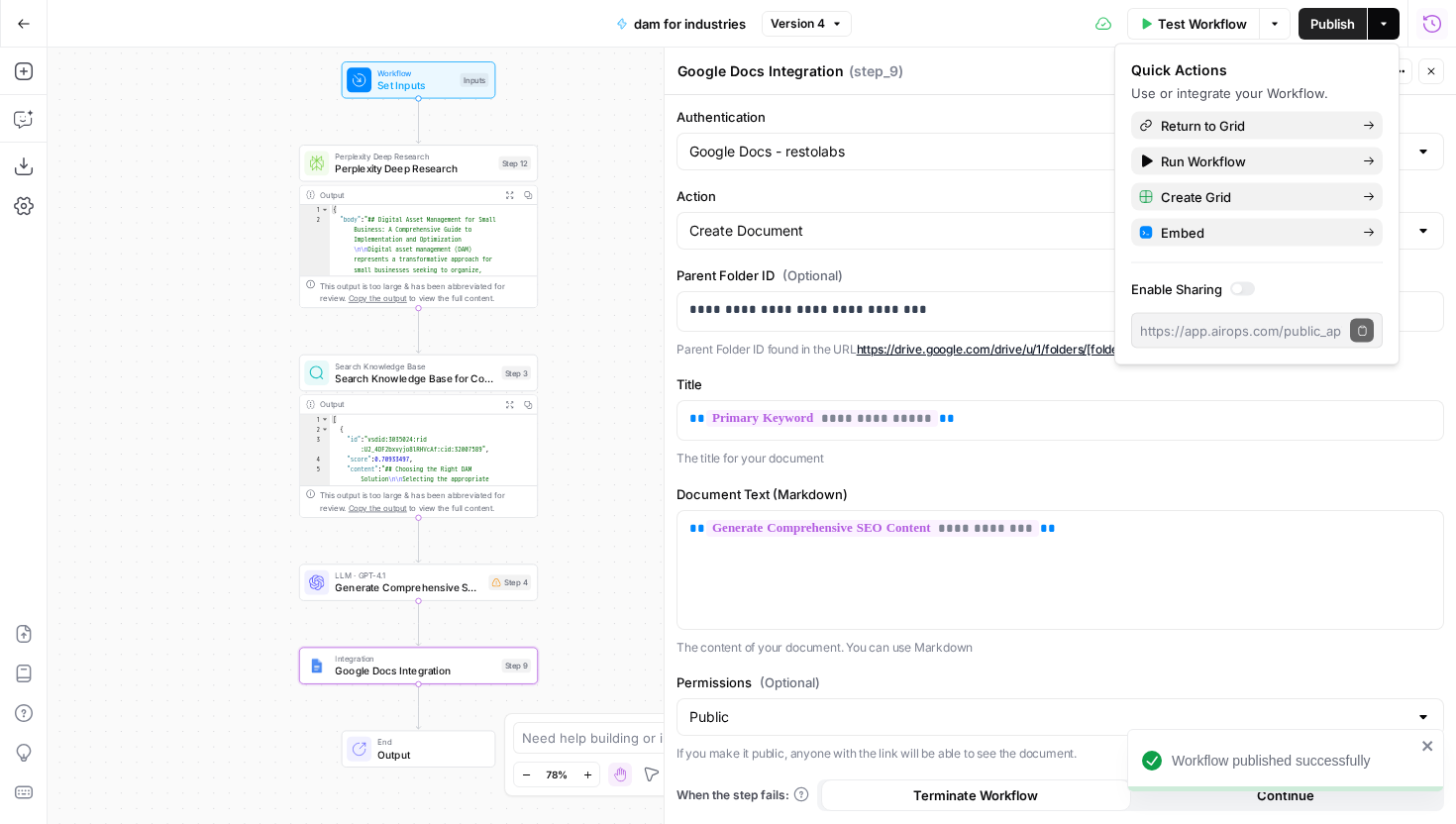 click on "Return to Grid" at bounding box center [1254, 126] 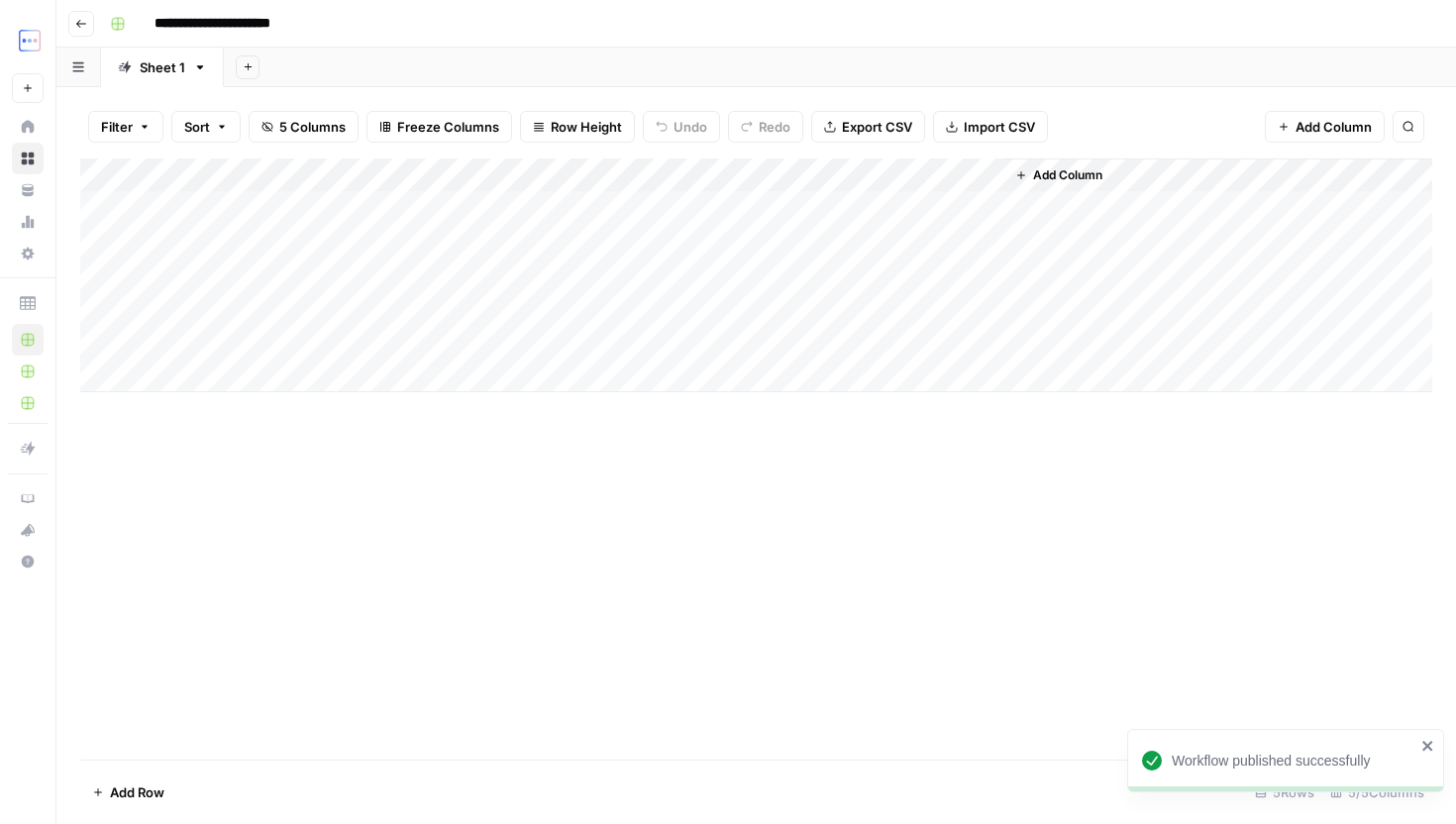 click on "Add Column" at bounding box center [756, 275] 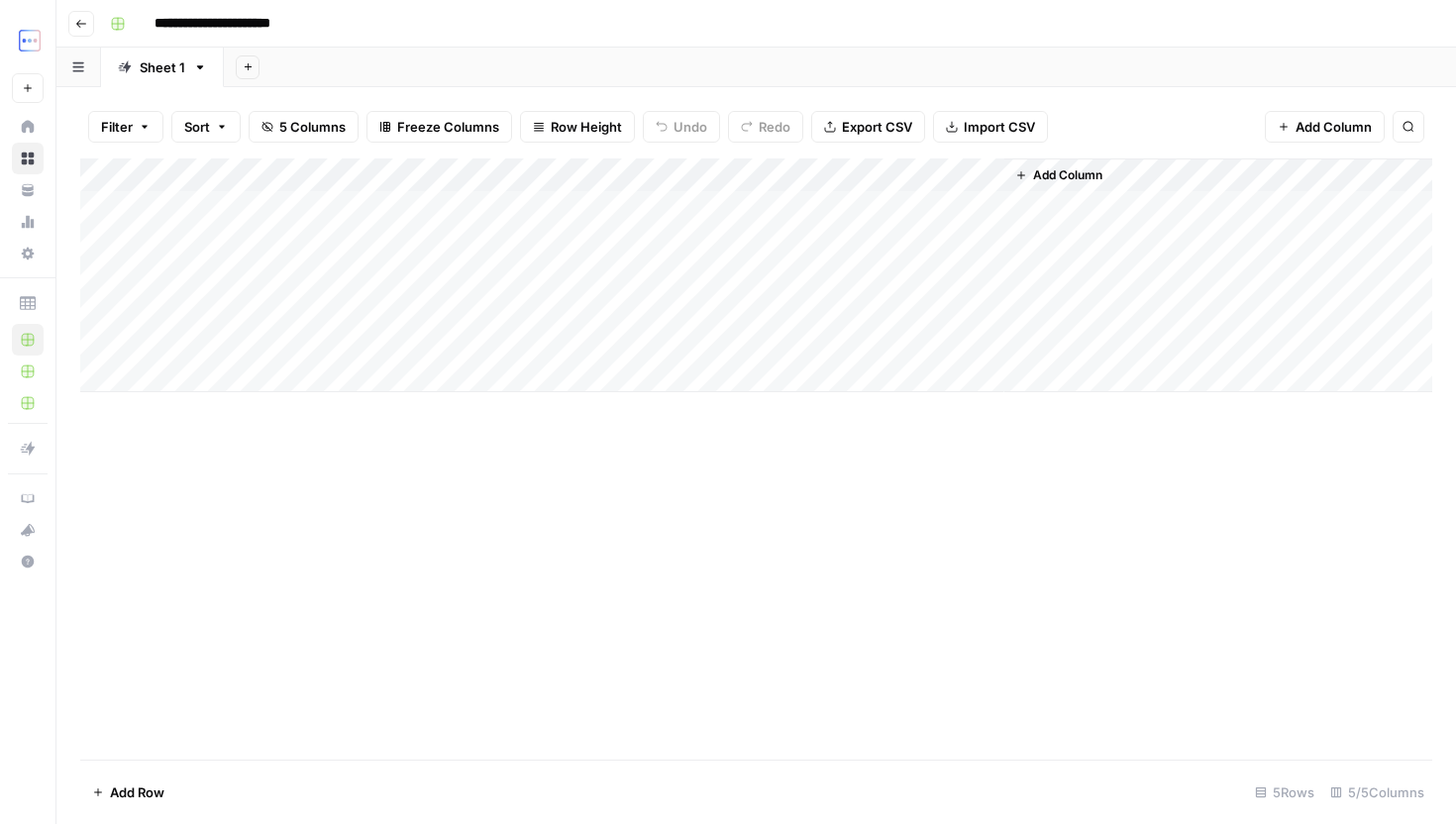 click on "Add Column" at bounding box center [756, 275] 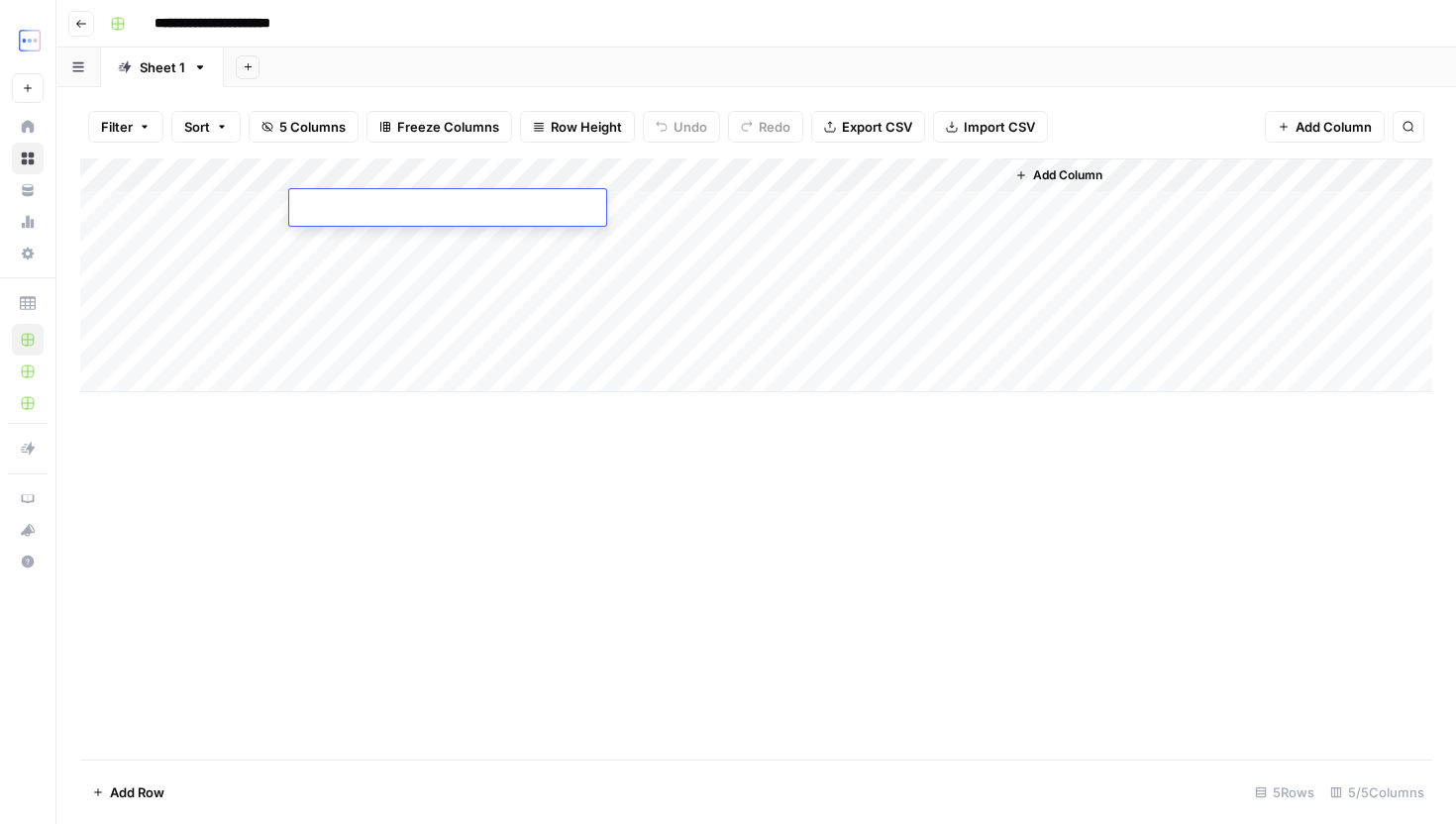 click on "Add Column" at bounding box center (756, 275) 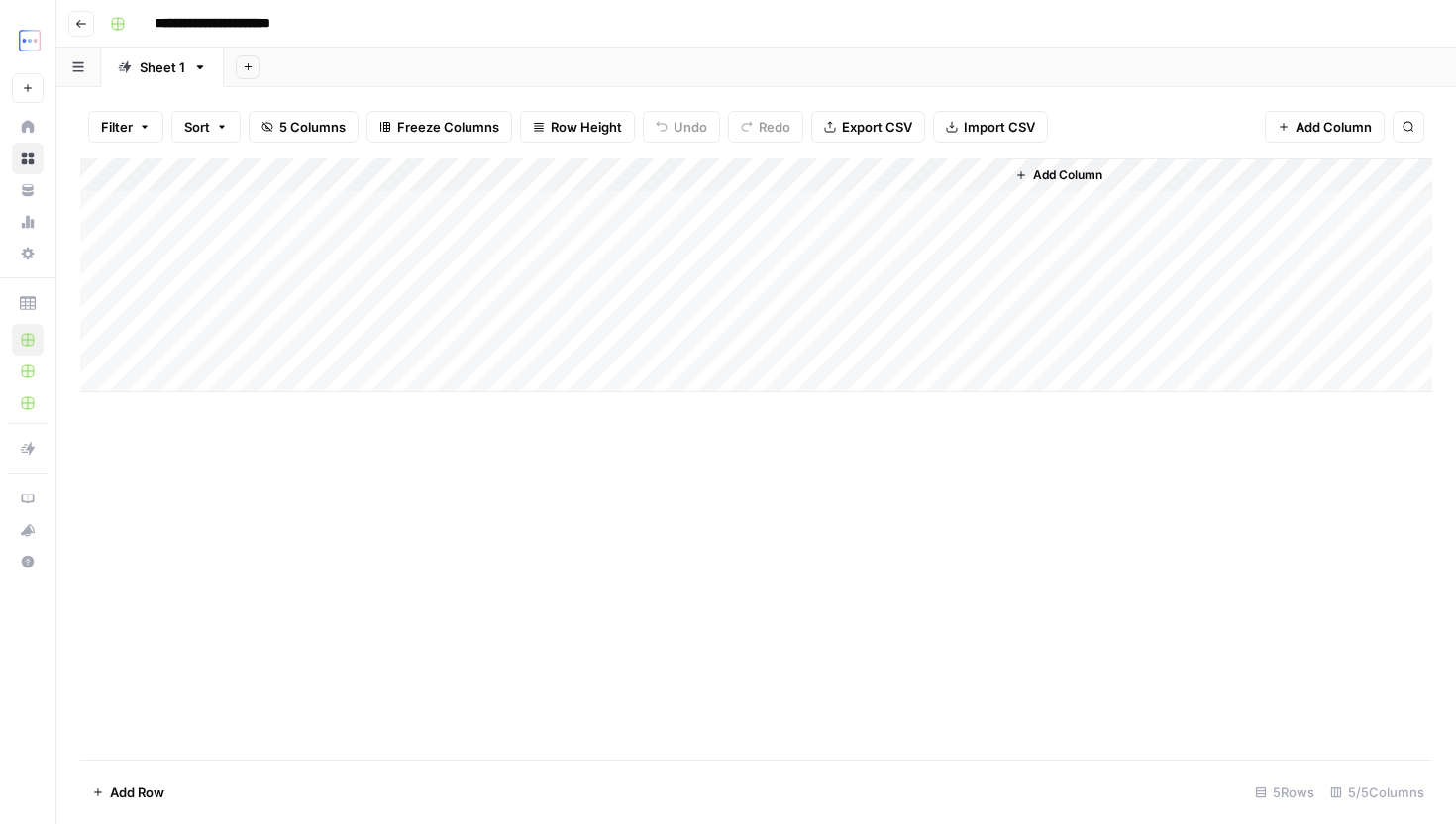 click on "Add Column" at bounding box center [756, 275] 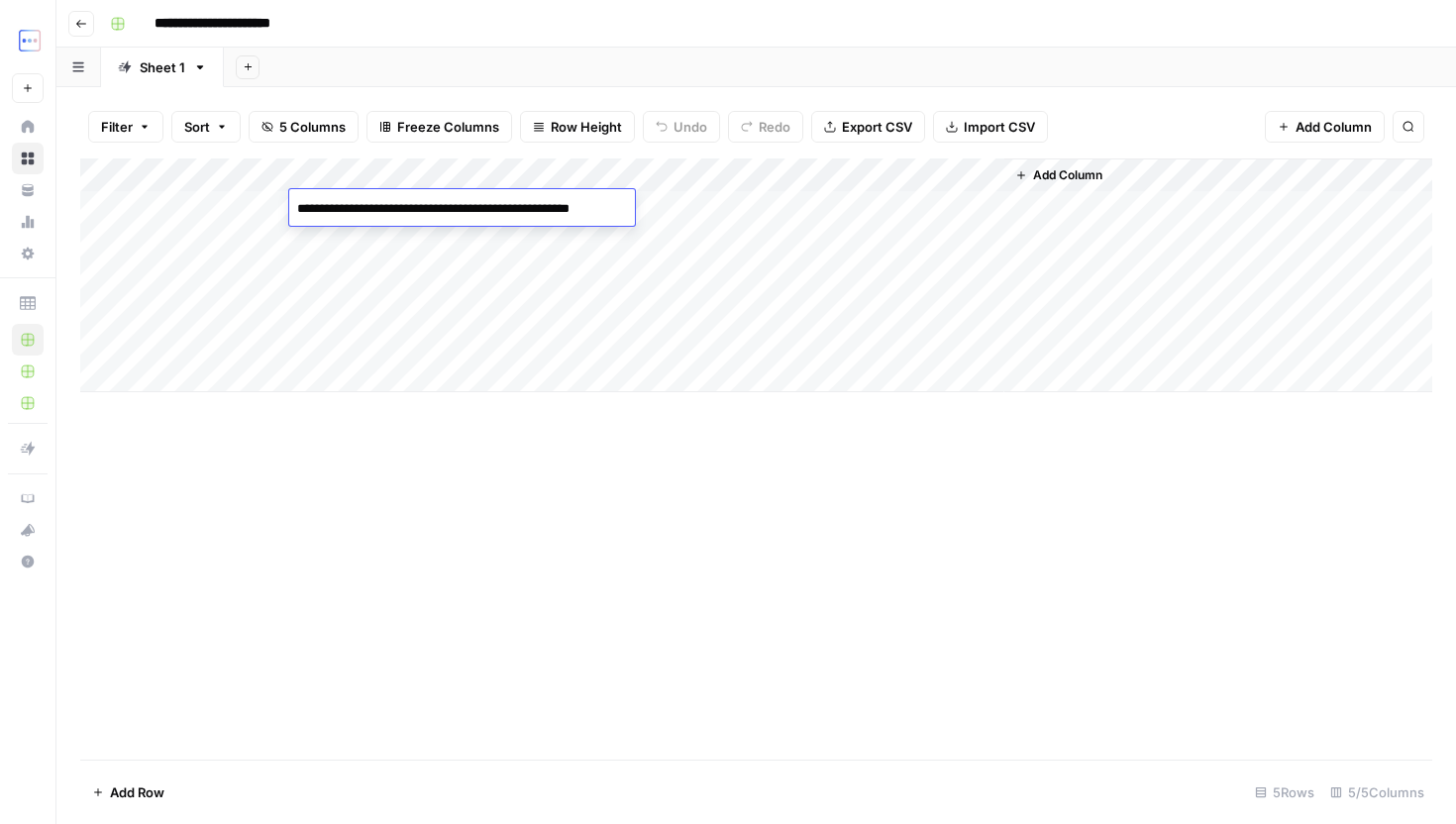 paste on "**********" 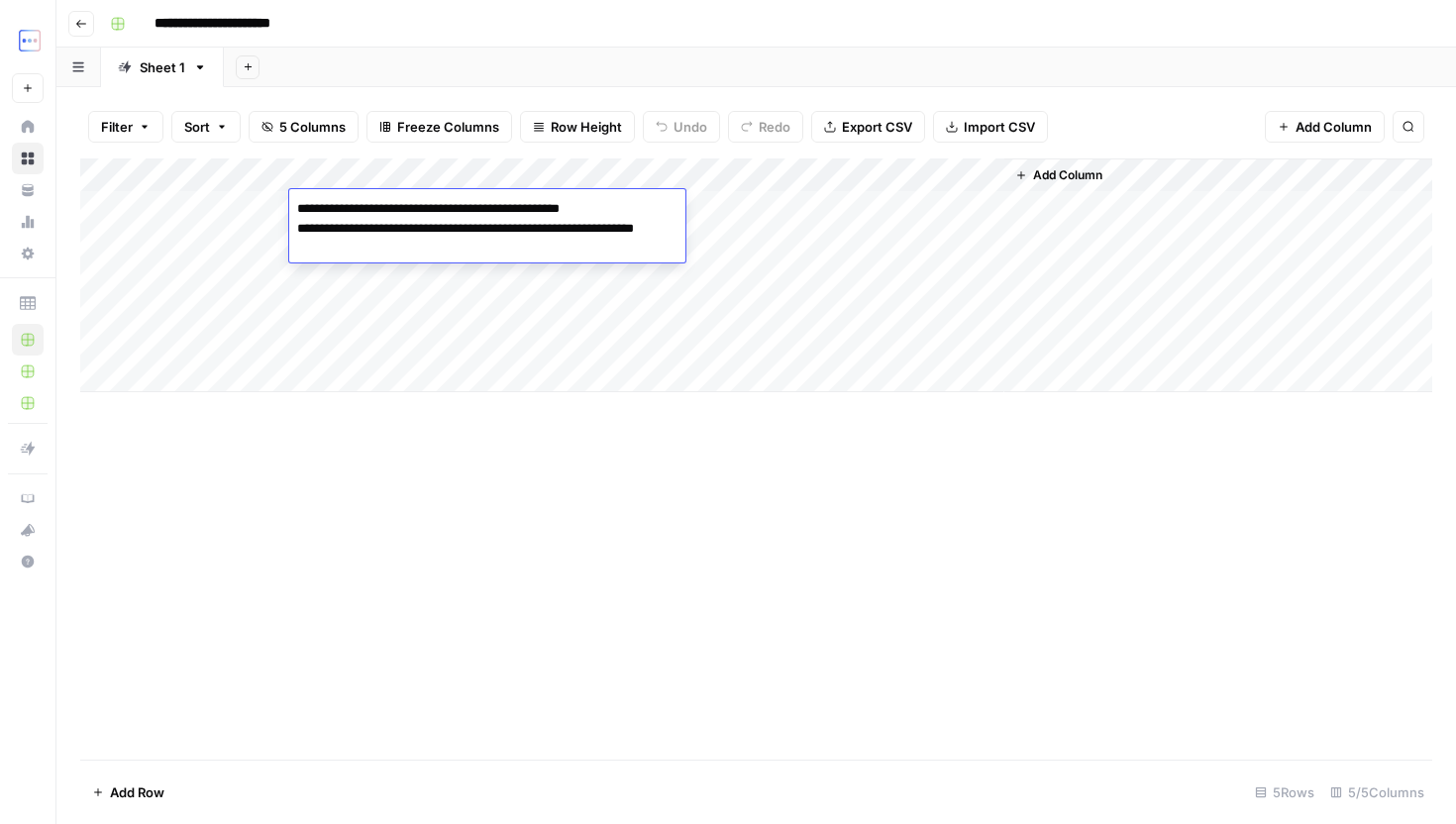 type on "**********" 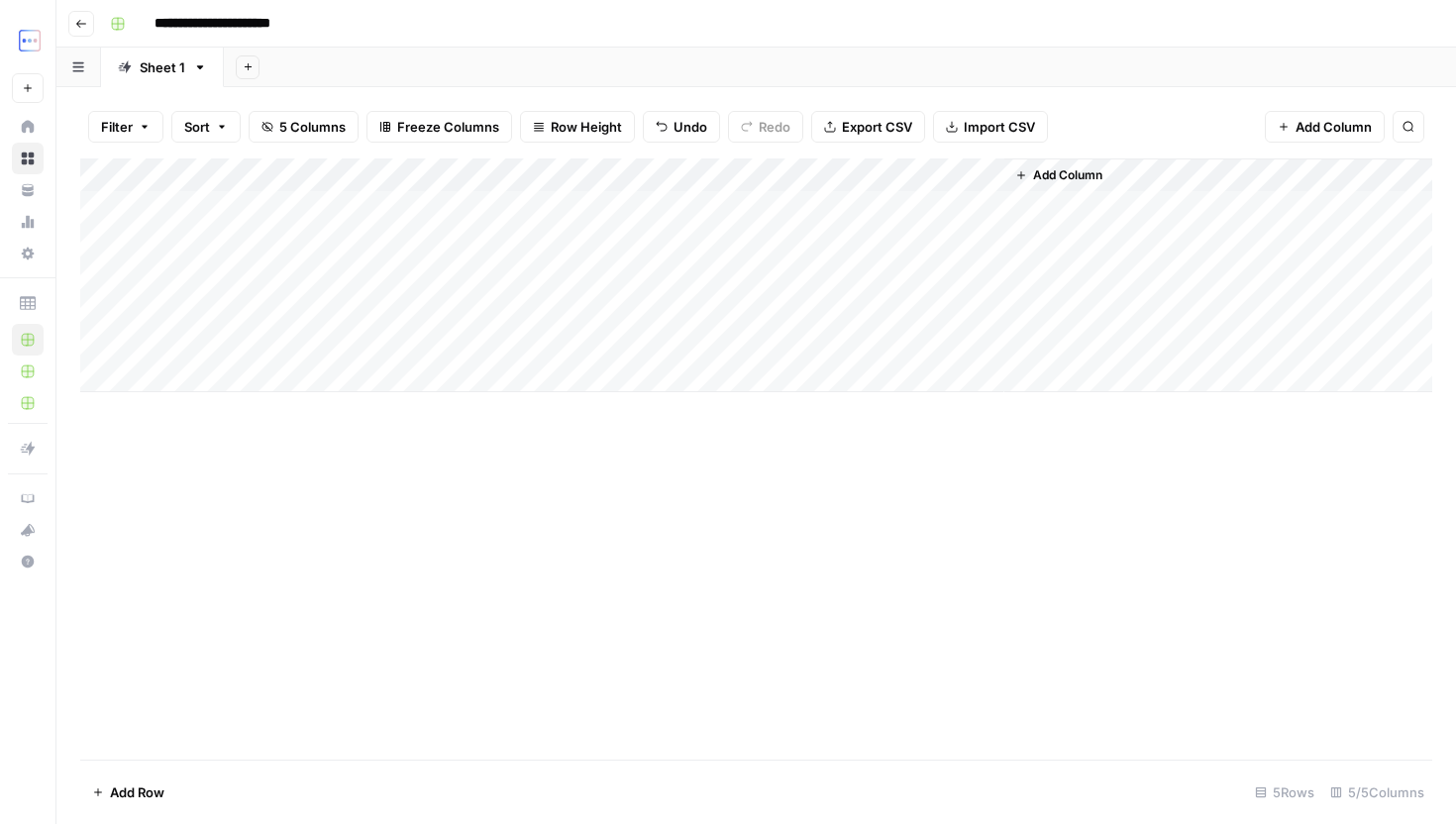 click on "Add Column" at bounding box center (756, 459) 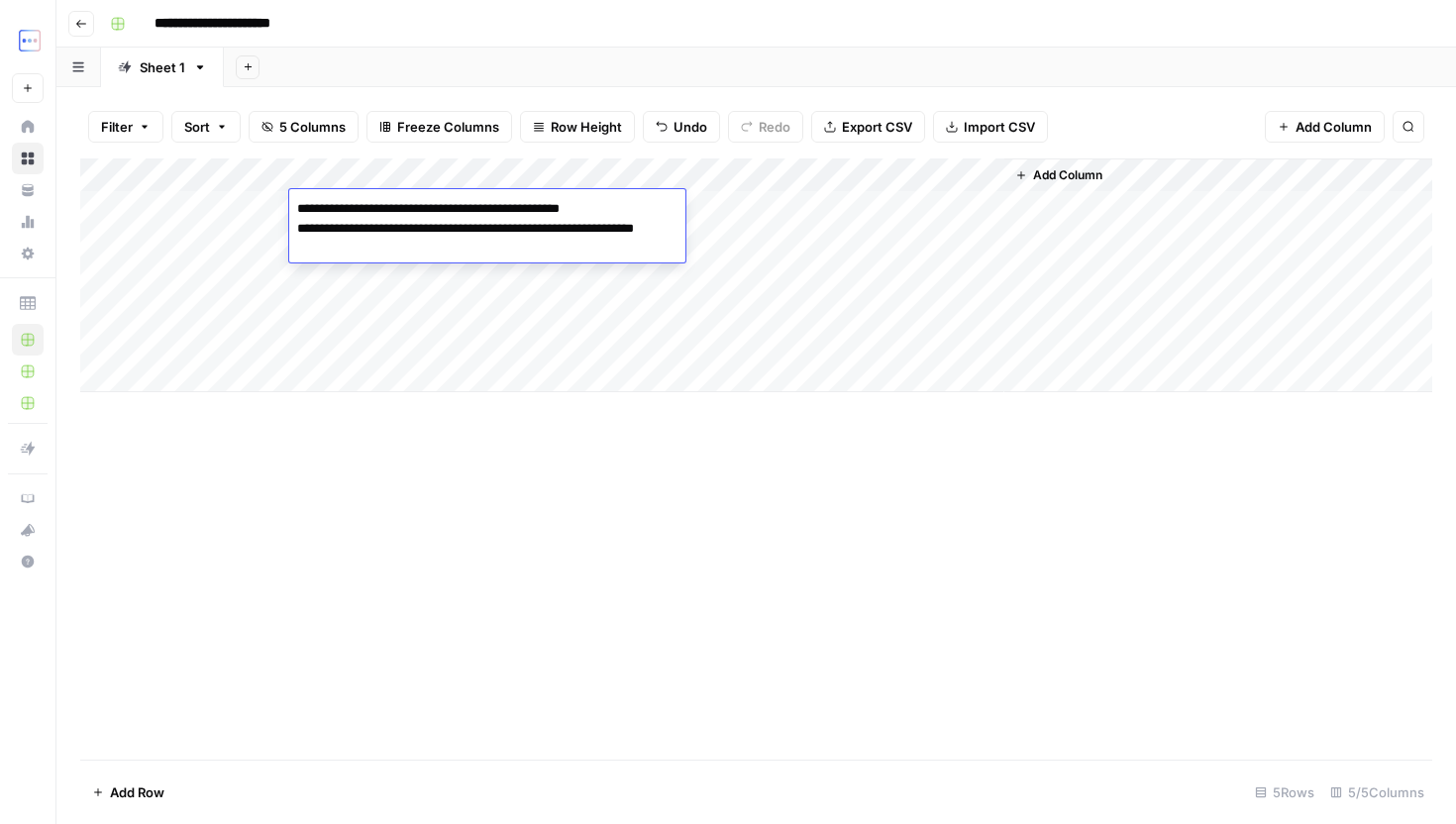 click on "**********" at bounding box center (487, 258) 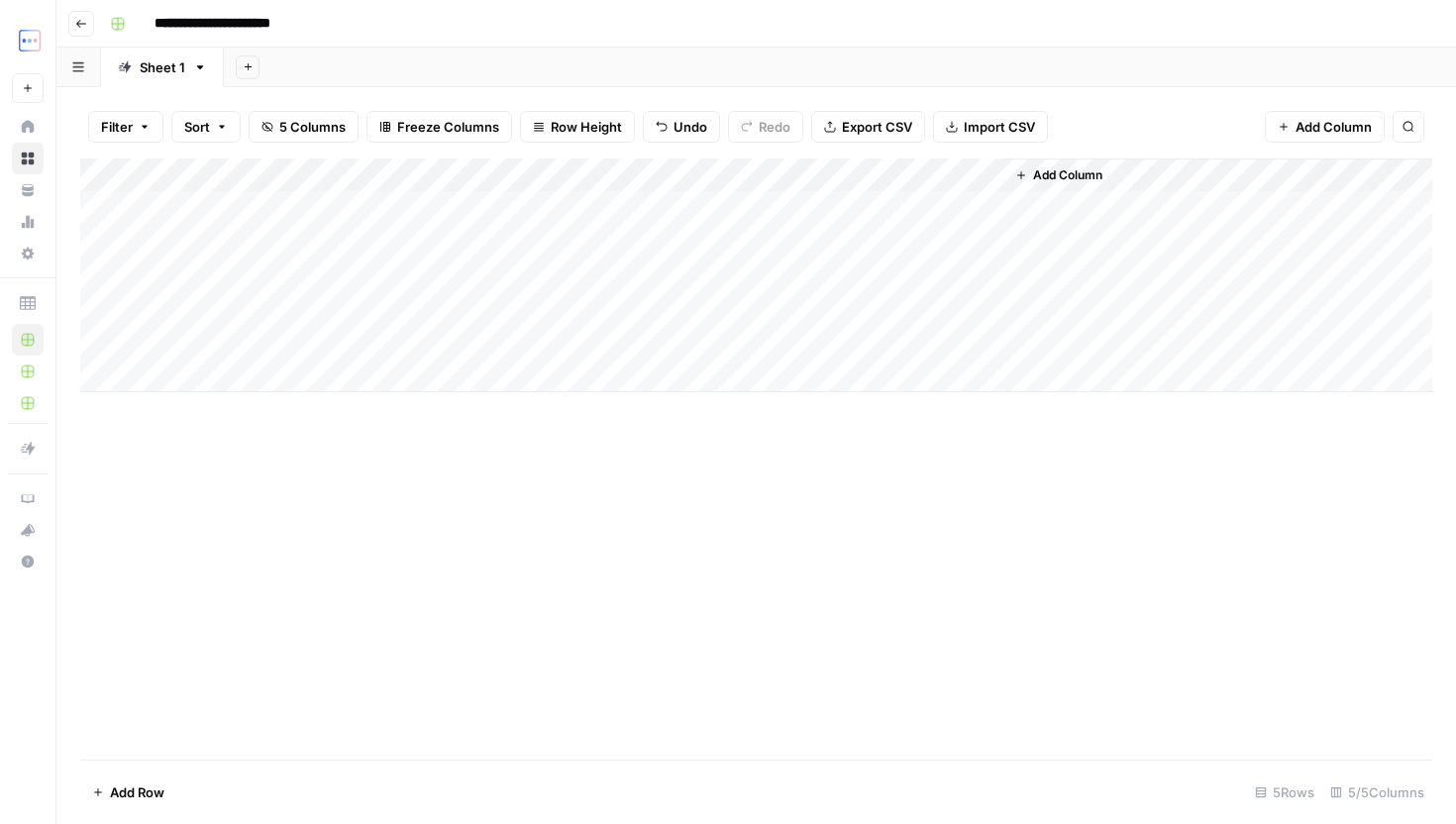 click on "Add Column" at bounding box center (756, 275) 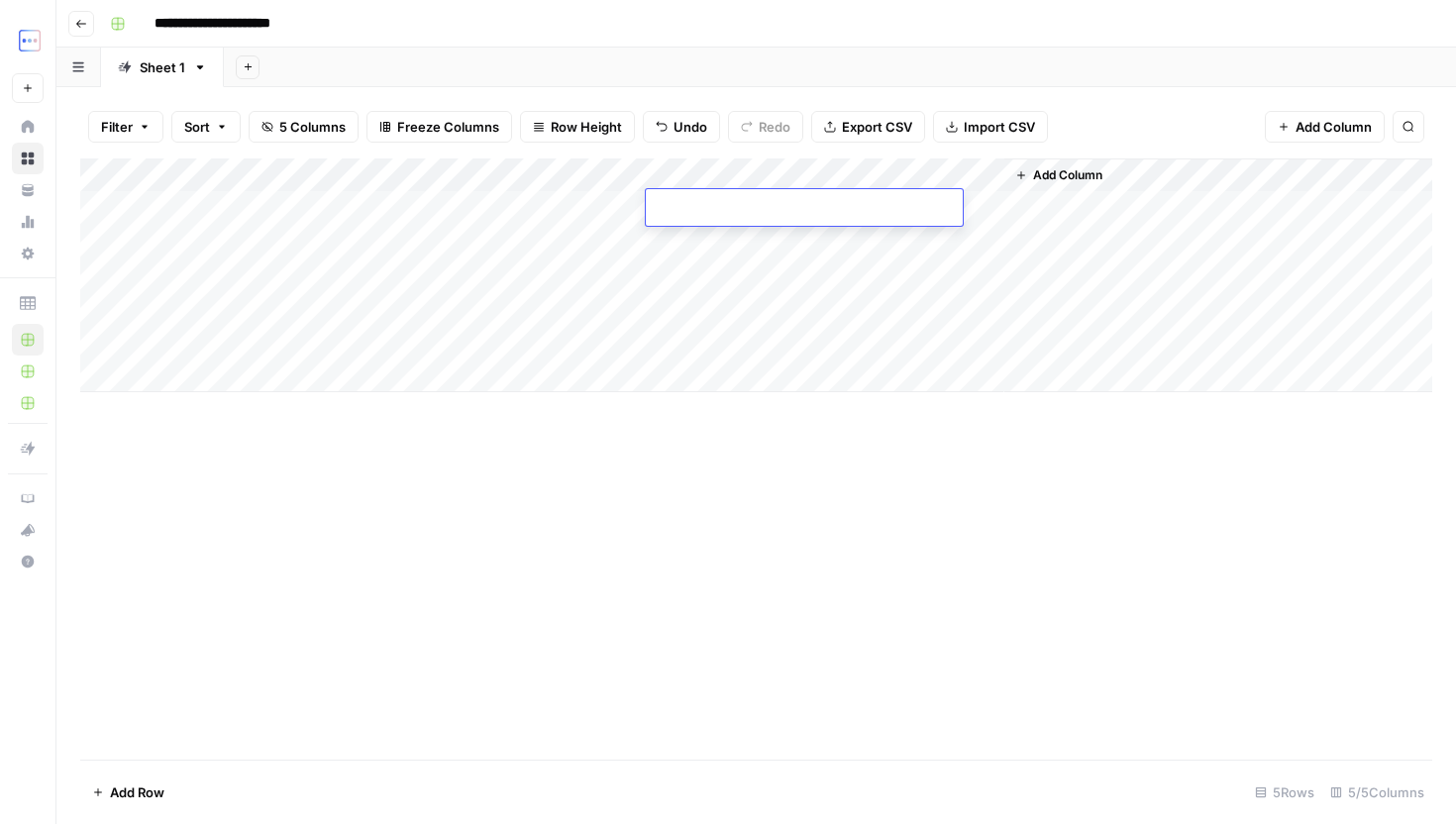 click on "Add Column" at bounding box center (756, 275) 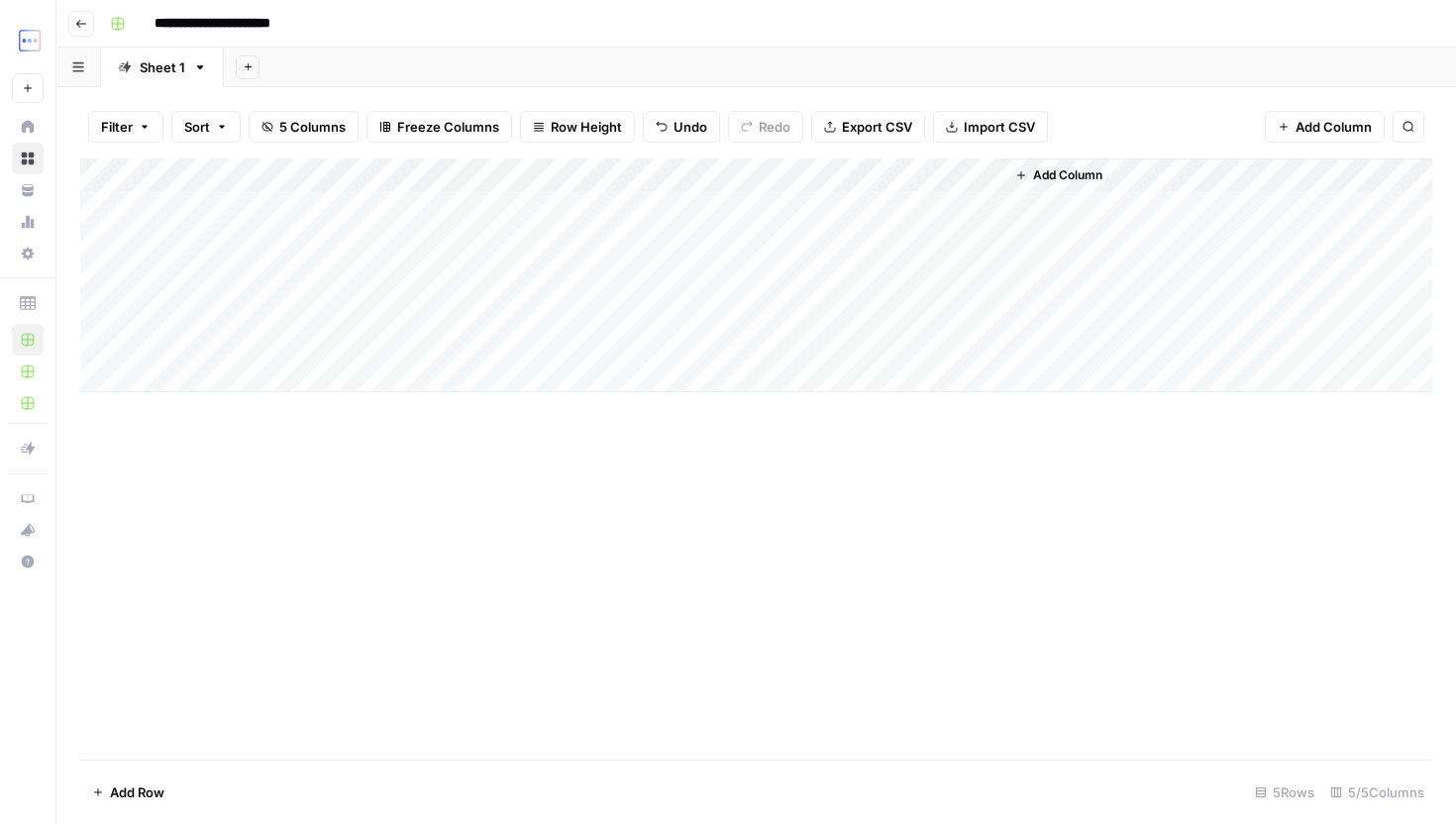 click on "Add Column" at bounding box center (756, 275) 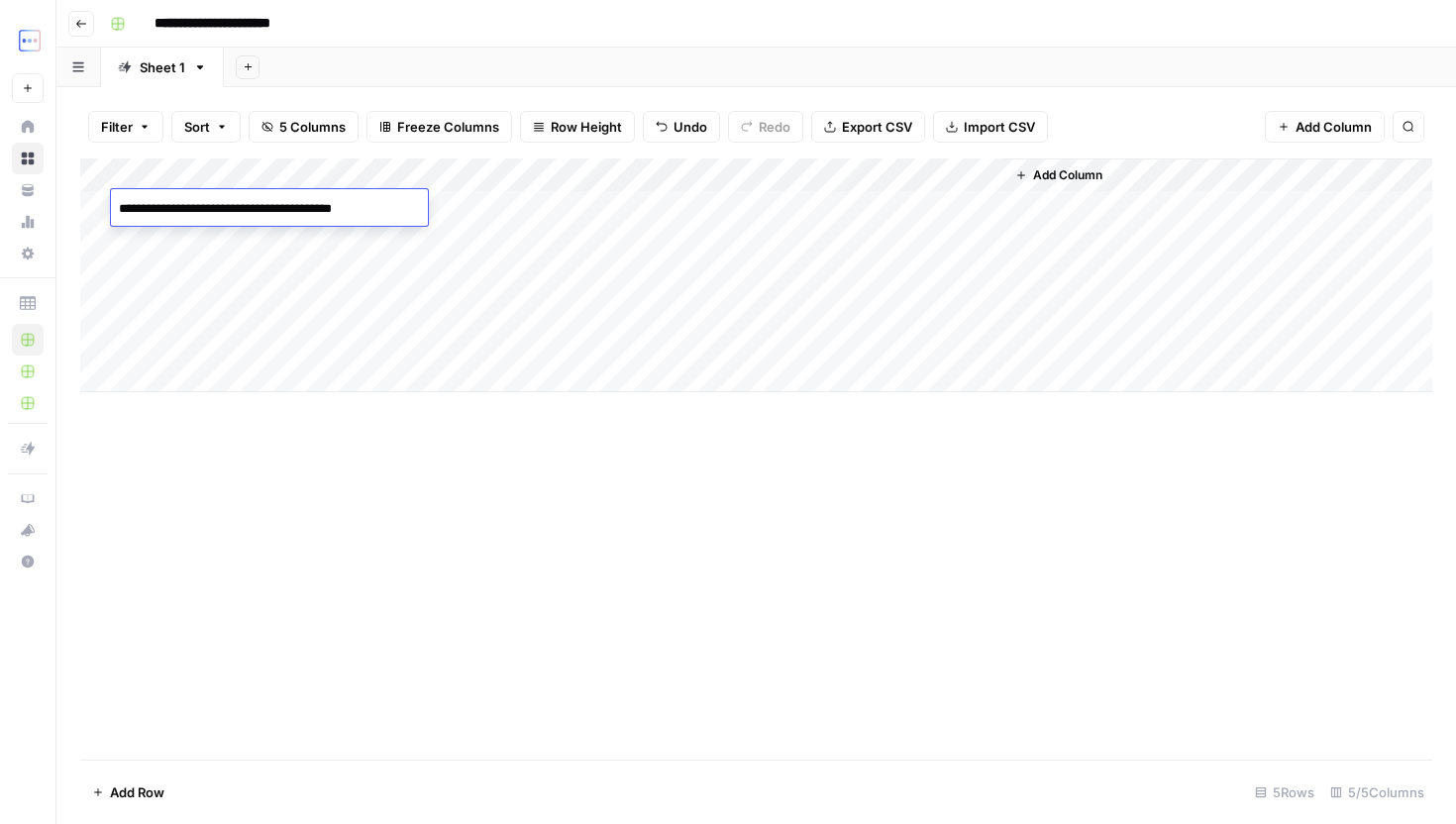 click on "Add Column" at bounding box center [756, 275] 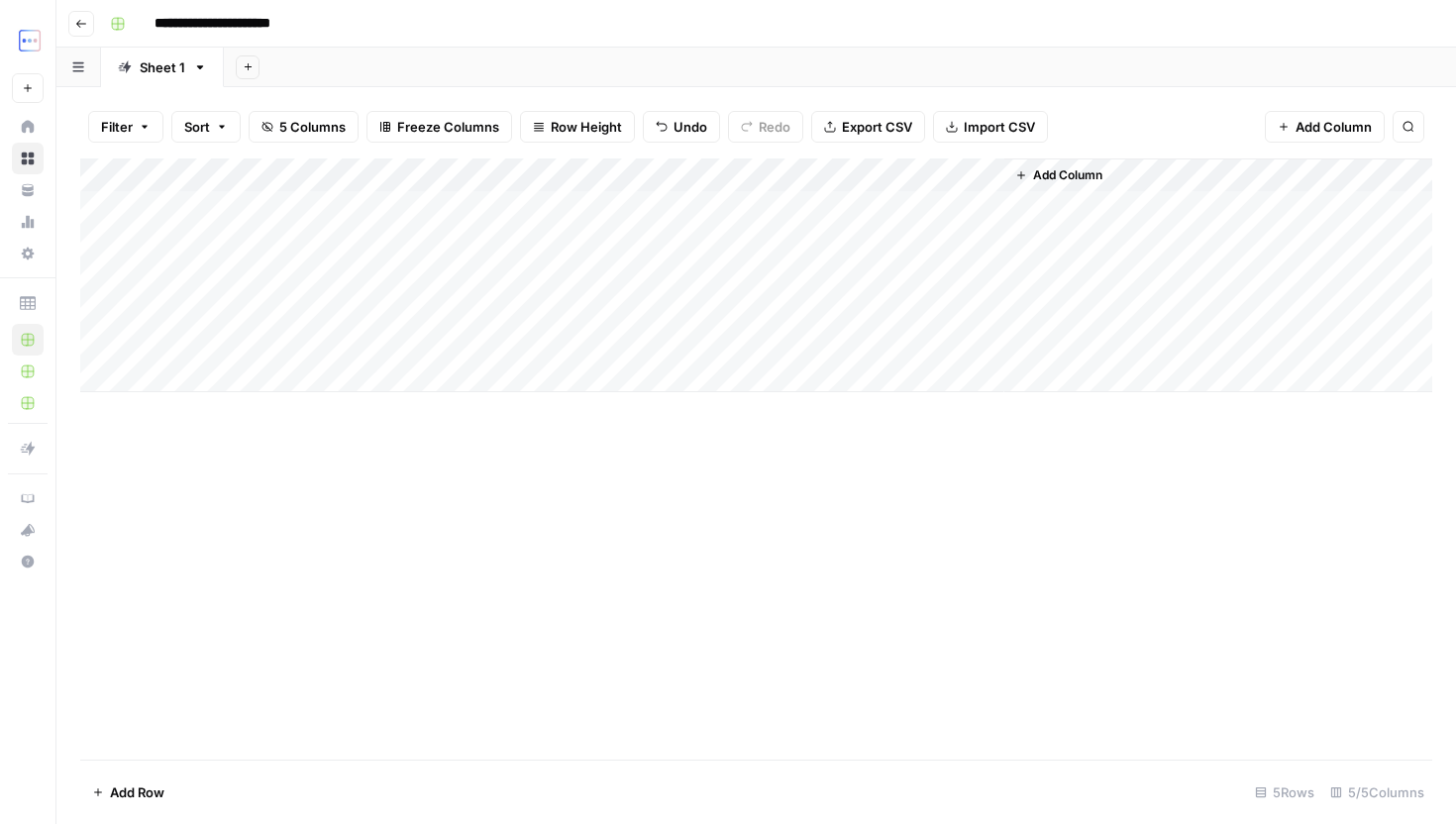 click on "Add Column" at bounding box center [756, 275] 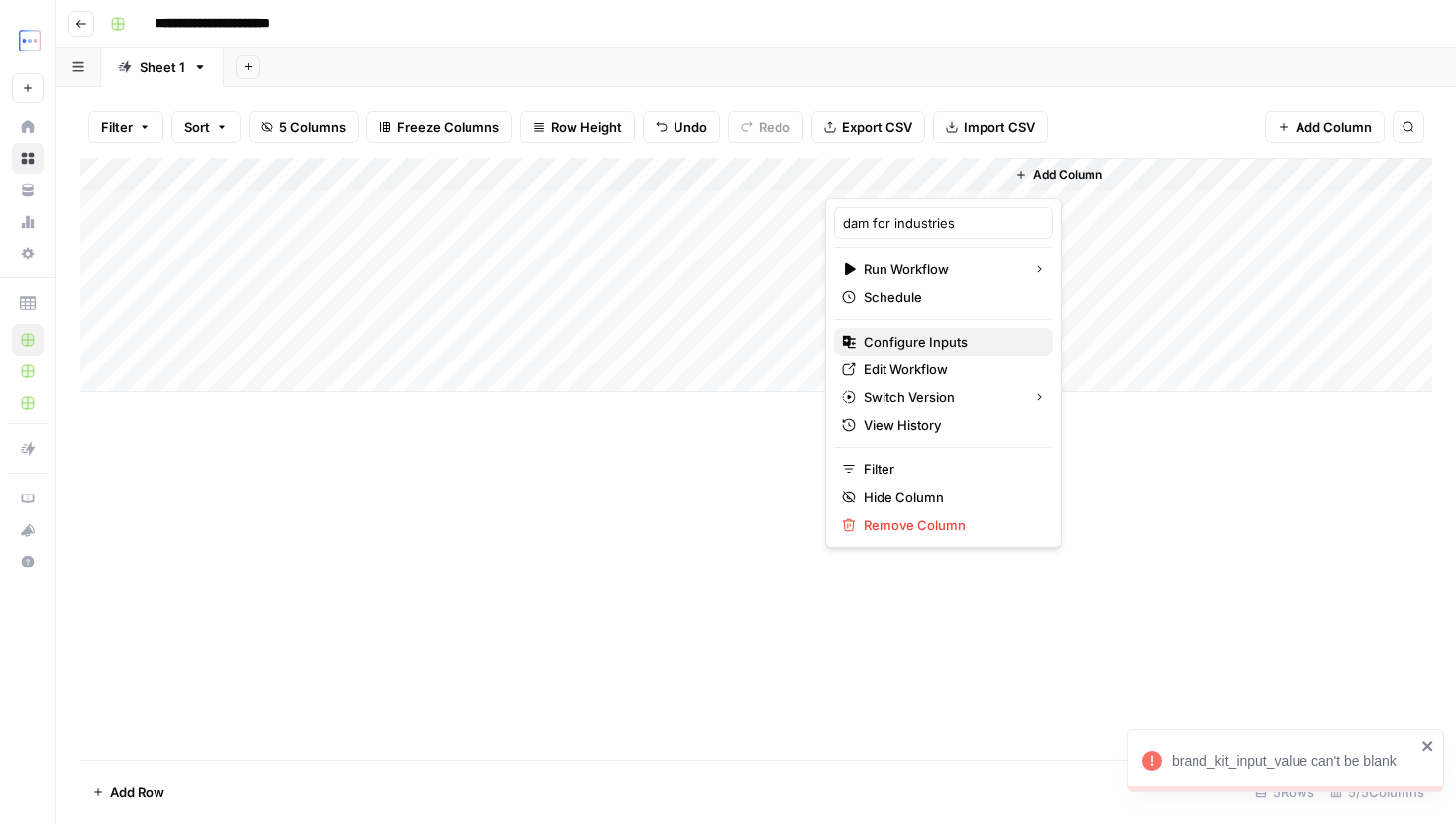 click on "Configure Inputs" at bounding box center (950, 342) 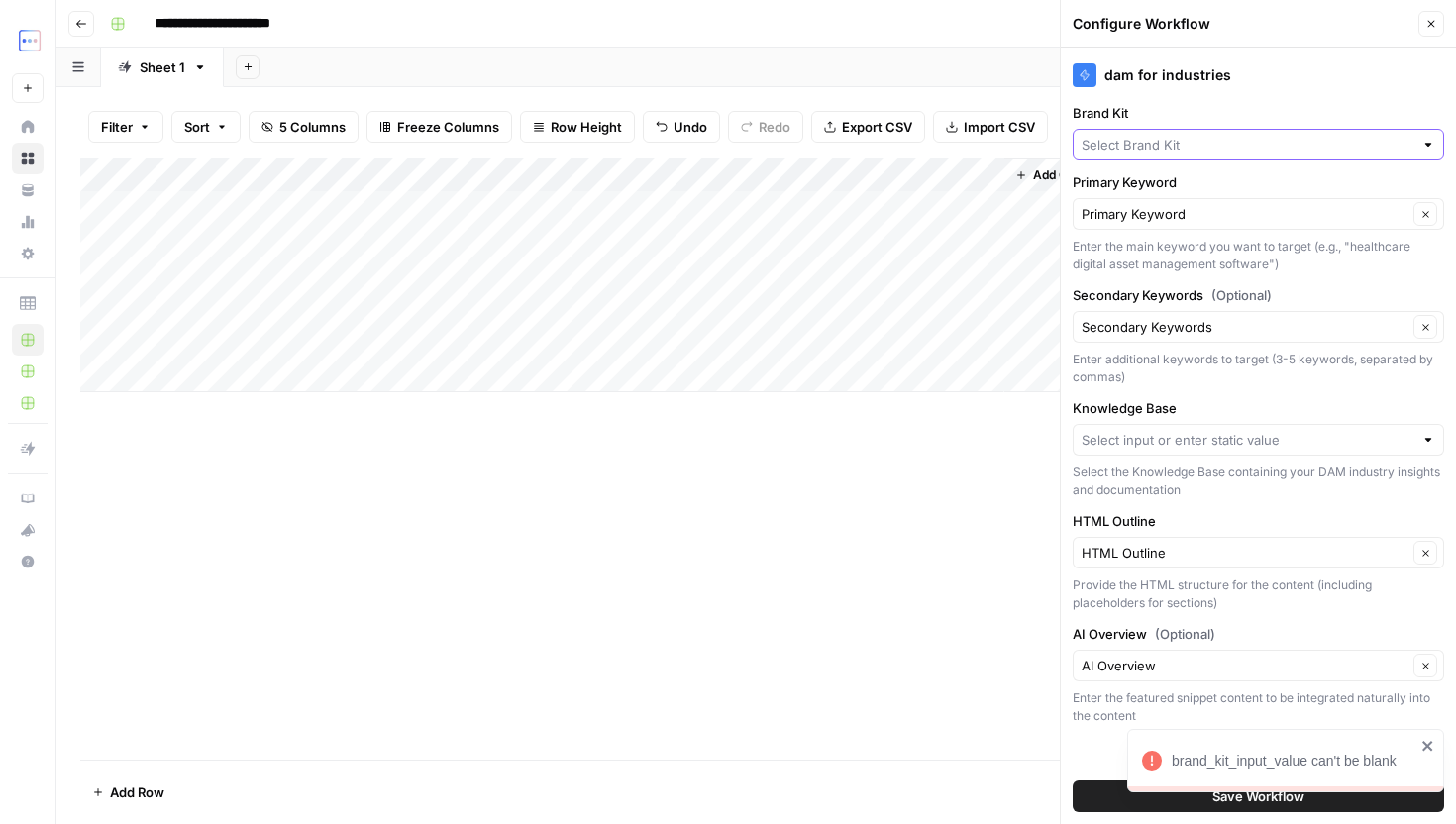 click on "Brand Kit" at bounding box center (1247, 145) 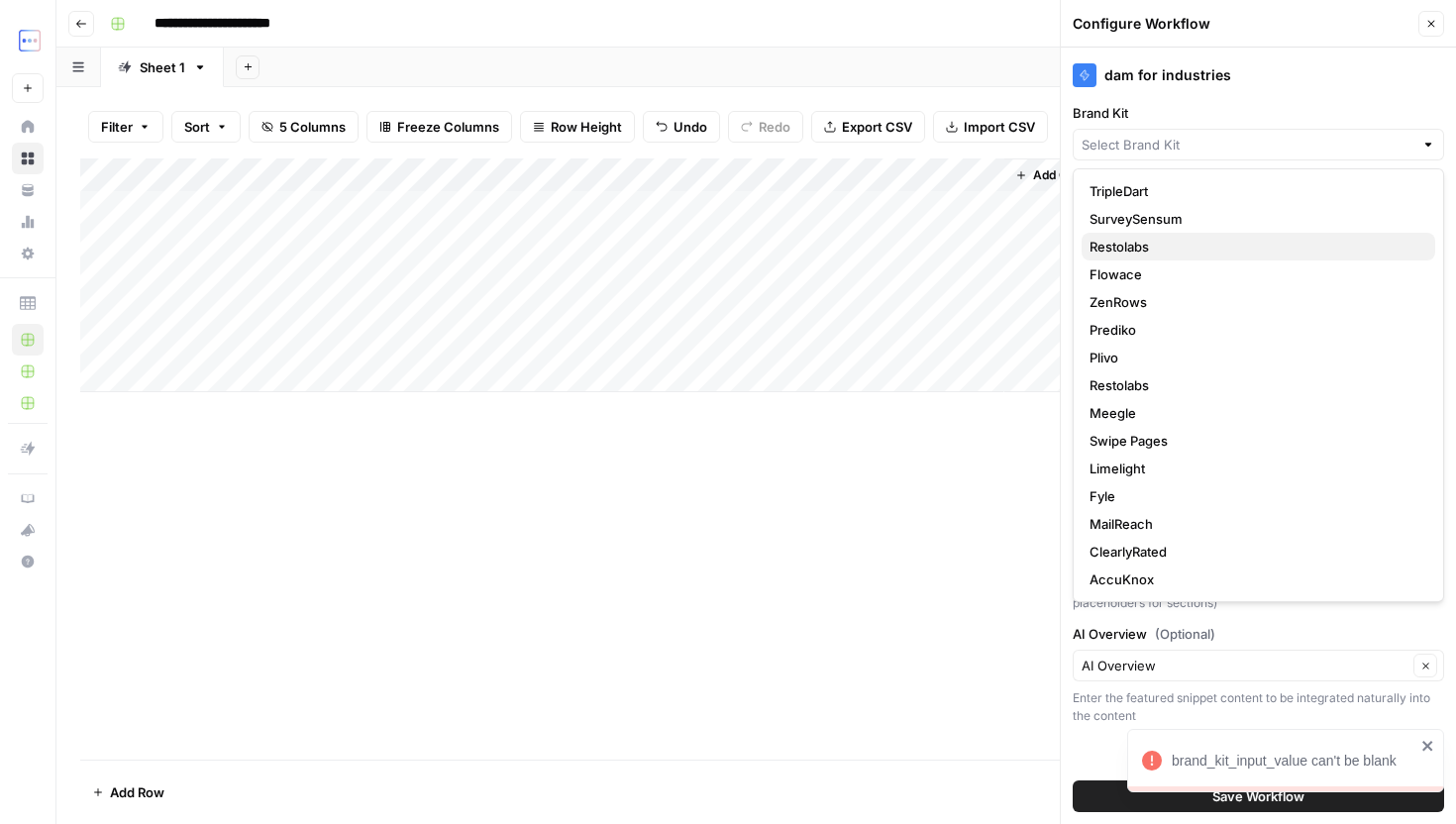 type 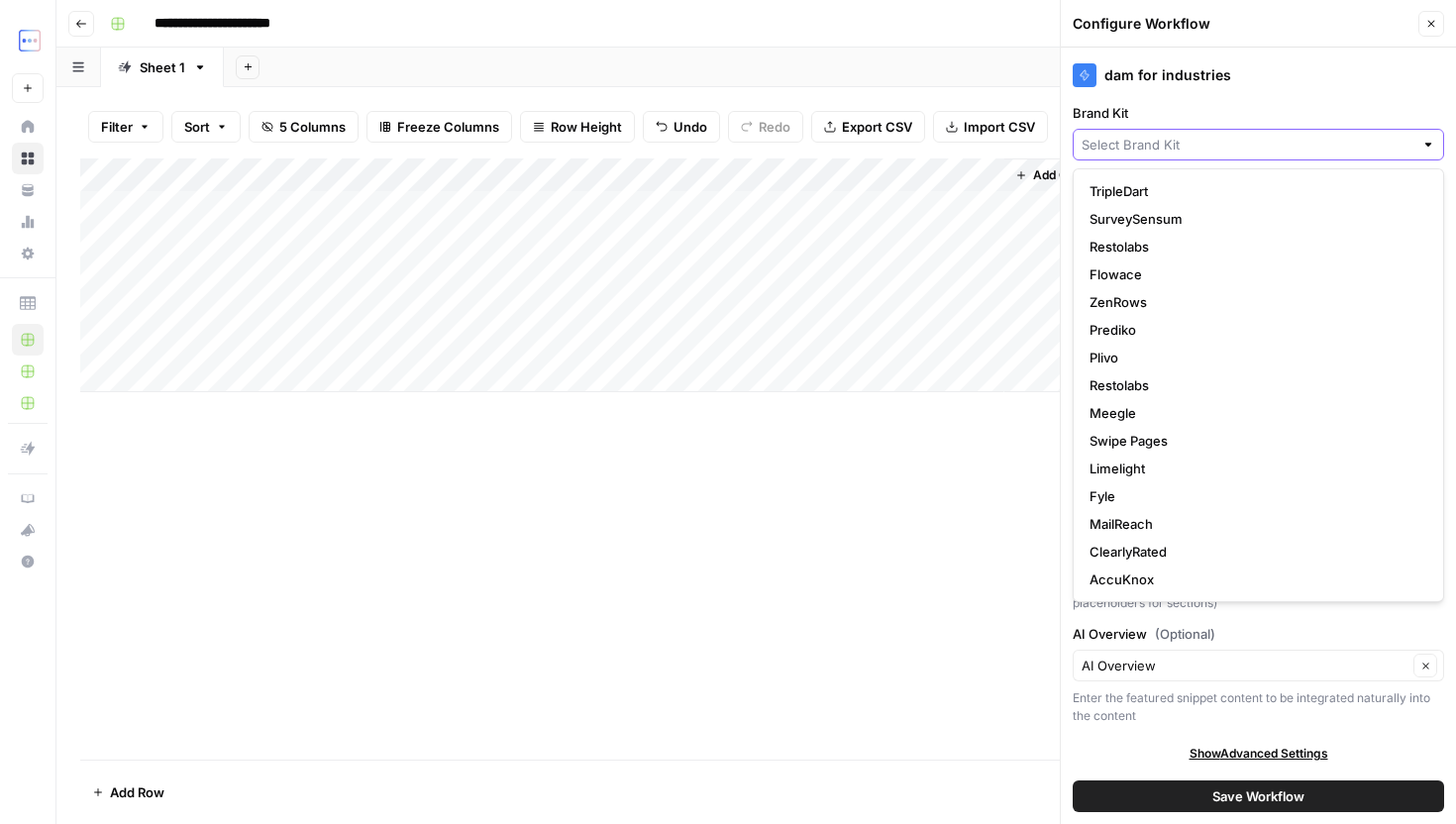 click on "Brand Kit" at bounding box center [1247, 145] 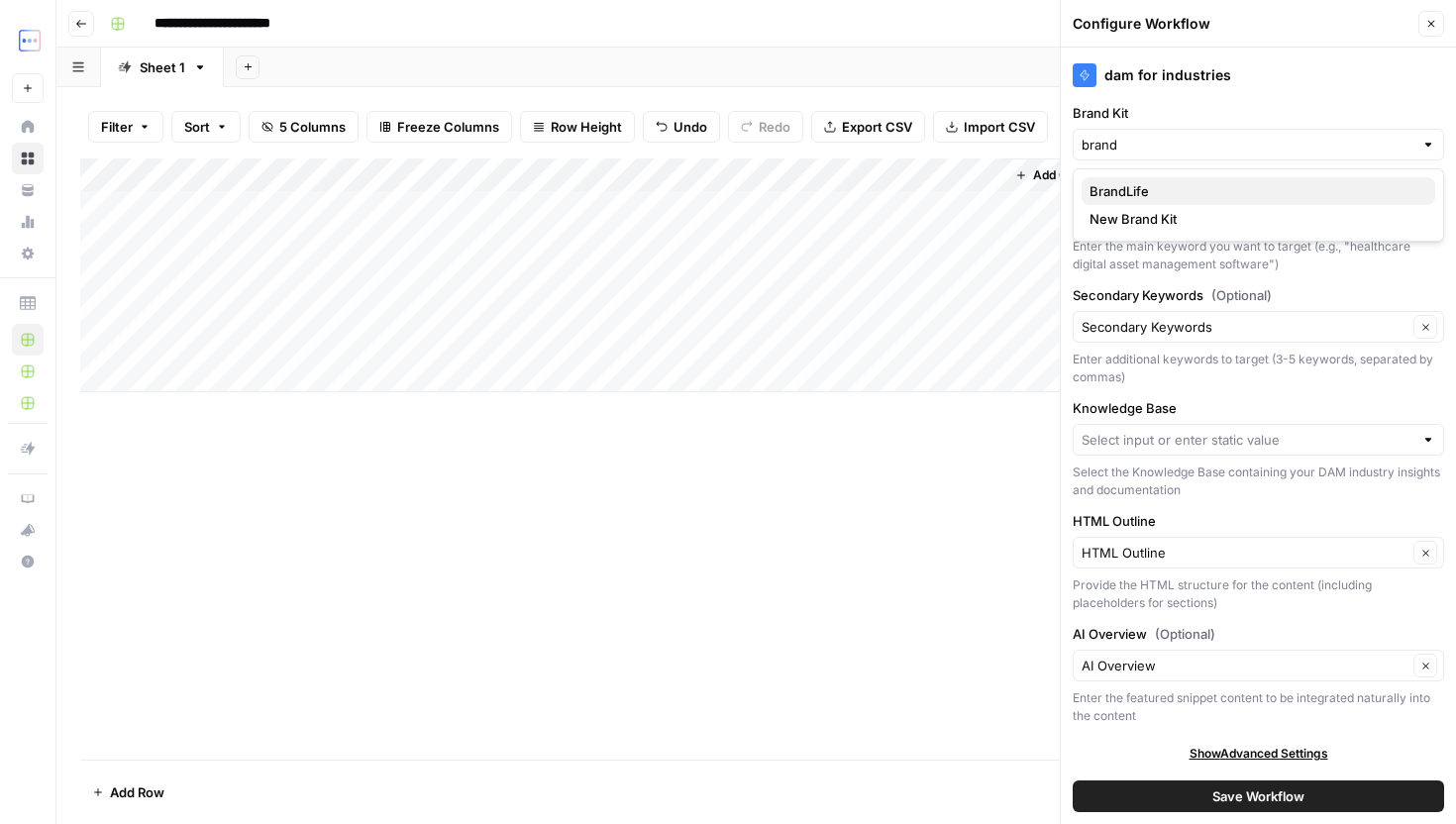 click on "BrandLife" at bounding box center [1254, 191] 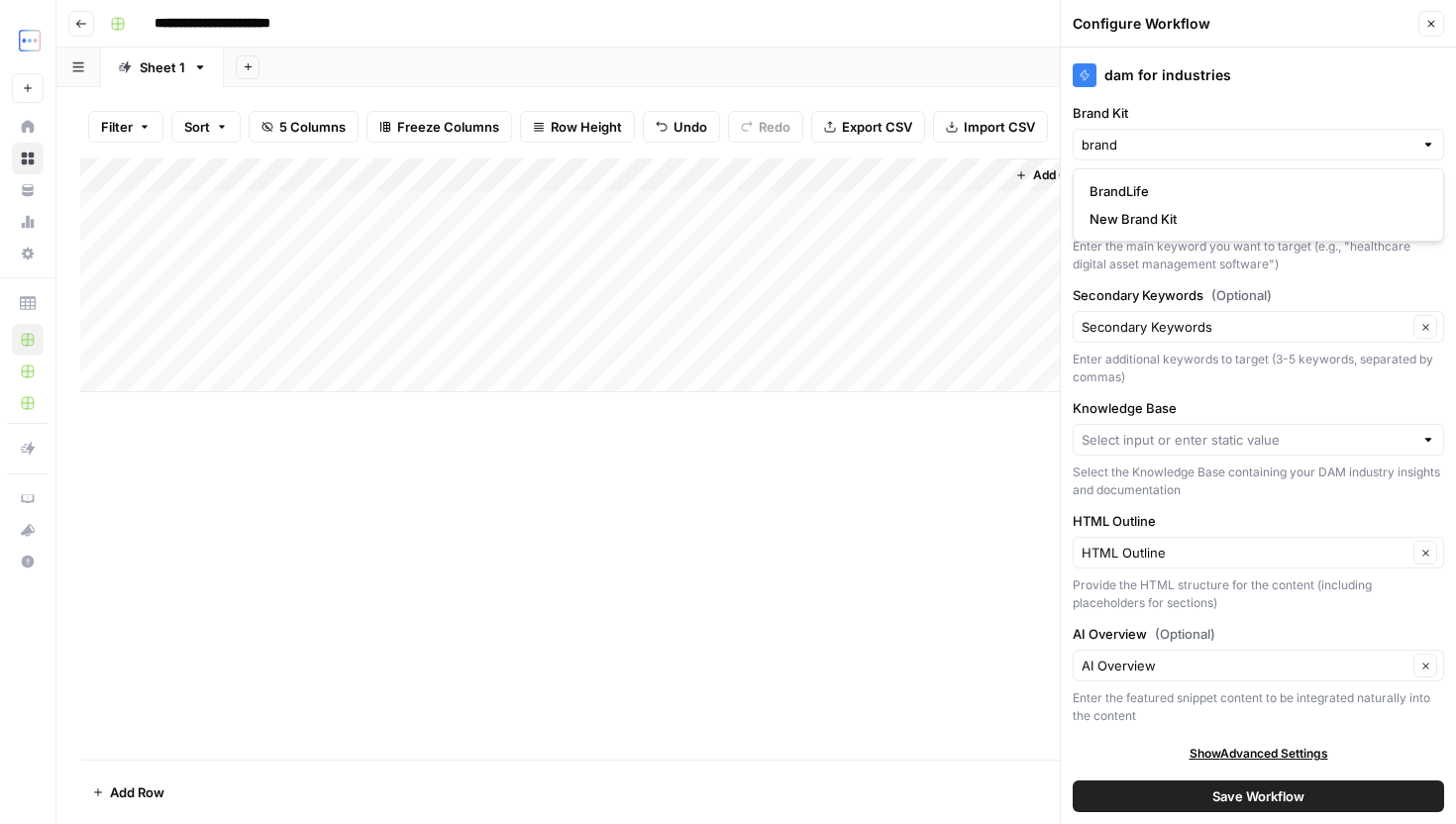 type on "BrandLife" 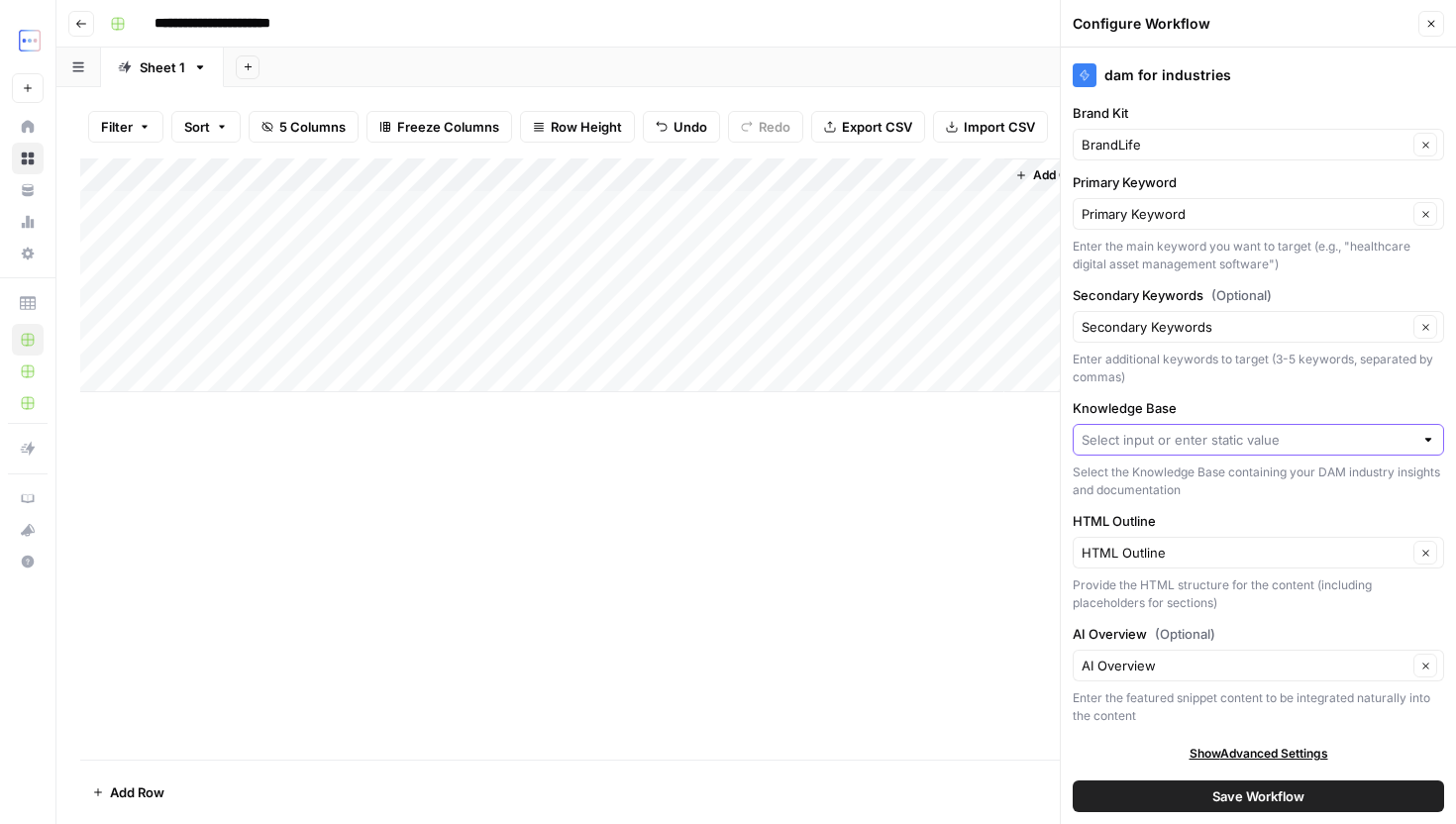 click on "Knowledge Base" at bounding box center [1247, 440] 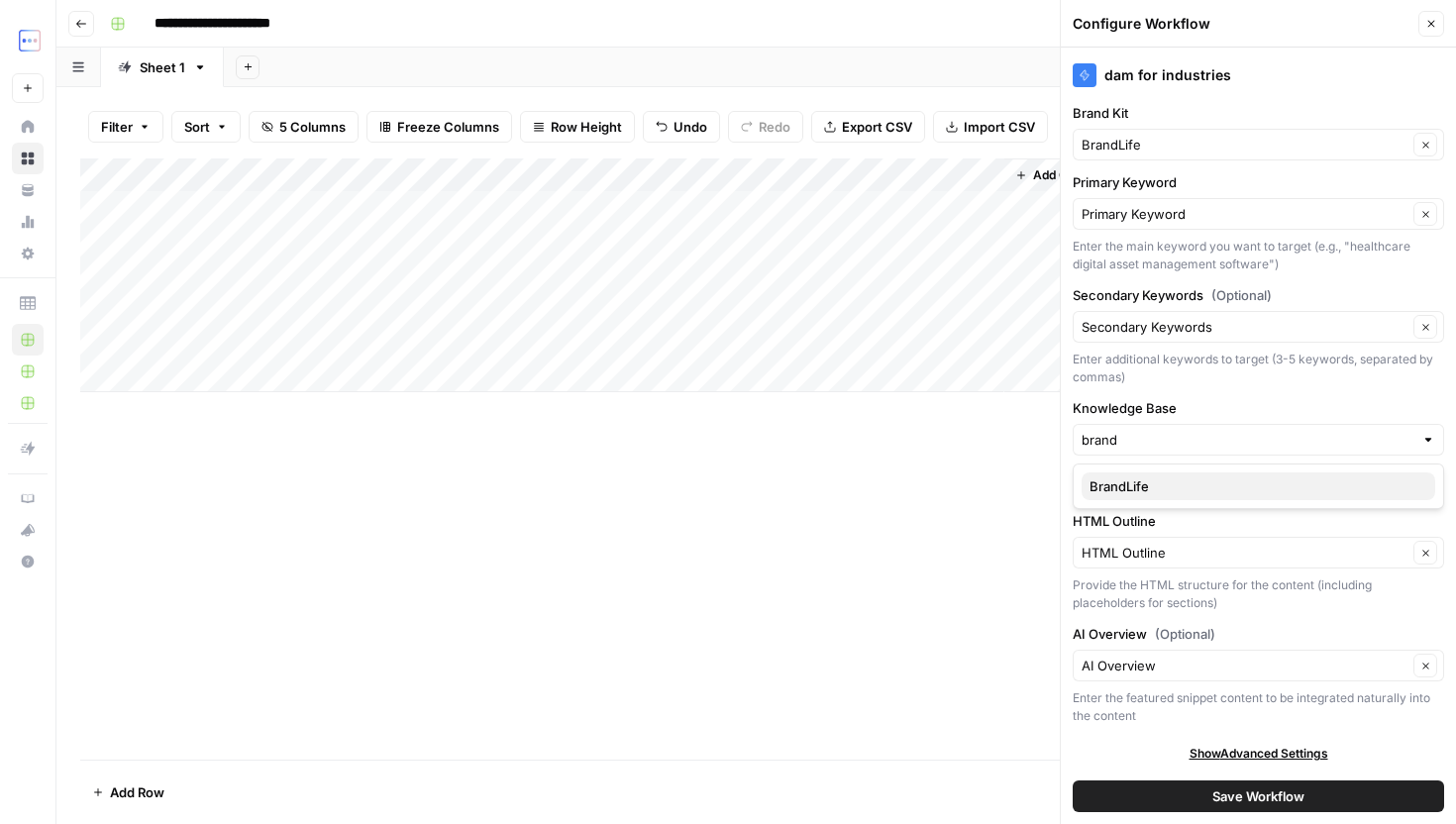 click on "BrandLife" at bounding box center (1254, 486) 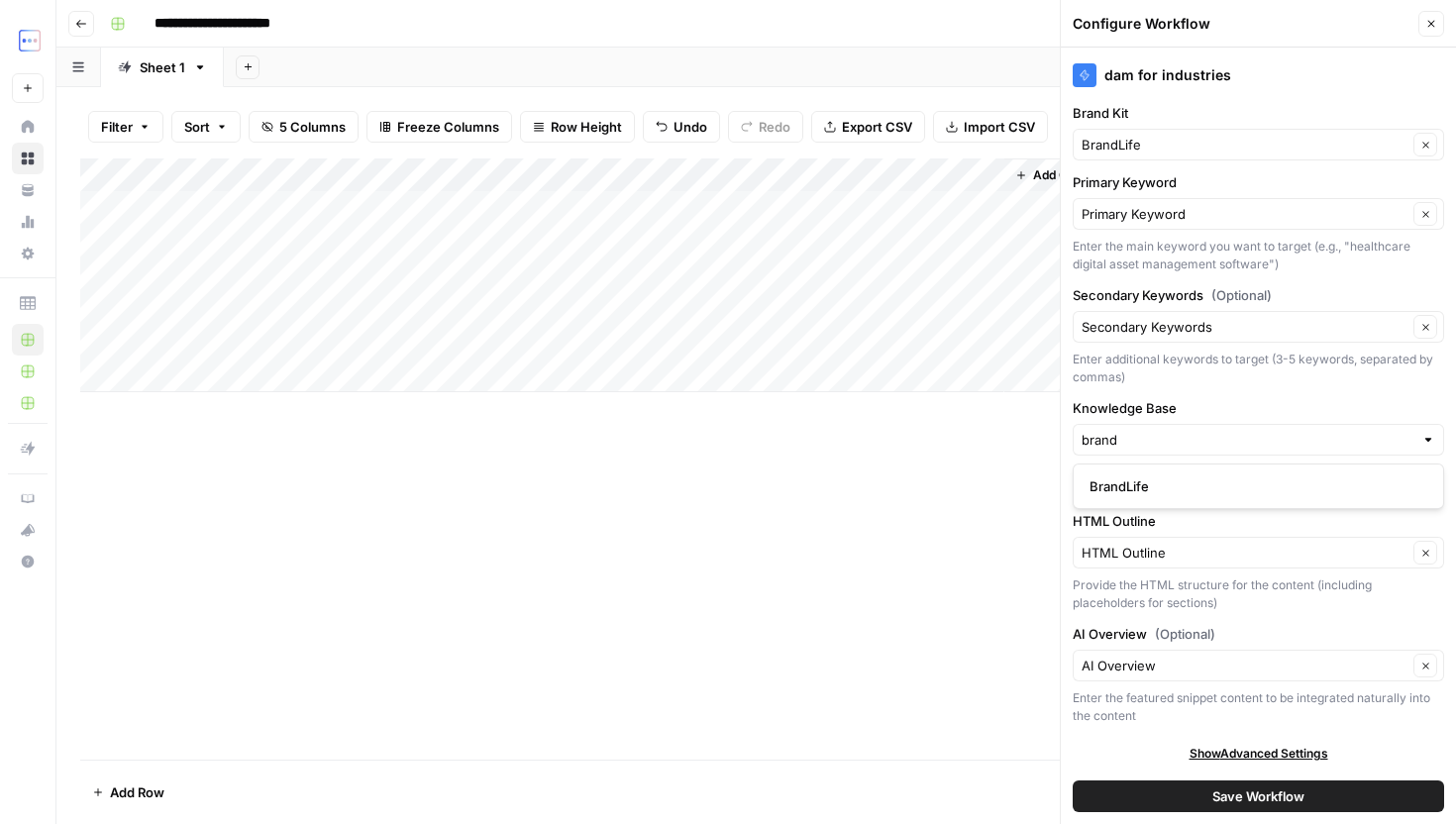 type on "BrandLife" 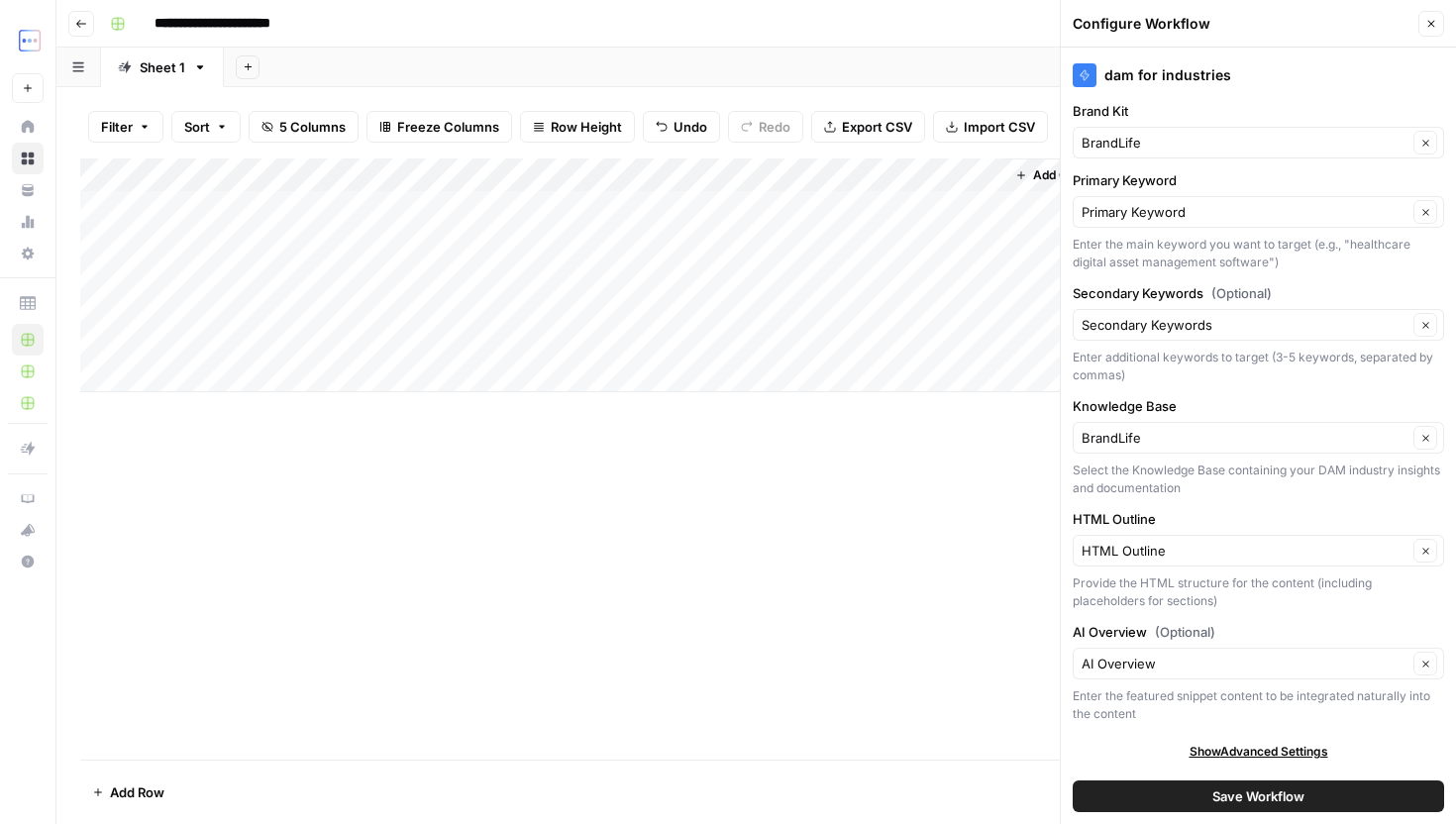 scroll, scrollTop: 0, scrollLeft: 0, axis: both 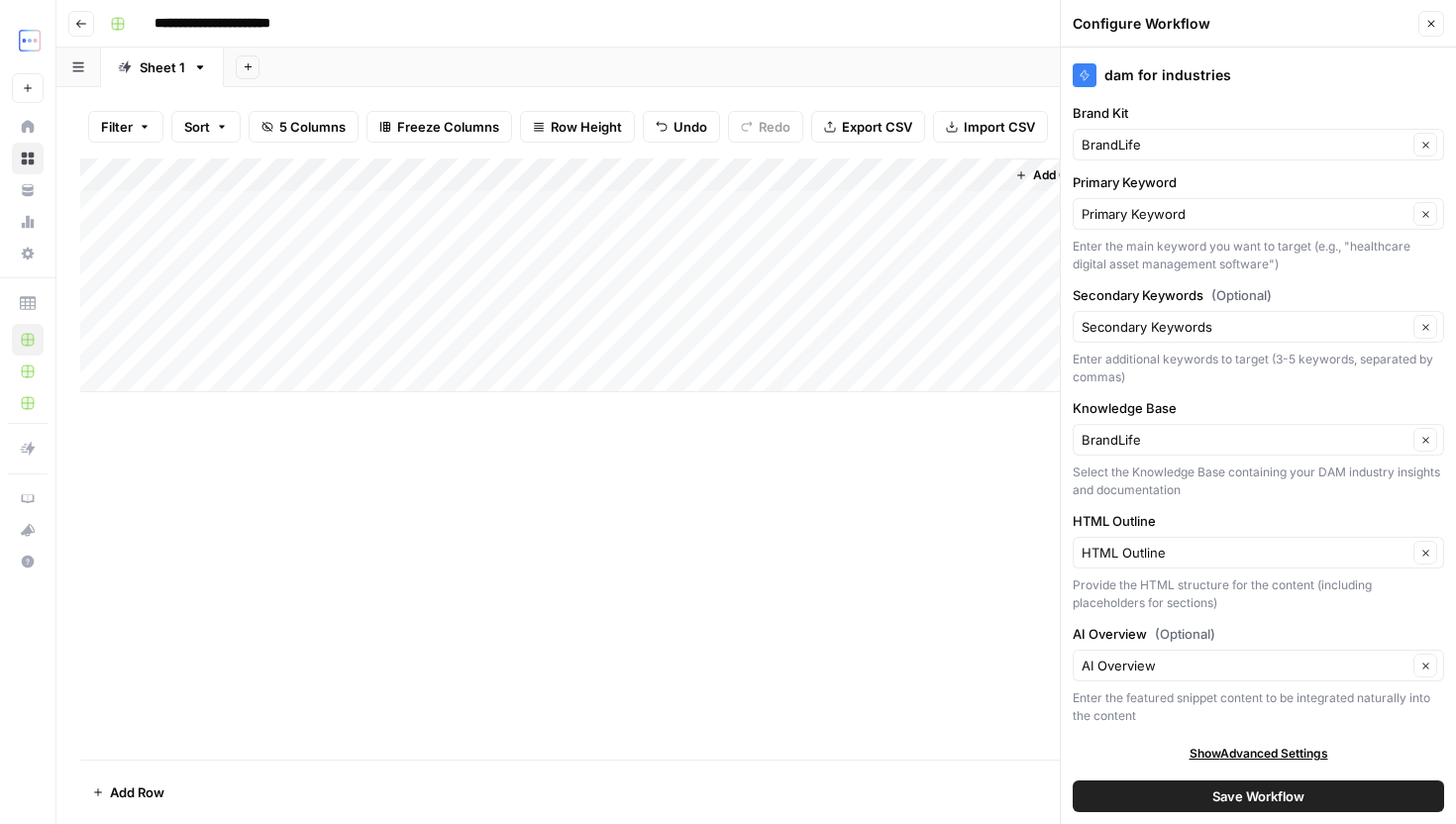 click on "Save Workflow" at bounding box center (1258, 796) 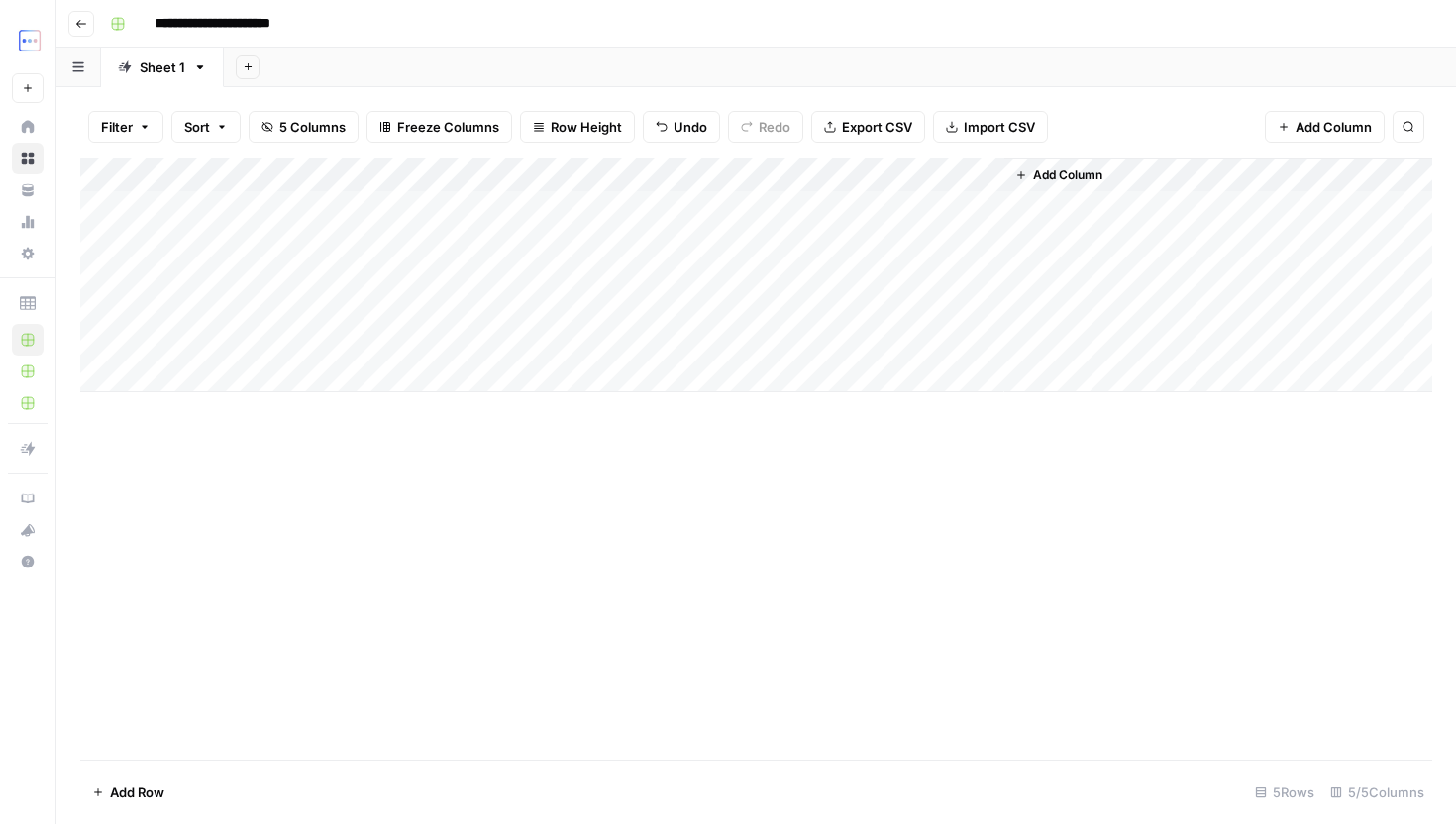 click on "Add Column" at bounding box center (756, 275) 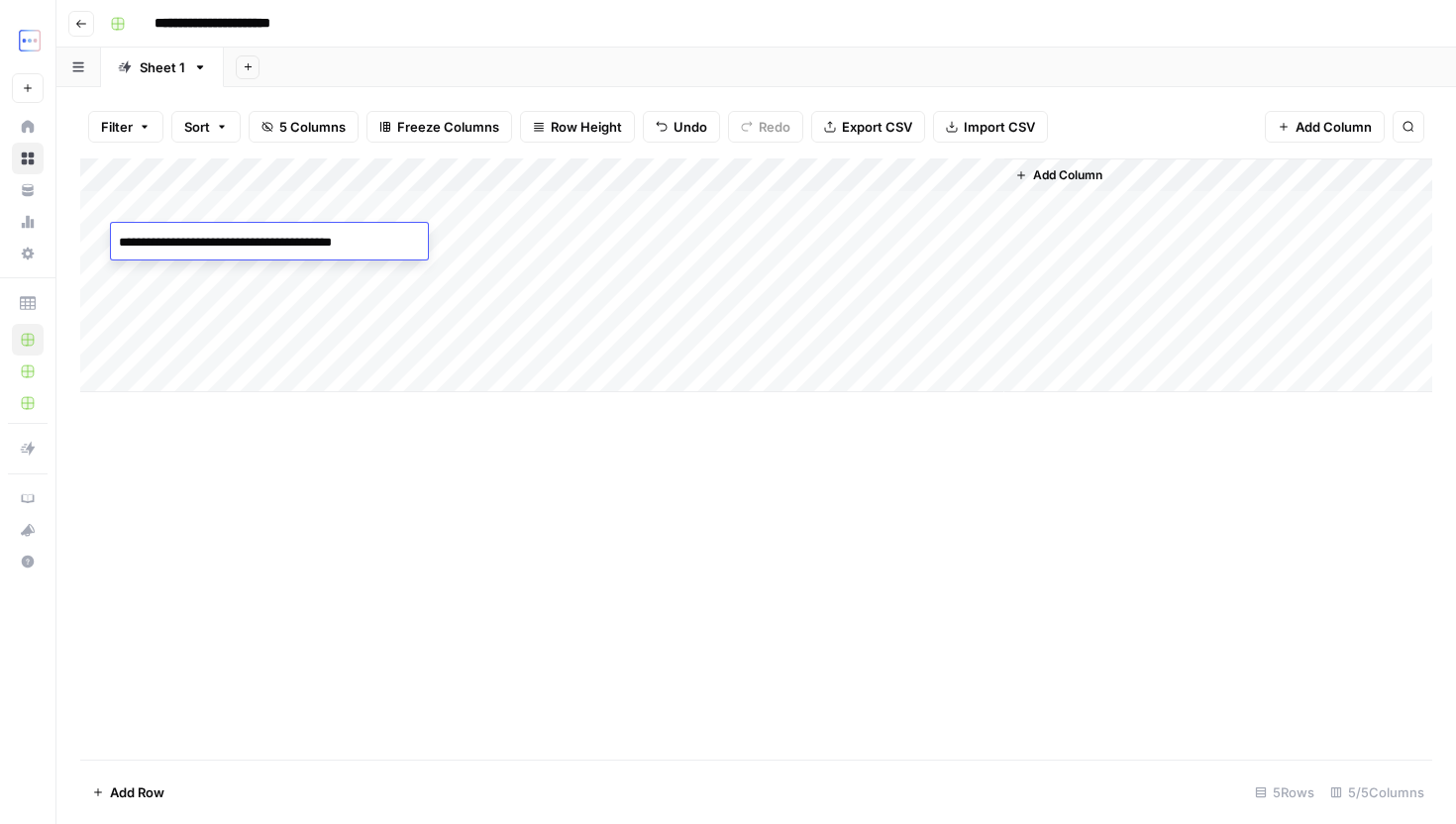 type on "**********" 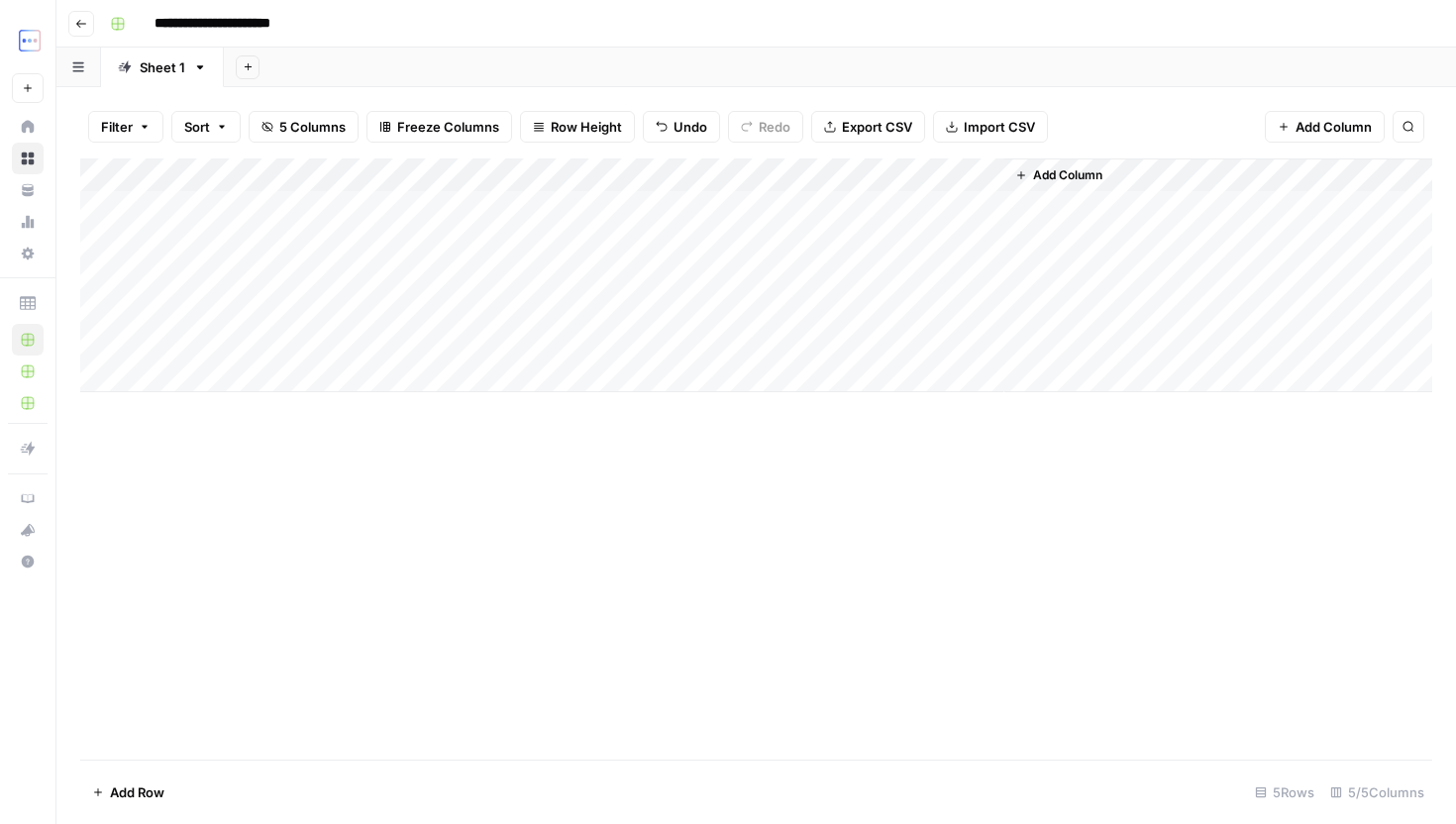 click on "Add Column" at bounding box center [756, 275] 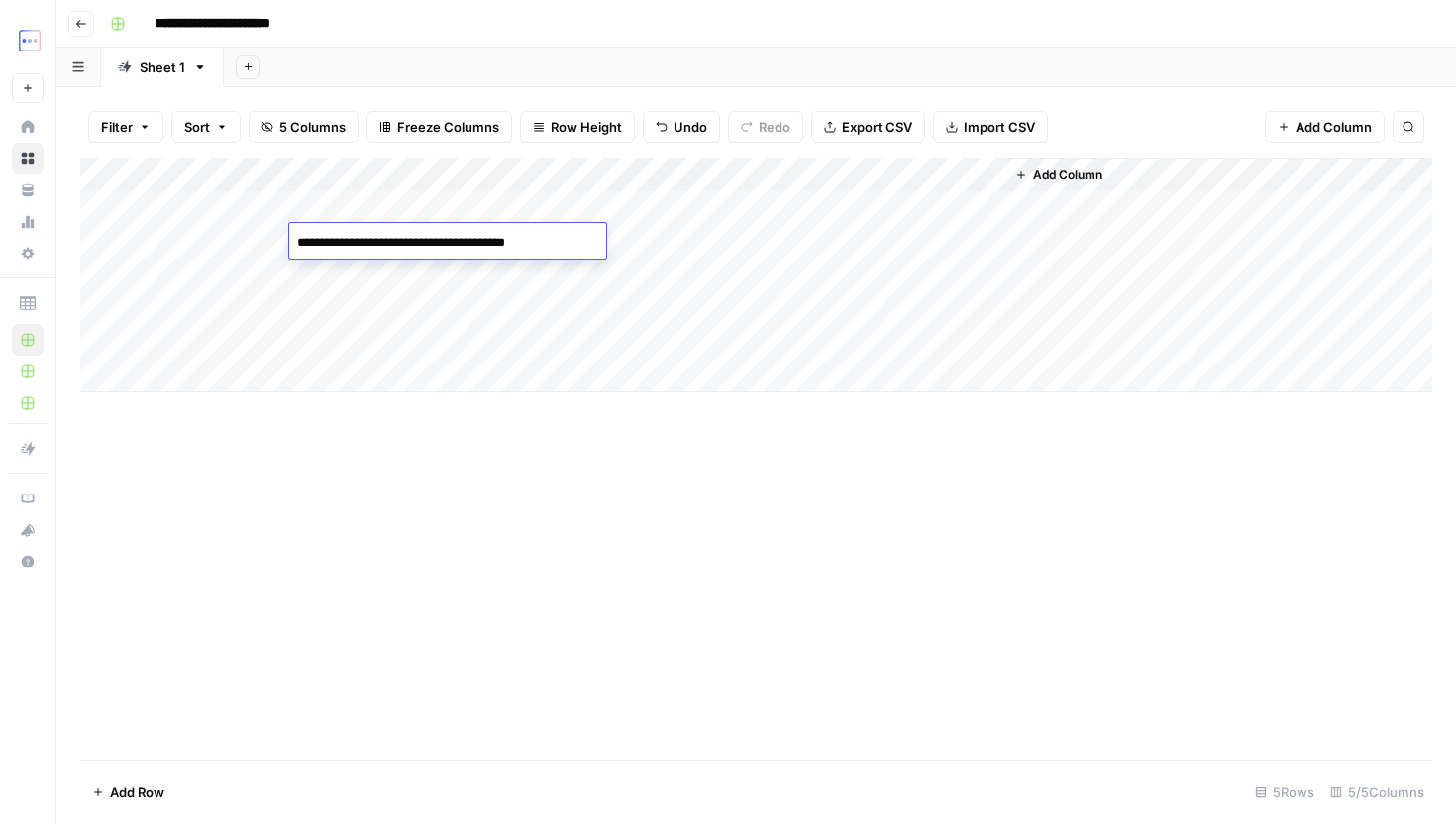 click on "**********" at bounding box center (448, 262) 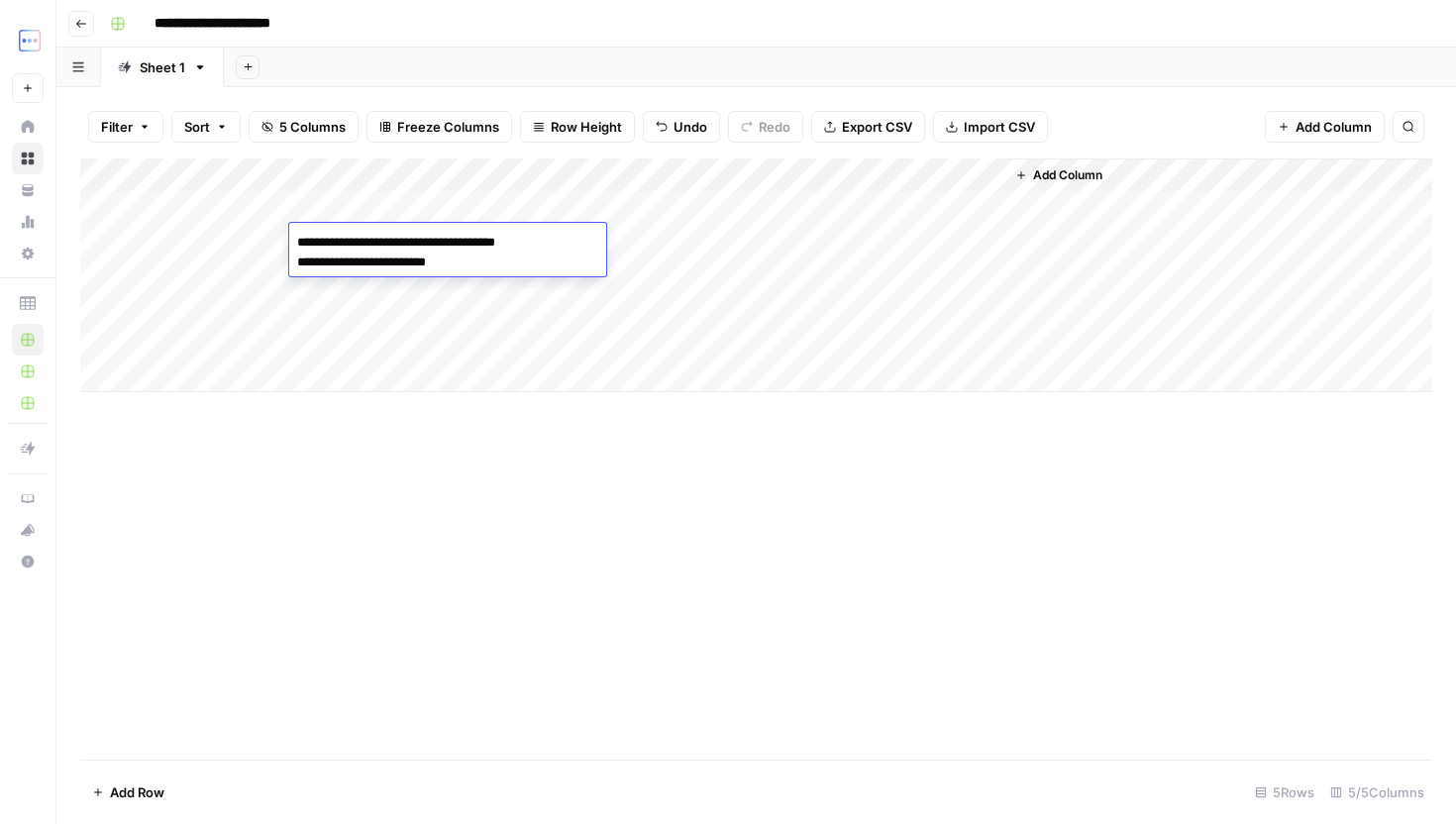 click on "Add Column" at bounding box center (756, 459) 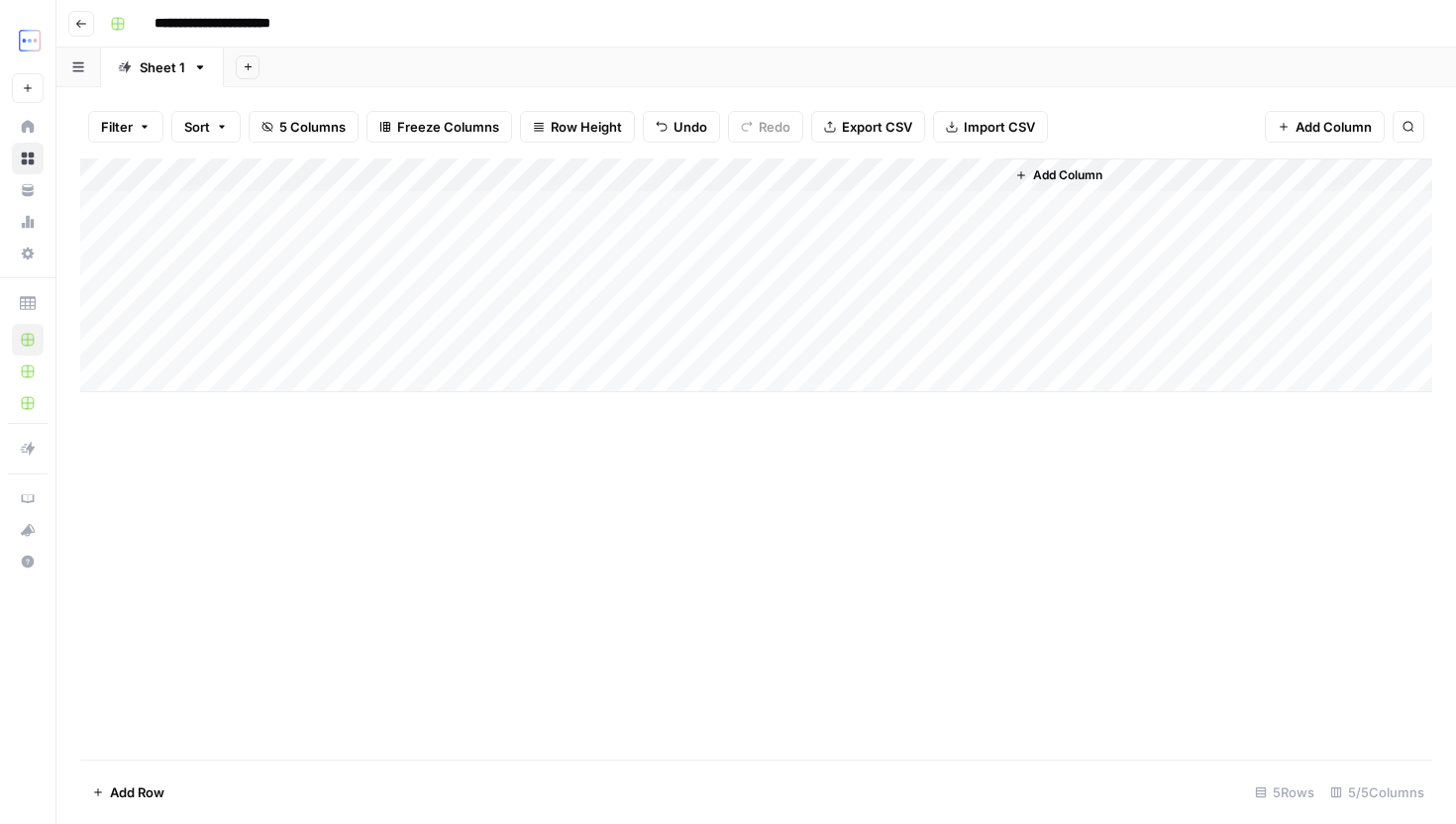 click on "Add Column" at bounding box center [756, 275] 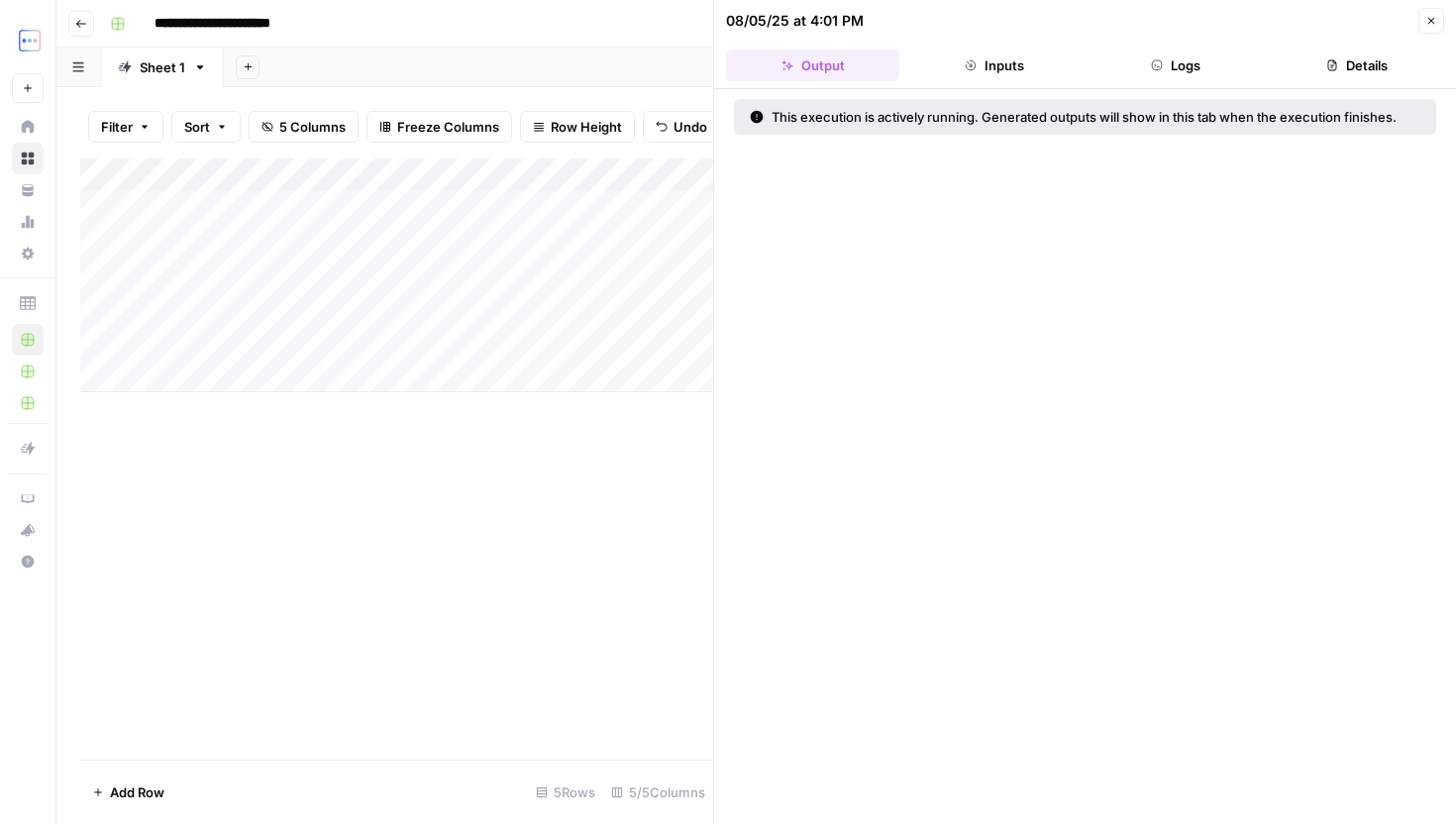 click on "Logs" at bounding box center [1176, 65] 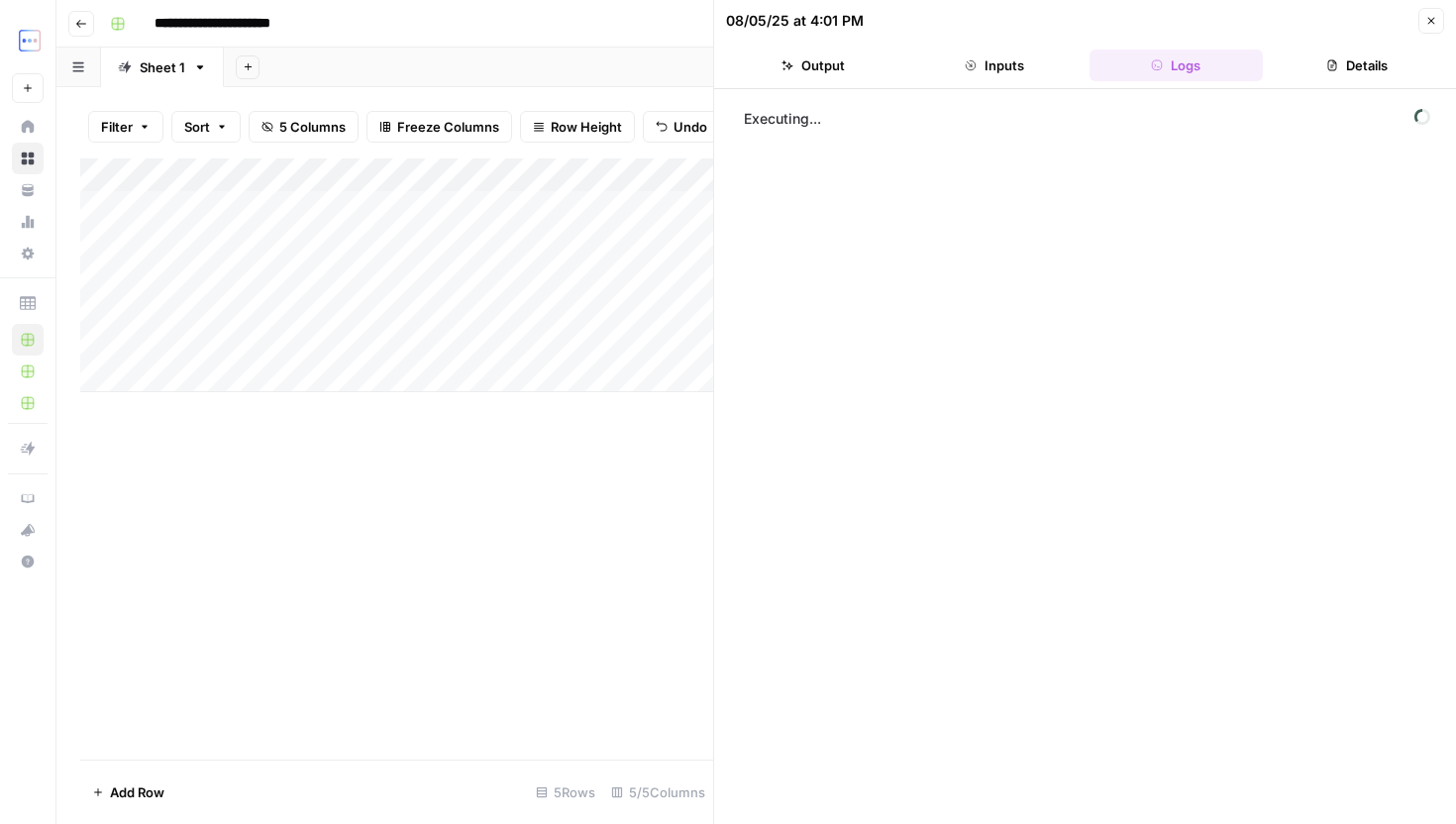 click on "Close" at bounding box center [1431, 21] 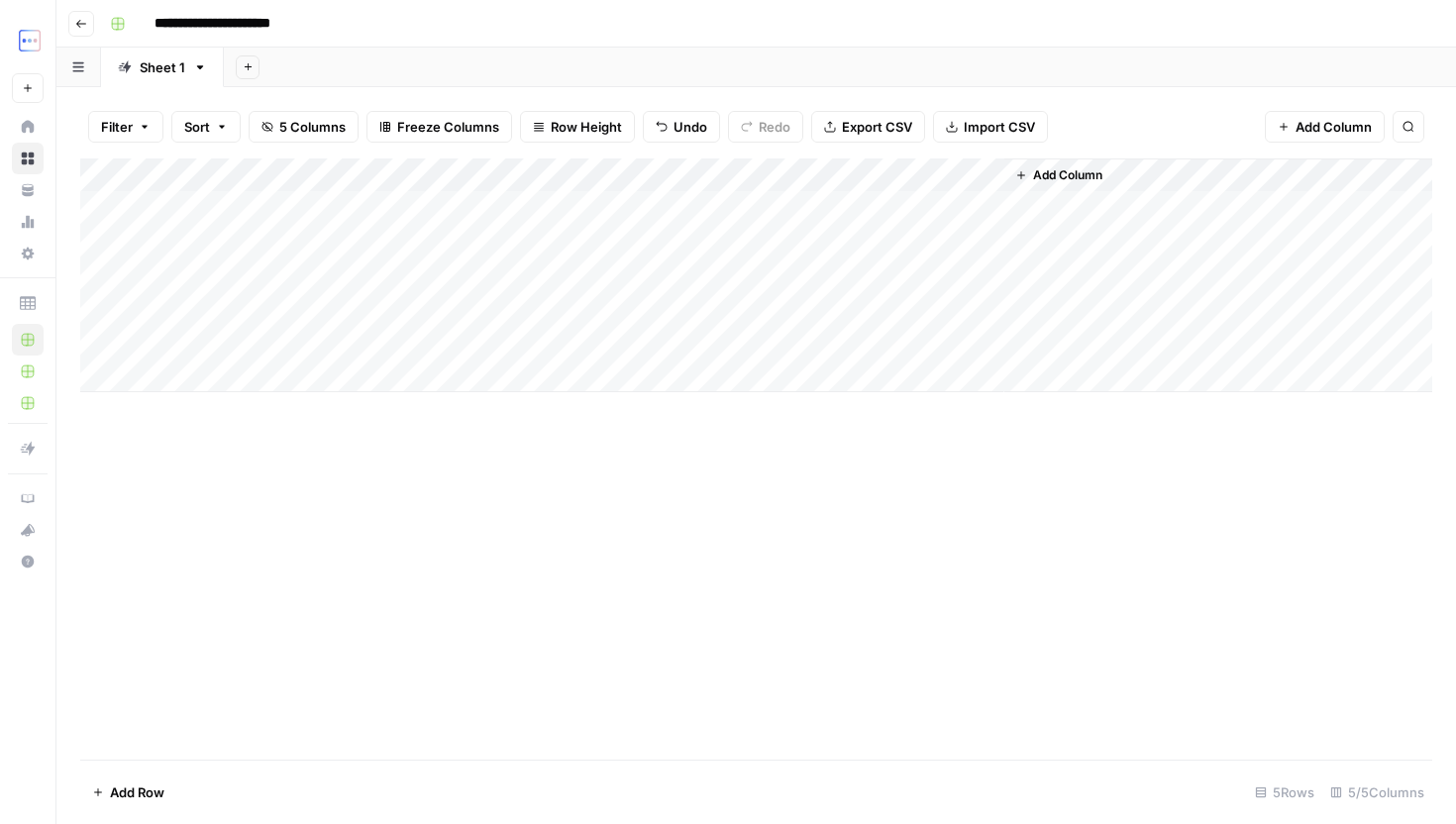 click on "Add Column" at bounding box center [756, 275] 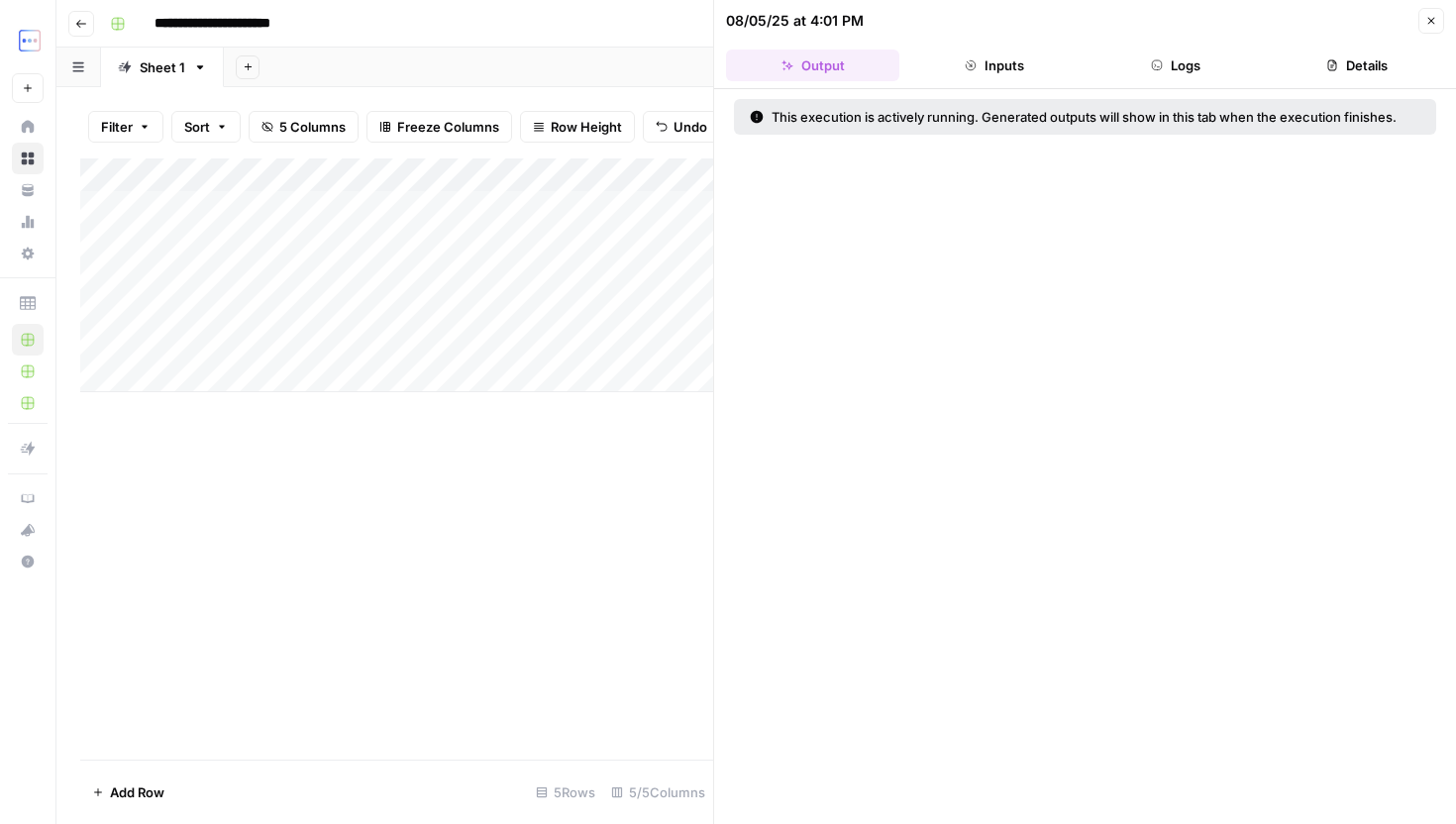 click on "Logs" at bounding box center (1176, 65) 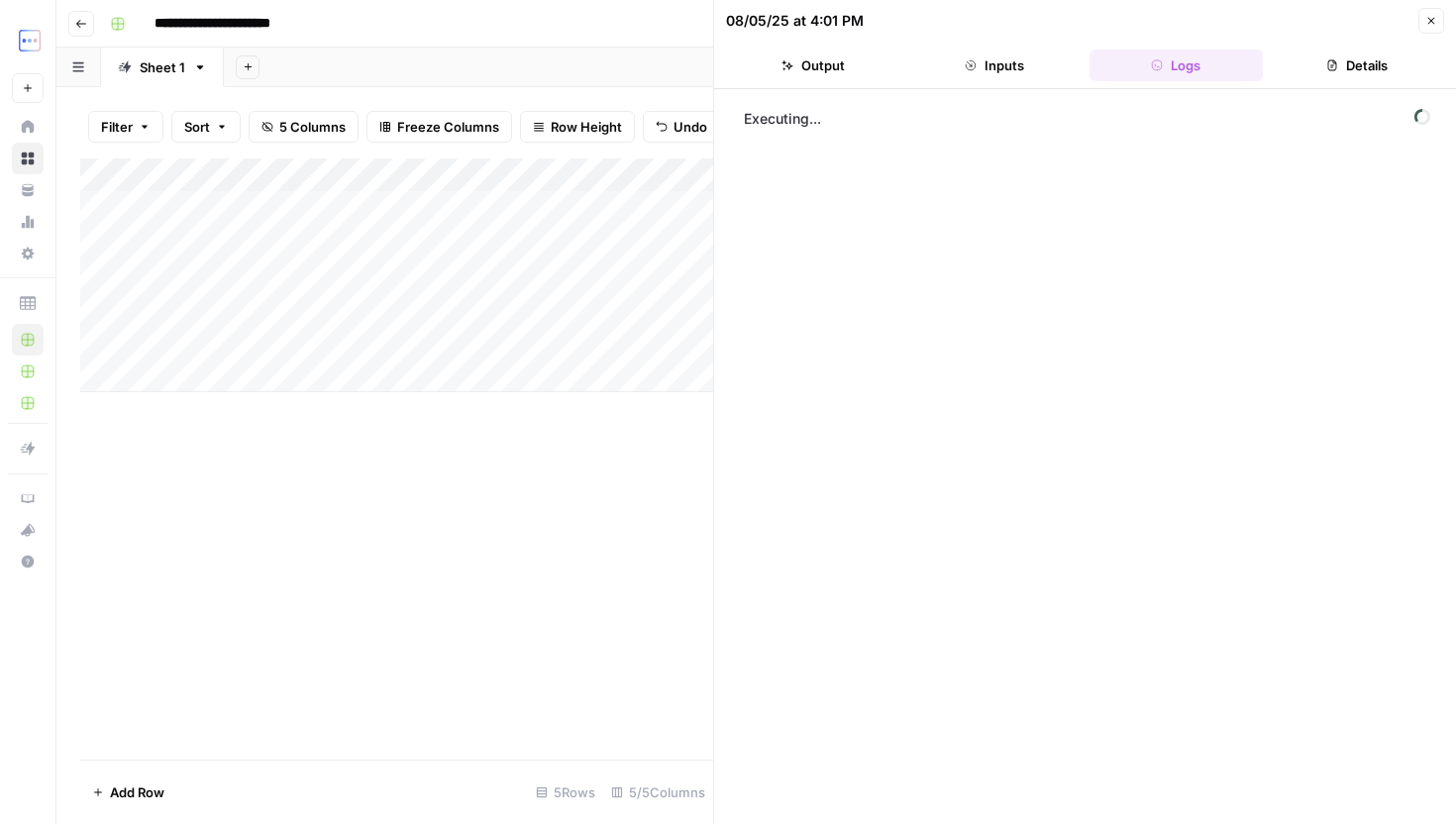 click on "Inputs" at bounding box center [993, 65] 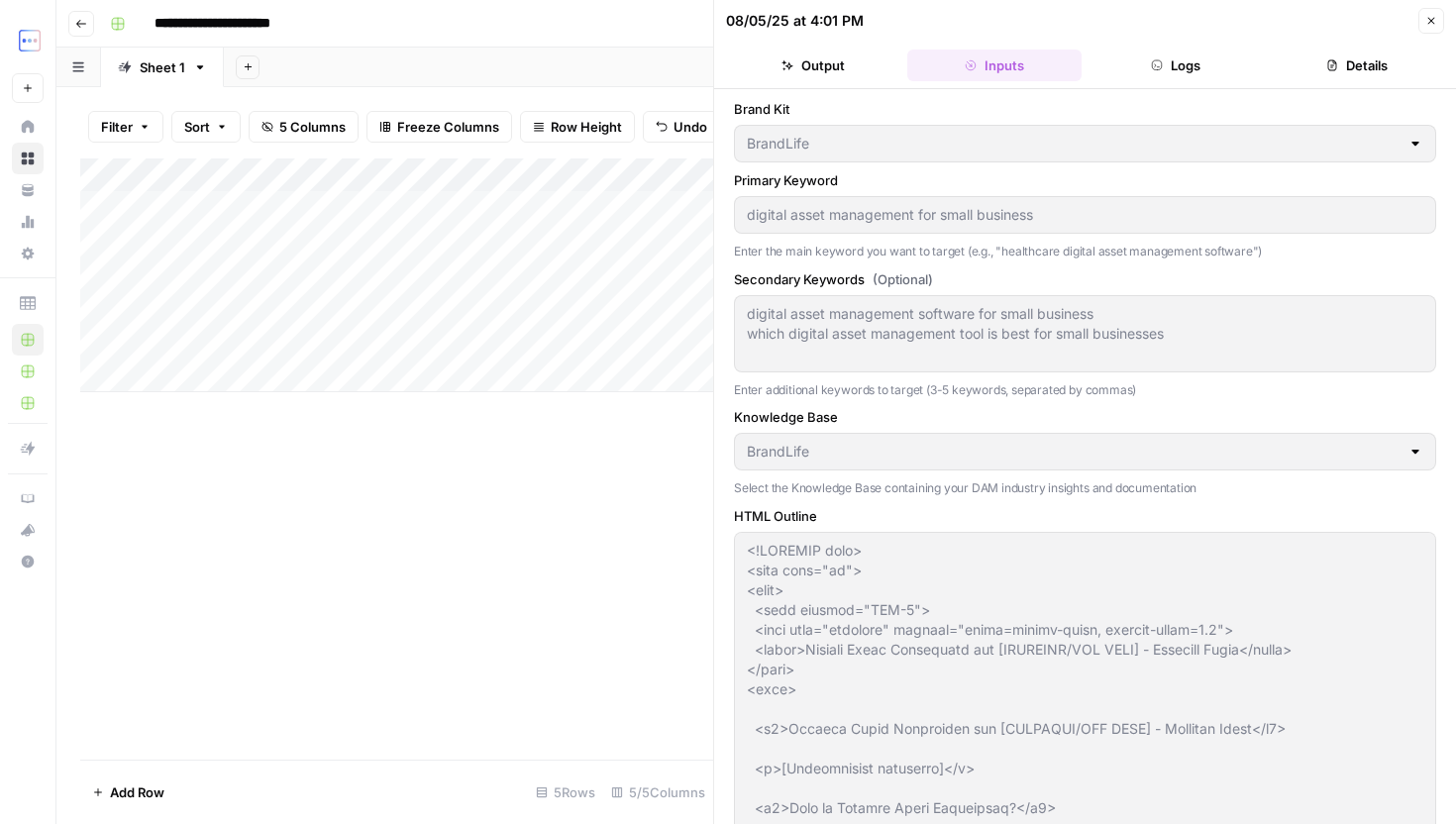 click on "Logs" at bounding box center [1176, 65] 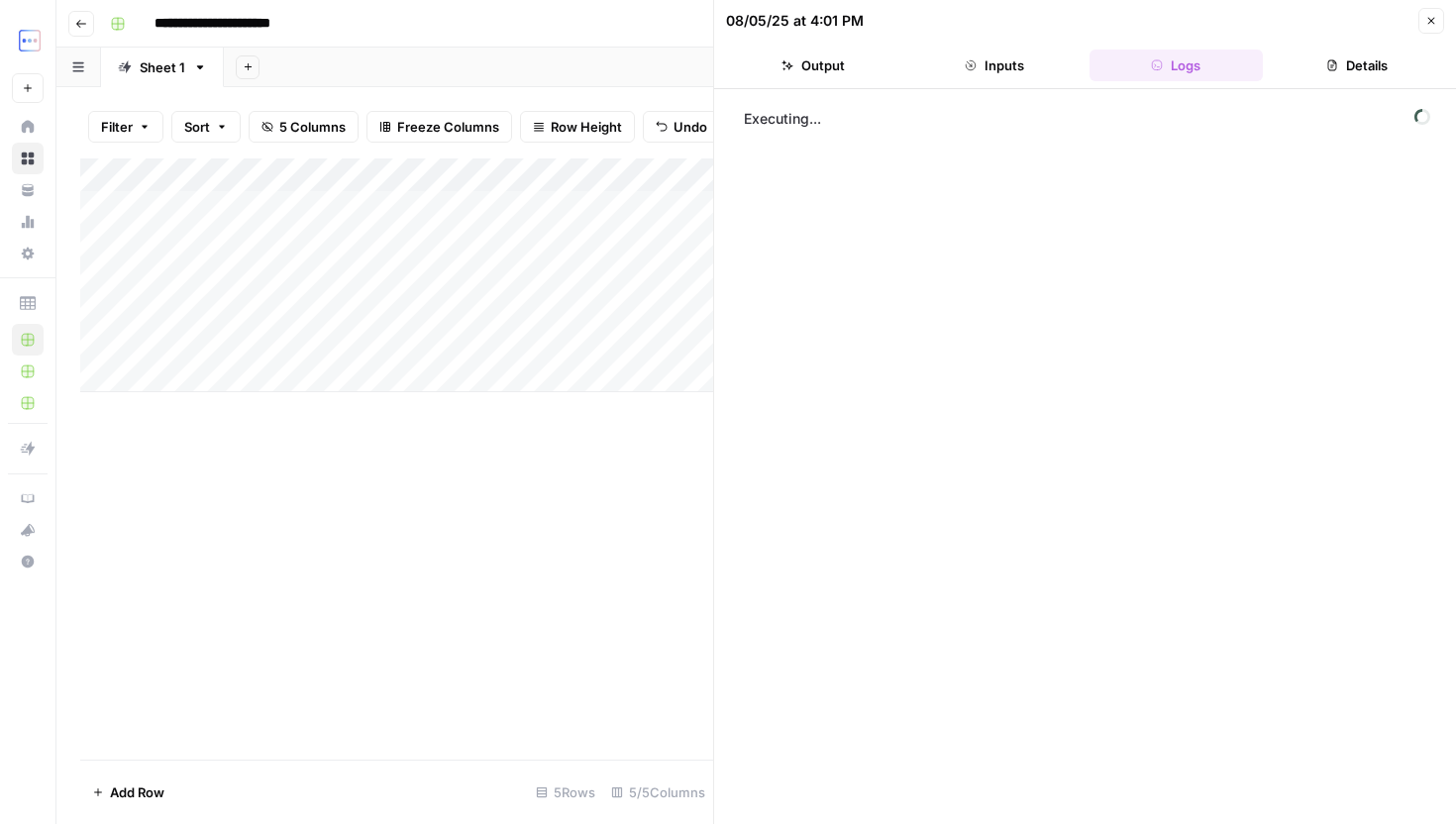 click on "Details" at bounding box center (1357, 65) 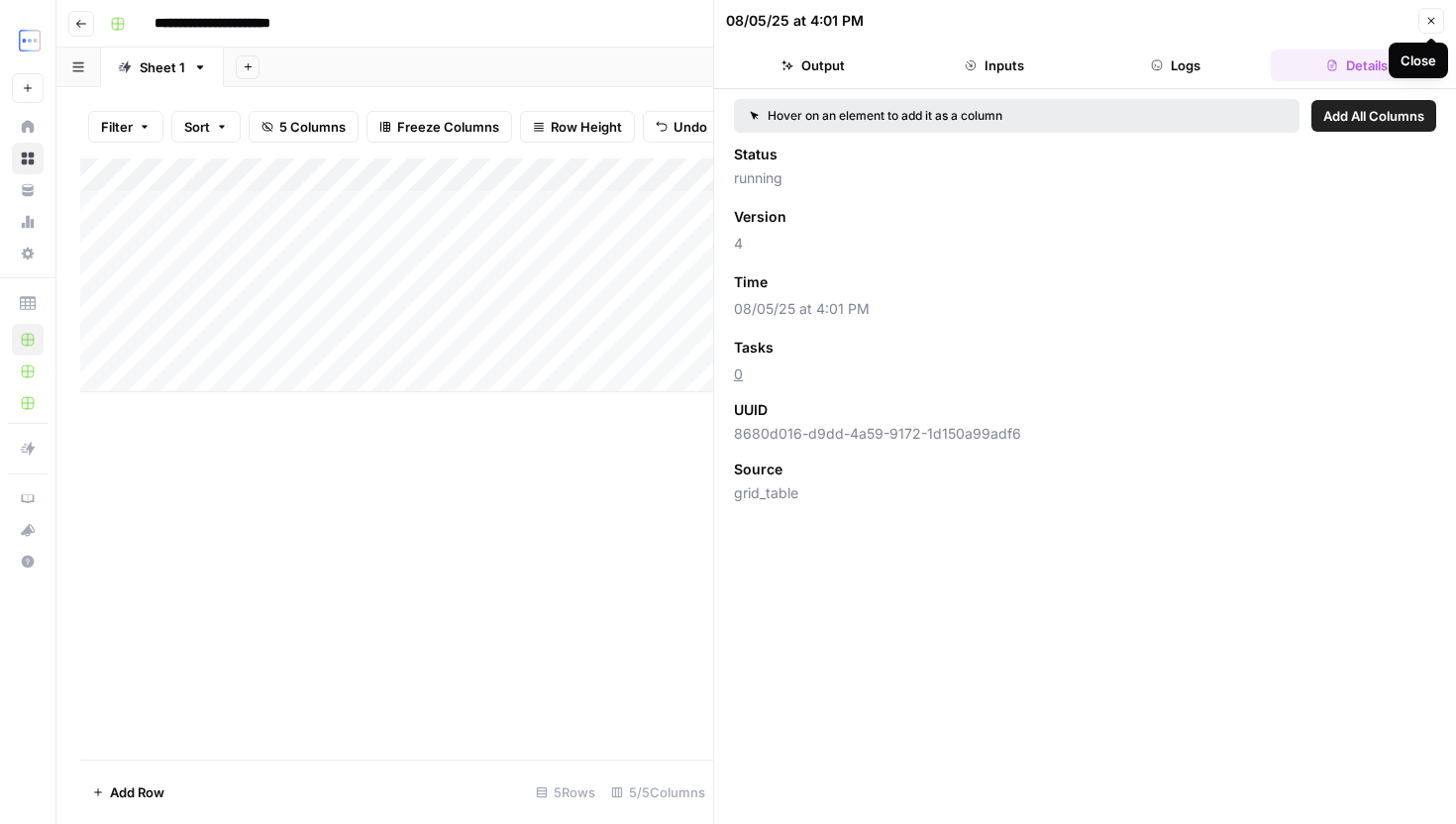 click on "Close" at bounding box center (1431, 21) 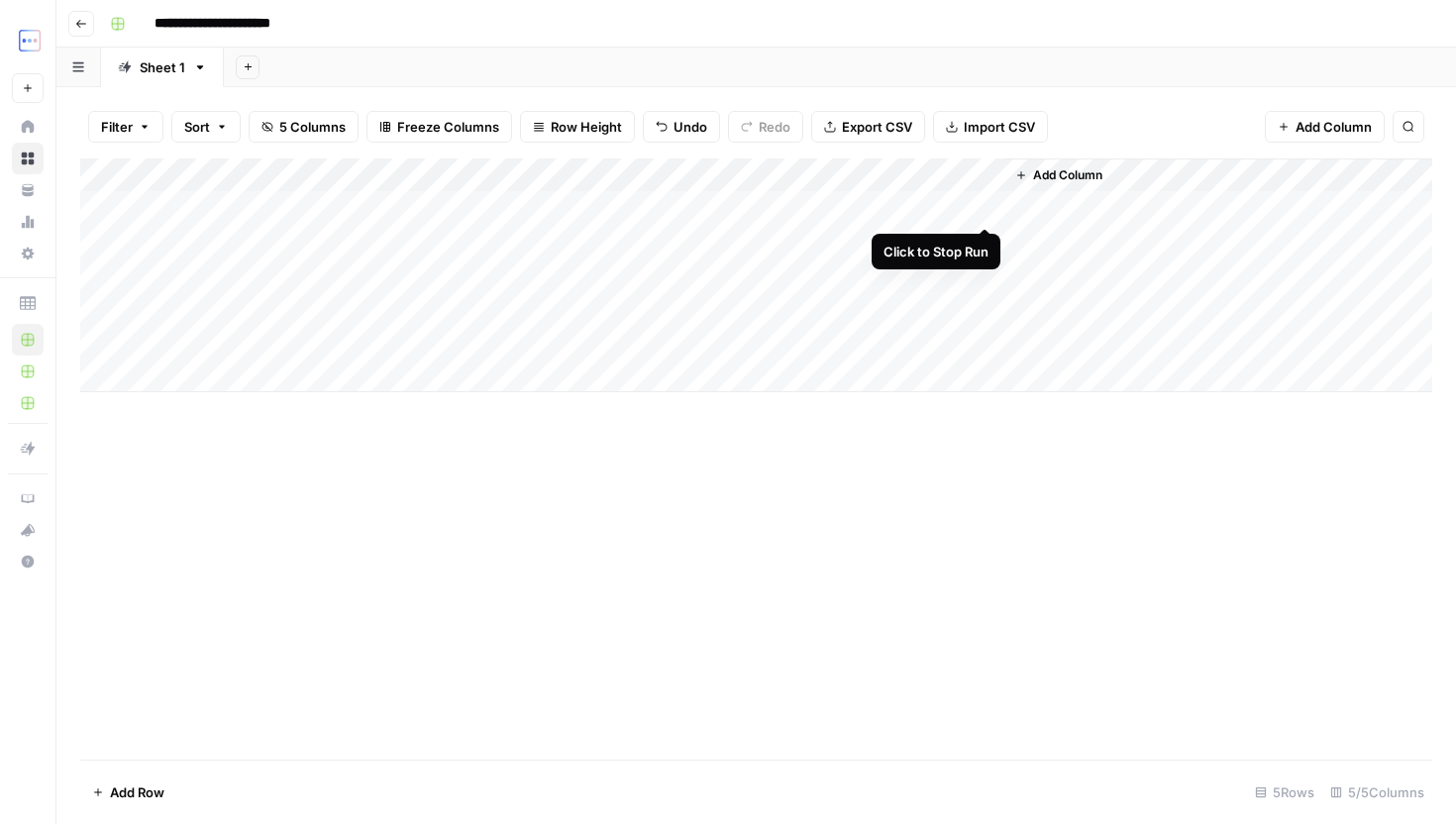 click on "Add Column" at bounding box center [756, 275] 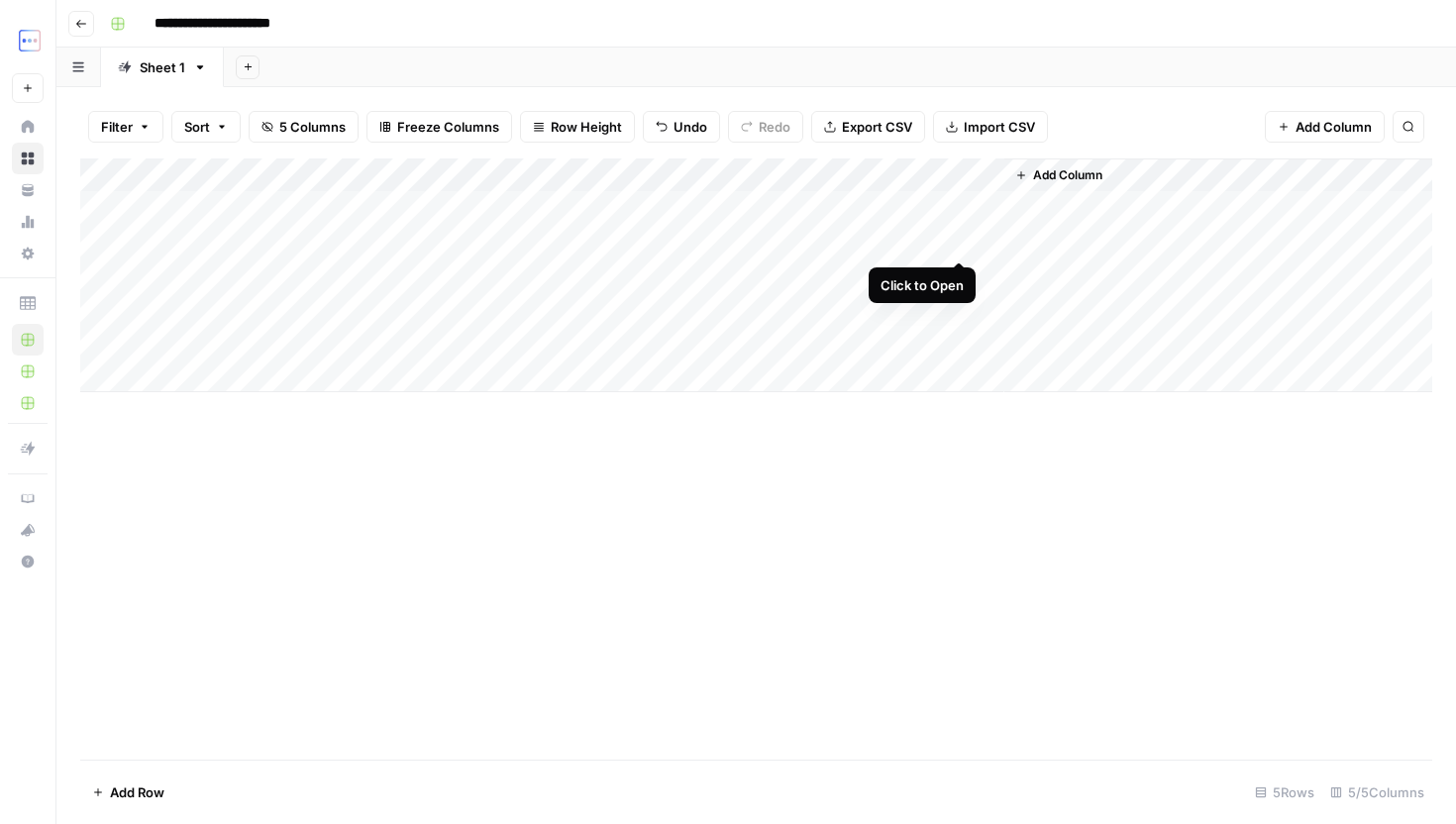 click on "Add Column" at bounding box center (756, 275) 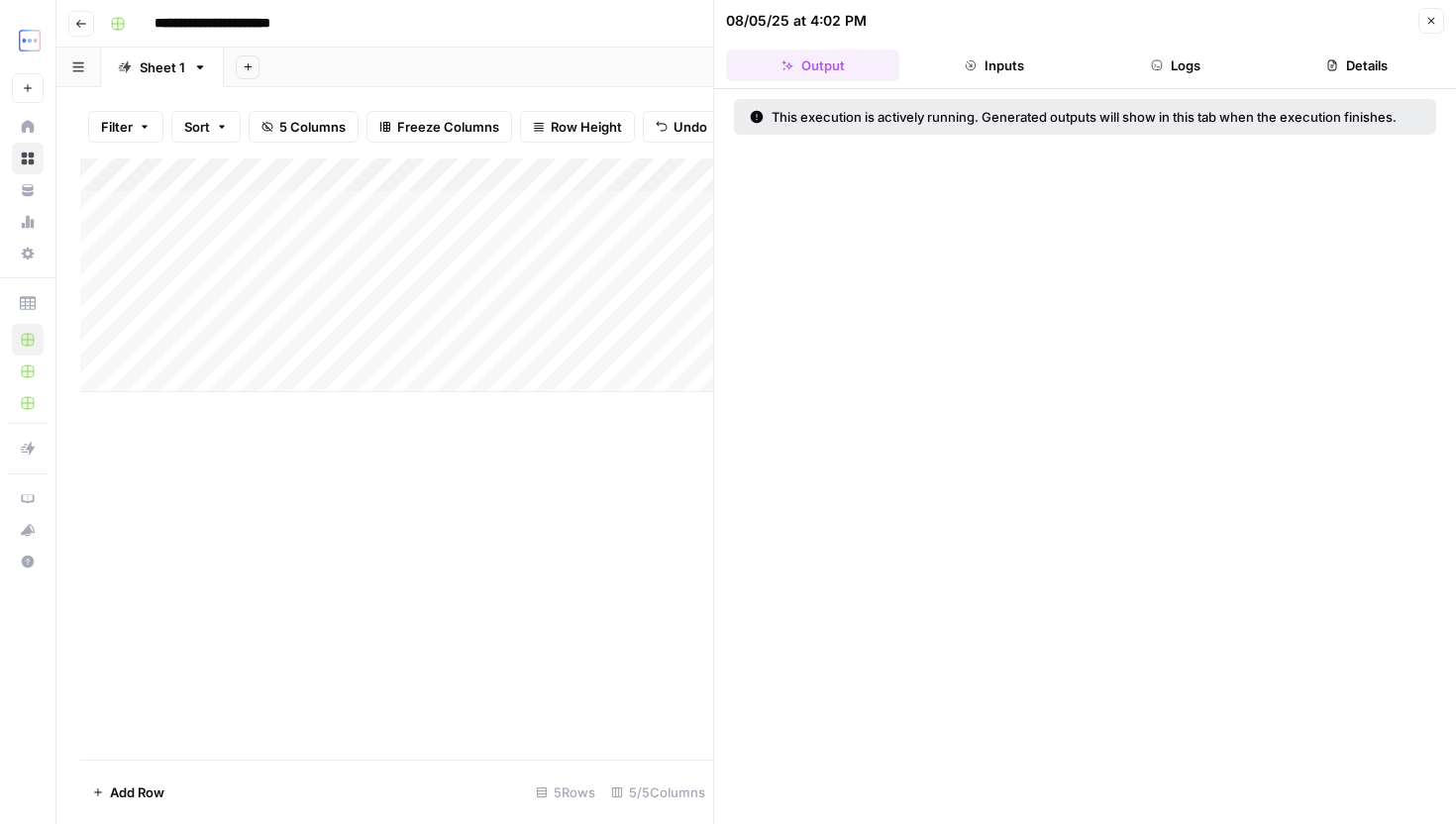 click on "08/05/25 at 4:02 PM Close Output Inputs Logs Details" at bounding box center (1085, 45) 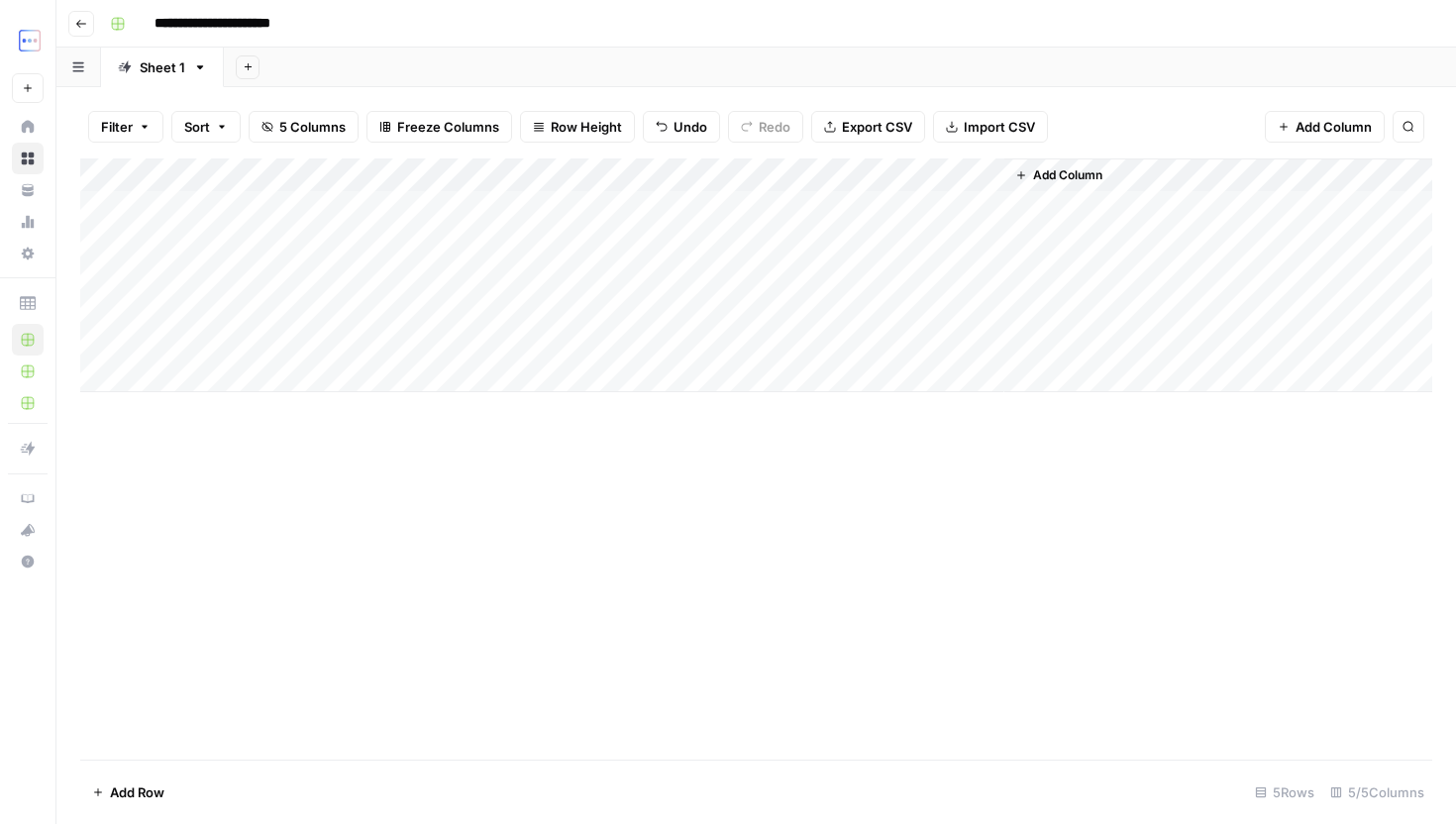 click on "Add Column" at bounding box center [756, 275] 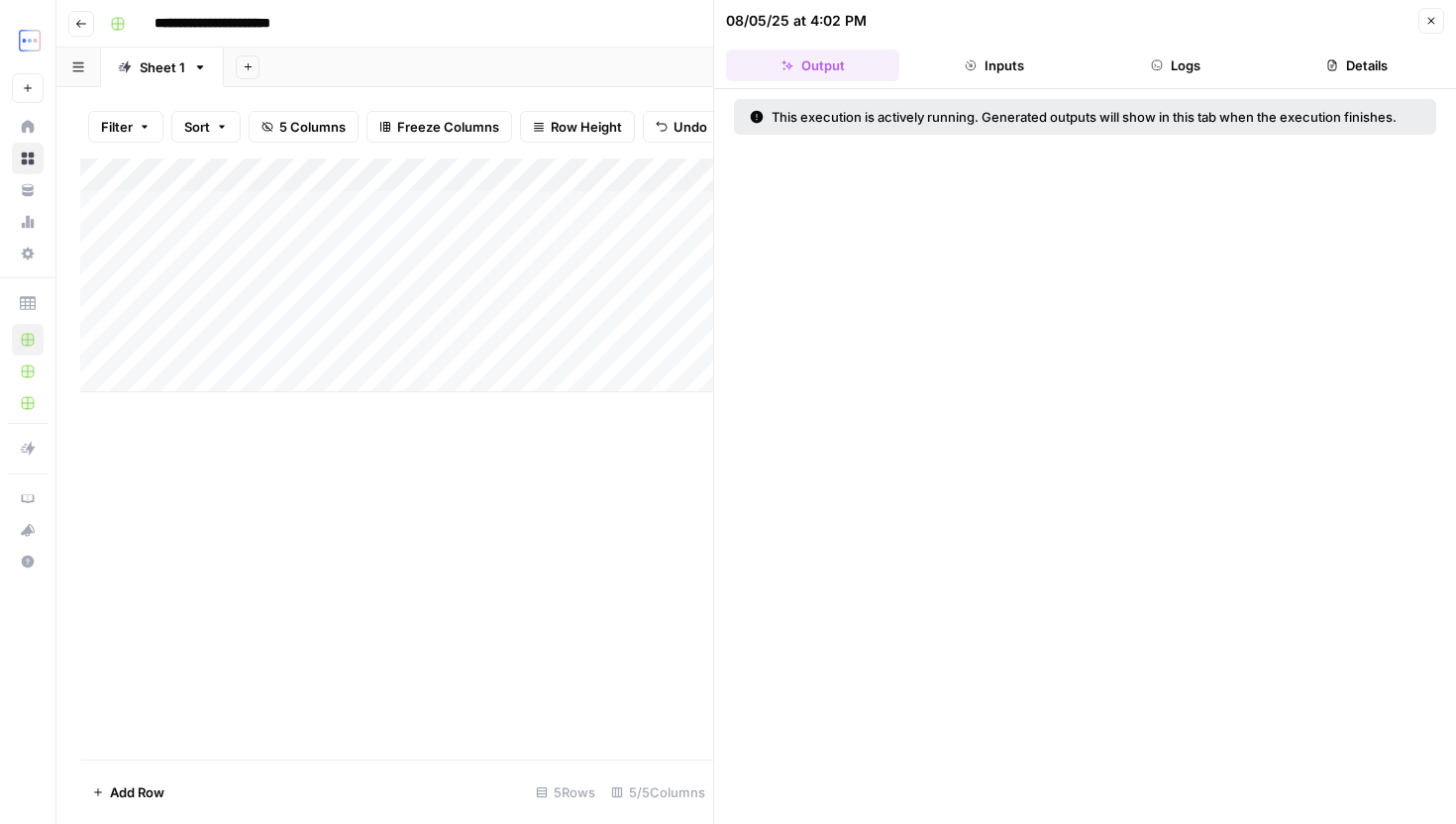 click on "Logs" at bounding box center [1176, 65] 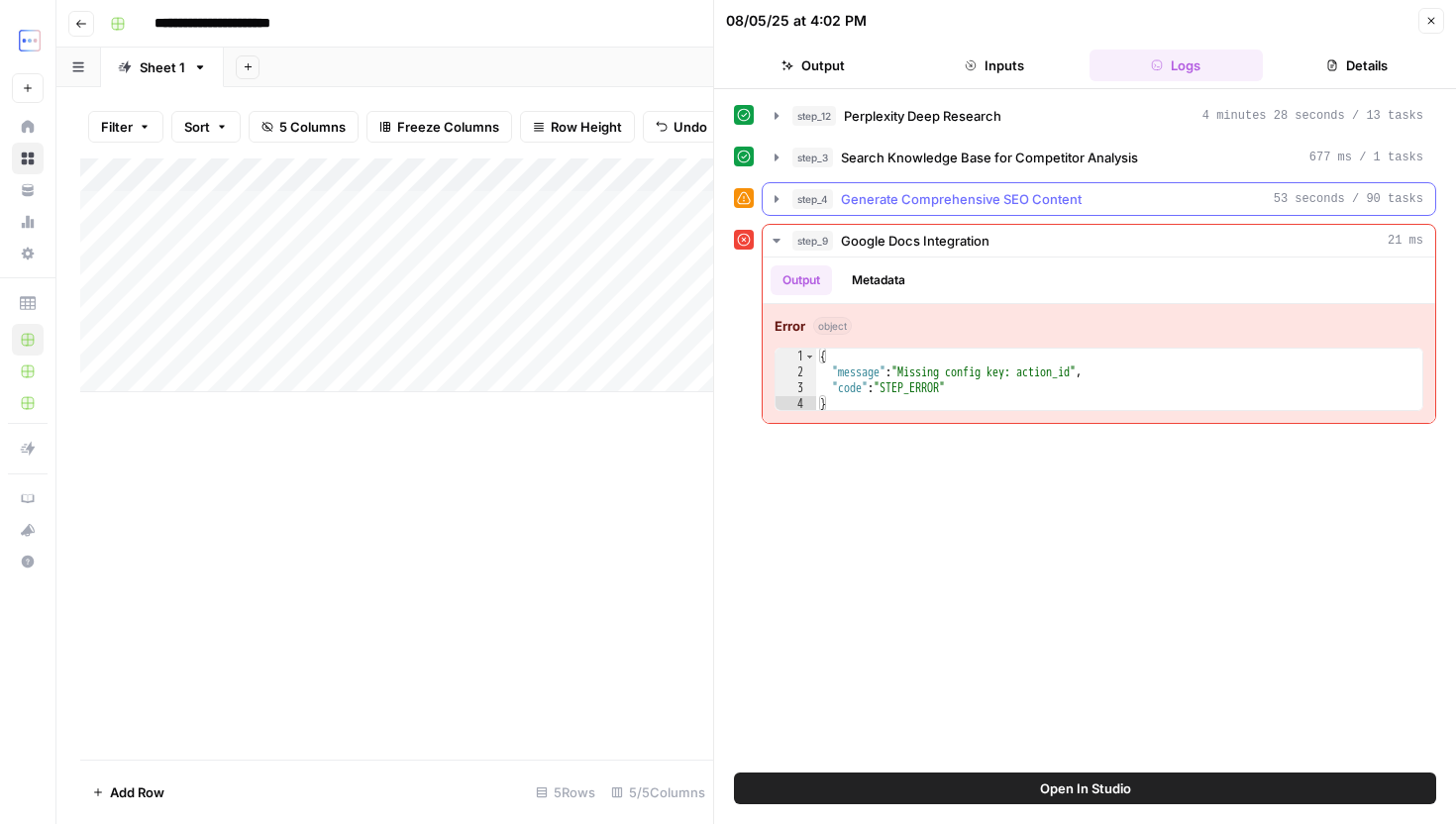 click on "step_4 Generate Comprehensive SEO Content 53 seconds / 90 tasks" at bounding box center (1098, 199) 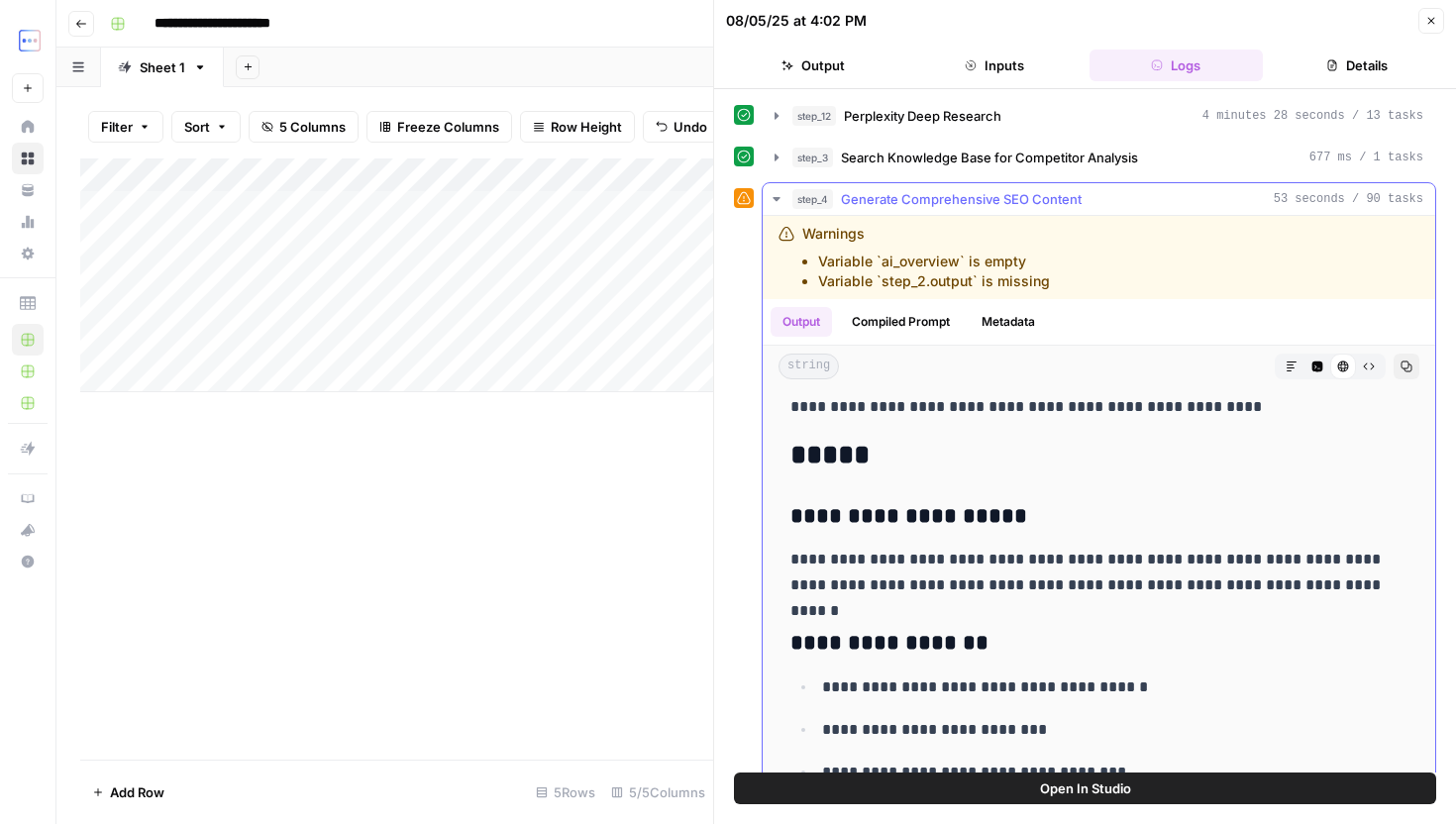 scroll, scrollTop: 9981, scrollLeft: 0, axis: vertical 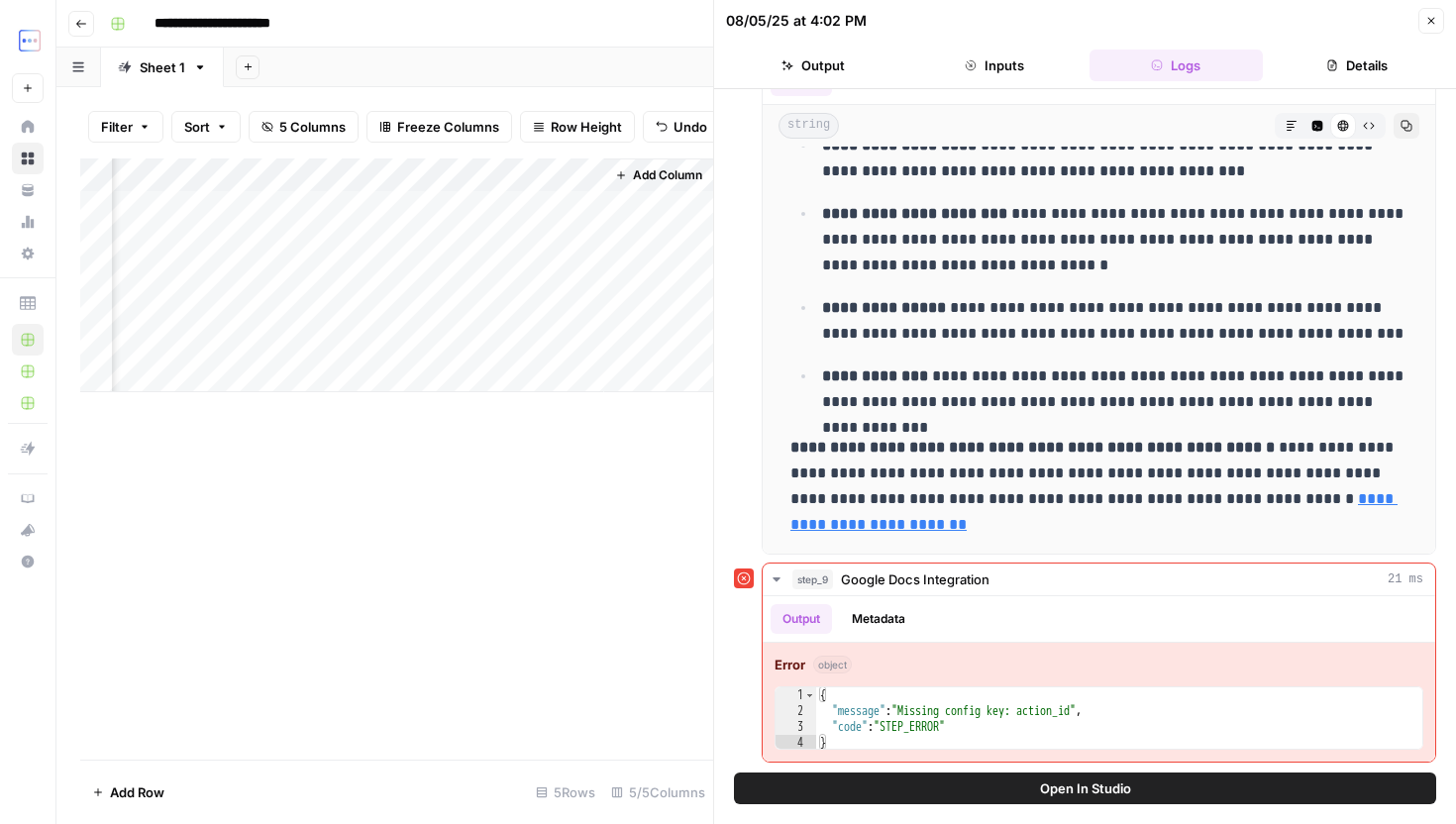 click on "Add Column" at bounding box center (396, 275) 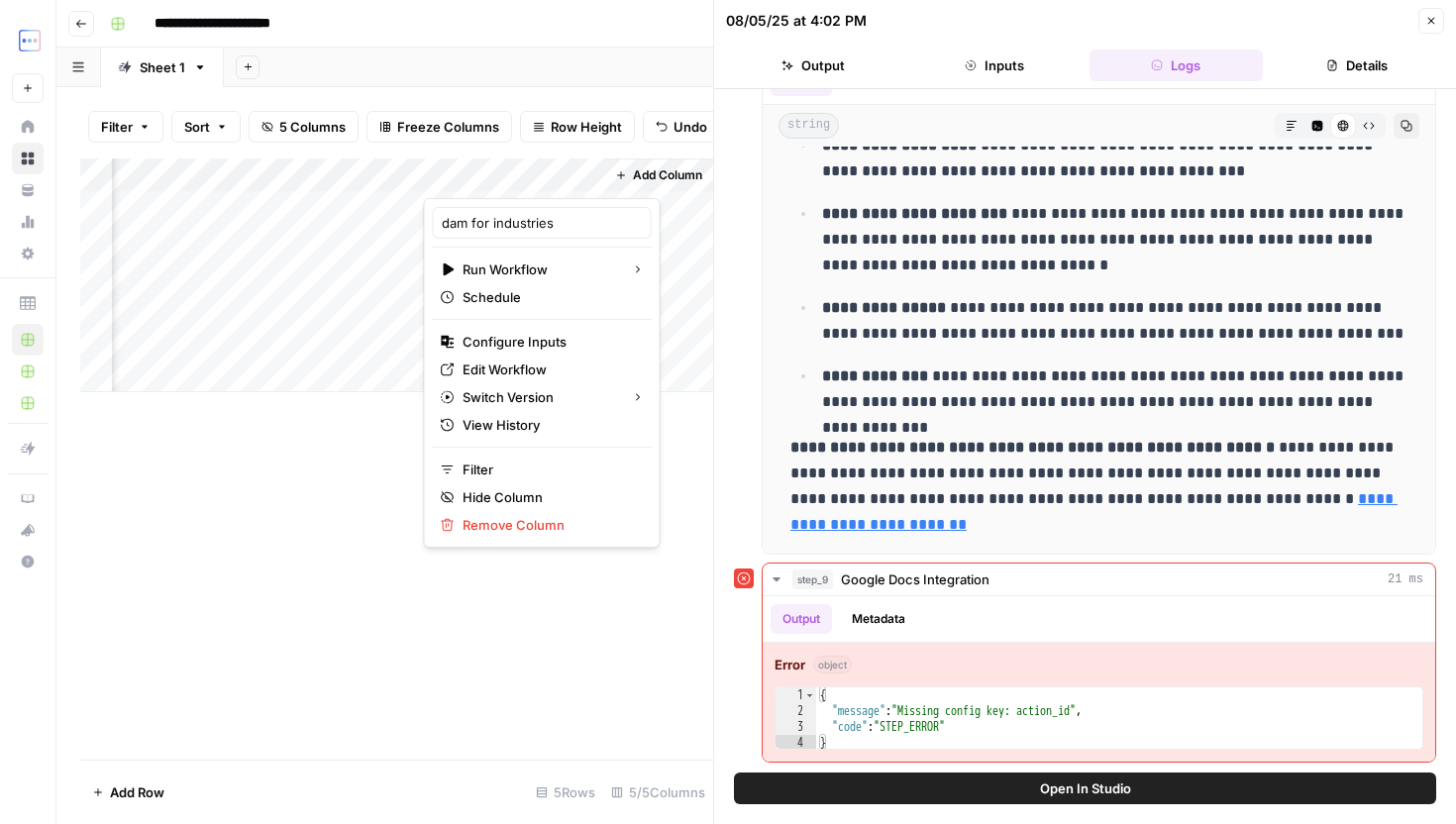 click on "Details" at bounding box center (1357, 65) 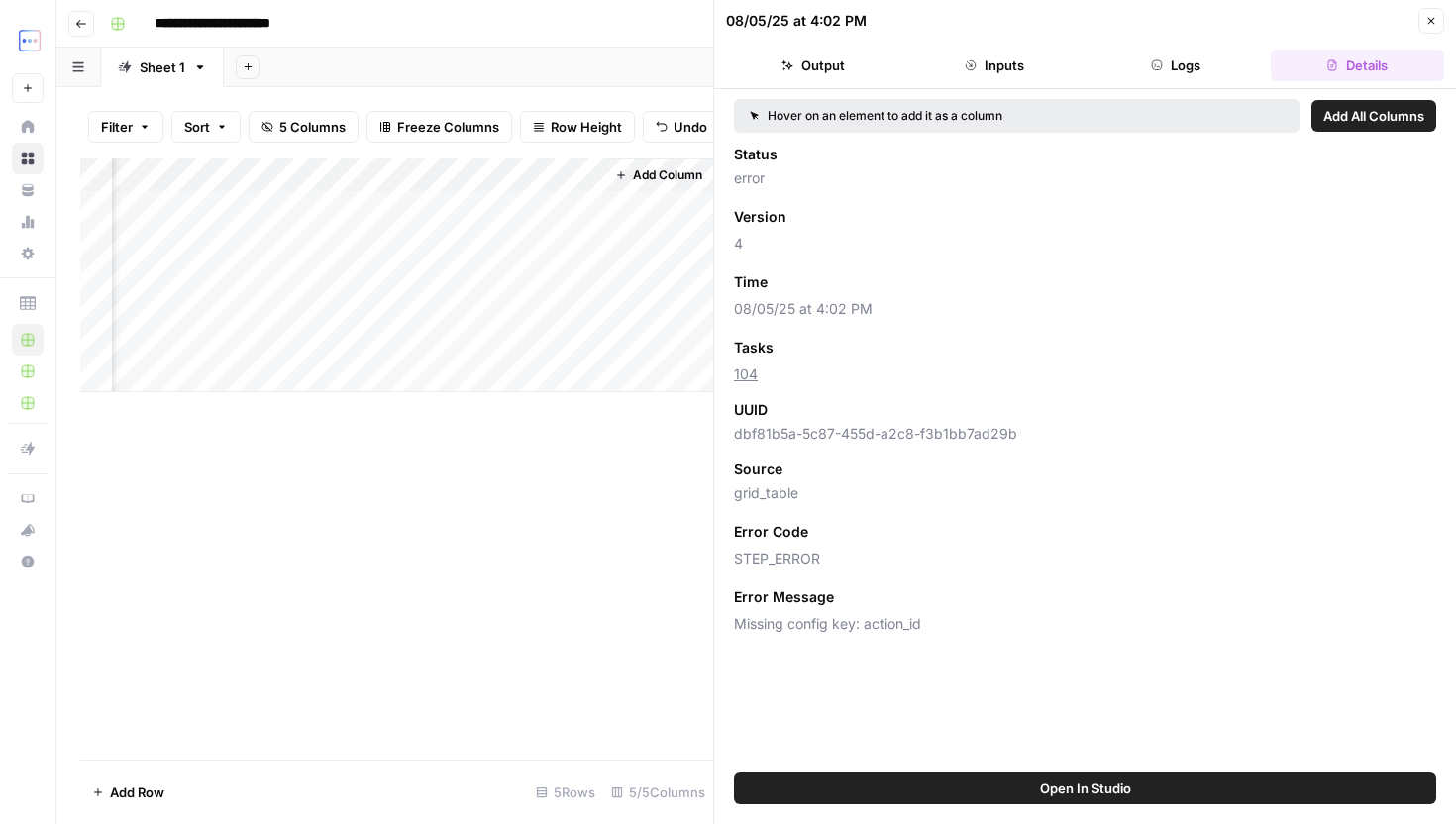 scroll, scrollTop: 0, scrollLeft: 0, axis: both 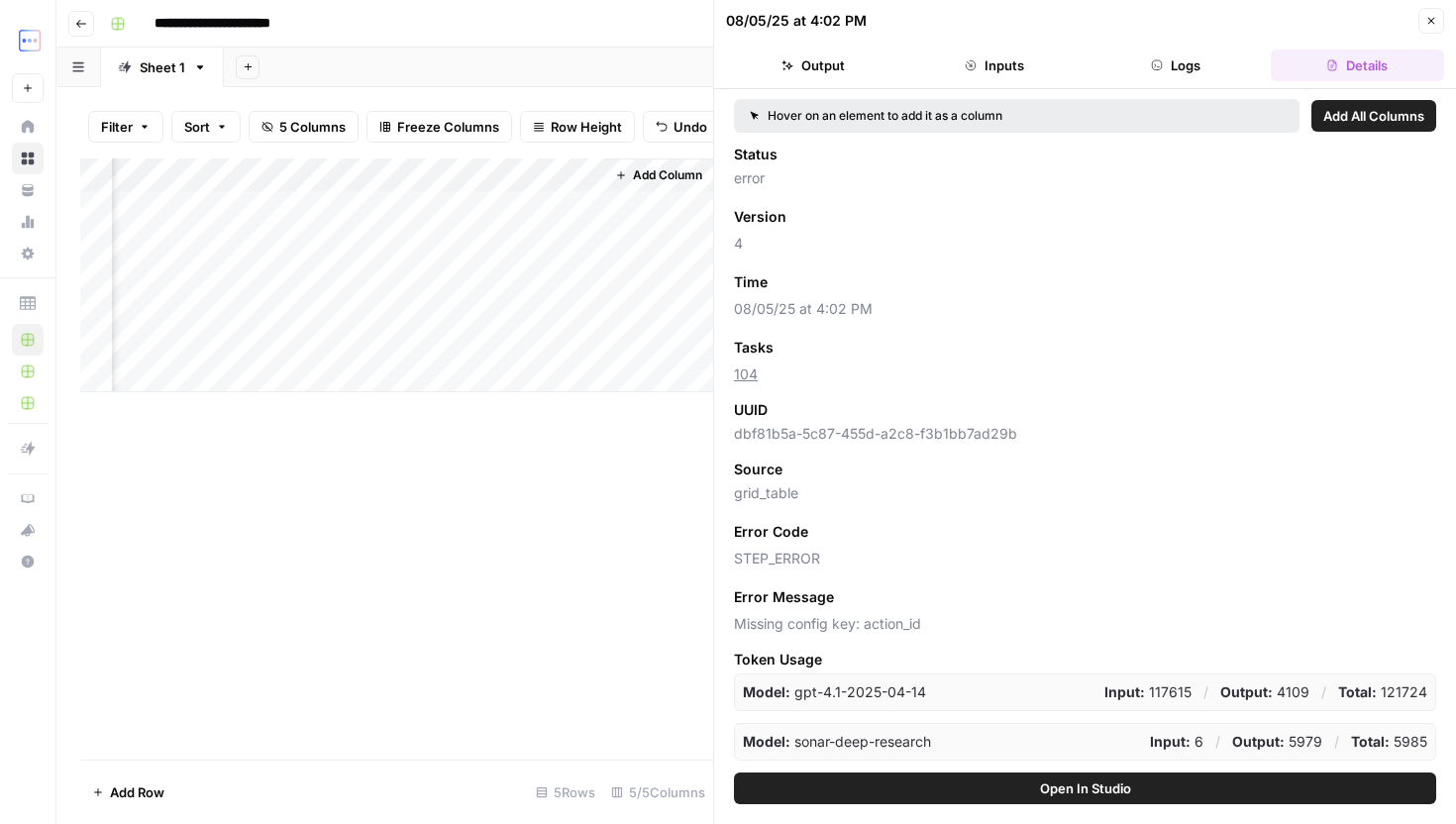 click on "Logs" at bounding box center (1176, 65) 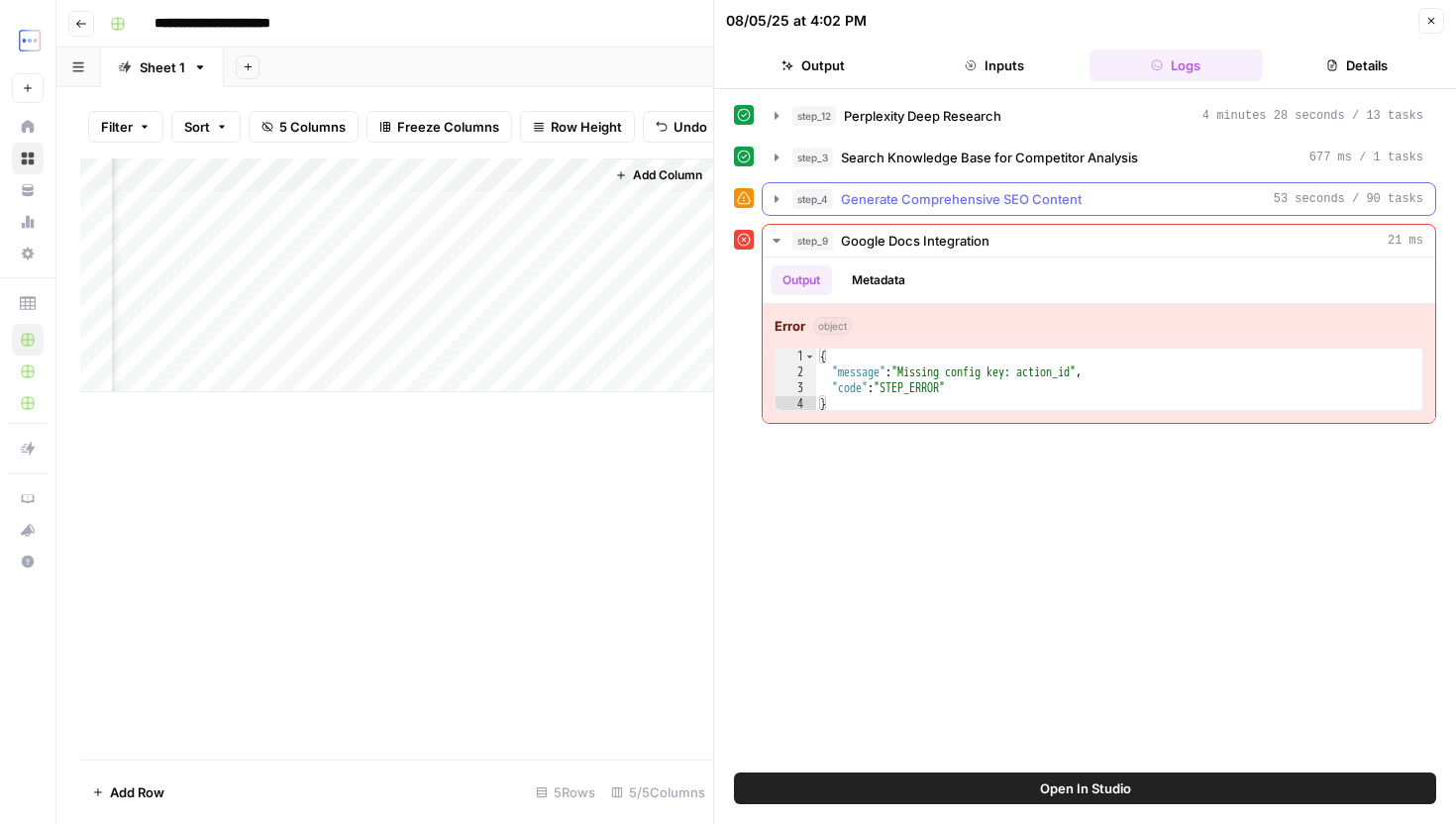 click on "step_4 Generate Comprehensive SEO Content 53 seconds / 90 tasks" at bounding box center (1107, 199) 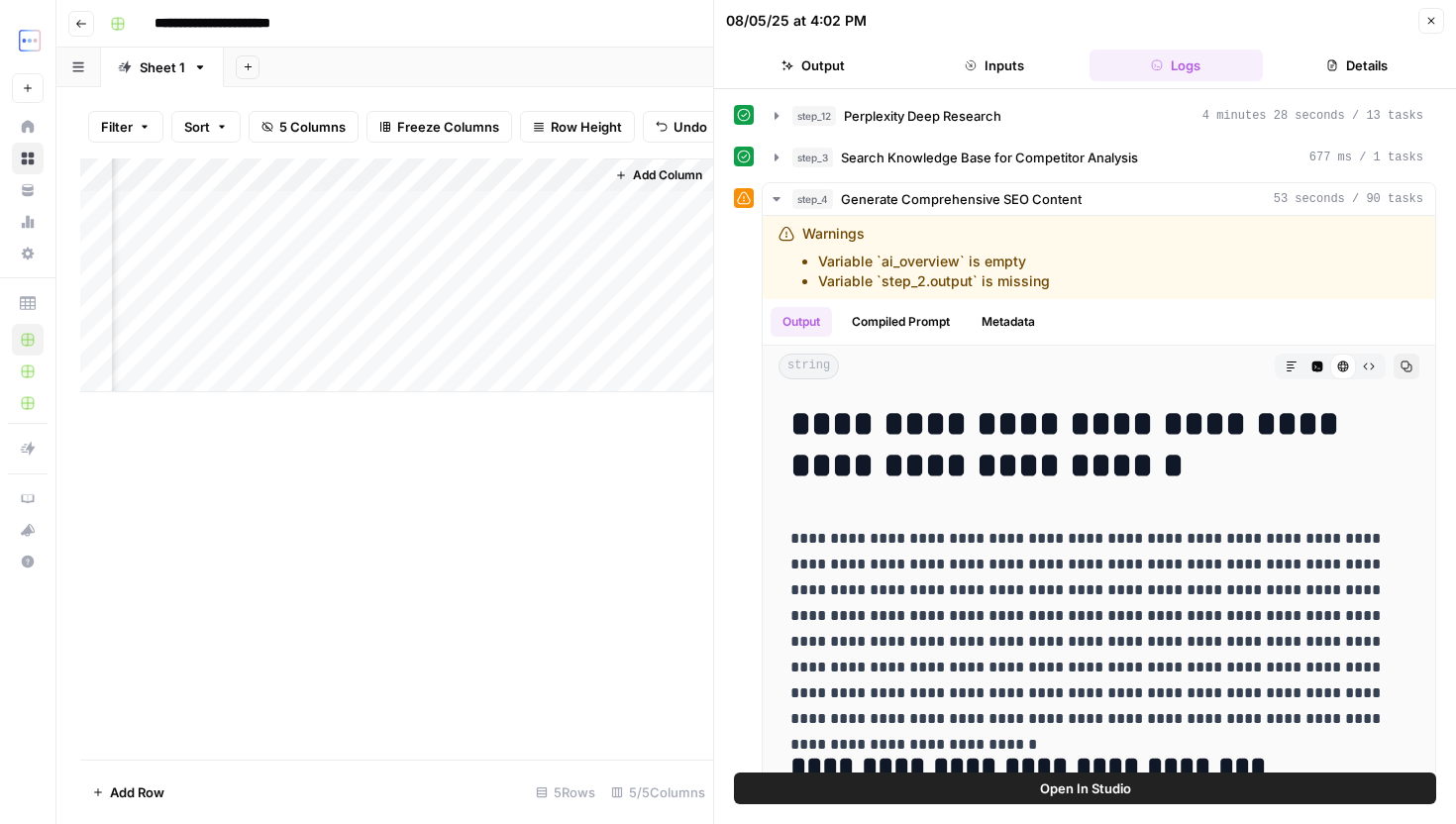 click on "08/05/25 at 4:02 PM Close Output Inputs Logs Details" at bounding box center (1085, 45) 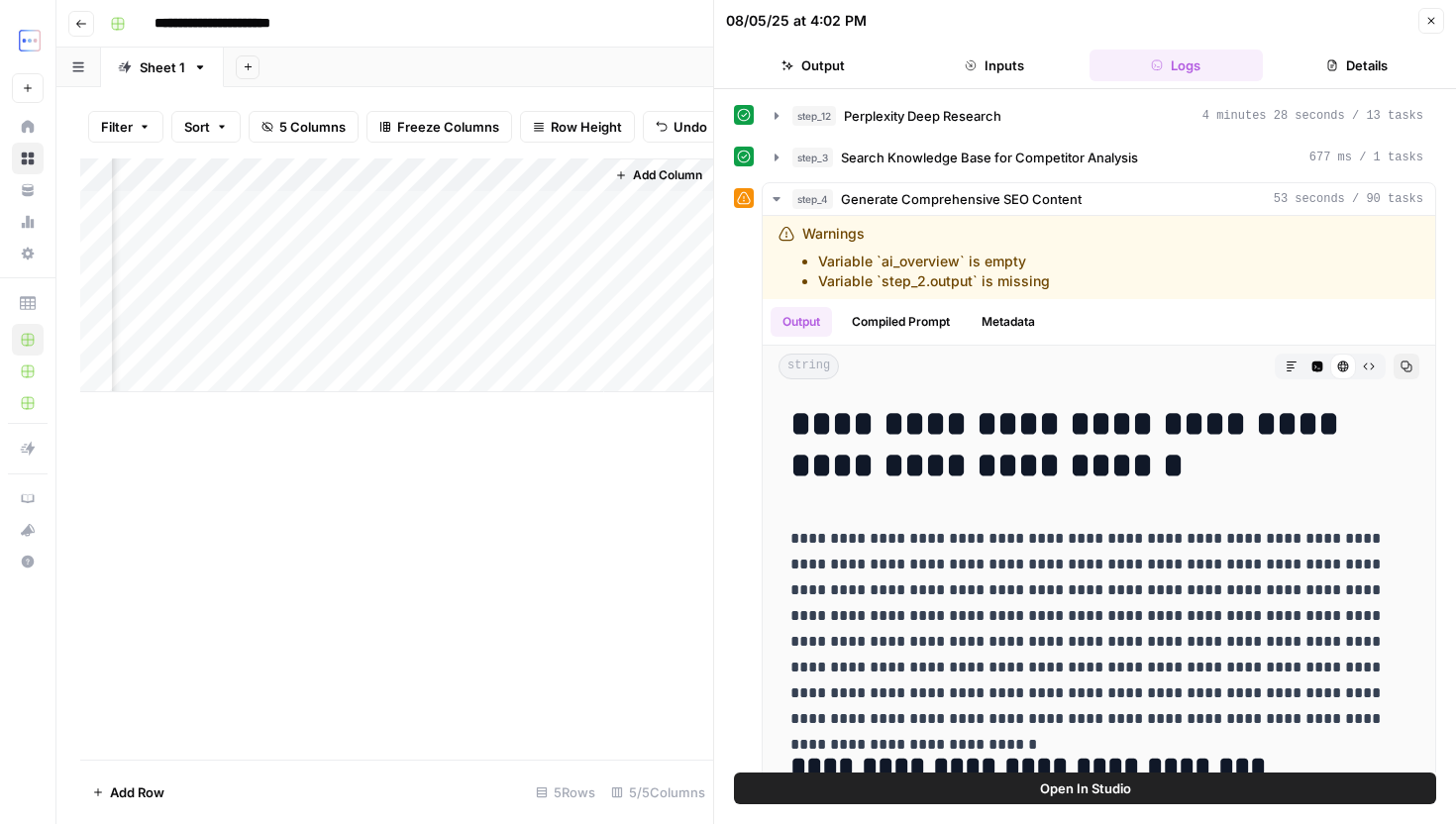 click on "Add Column" at bounding box center [396, 275] 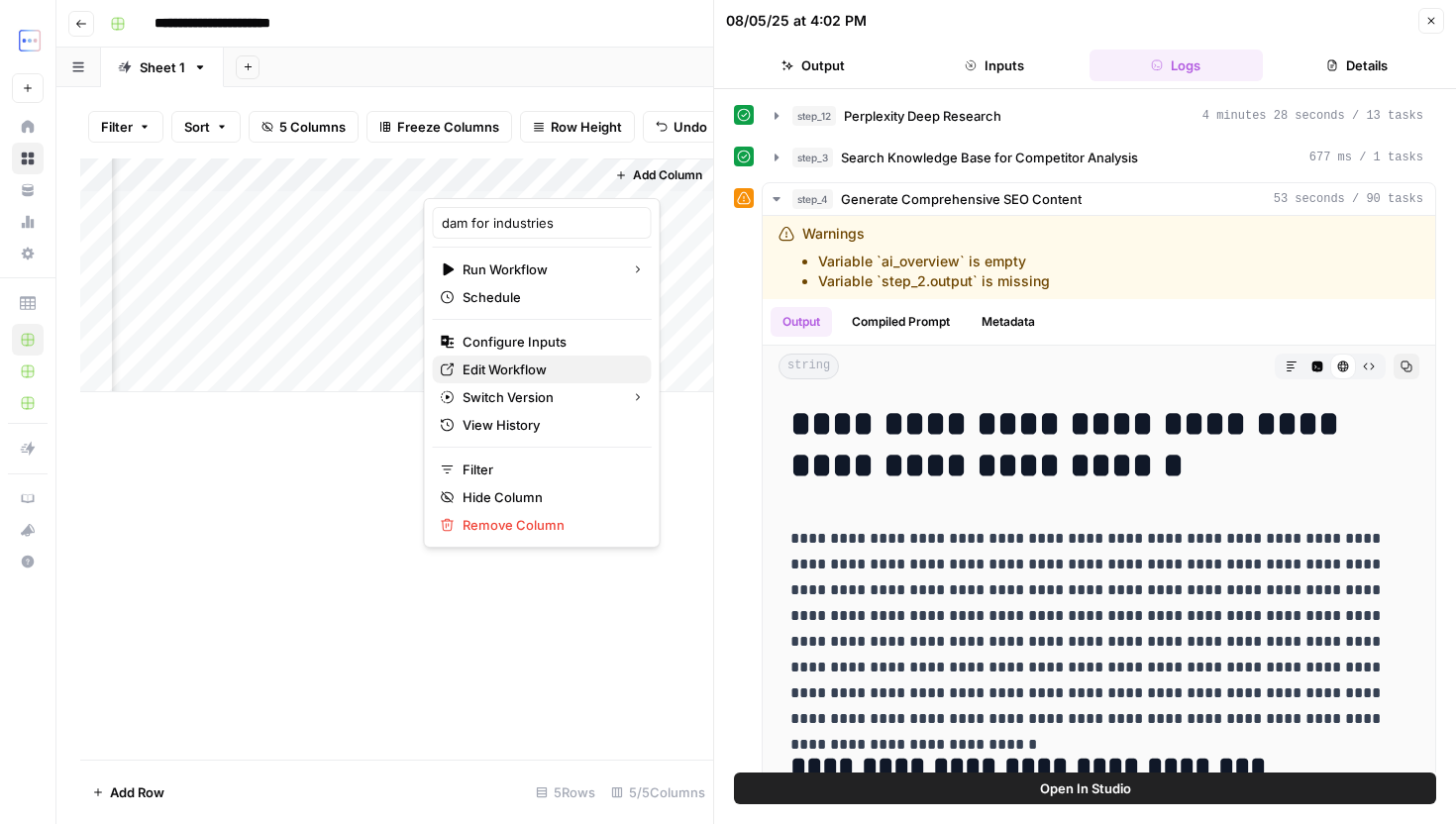 click on "Edit Workflow" at bounding box center (549, 369) 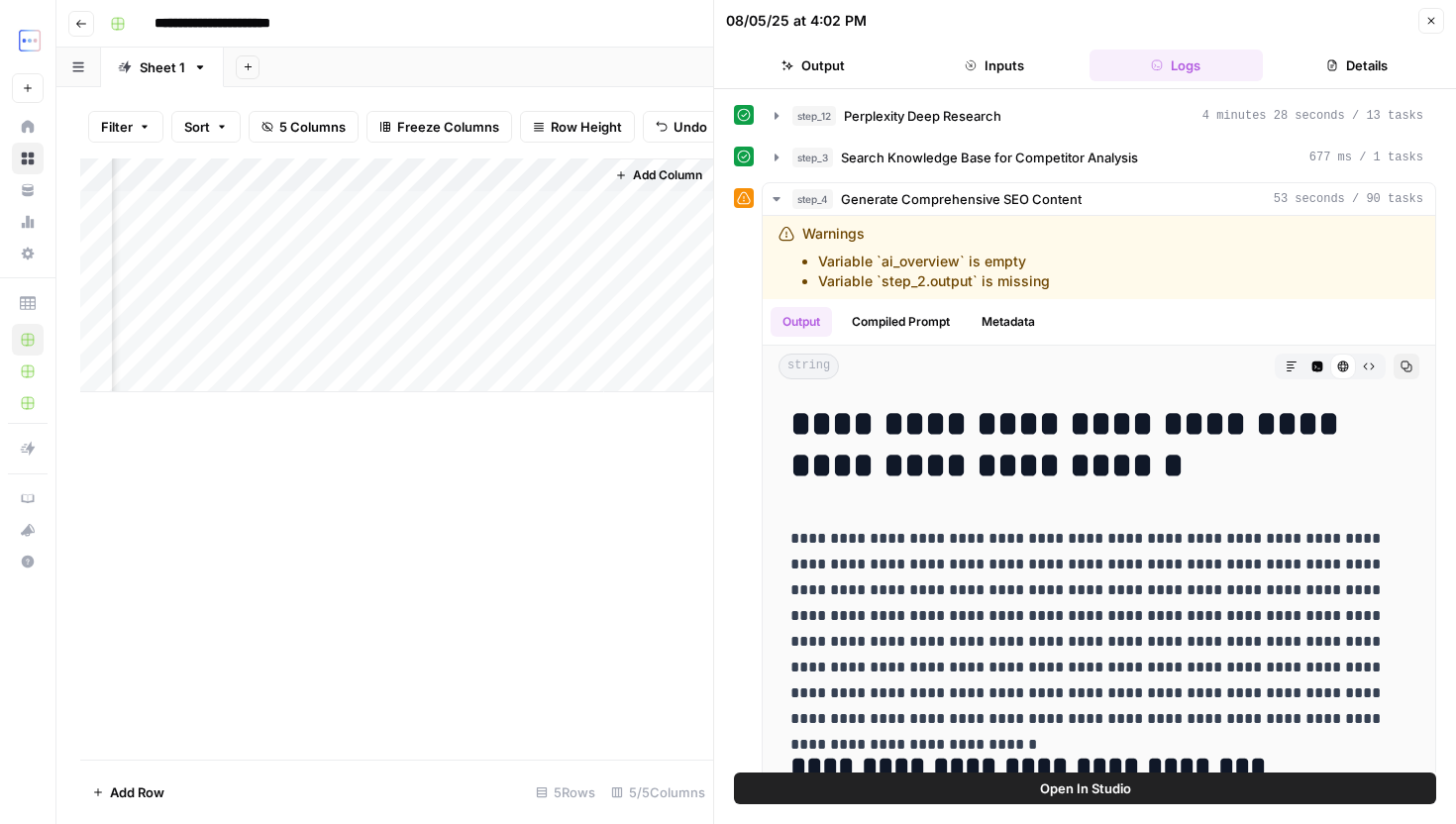 click on "08/05/25 at 4:02 PM Close Output Inputs Logs Details" at bounding box center [1085, 45] 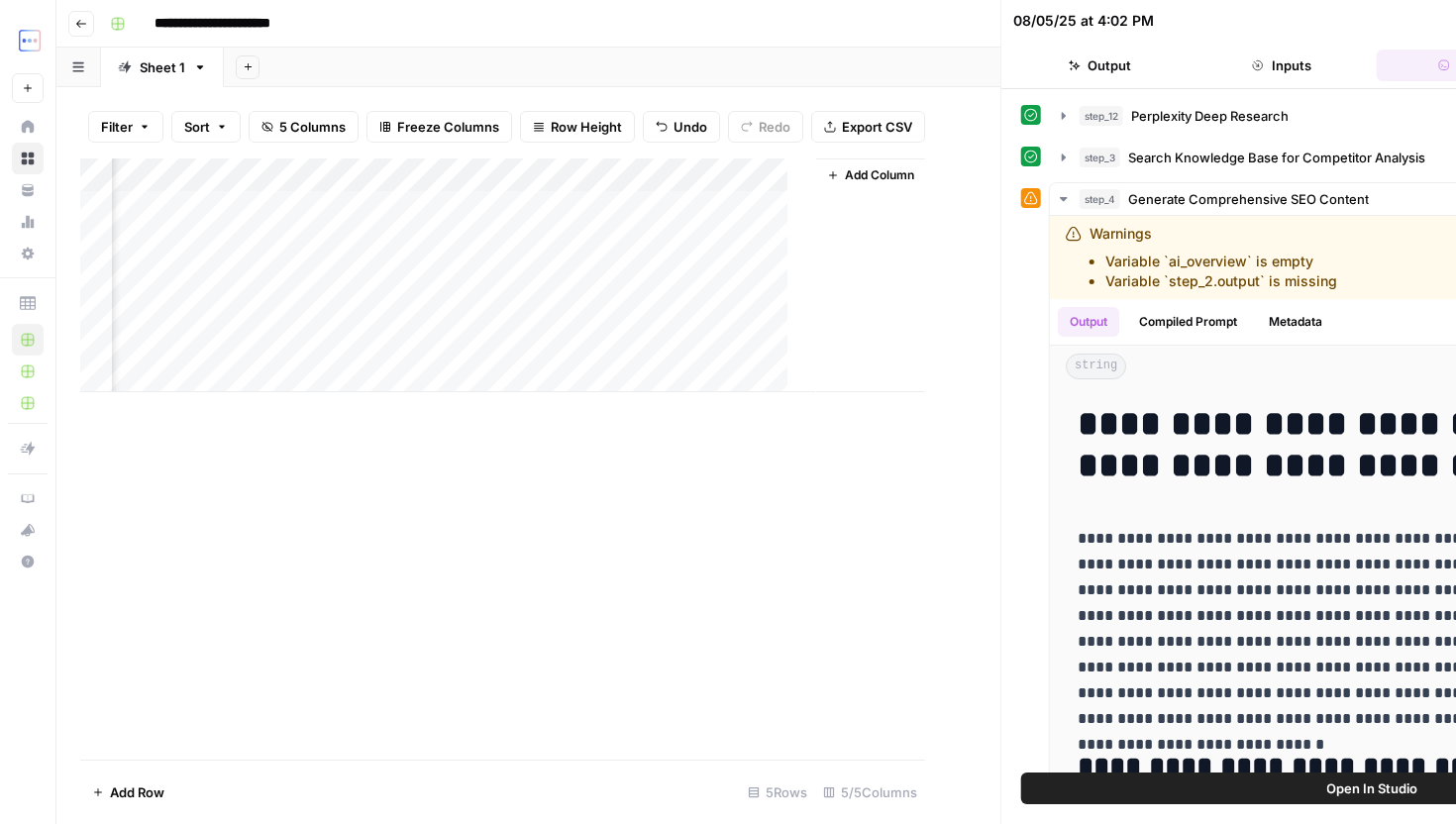 scroll, scrollTop: 0, scrollLeft: 0, axis: both 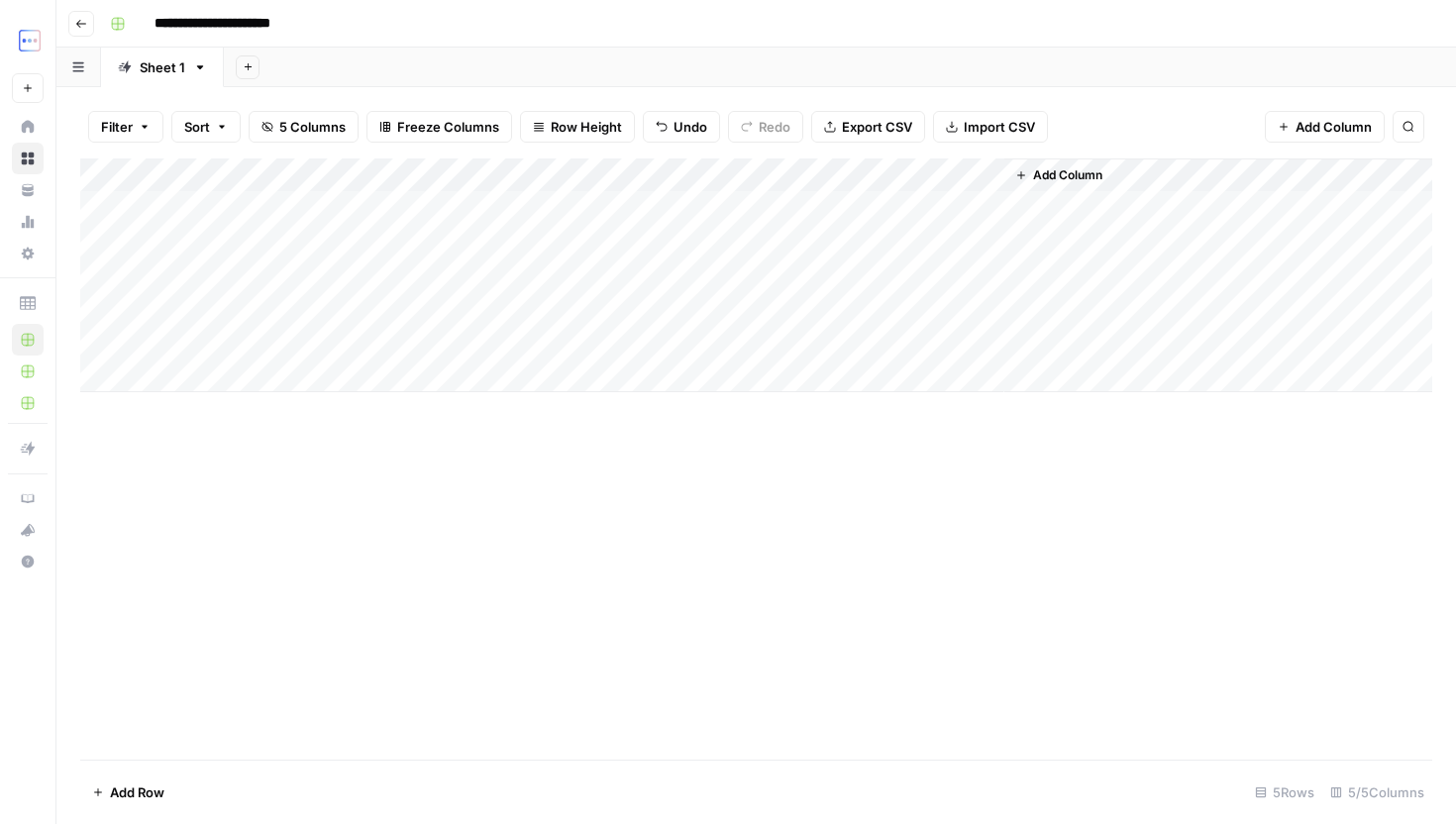 click 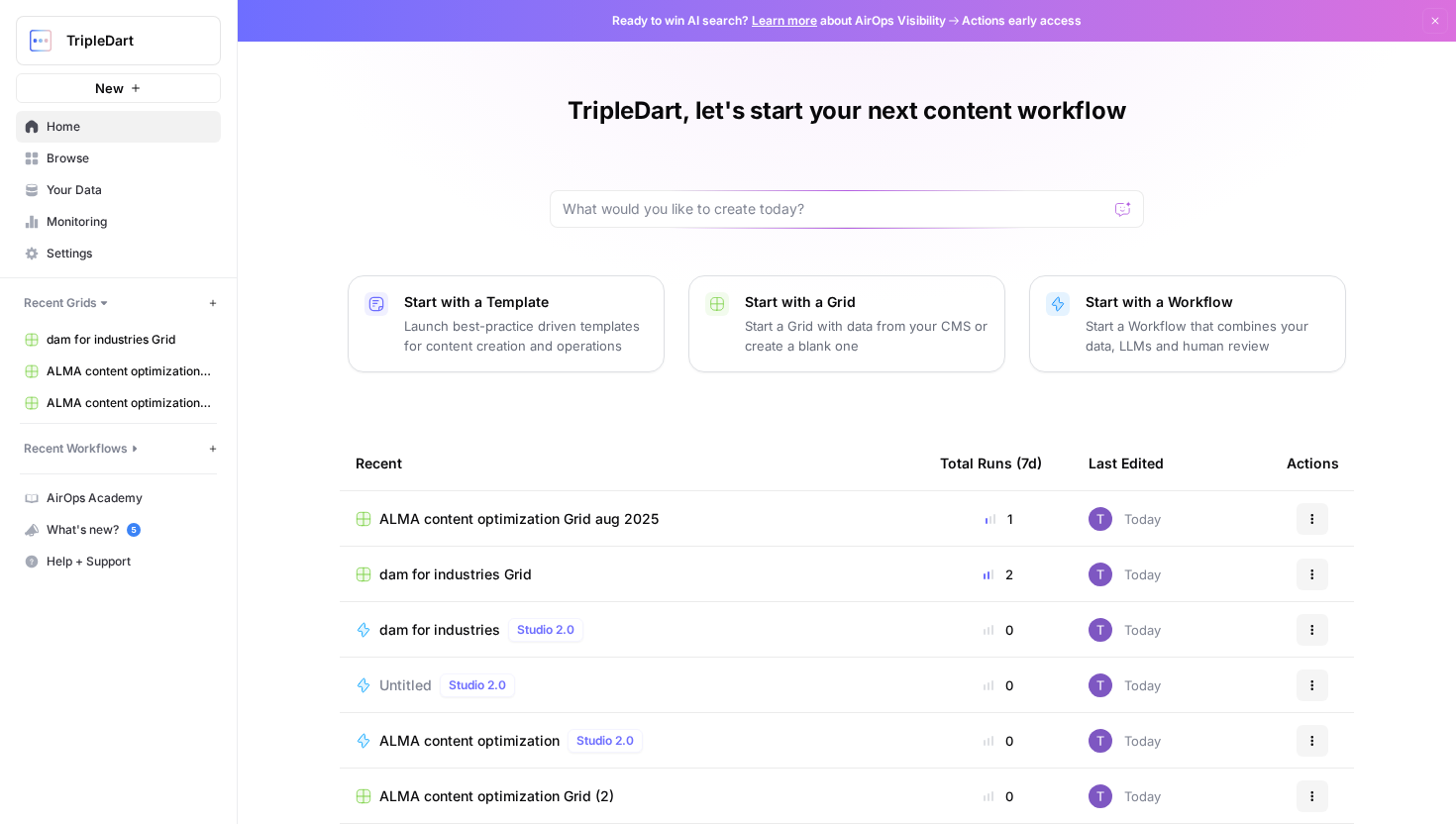scroll, scrollTop: 87, scrollLeft: 0, axis: vertical 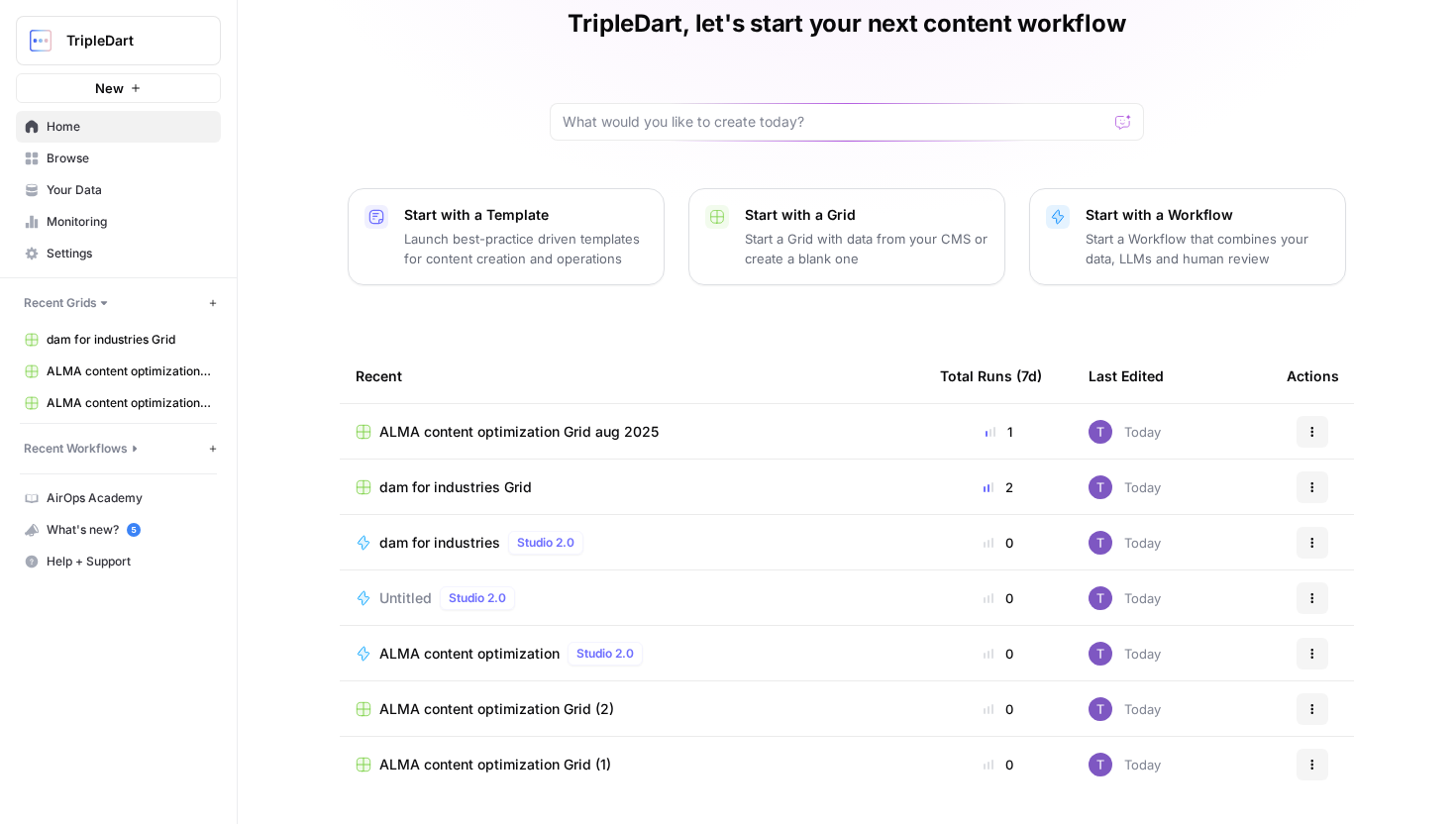 click on "Browse" at bounding box center (118, 158) 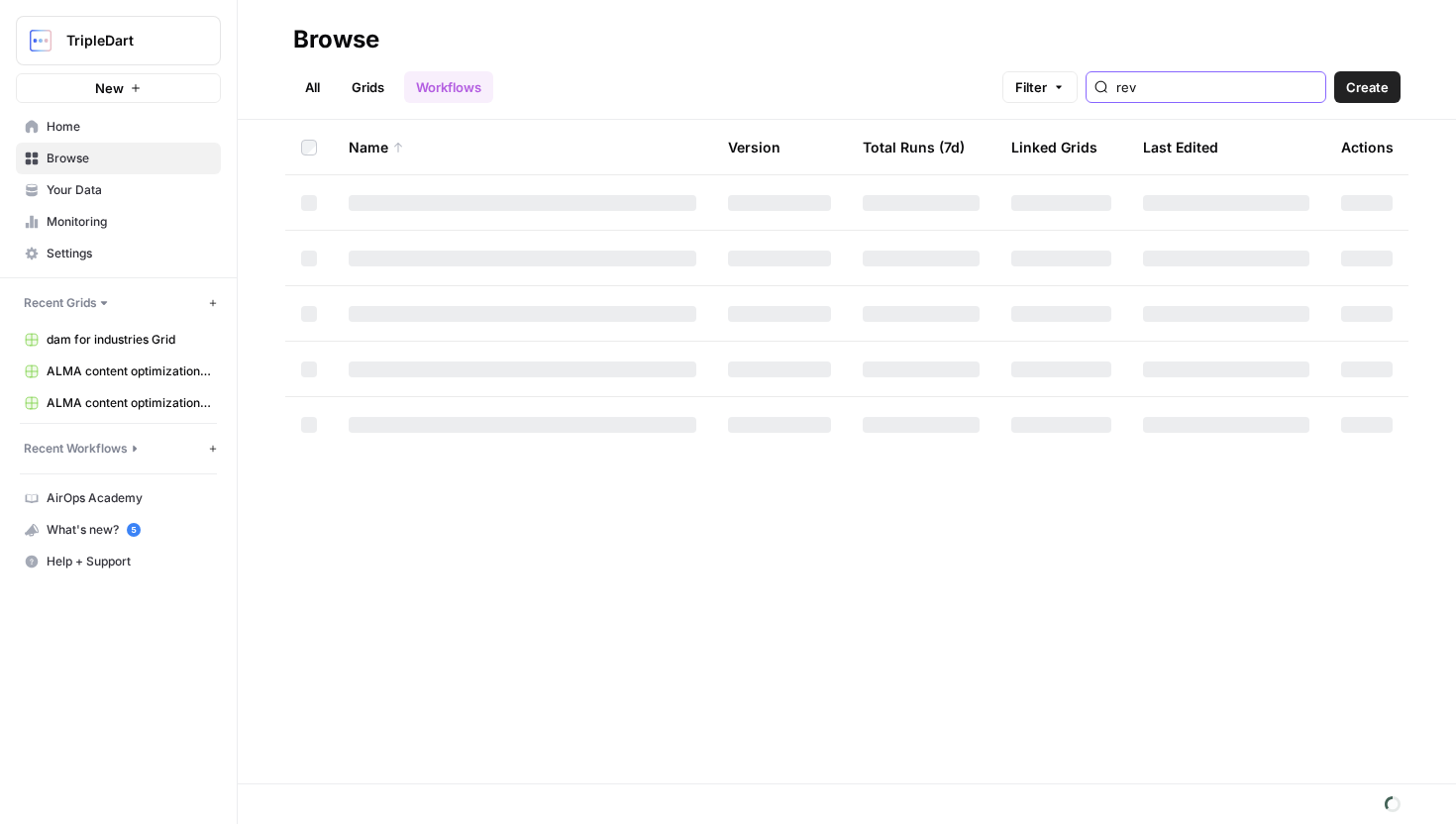 click on "rev" at bounding box center [1216, 87] 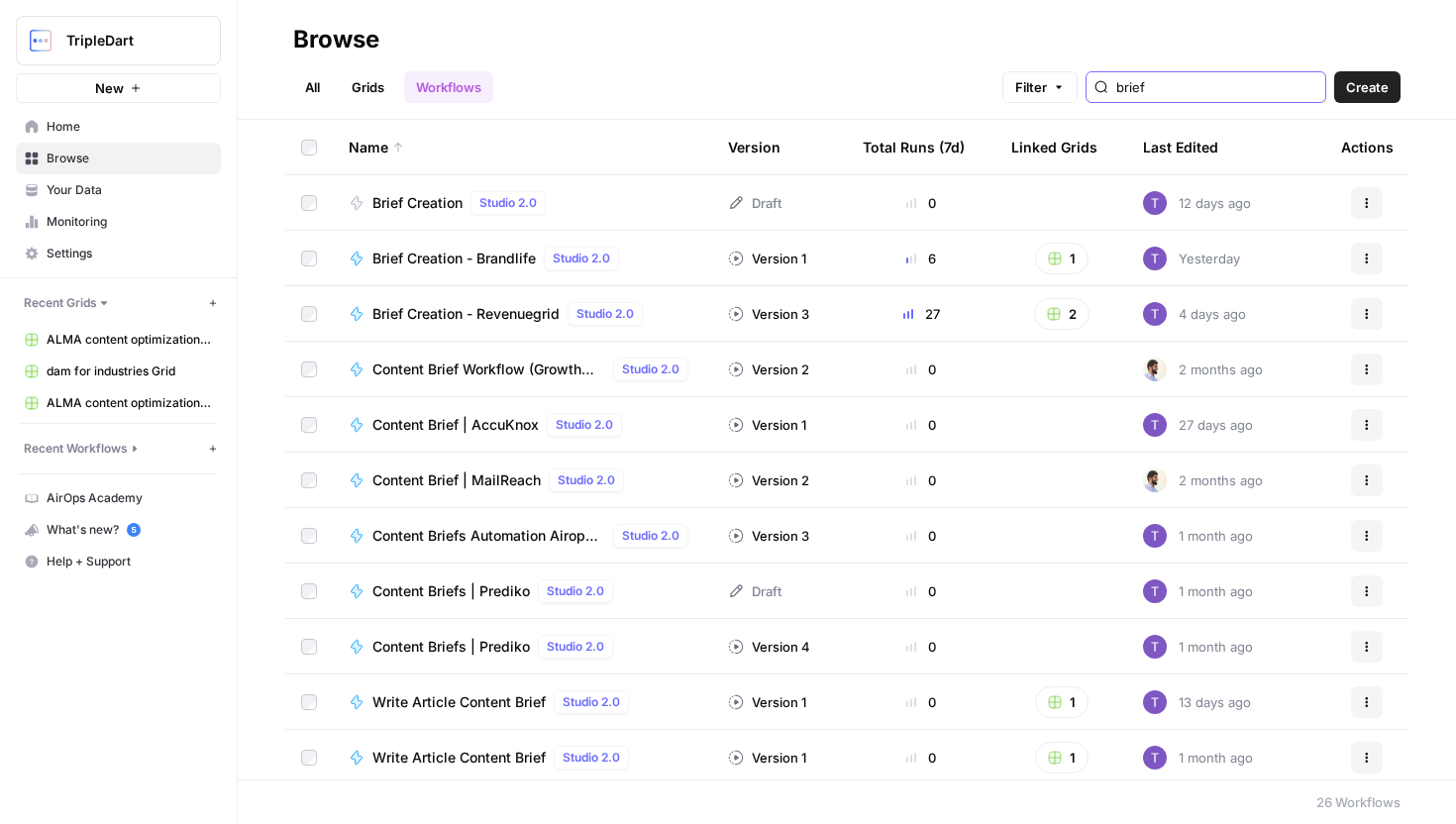 type on "brief" 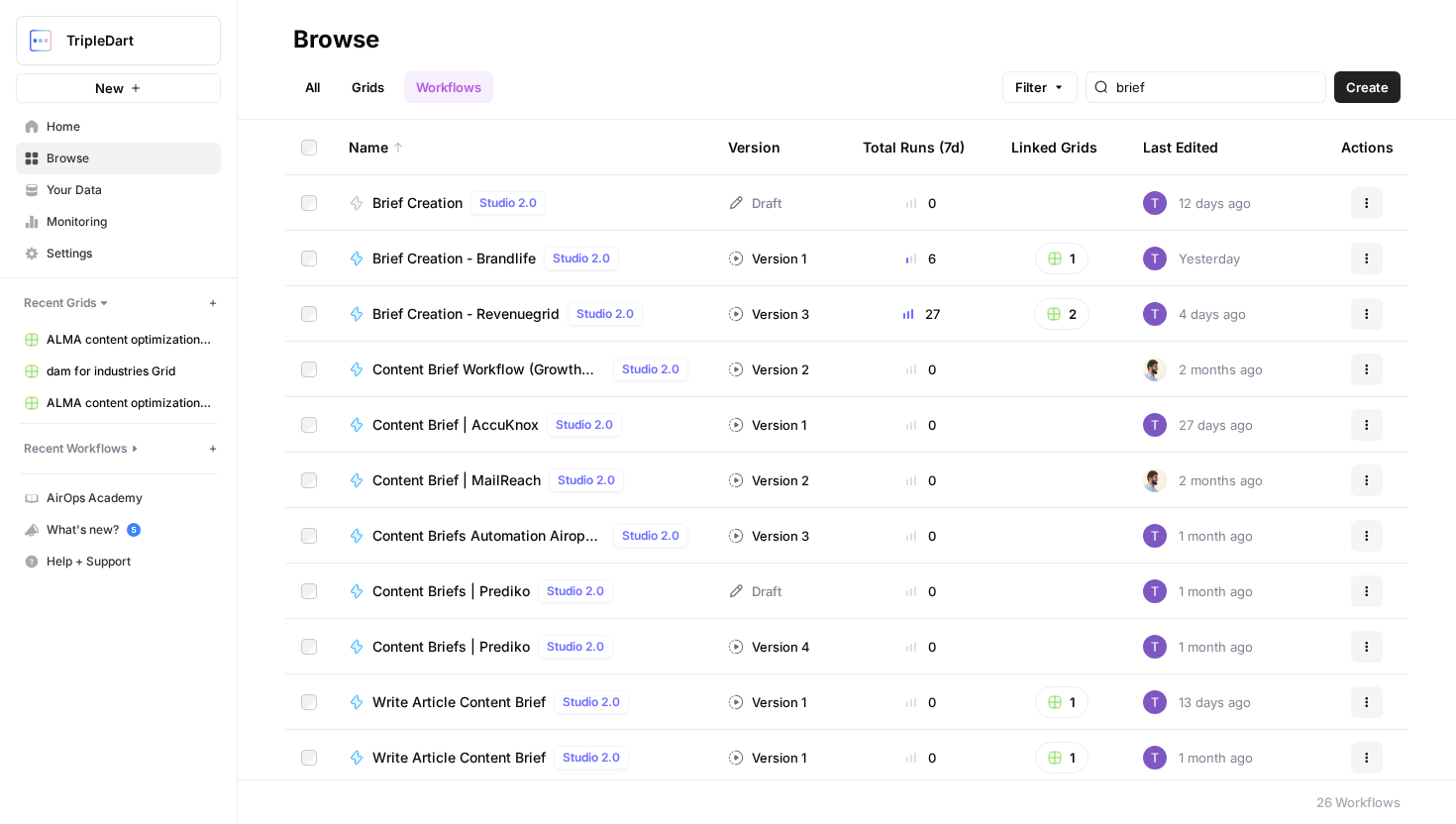 click on "Brief Creation  - Brandlife" at bounding box center [454, 258] 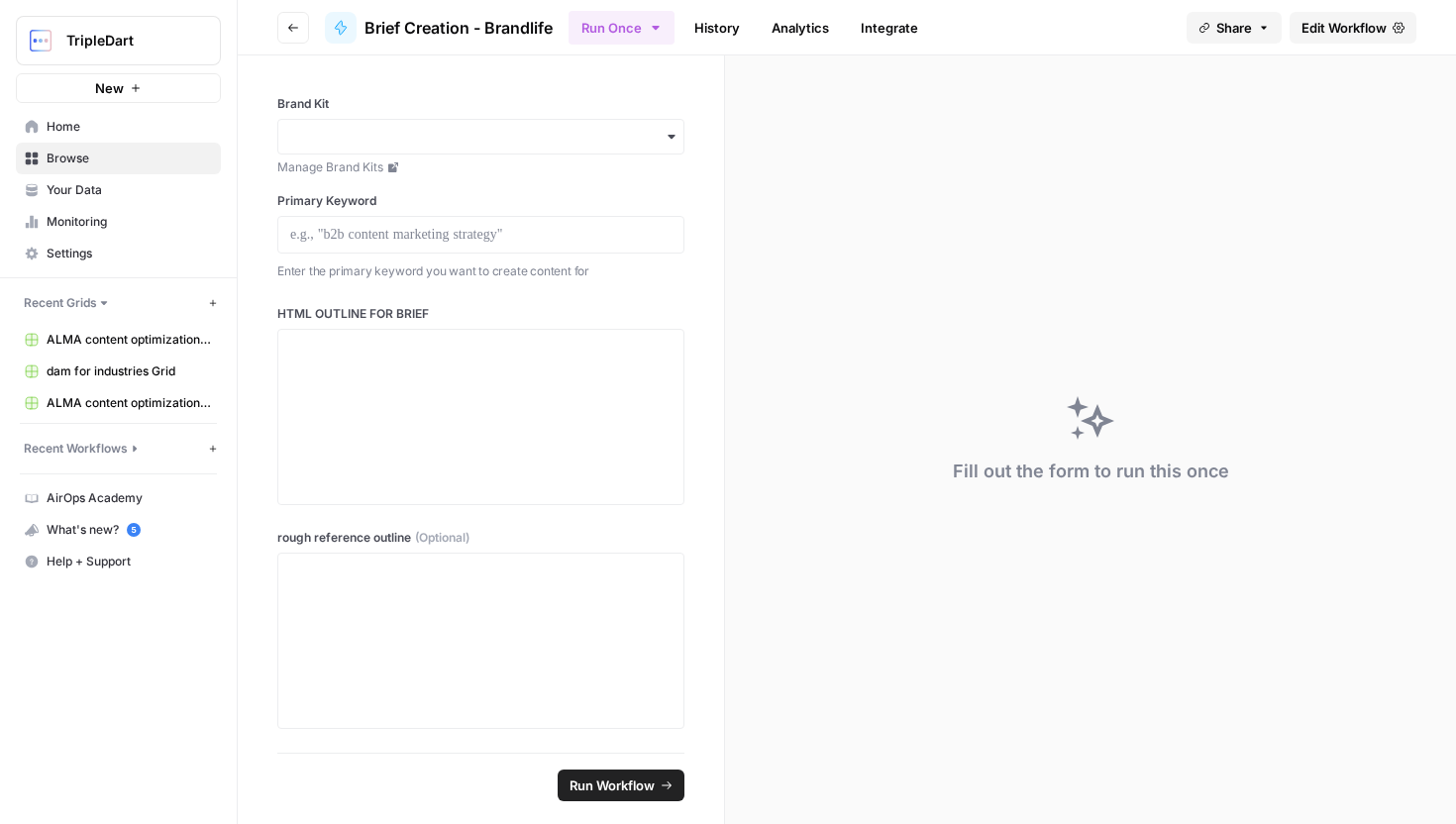 click 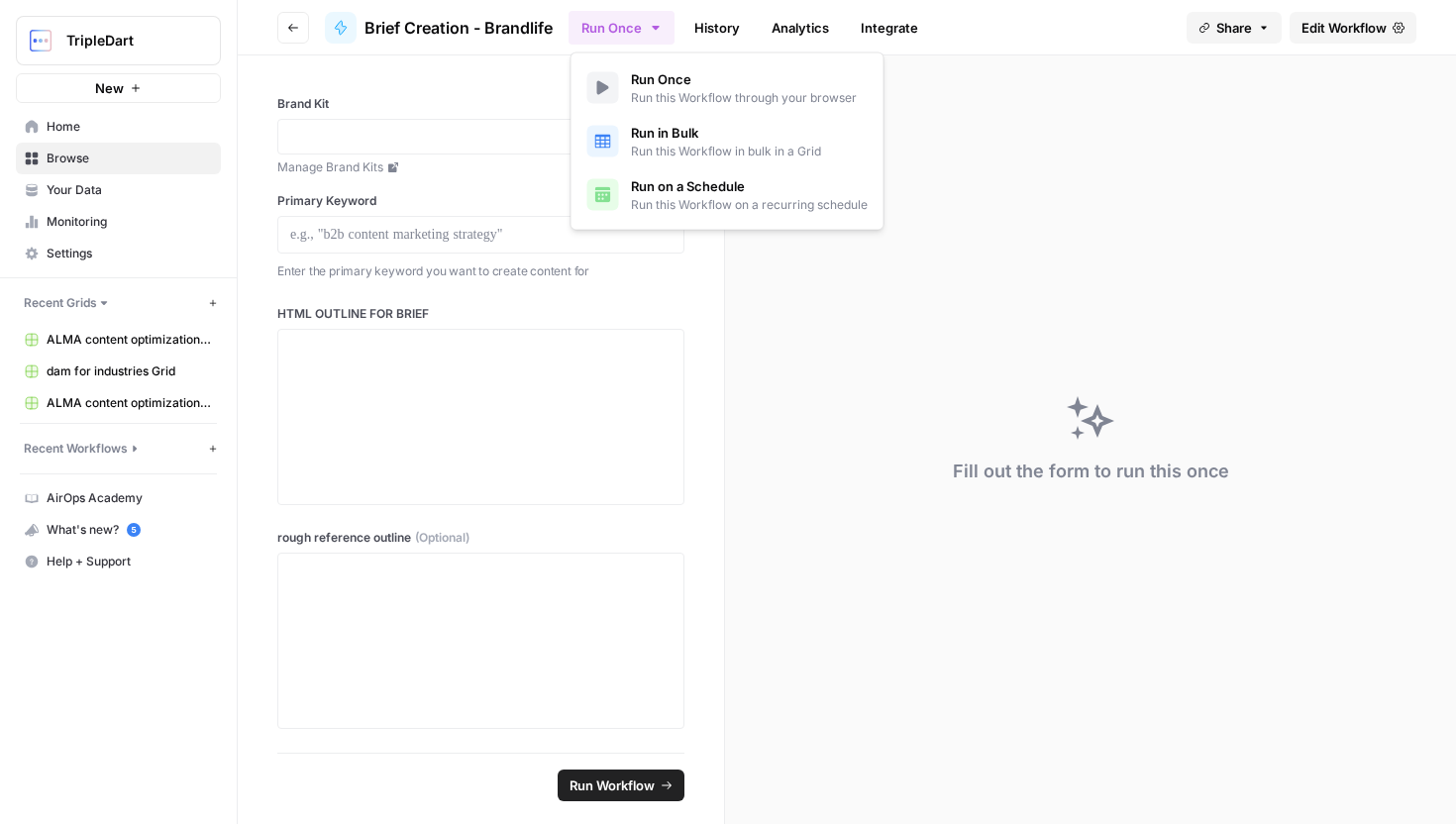 click on "Run this Workflow in bulk in a Grid" at bounding box center (726, 152) 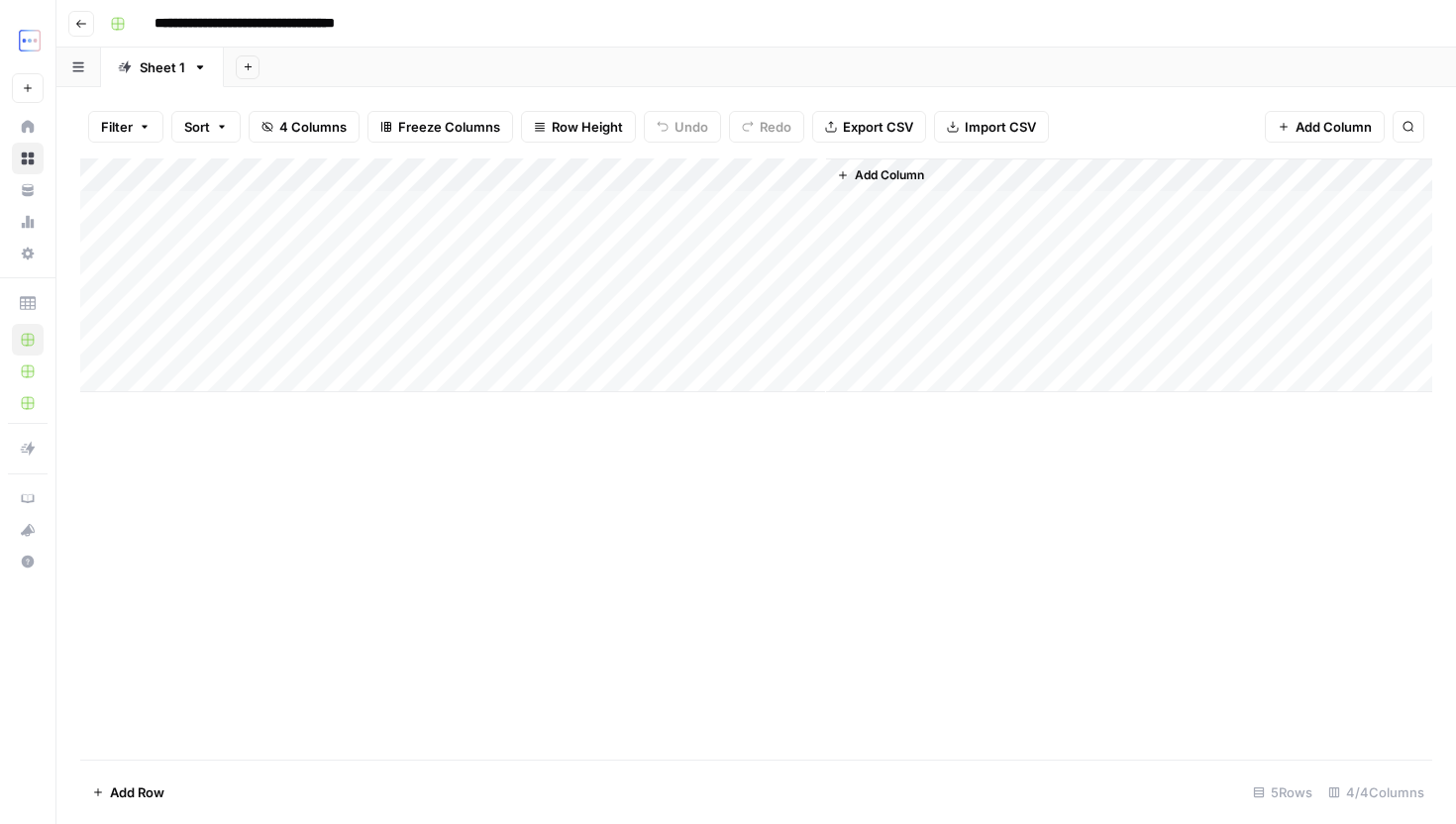 click 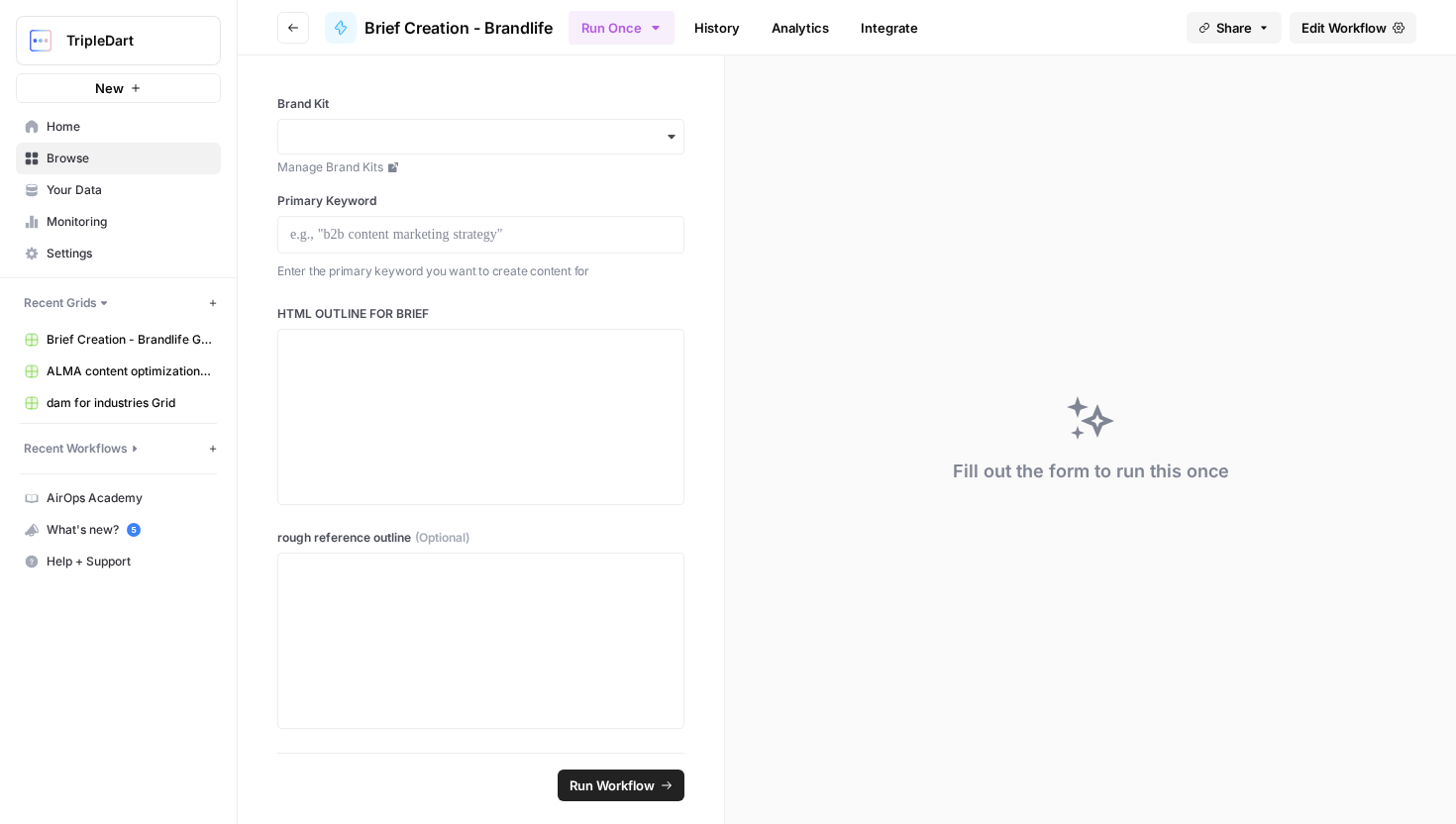 click on "Browse" at bounding box center (129, 158) 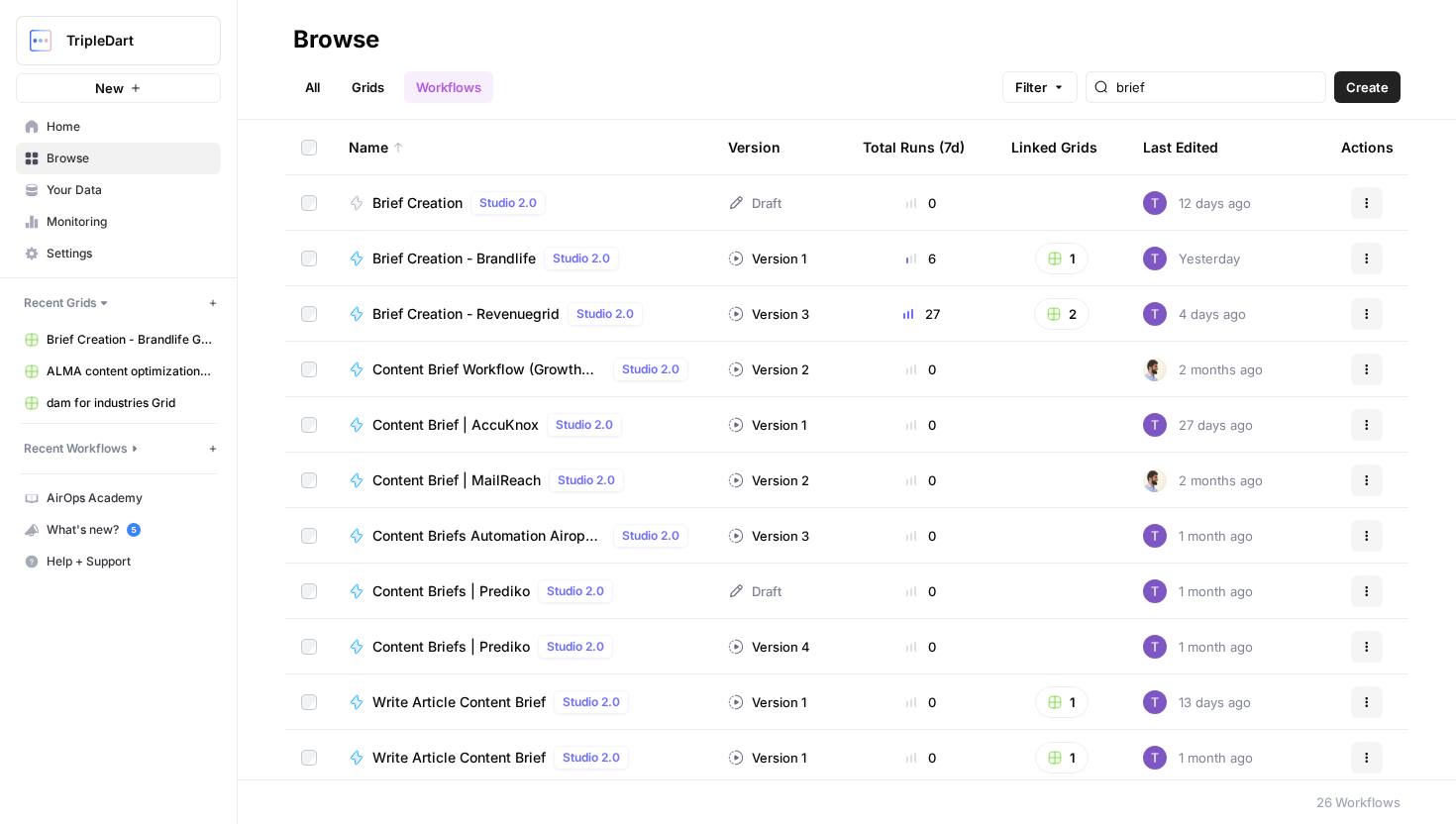 click on "Grids" at bounding box center [367, 87] 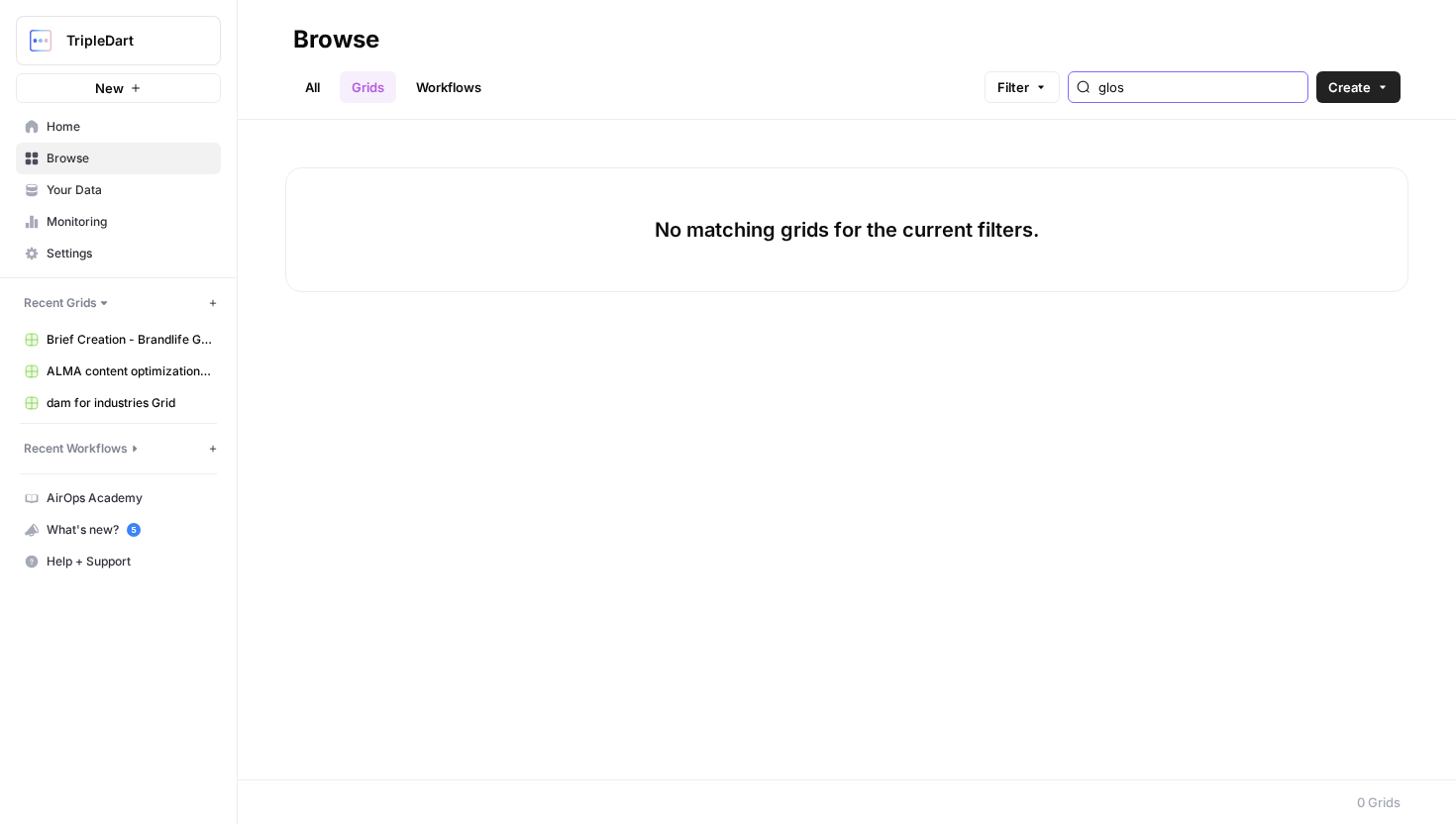 click on "glos" at bounding box center [1198, 87] 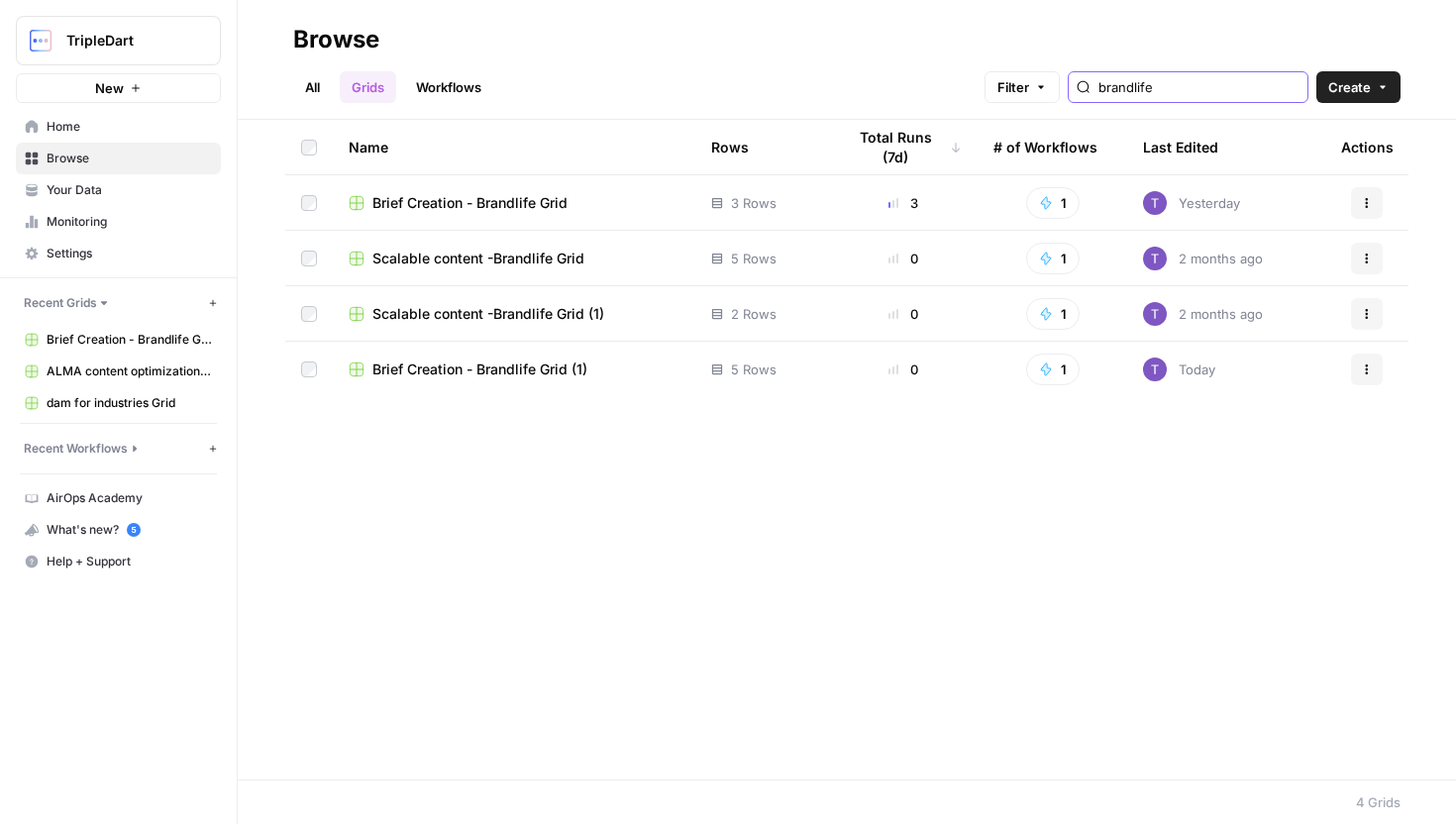 type on "brandlife" 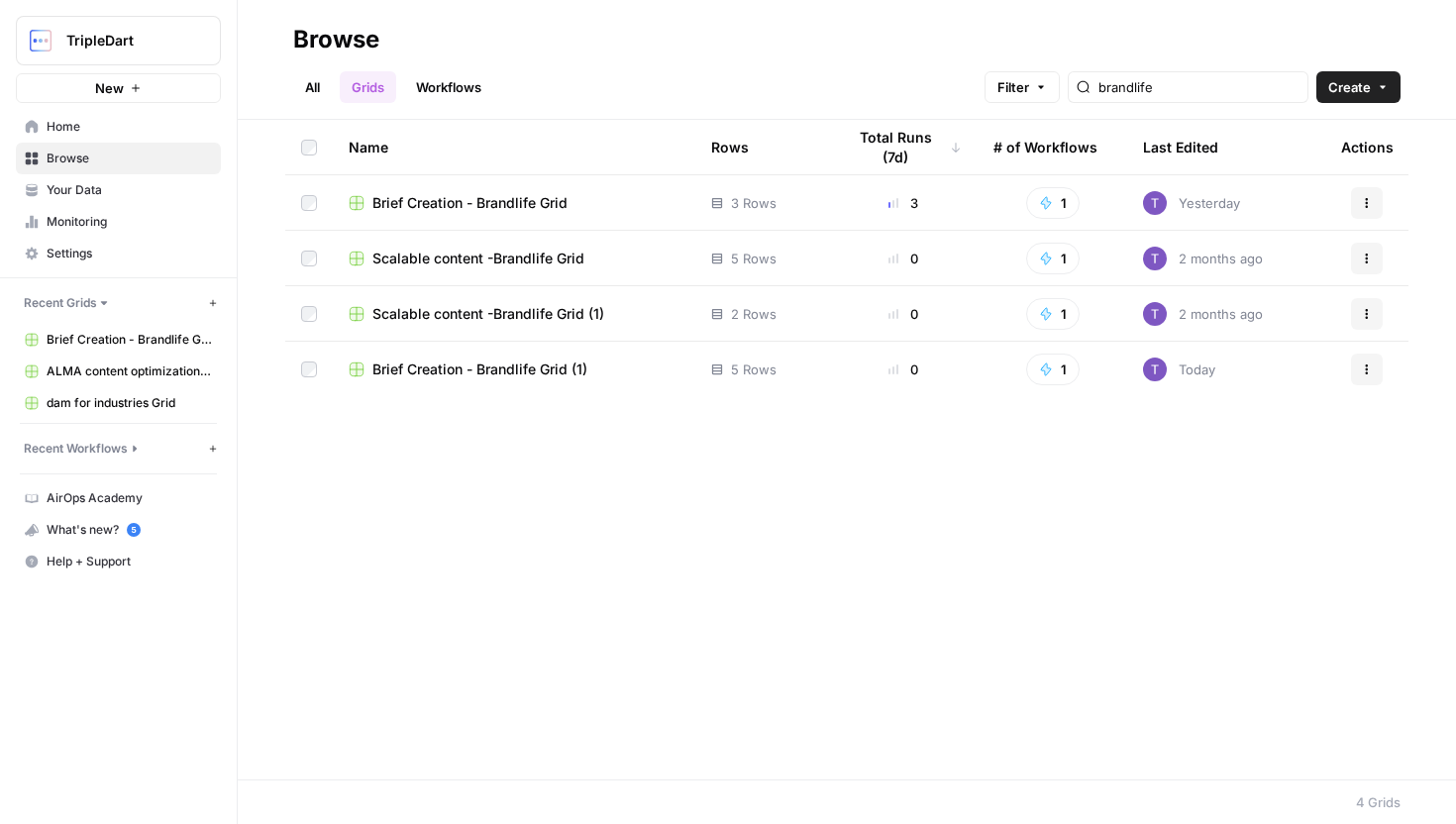 click on "Brief Creation  - Brandlife Grid" at bounding box center [469, 203] 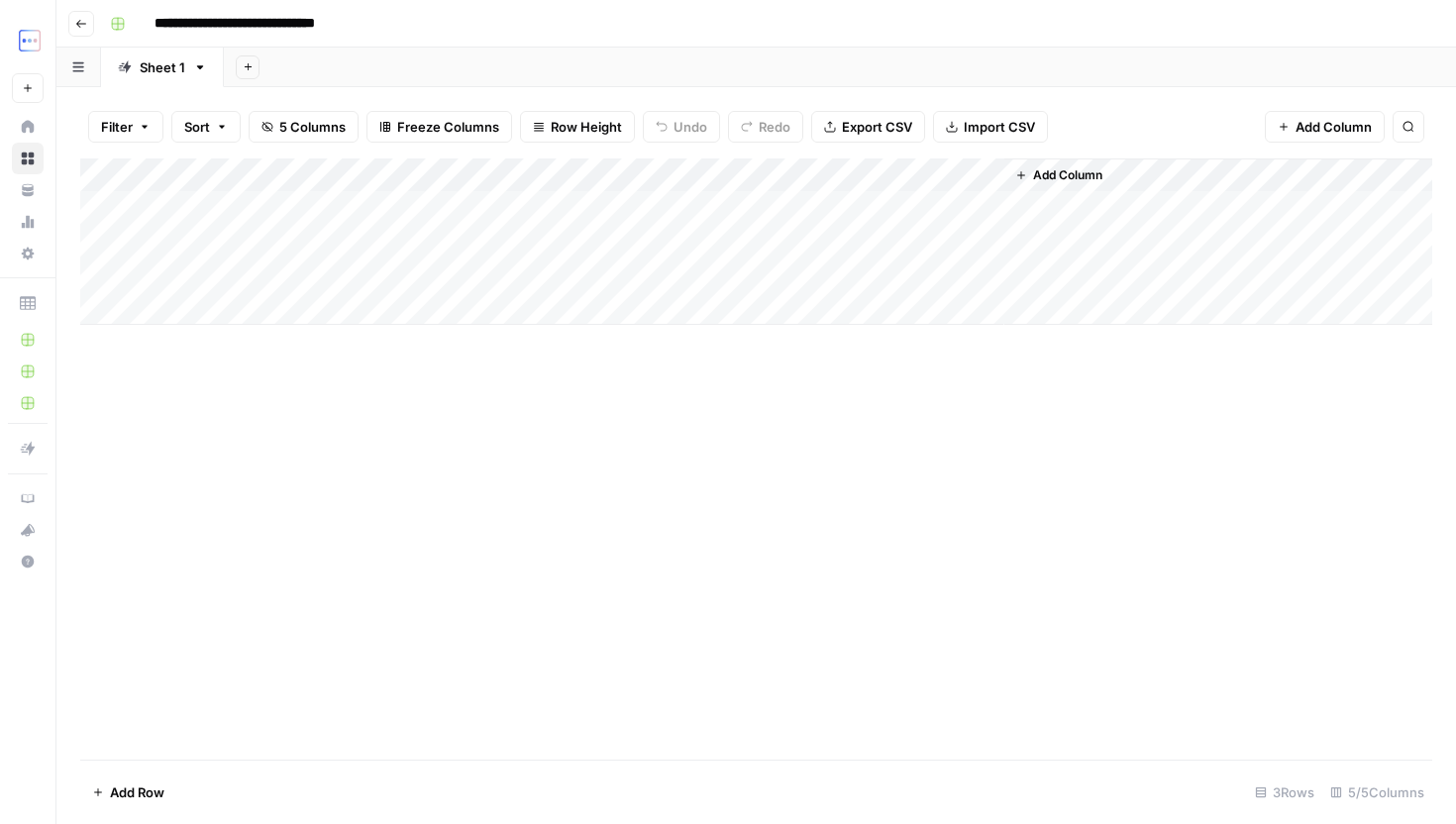 click on "Add Column" at bounding box center [756, 242] 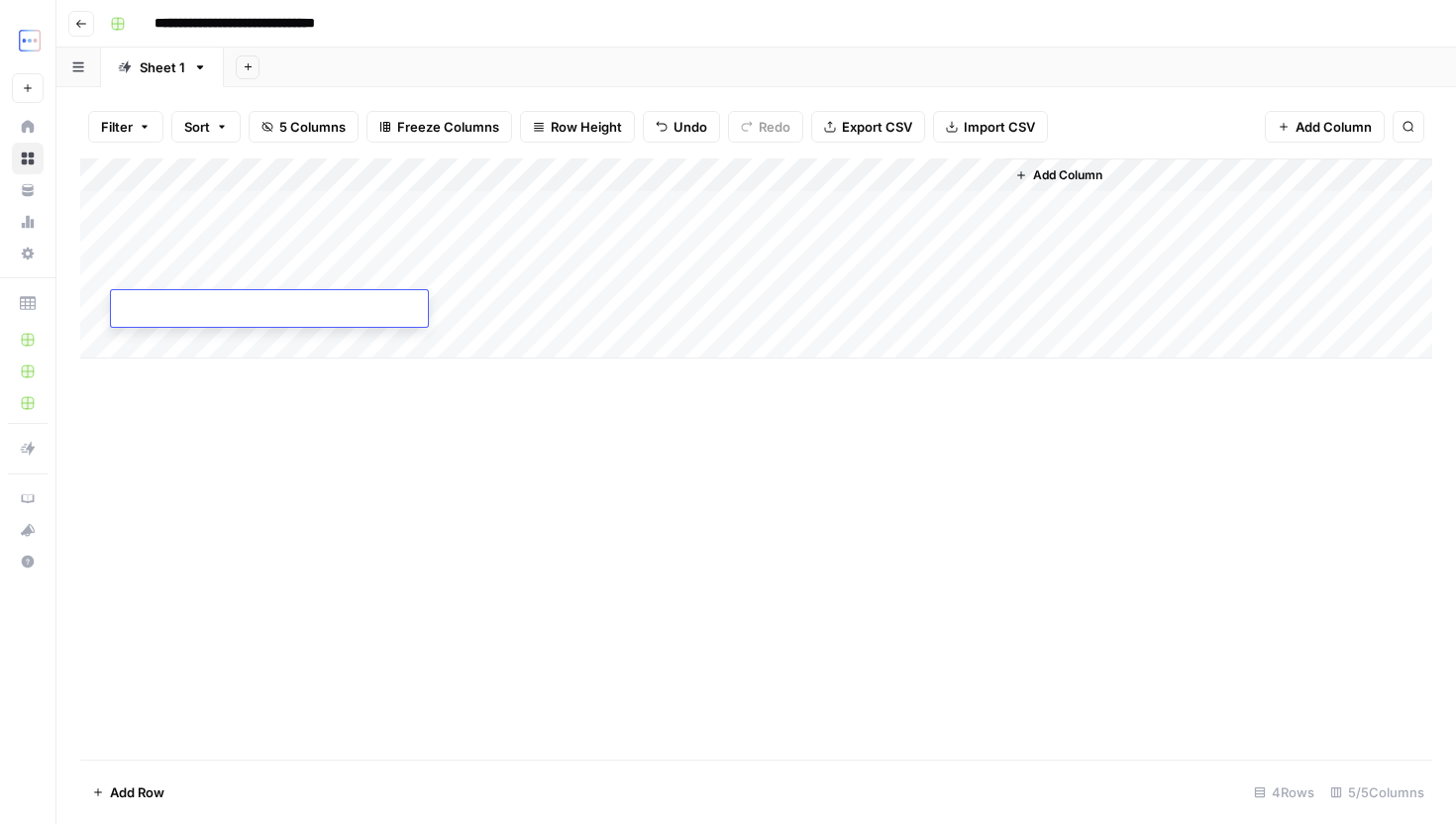 click on "Add Column" at bounding box center (756, 258) 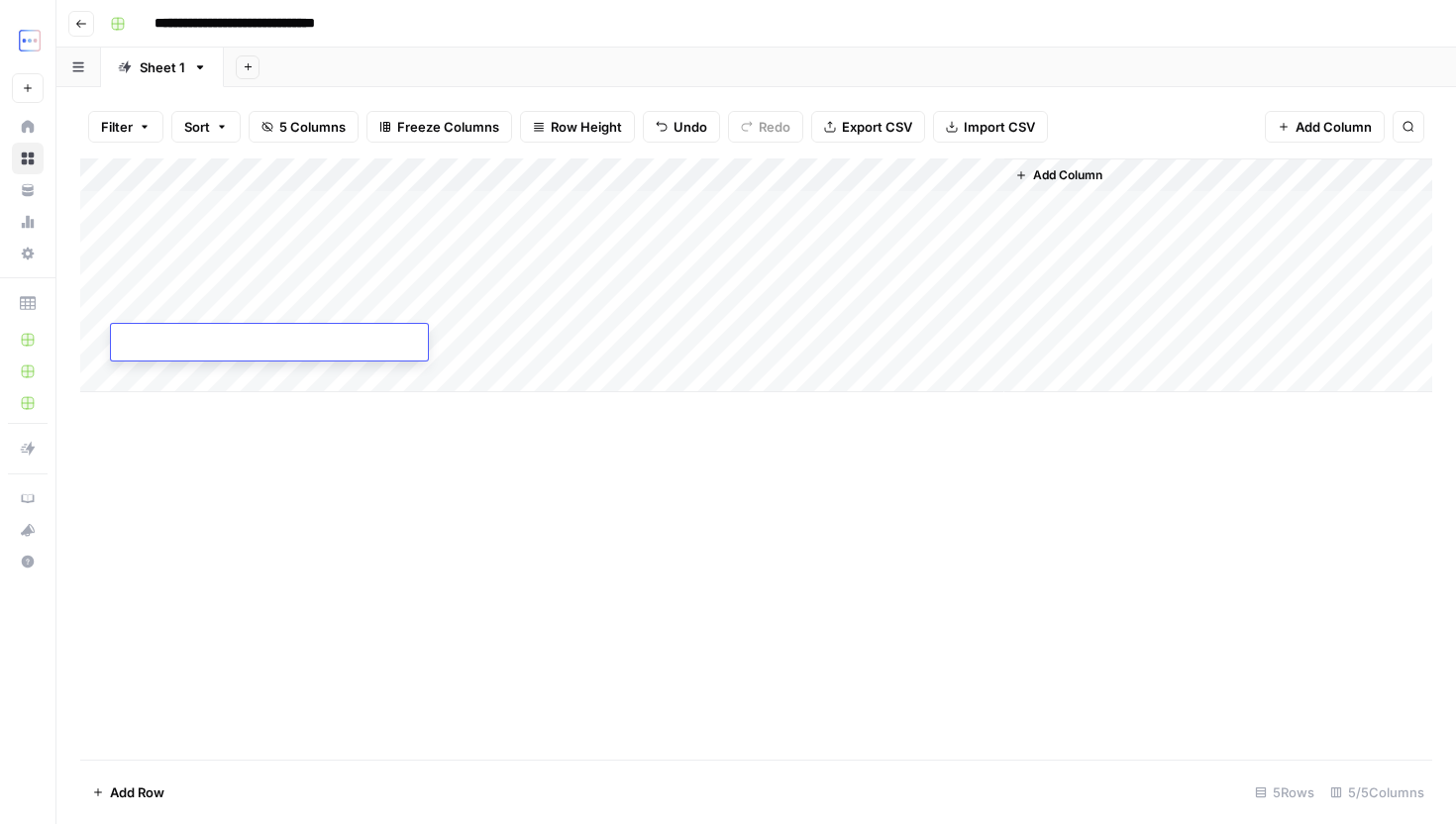 click on "Add Column" at bounding box center [756, 275] 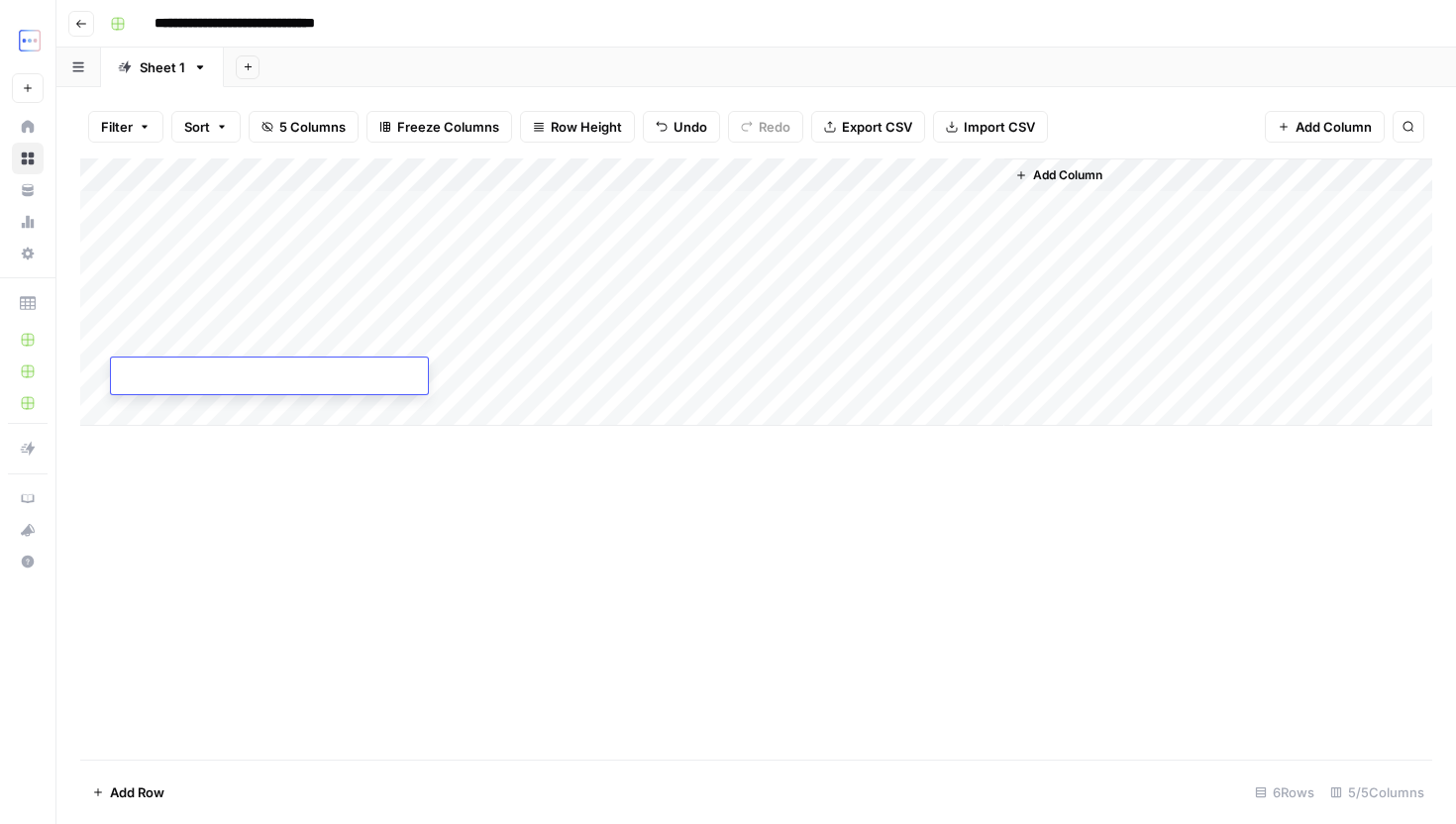click on "Add Column" at bounding box center [756, 292] 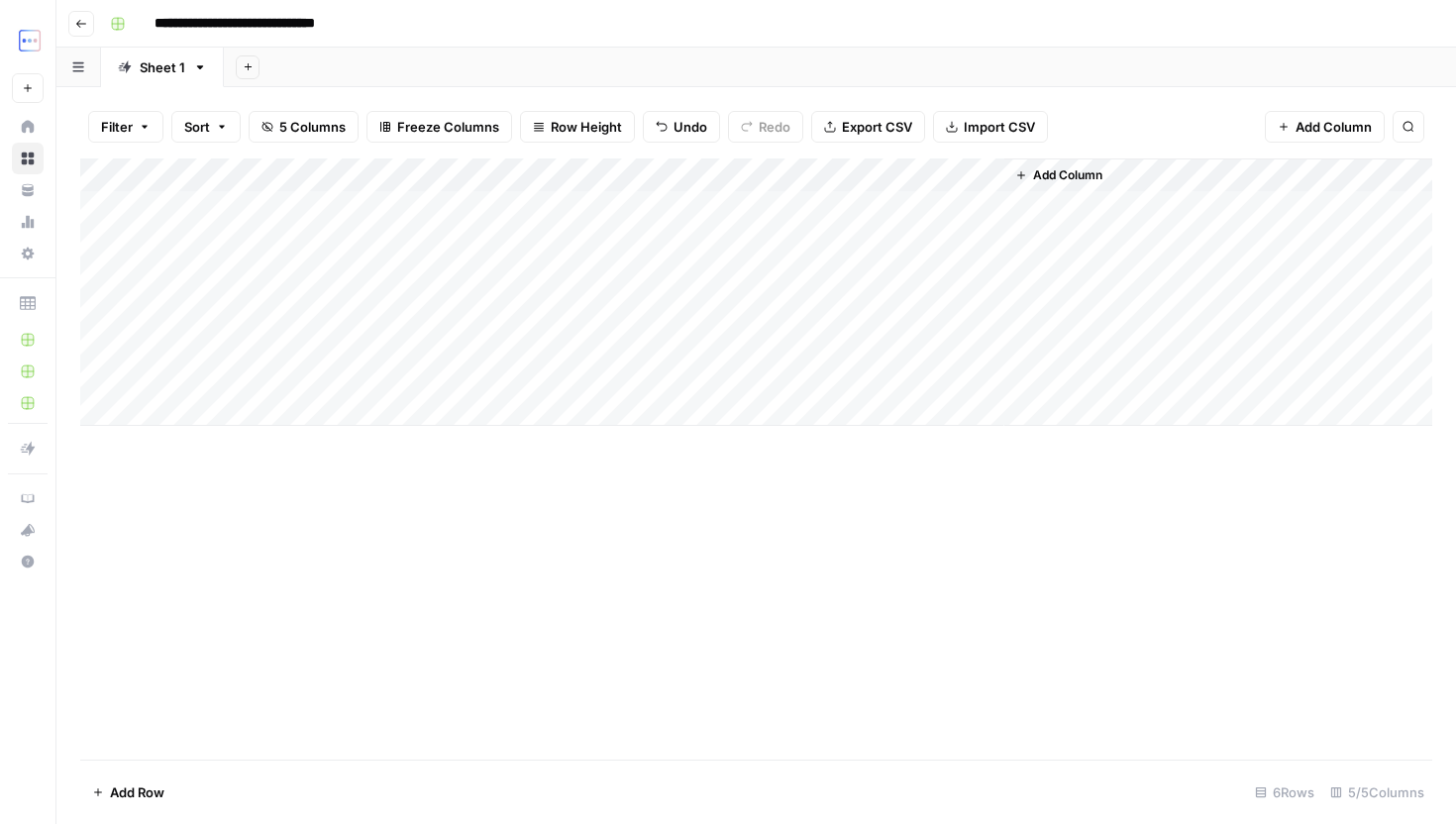 click on "Add Column" at bounding box center [756, 292] 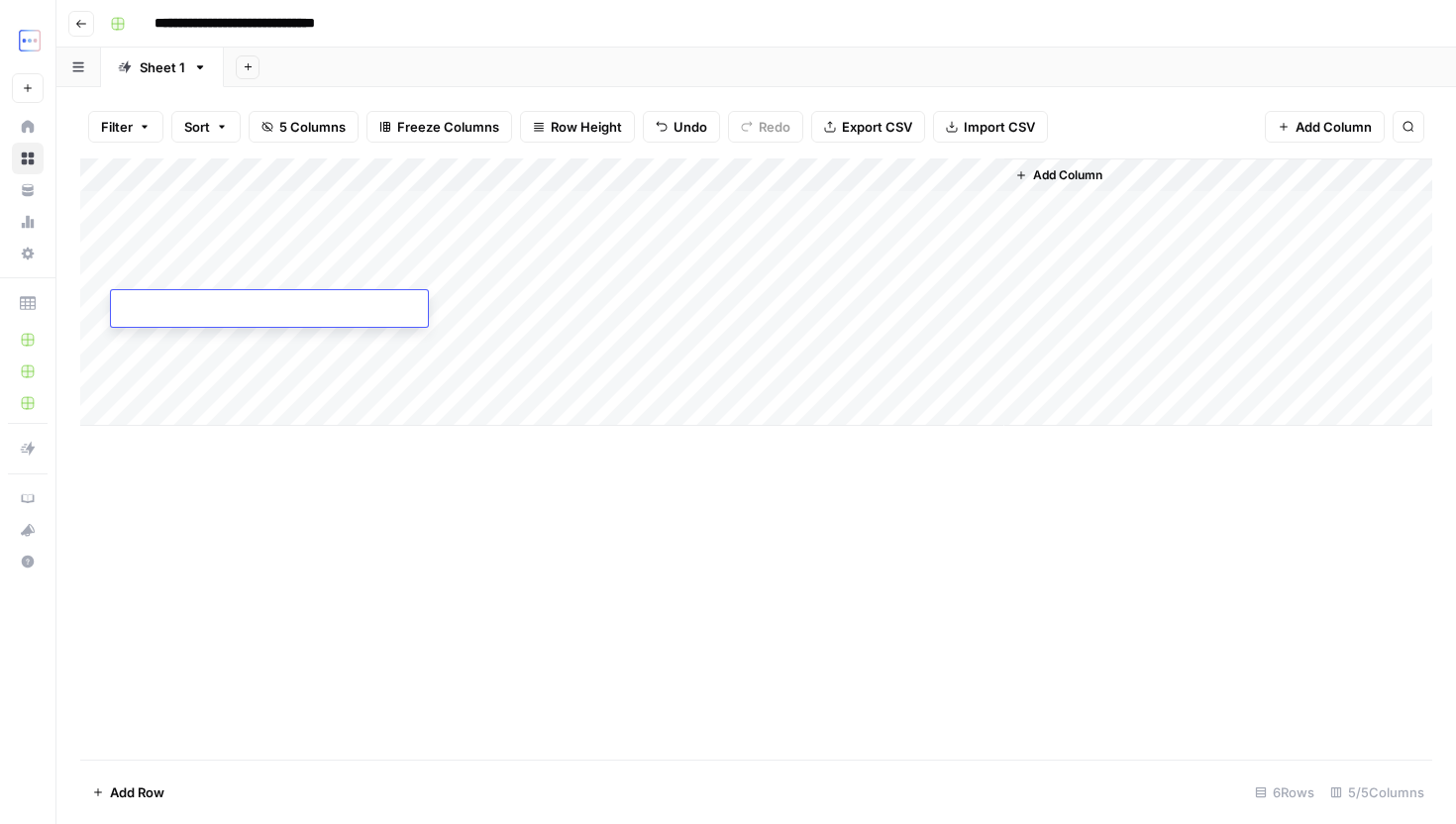 type on "**********" 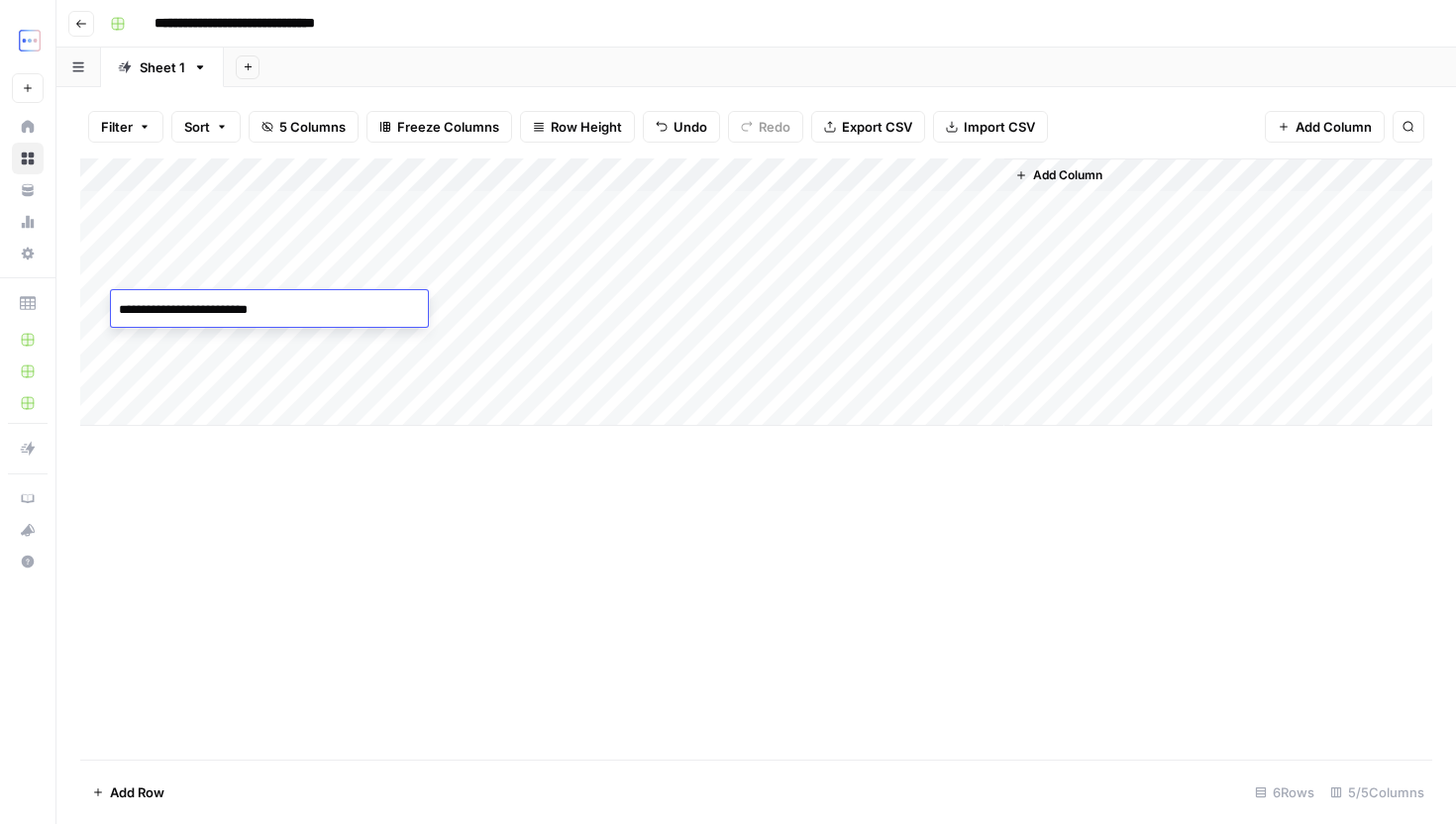 click on "Add Column" at bounding box center (756, 292) 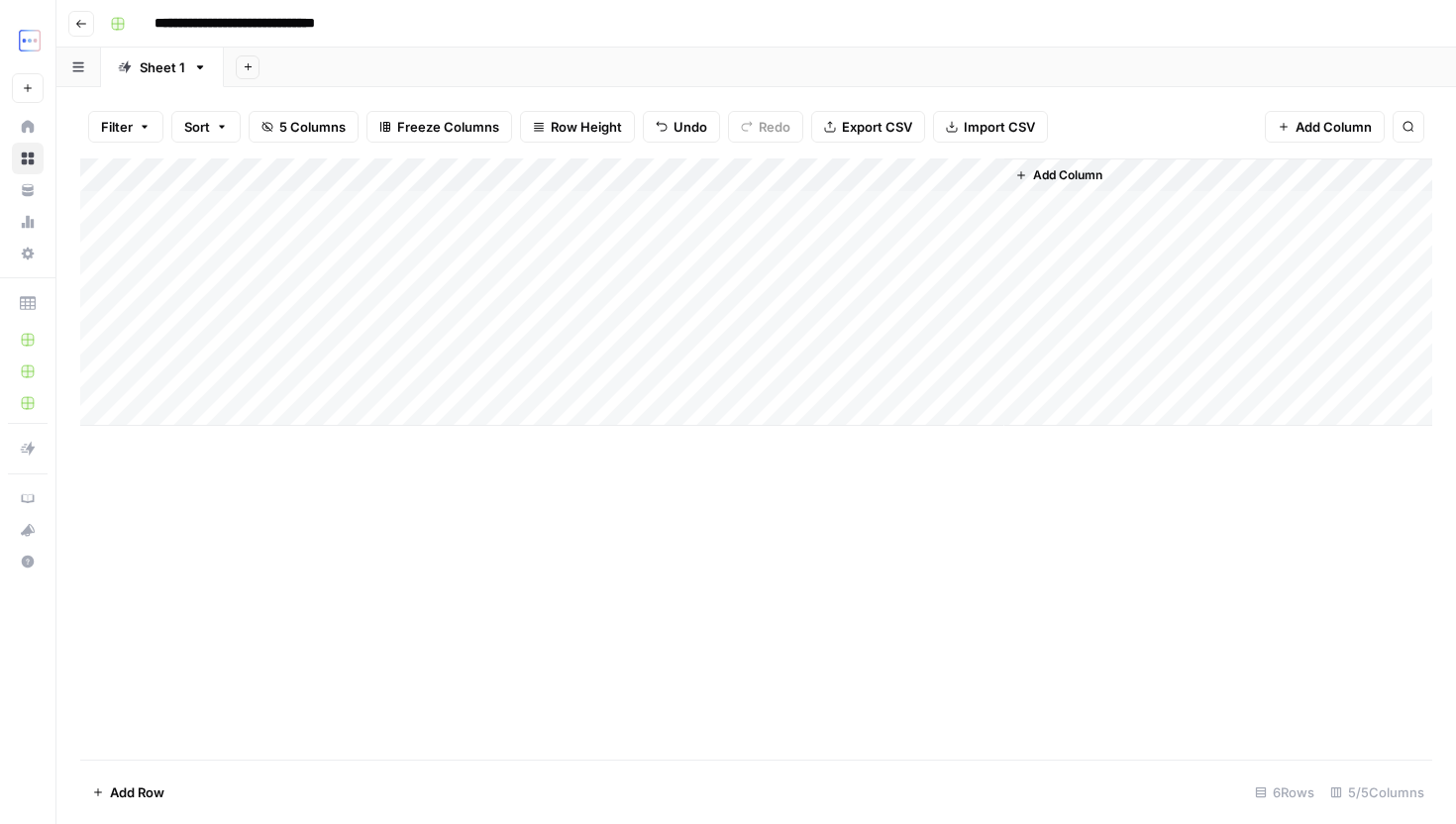 click on "Add Column" at bounding box center (756, 292) 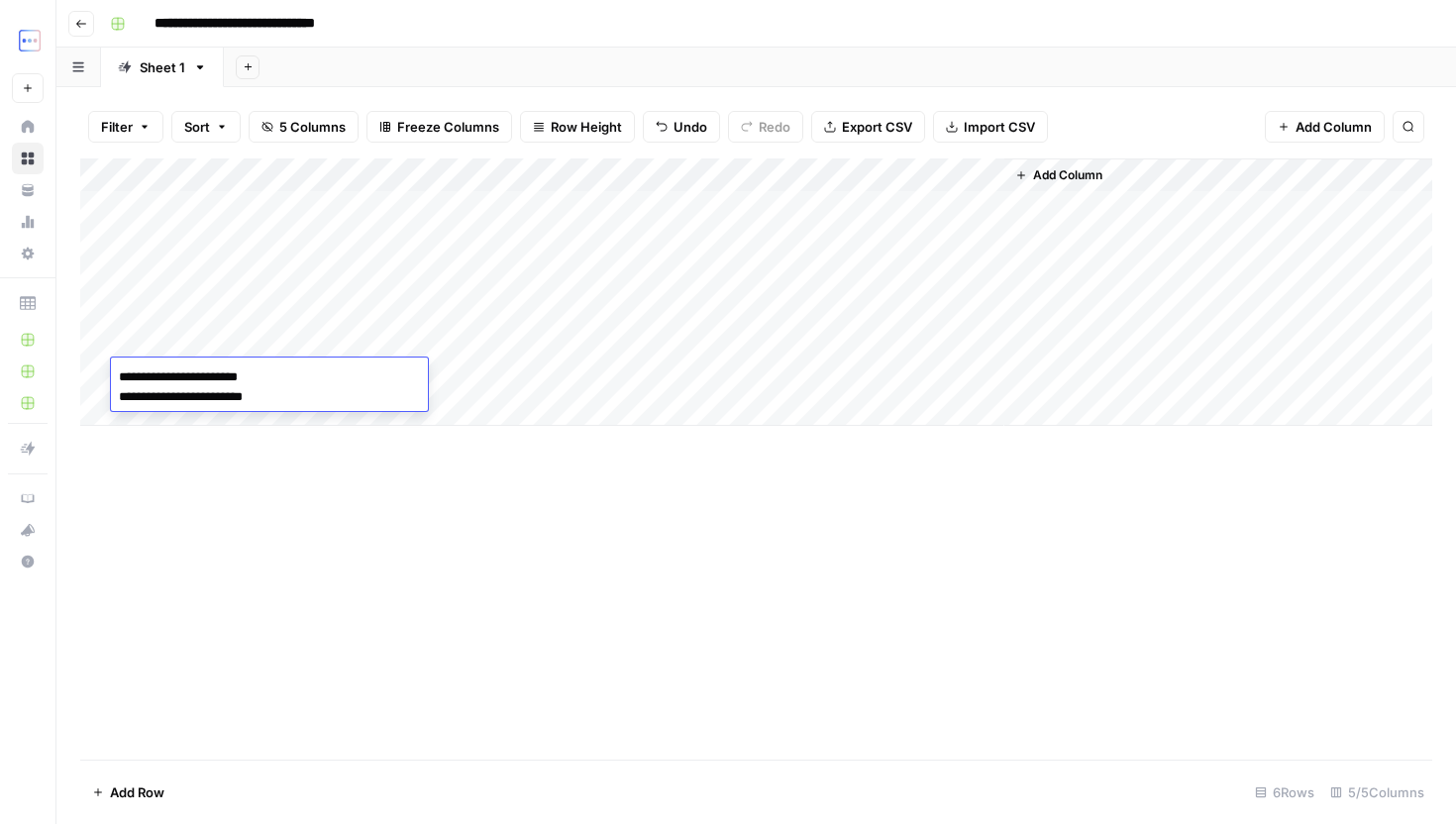 click on "**********" at bounding box center [269, 387] 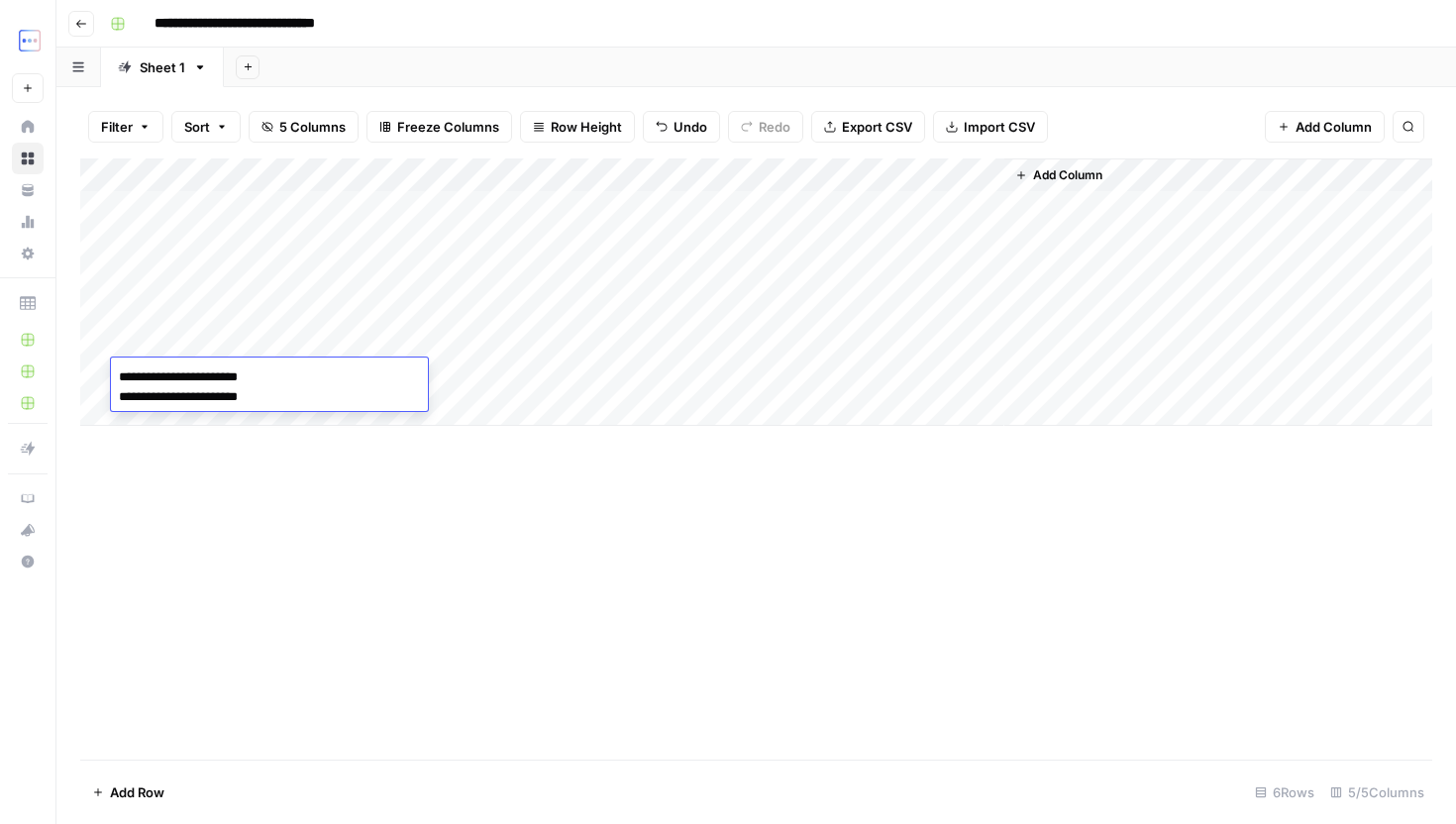 click on "**********" at bounding box center [269, 387] 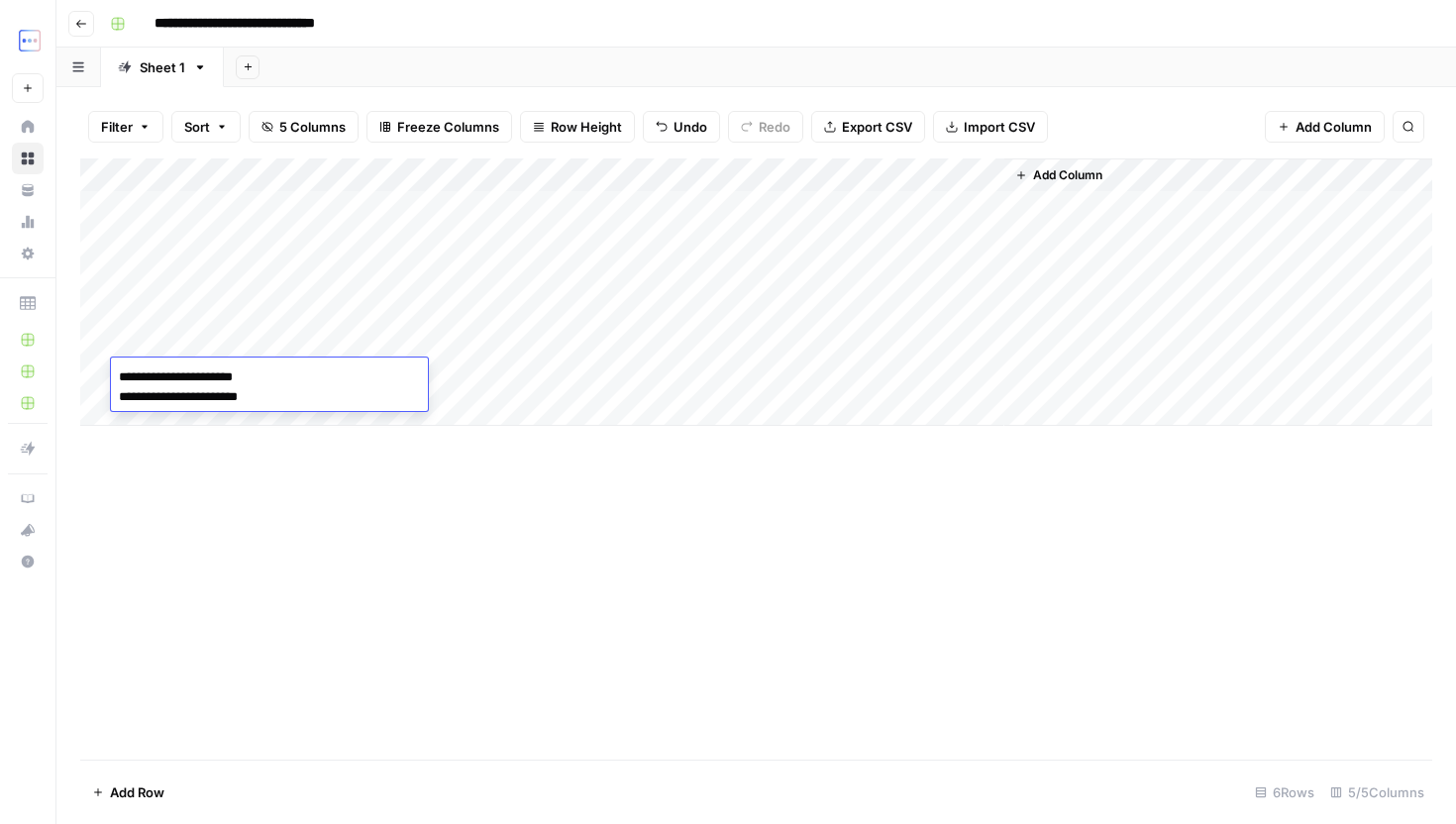 click on "Add Column" at bounding box center [756, 459] 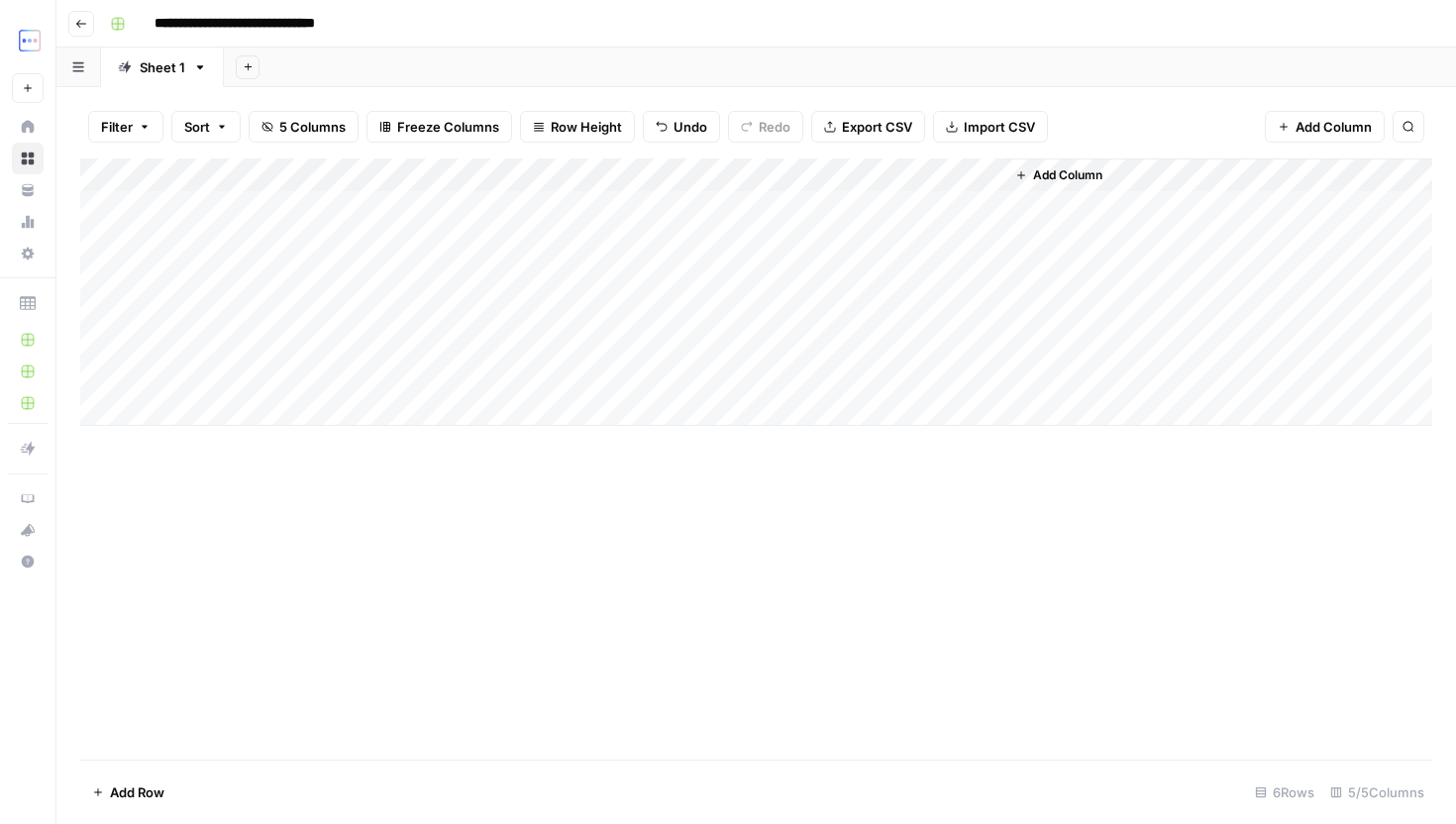 click on "Add Column" at bounding box center [756, 292] 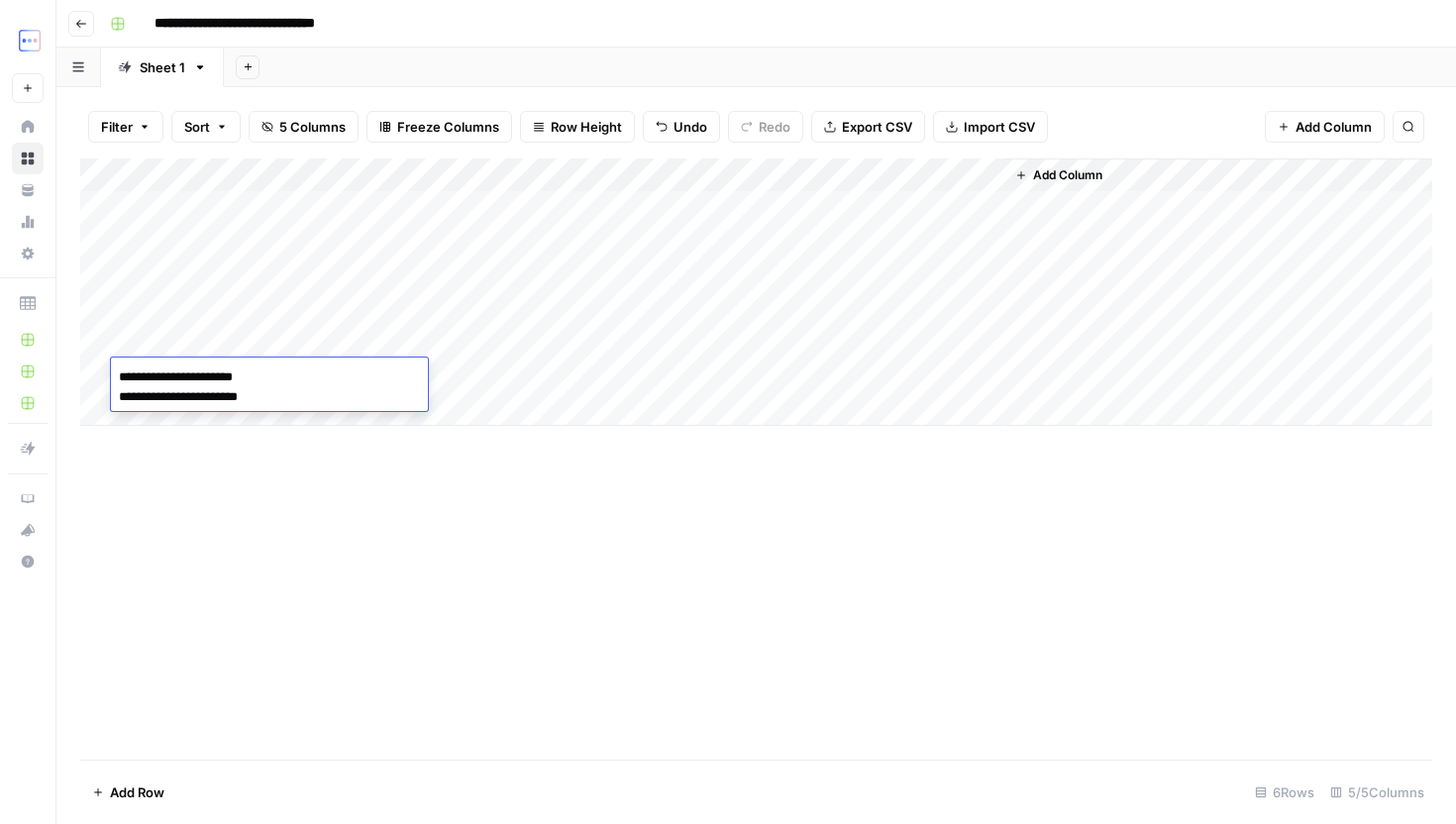 click on "**********" at bounding box center [269, 387] 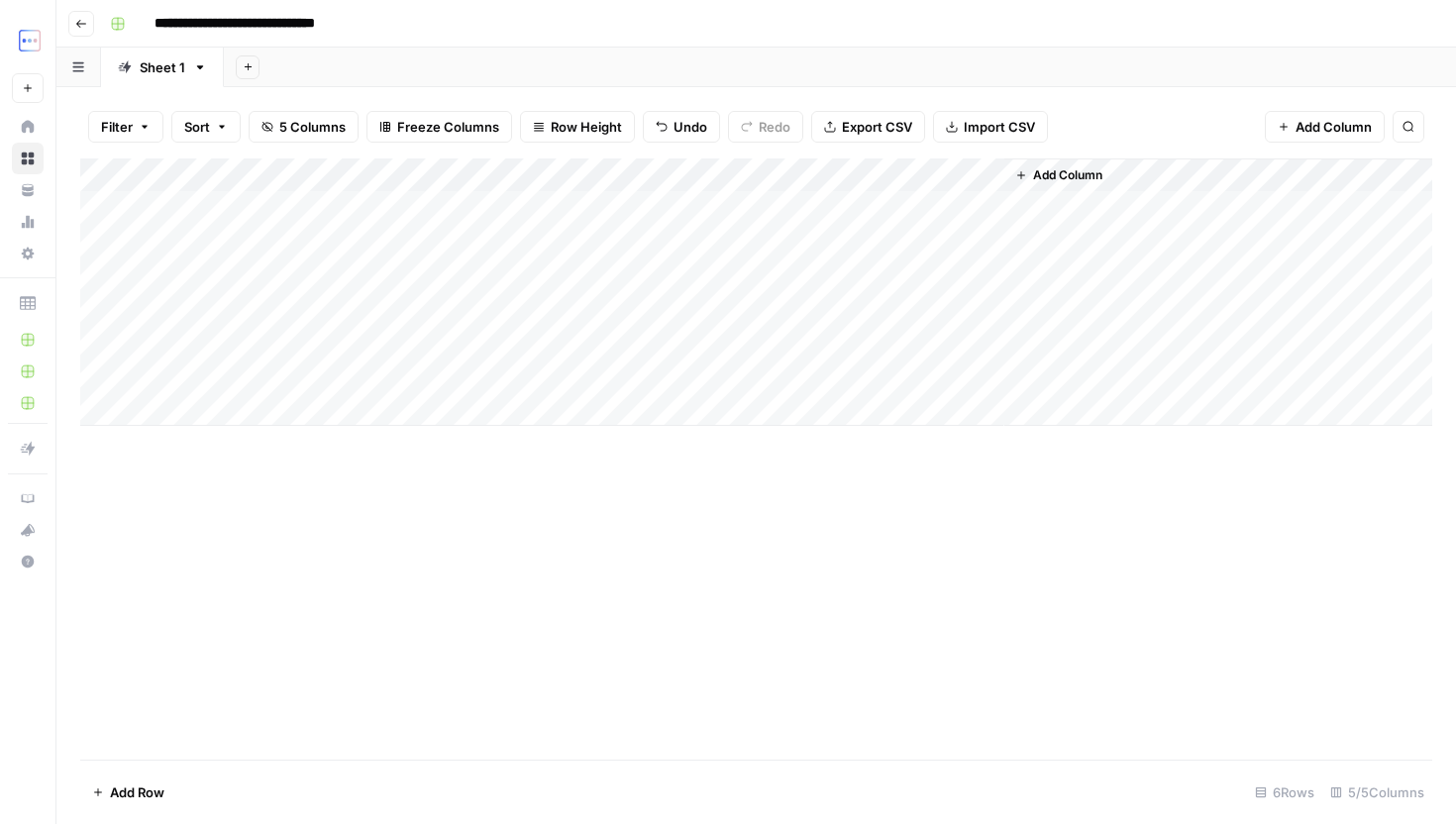 click on "Add Column" at bounding box center [756, 459] 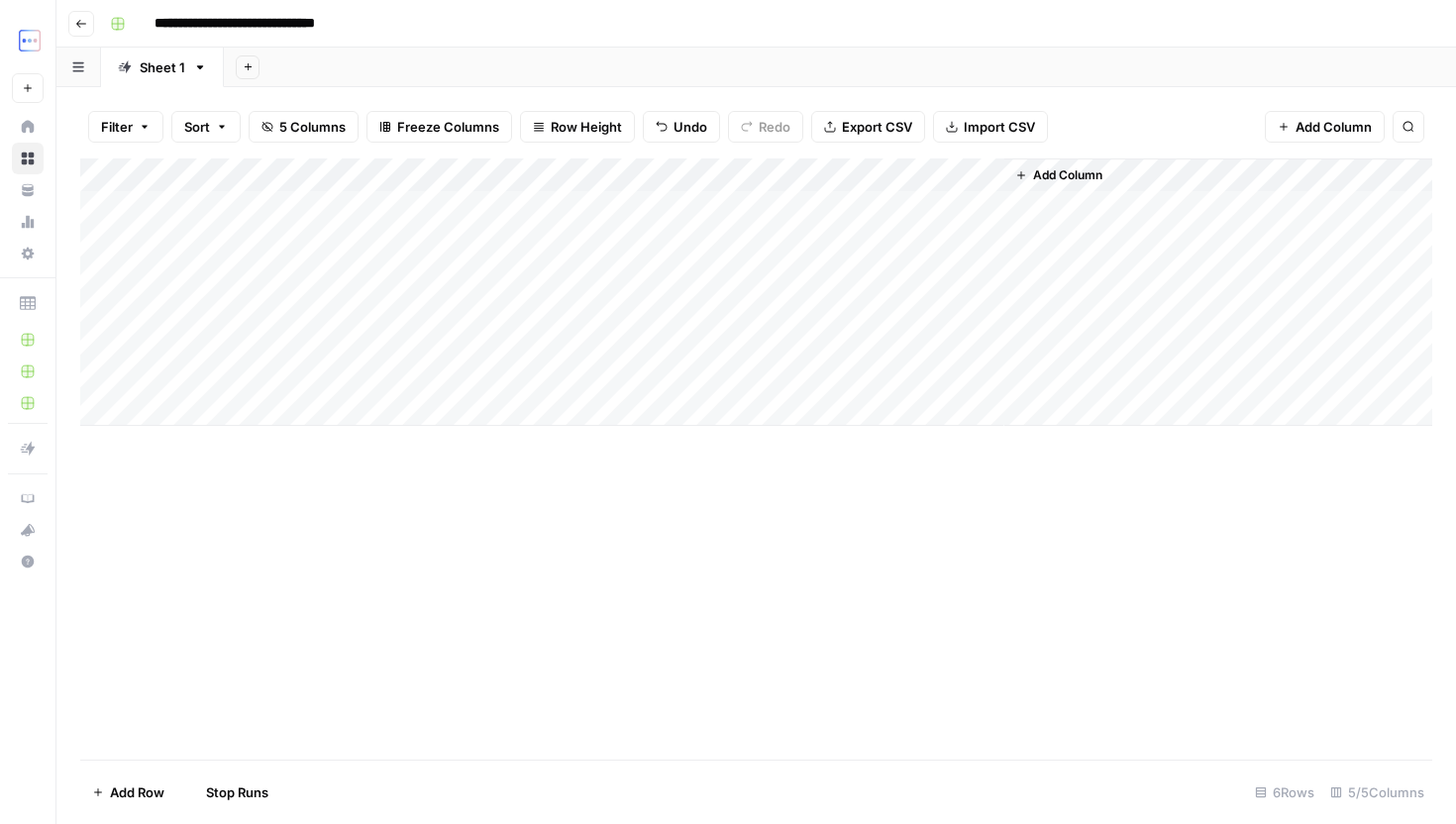 click on "Add Column" at bounding box center [756, 292] 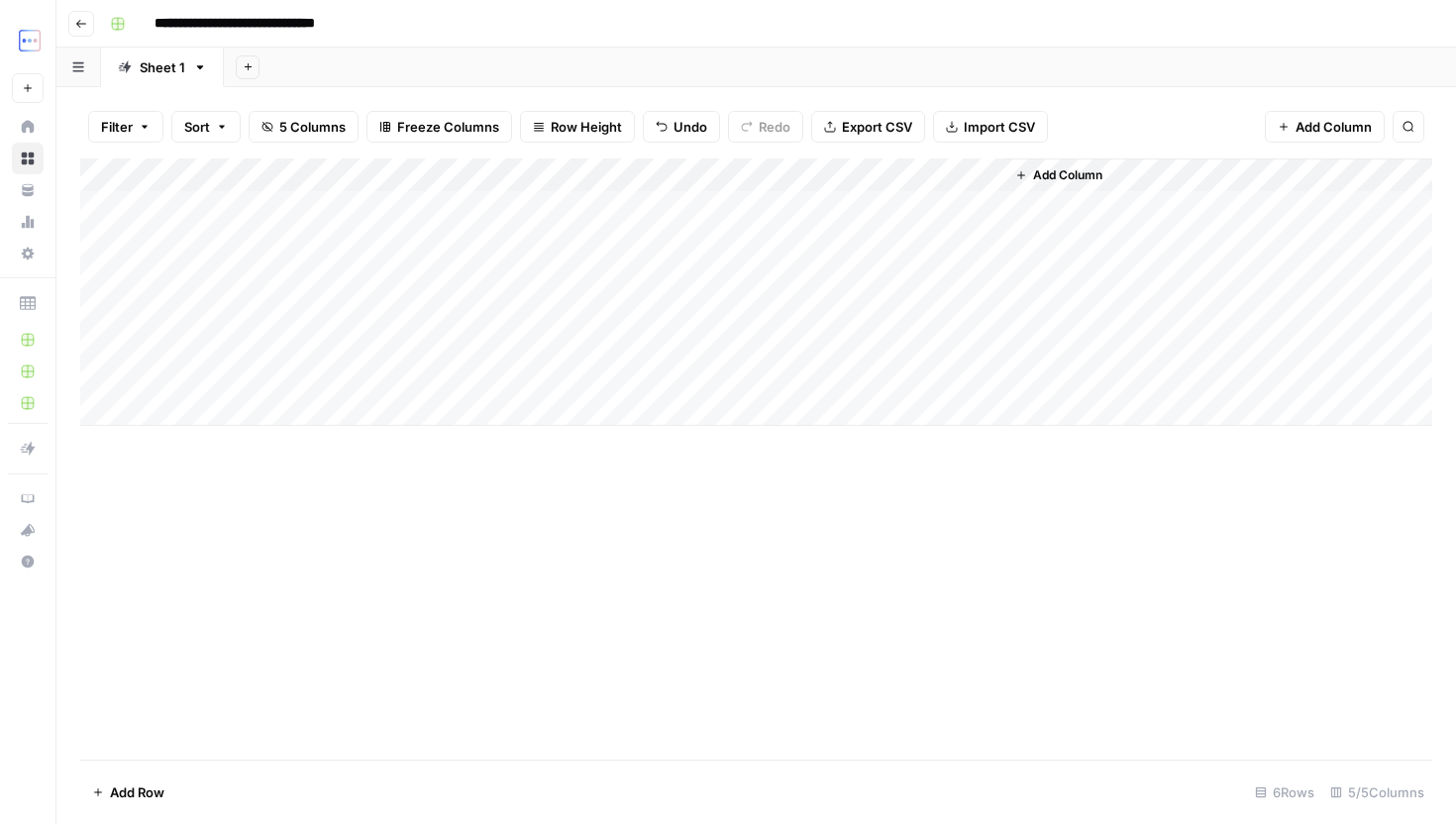click on "Add Column" at bounding box center [756, 292] 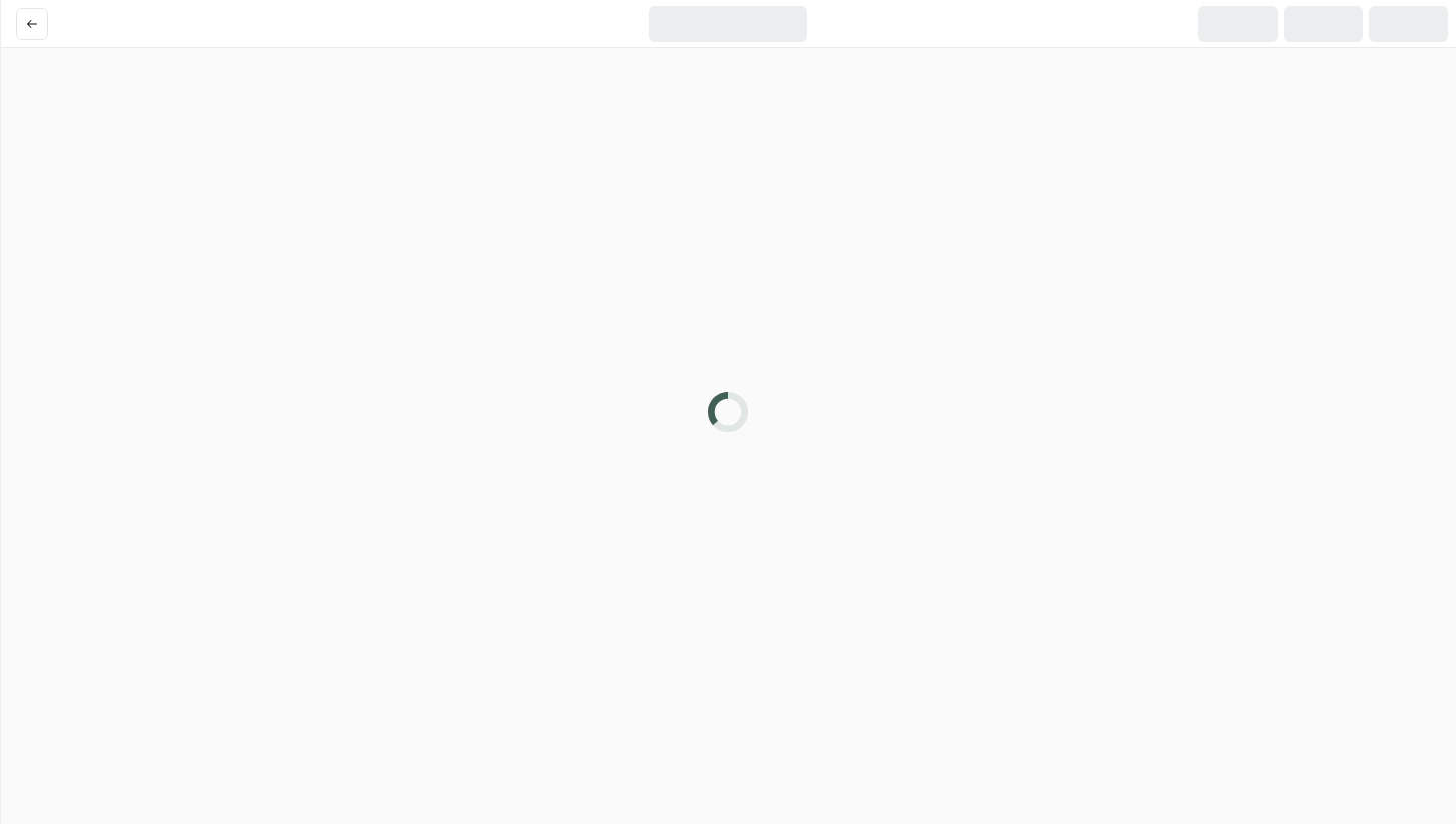 scroll, scrollTop: 0, scrollLeft: 0, axis: both 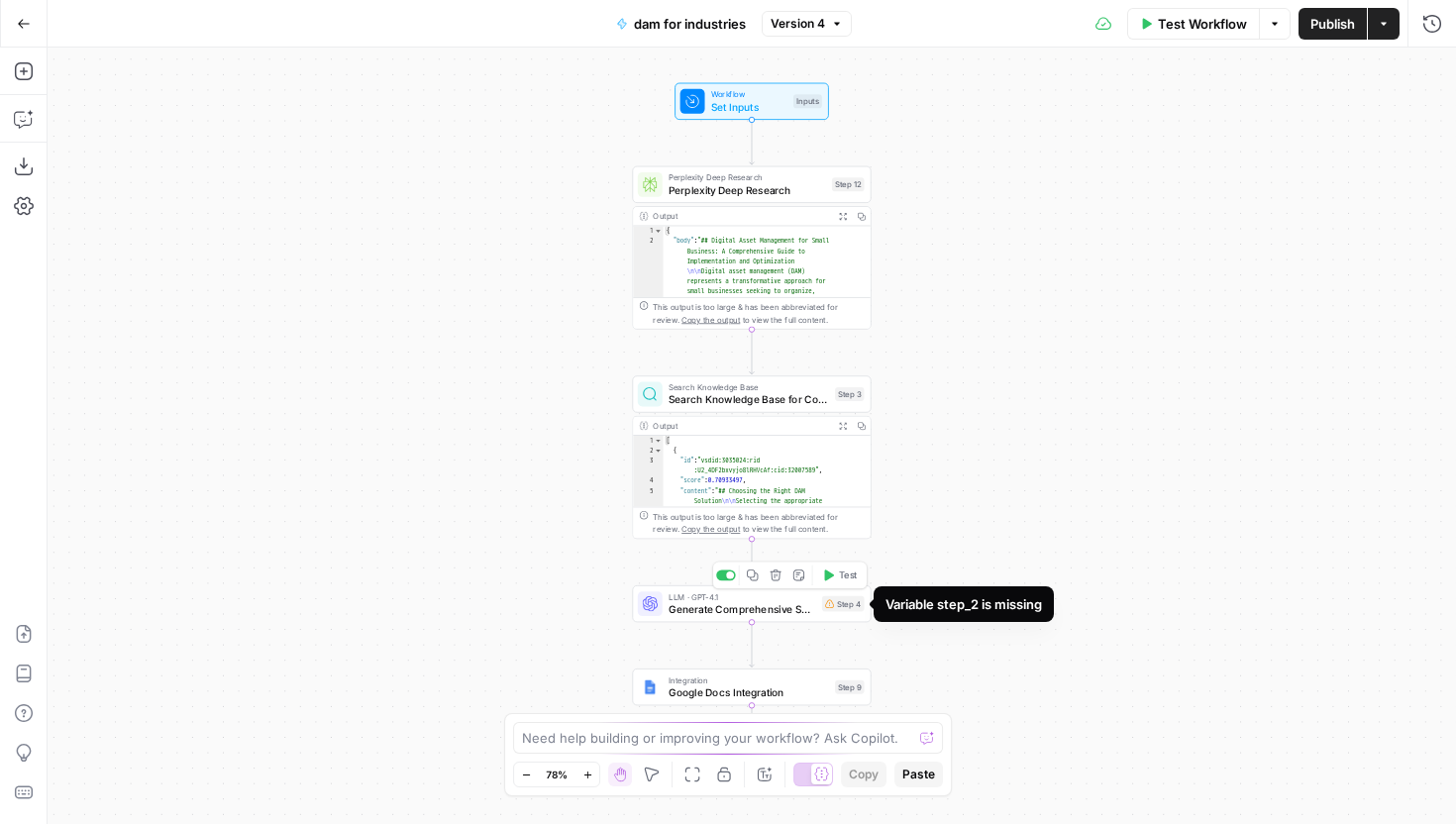 click on "Generate Comprehensive SEO Content" at bounding box center [742, 609] 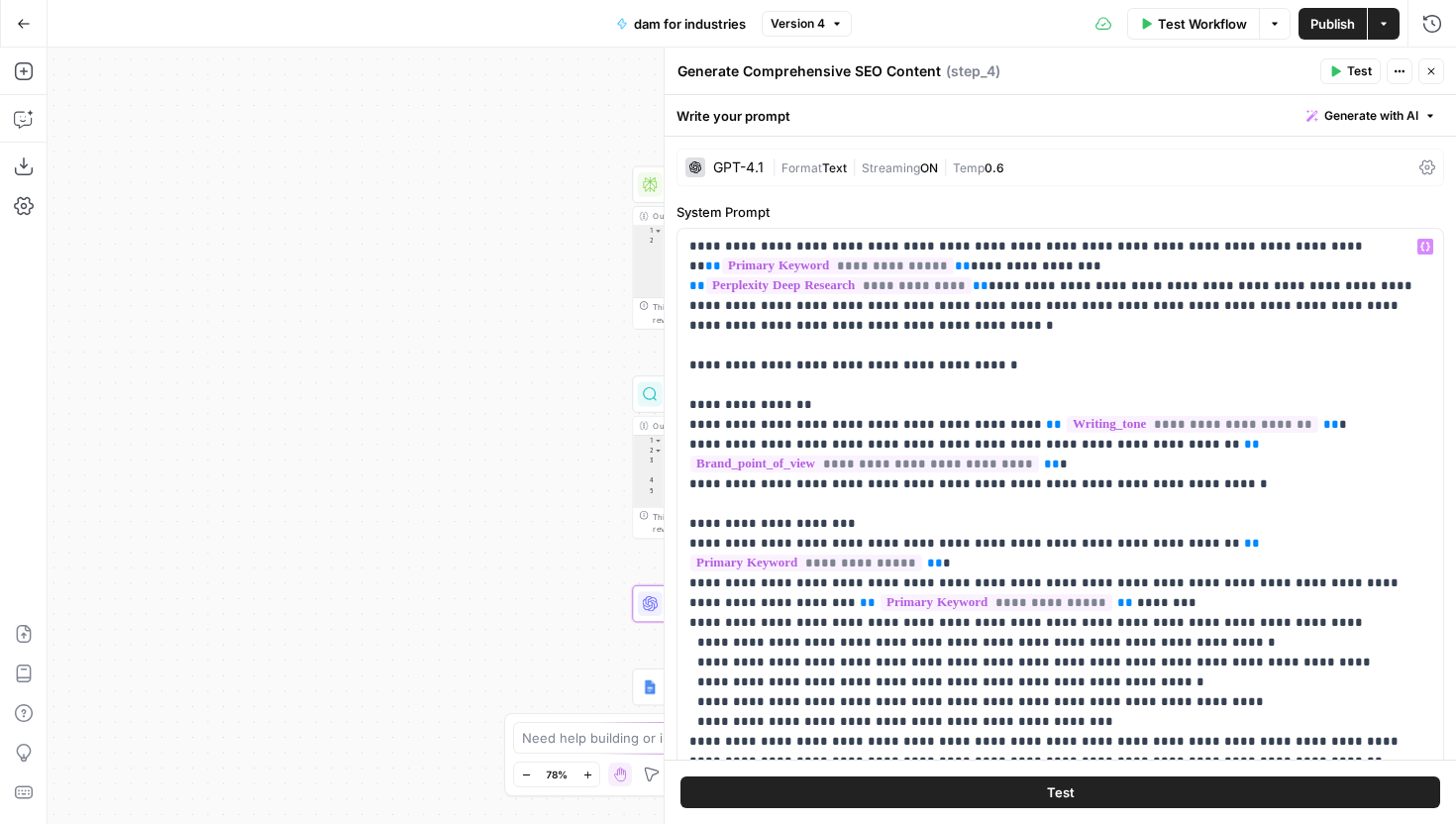click on "GPT-4.1" at bounding box center (738, 167) 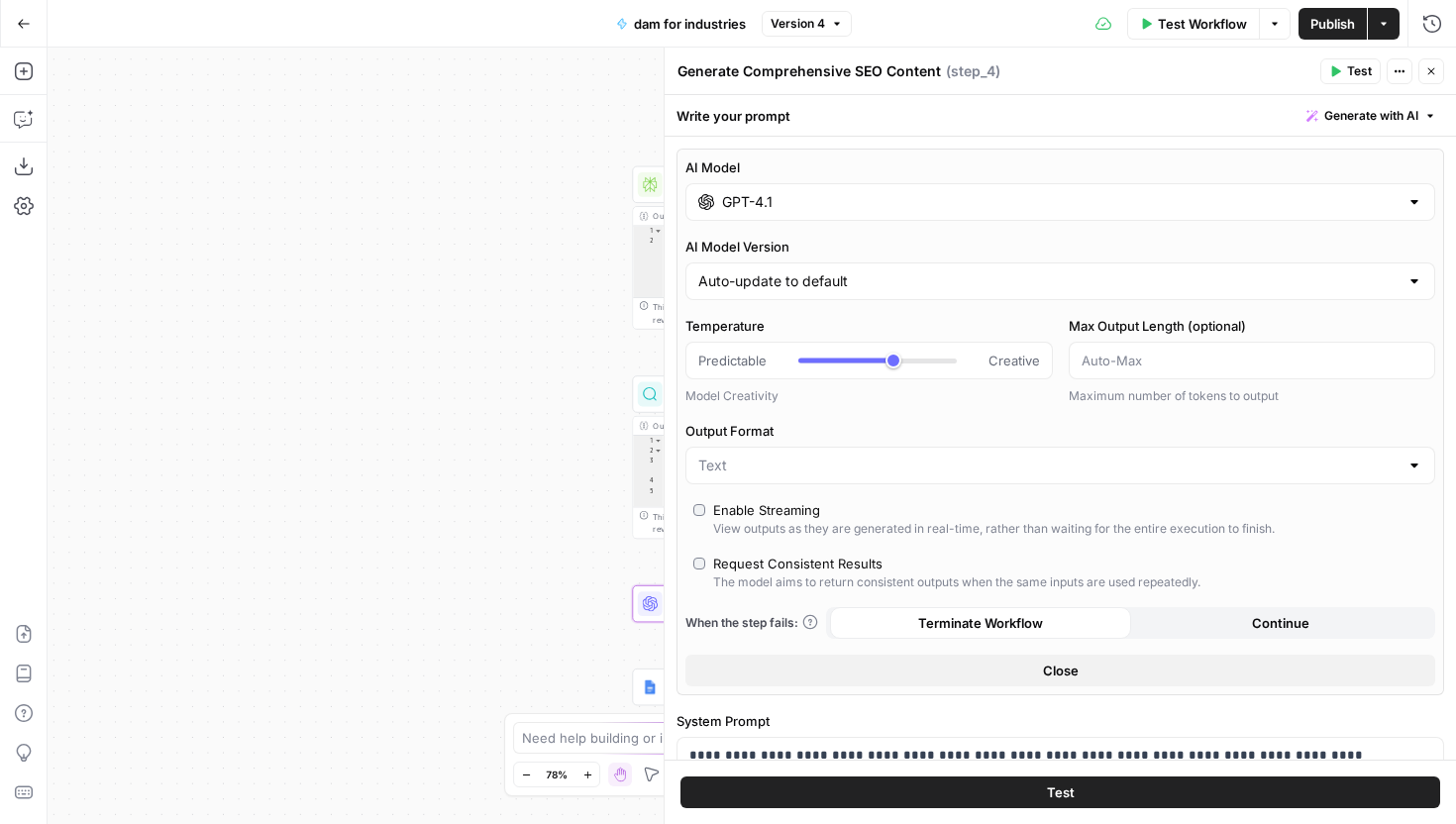 click on "GPT-4.1" at bounding box center (1060, 202) 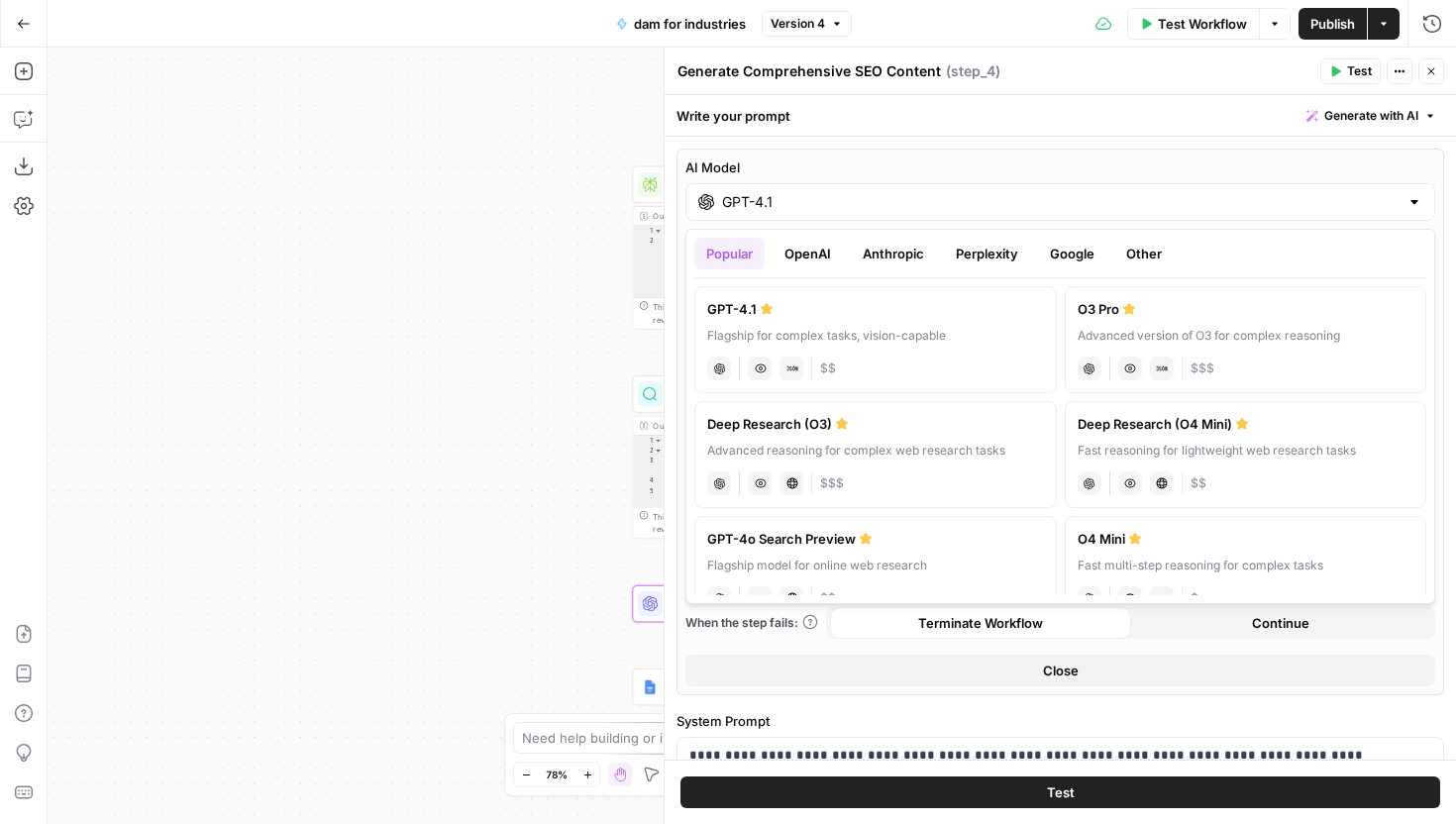 click on "Anthropic" at bounding box center (893, 254) 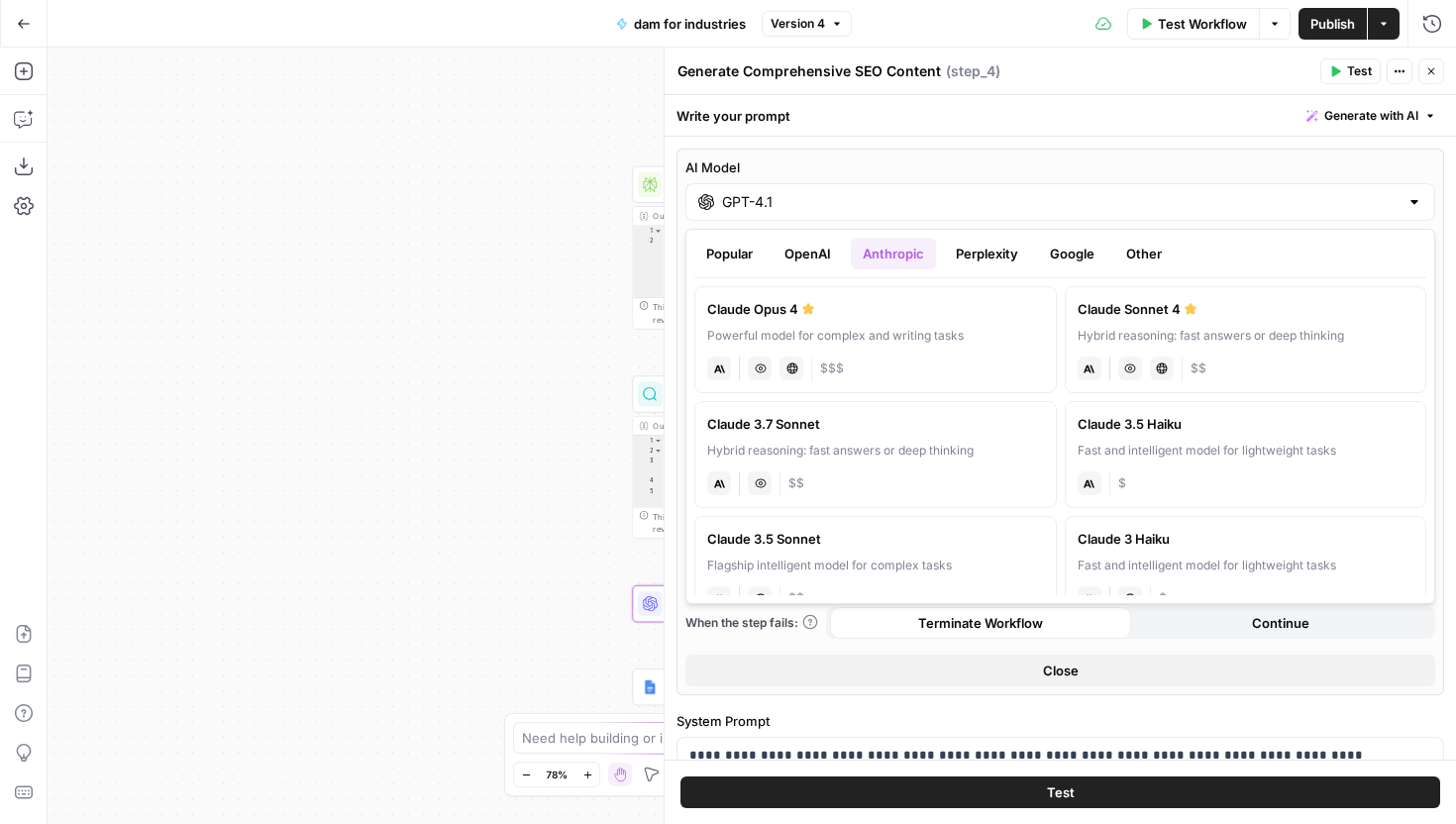 click on "Hybrid reasoning: fast answers or deep thinking" at bounding box center [876, 451] 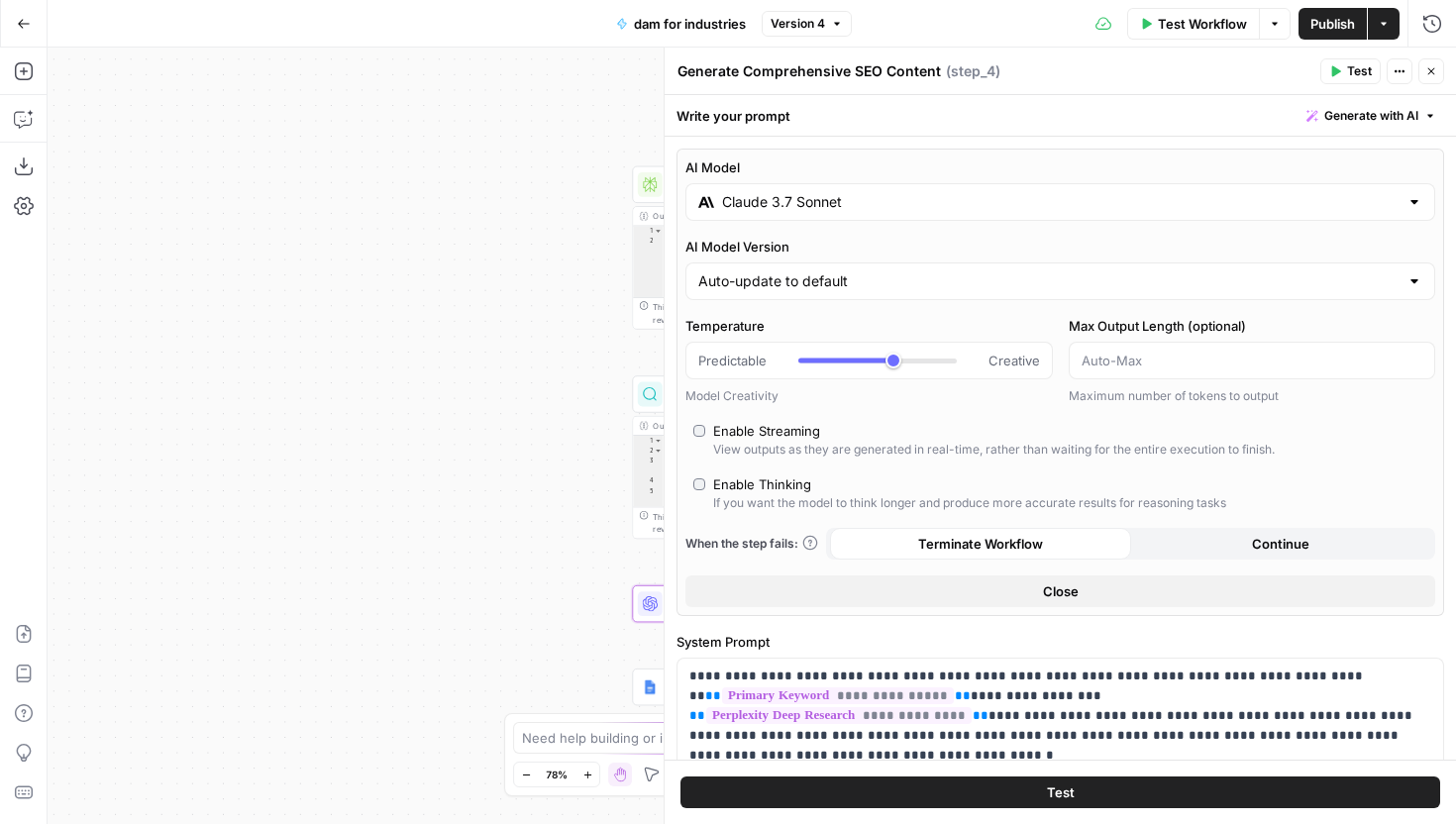 type on "Claude 3.7 Sonnet" 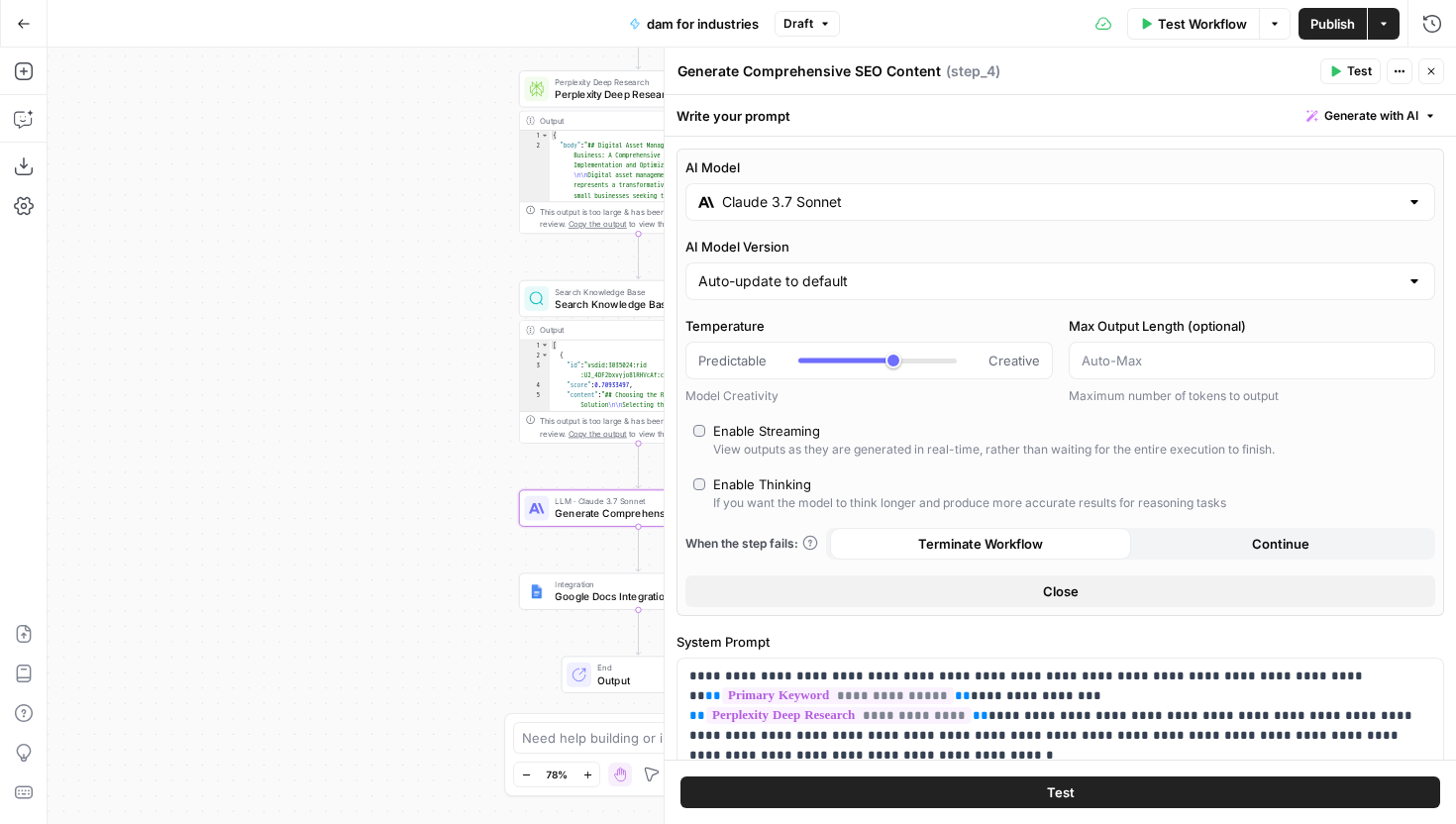 click on "Google Docs Integration" at bounding box center (635, 597) 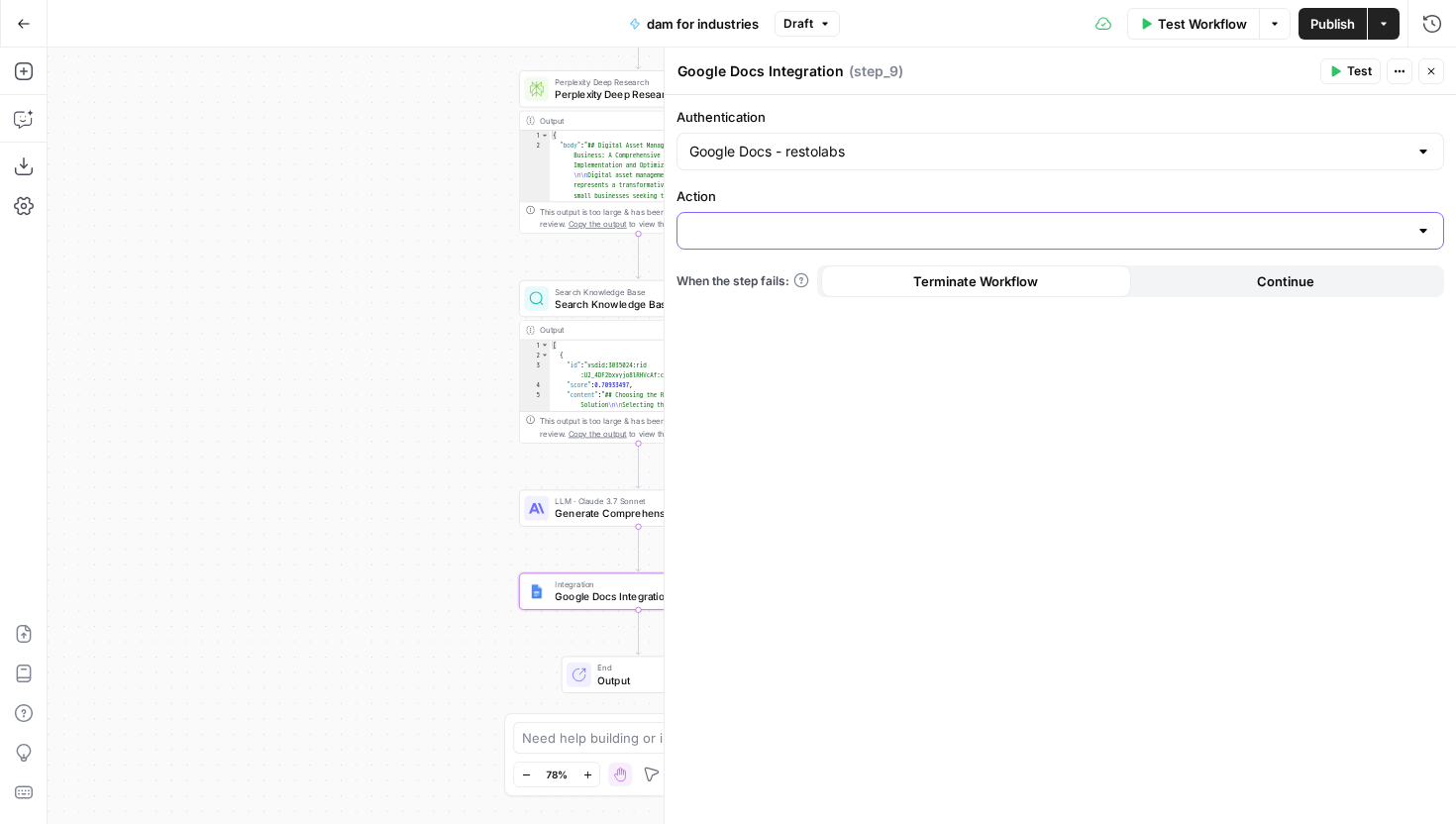 click on "Action" at bounding box center [1048, 231] 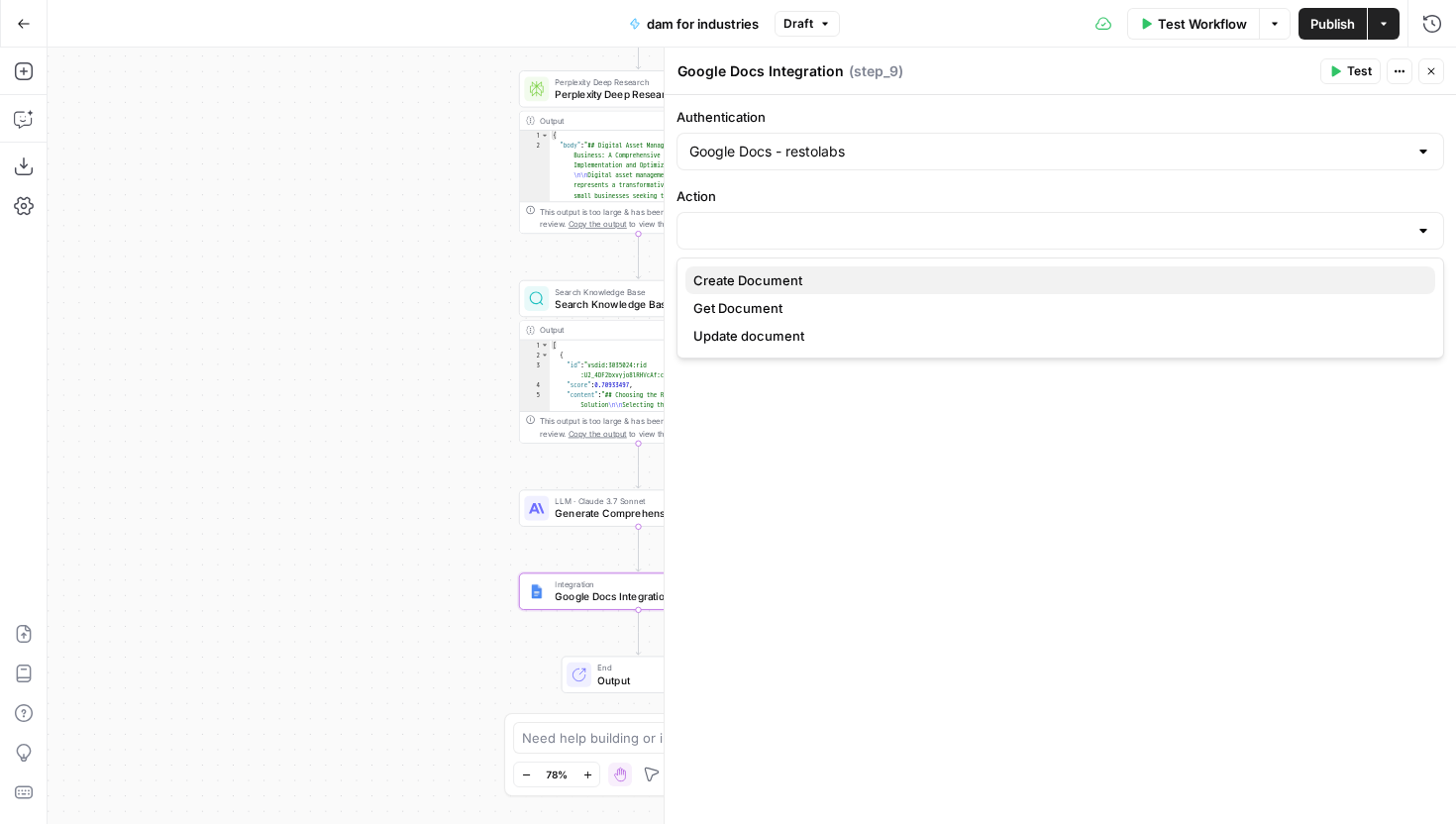 click on "Create Document" at bounding box center (1056, 280) 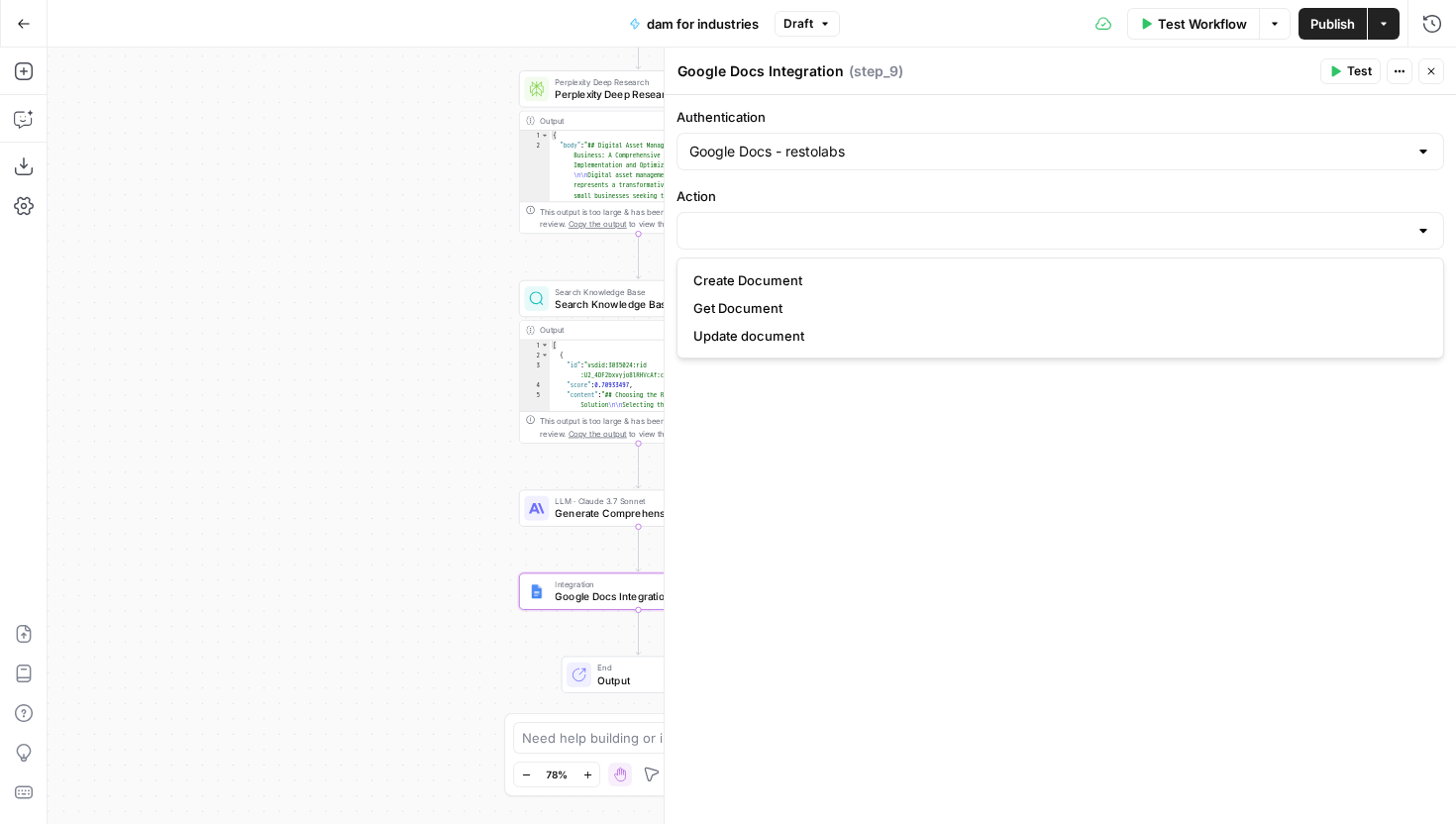 type on "Create Document" 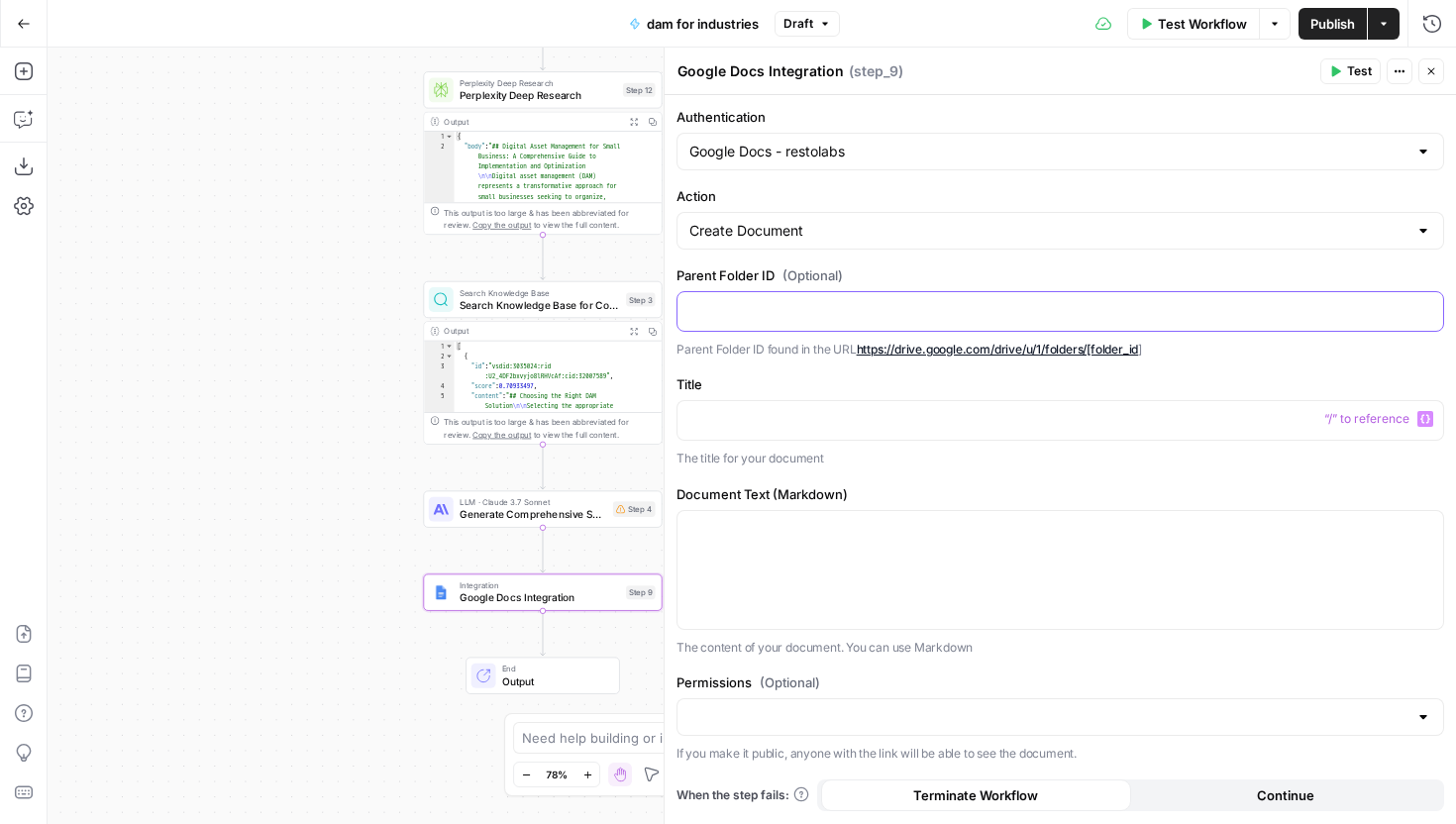 click at bounding box center (1060, 310) 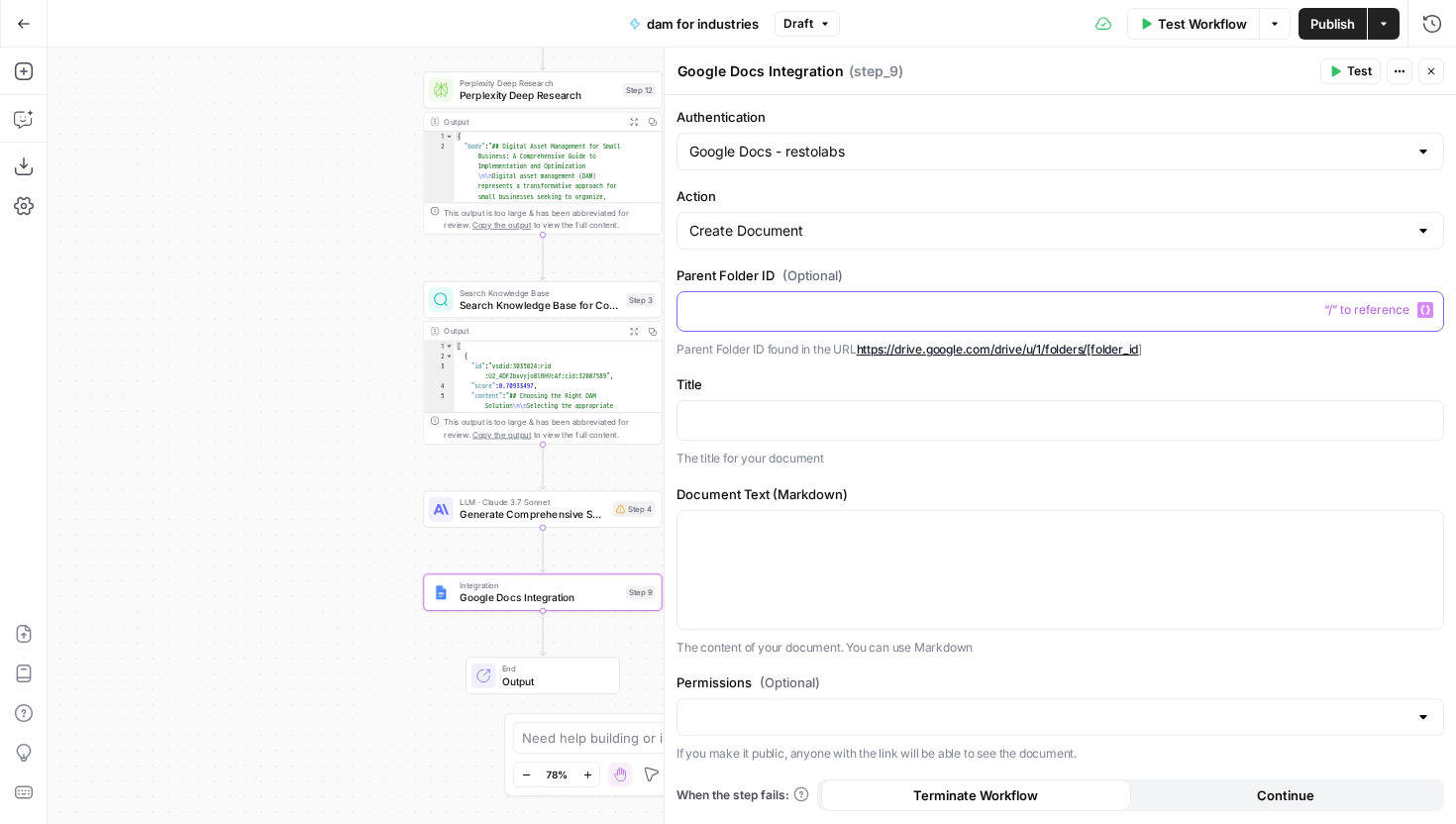 type 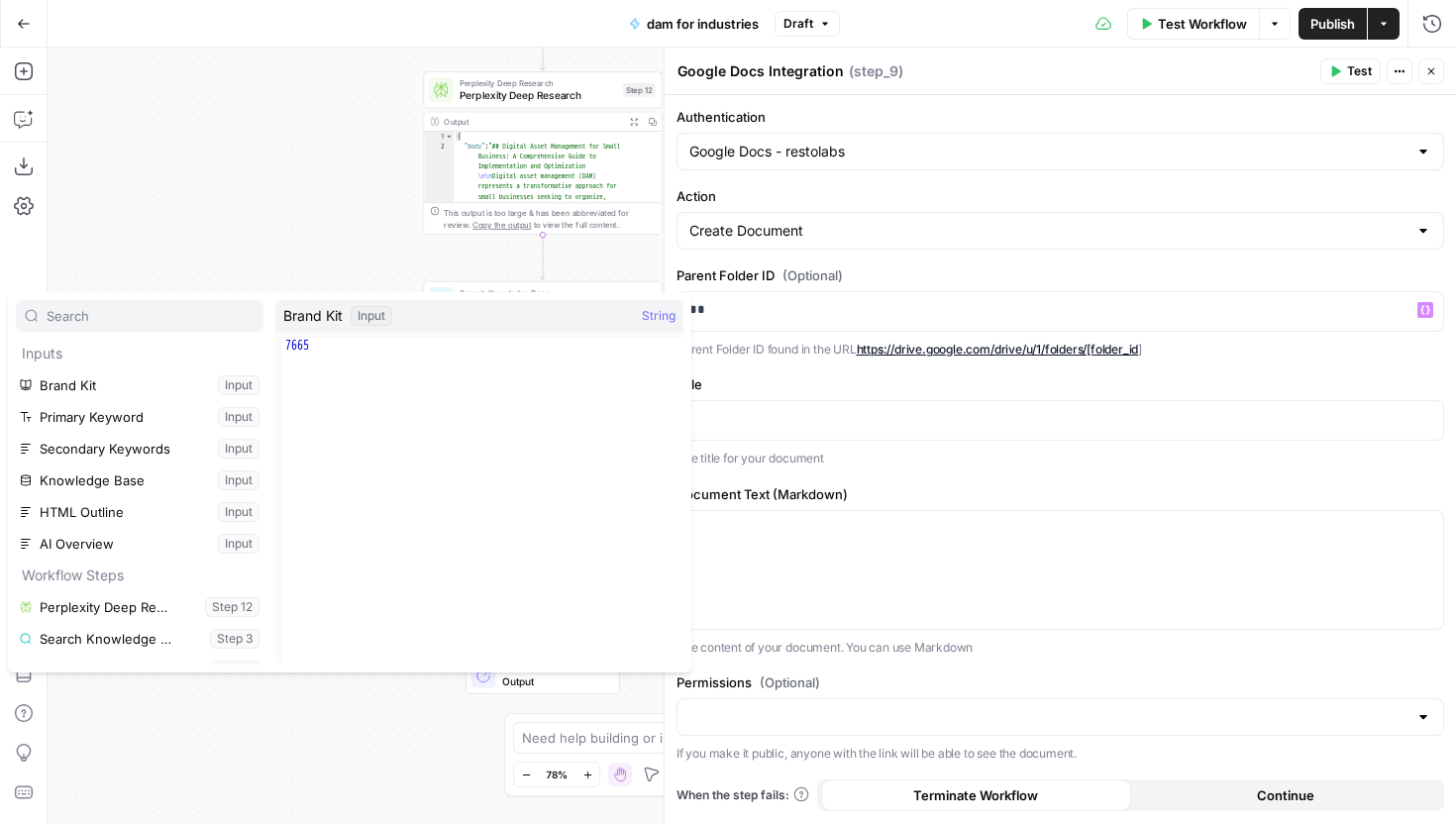 type on "{" 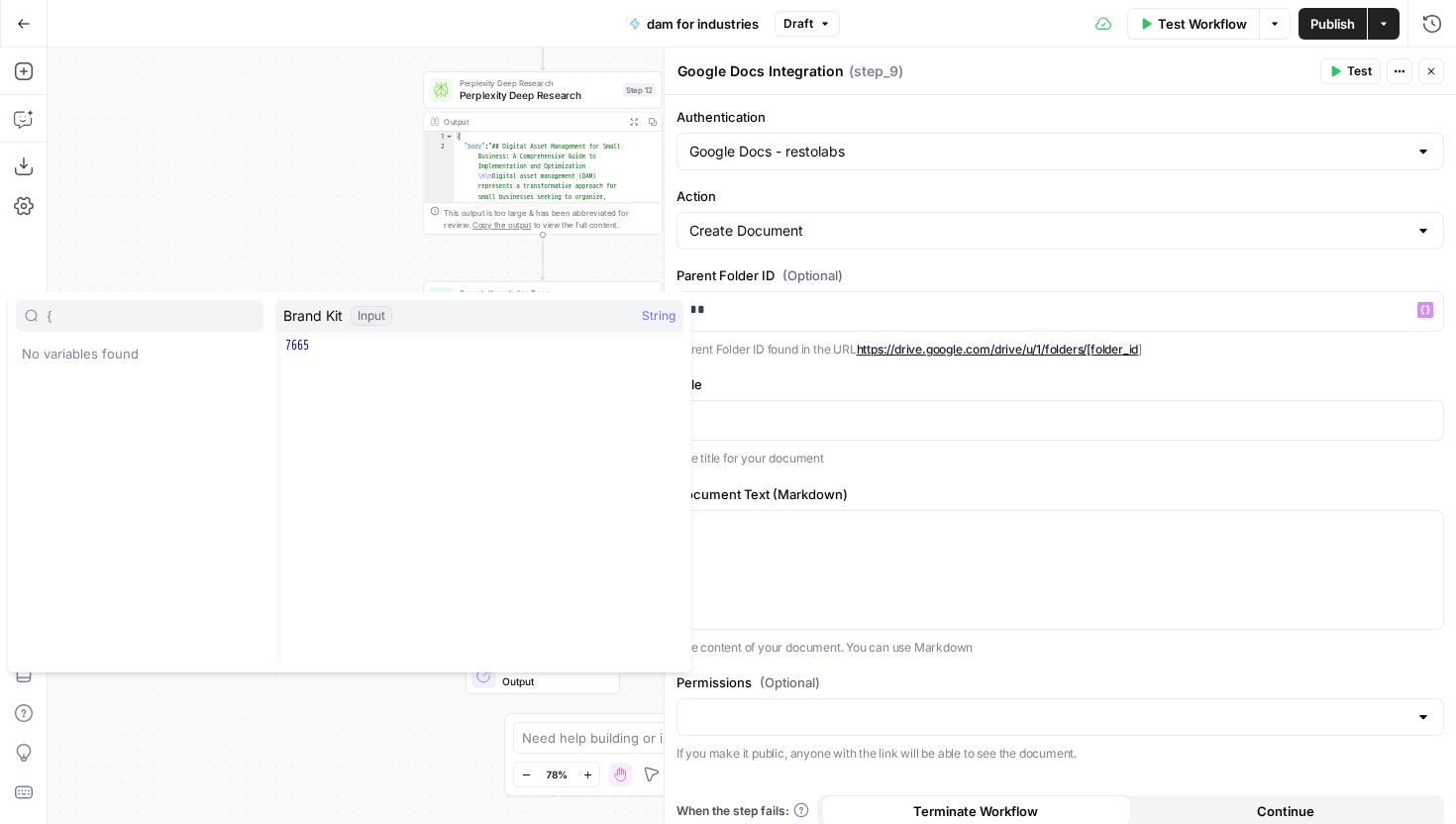 type 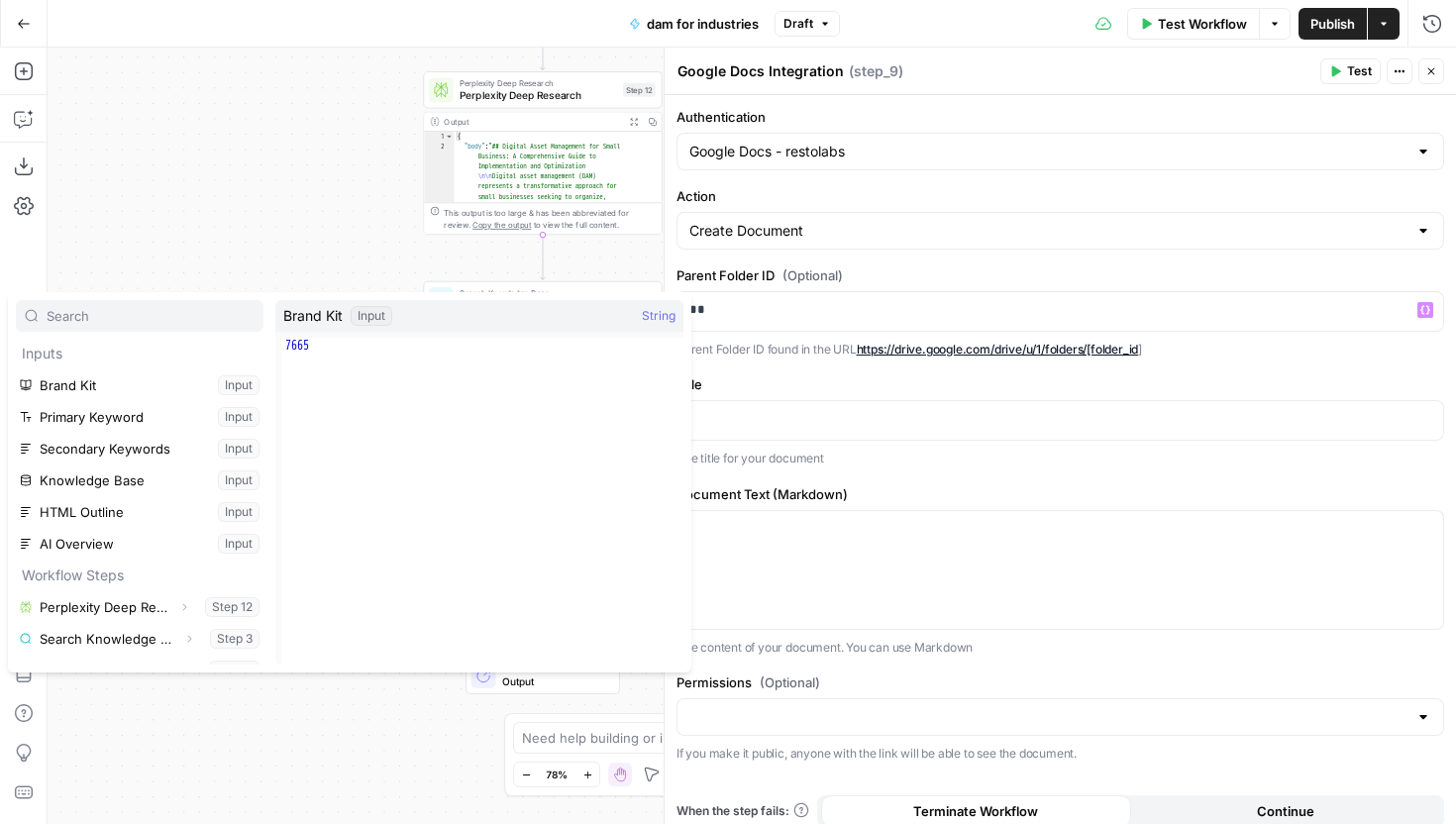 click on "Parent Folder ID   (Optional) ** Variables Menu Parent Folder ID found in the URL  https://drive.google.com/drive/u/1/folders/[folder_id ]" at bounding box center [1060, 312] 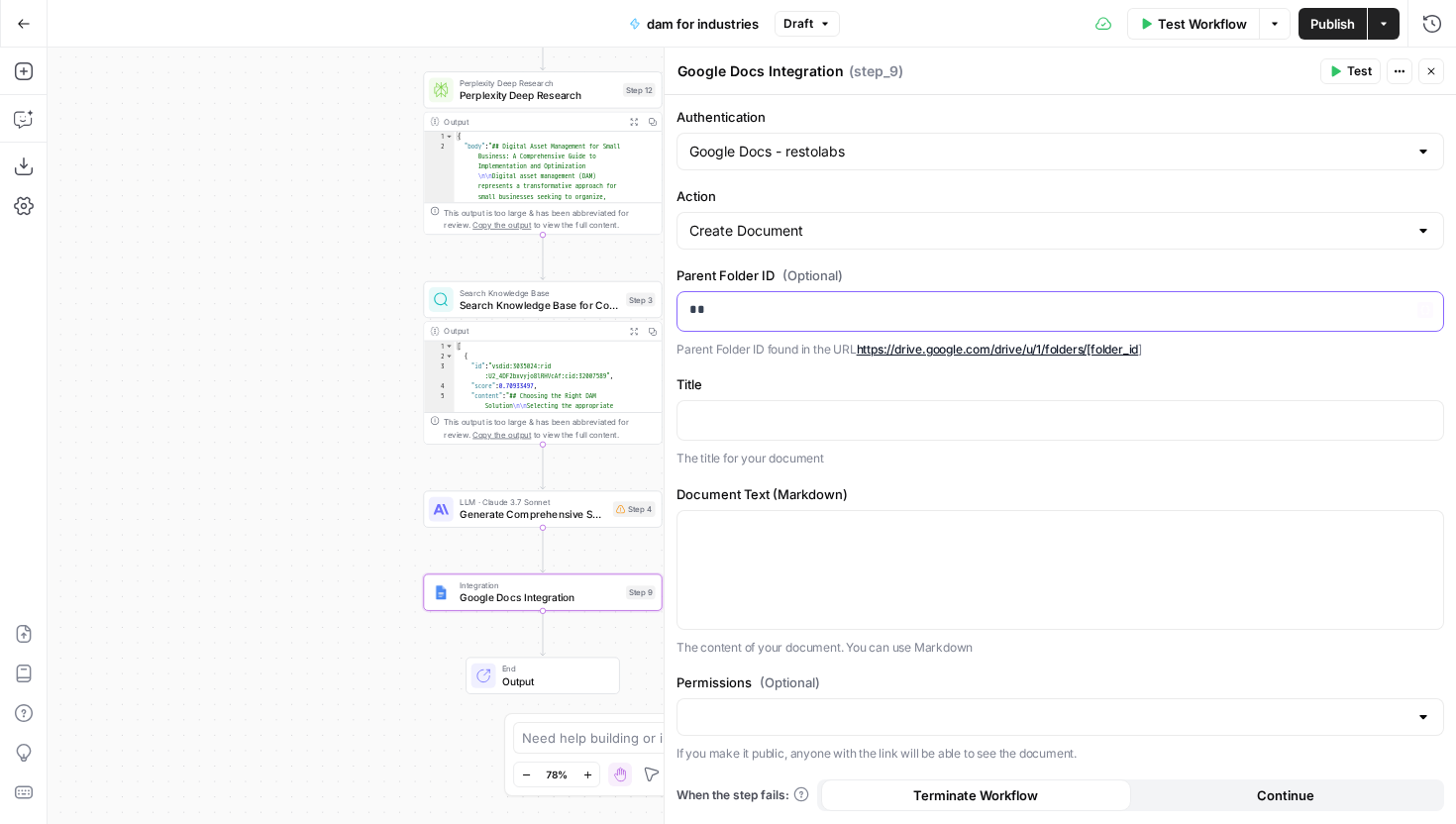 click on "**" at bounding box center [1060, 310] 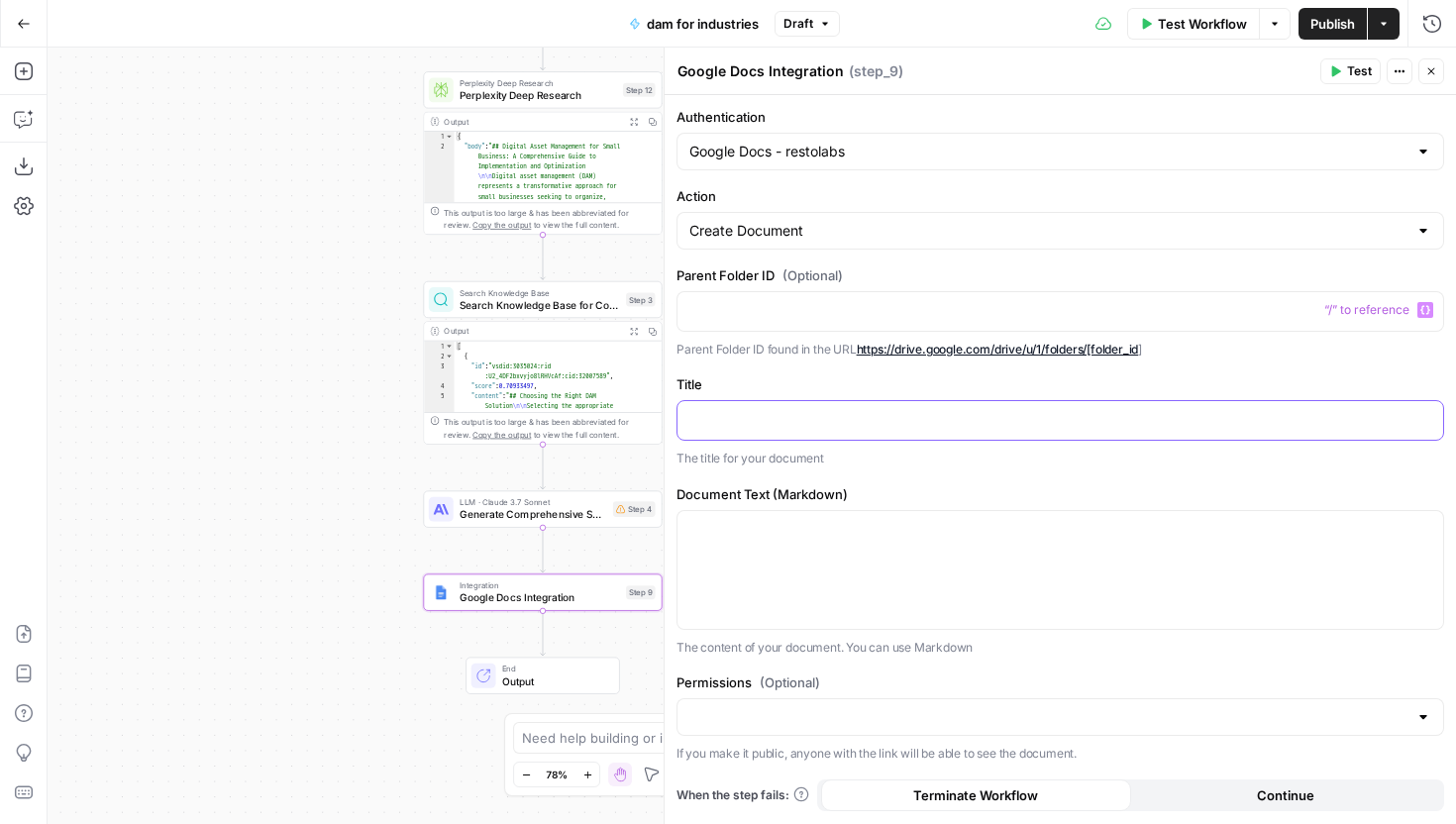 click at bounding box center (1060, 419) 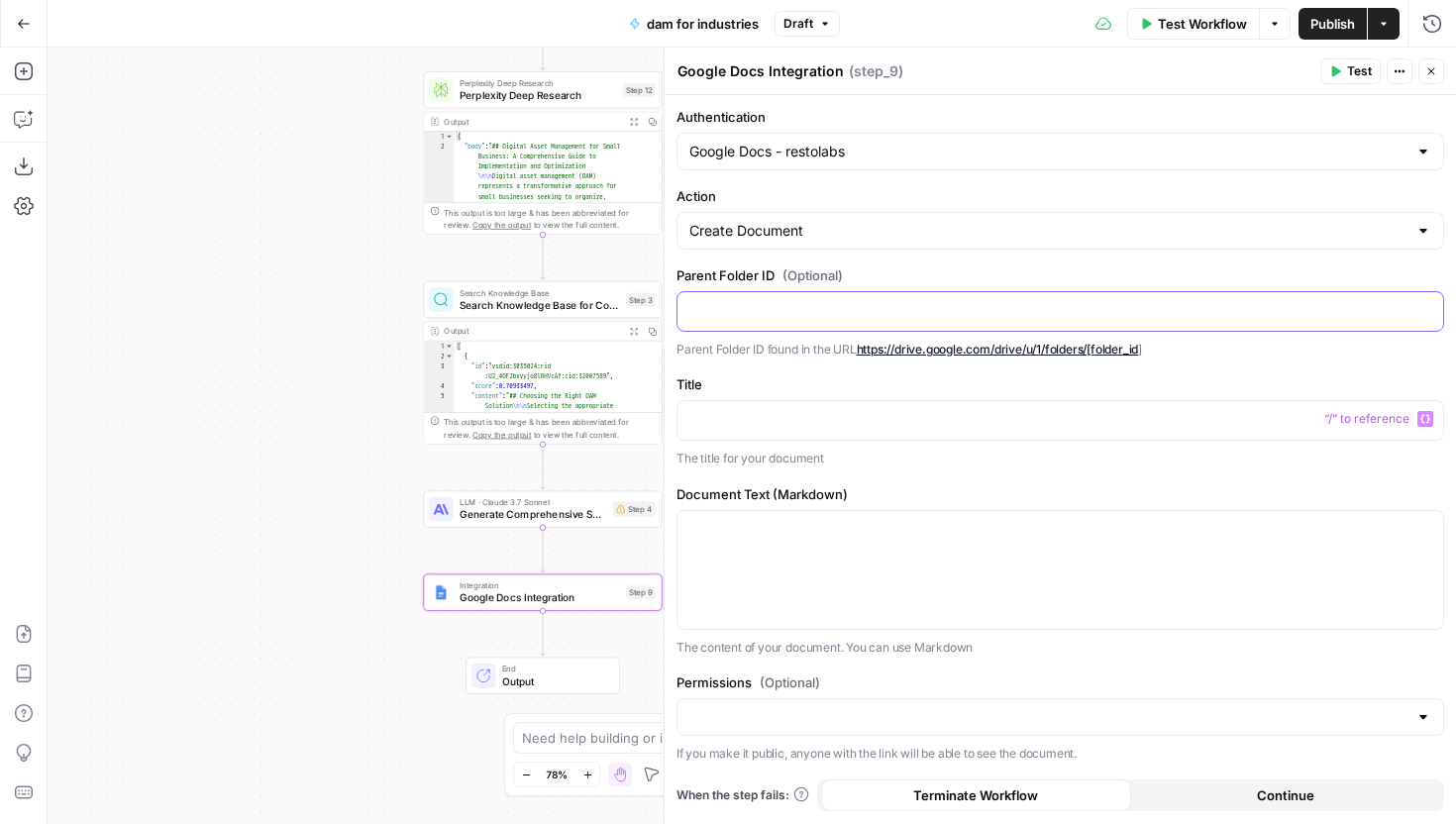 click at bounding box center (1060, 311) 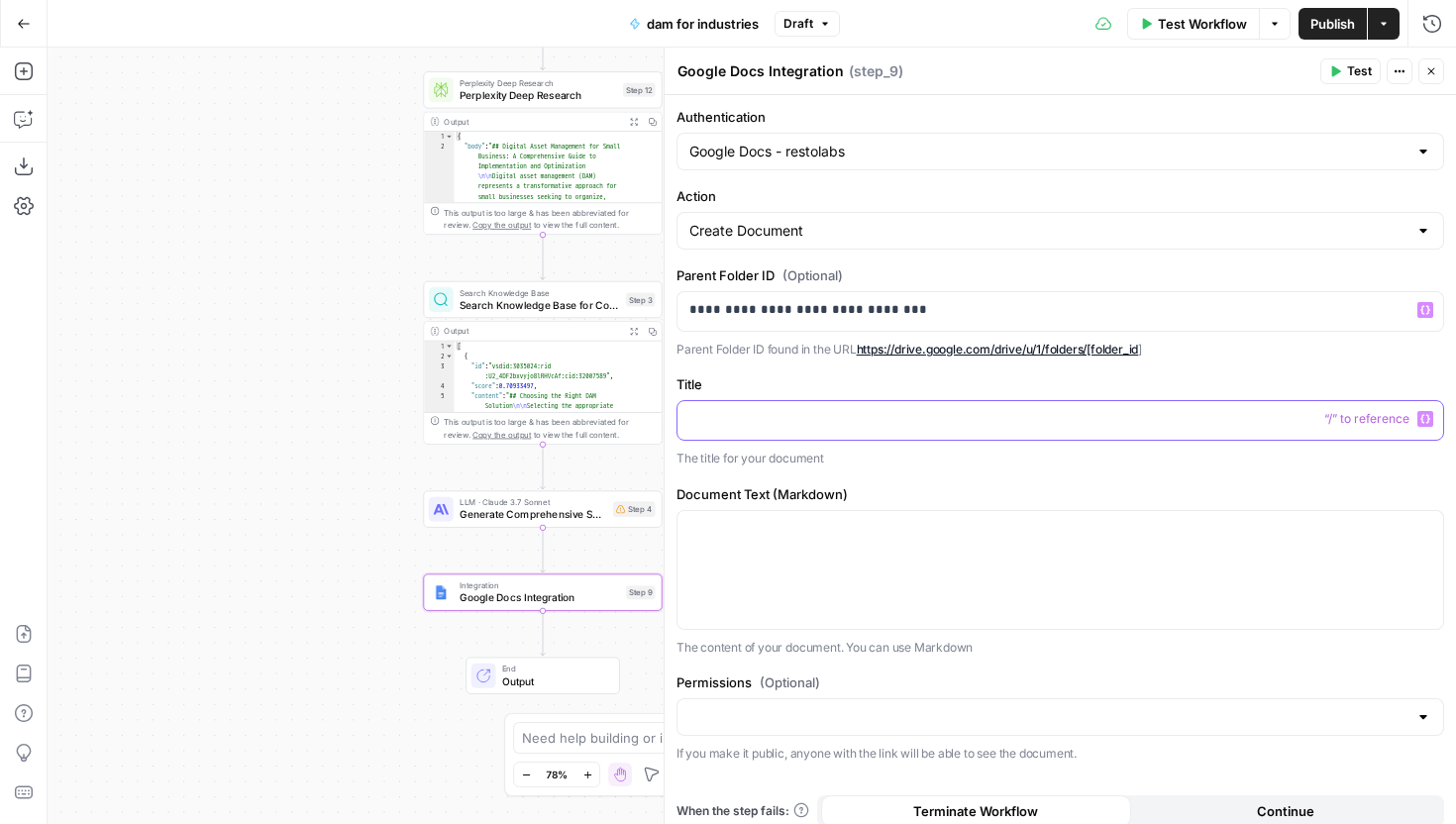 click at bounding box center (1060, 420) 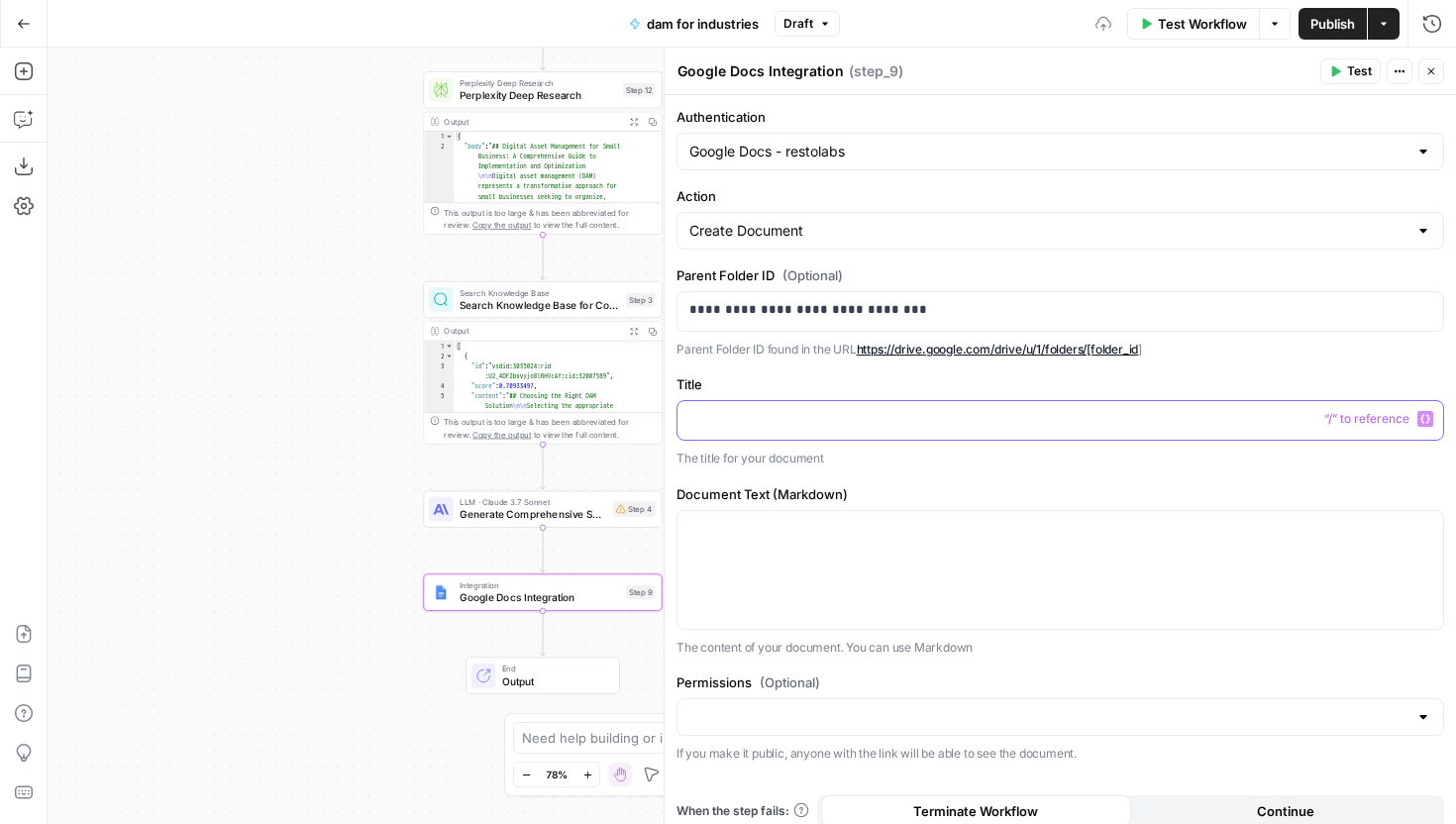 type 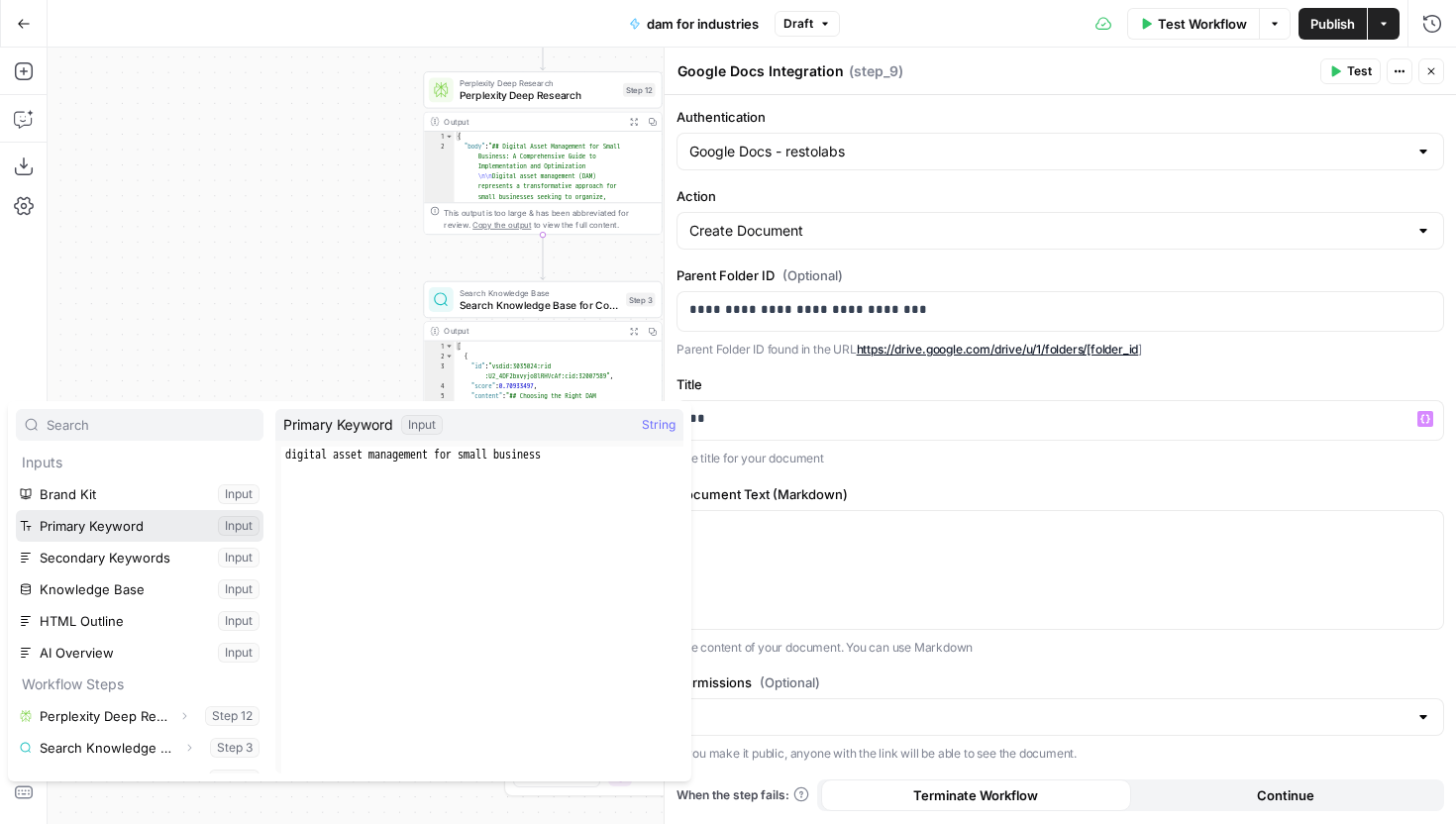 click at bounding box center [140, 526] 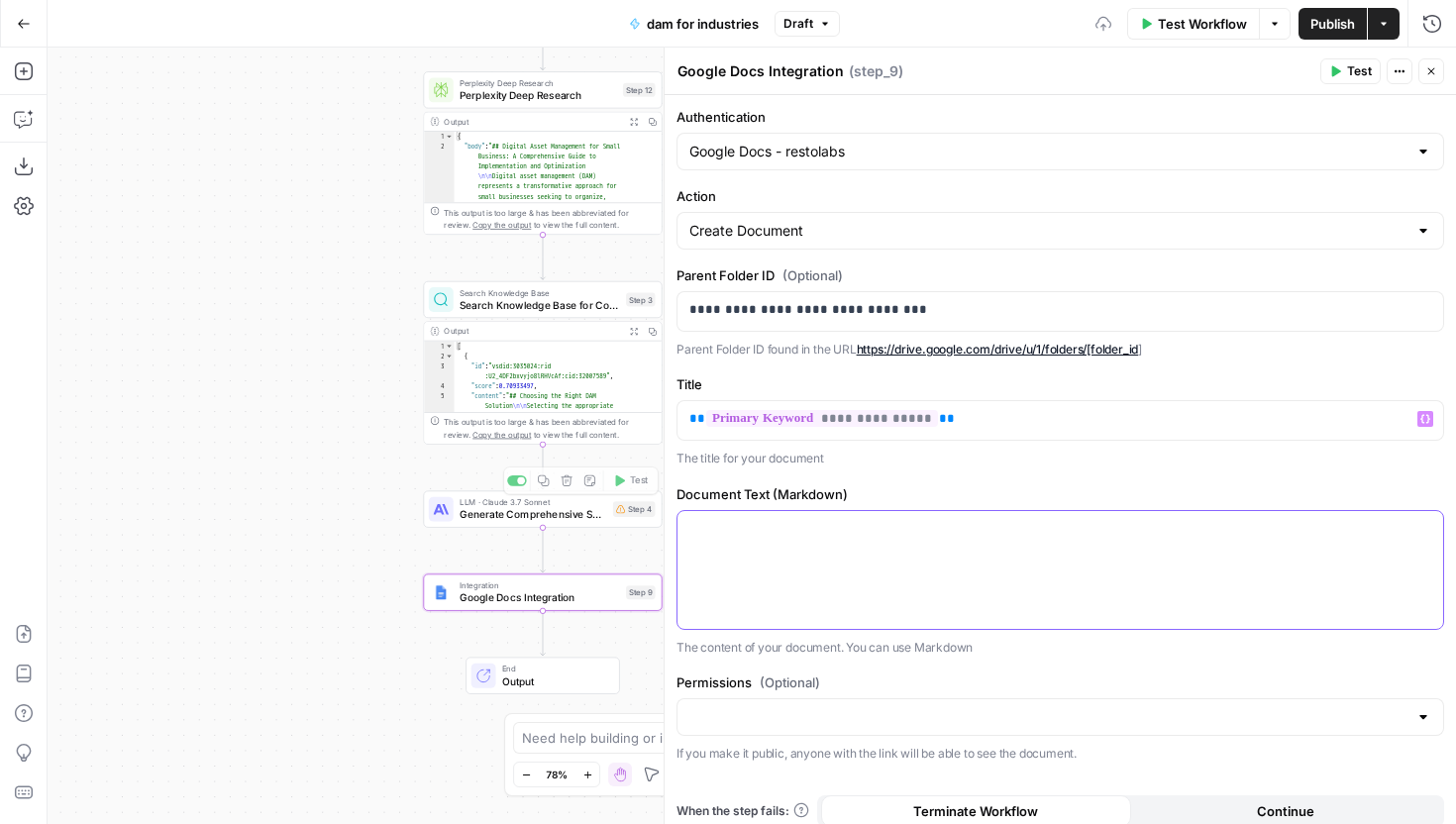 click at bounding box center (1060, 569) 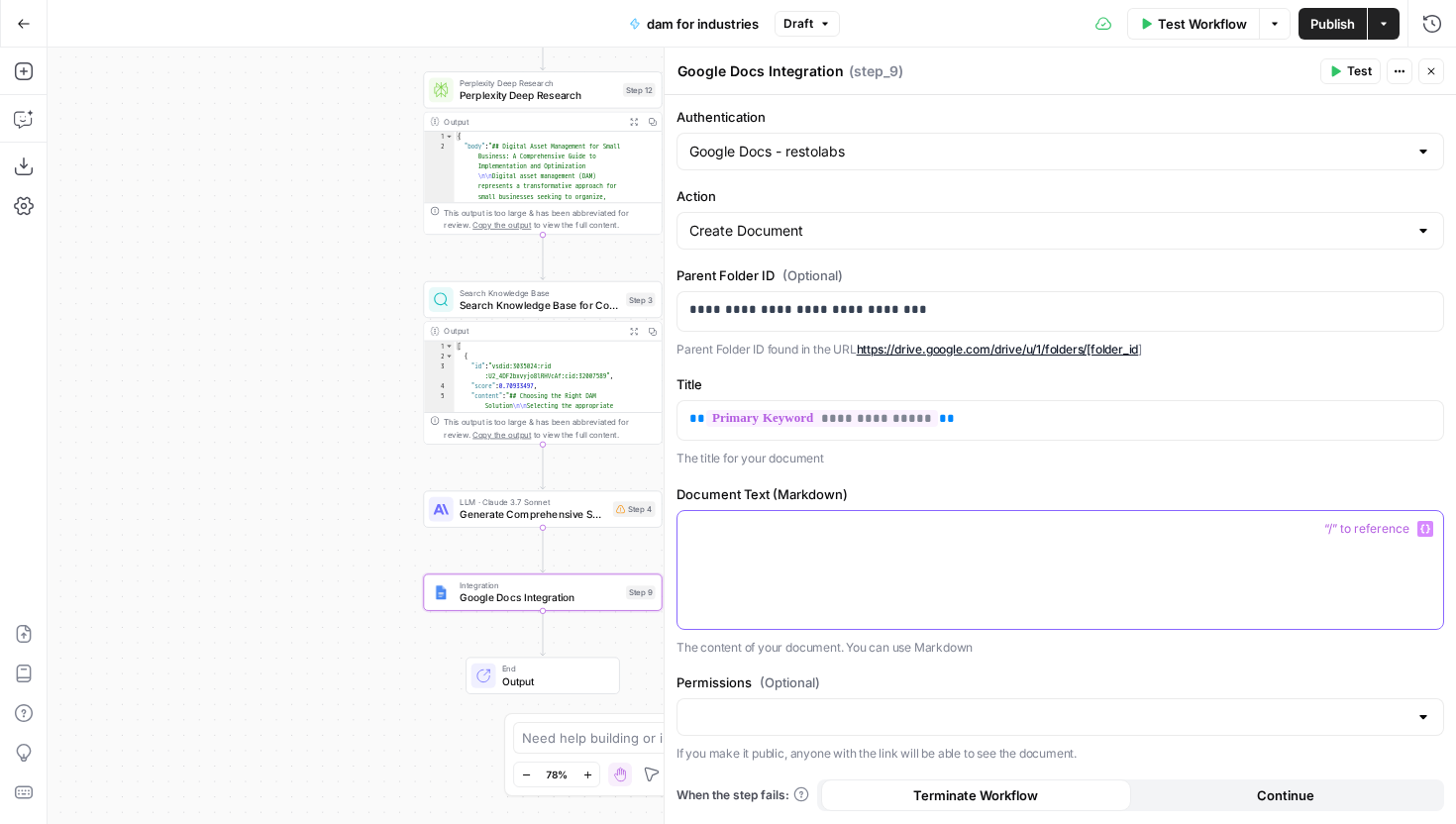 type 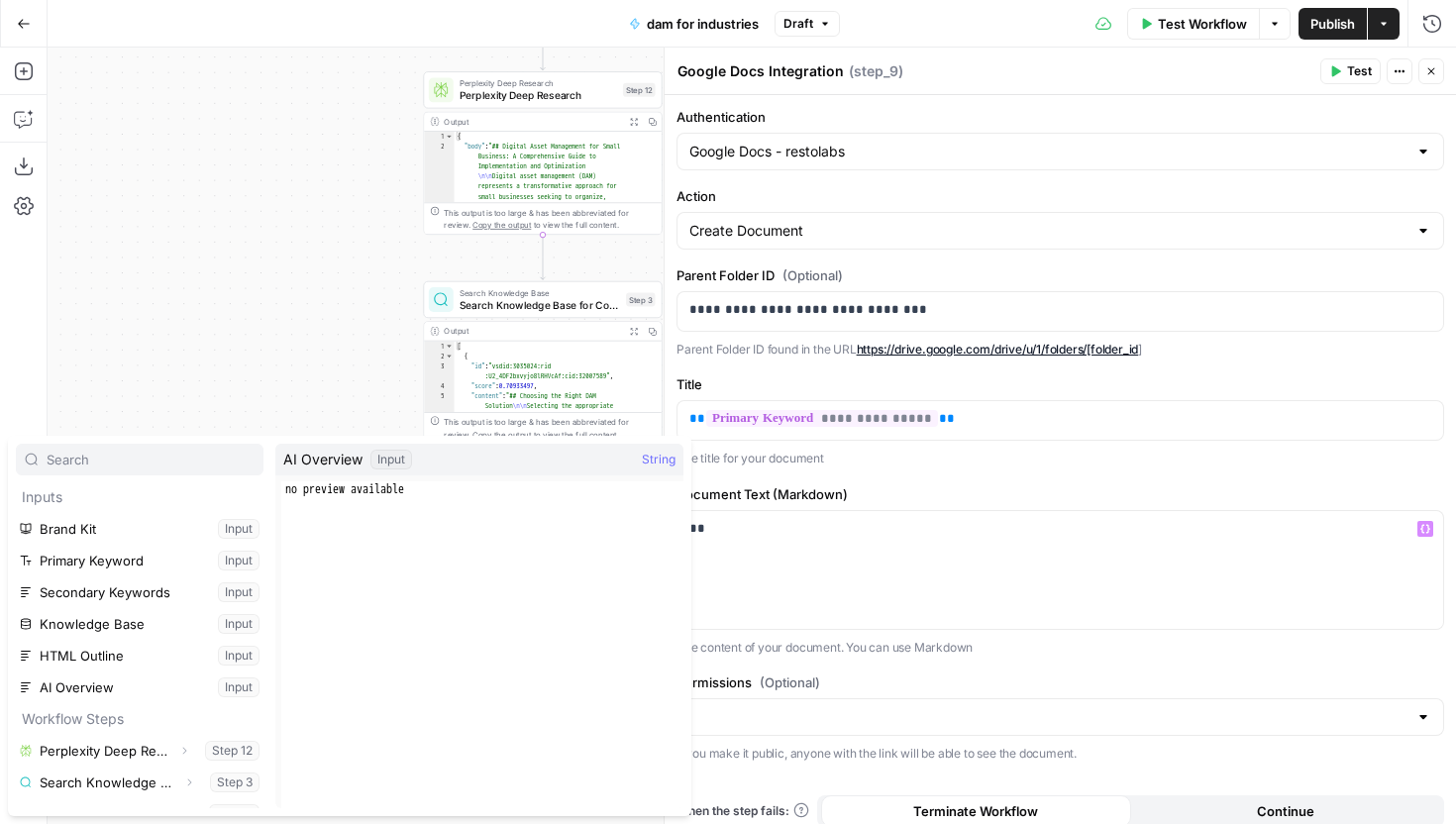 scroll, scrollTop: 22, scrollLeft: 0, axis: vertical 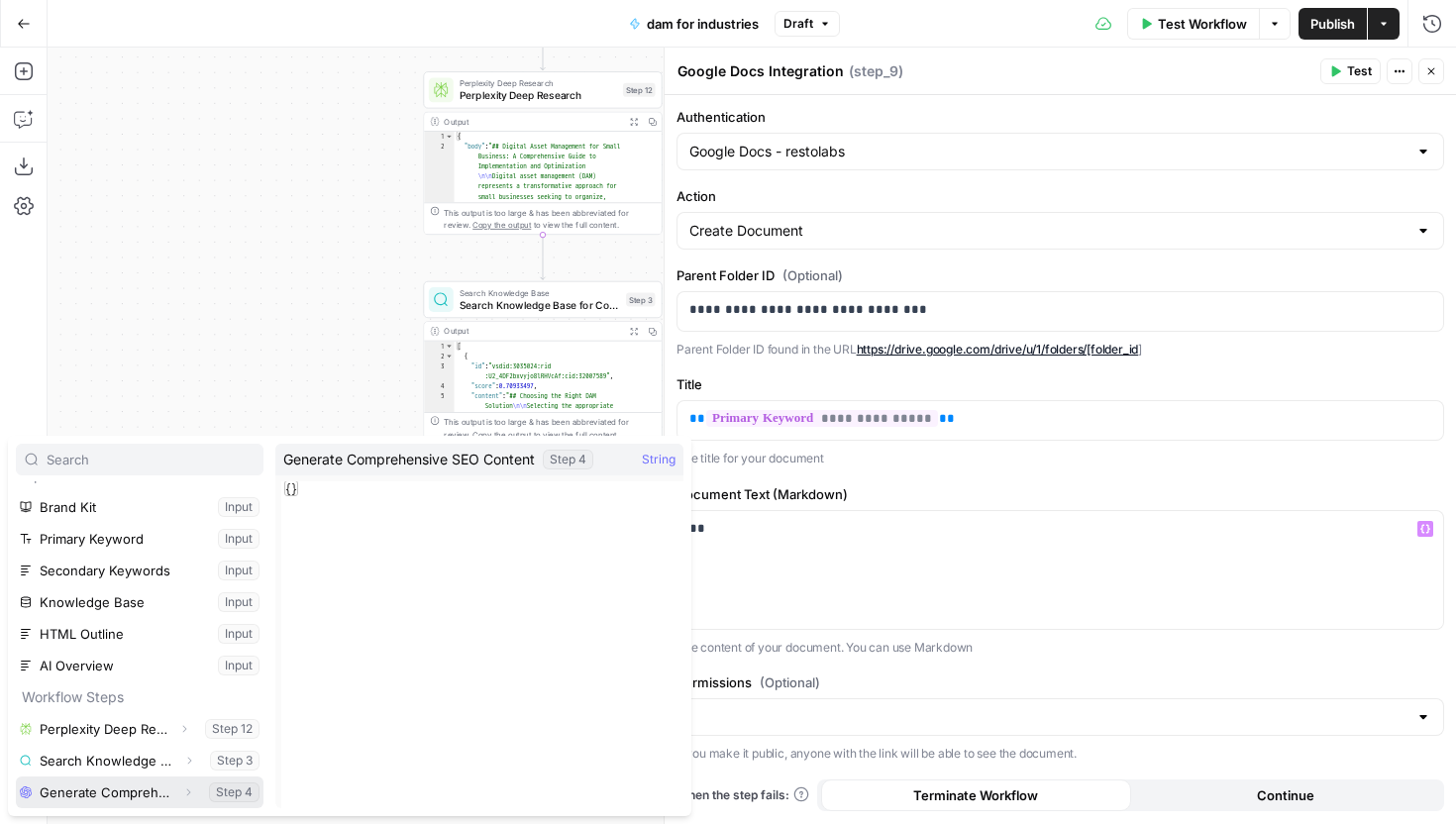 click at bounding box center (140, 792) 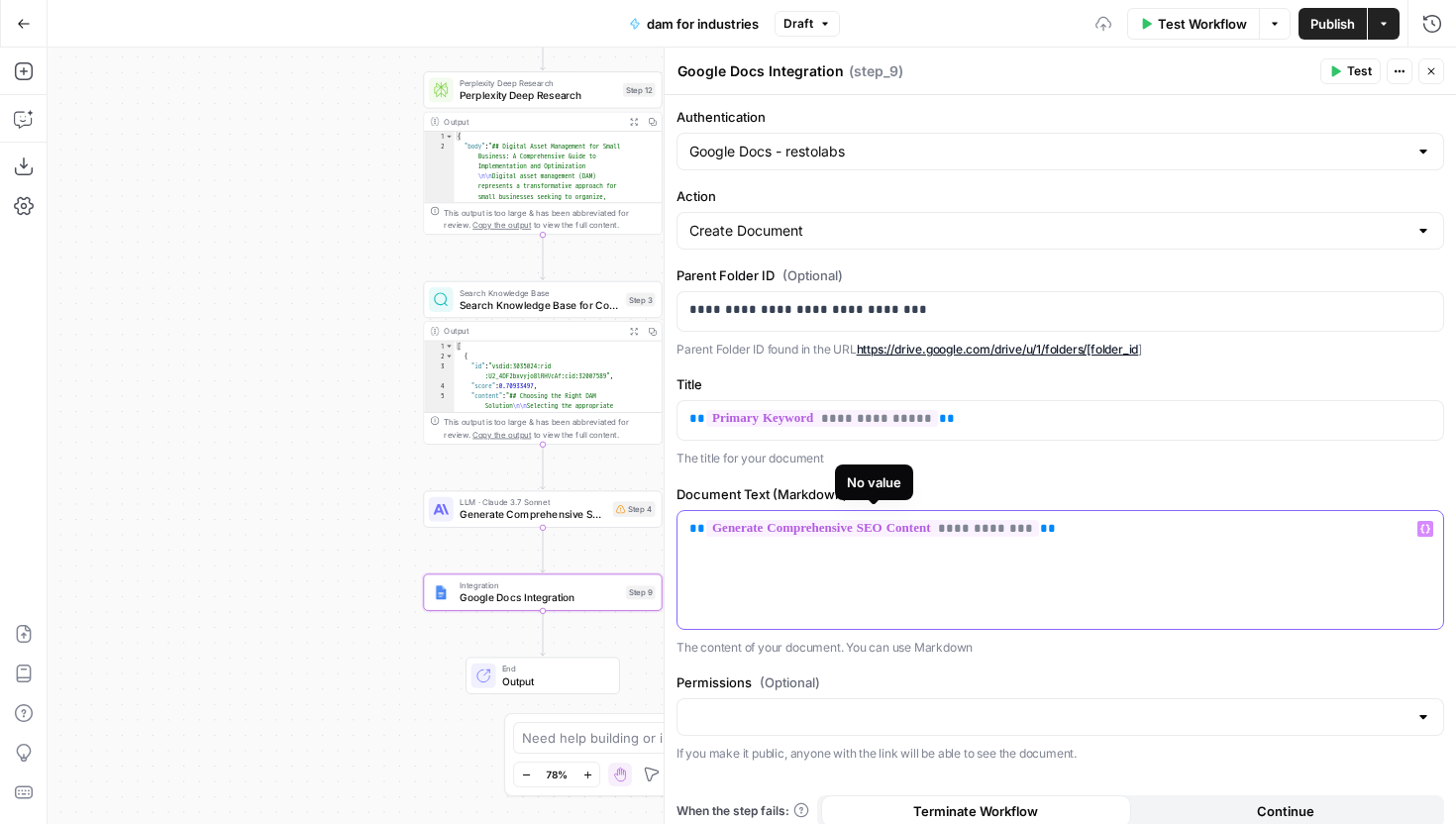 scroll, scrollTop: 14, scrollLeft: 0, axis: vertical 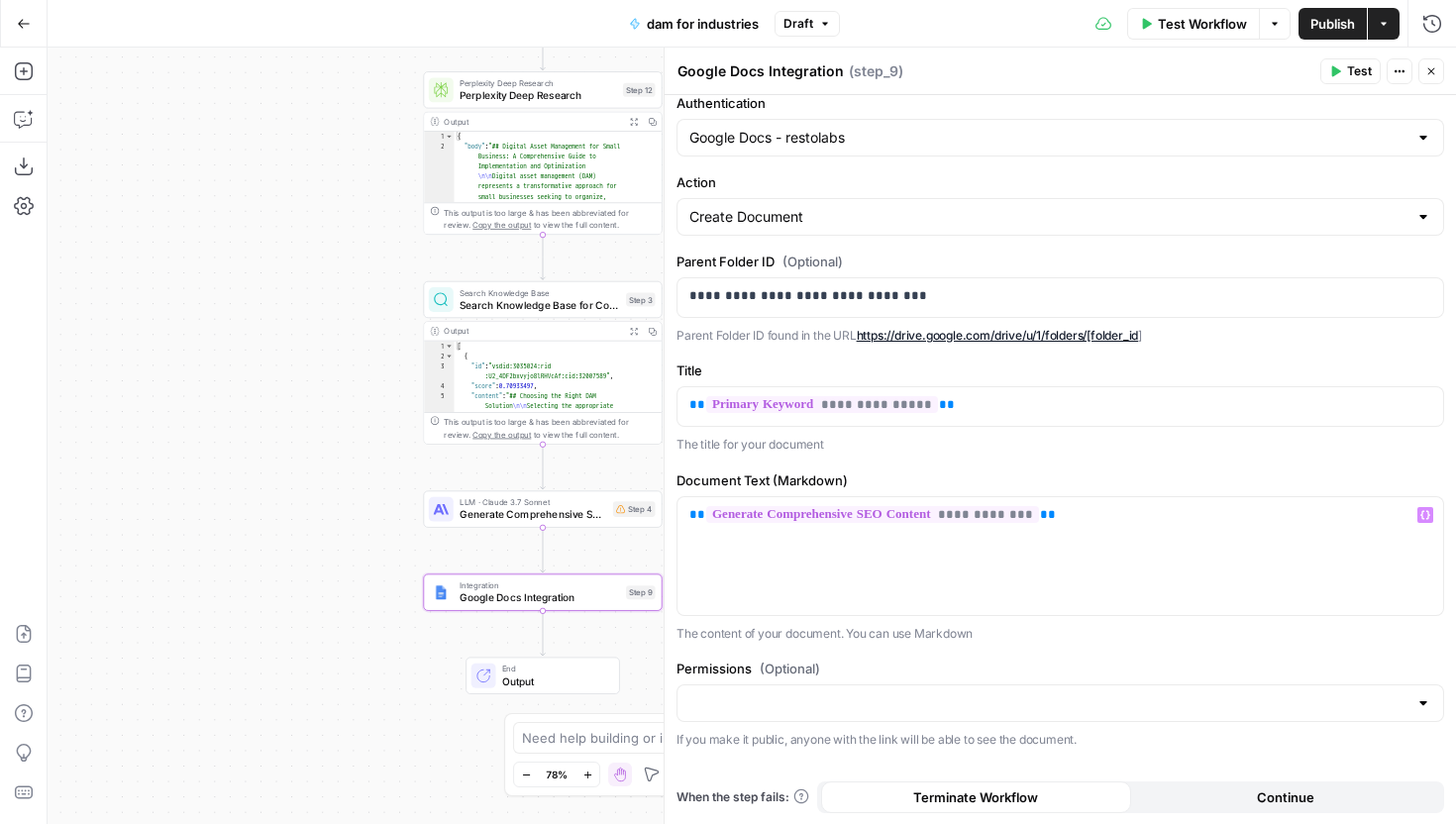 click on "Permissions   (Optional) If you make it public, anyone with the link will be able to see the document." at bounding box center (1060, 704) 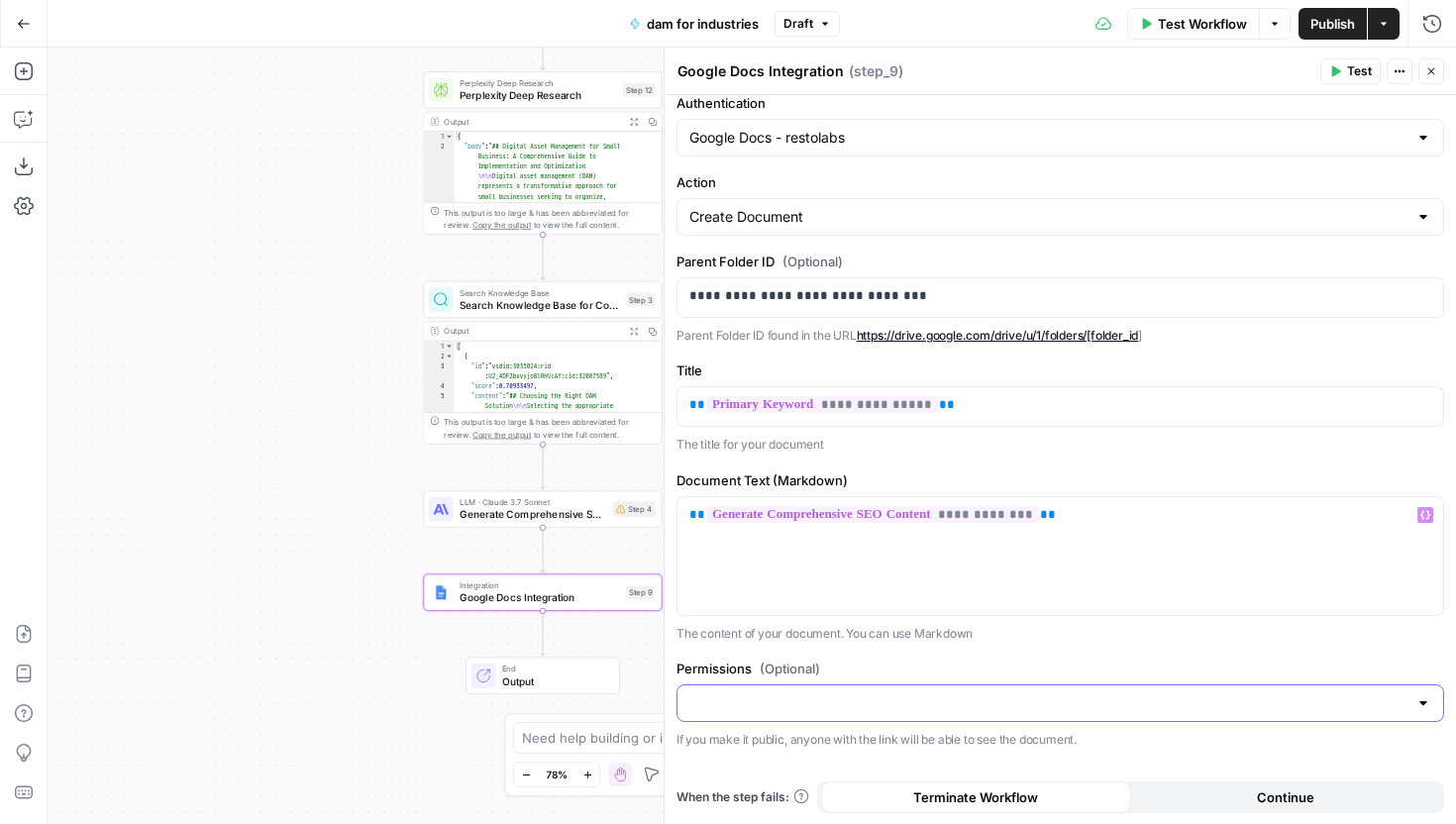 click on "Permissions   (Optional)" at bounding box center (1048, 703) 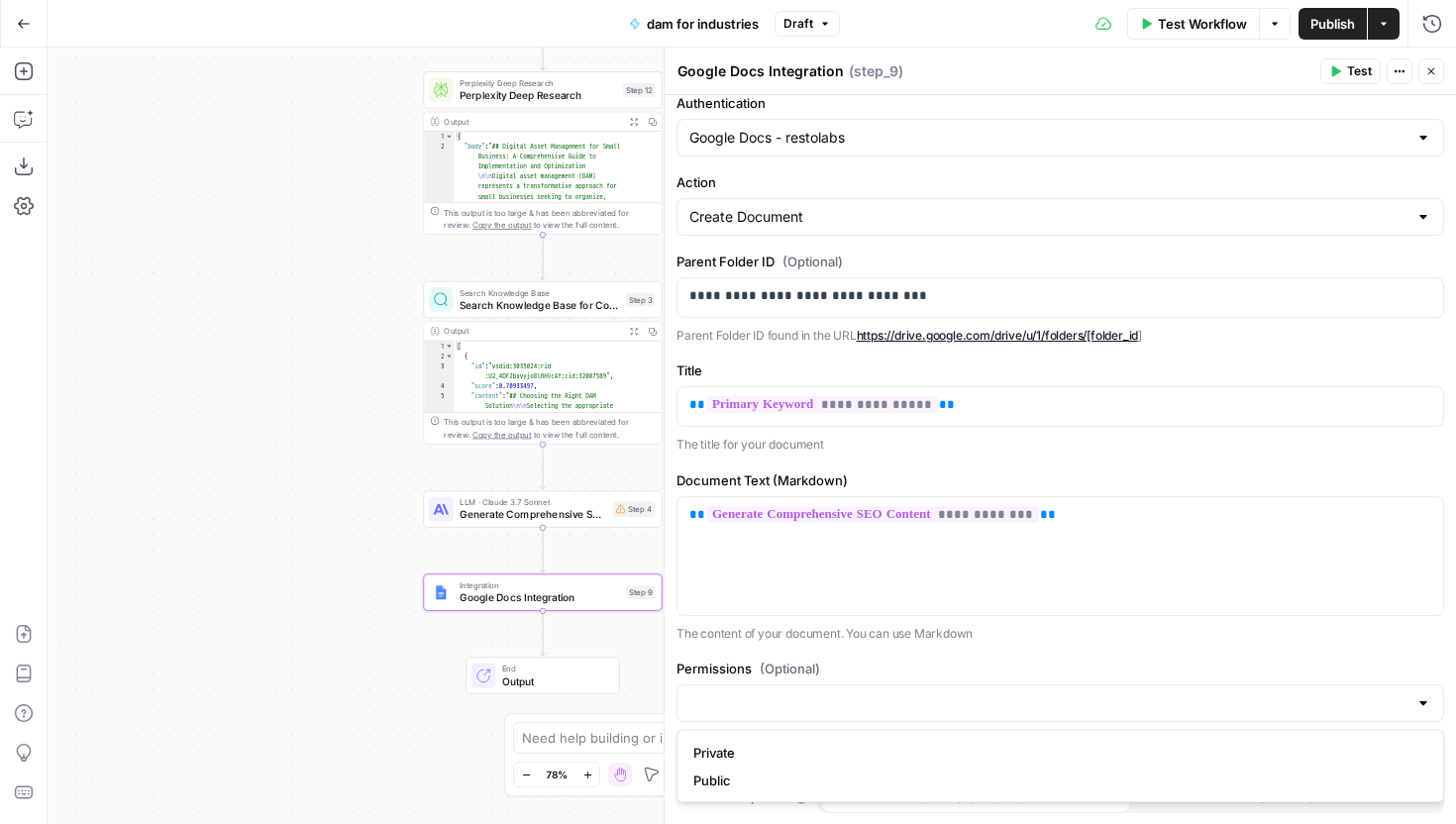 scroll, scrollTop: 0, scrollLeft: 0, axis: both 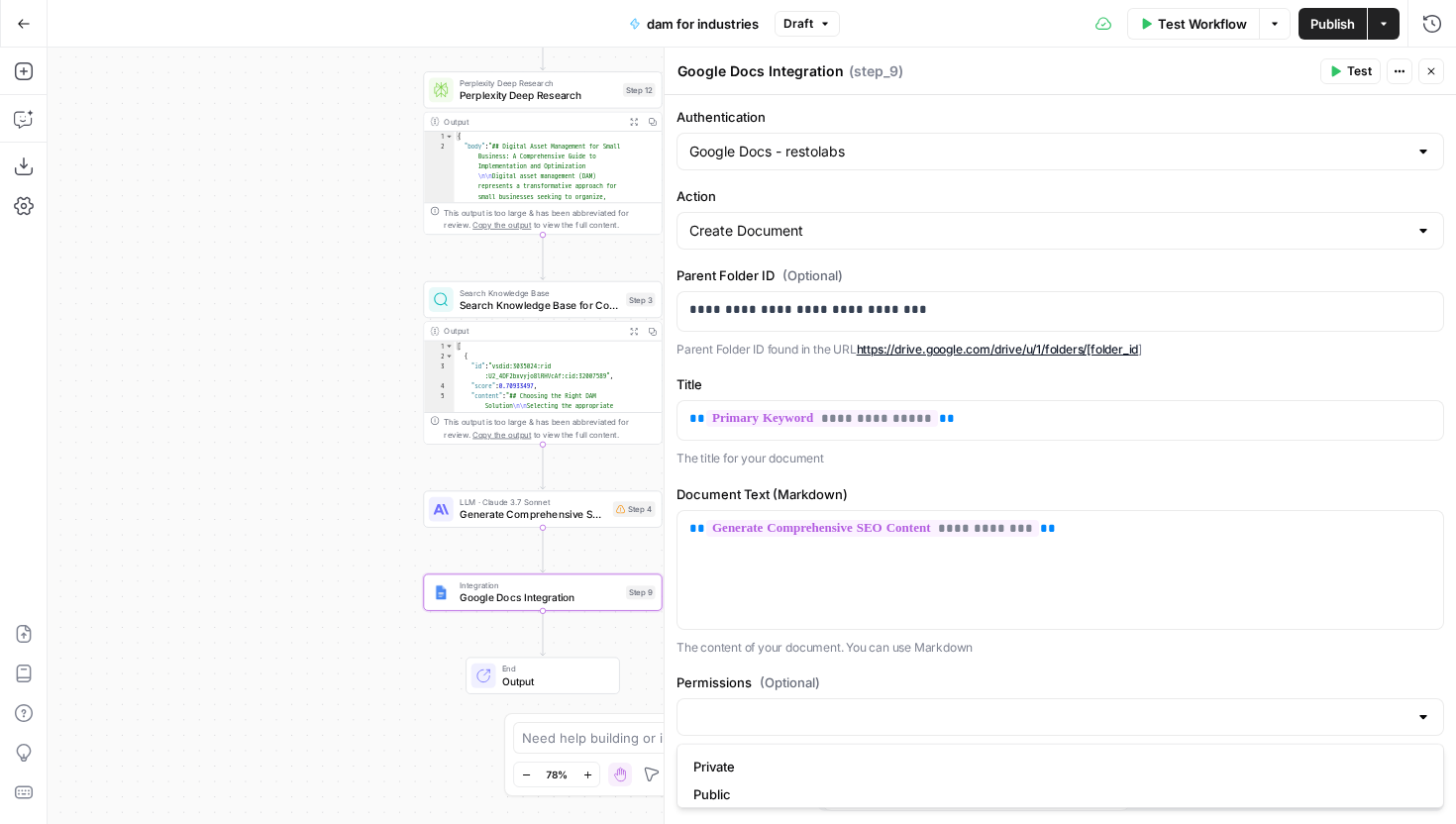click on "Private" at bounding box center [1056, 767] 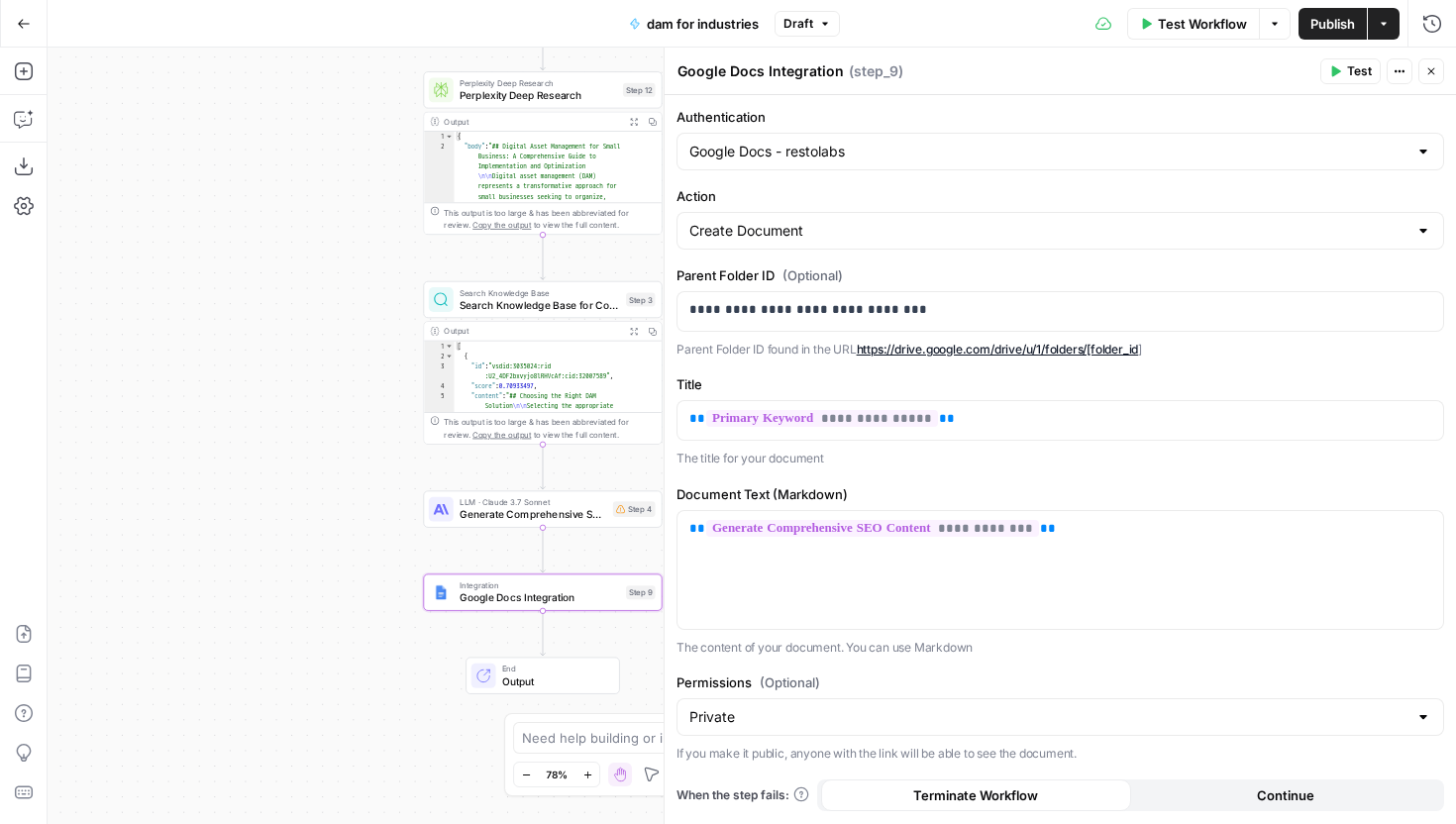 click on "**********" at bounding box center (1060, 460) 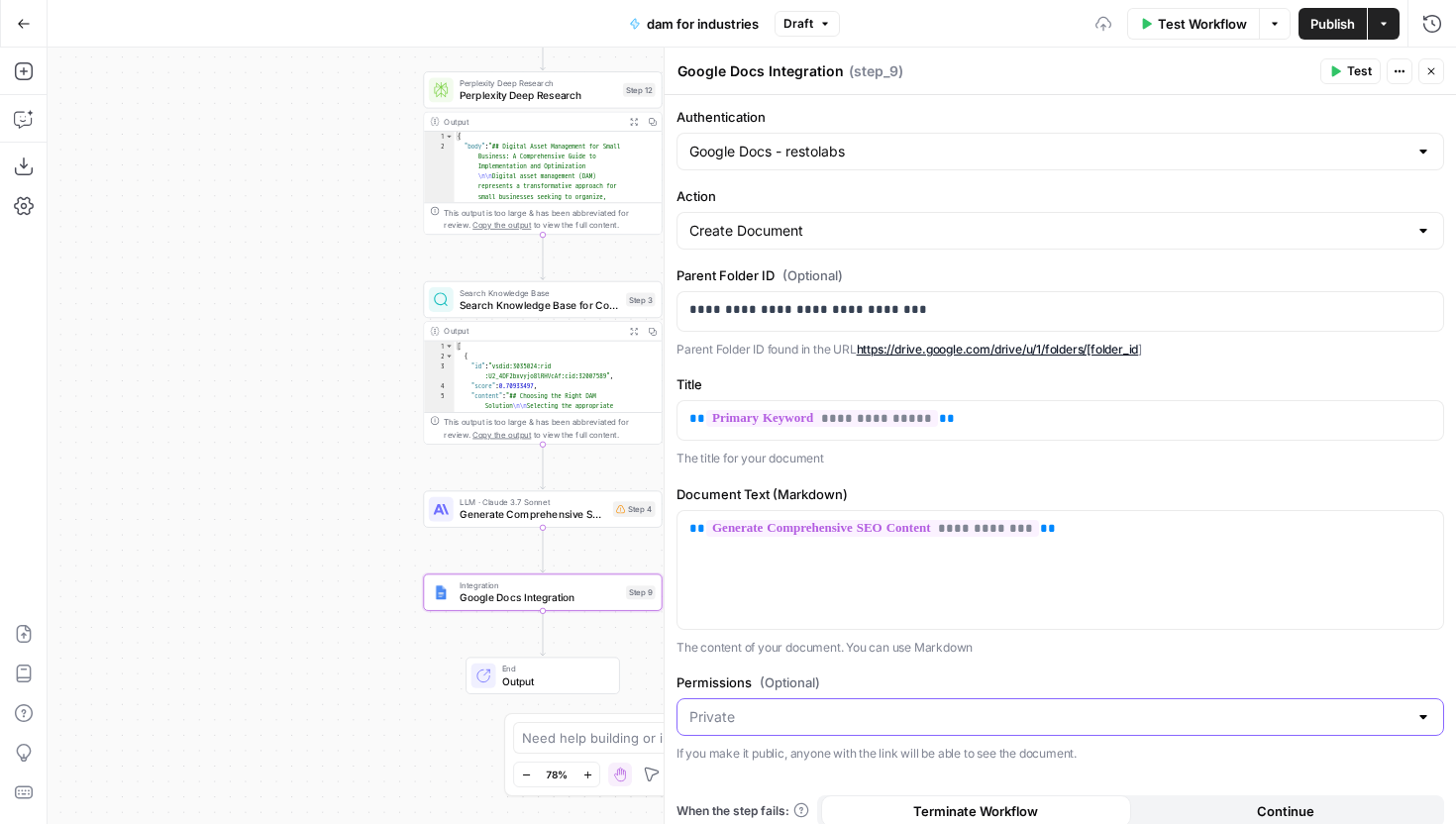 click on "Permissions   (Optional)" at bounding box center [1048, 717] 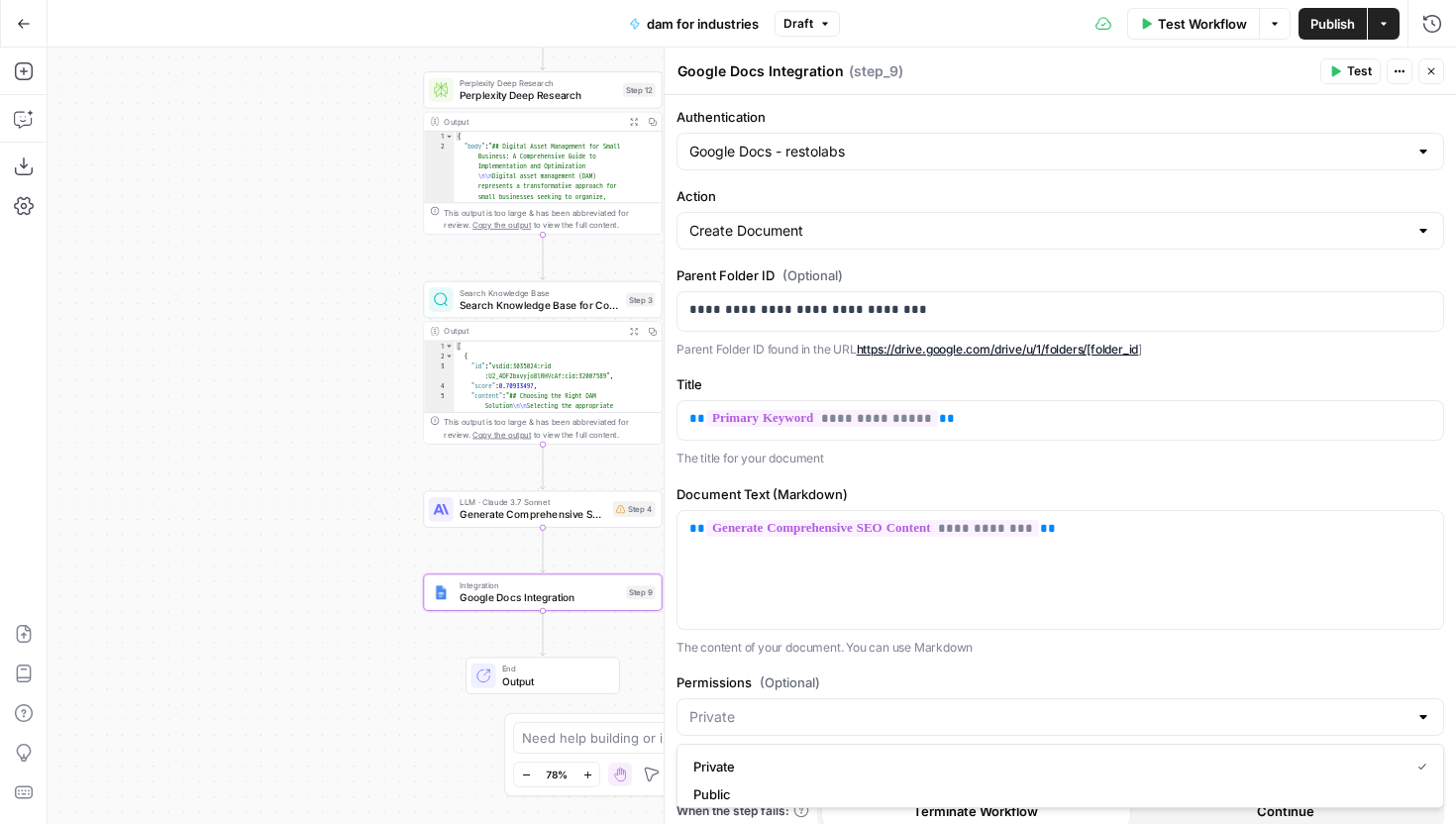 click on "Public" at bounding box center (1056, 794) 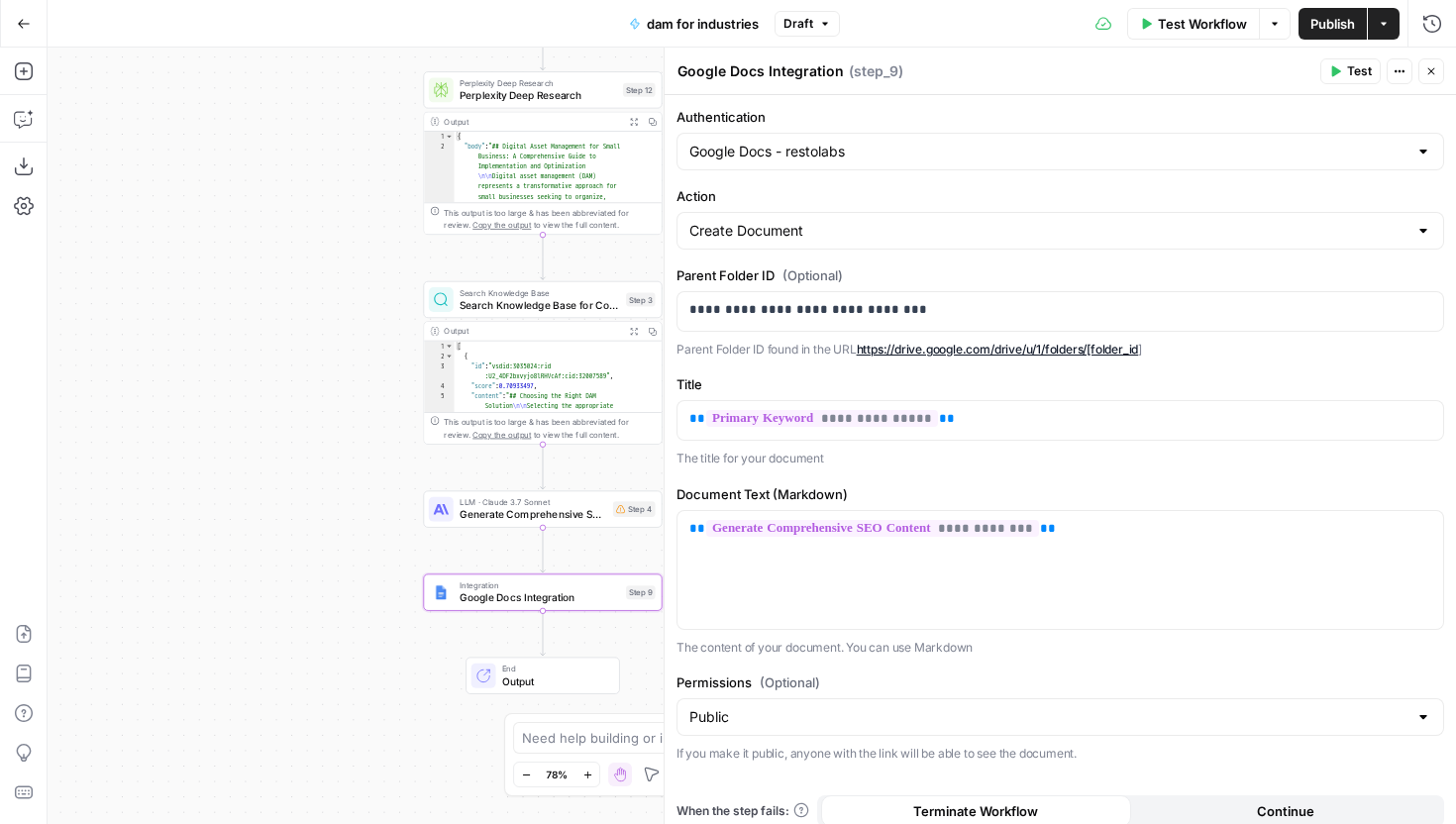 scroll, scrollTop: 14, scrollLeft: 0, axis: vertical 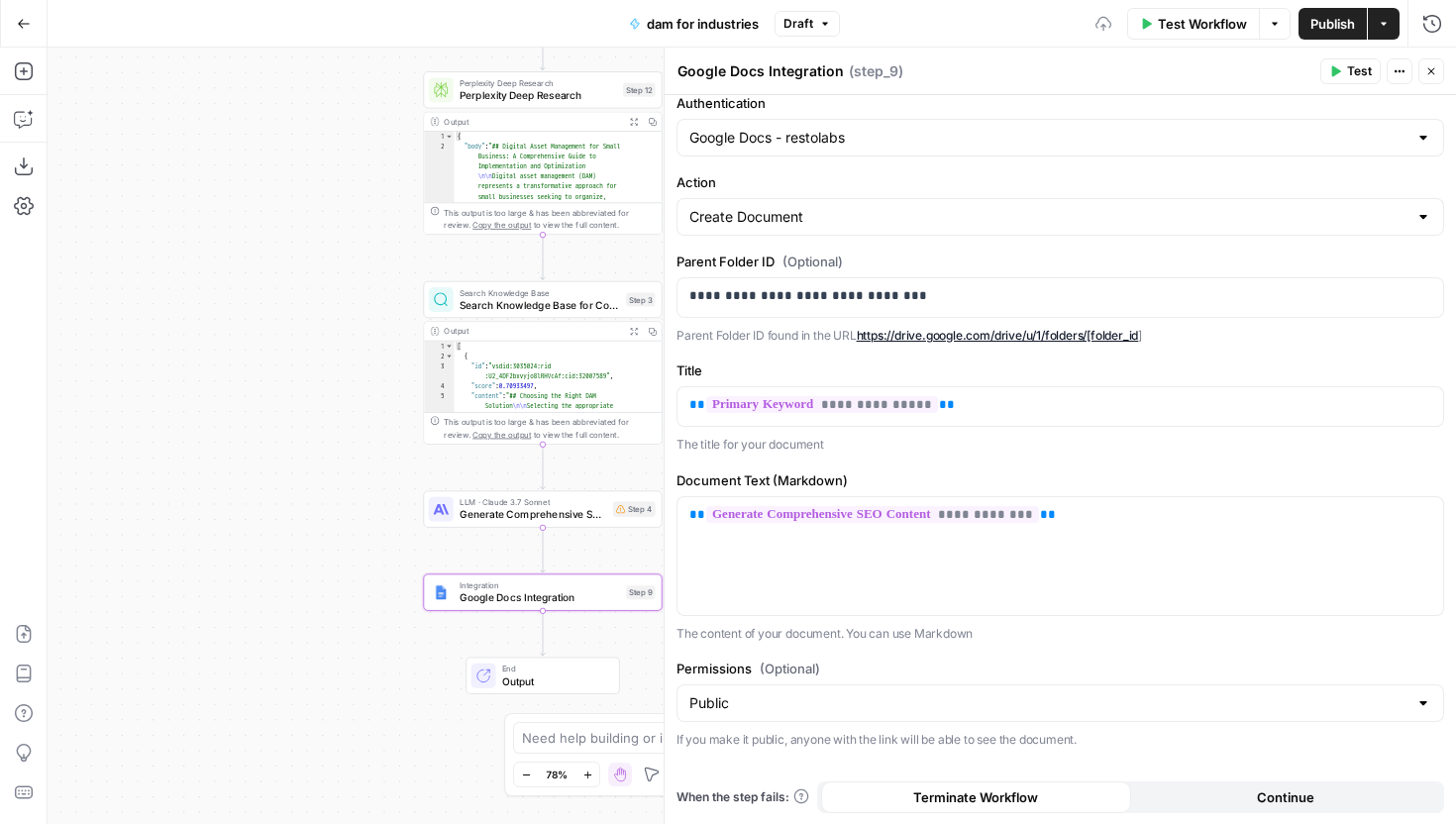 click on "If you make it public, anyone with the link will be able to see the document." at bounding box center (1060, 740) 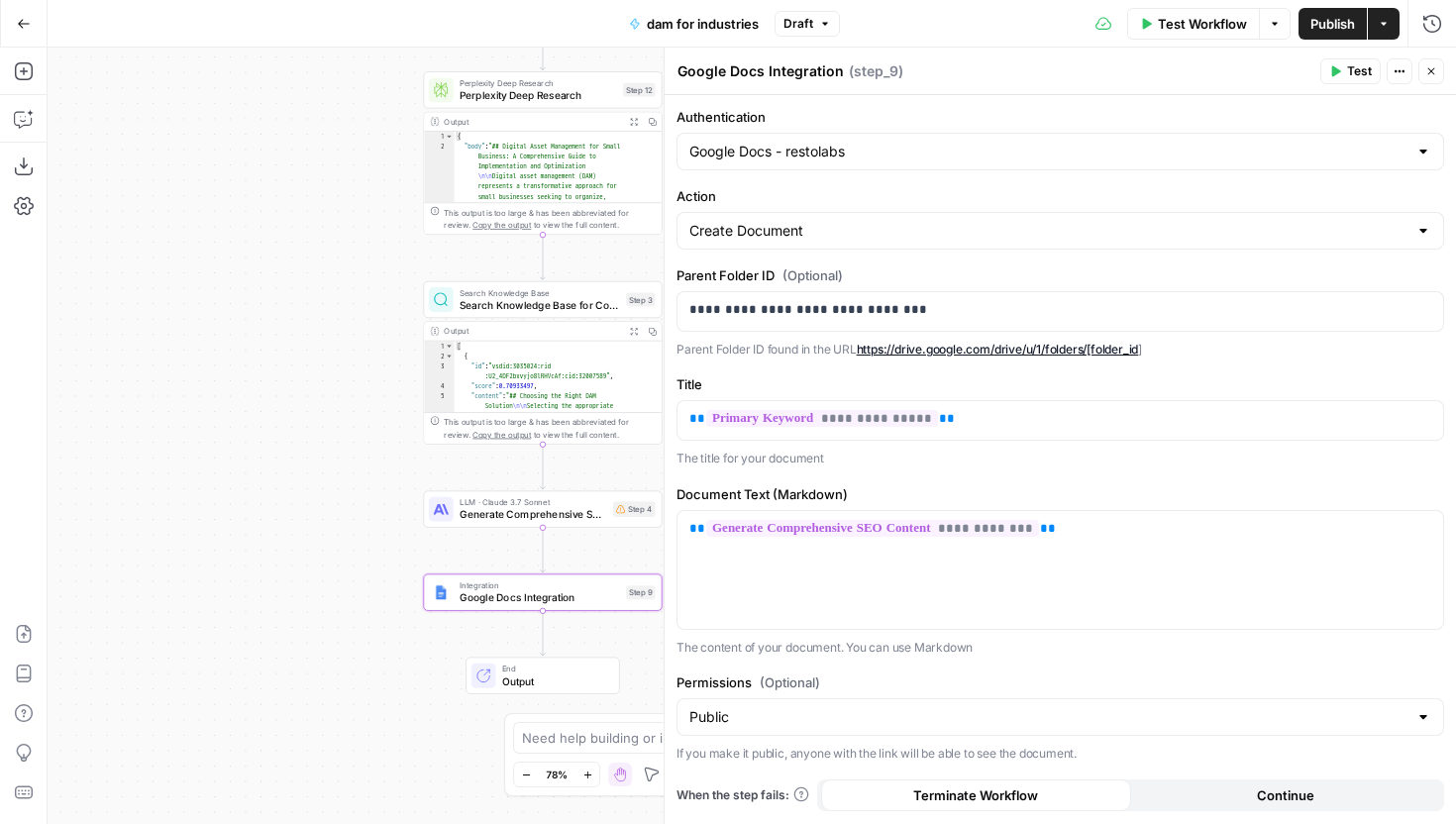 scroll, scrollTop: 0, scrollLeft: 0, axis: both 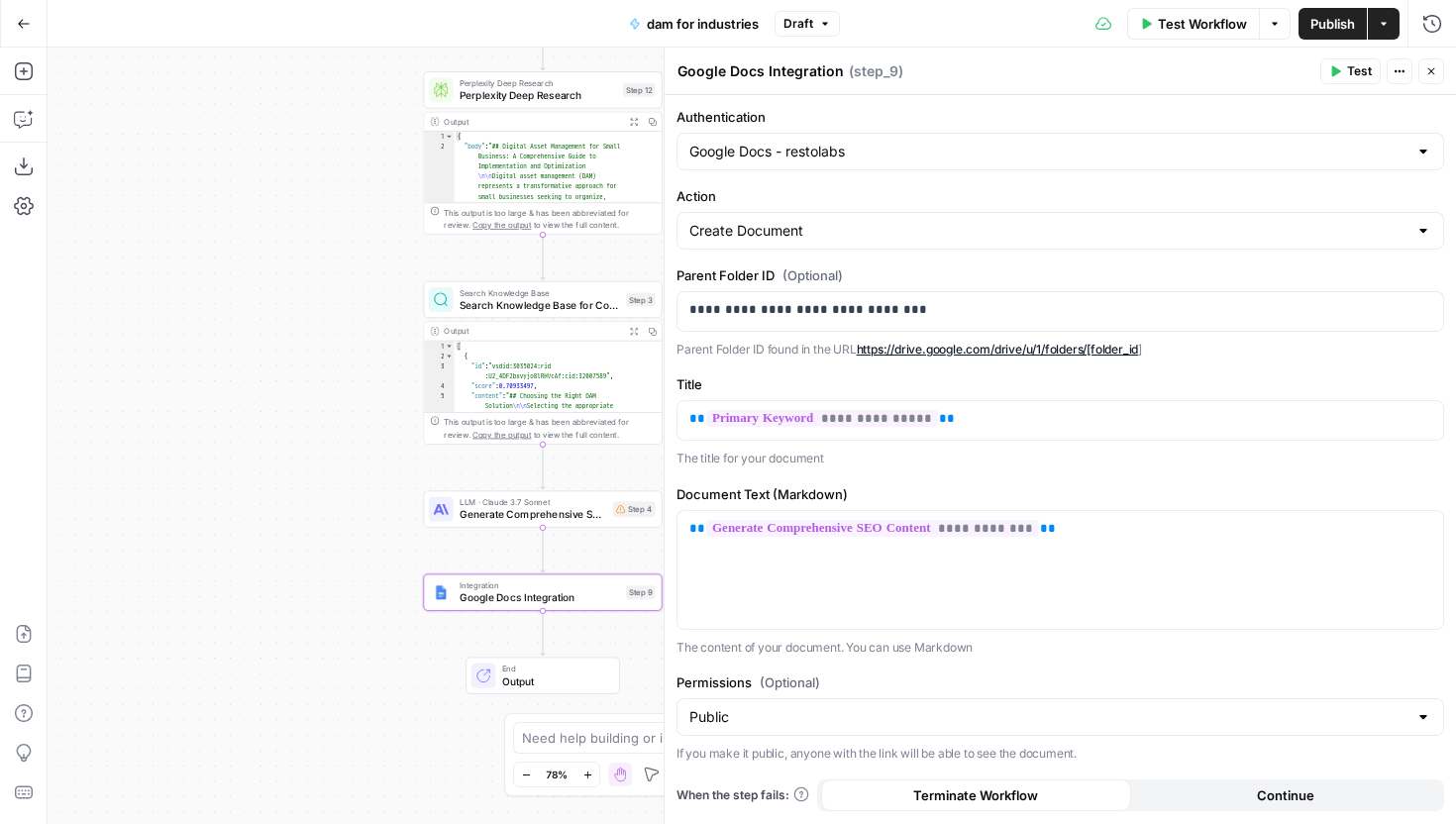 click on "Publish" at bounding box center (1332, 24) 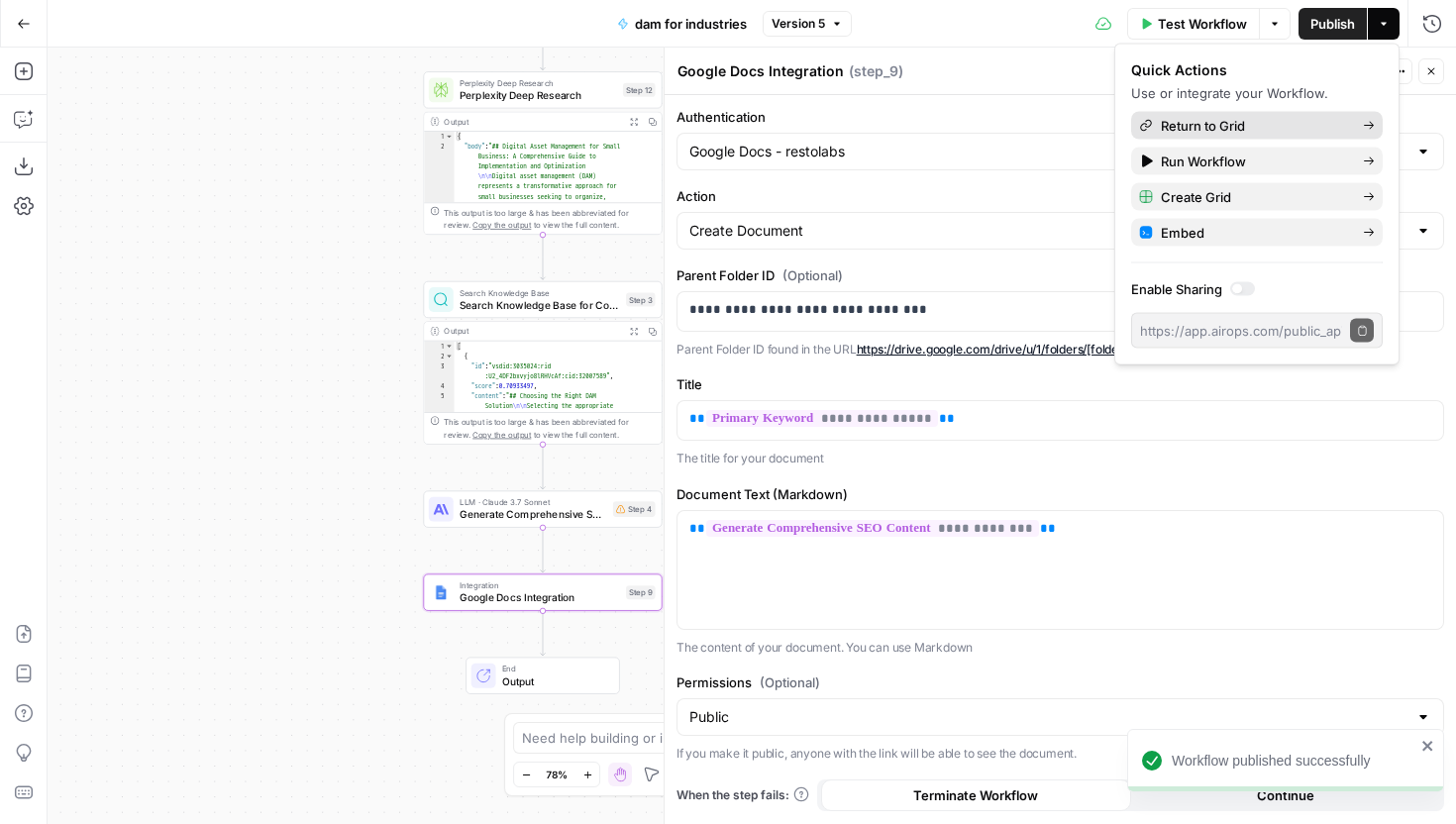 click on "Return to Grid" at bounding box center [1254, 126] 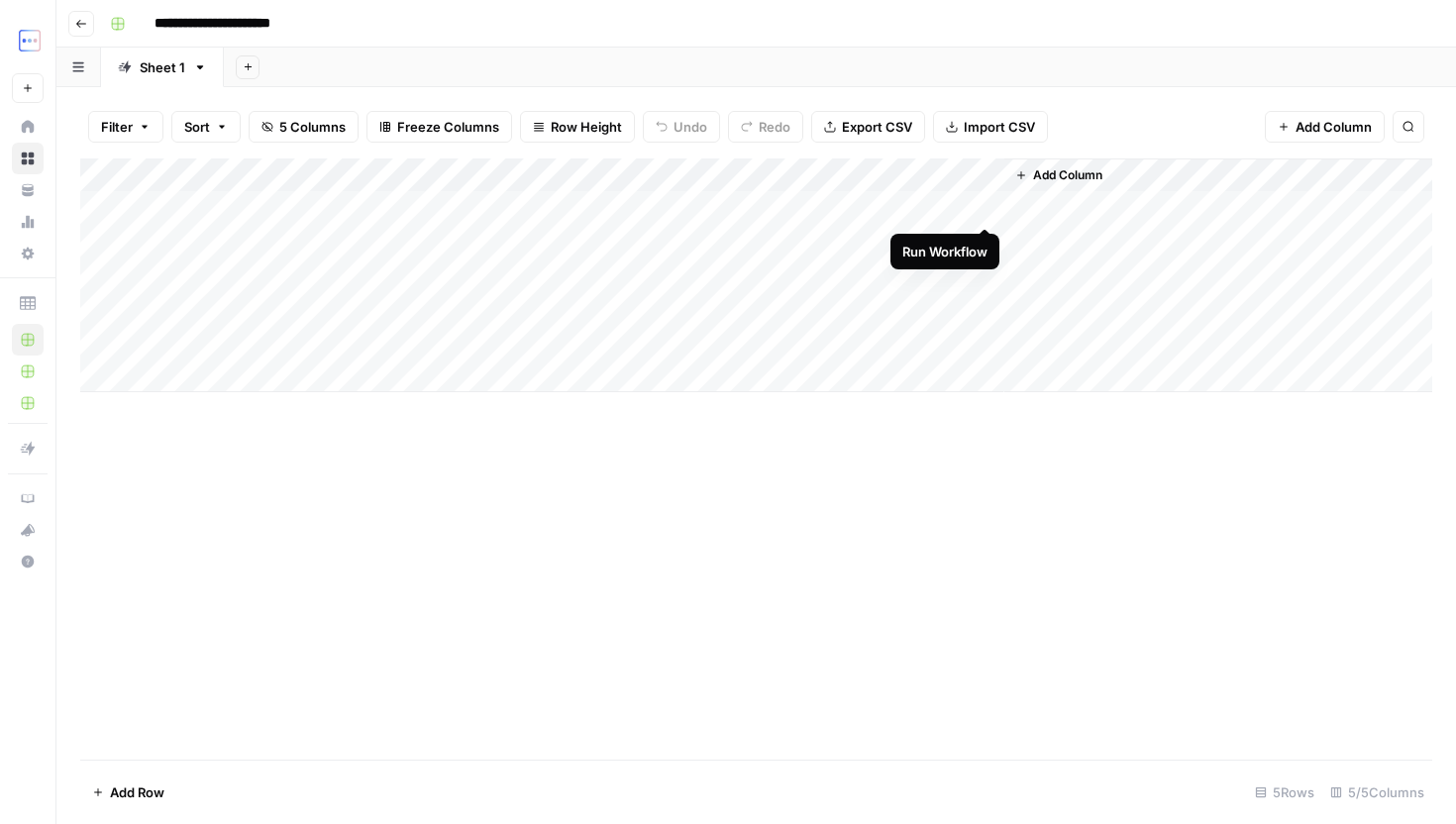 click on "Add Column" at bounding box center [756, 275] 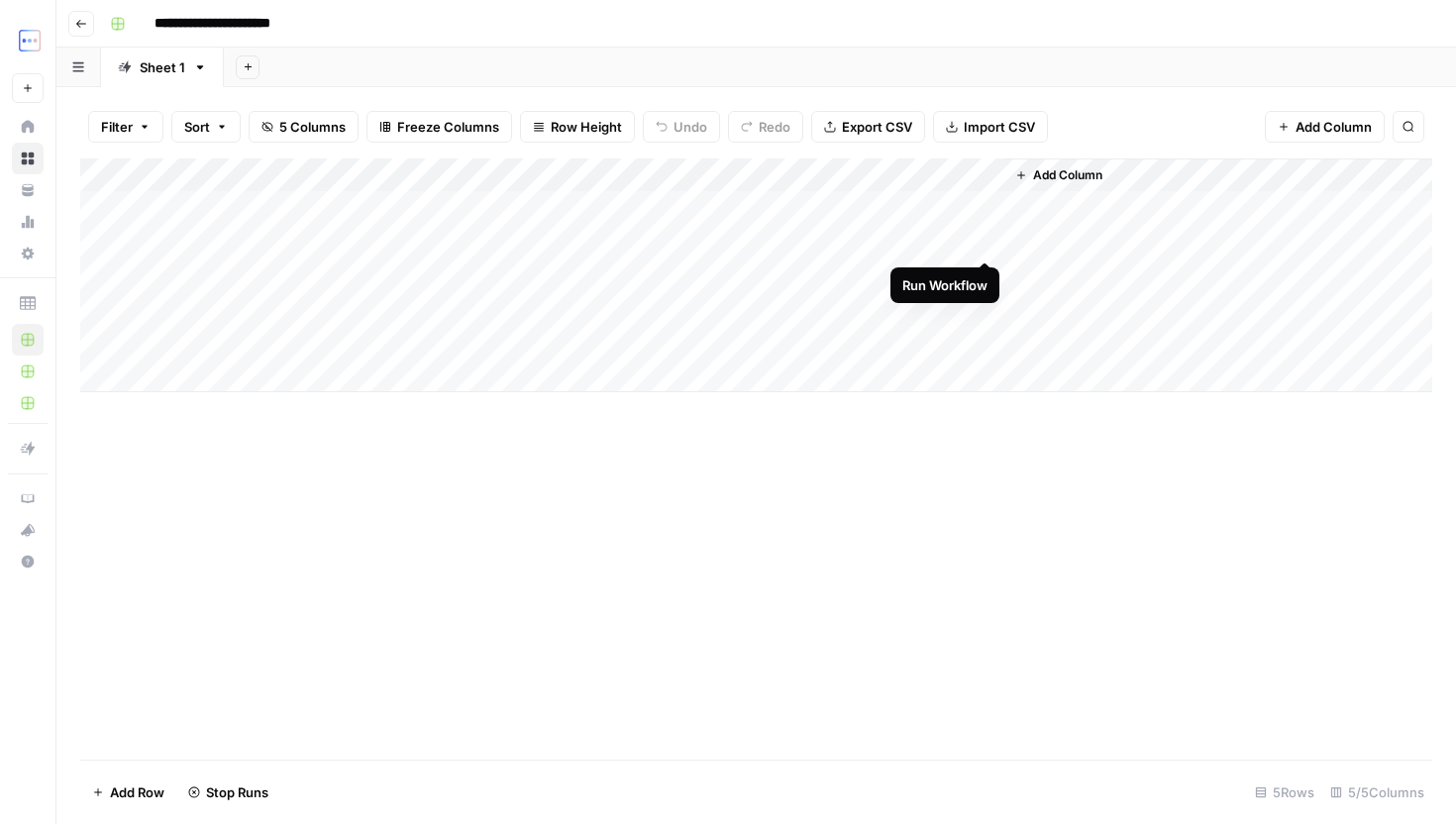 click on "Add Column" at bounding box center (756, 275) 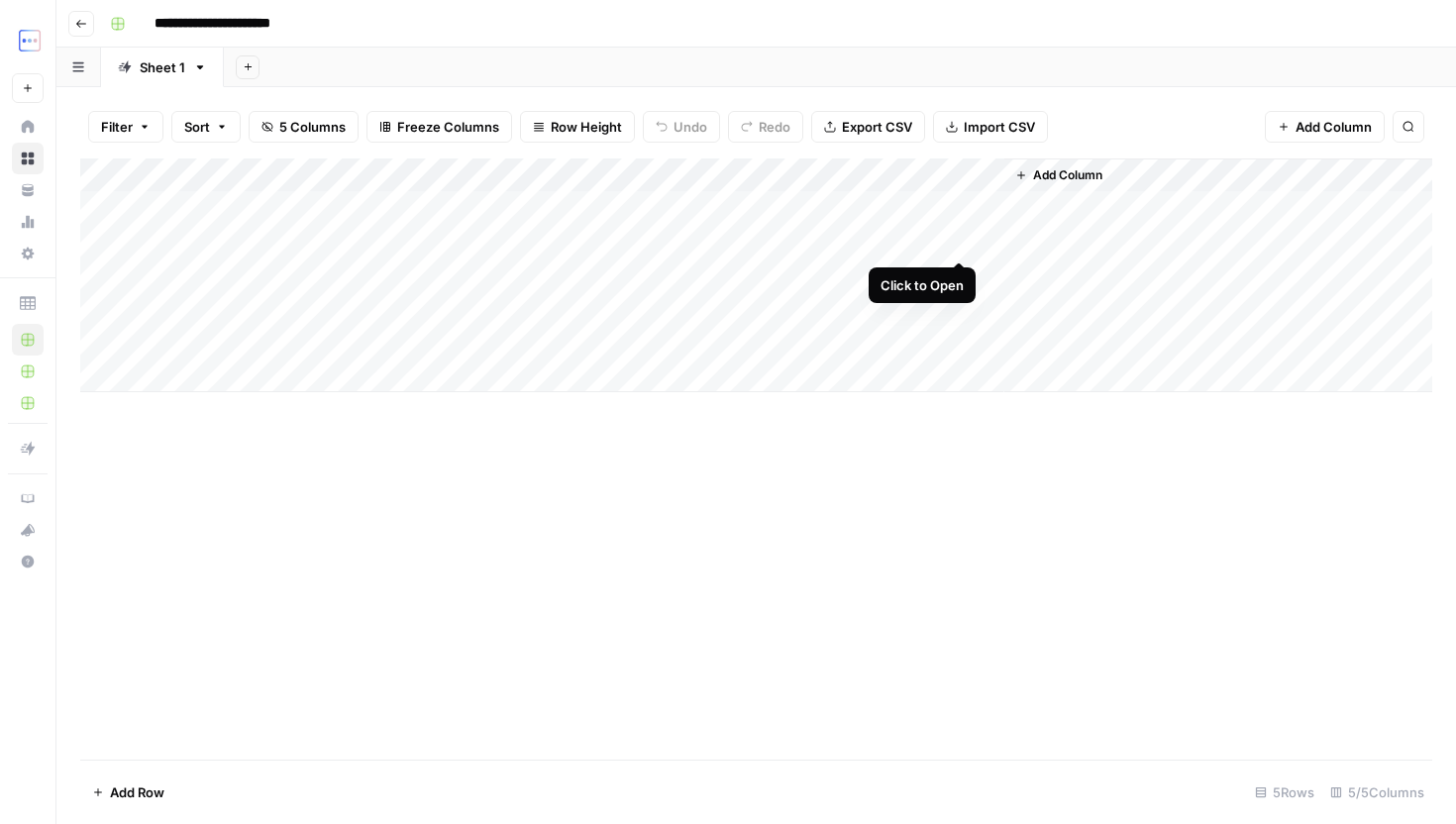 click on "Add Column" at bounding box center (756, 275) 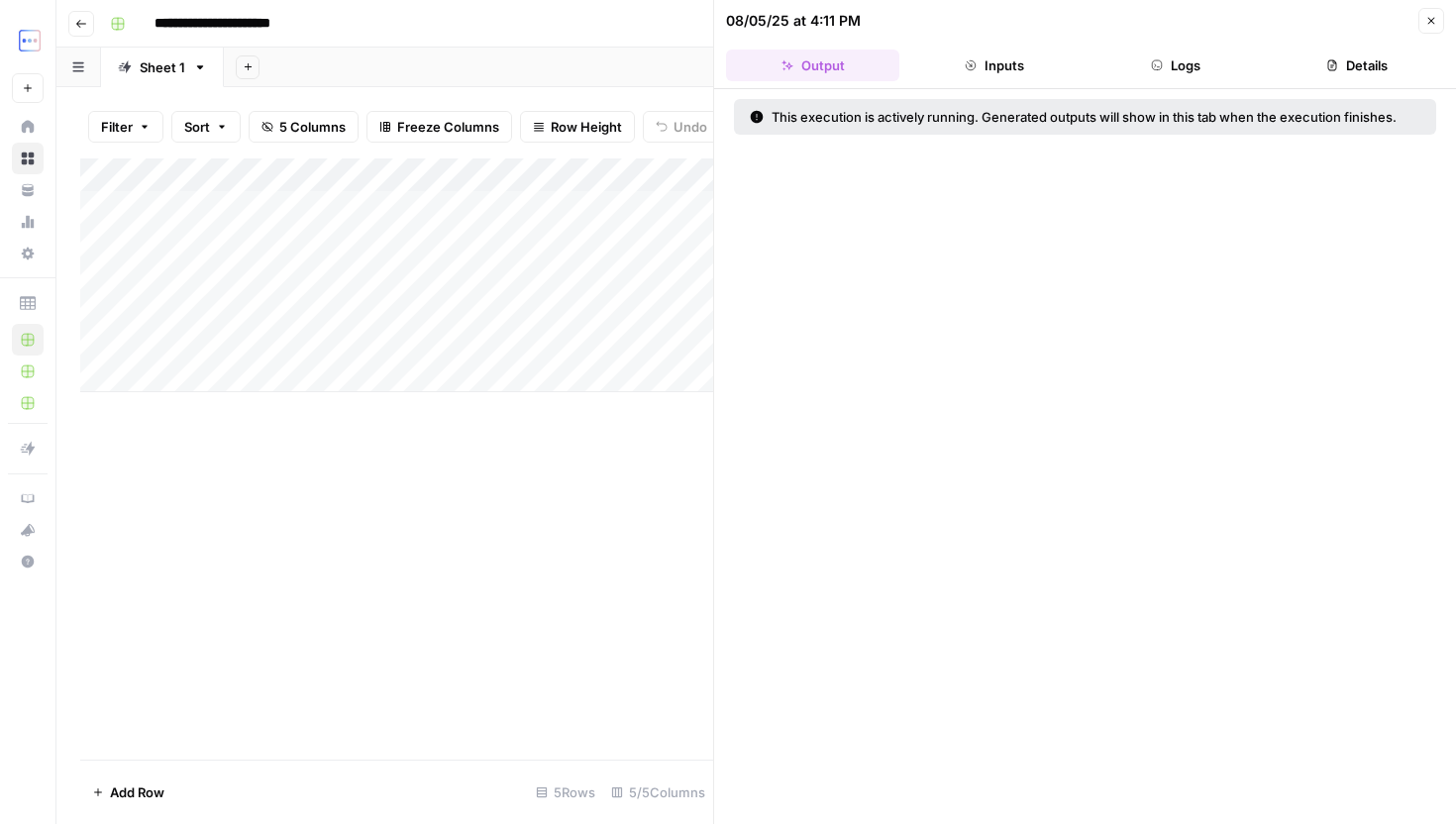 click on "Details" at bounding box center (1357, 65) 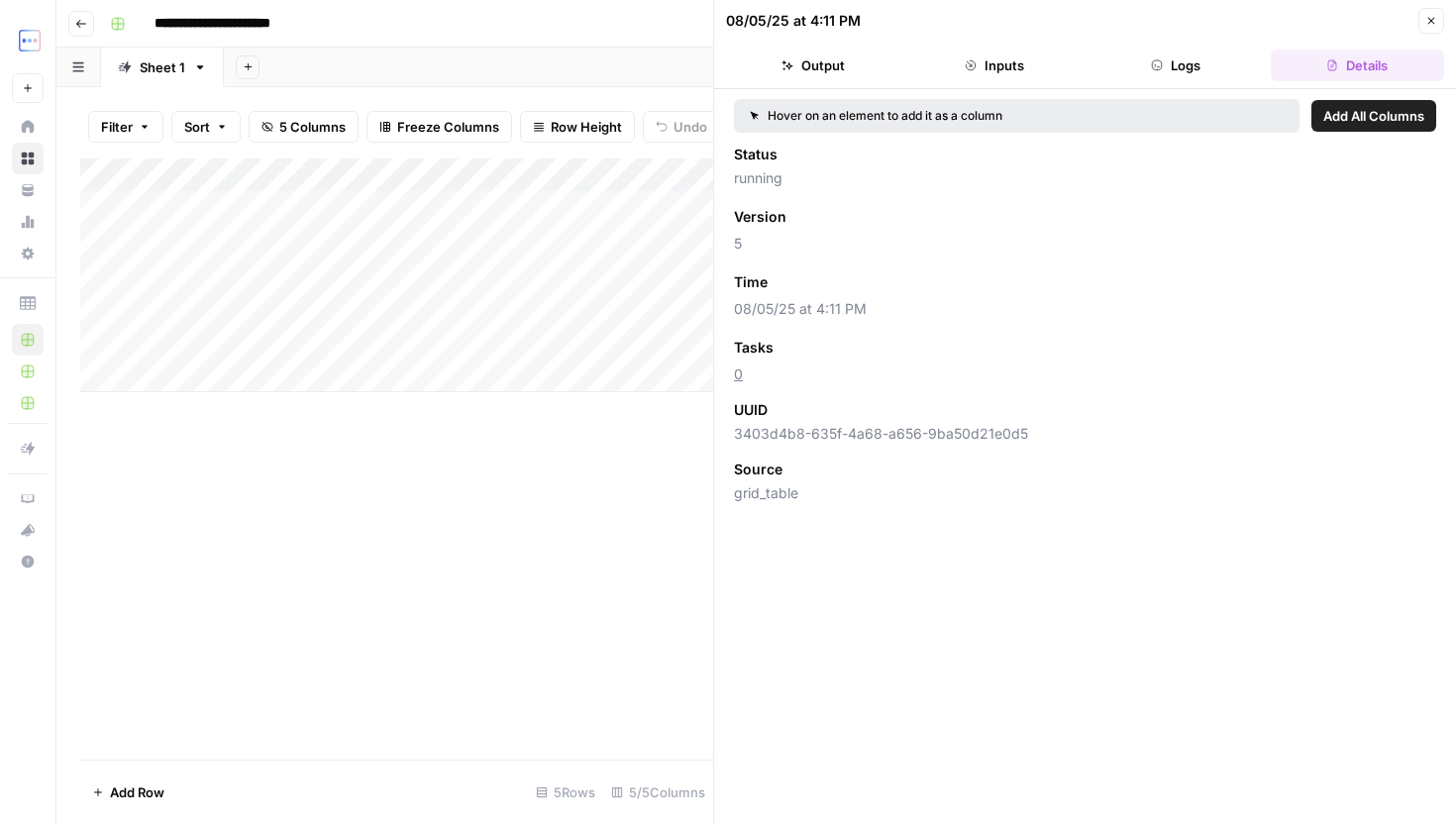 click on "Logs" at bounding box center [1176, 65] 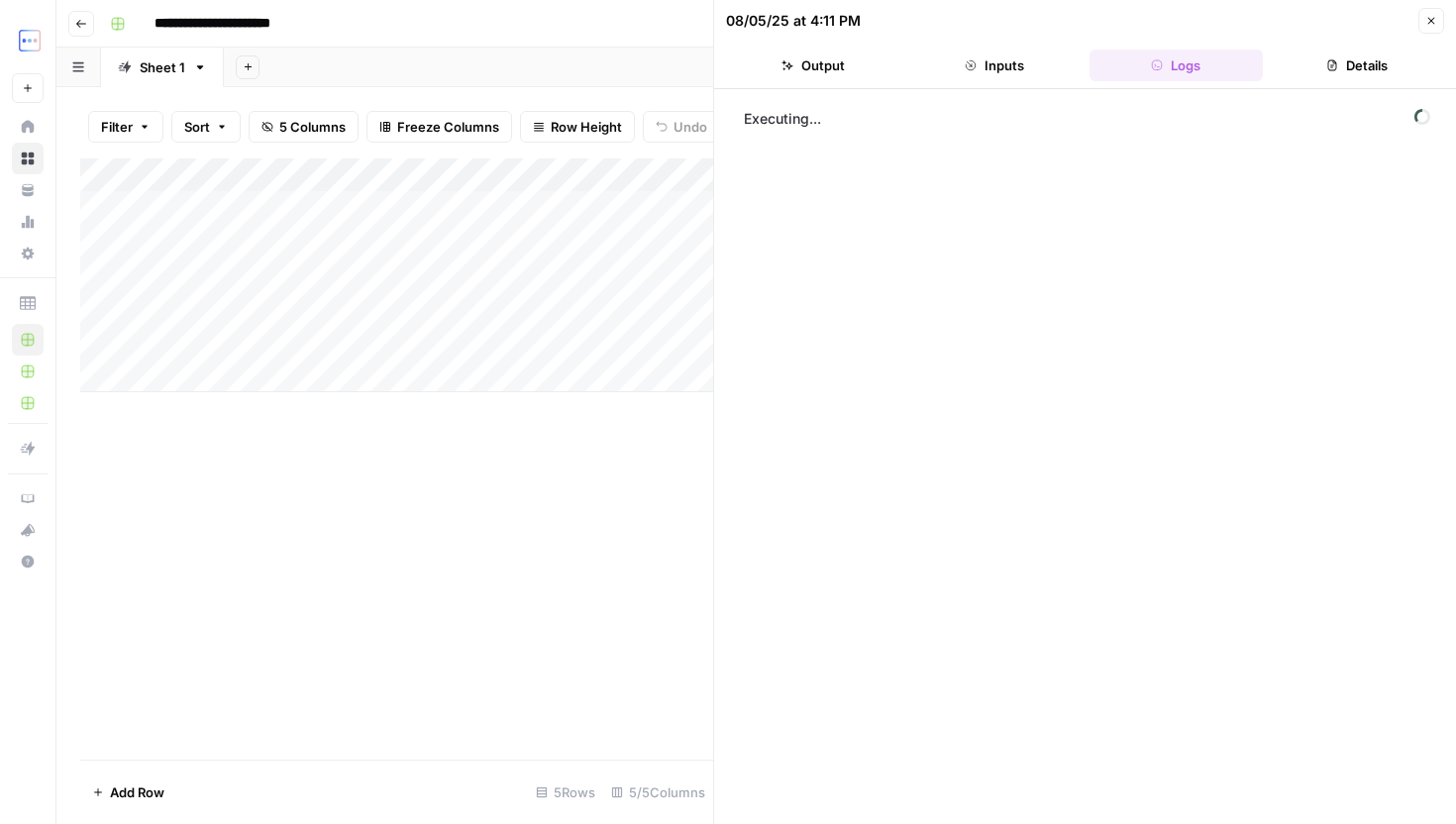click on "08/05/25 at 4:11 PM Close Output Inputs Logs Details" at bounding box center [1085, 45] 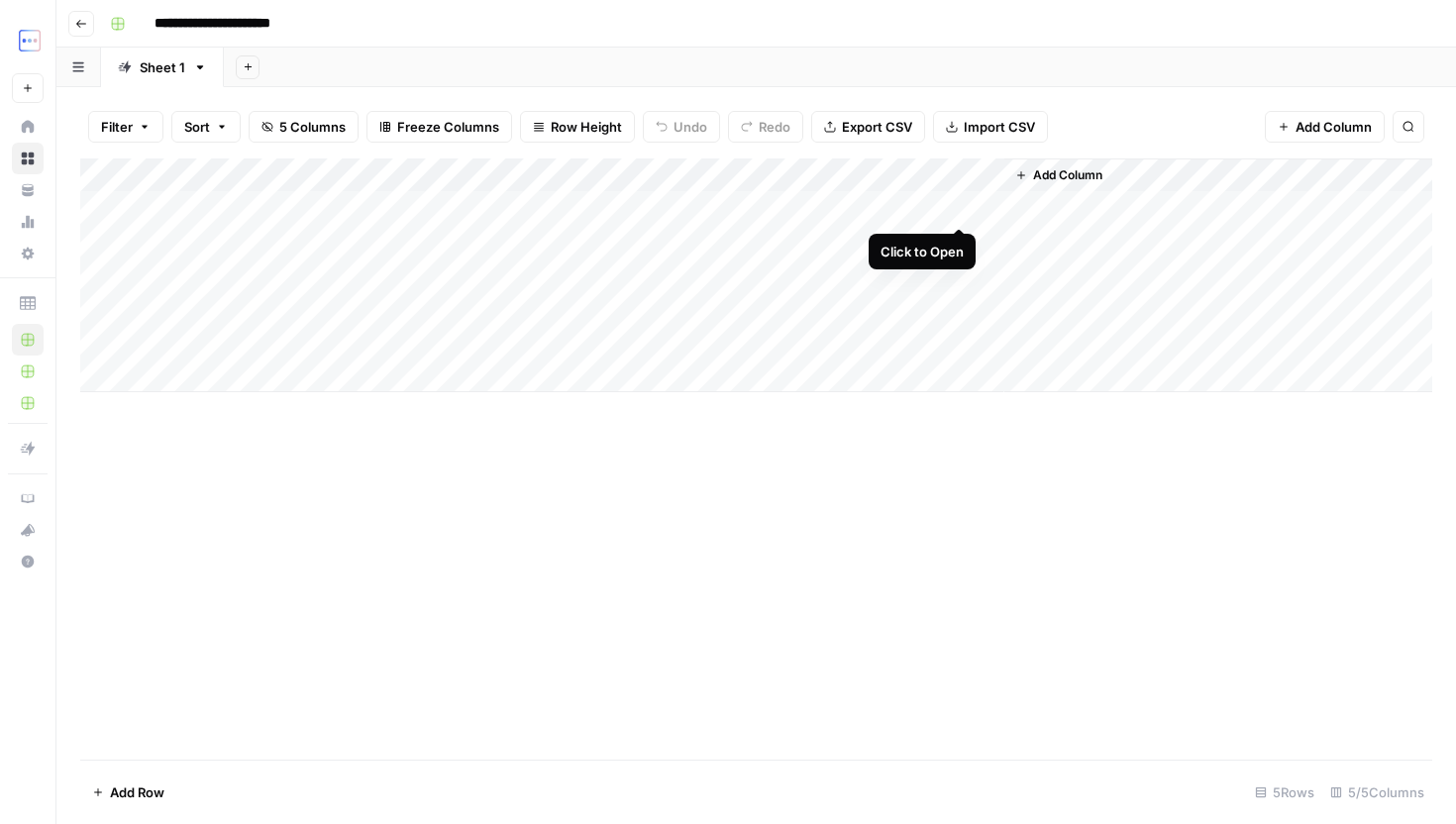 click on "Add Column" at bounding box center [756, 275] 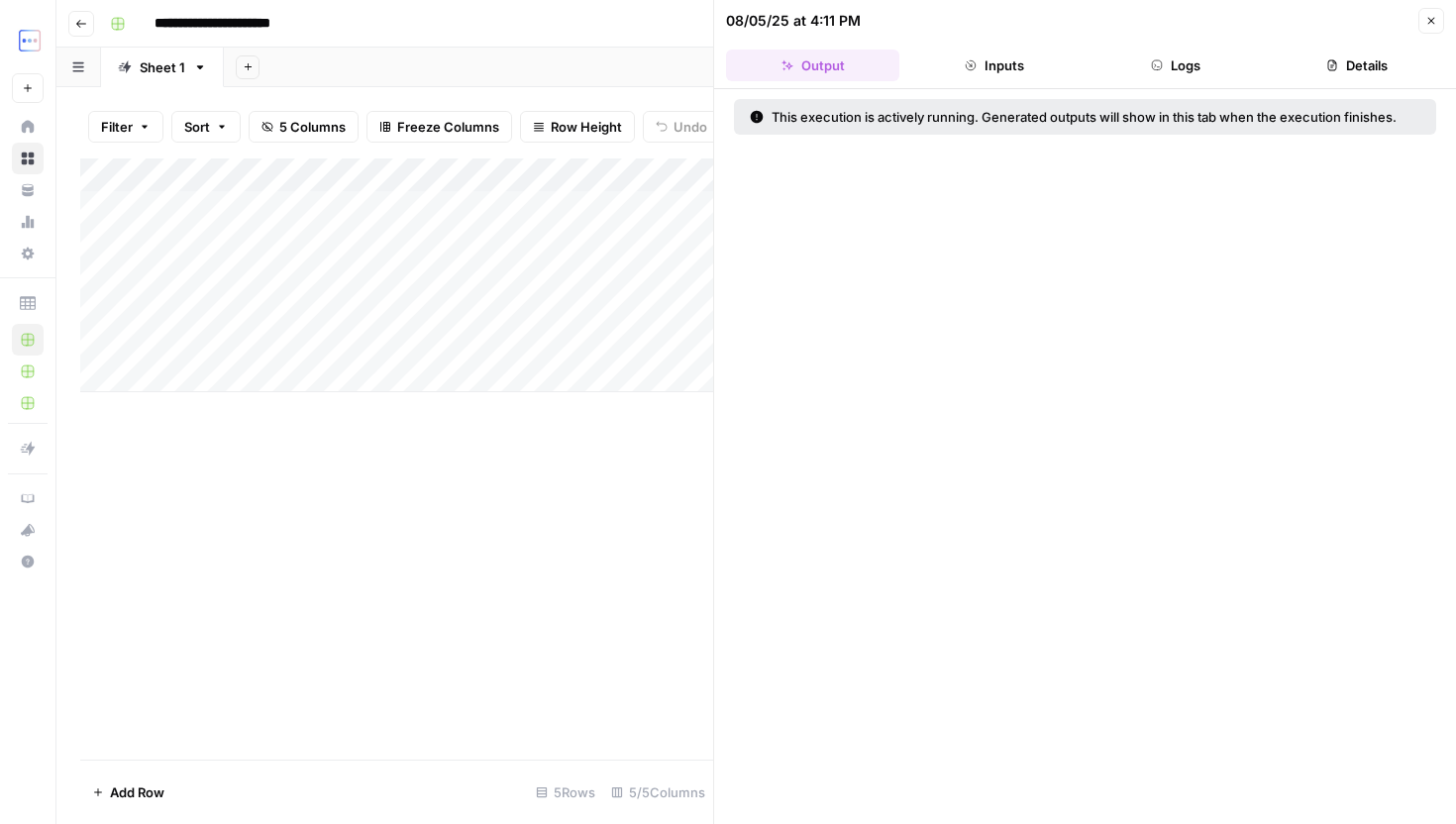 click 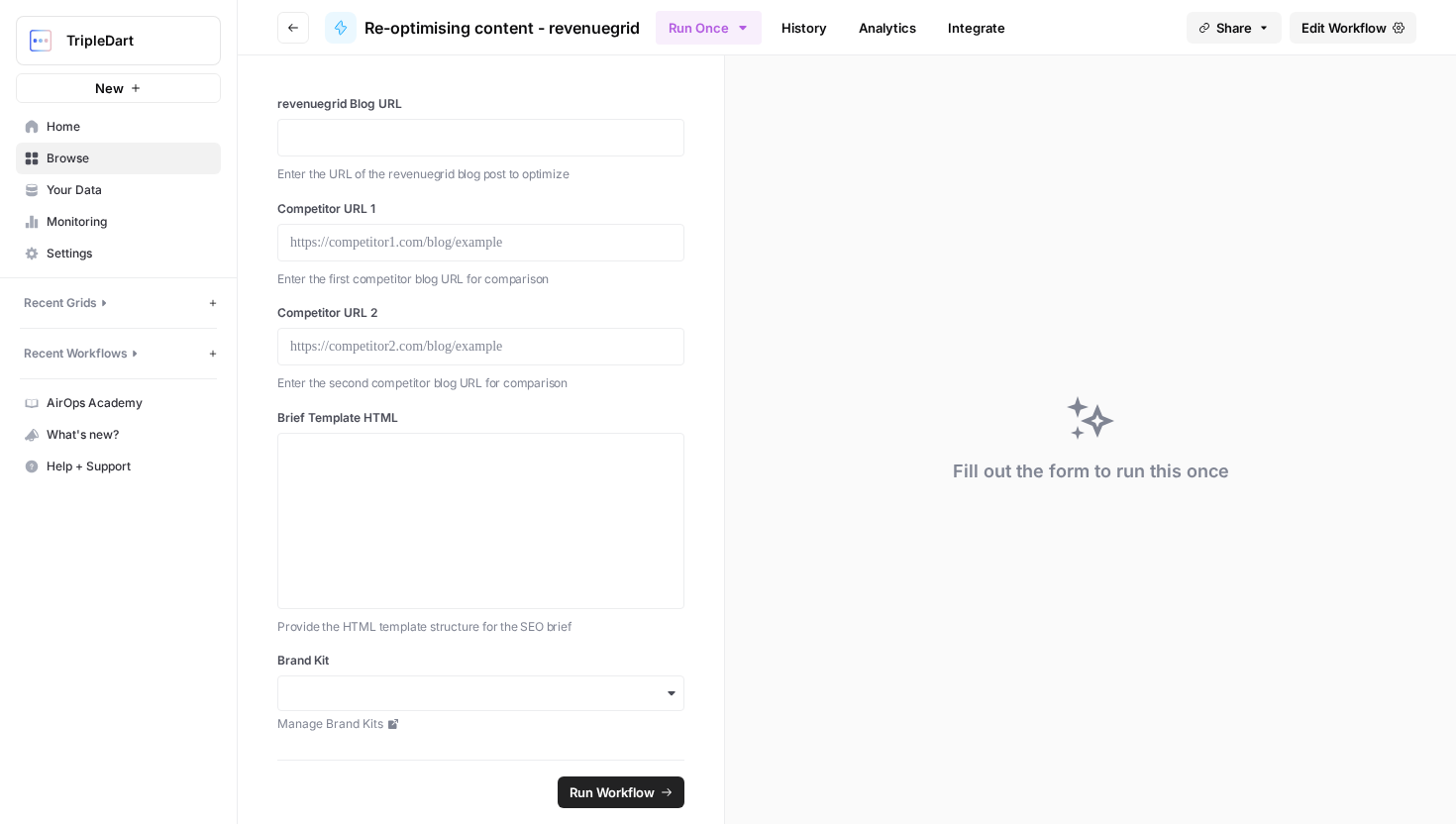 scroll, scrollTop: 0, scrollLeft: 0, axis: both 